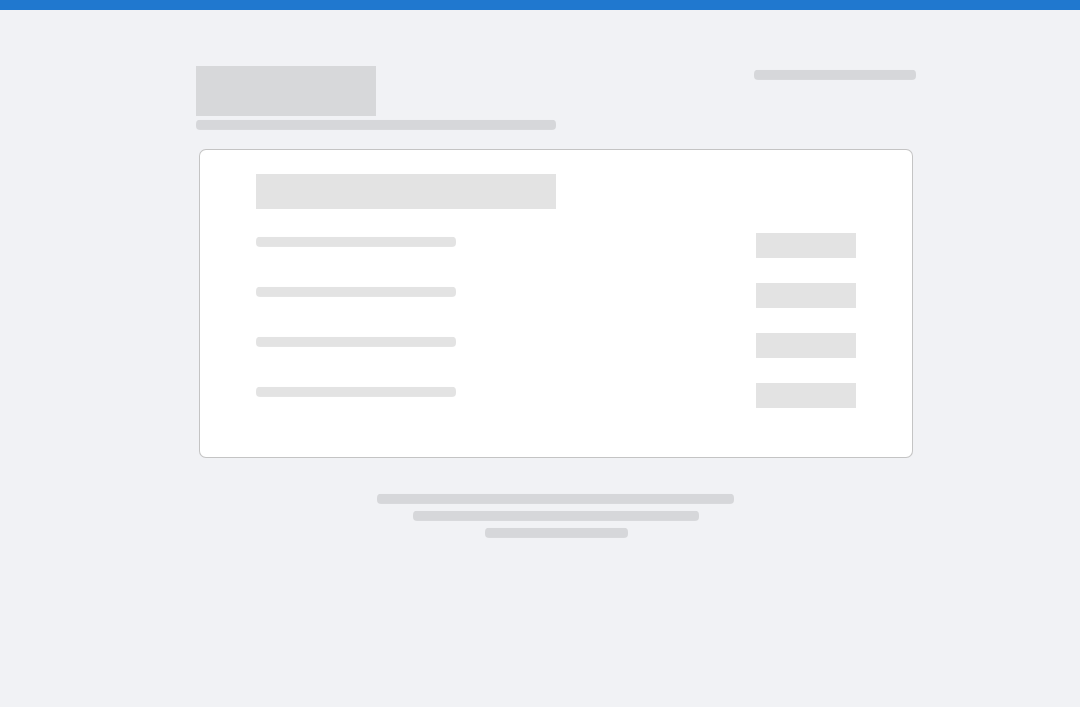scroll, scrollTop: 0, scrollLeft: 0, axis: both 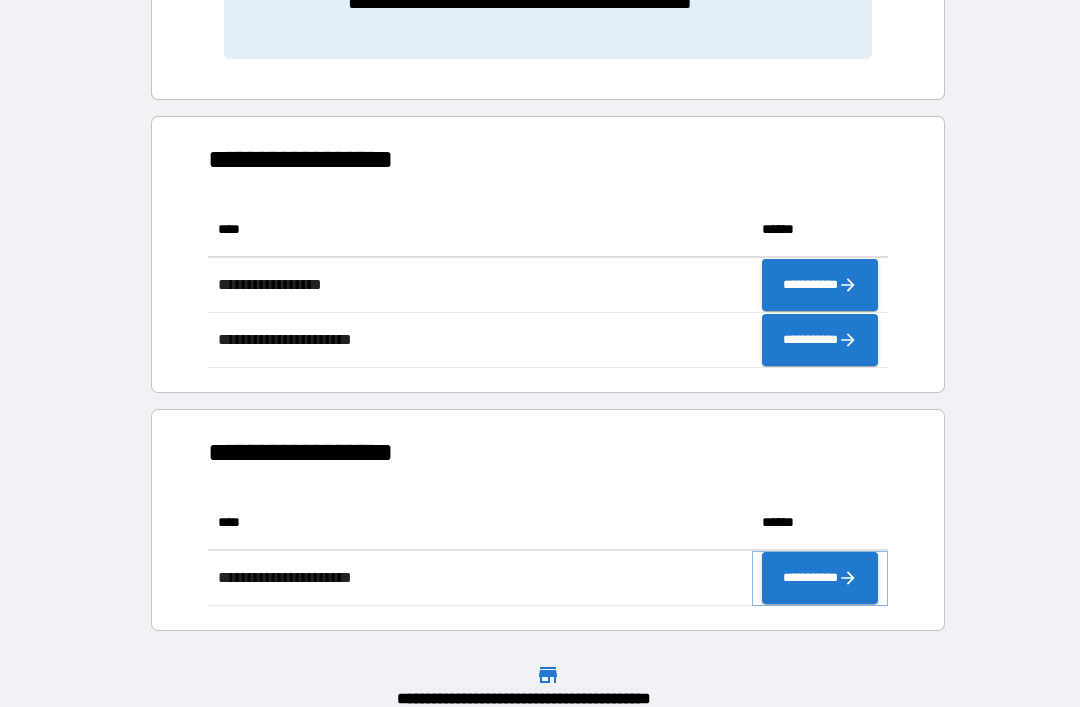 click on "**********" at bounding box center (820, 578) 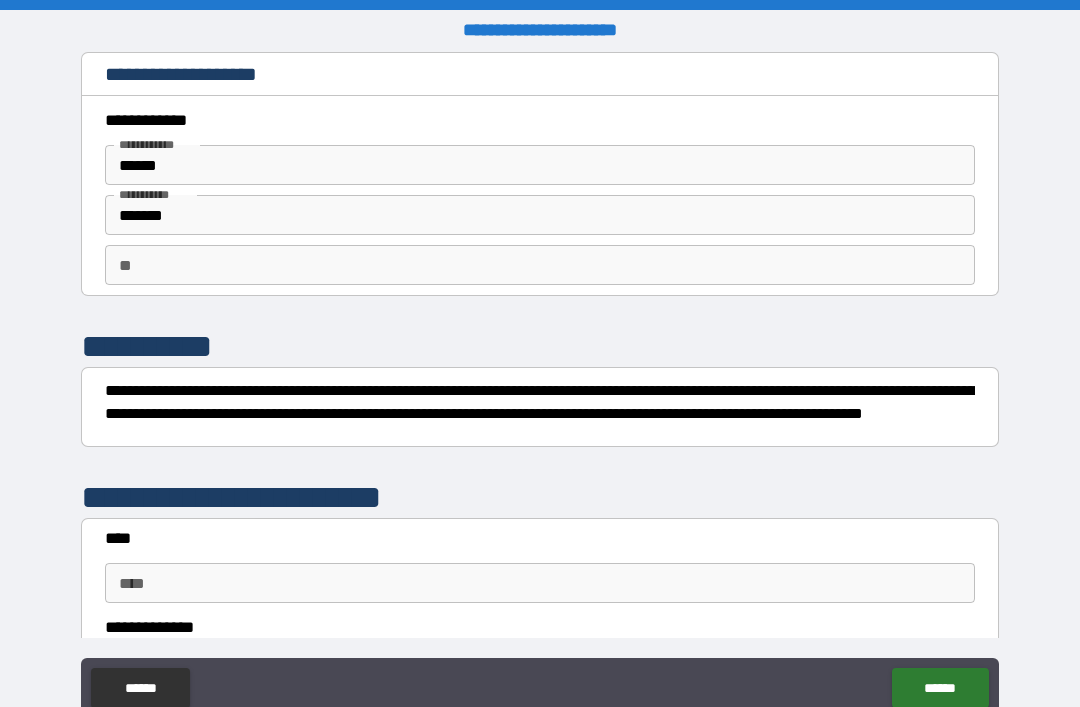 click on "**" at bounding box center [540, 265] 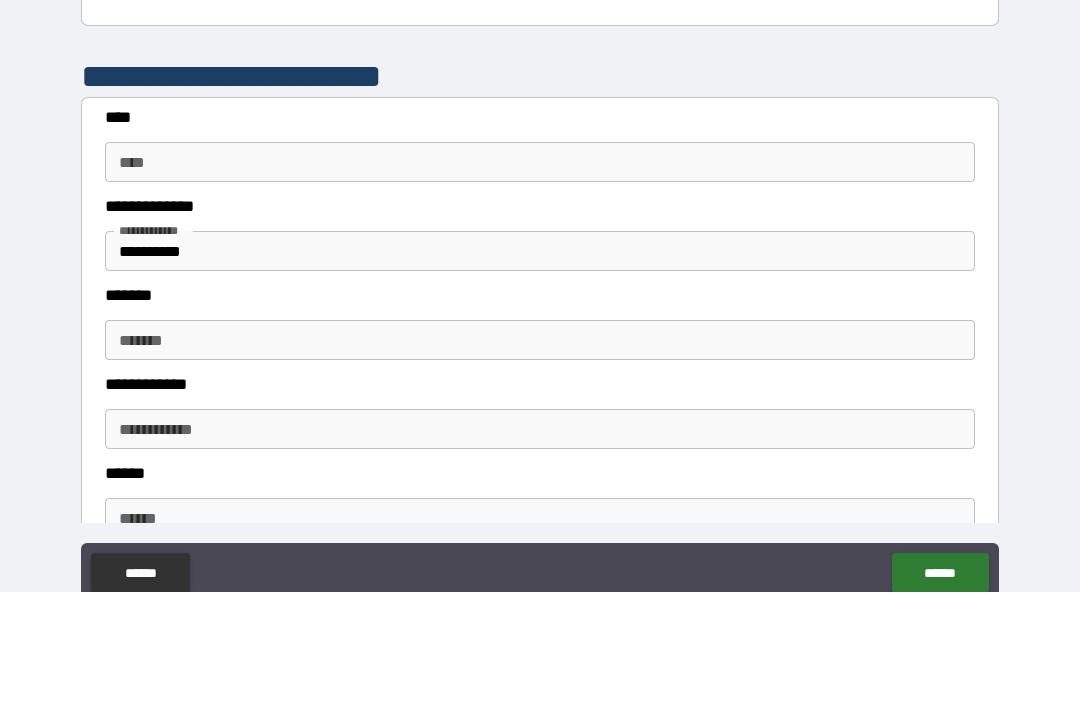 scroll, scrollTop: 309, scrollLeft: 0, axis: vertical 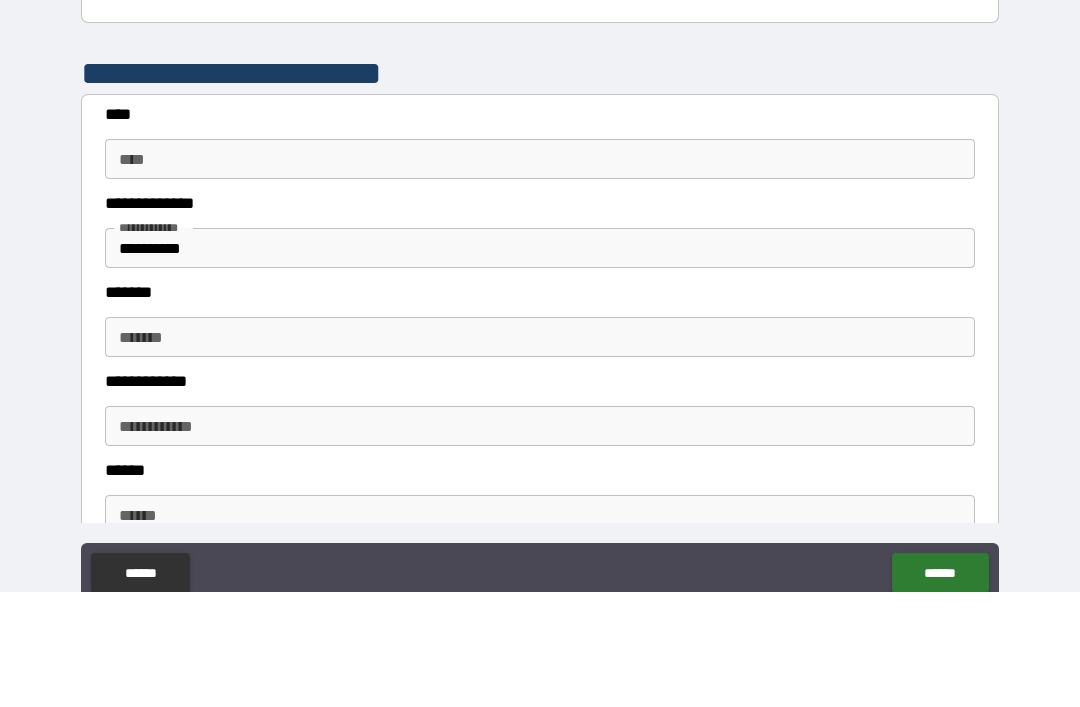 type on "*" 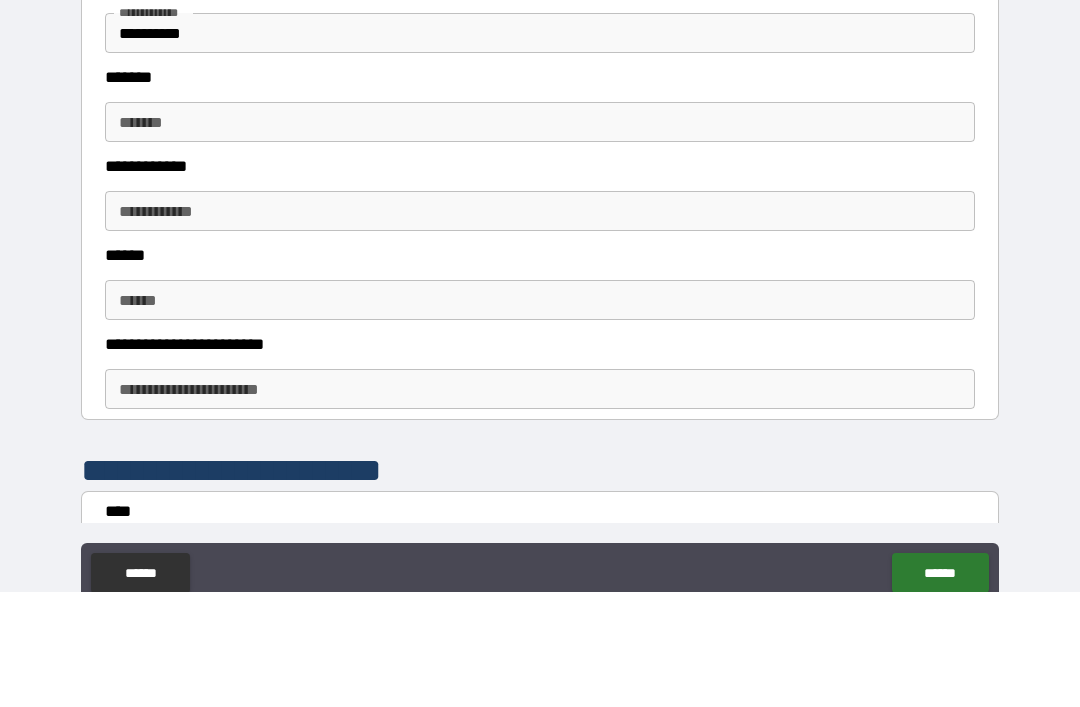 scroll, scrollTop: 546, scrollLeft: 0, axis: vertical 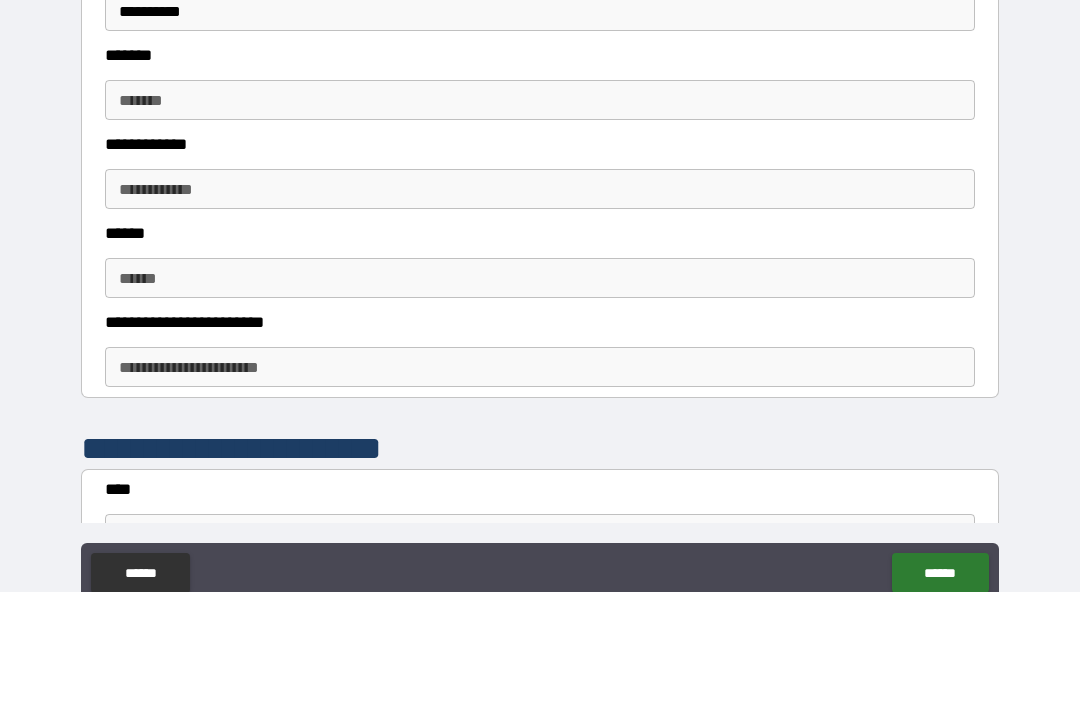 type on "**********" 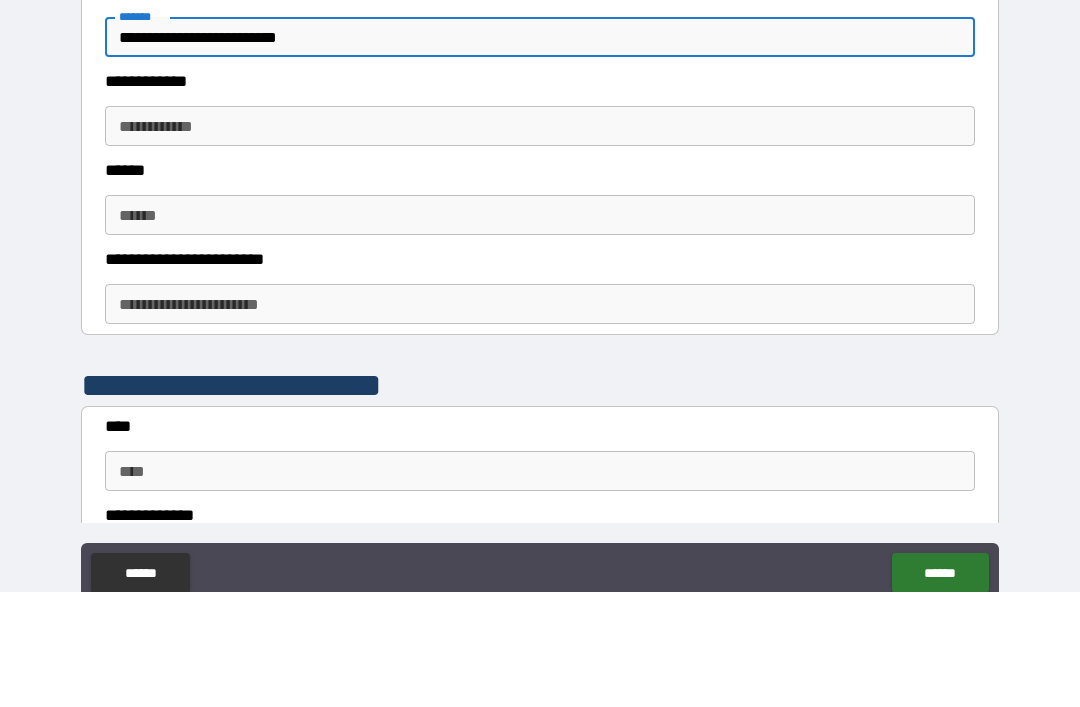 scroll, scrollTop: 608, scrollLeft: 0, axis: vertical 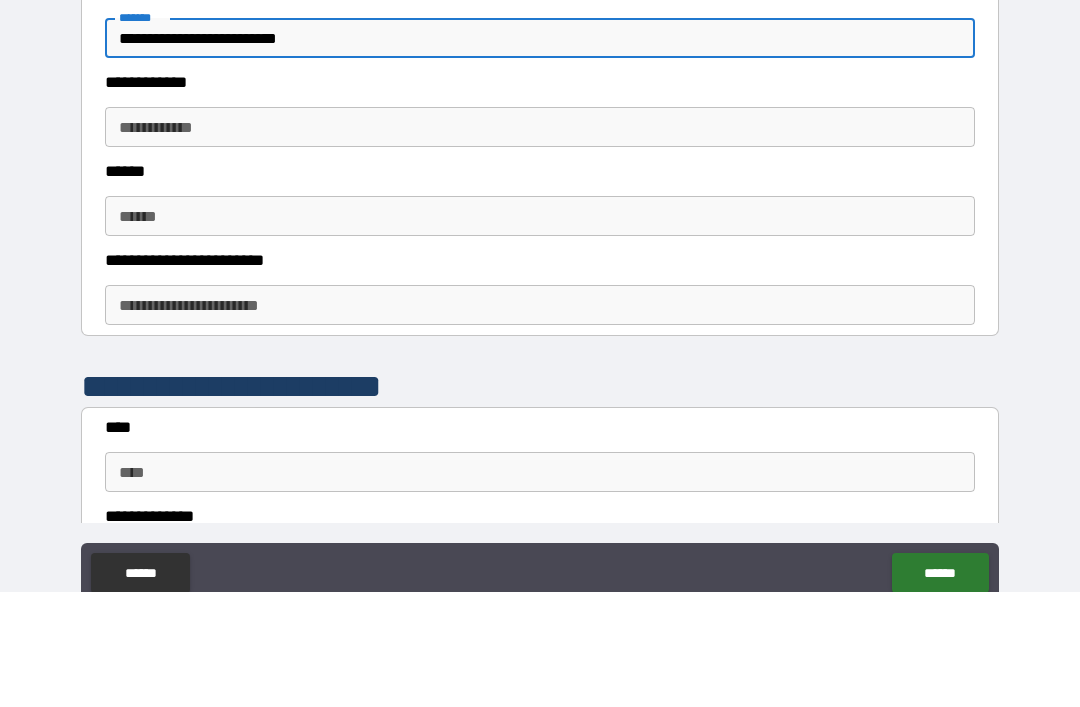 type on "**********" 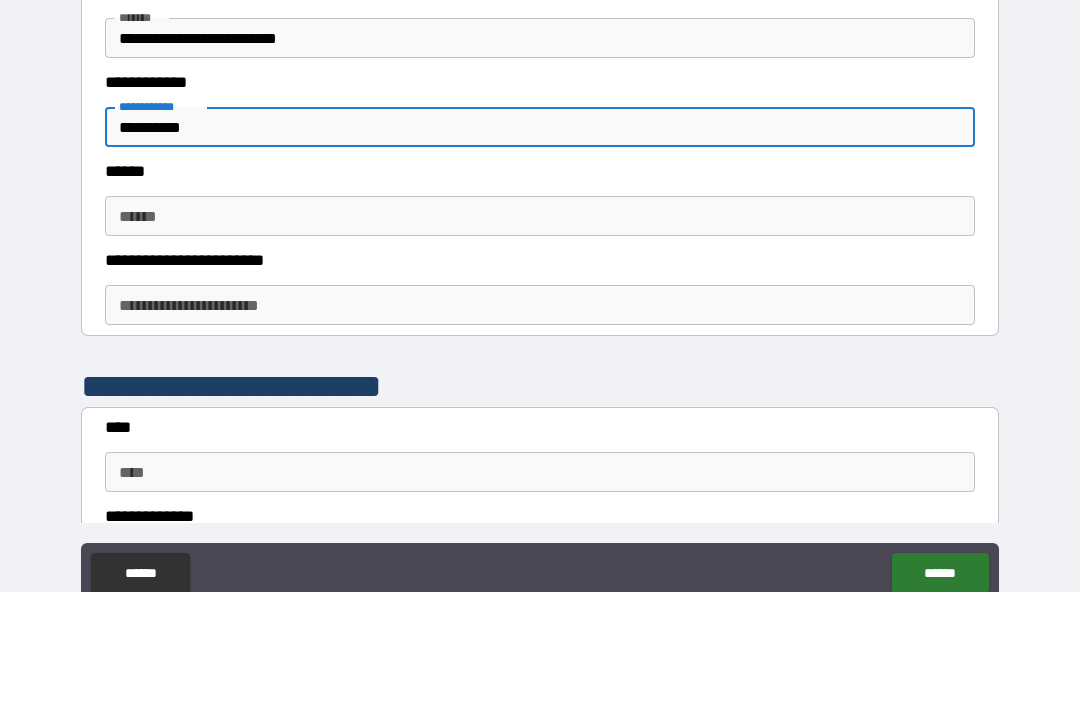 type on "**********" 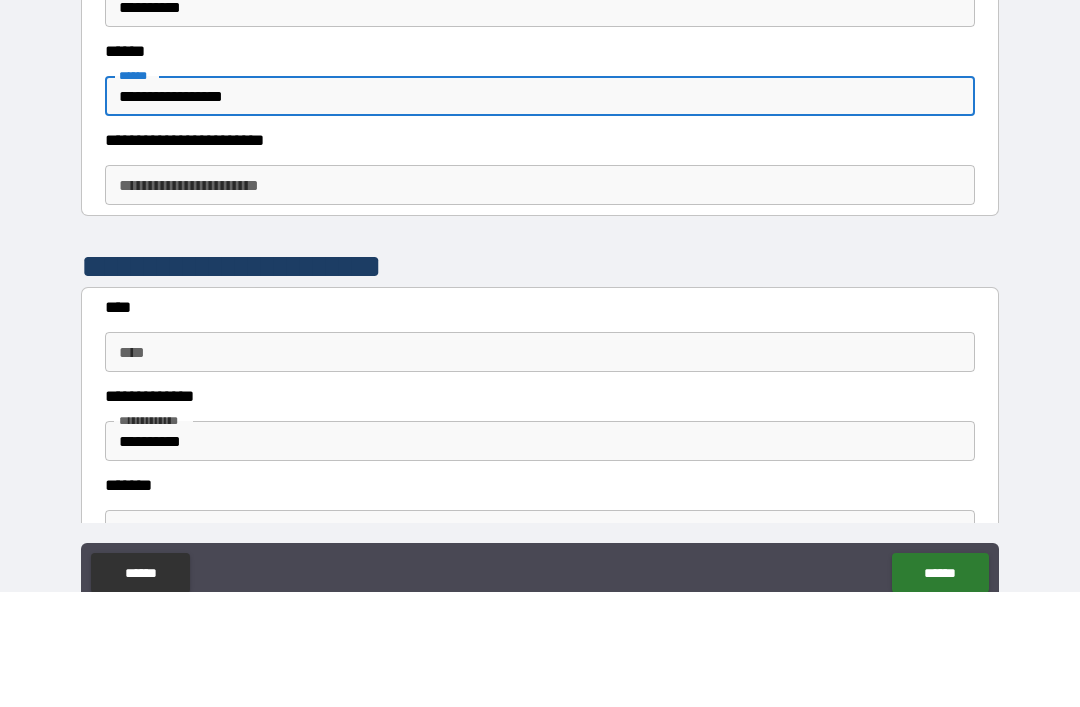 scroll, scrollTop: 727, scrollLeft: 0, axis: vertical 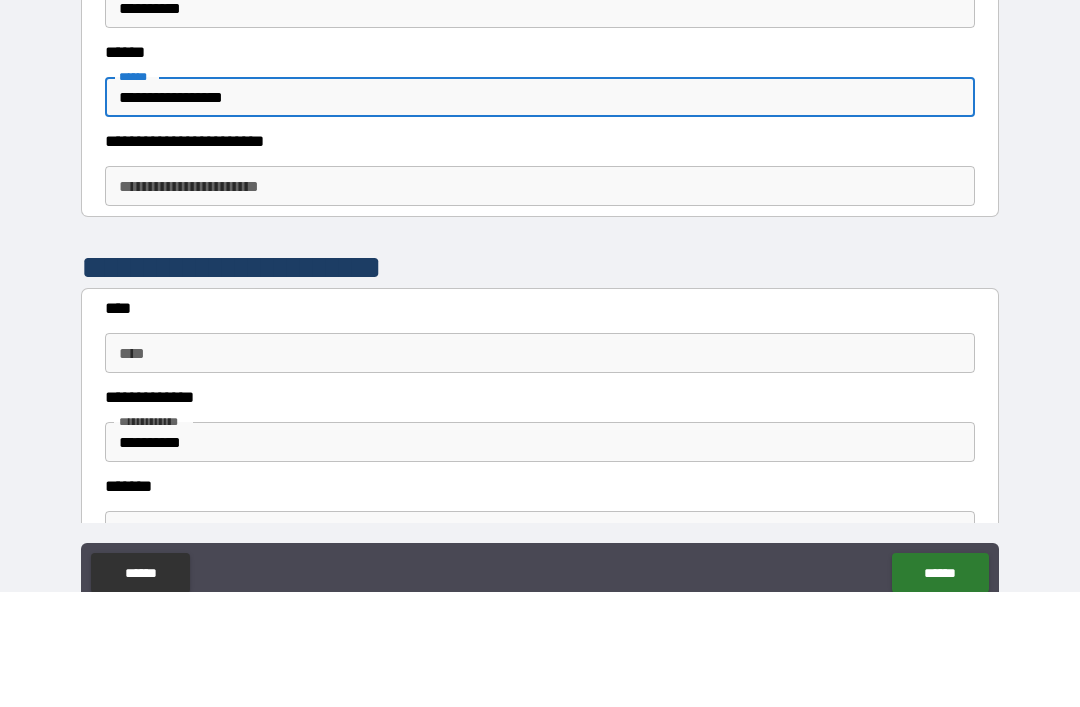 type on "**********" 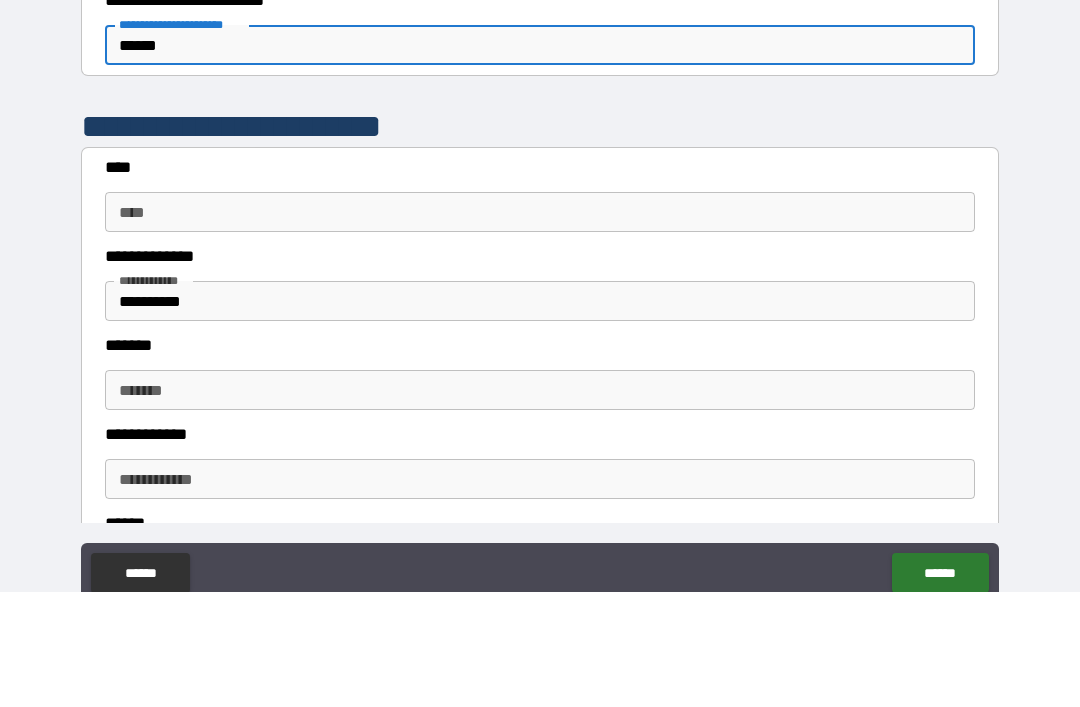 scroll, scrollTop: 866, scrollLeft: 0, axis: vertical 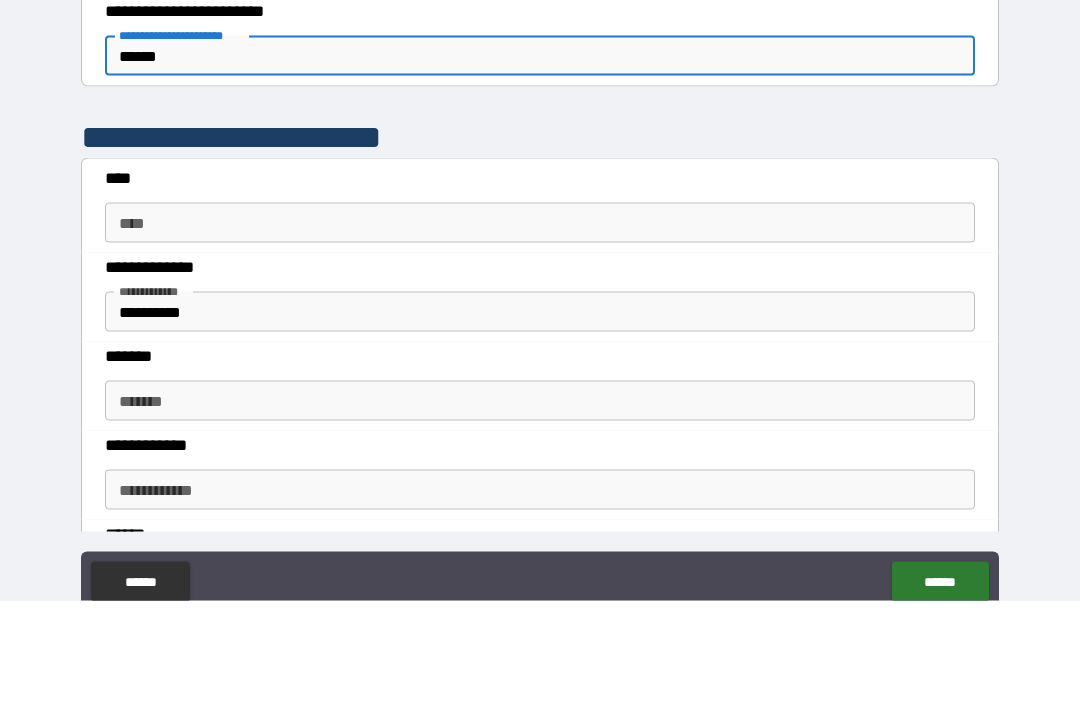 type on "******" 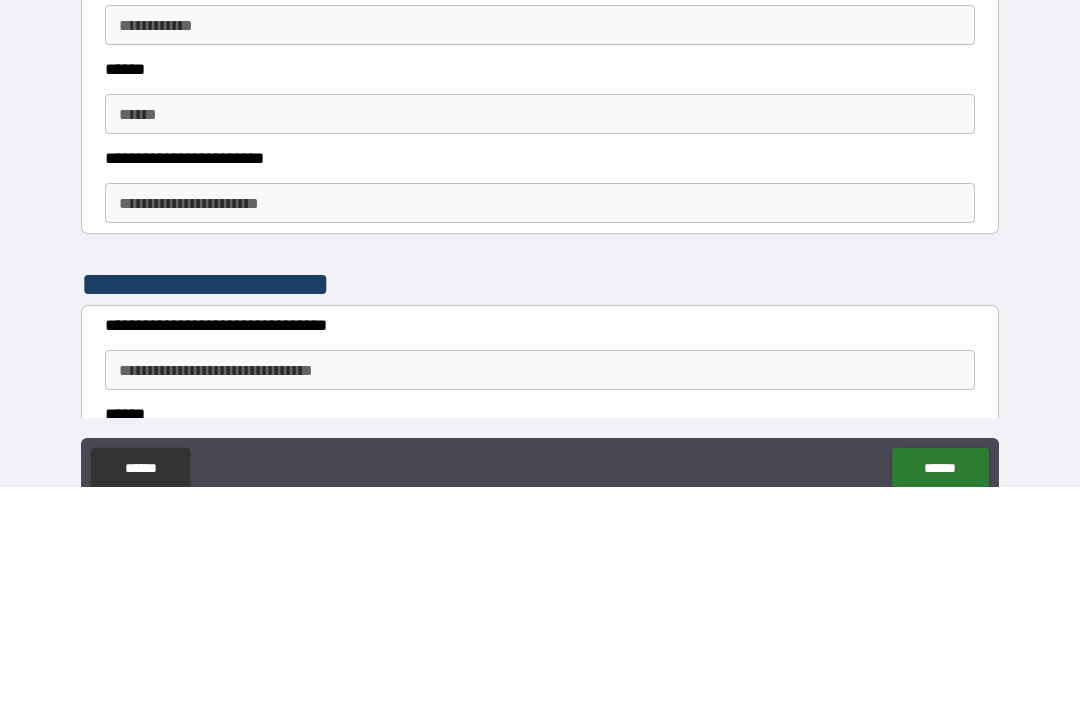 scroll, scrollTop: 1296, scrollLeft: 0, axis: vertical 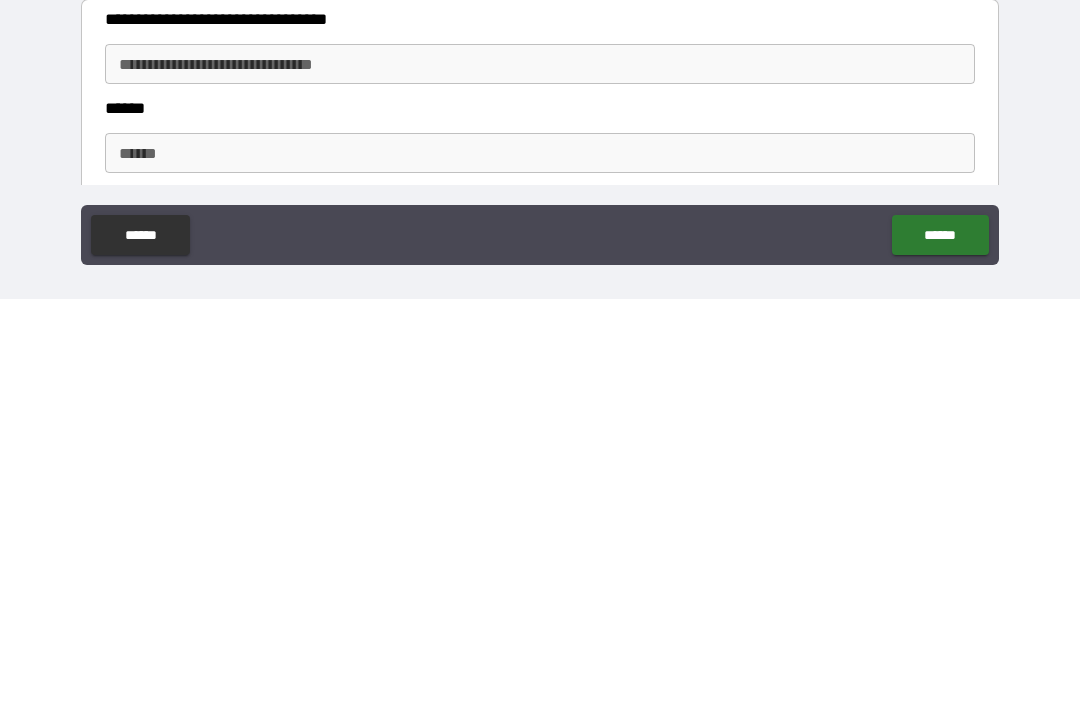 click on "**********" at bounding box center (540, 472) 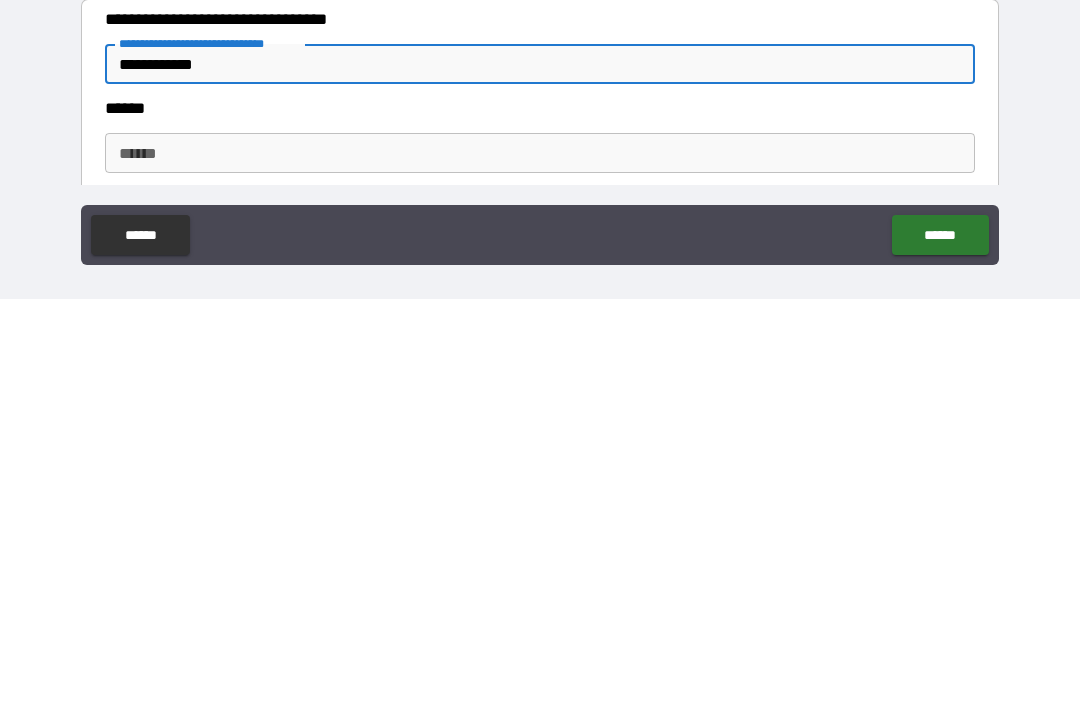 type on "**********" 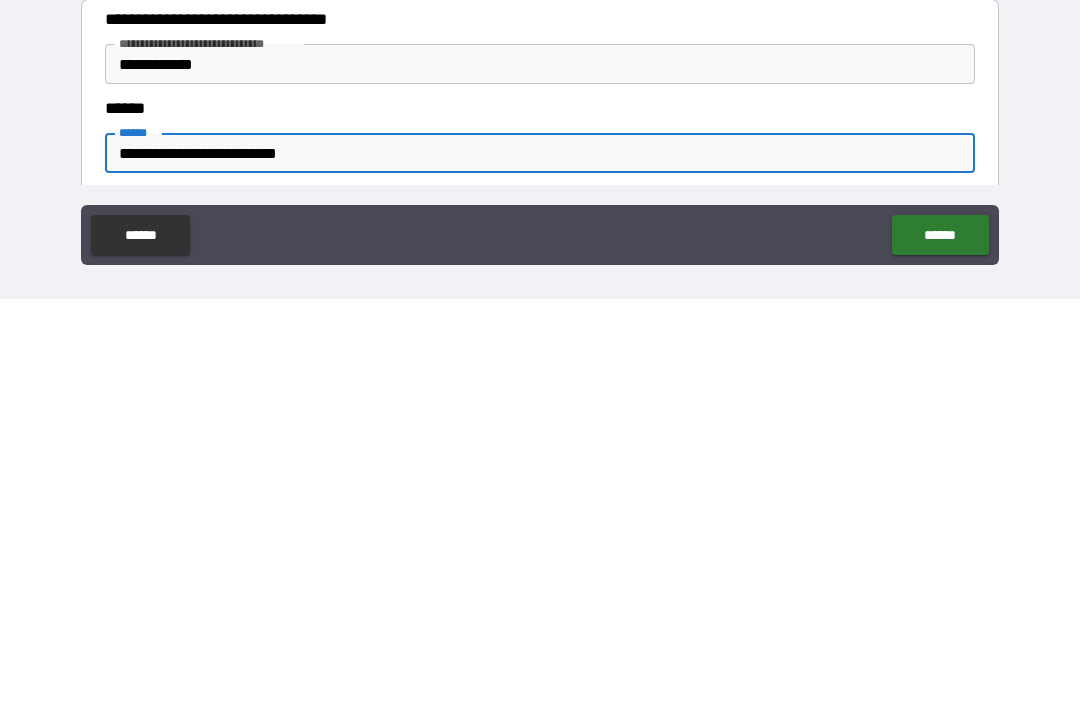 type on "**********" 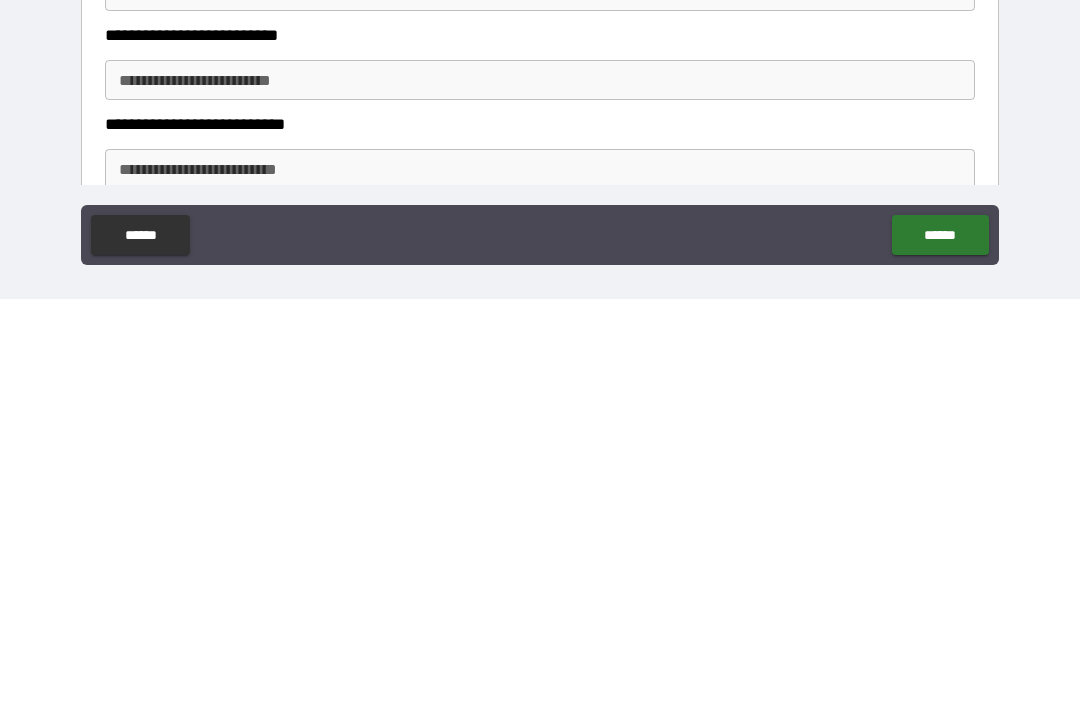 scroll, scrollTop: 1538, scrollLeft: 0, axis: vertical 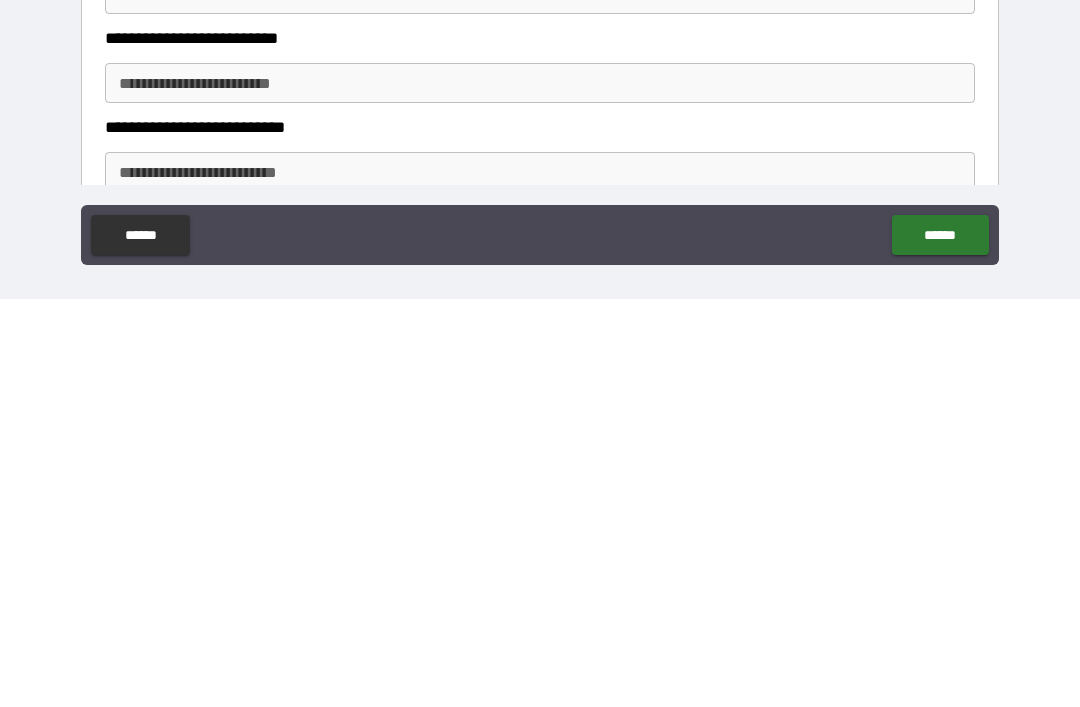 click on "**********" at bounding box center [540, 491] 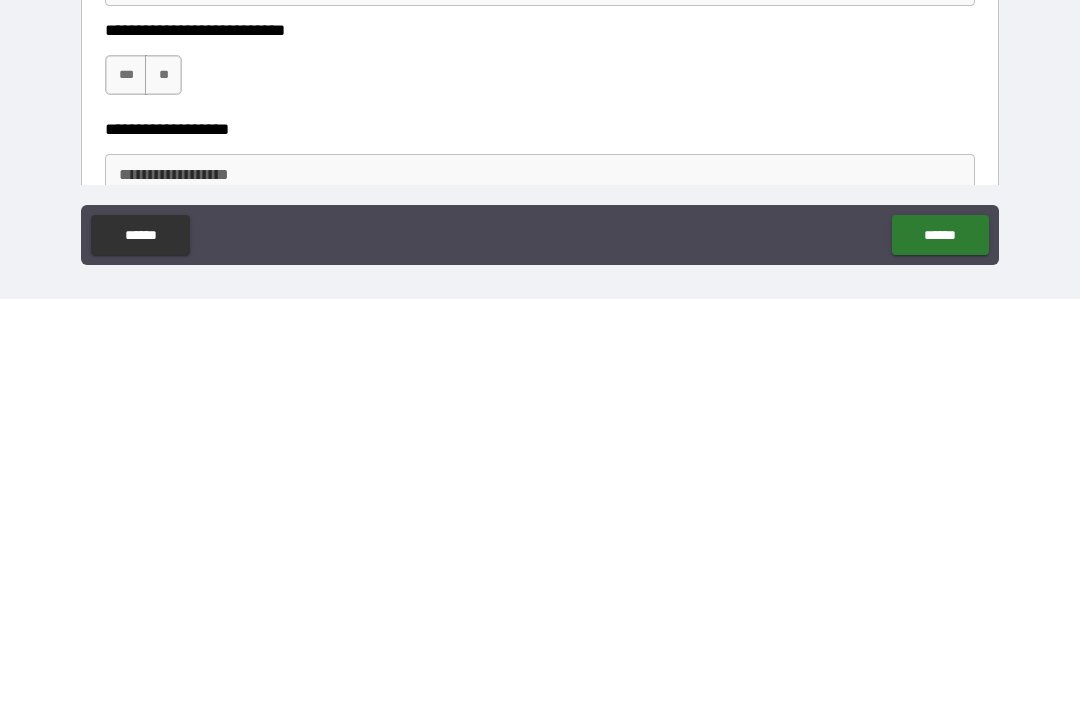 scroll, scrollTop: 1729, scrollLeft: 0, axis: vertical 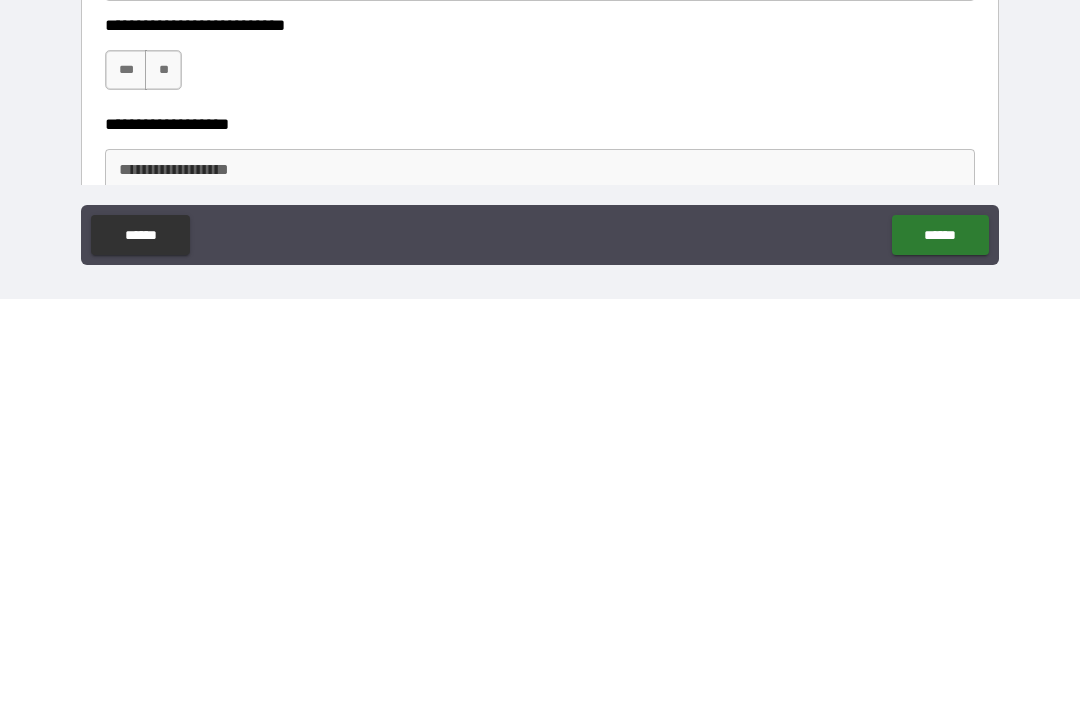 type on "********" 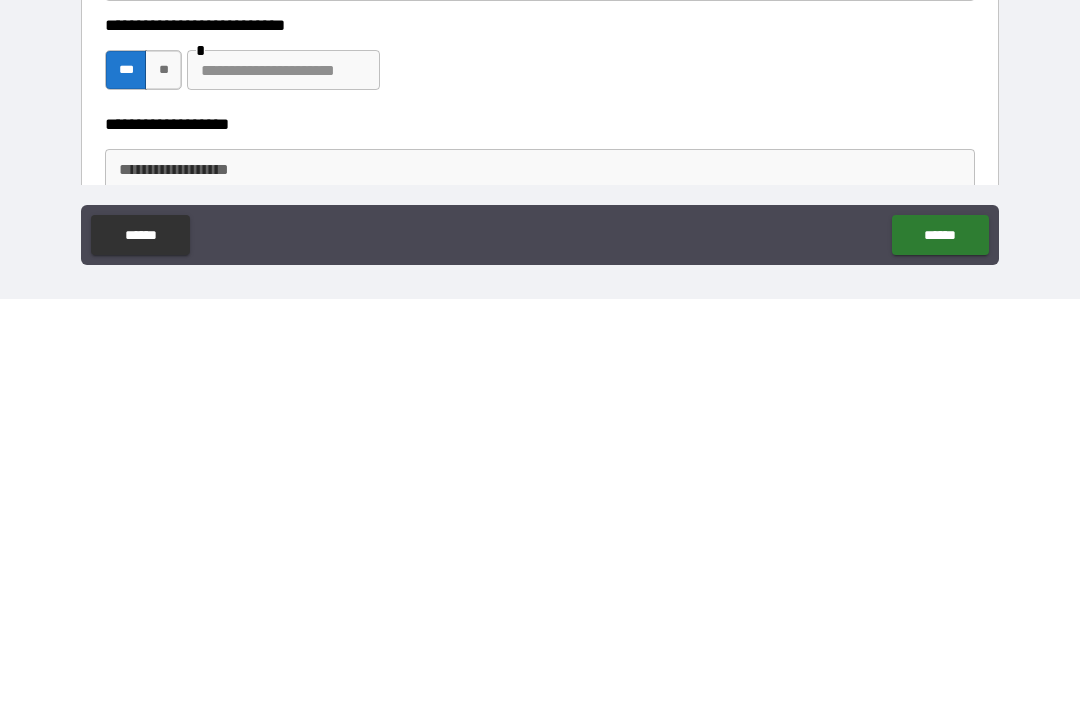 scroll, scrollTop: 64, scrollLeft: 0, axis: vertical 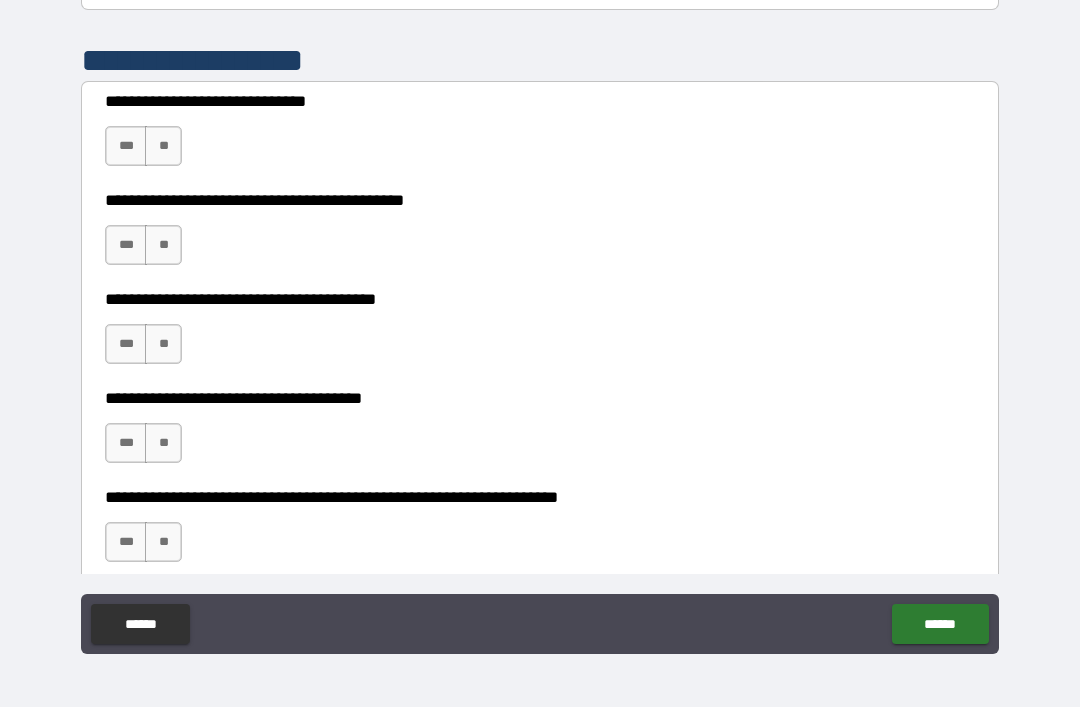 click on "***" at bounding box center [126, 146] 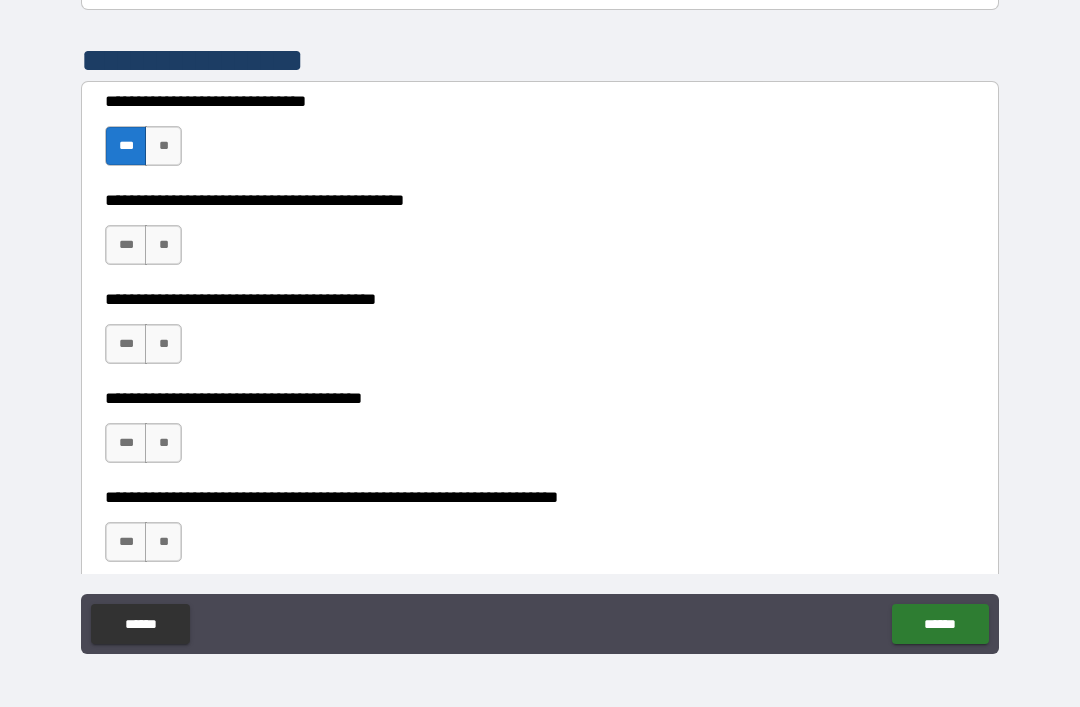 click on "***" at bounding box center [126, 245] 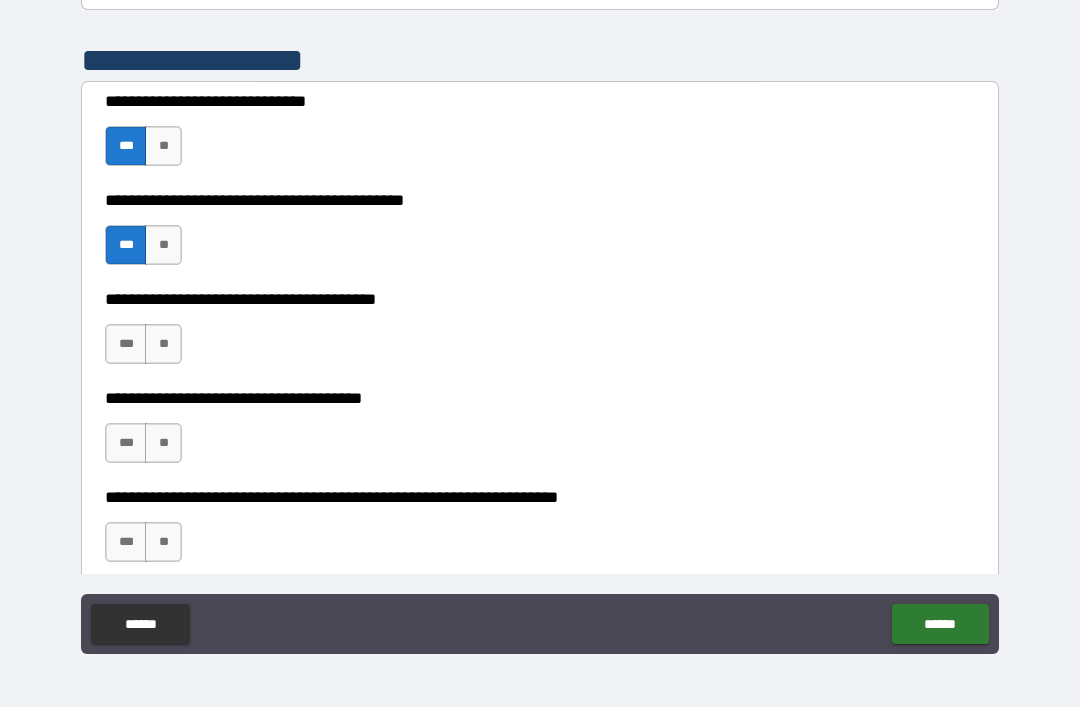 click on "***" at bounding box center (126, 344) 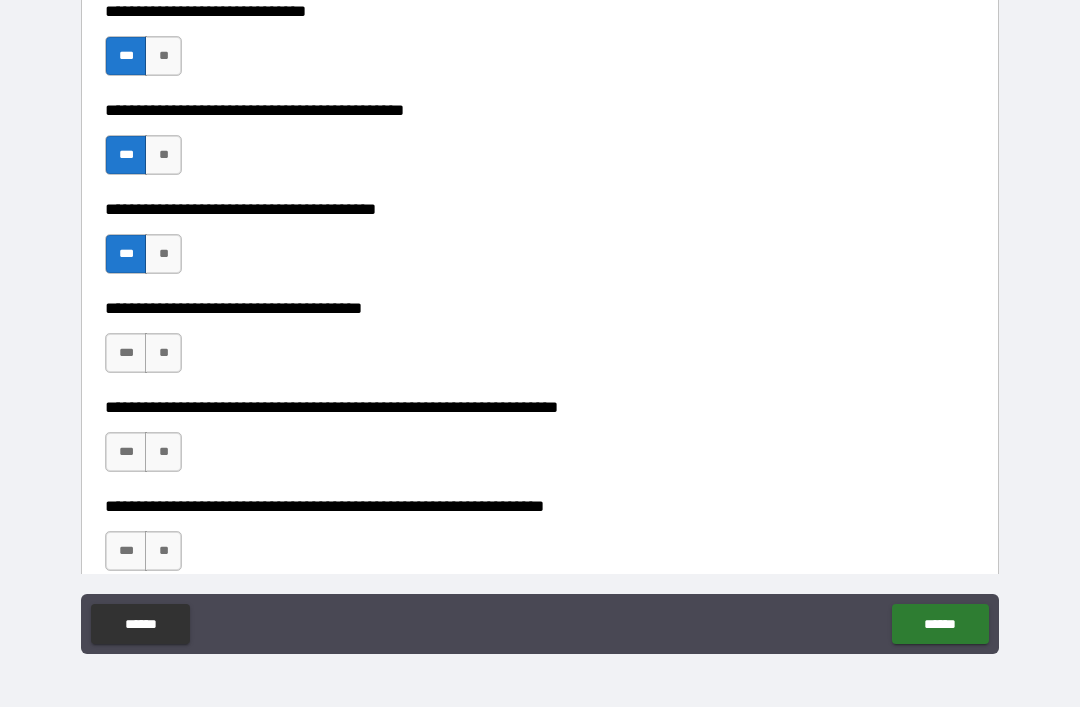 scroll, scrollTop: 2889, scrollLeft: 0, axis: vertical 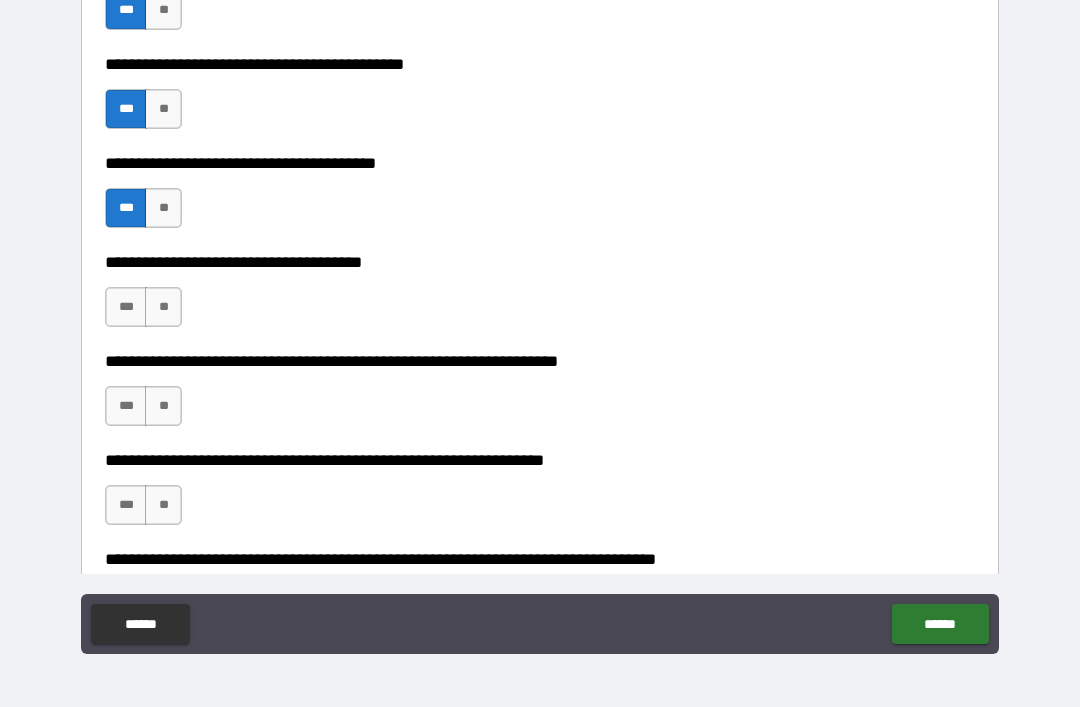 click on "***" at bounding box center [126, 307] 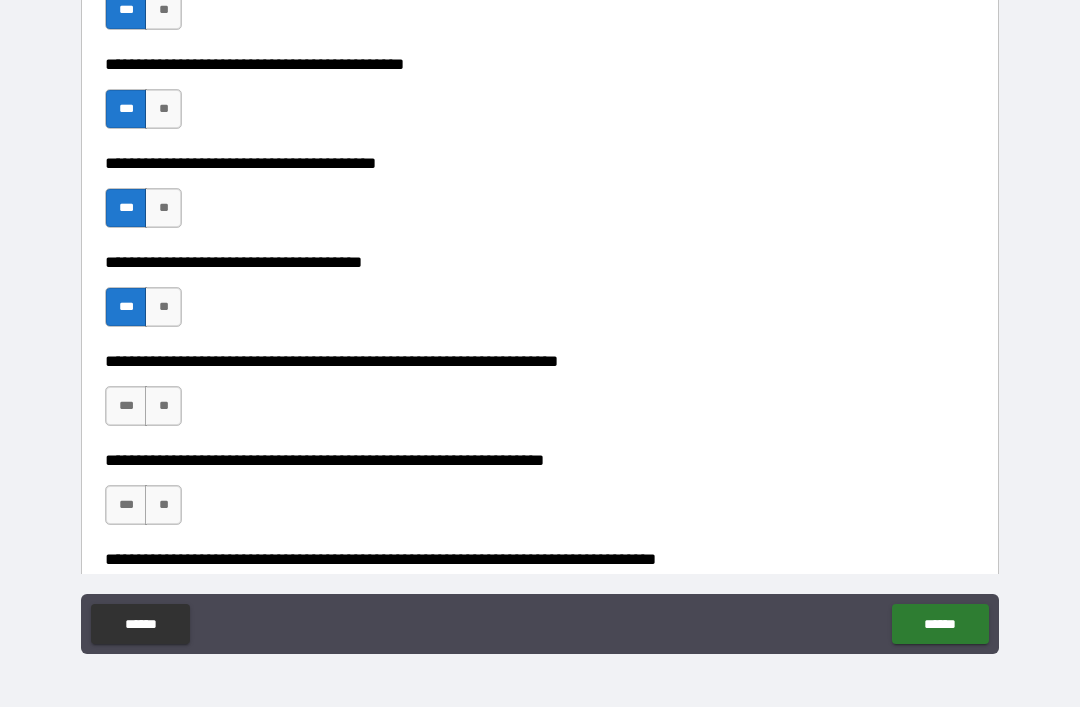 click on "**" at bounding box center [163, 307] 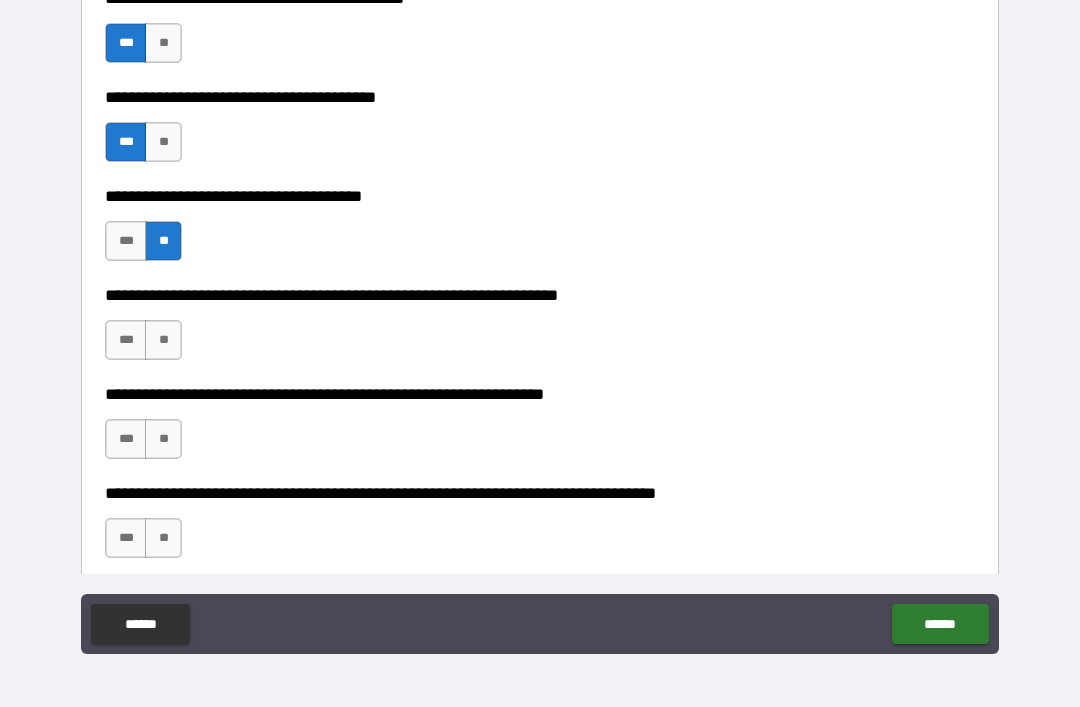 scroll, scrollTop: 2981, scrollLeft: 0, axis: vertical 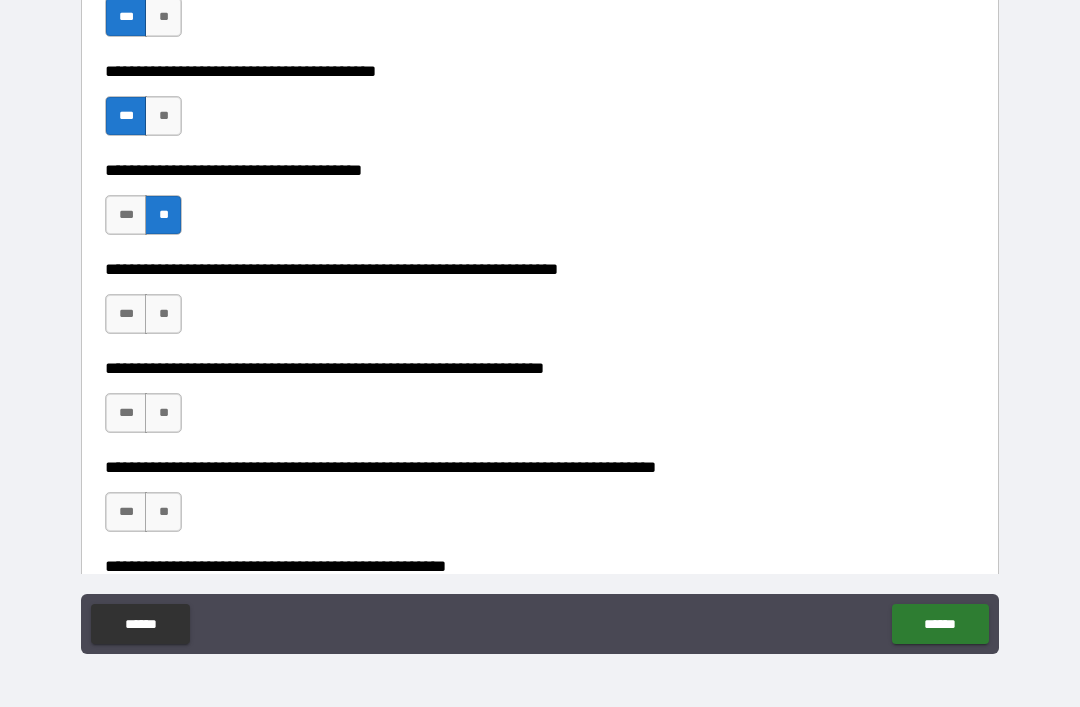 click on "**" at bounding box center (163, 314) 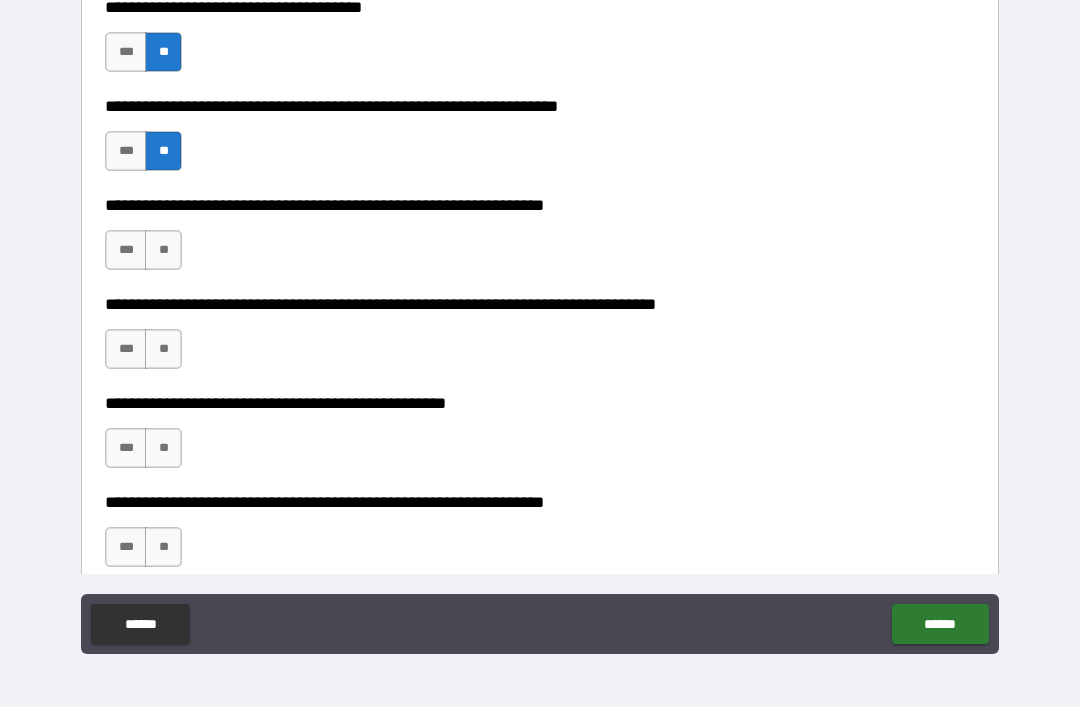 scroll, scrollTop: 3145, scrollLeft: 0, axis: vertical 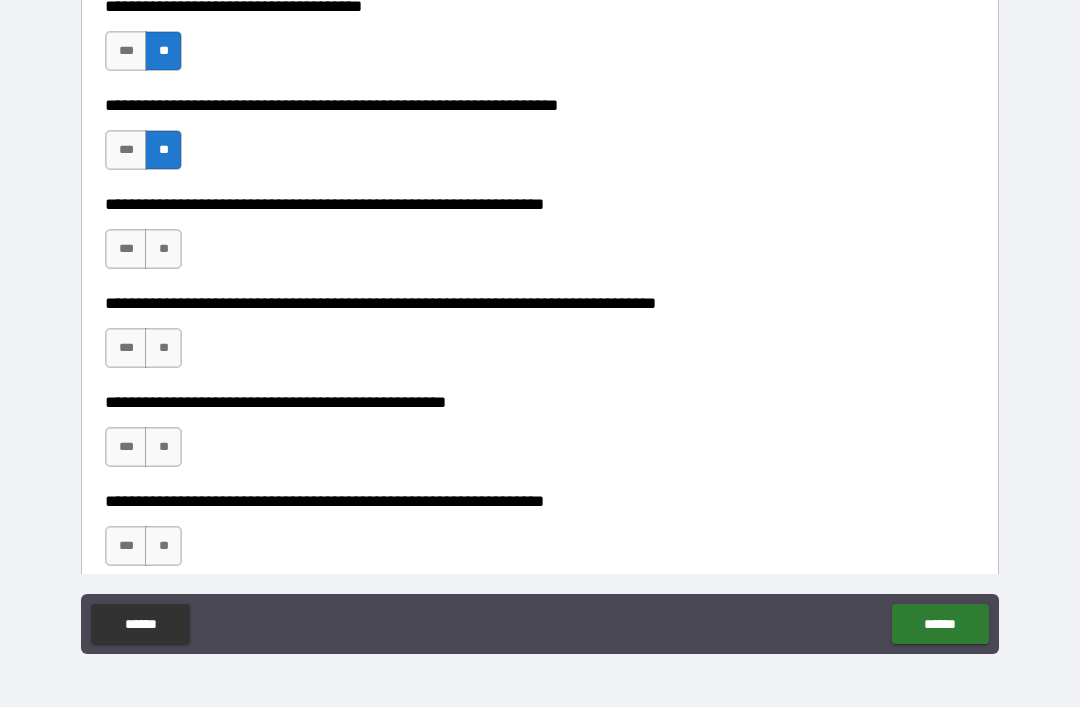 click on "**" at bounding box center [163, 249] 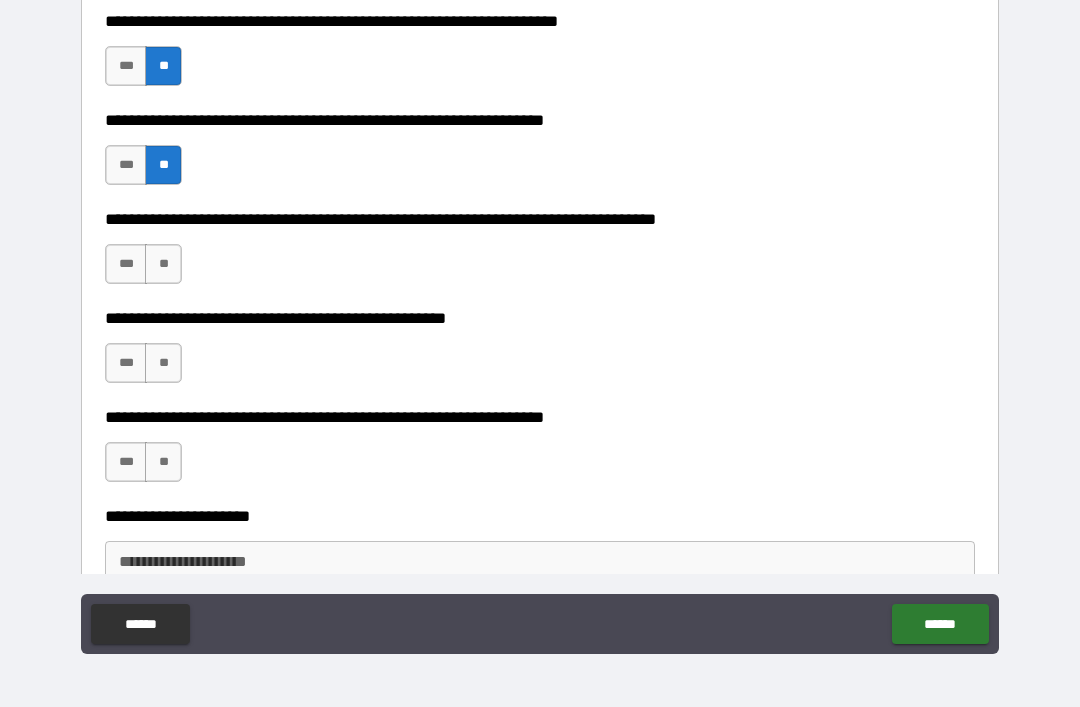 scroll, scrollTop: 3238, scrollLeft: 0, axis: vertical 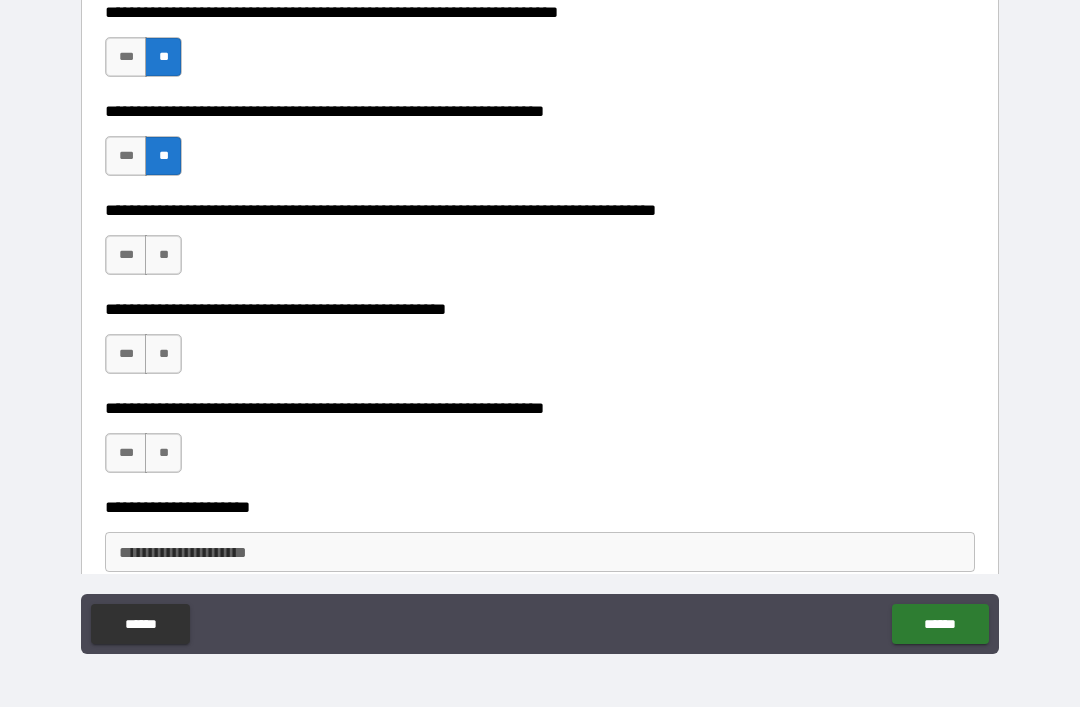 click on "**" at bounding box center [163, 255] 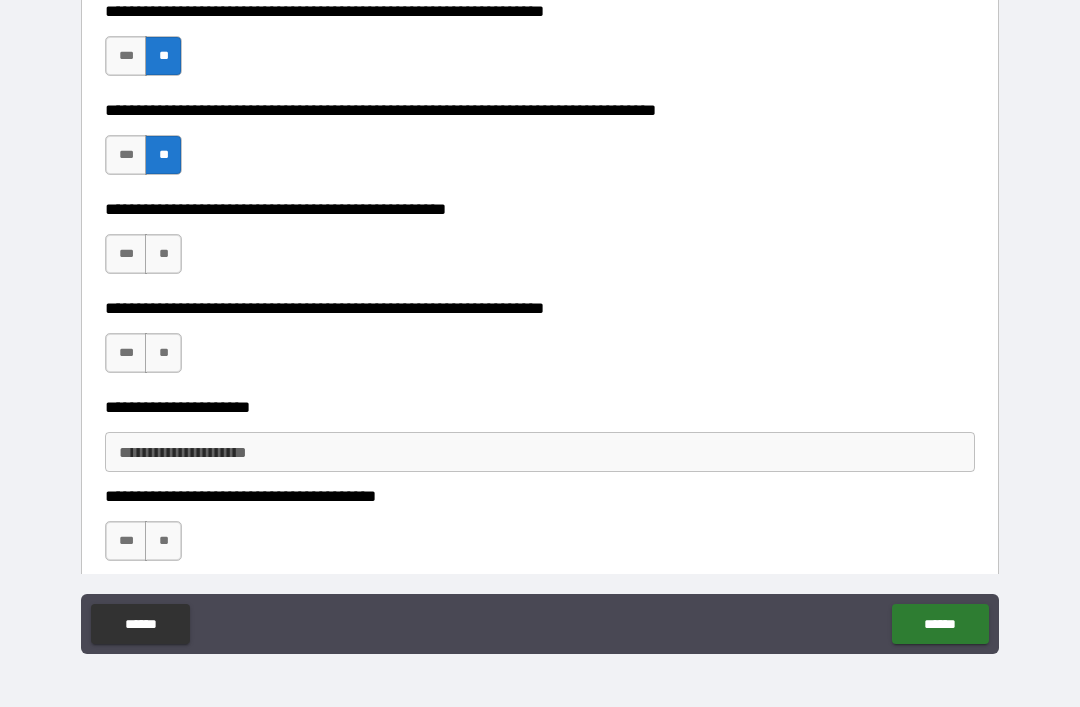 scroll, scrollTop: 3345, scrollLeft: 0, axis: vertical 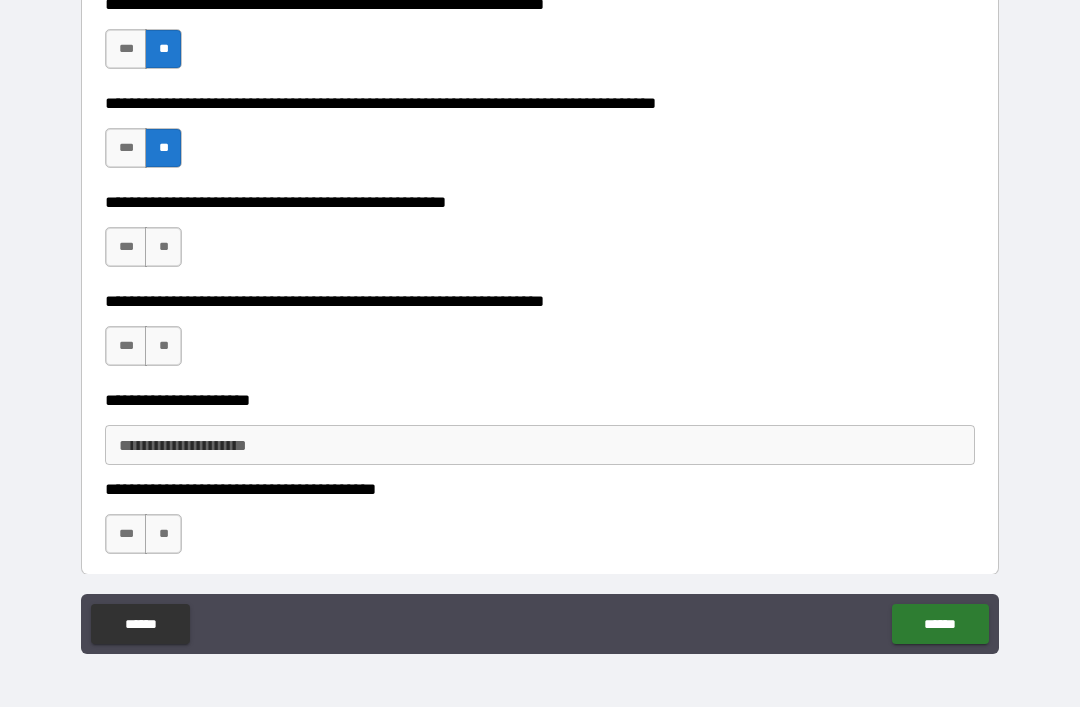click on "**" at bounding box center [163, 247] 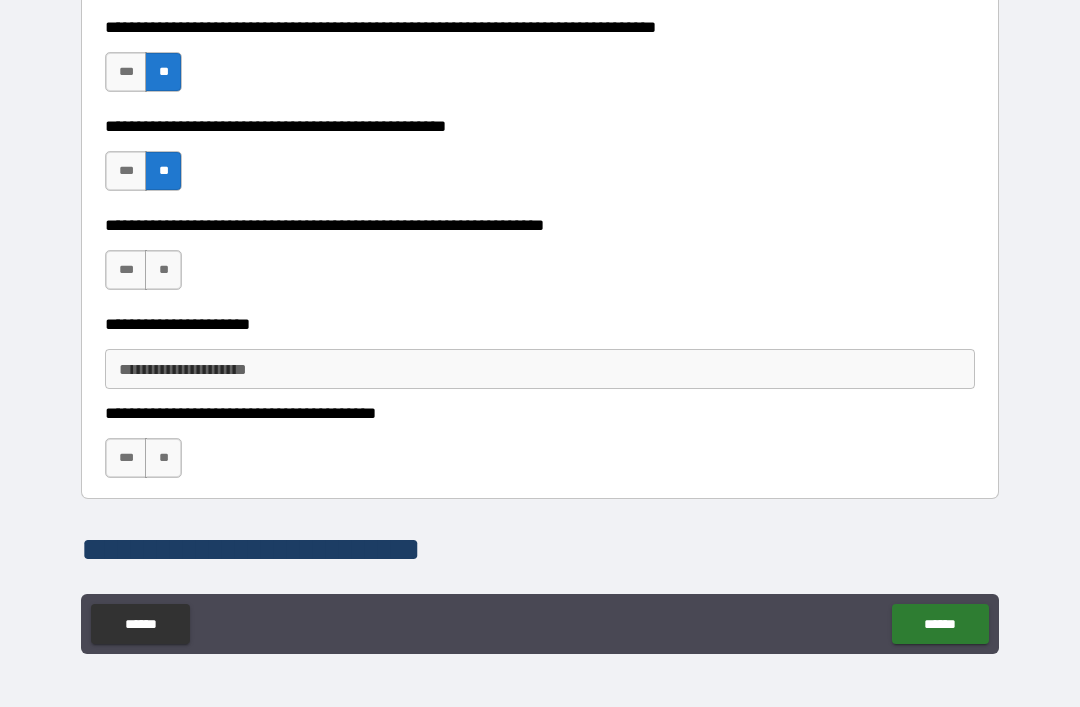 scroll, scrollTop: 3424, scrollLeft: 0, axis: vertical 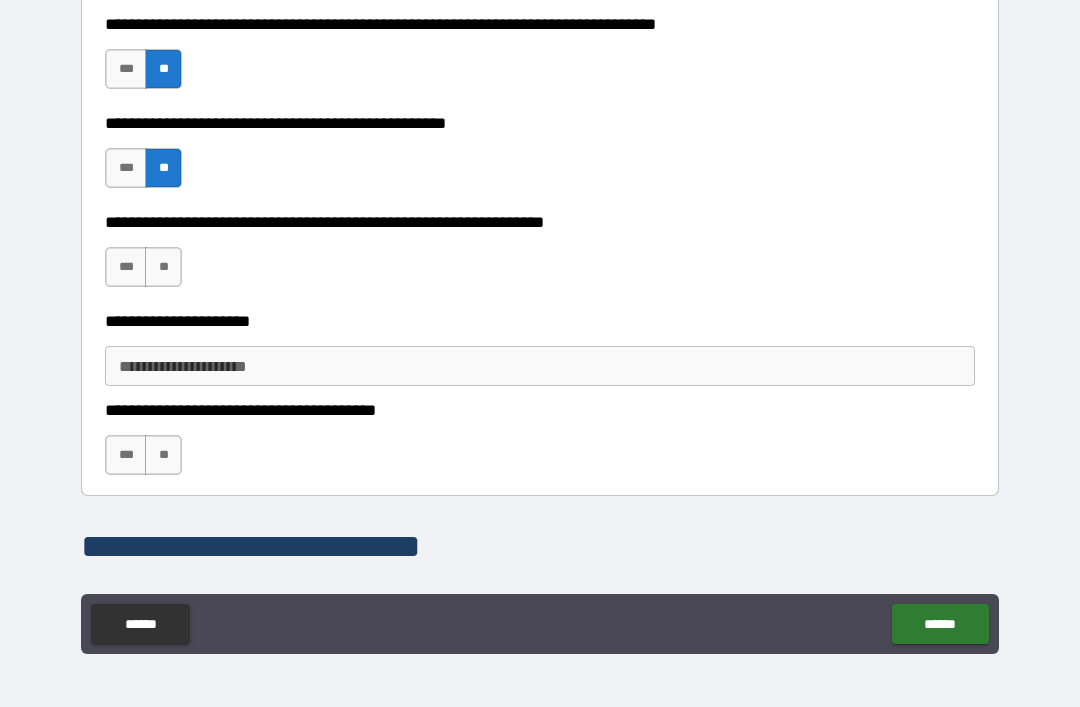click on "**" at bounding box center (163, 267) 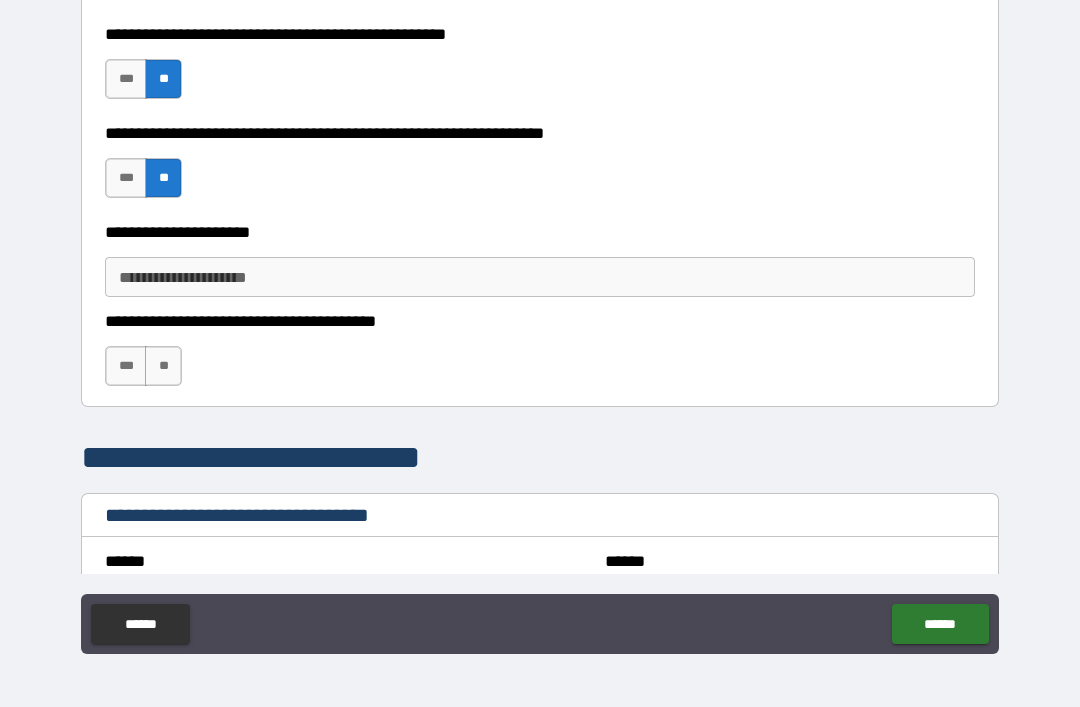 scroll, scrollTop: 3516, scrollLeft: 0, axis: vertical 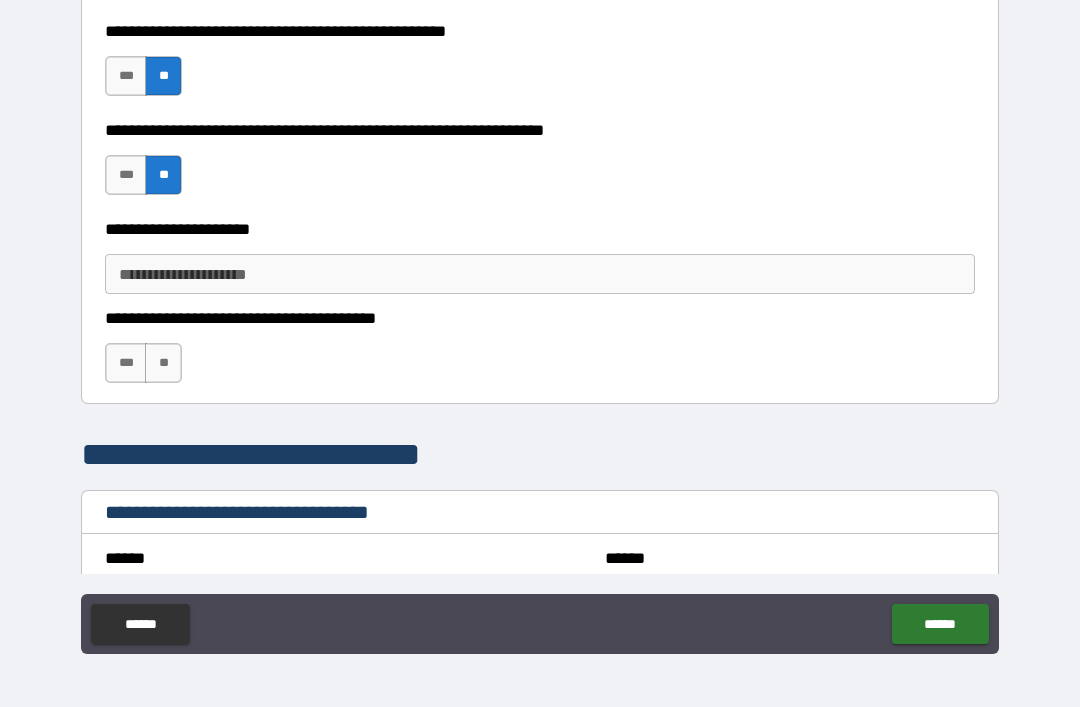 click on "***" at bounding box center (126, 175) 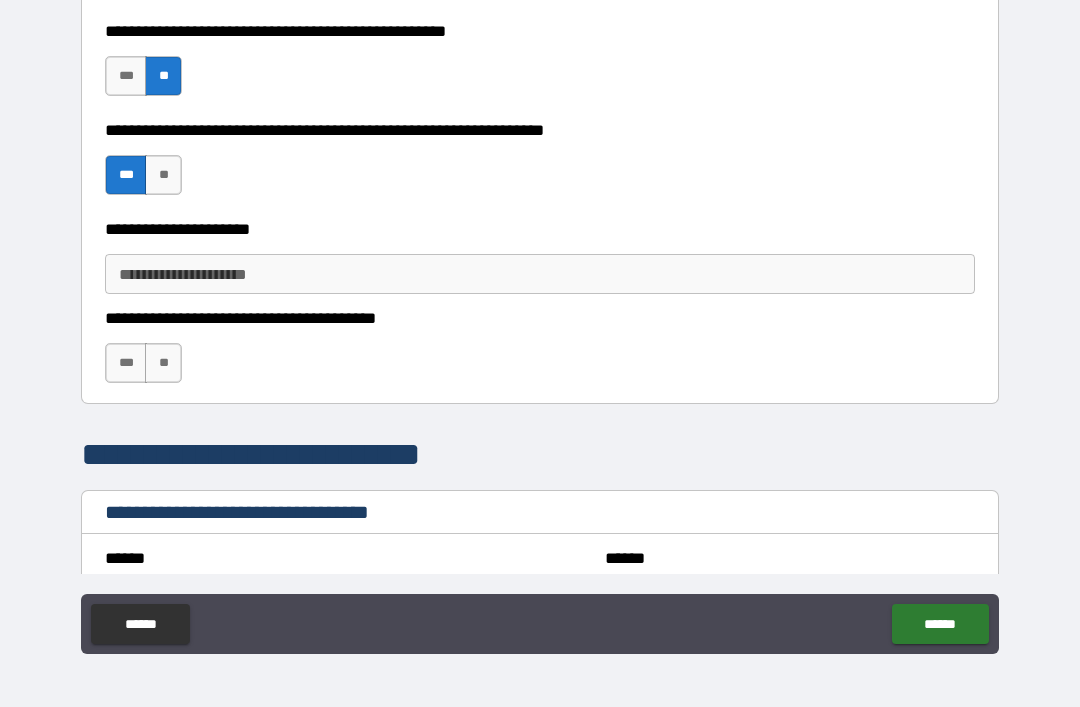 click on "**********" at bounding box center [540, 274] 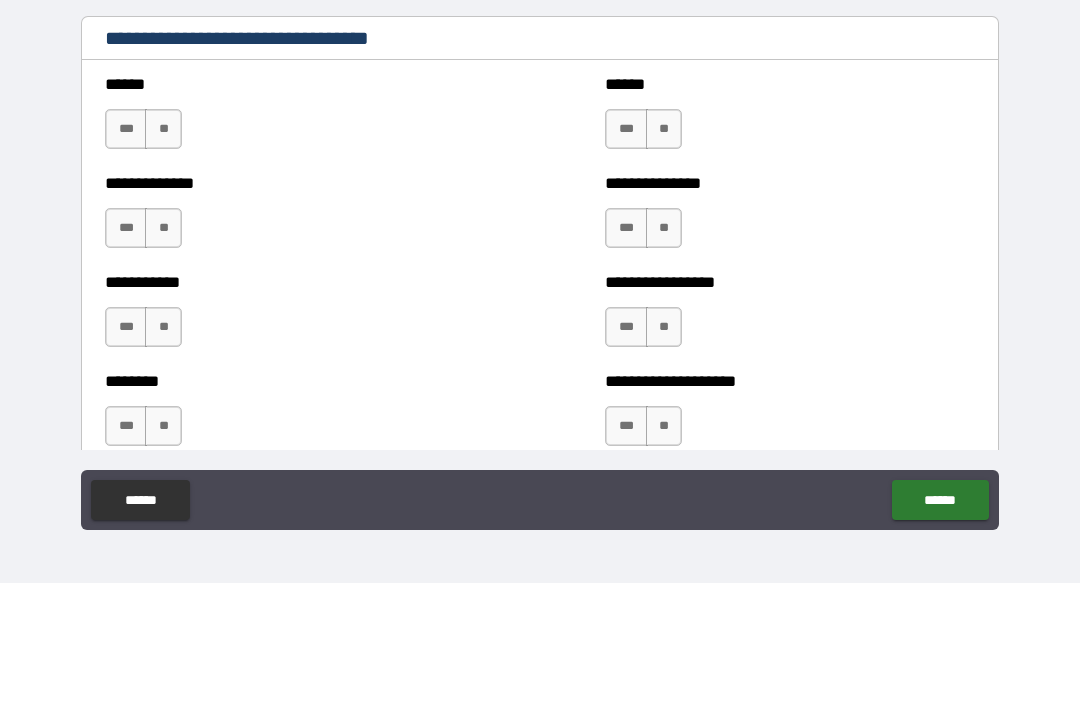 scroll, scrollTop: 3867, scrollLeft: 0, axis: vertical 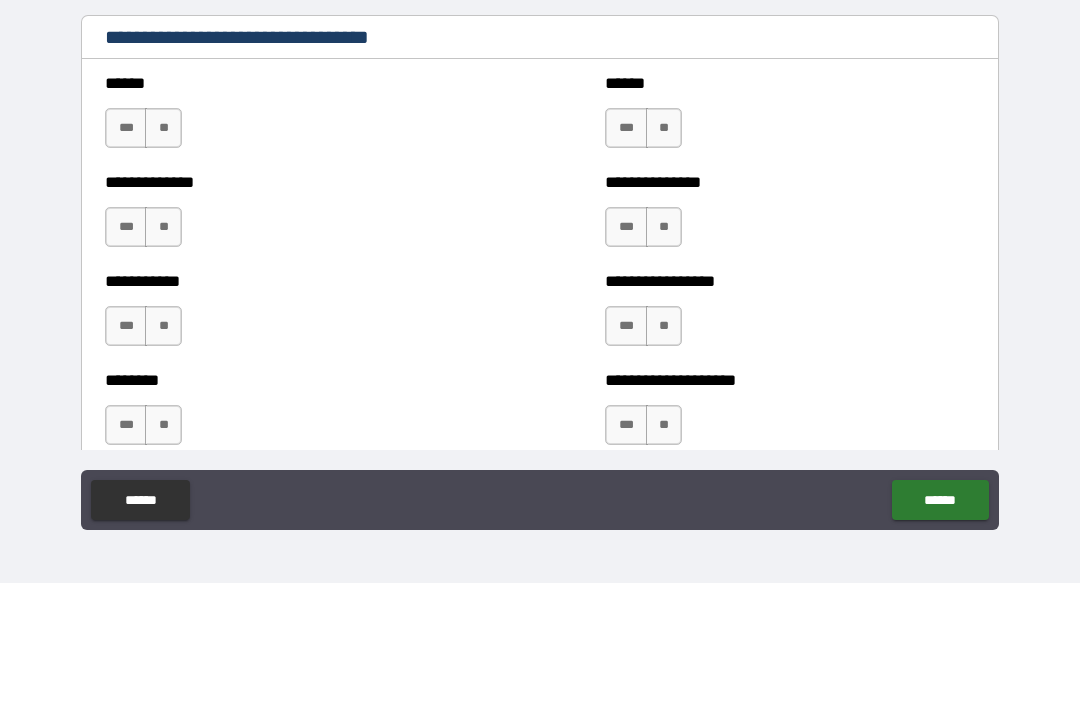 type on "*******" 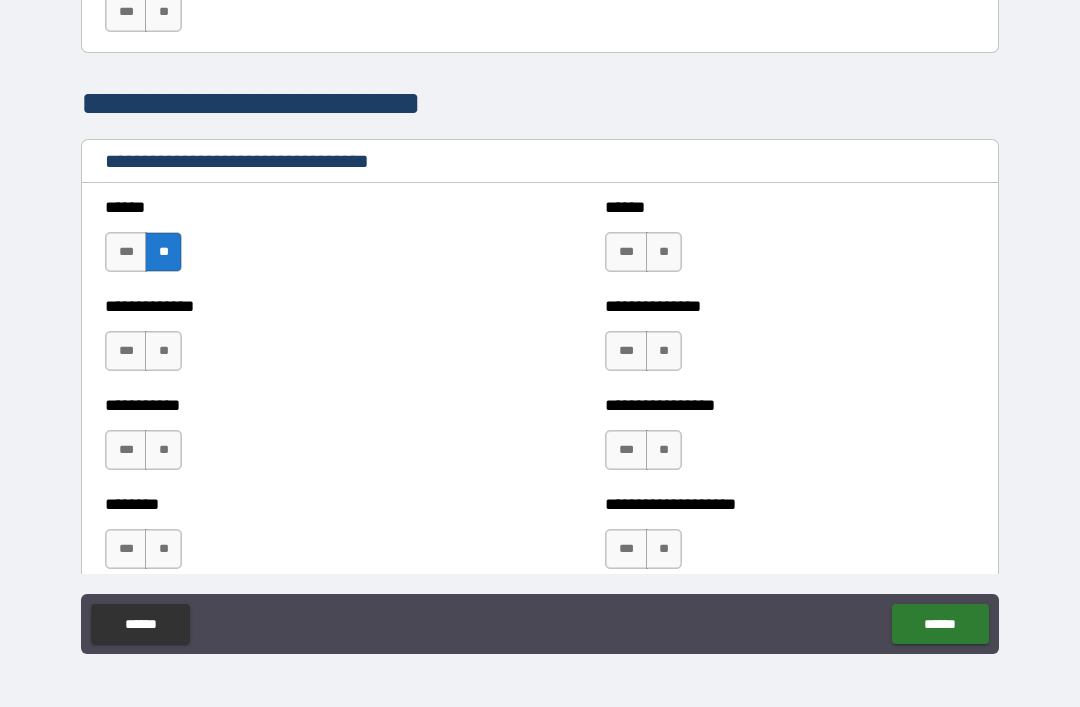 click on "**" at bounding box center (163, 351) 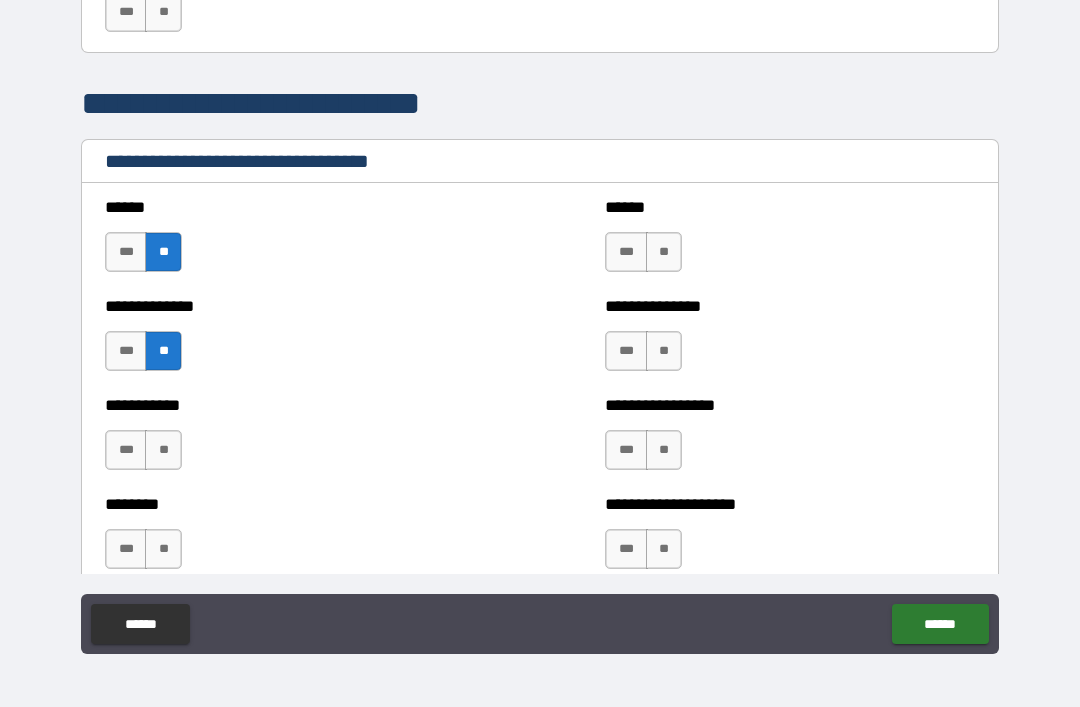 click on "**" at bounding box center (163, 450) 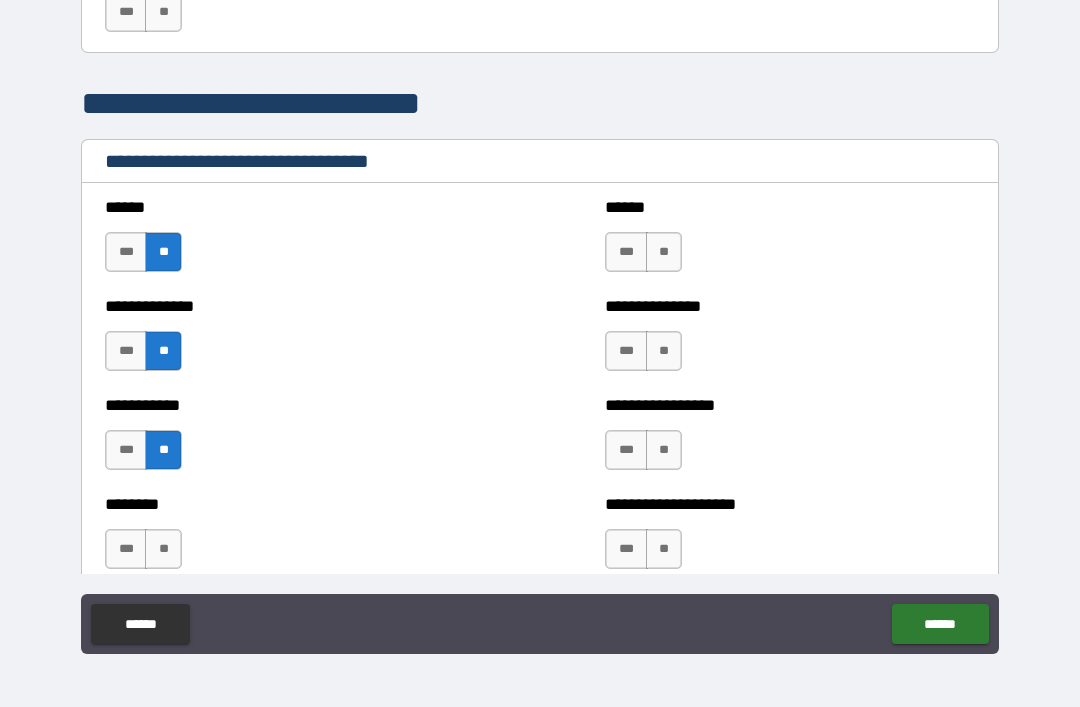 click on "**" at bounding box center (163, 549) 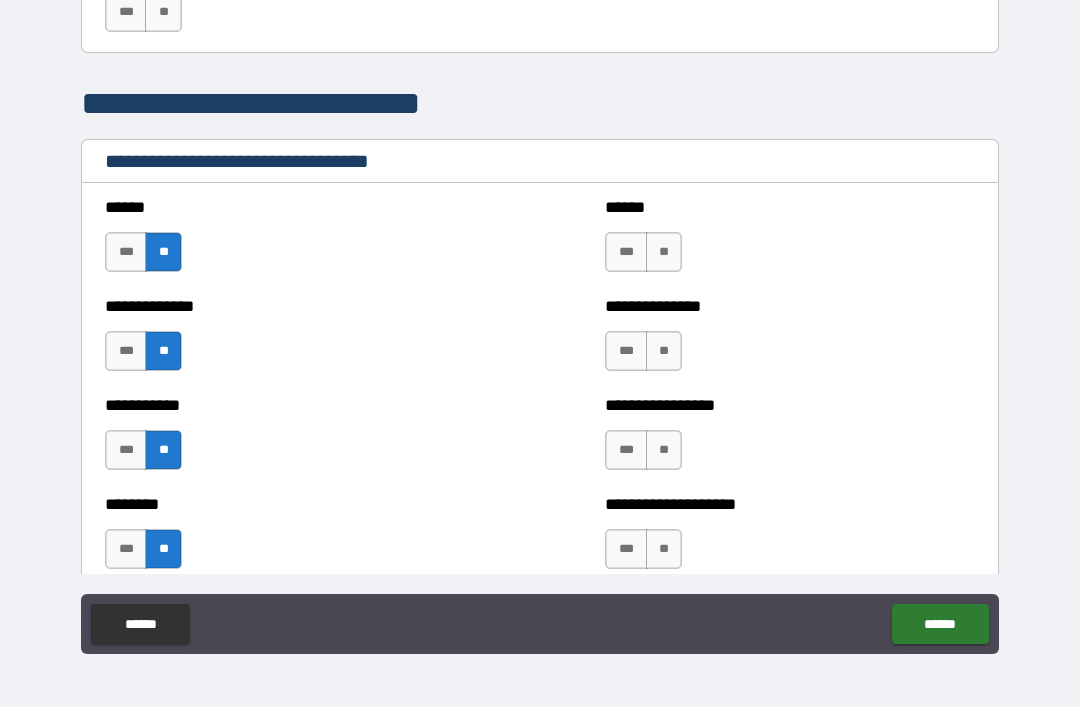 click on "**" at bounding box center (664, 252) 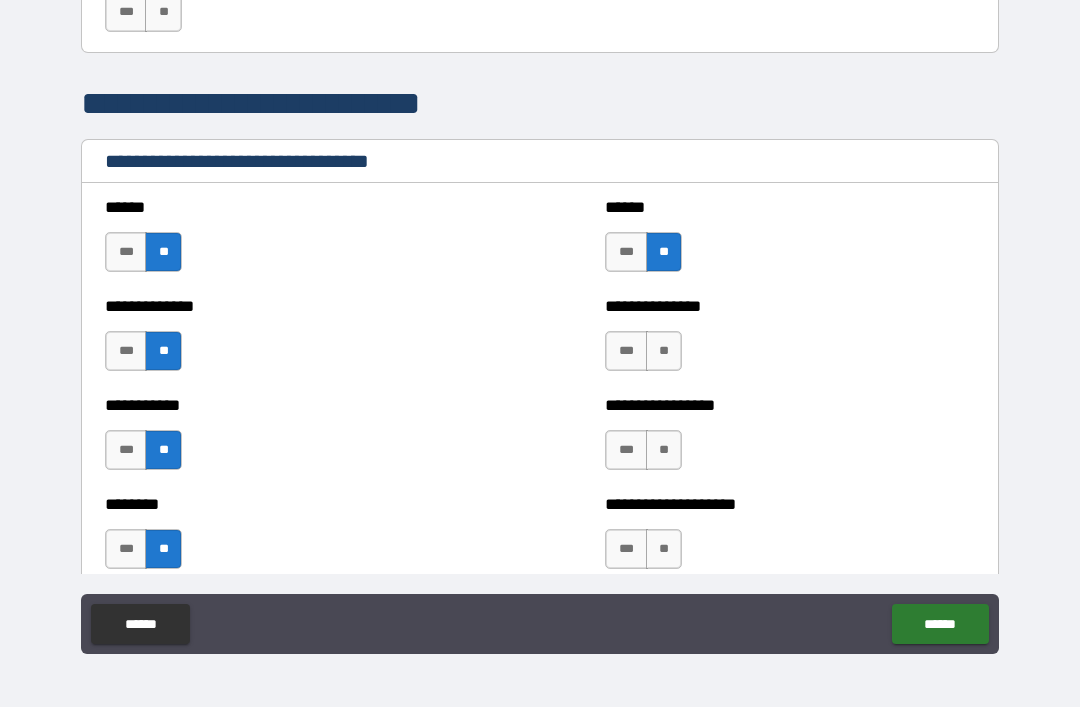 click on "**" at bounding box center [664, 351] 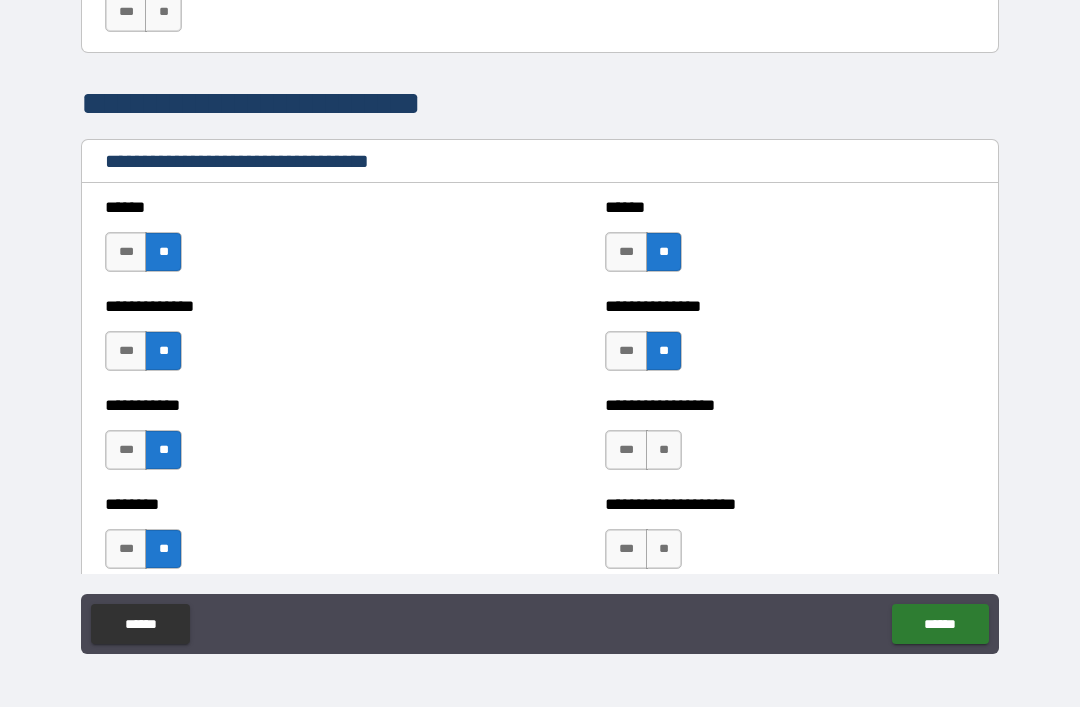 click on "**" at bounding box center [664, 450] 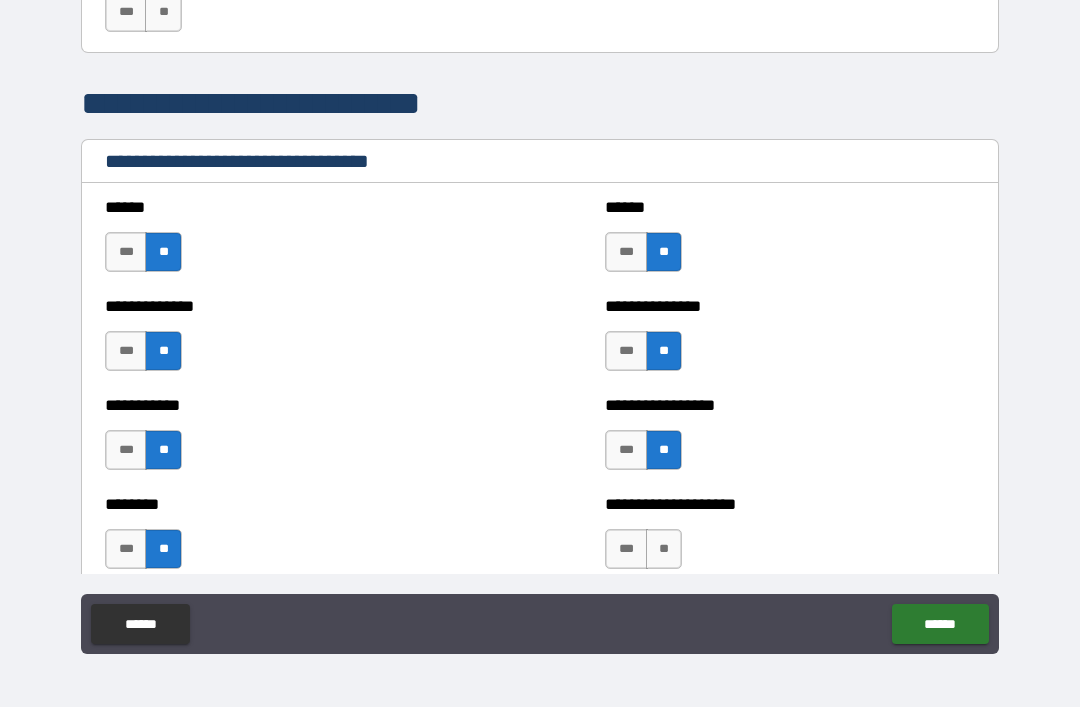 click on "**" at bounding box center (664, 549) 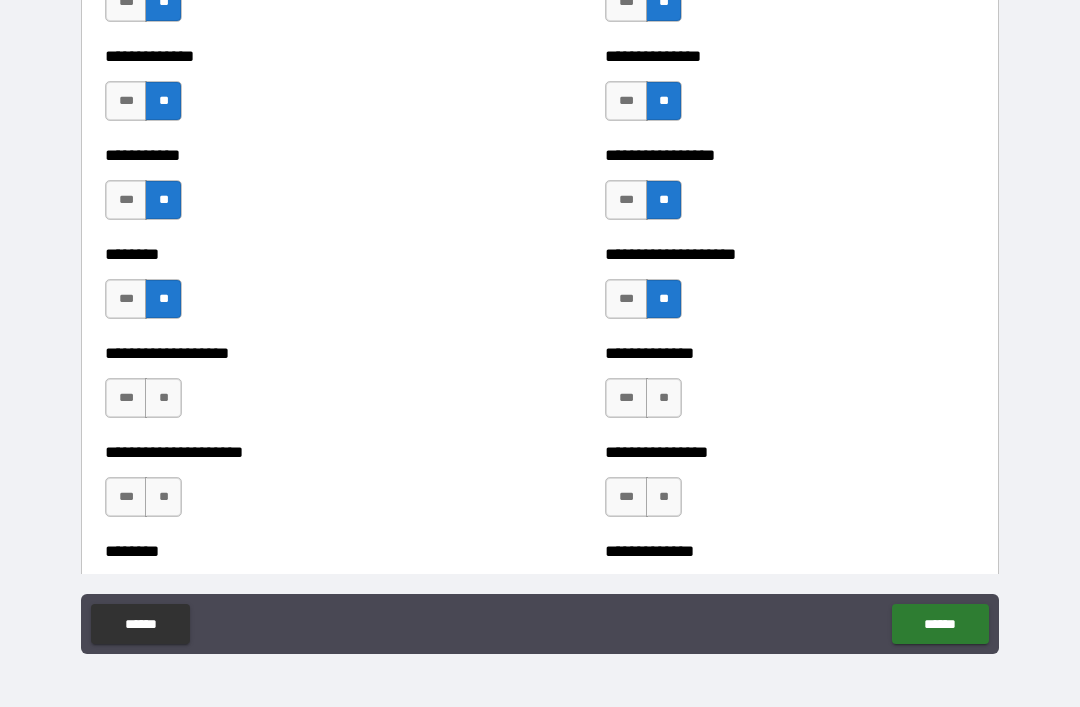 scroll, scrollTop: 4121, scrollLeft: 0, axis: vertical 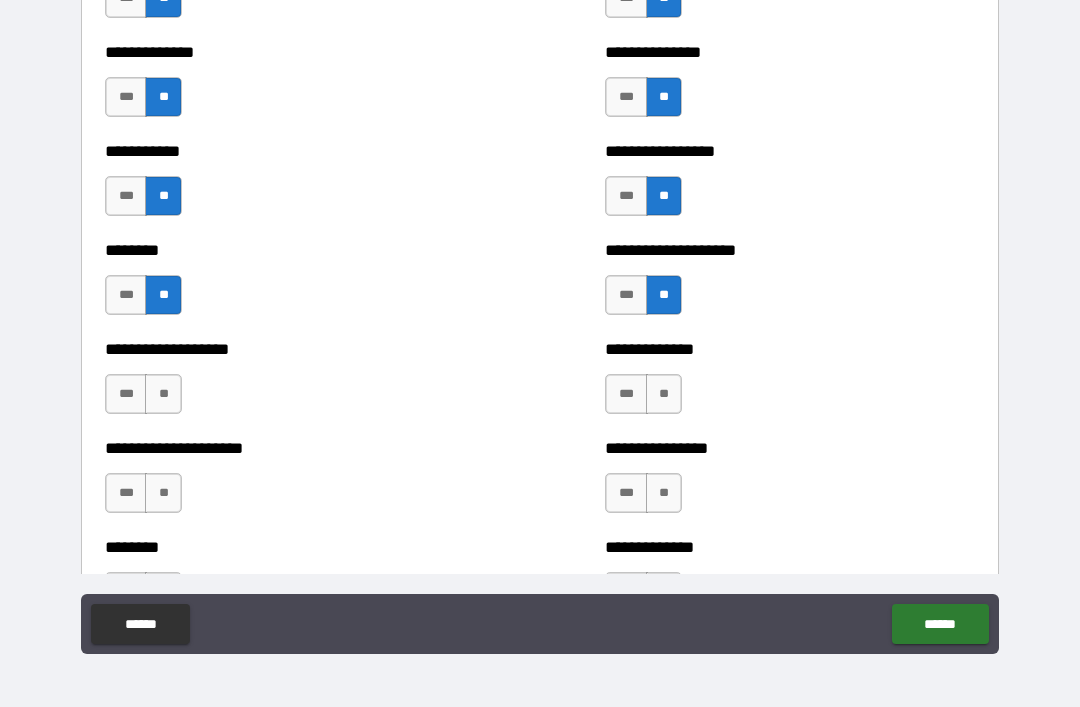click on "**" at bounding box center (163, 394) 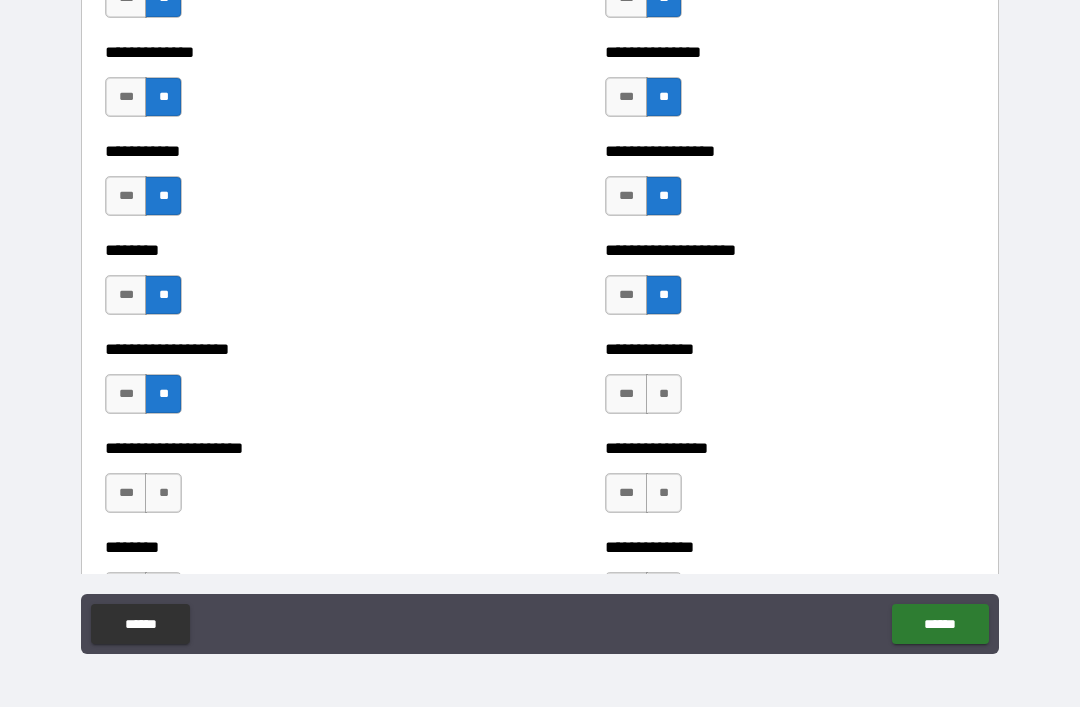 click on "**" at bounding box center (163, 493) 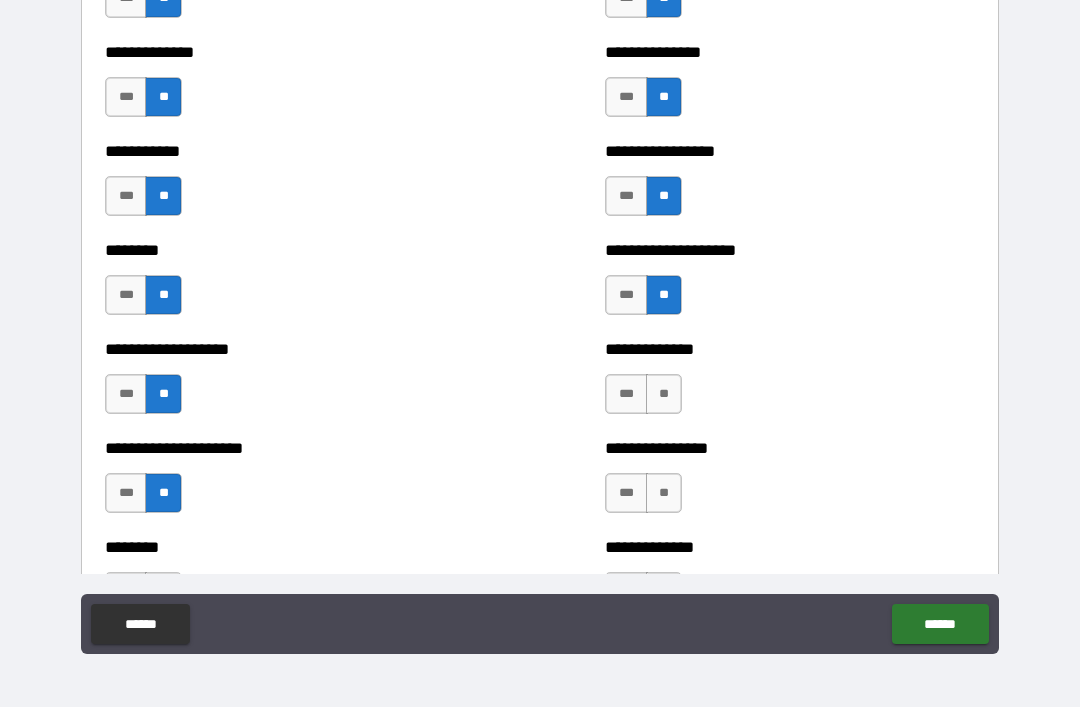click on "**" at bounding box center (664, 394) 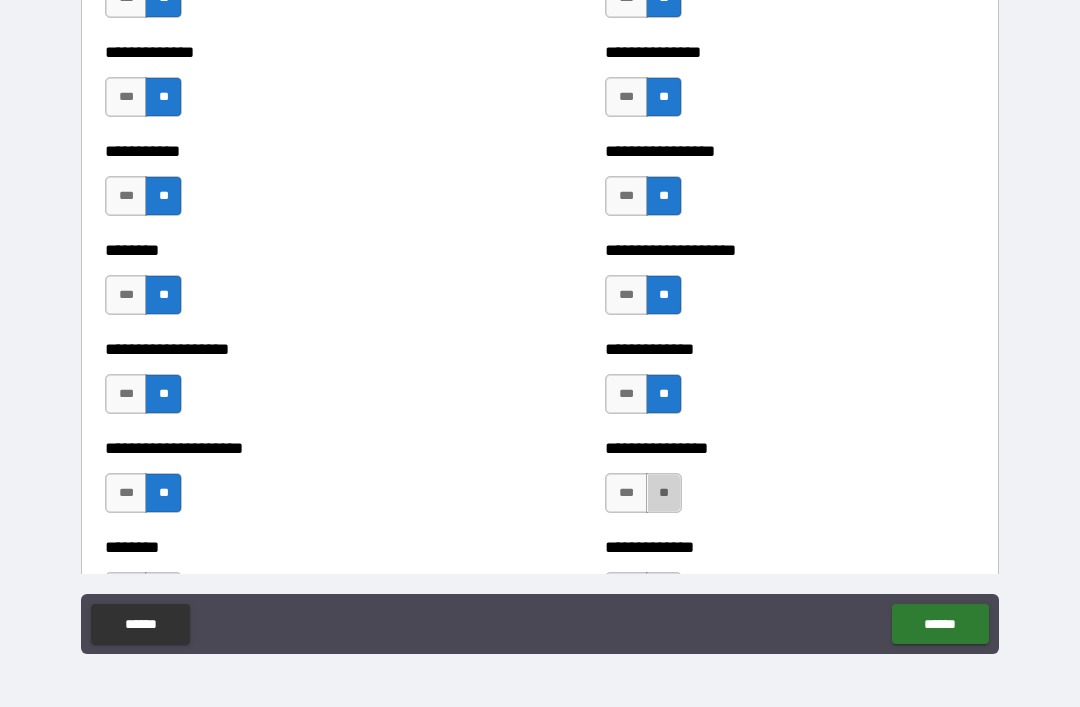 click on "**" at bounding box center (664, 493) 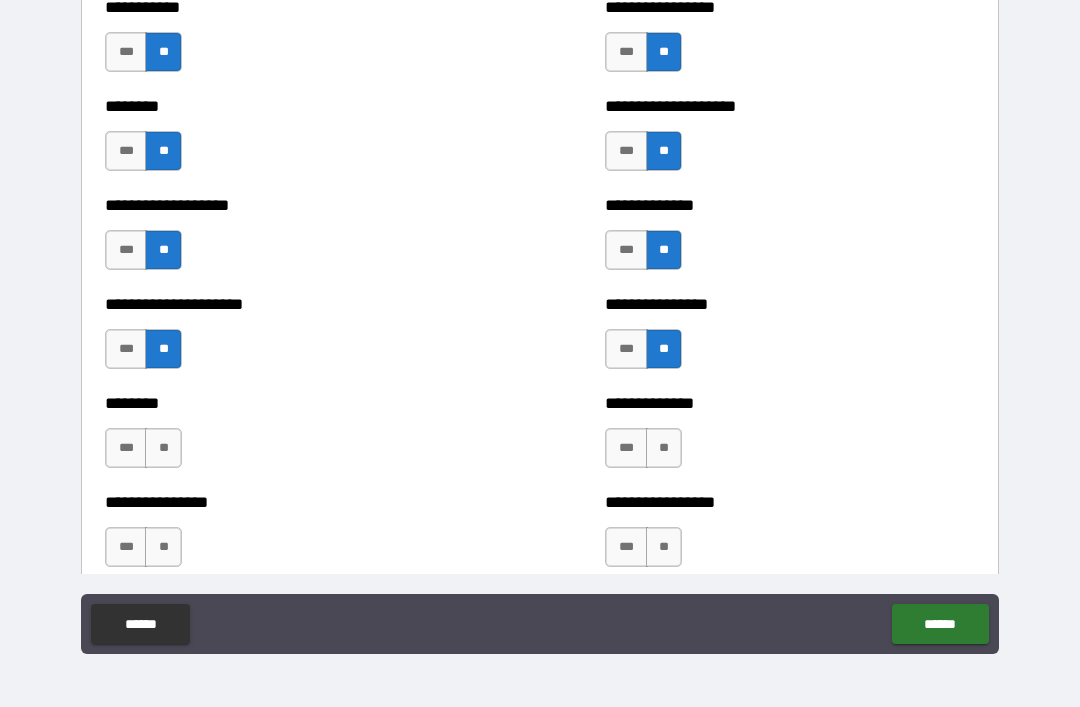 scroll, scrollTop: 4332, scrollLeft: 0, axis: vertical 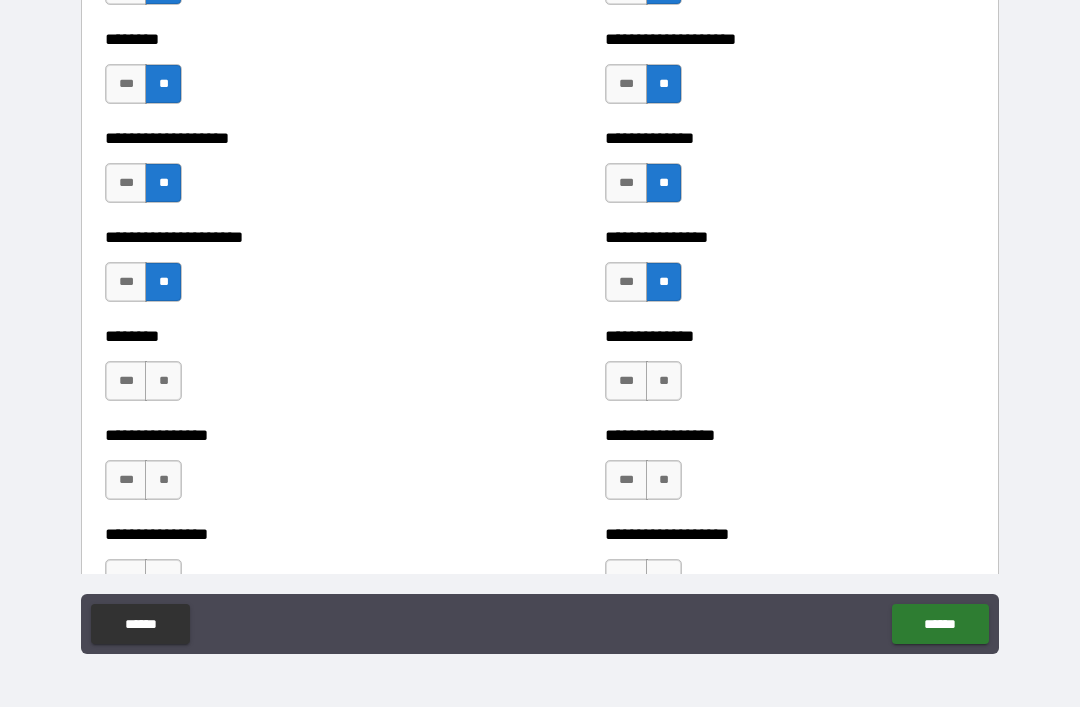click on "**" at bounding box center (664, 381) 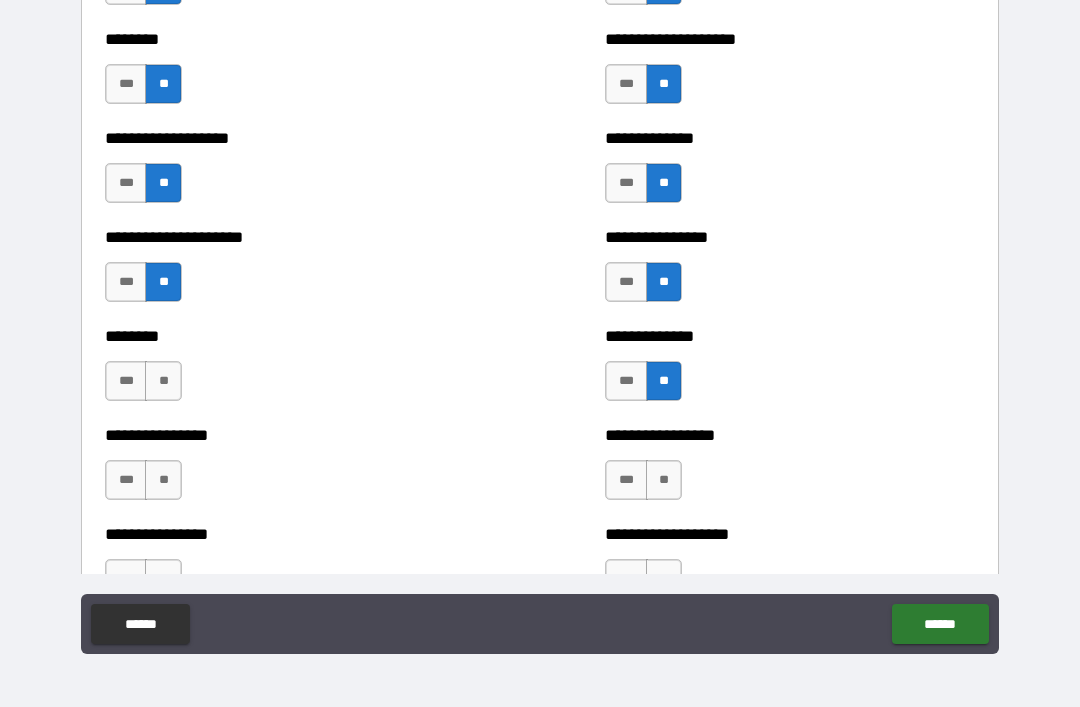 click on "**" at bounding box center [163, 381] 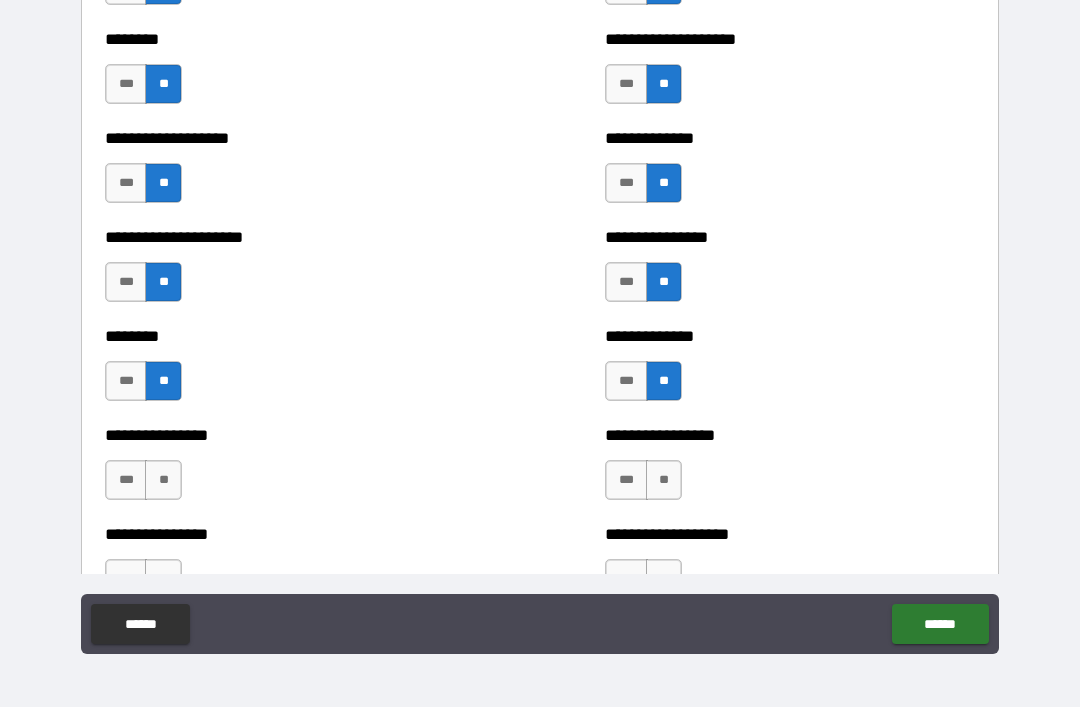 click on "**" at bounding box center (163, 480) 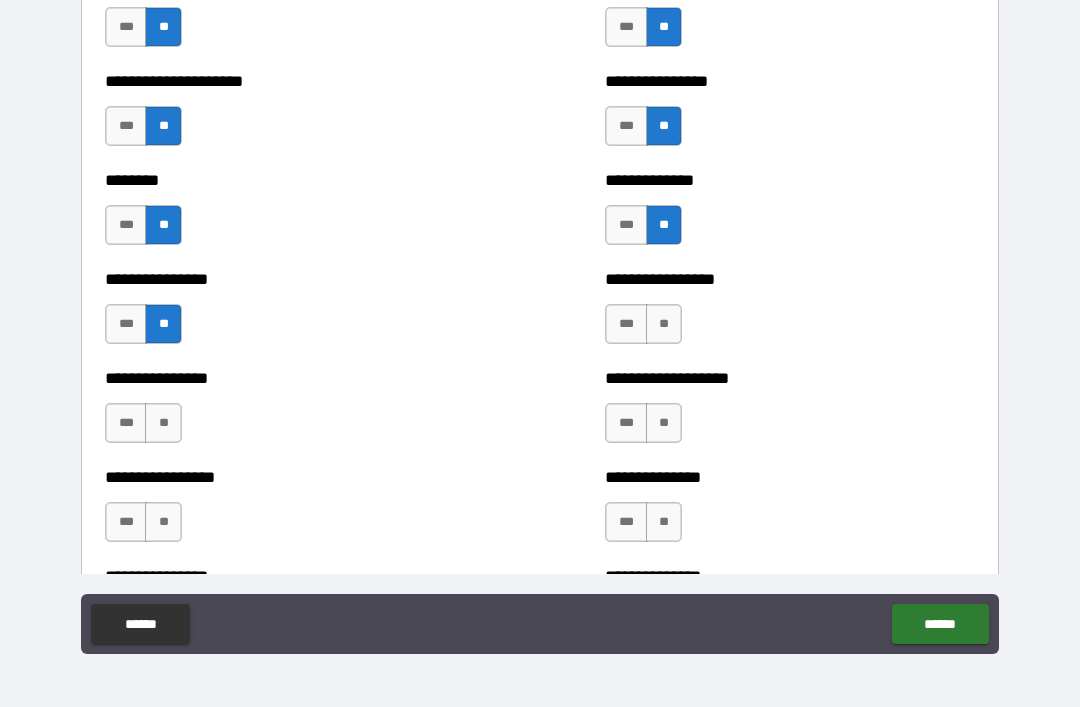 scroll, scrollTop: 4499, scrollLeft: 0, axis: vertical 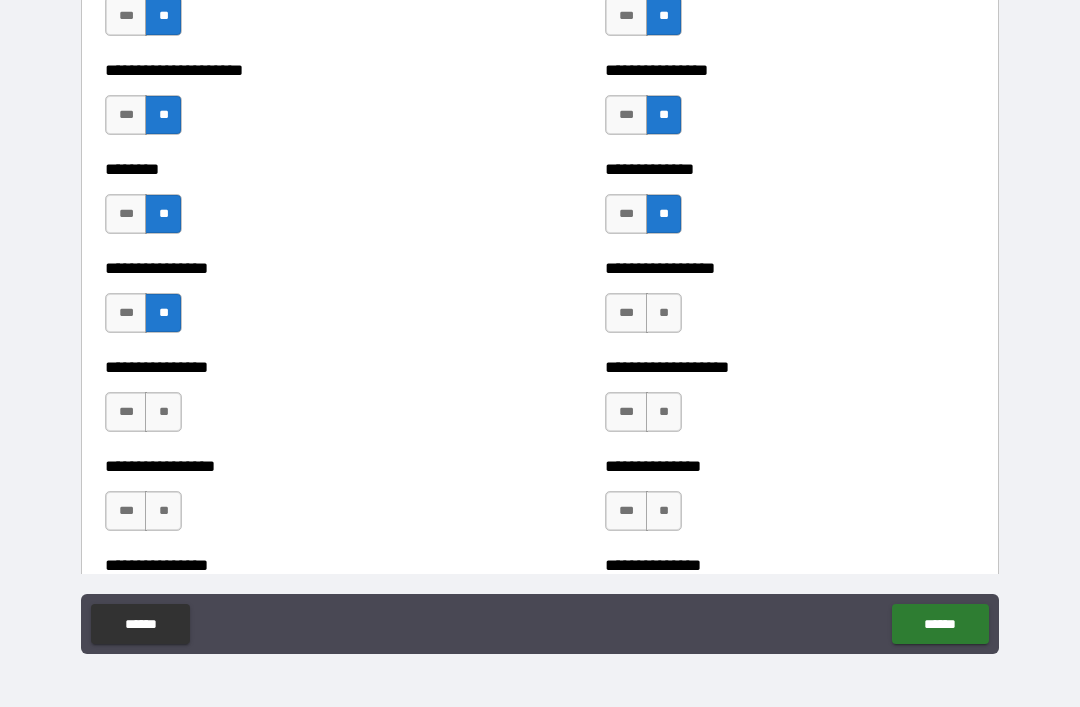 click on "**" at bounding box center (664, 313) 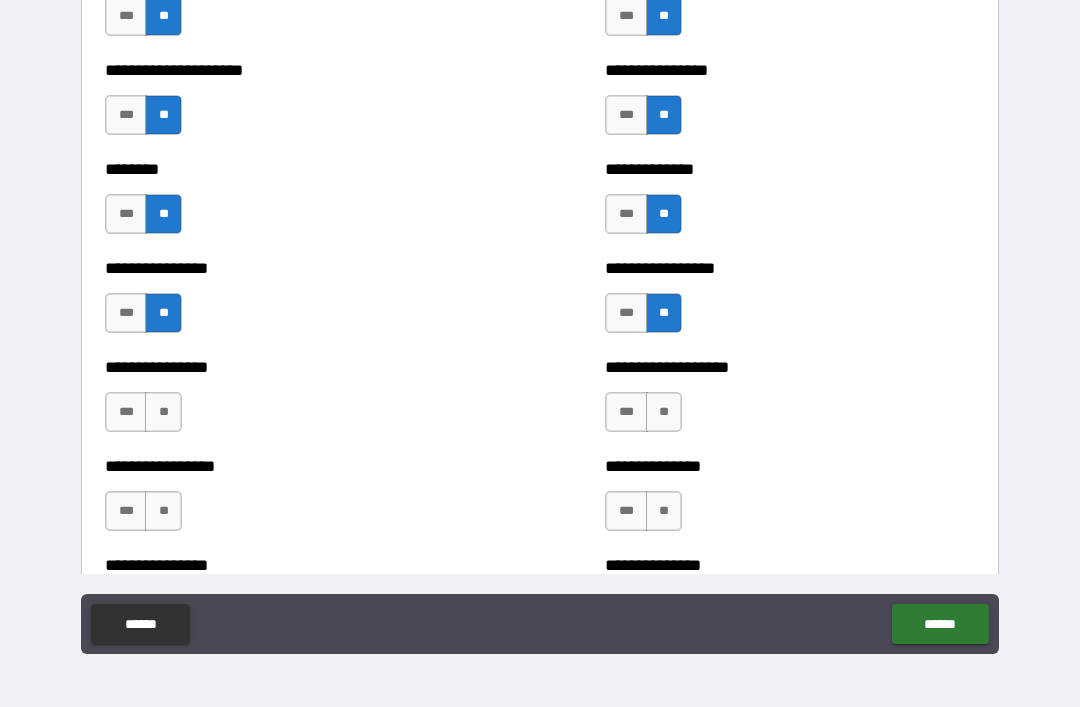 click on "**" at bounding box center (163, 412) 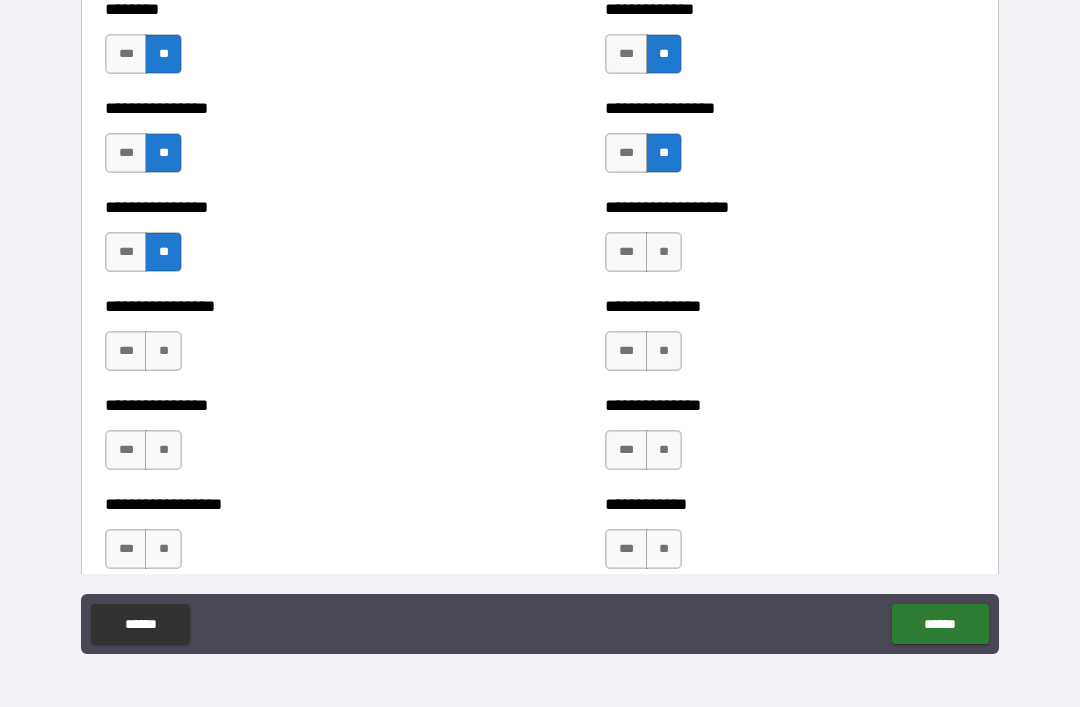 scroll, scrollTop: 4664, scrollLeft: 0, axis: vertical 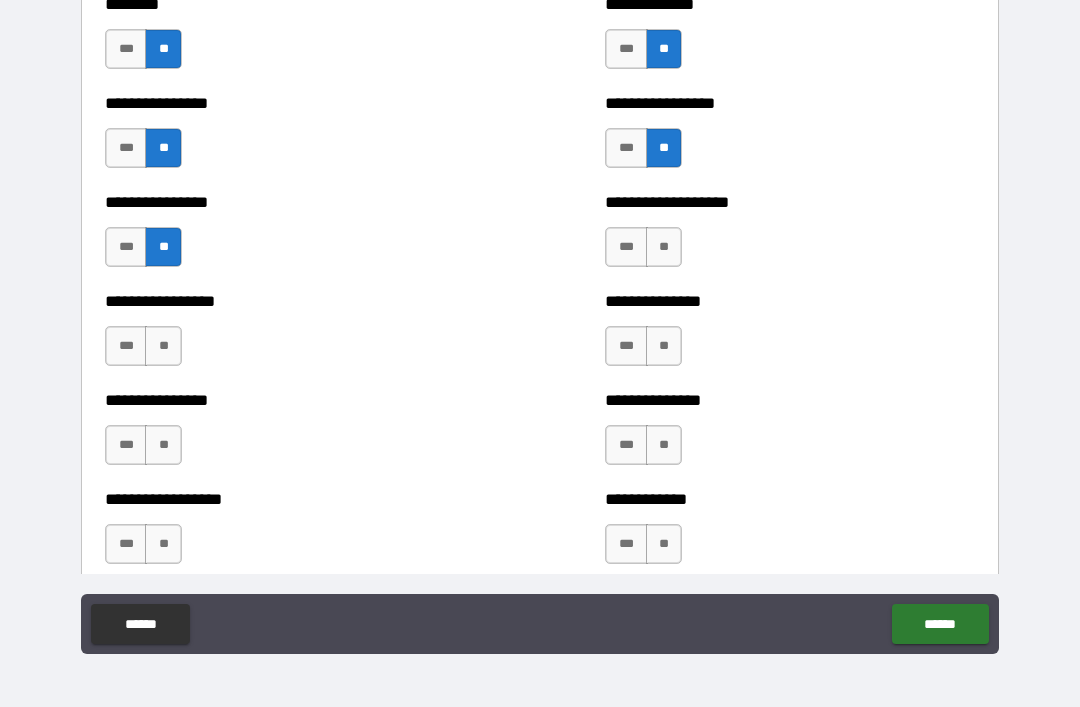click on "**" at bounding box center (664, 247) 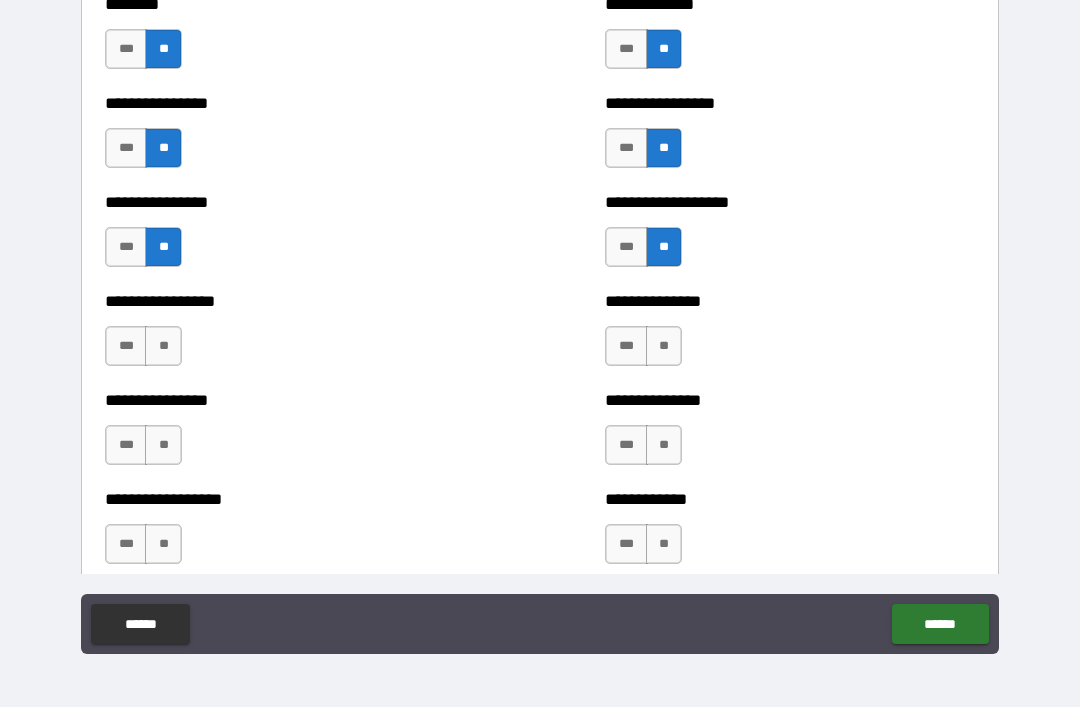 click on "**" at bounding box center (664, 346) 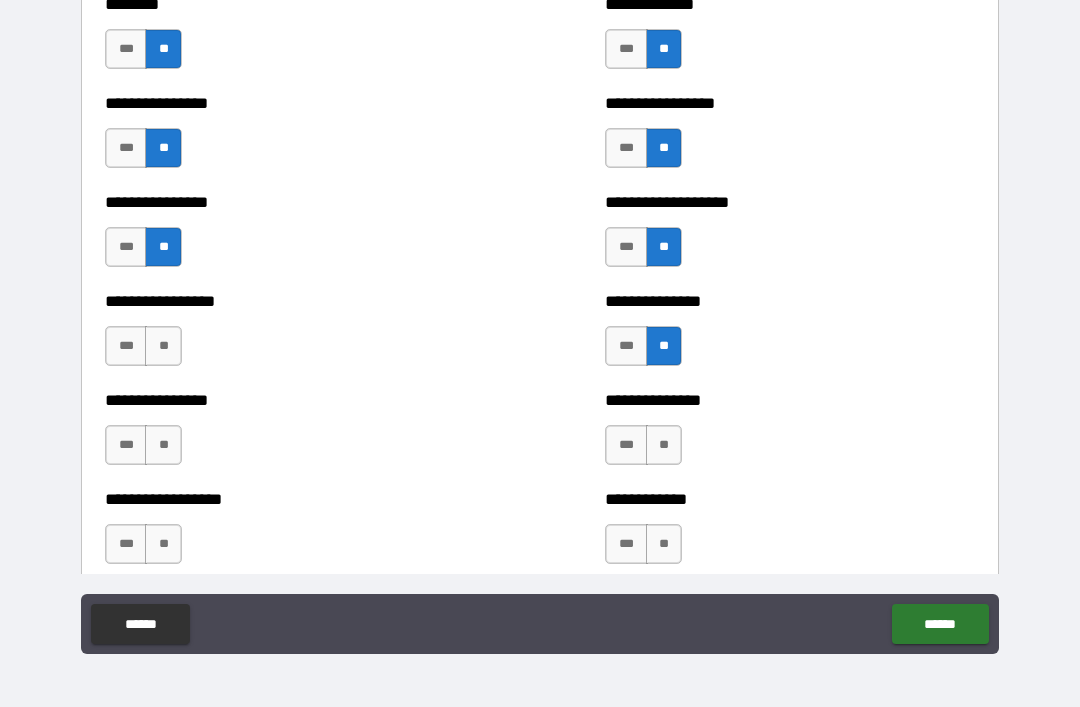 click on "**" at bounding box center (163, 346) 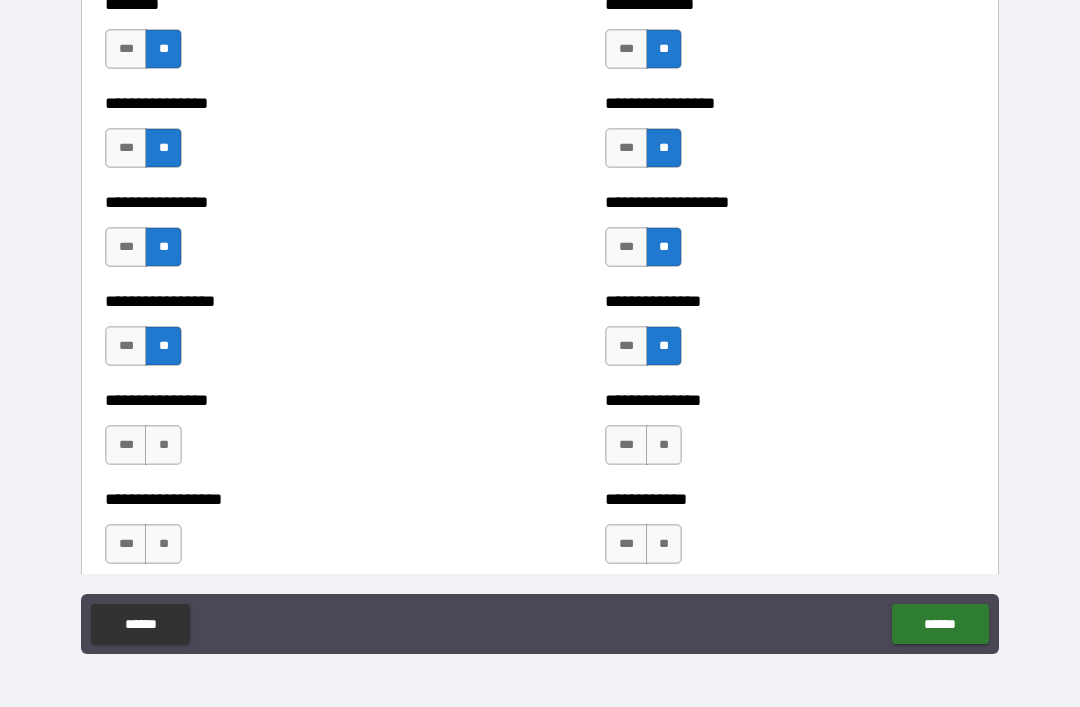 click on "**" at bounding box center [163, 445] 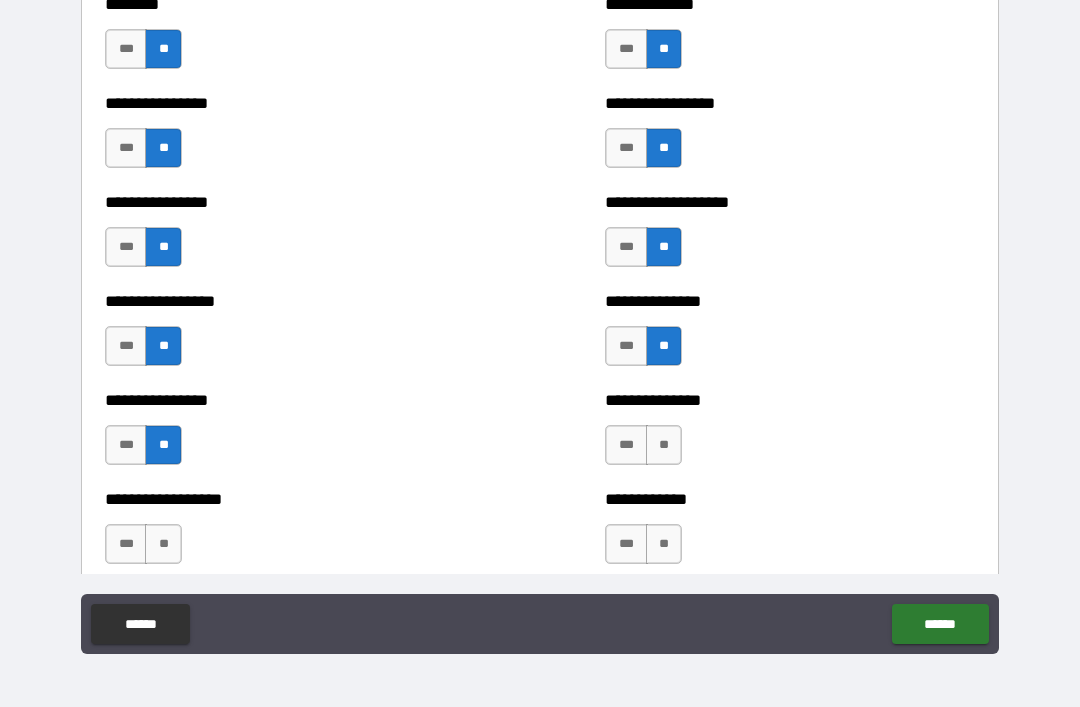click on "**" at bounding box center [163, 544] 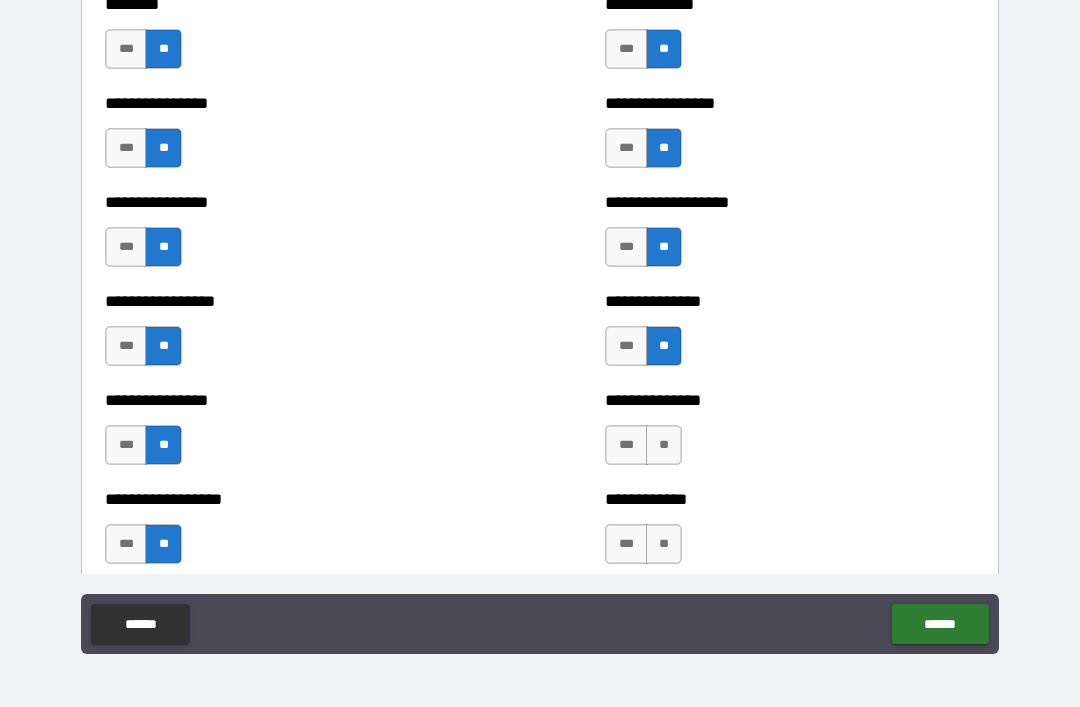 click on "**" at bounding box center (664, 445) 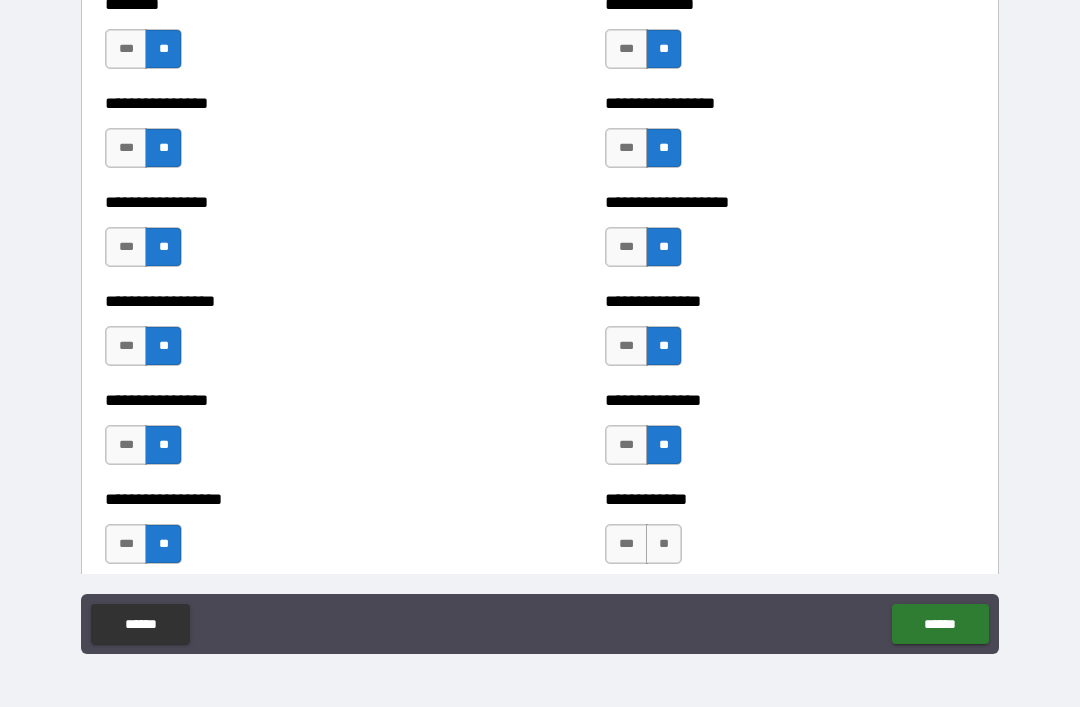 click on "**" at bounding box center (664, 544) 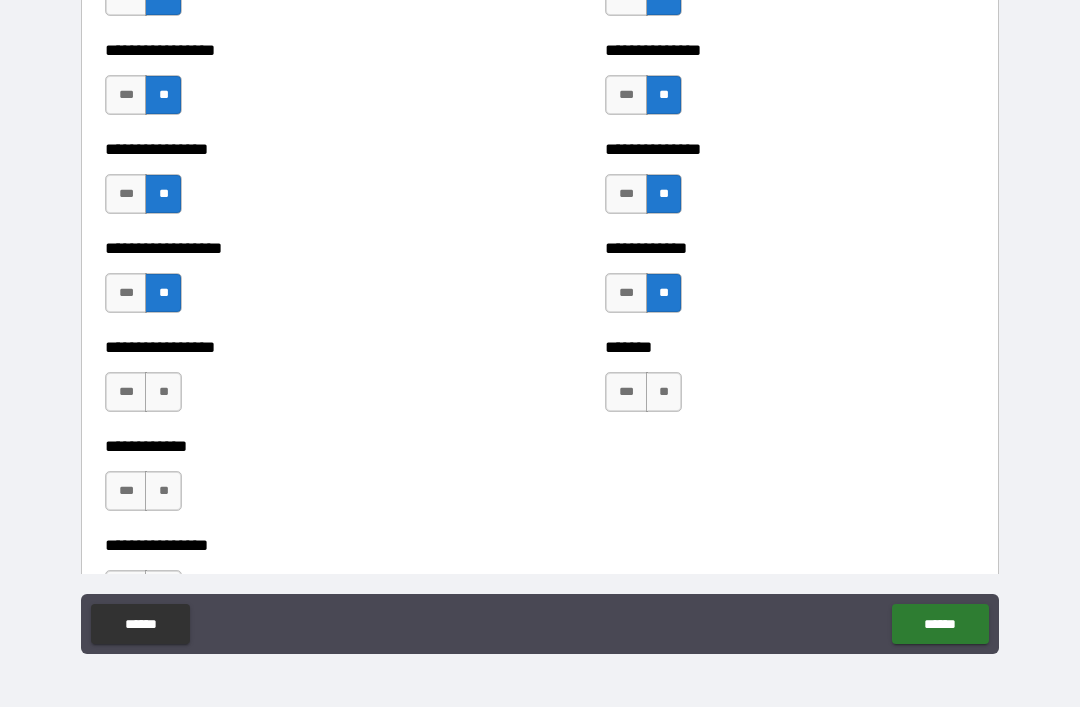 scroll, scrollTop: 4927, scrollLeft: 0, axis: vertical 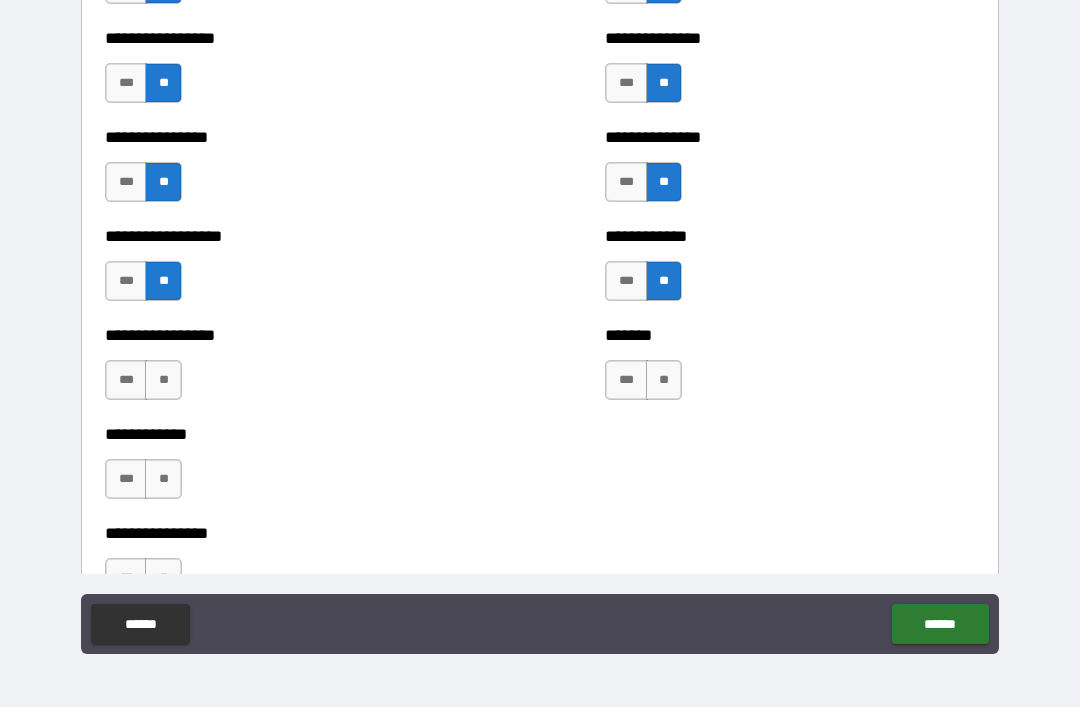 click on "**" at bounding box center [664, 380] 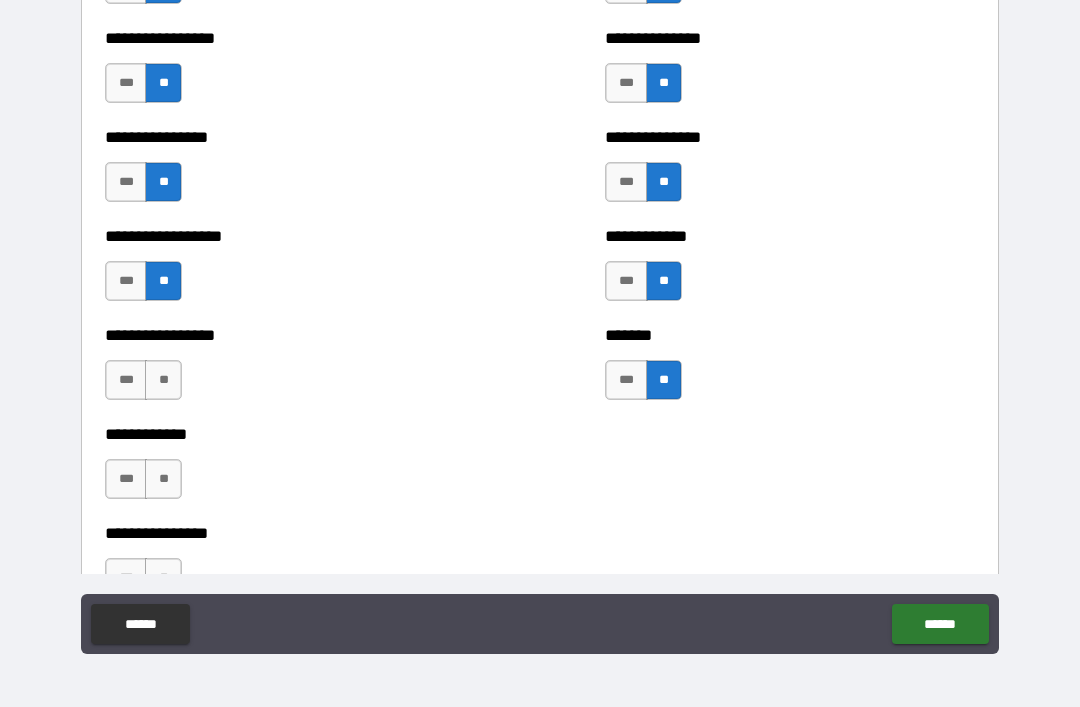 click on "**" at bounding box center [163, 380] 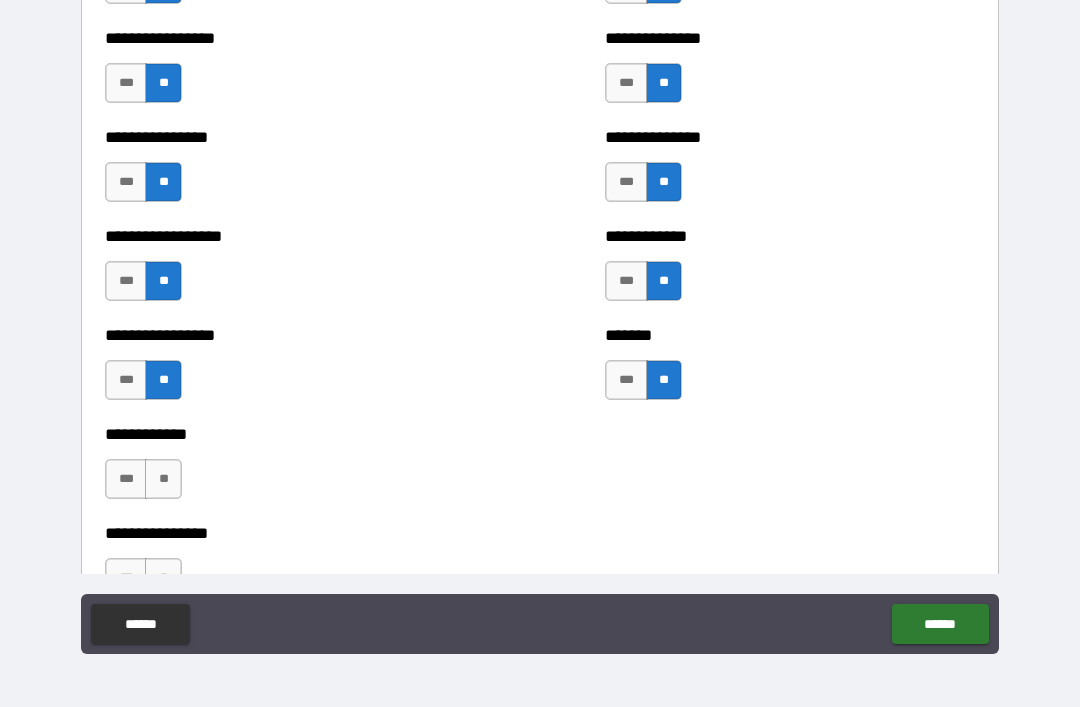 click on "**" at bounding box center (163, 479) 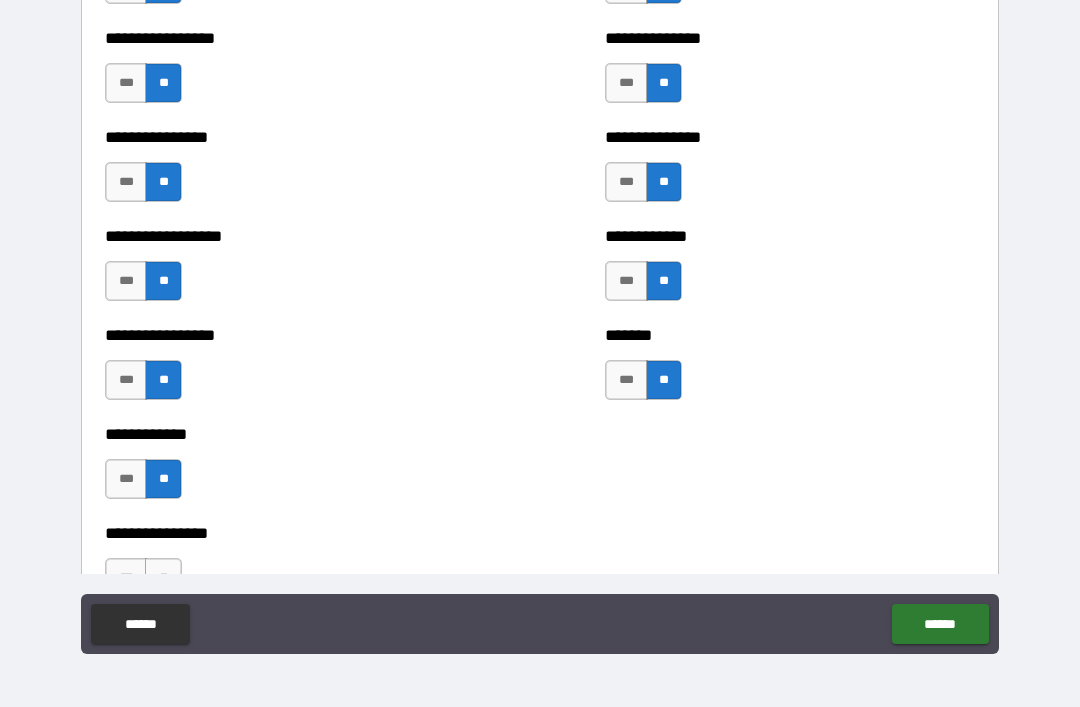 click on "**" at bounding box center (163, 578) 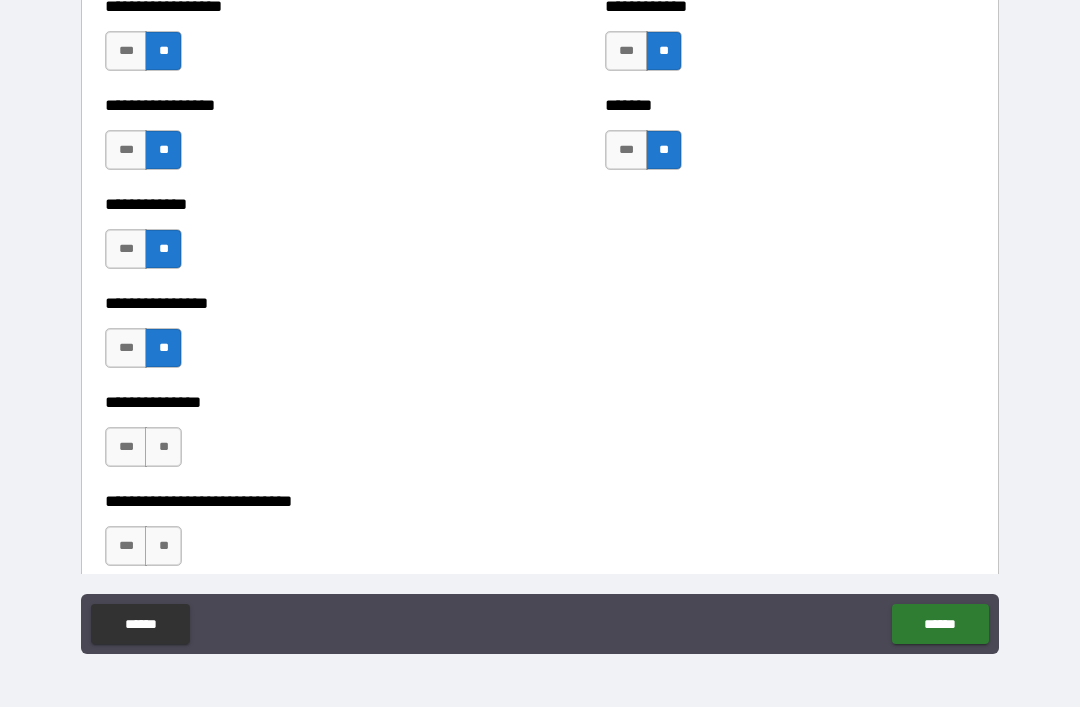 scroll, scrollTop: 5158, scrollLeft: 0, axis: vertical 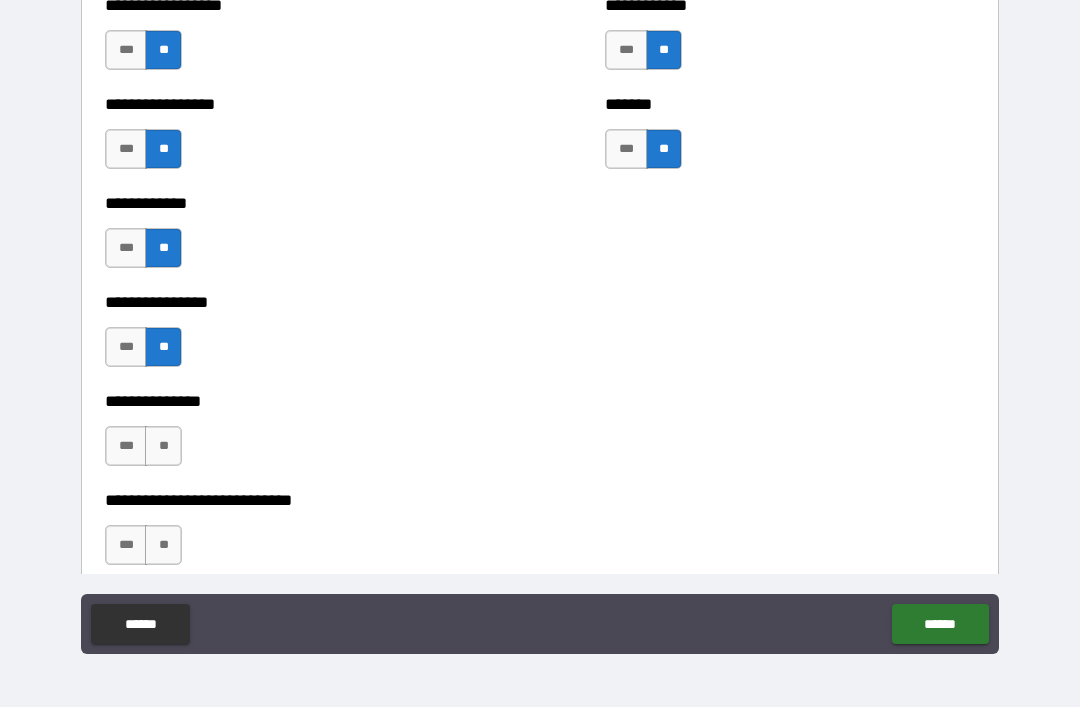 click on "**" at bounding box center [163, 446] 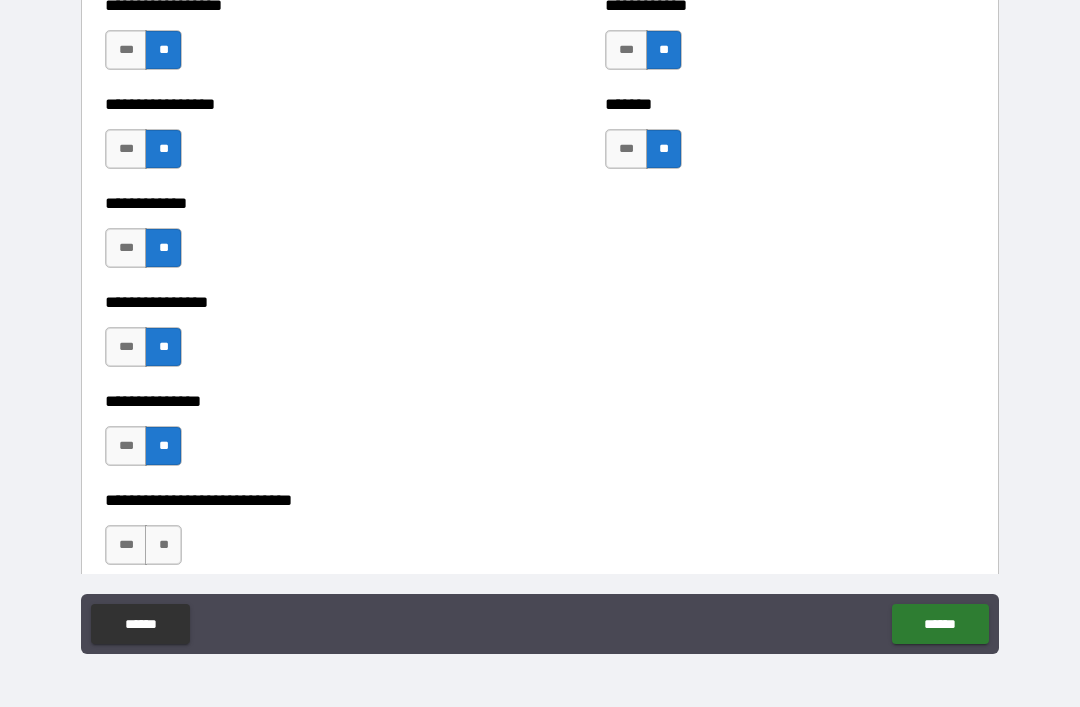 click on "**" at bounding box center [163, 545] 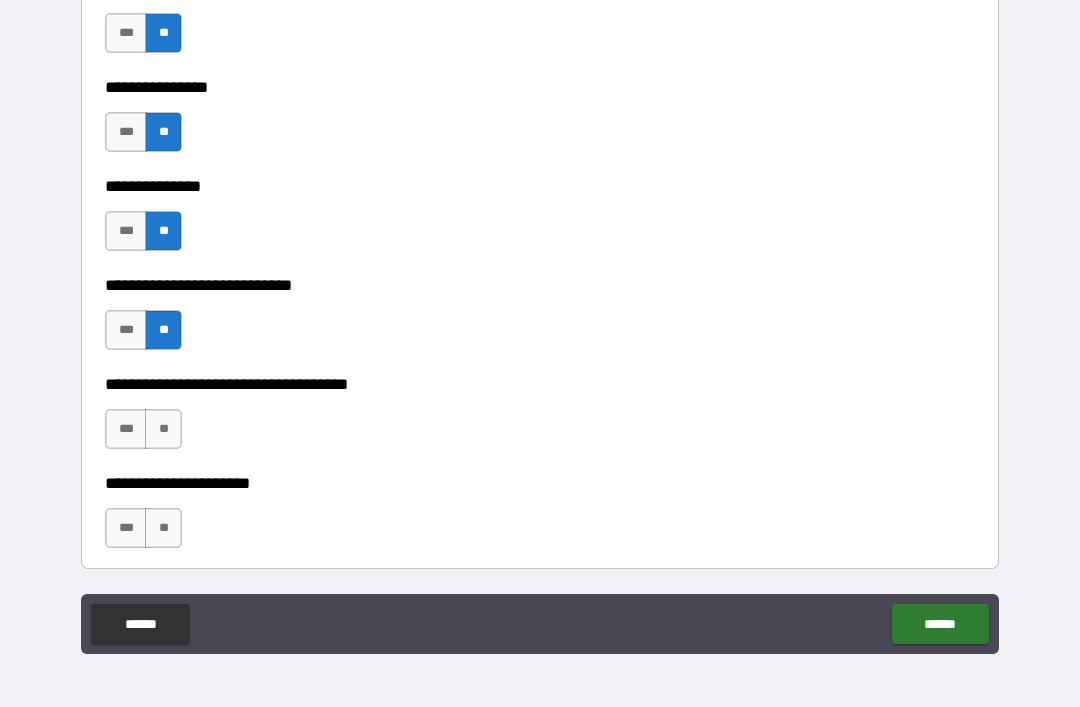 scroll, scrollTop: 5381, scrollLeft: 0, axis: vertical 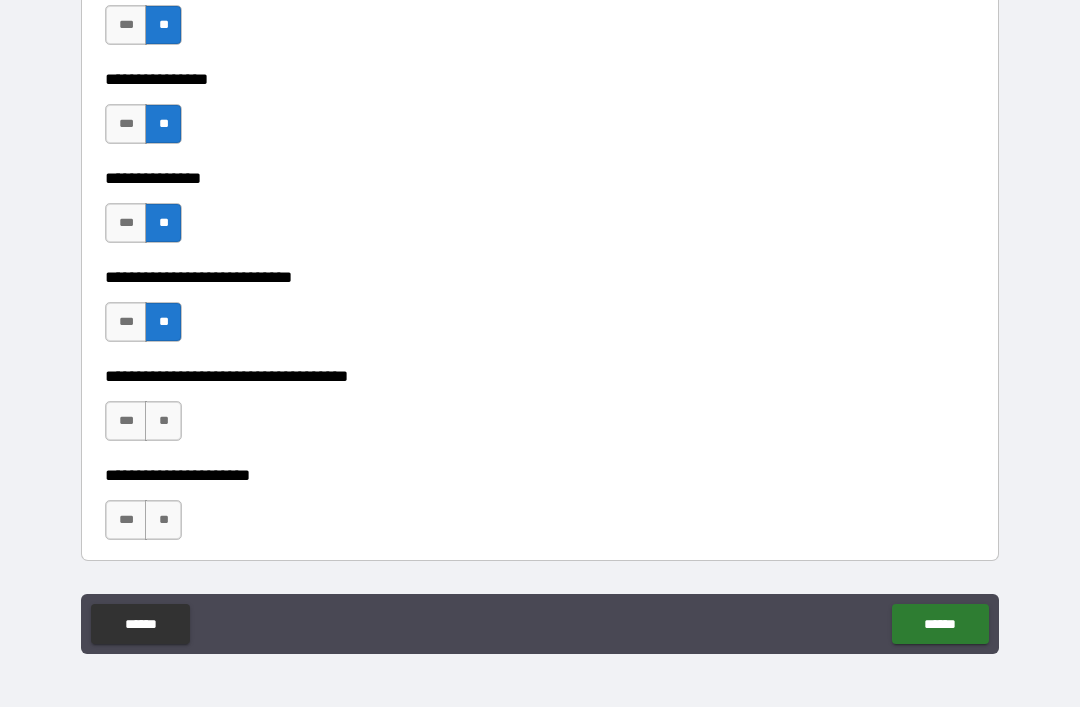 click on "**" at bounding box center [163, 421] 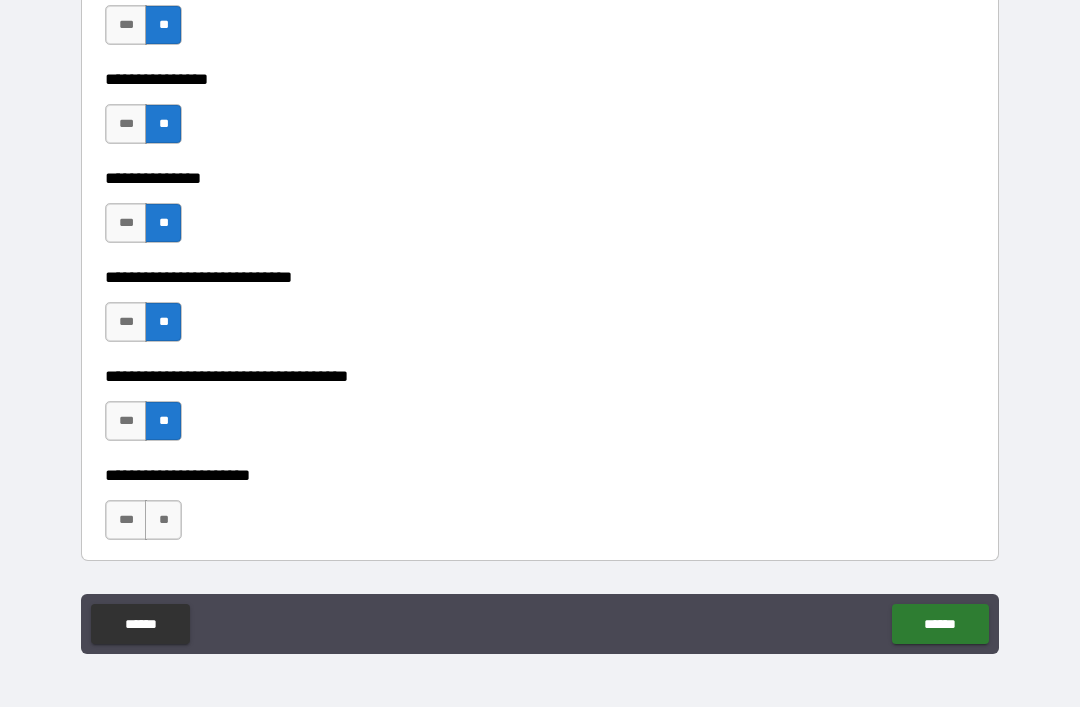 click on "**" at bounding box center (163, 520) 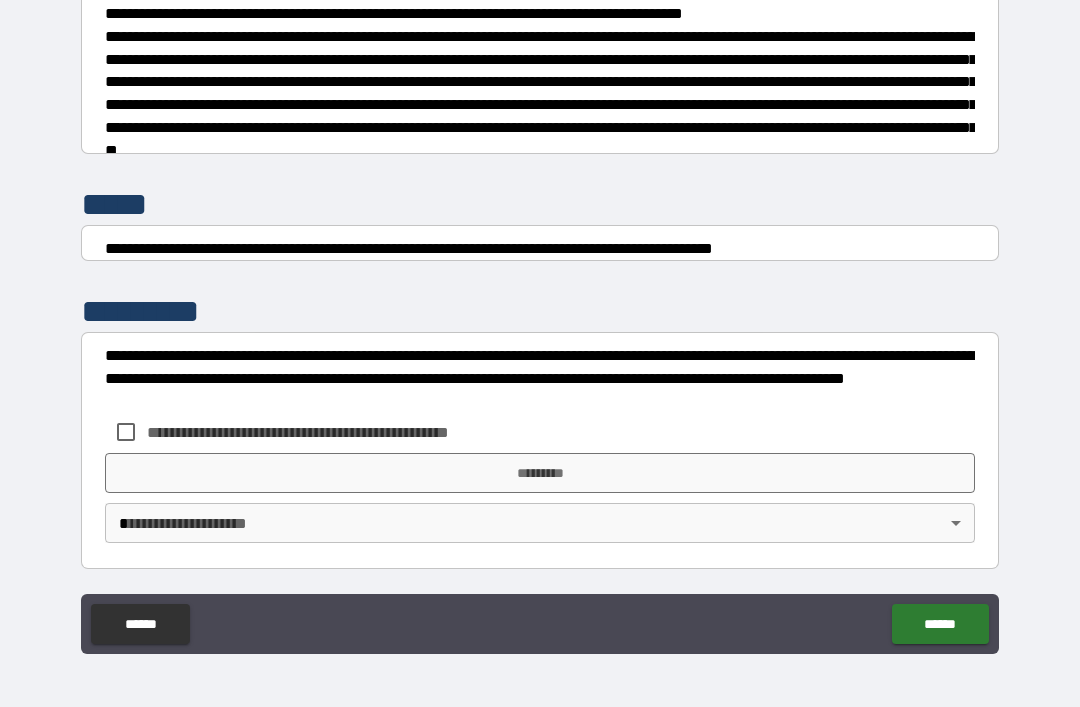 scroll, scrollTop: 7448, scrollLeft: 0, axis: vertical 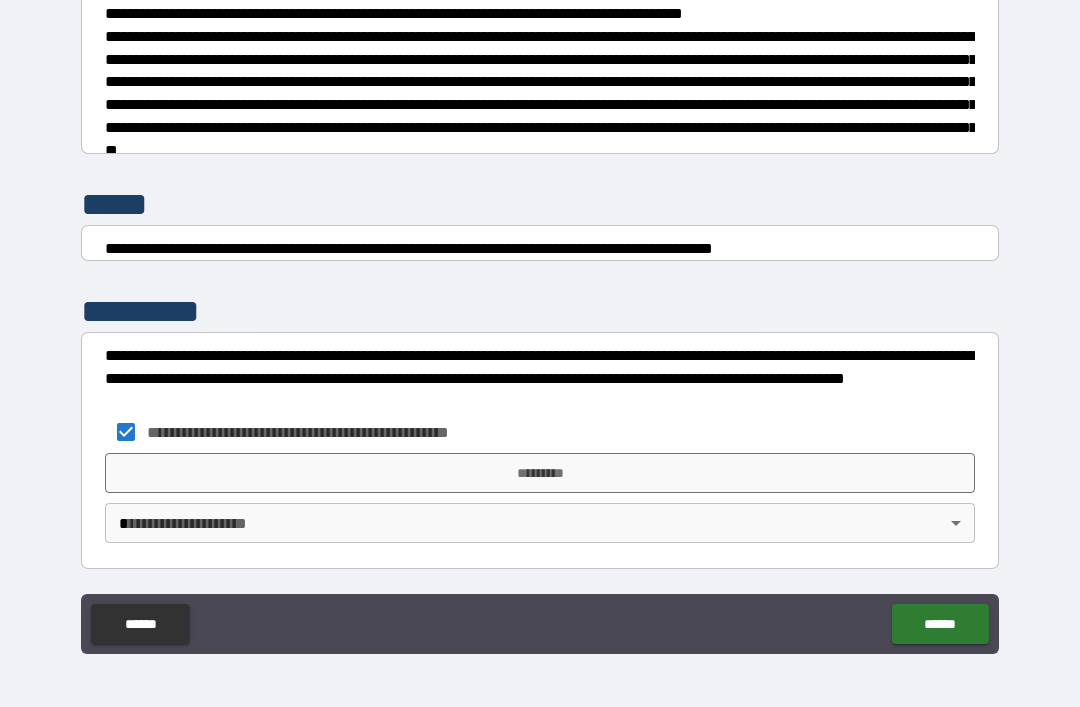 click on "*********" at bounding box center [540, 473] 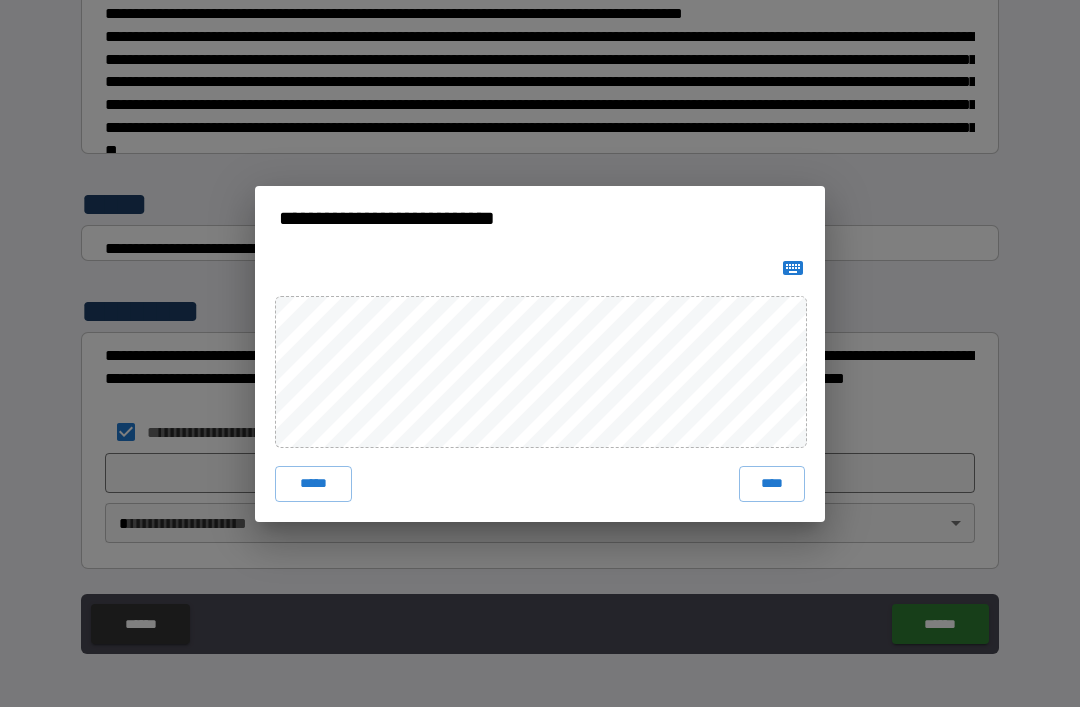 click on "****" at bounding box center [772, 484] 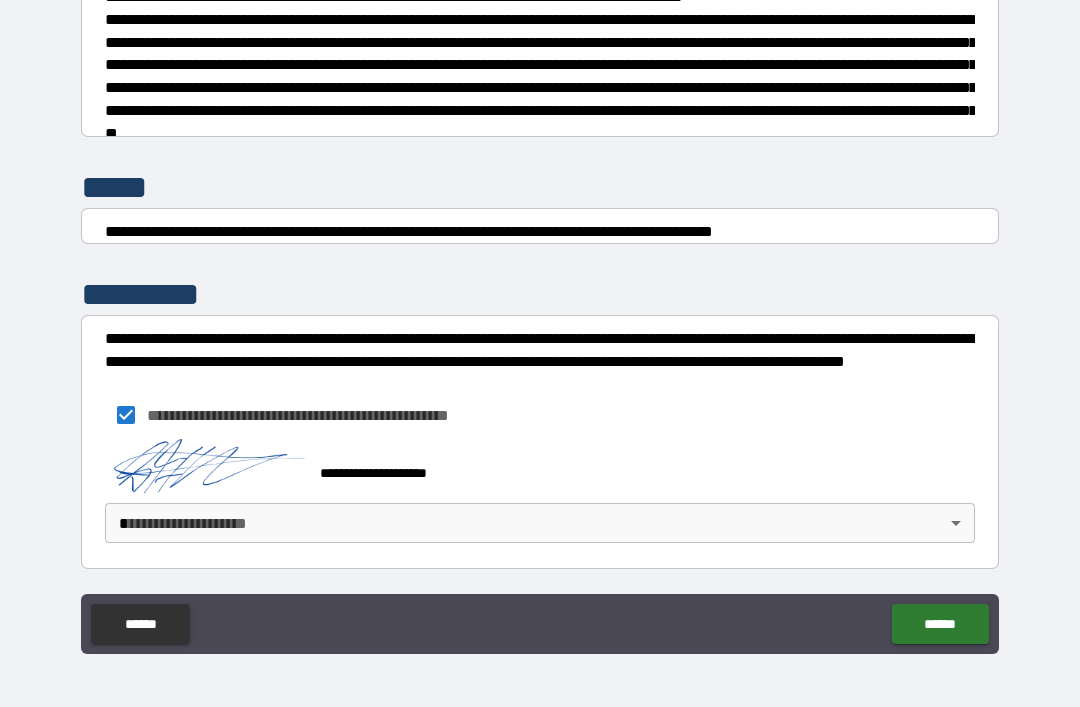 scroll, scrollTop: 7465, scrollLeft: 0, axis: vertical 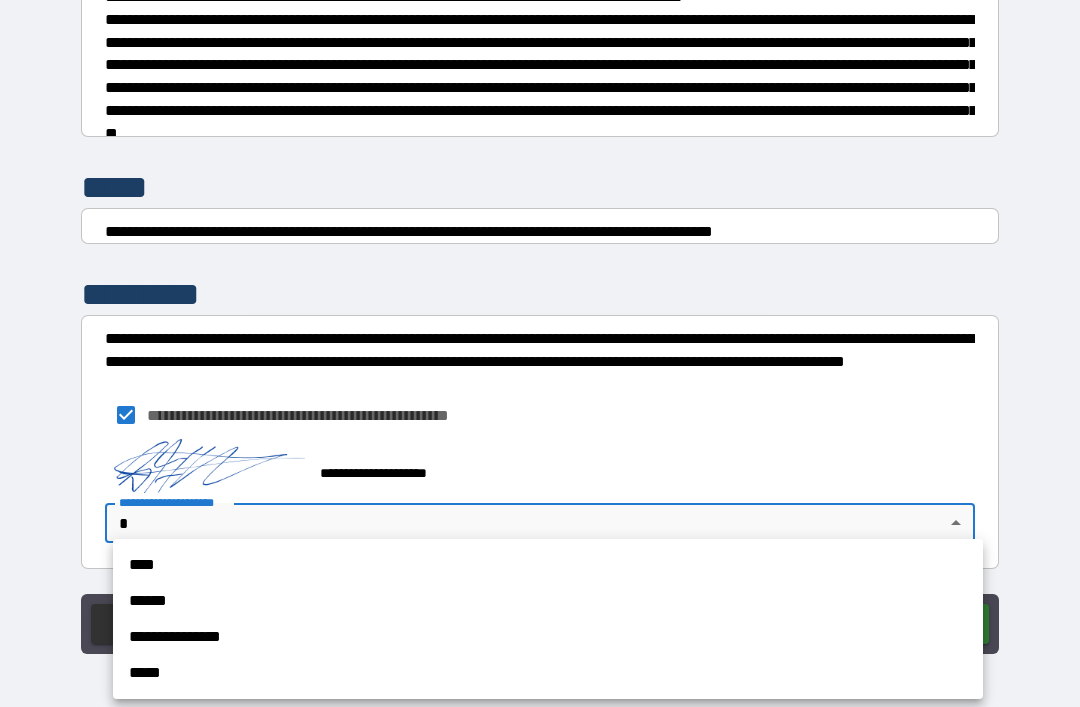click on "**********" at bounding box center (548, 637) 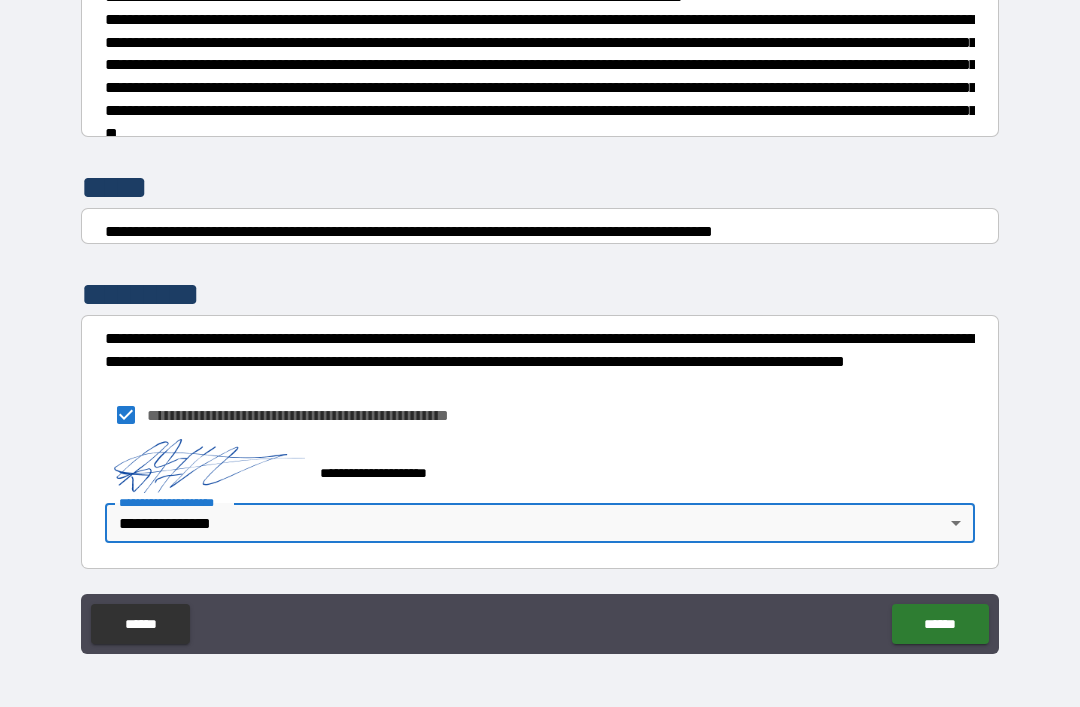 click on "******" at bounding box center (940, 624) 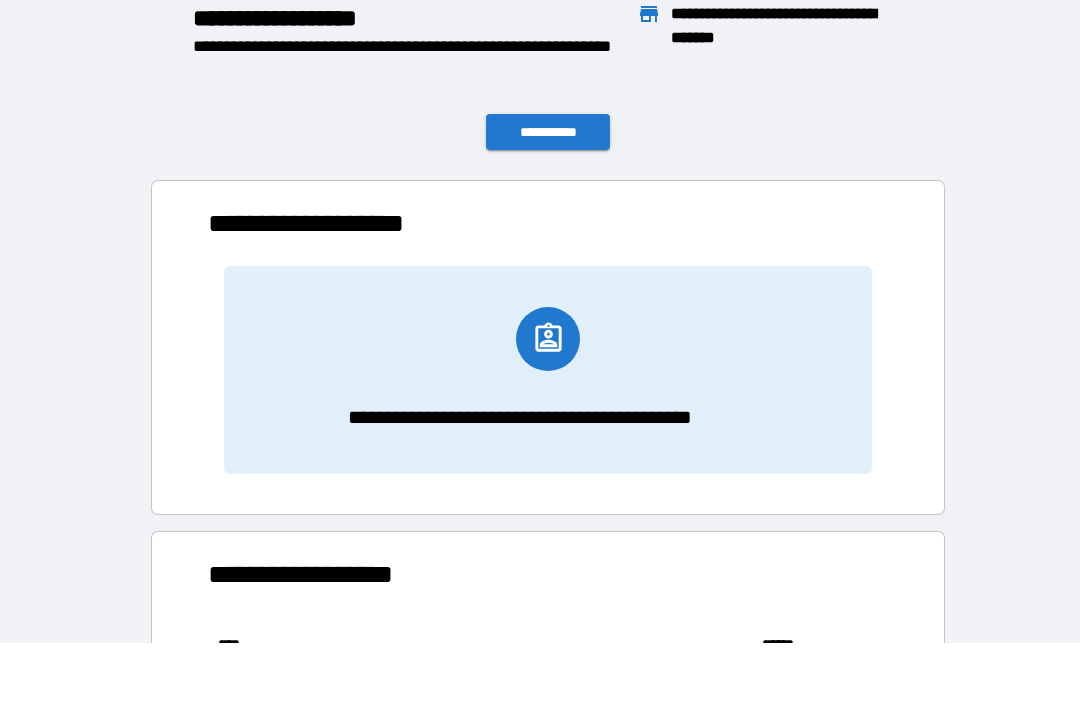 scroll, scrollTop: 166, scrollLeft: 680, axis: both 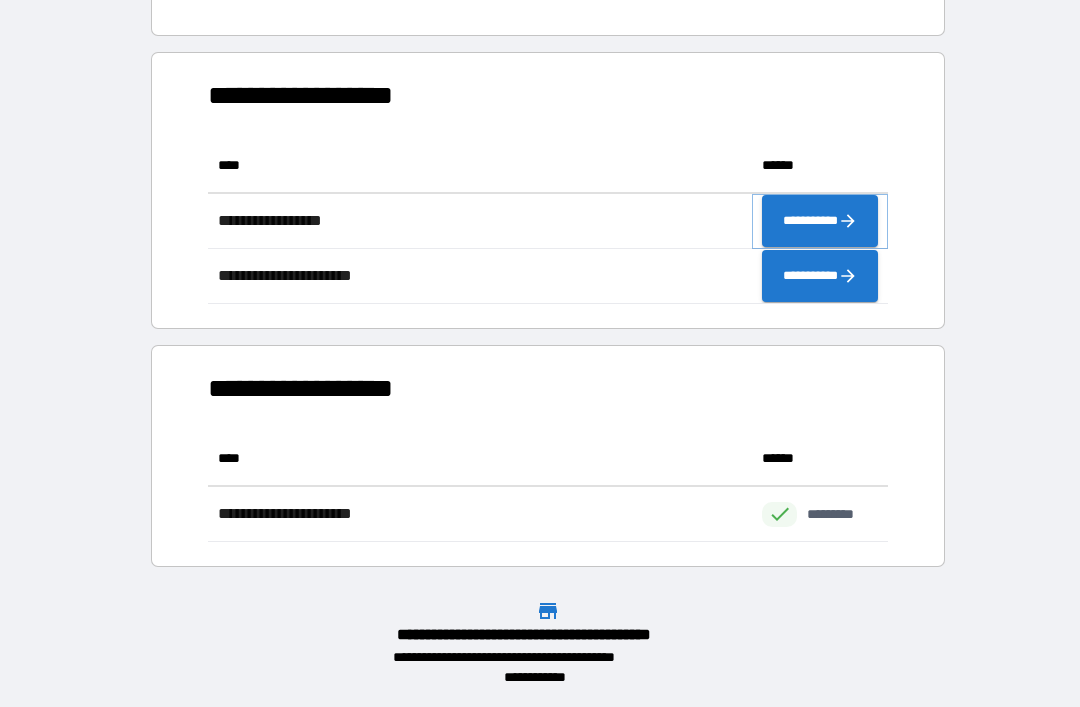 click 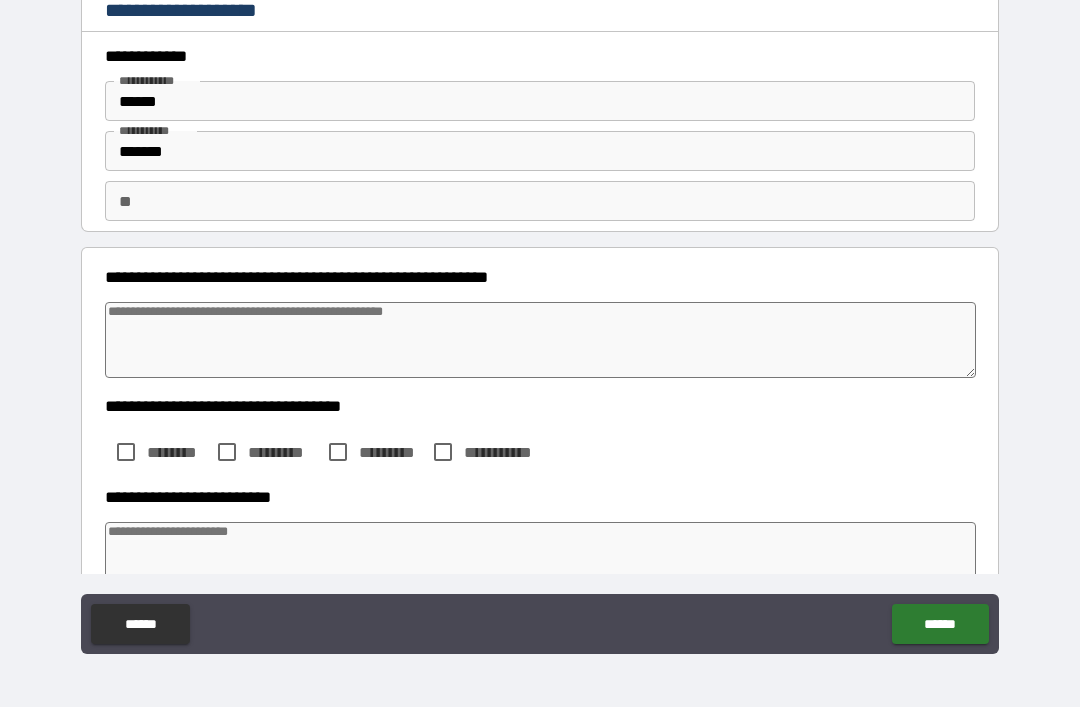 type on "*" 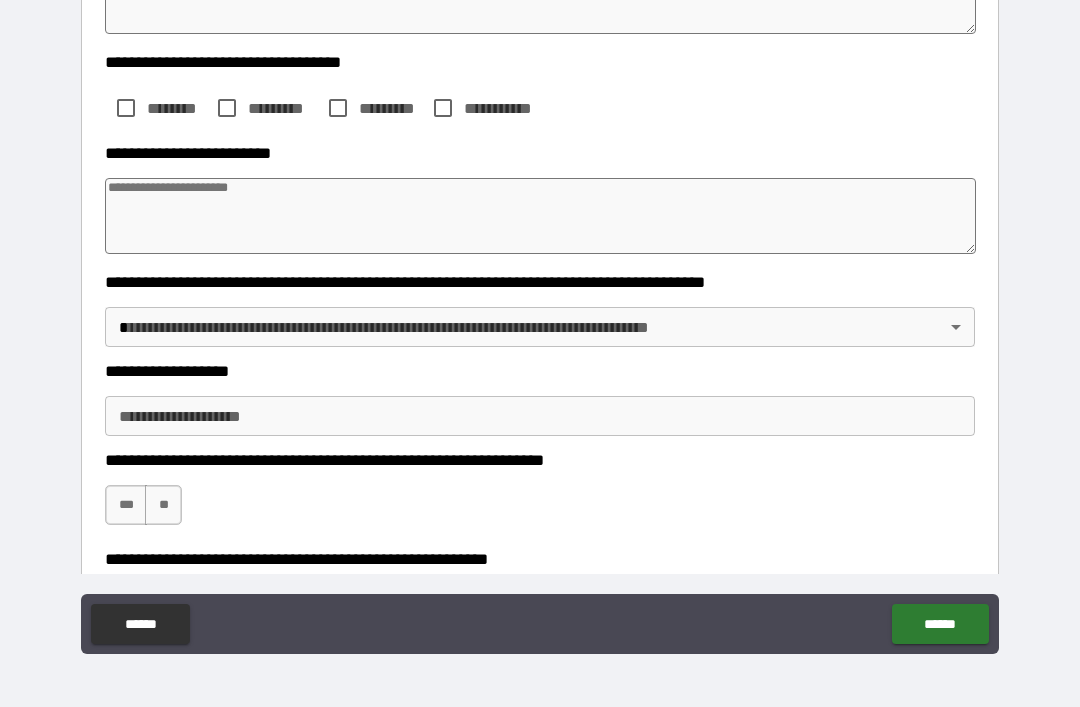 scroll, scrollTop: 346, scrollLeft: 0, axis: vertical 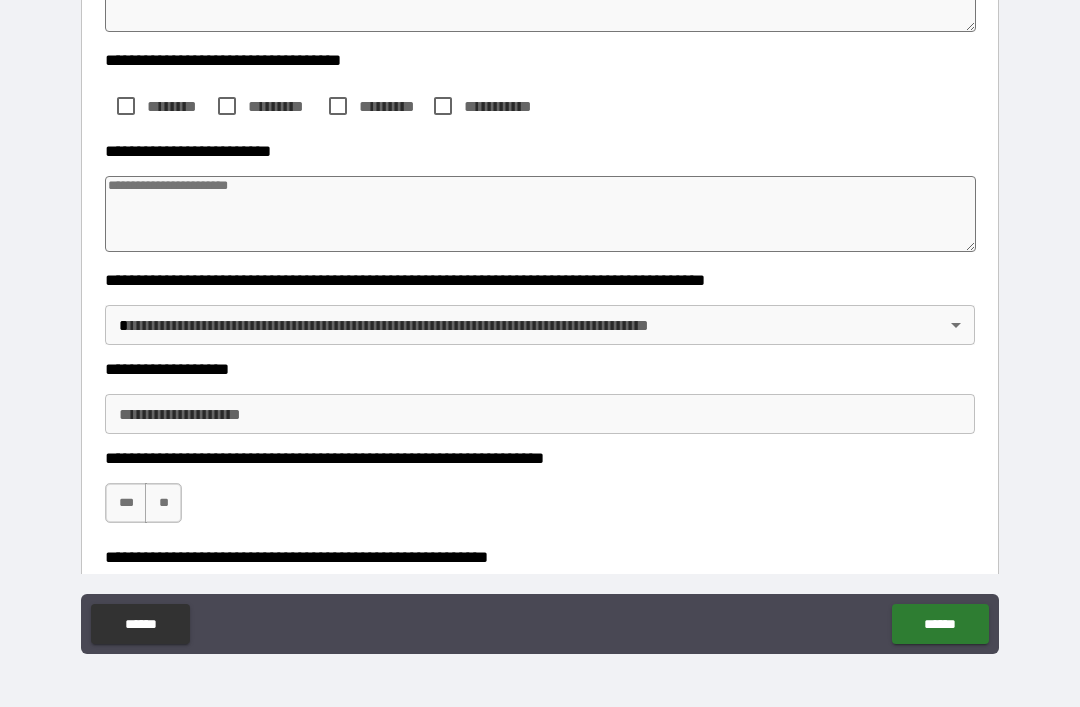 click on "**********" at bounding box center (540, 321) 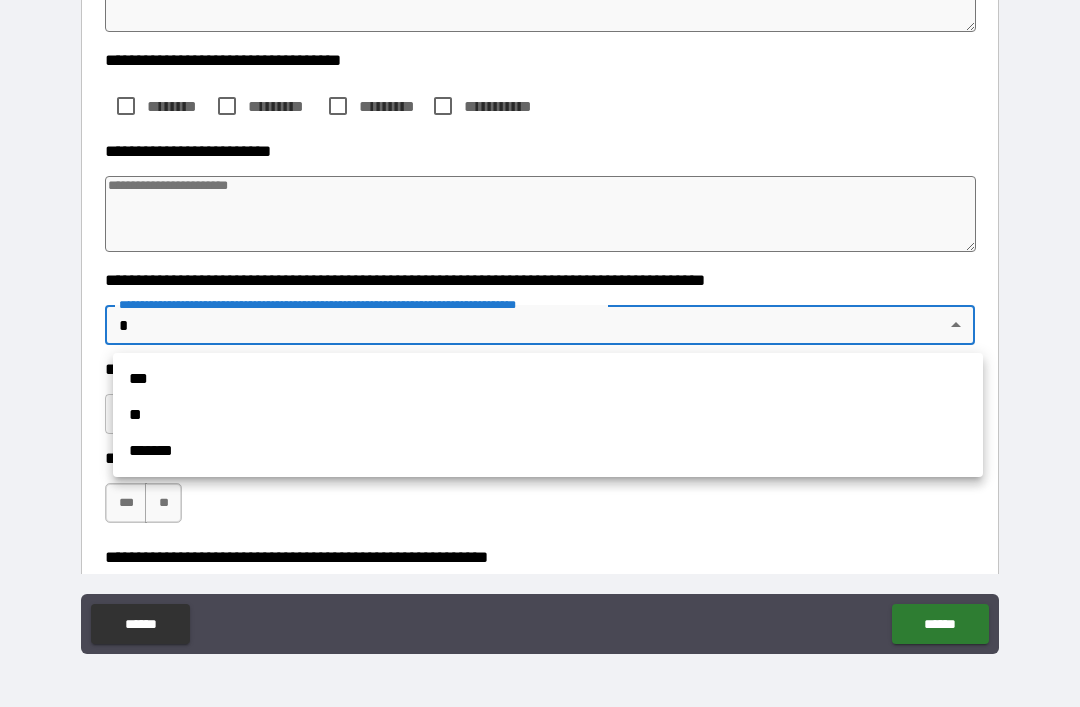click on "**" at bounding box center (548, 415) 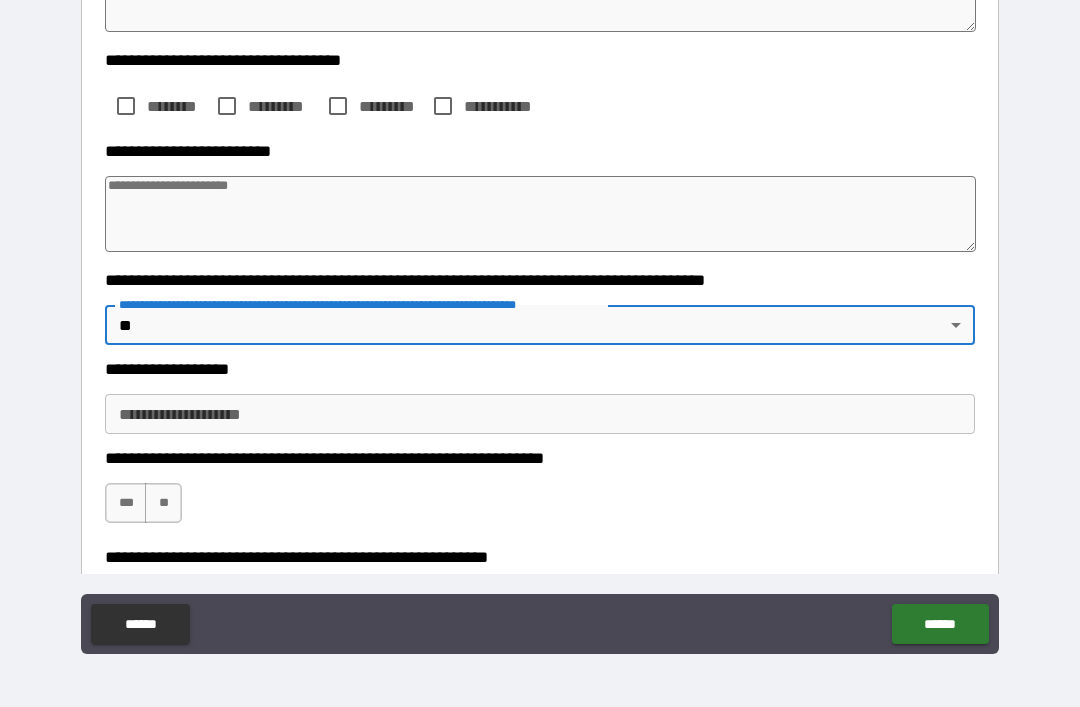 type on "*" 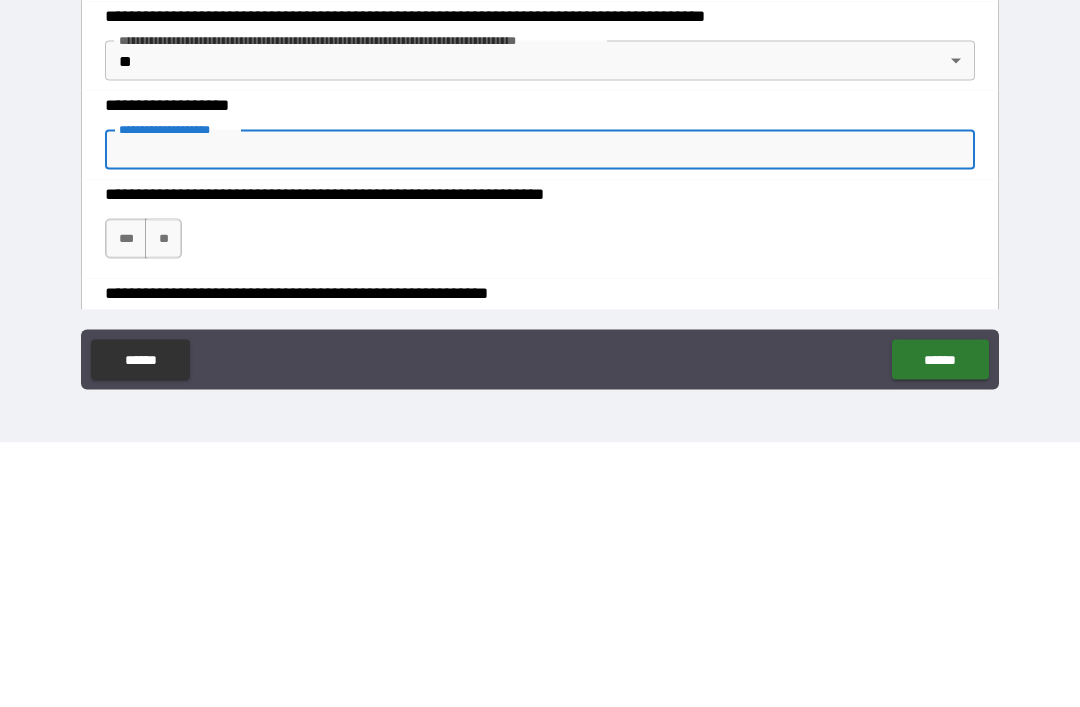 type on "*" 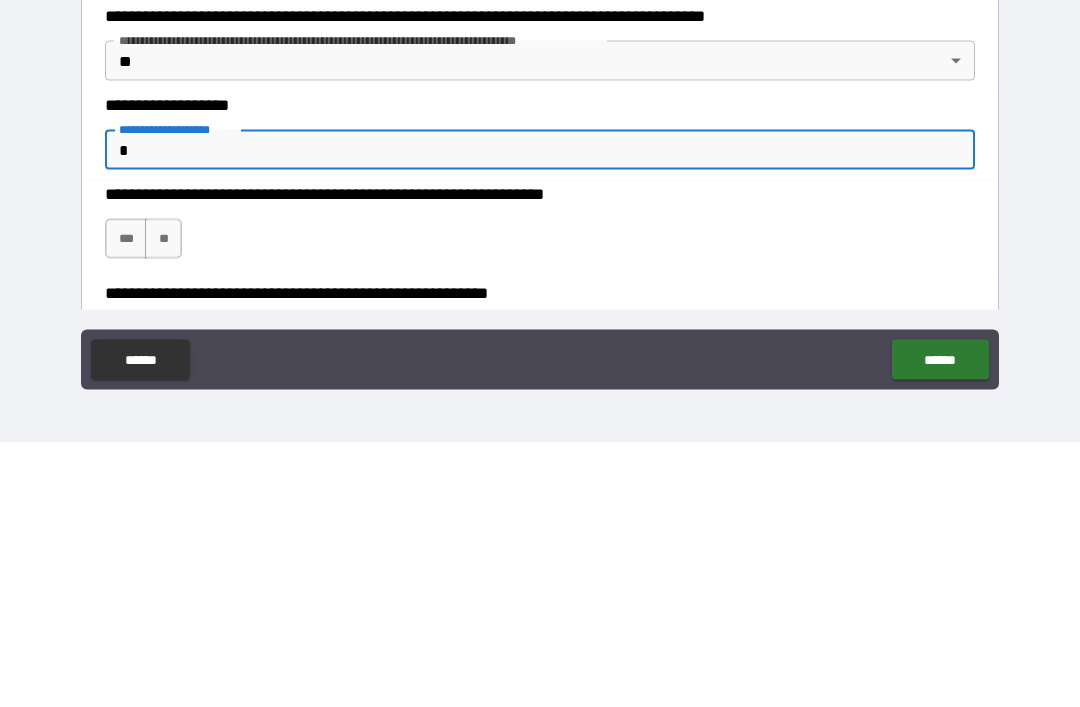 type on "*" 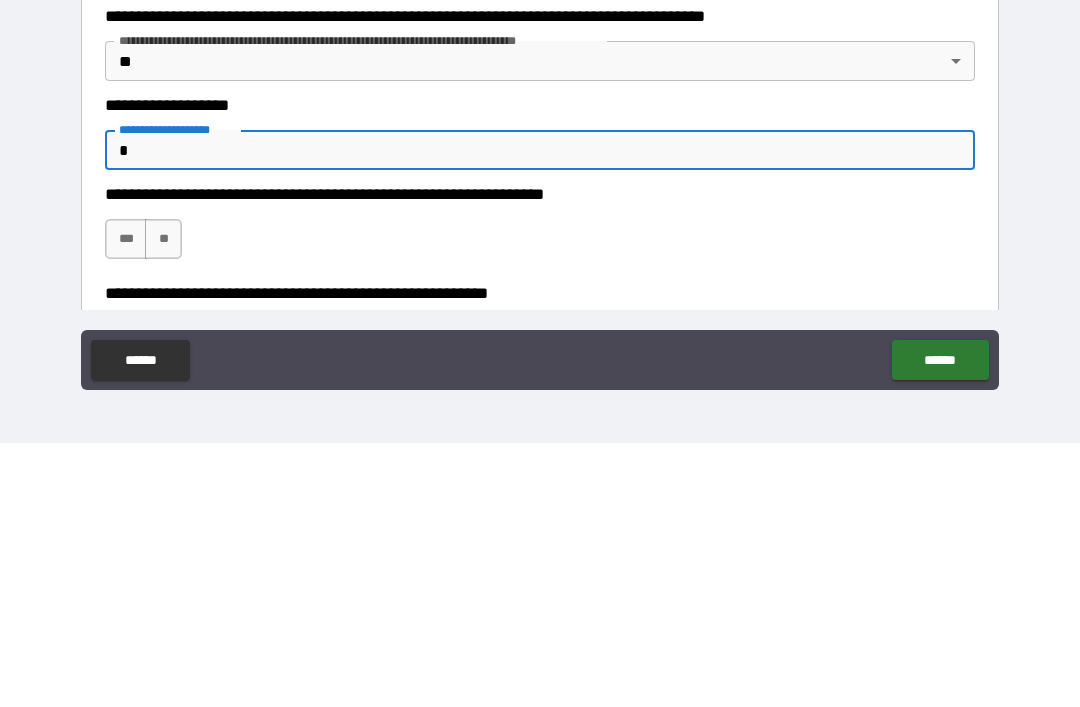 type on "*" 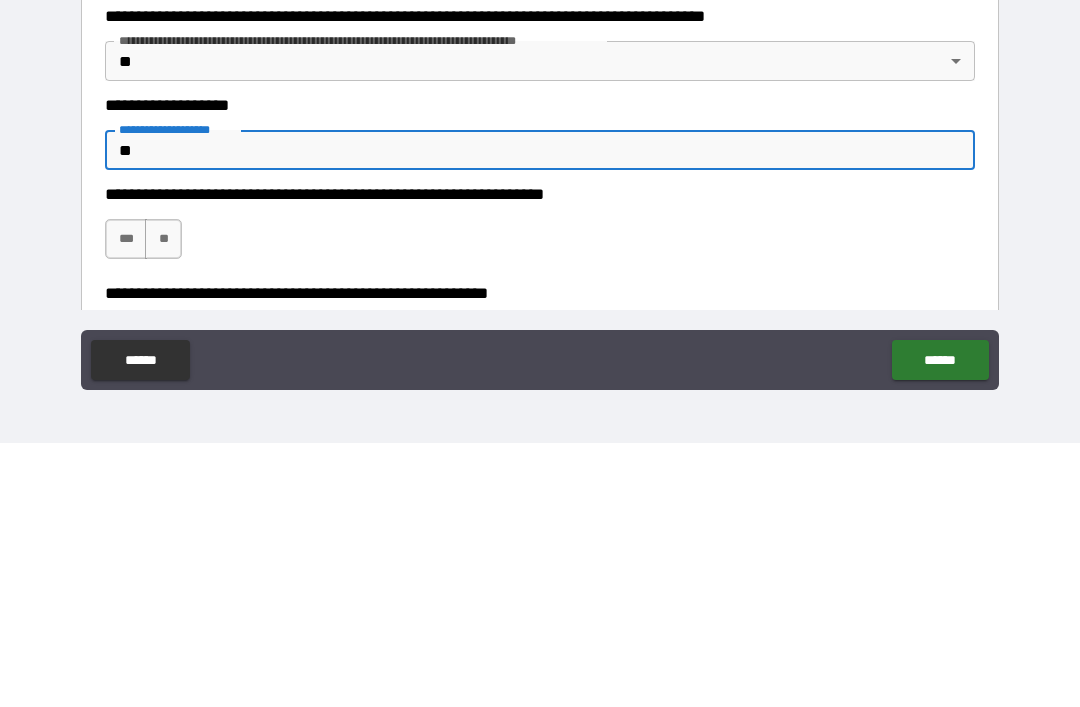 type on "*" 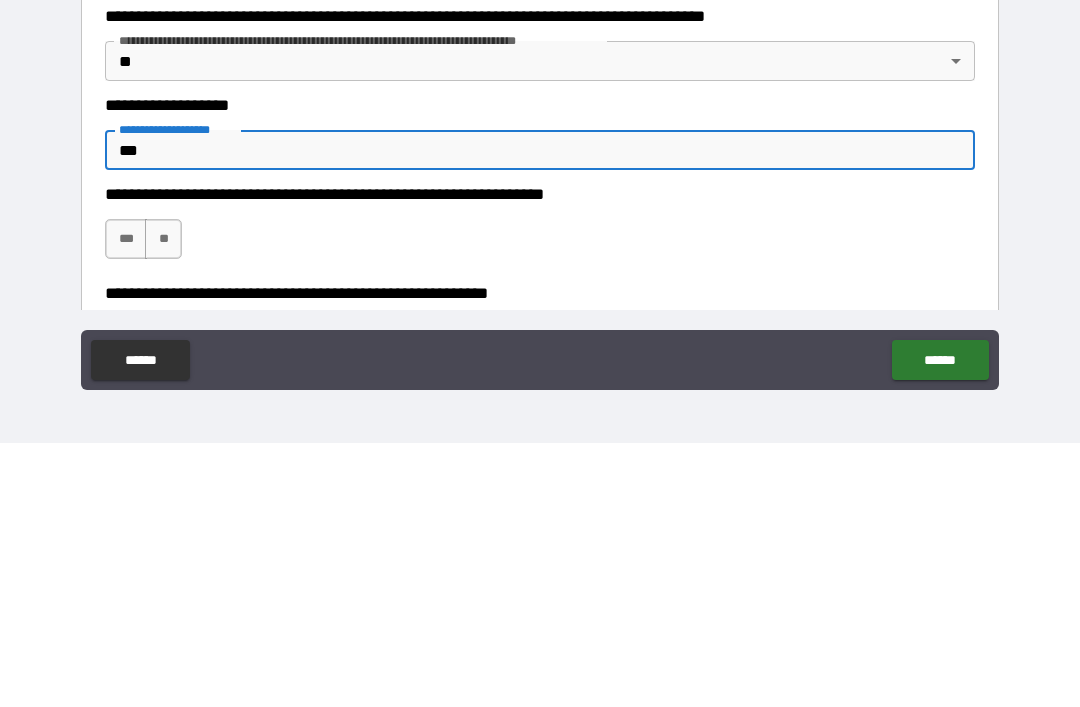 type on "*" 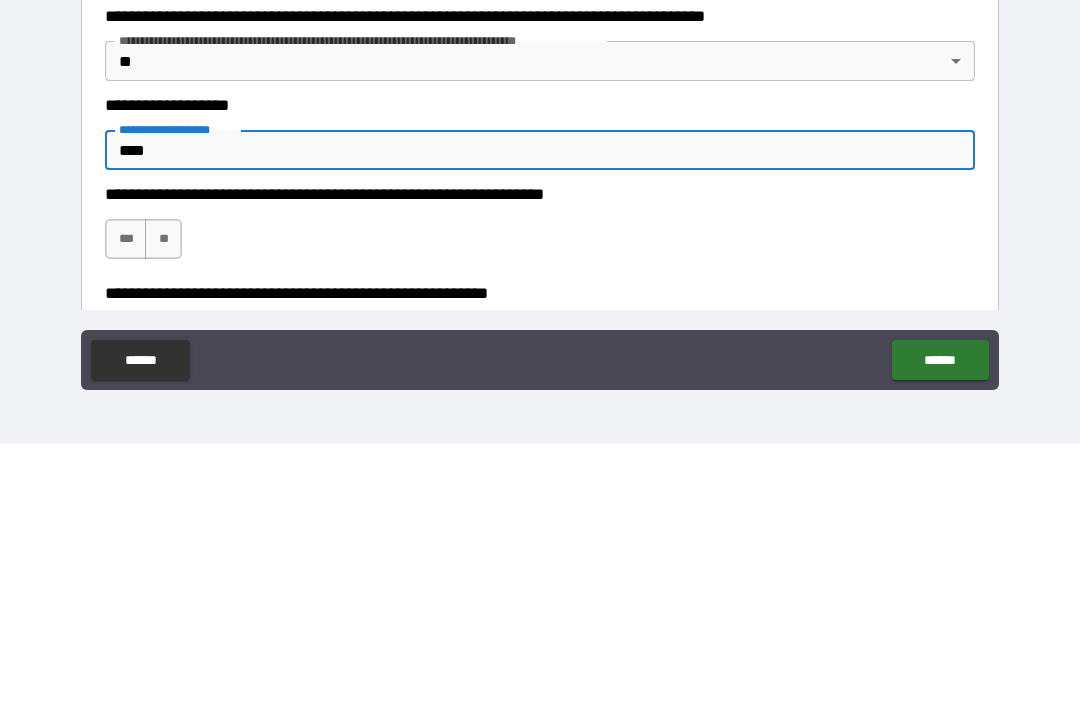 type on "*" 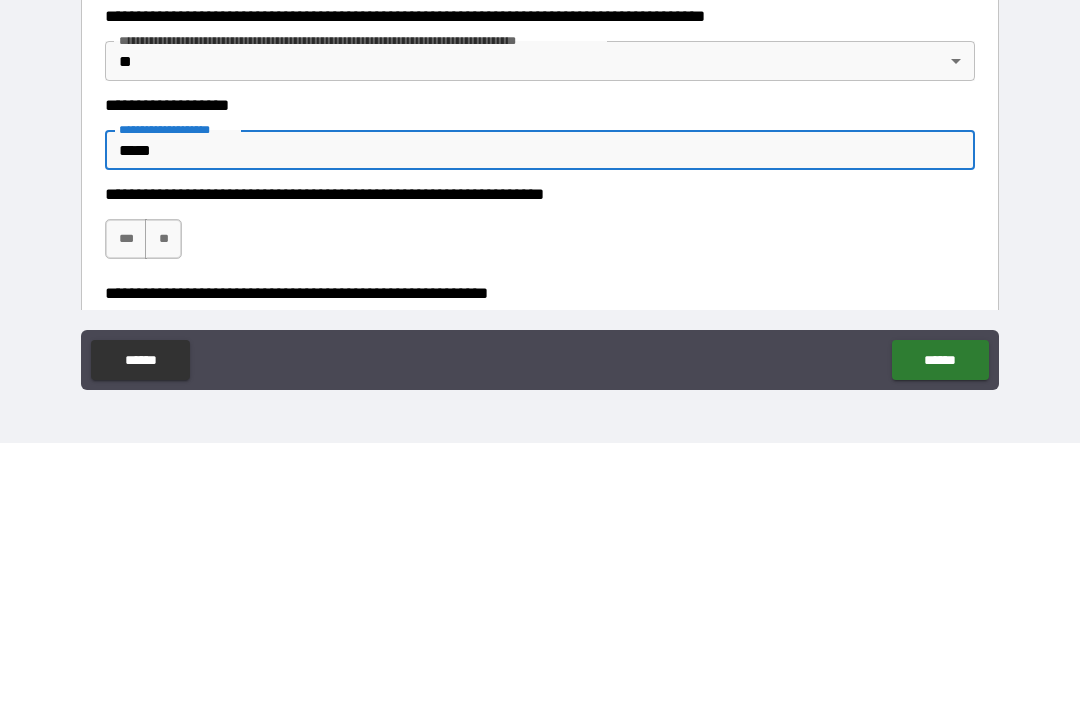 type on "*" 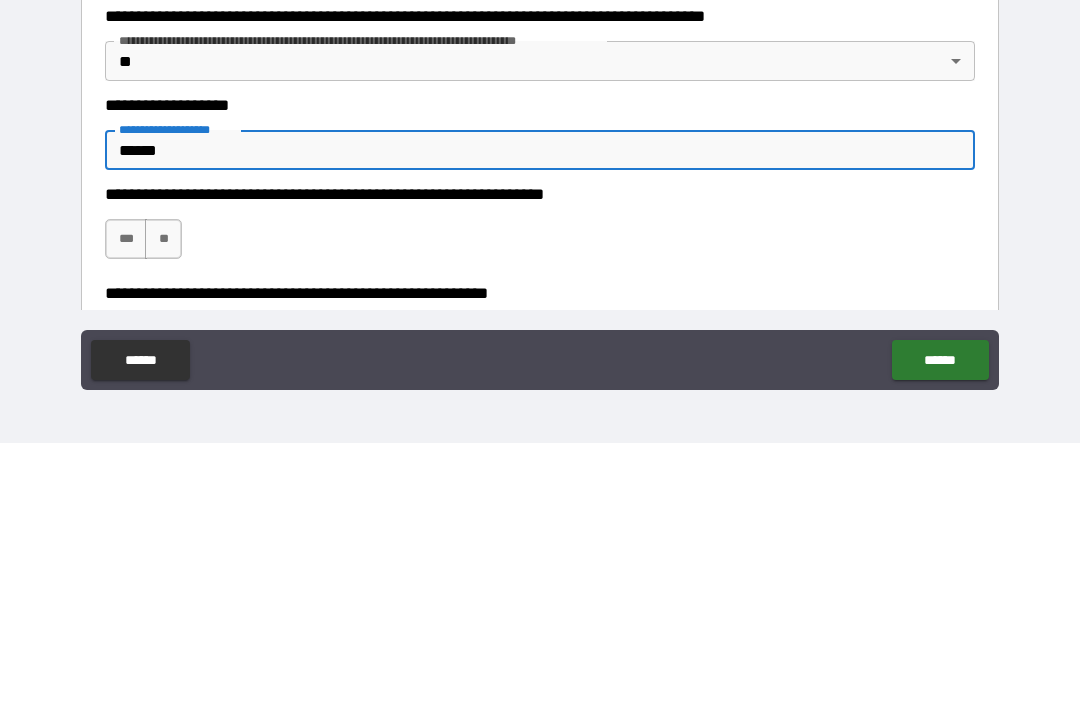 type on "*" 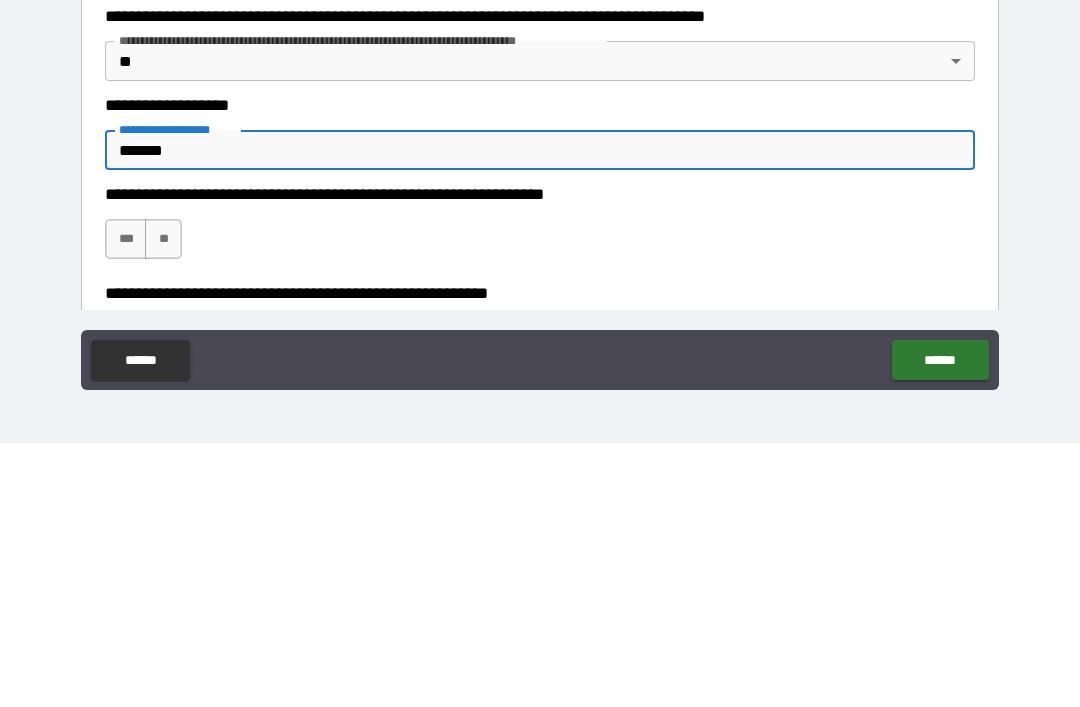 type on "*" 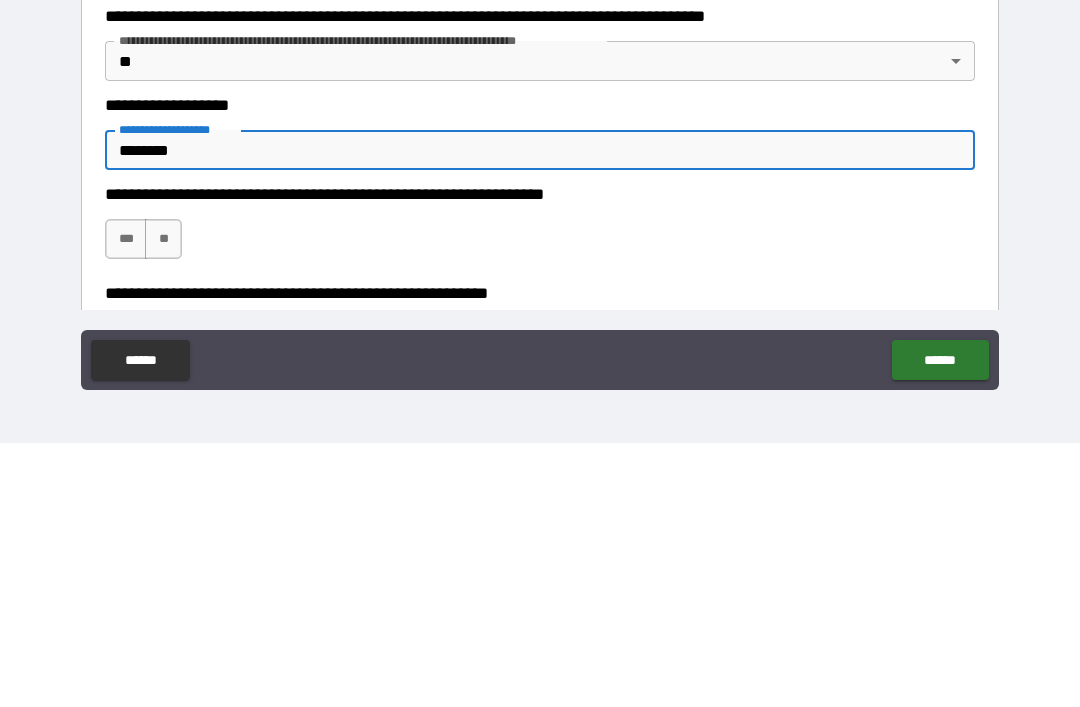 type on "*" 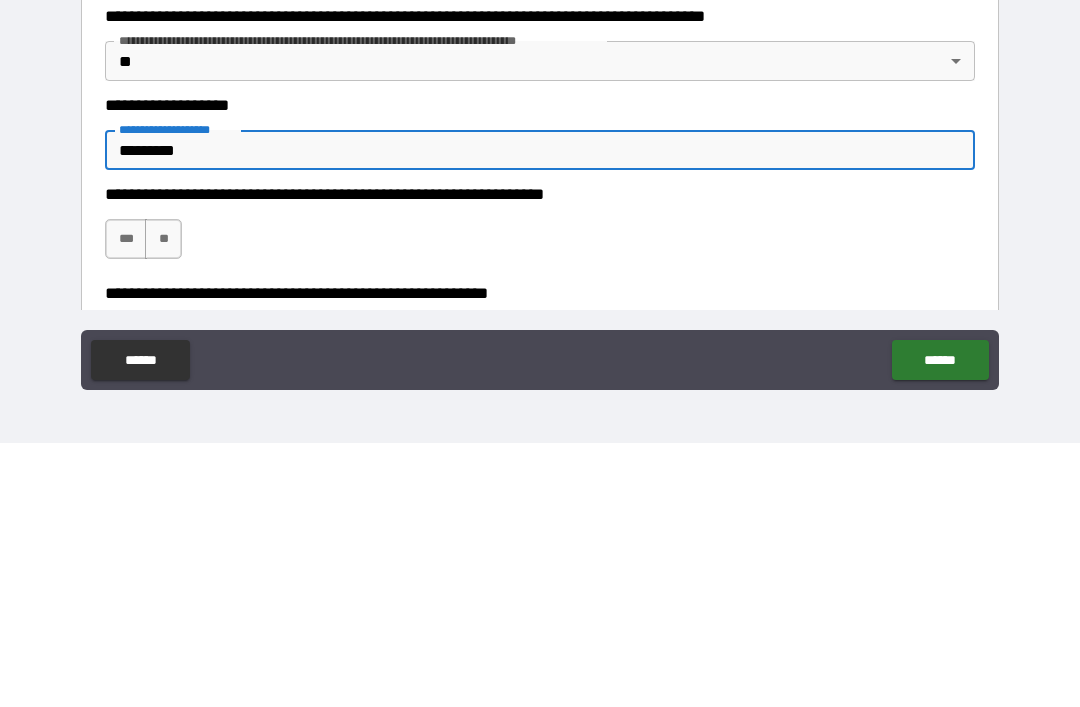 type on "*" 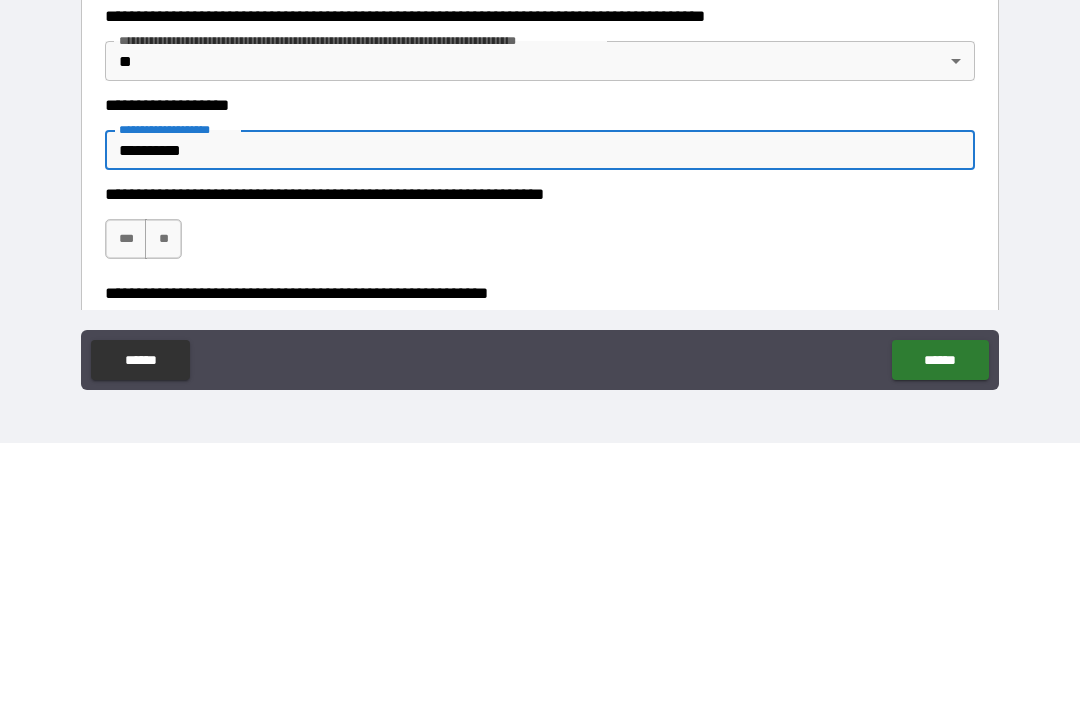 type on "*" 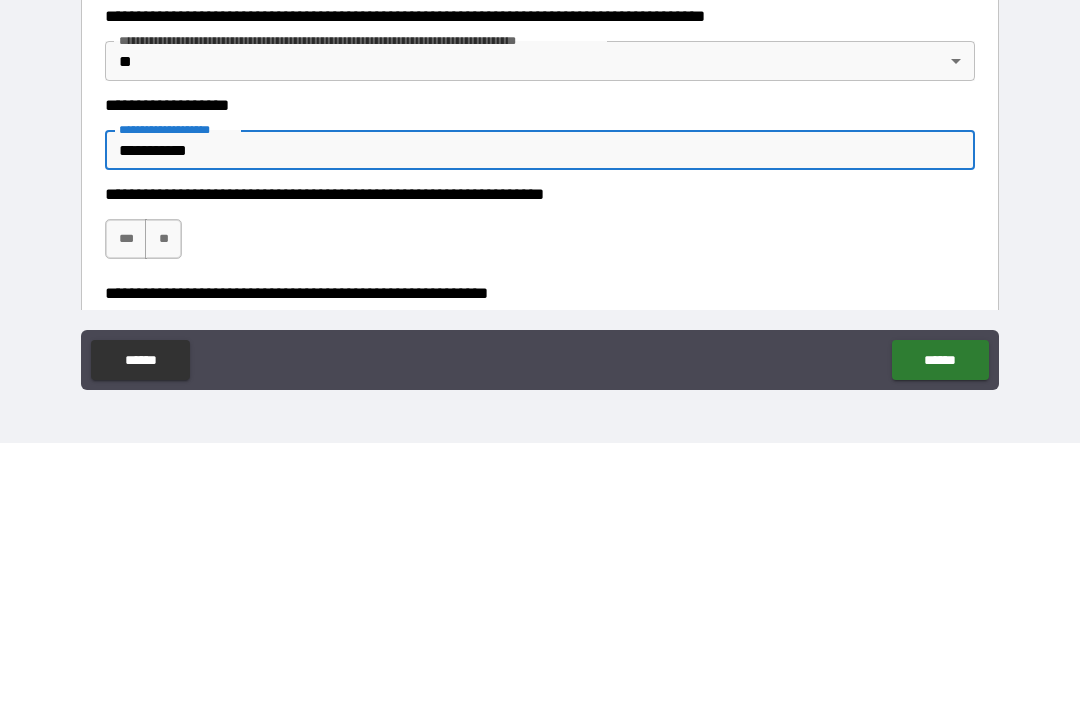 type on "*" 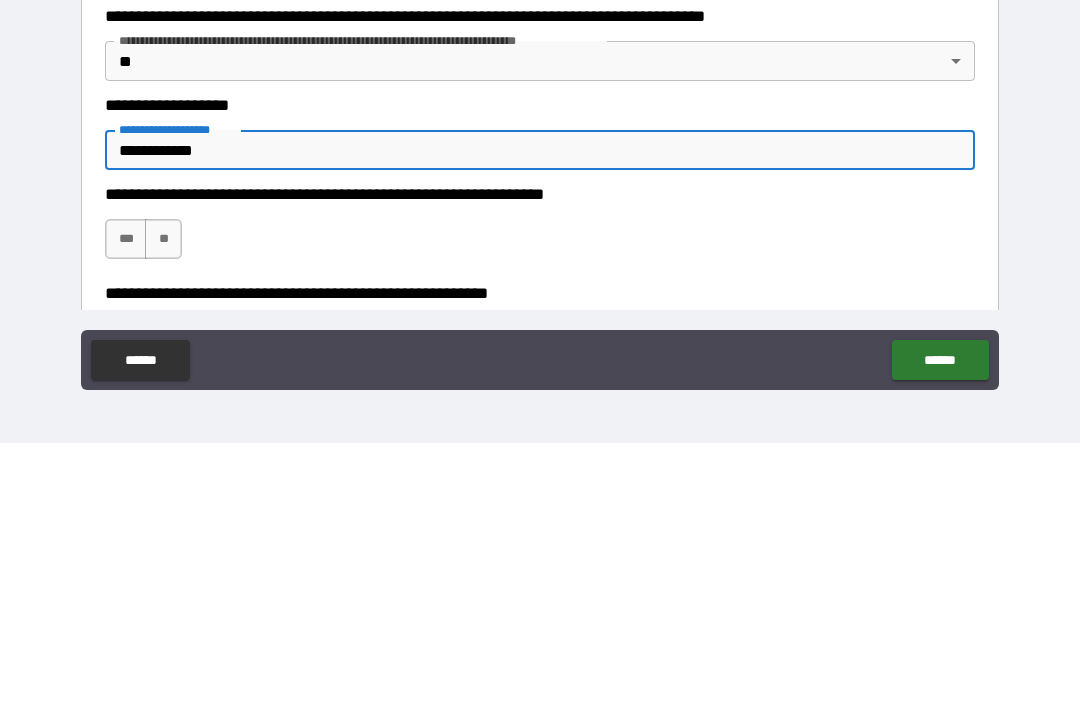 type on "*" 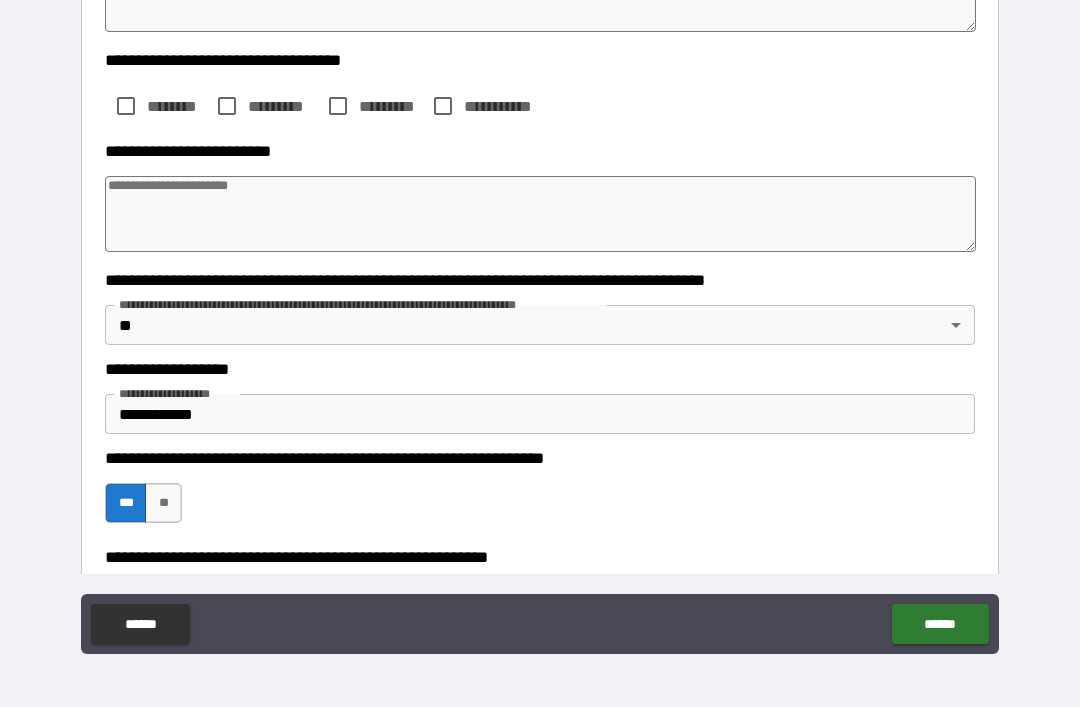type on "*" 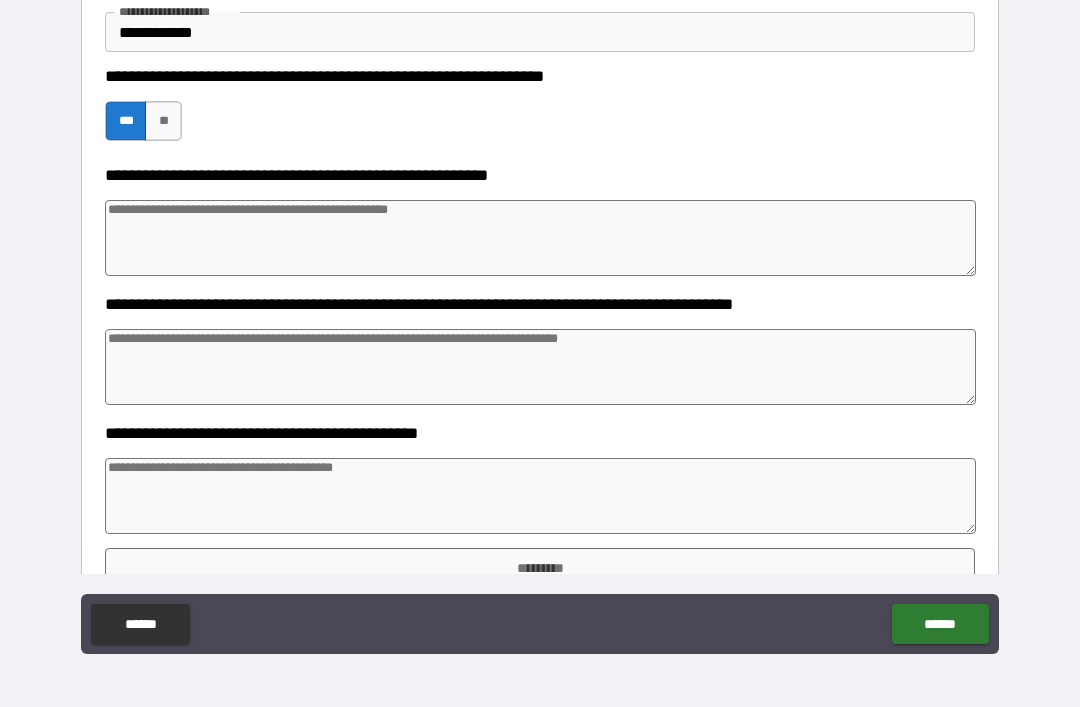 scroll, scrollTop: 751, scrollLeft: 0, axis: vertical 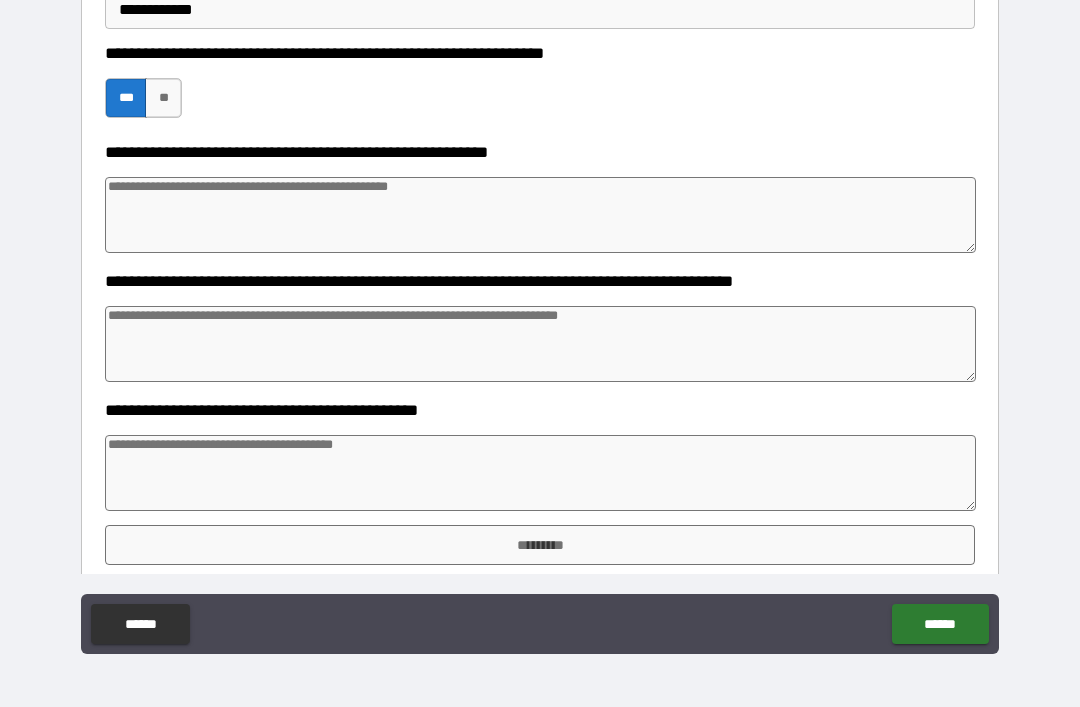 click at bounding box center (540, 215) 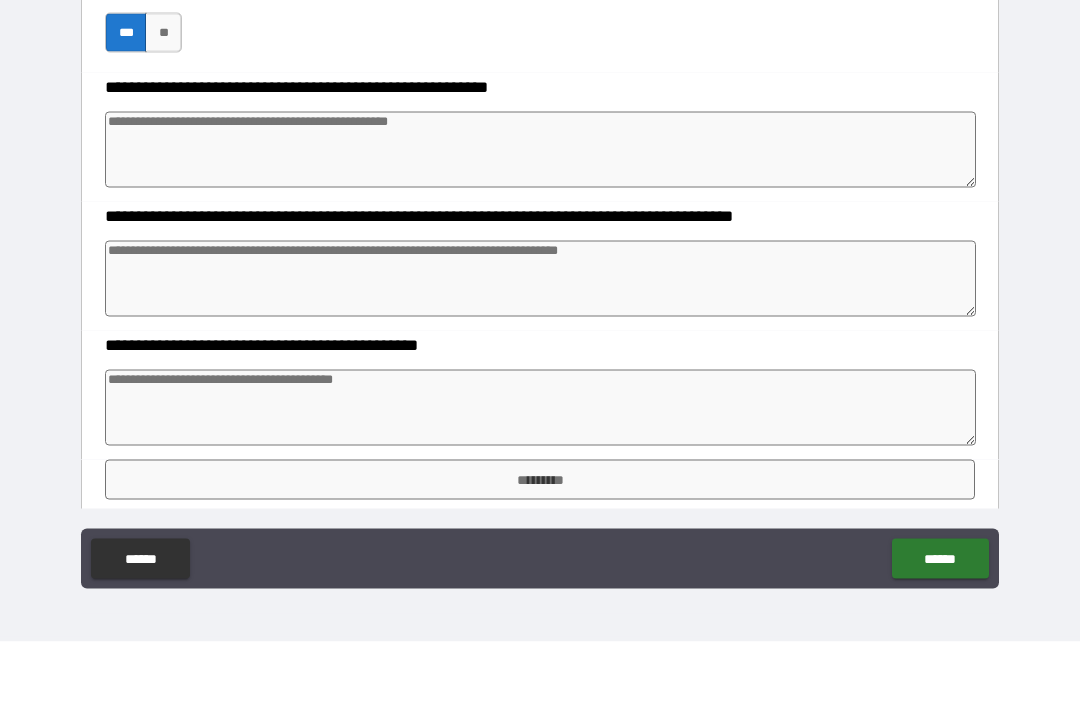 type on "*" 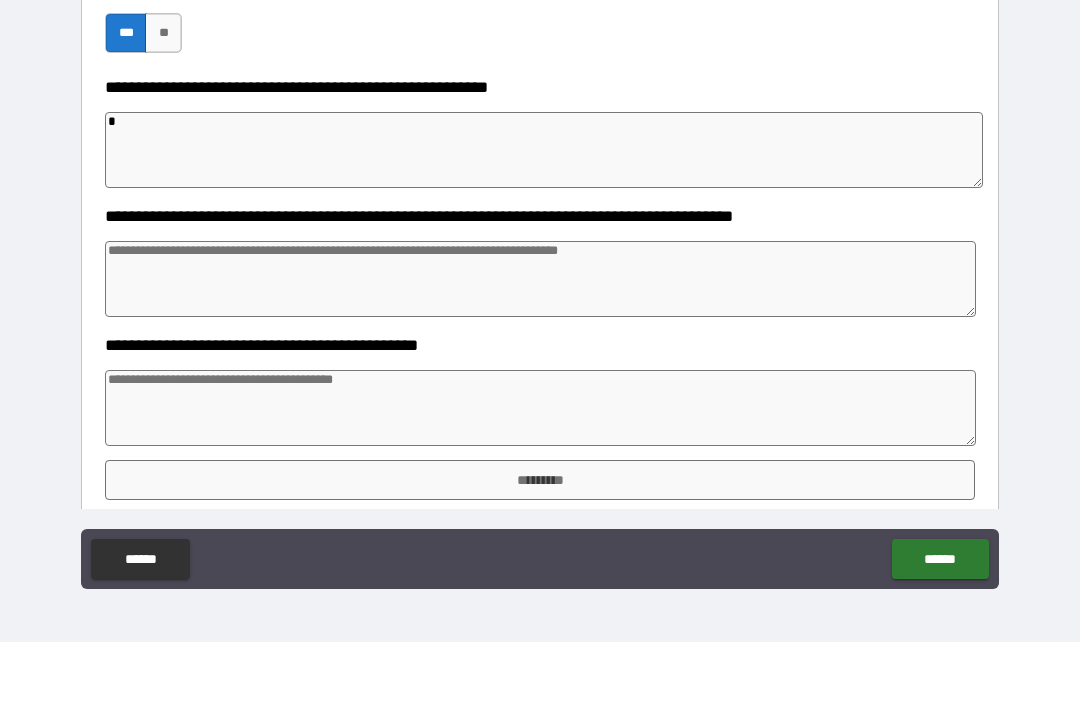 type on "*" 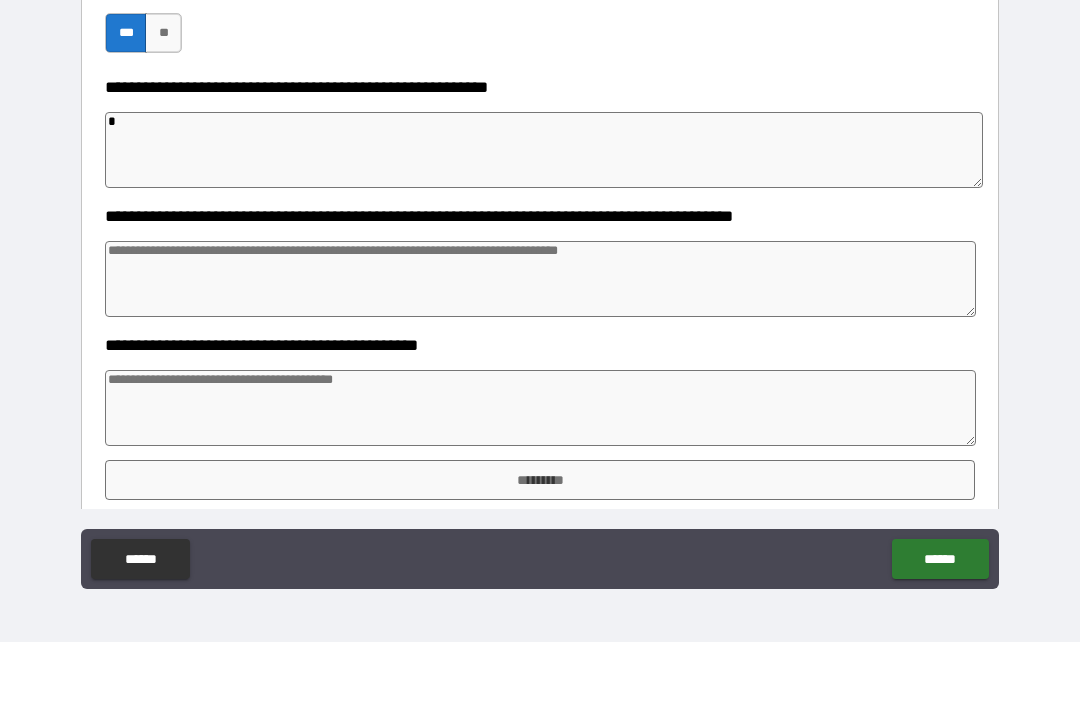 type on "*" 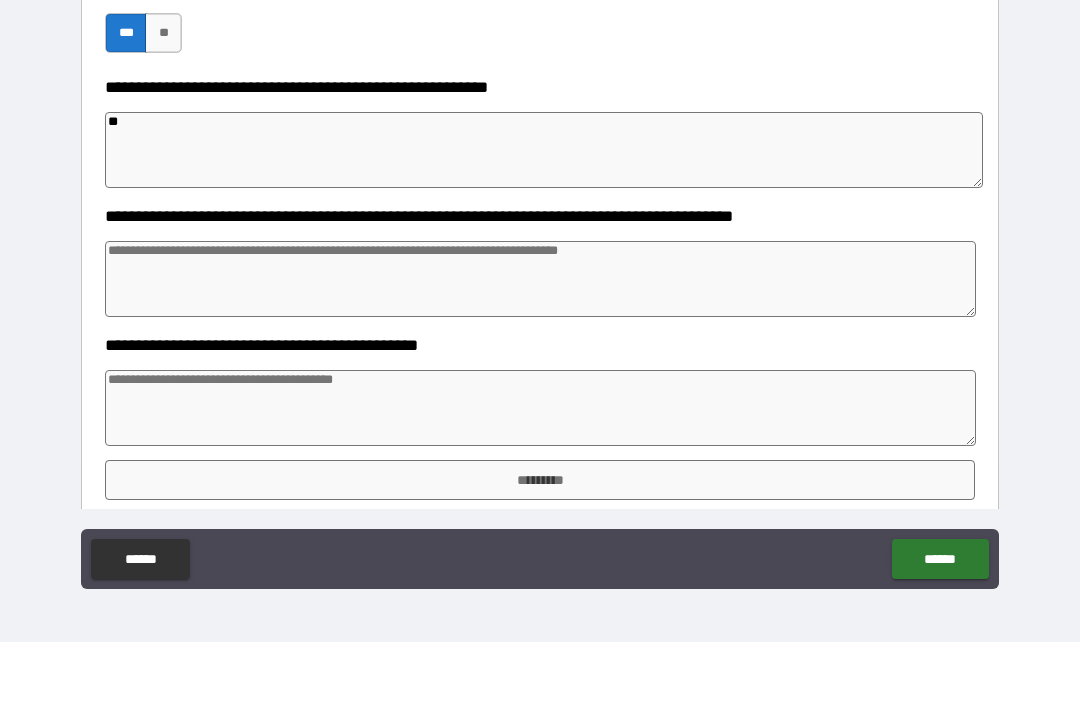 type on "*" 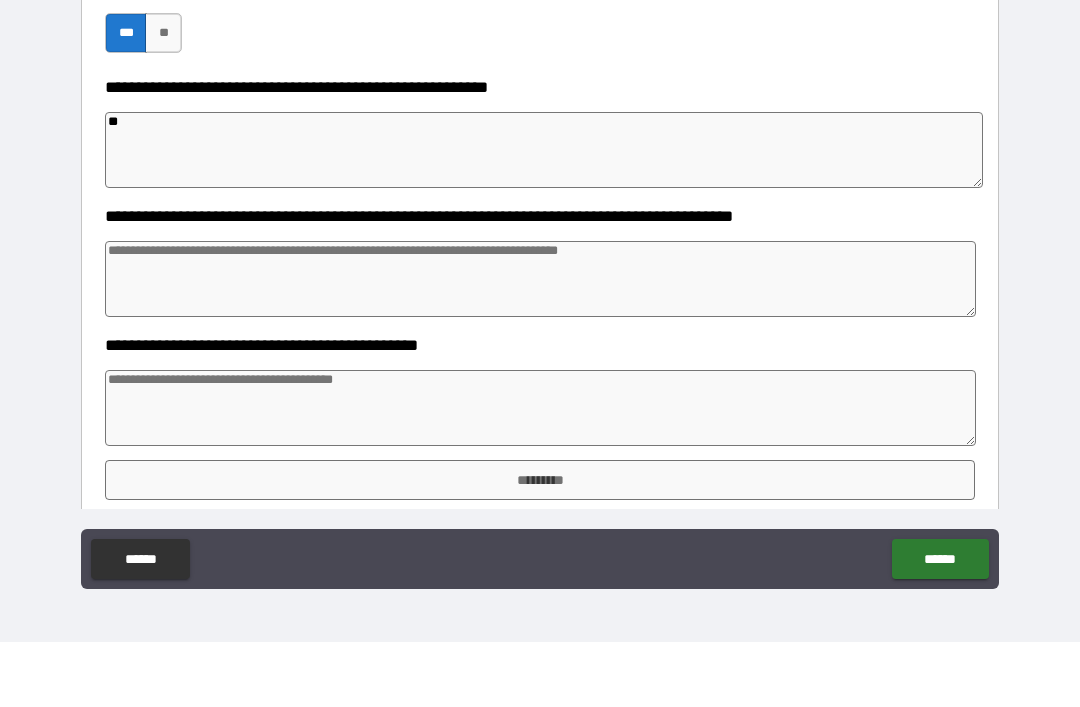 type on "*" 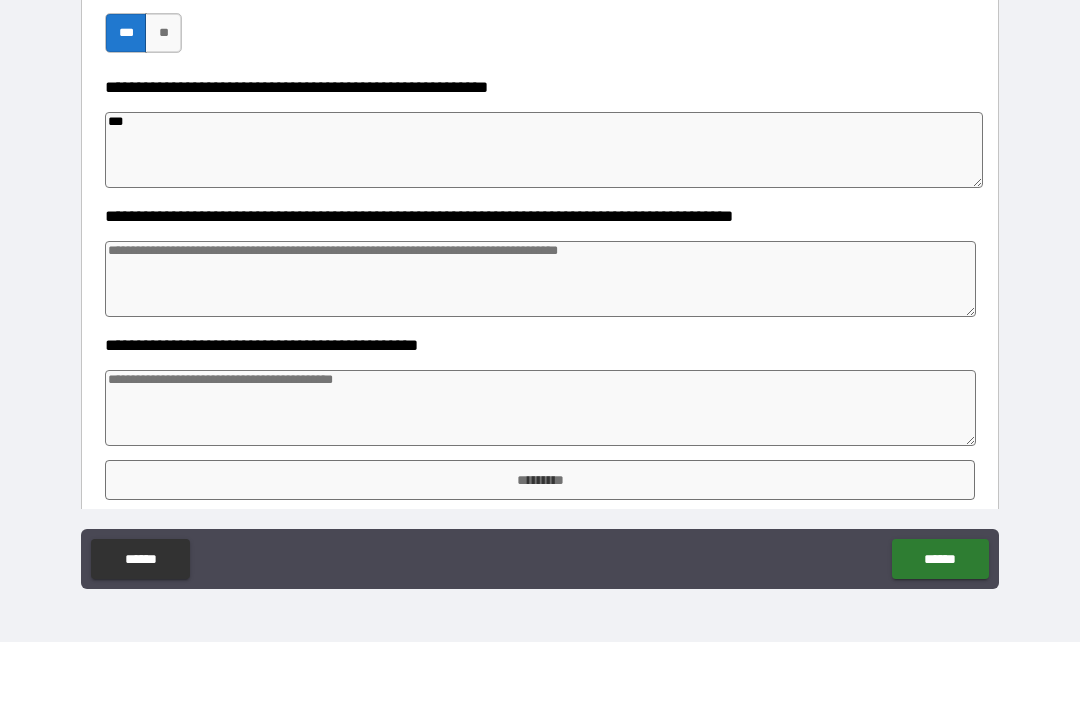 type on "*" 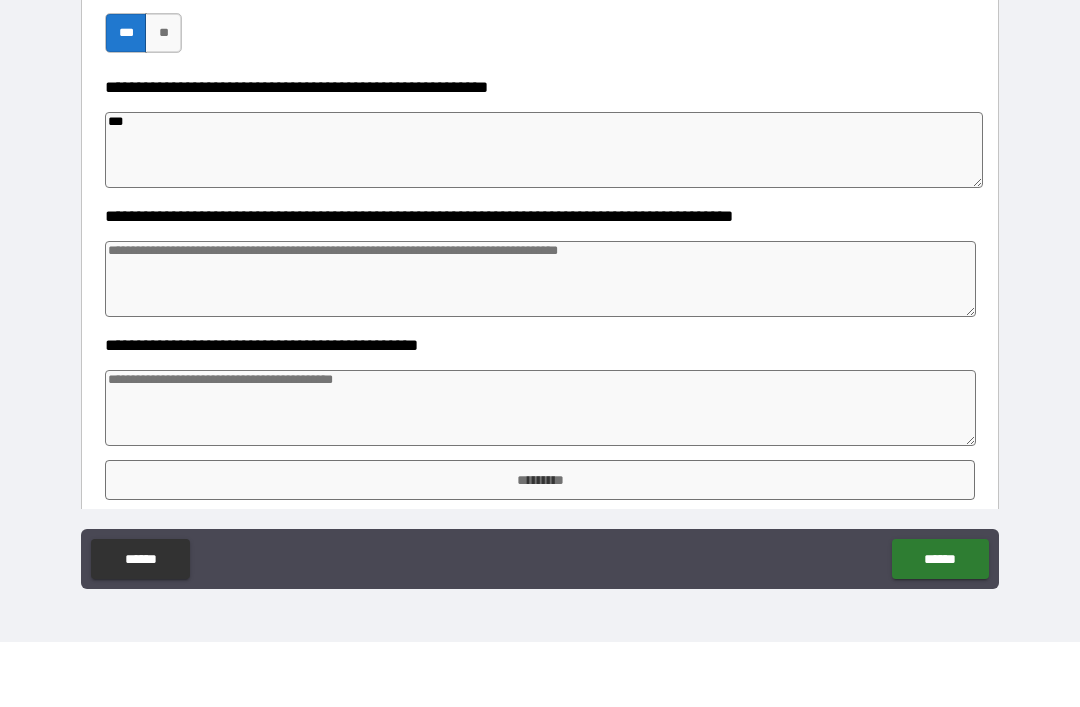 type on "*" 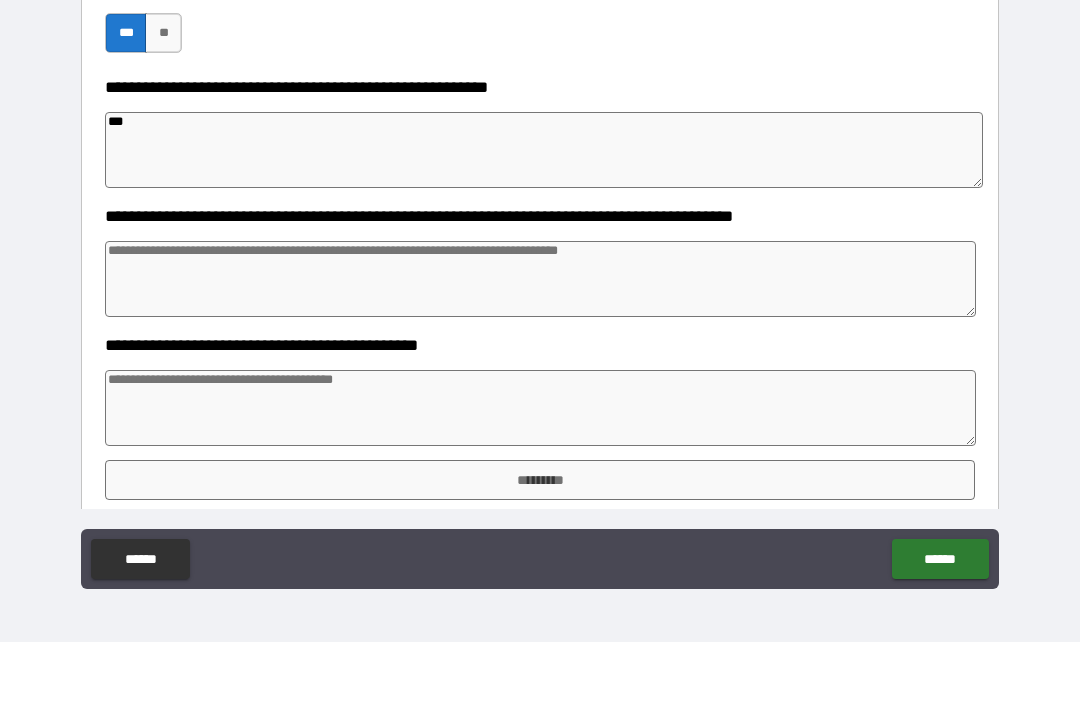 type on "*" 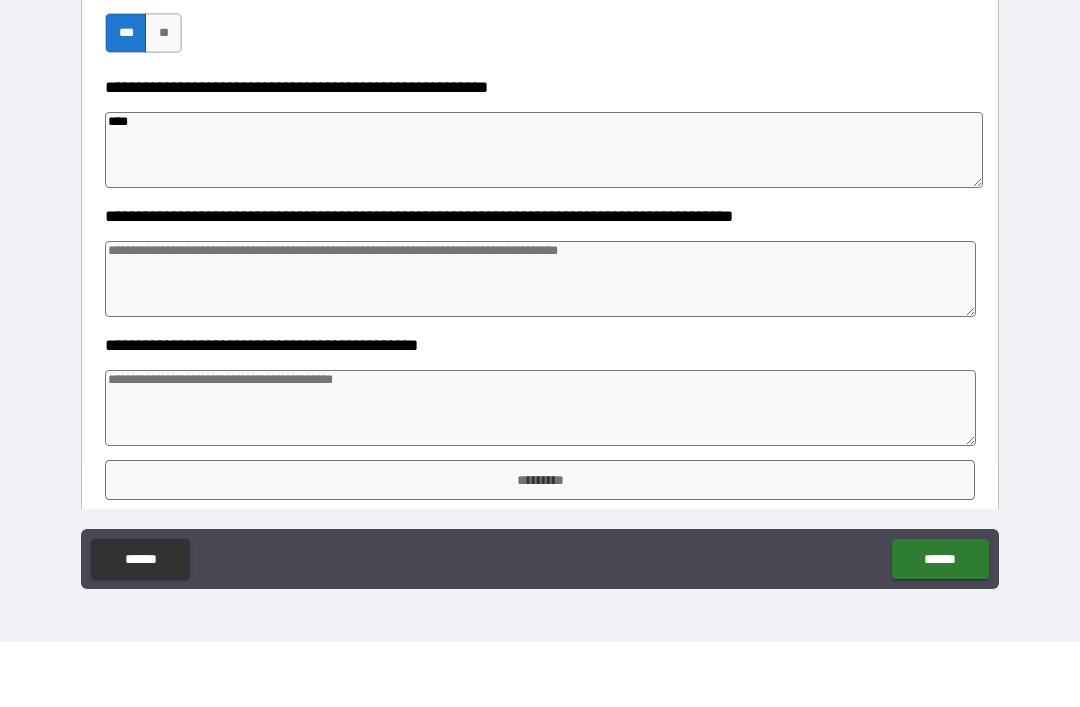 type on "*" 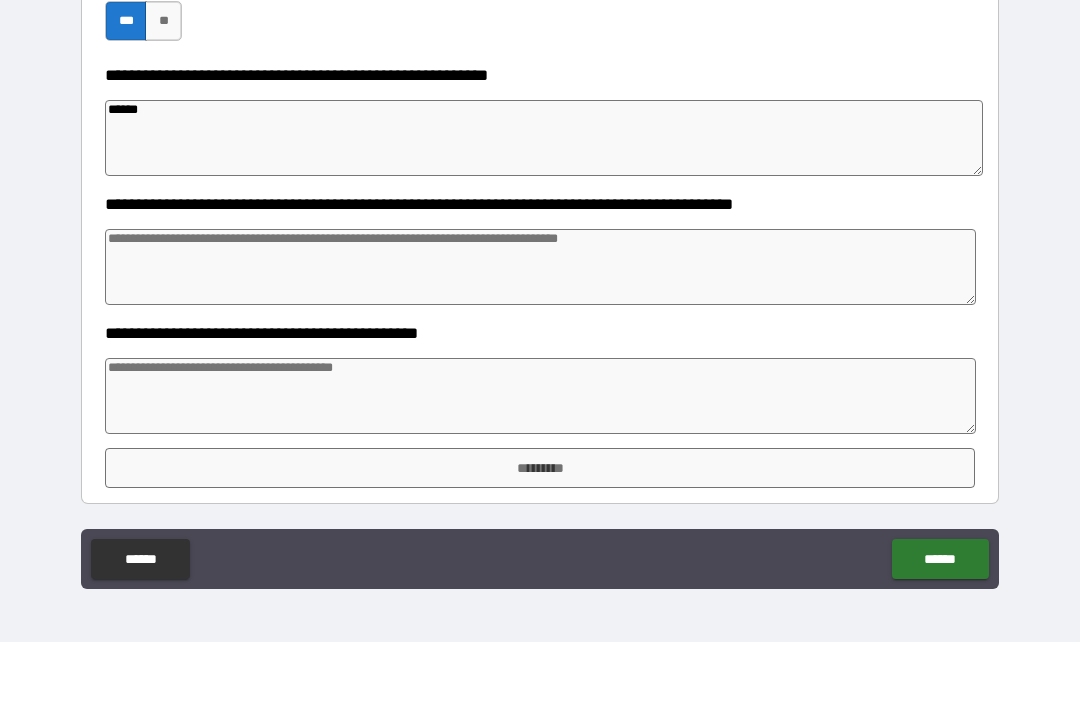 scroll, scrollTop: 763, scrollLeft: 0, axis: vertical 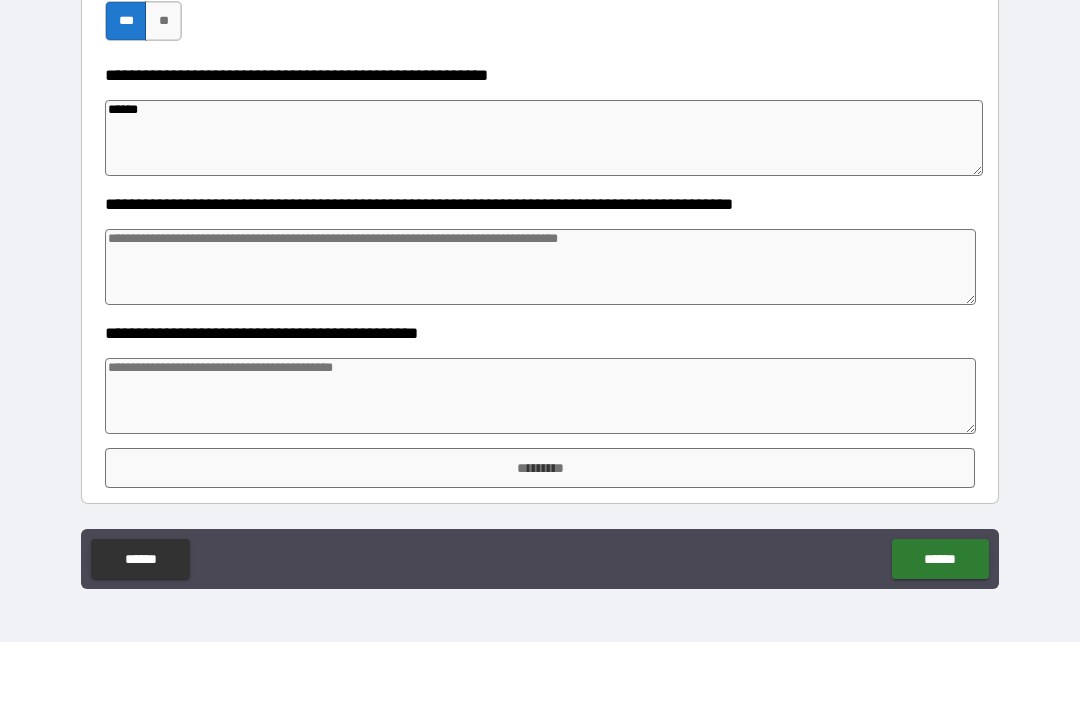 click at bounding box center [540, 332] 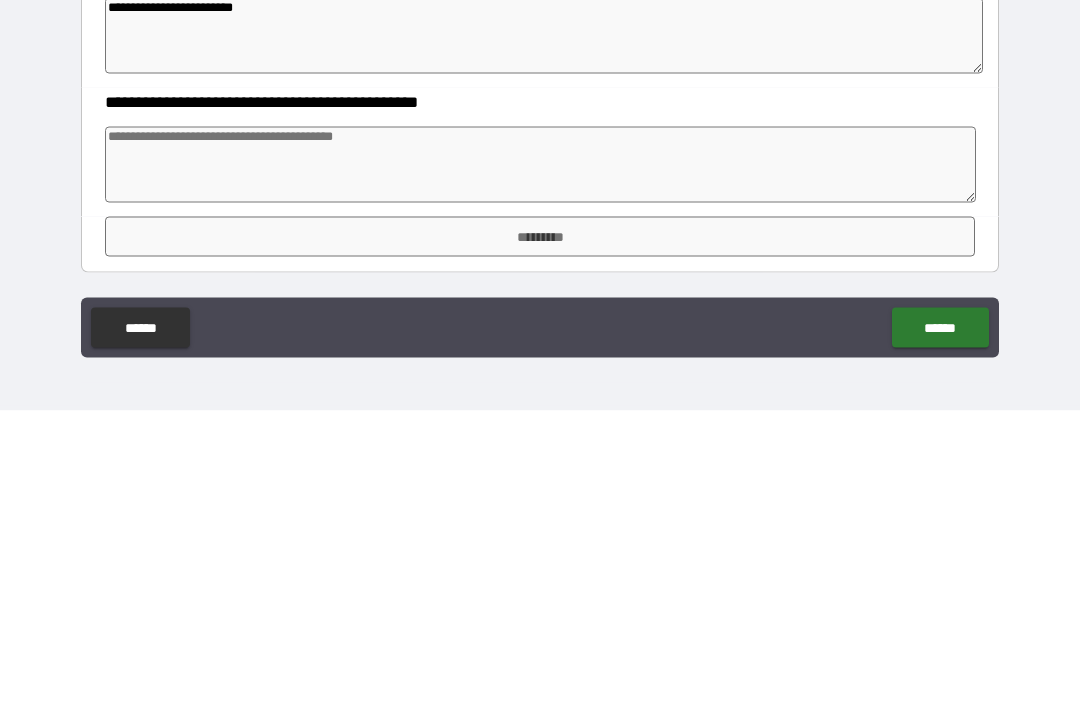 click at bounding box center [540, 461] 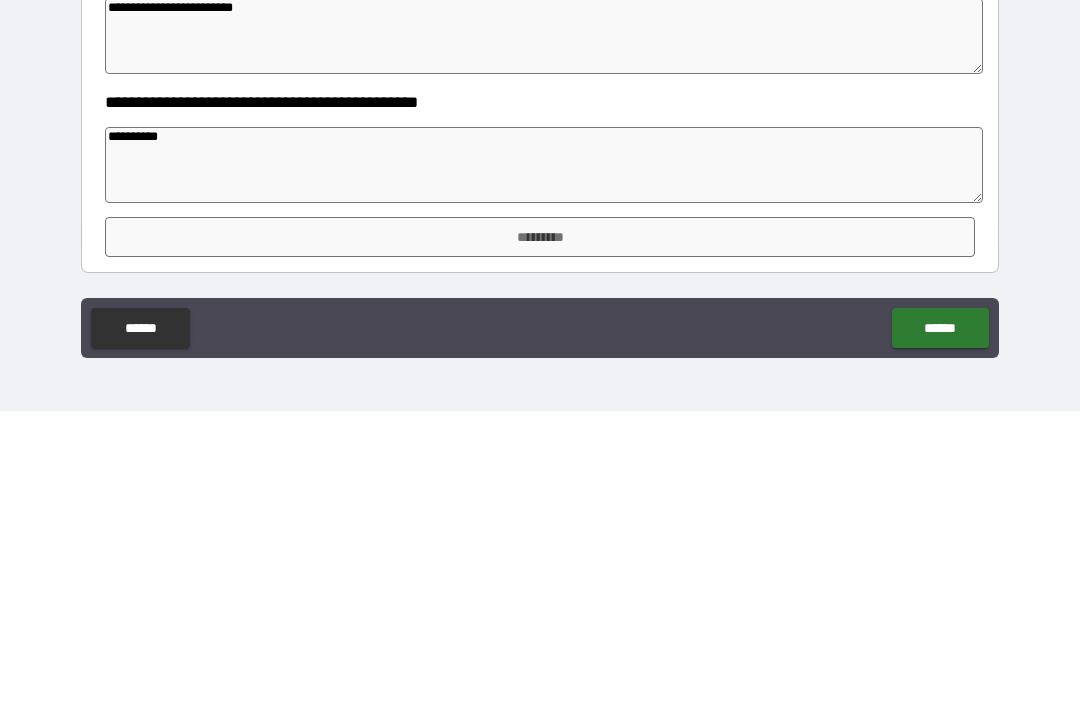 click on "*********" at bounding box center [540, 533] 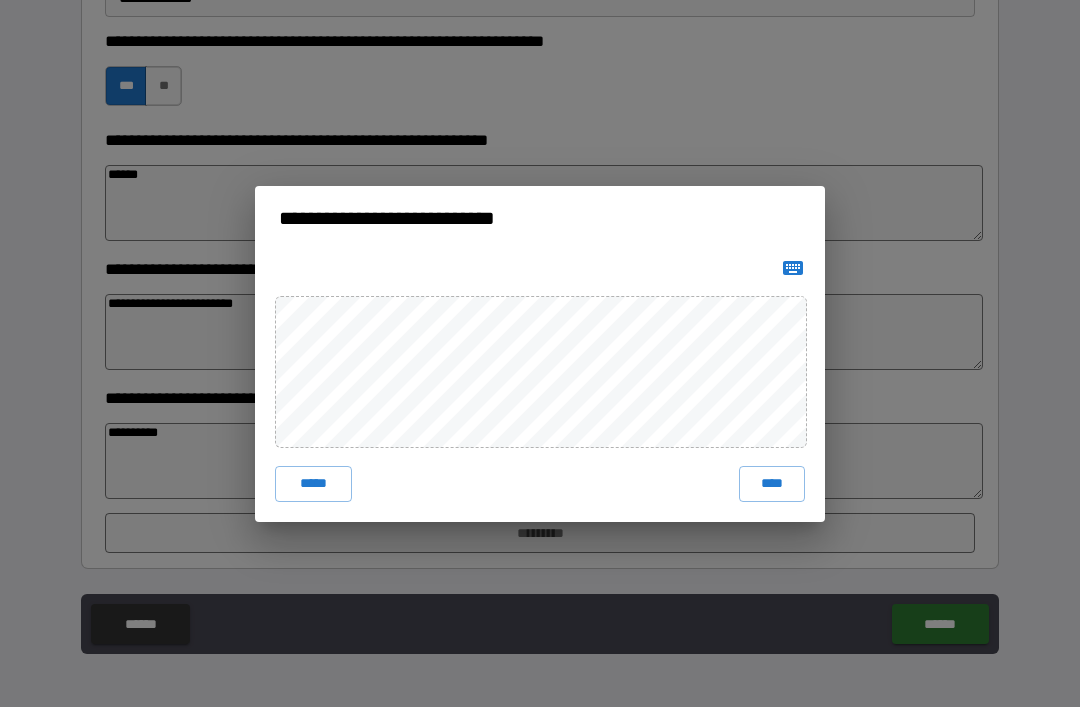 click on "****" at bounding box center [772, 484] 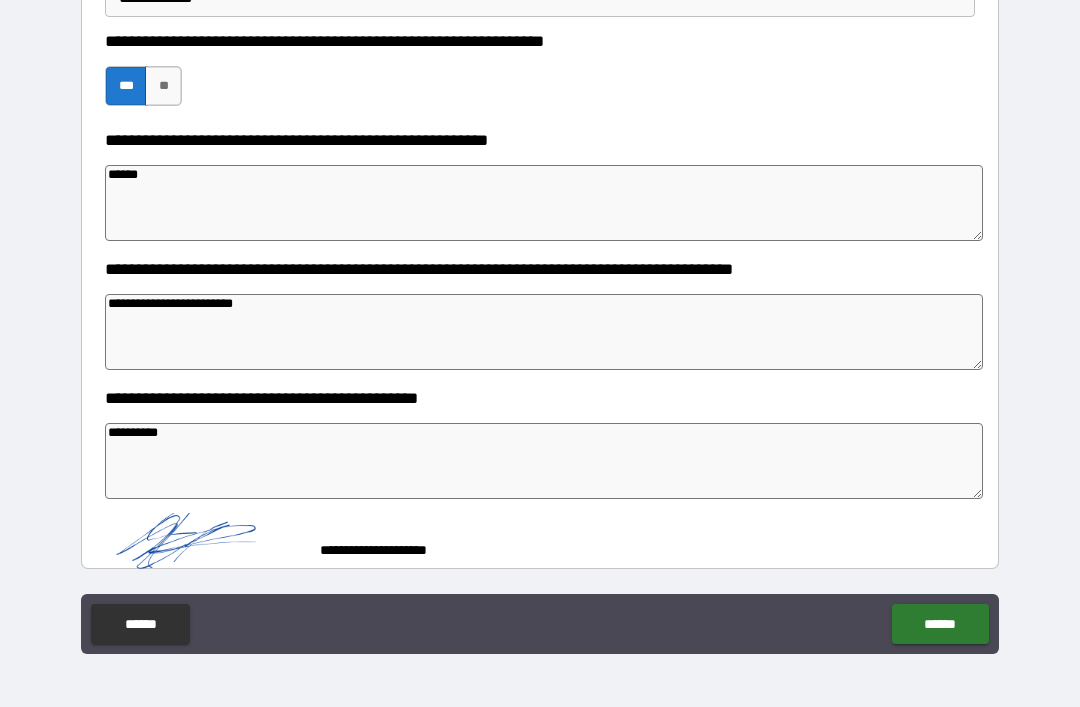 scroll, scrollTop: 753, scrollLeft: 0, axis: vertical 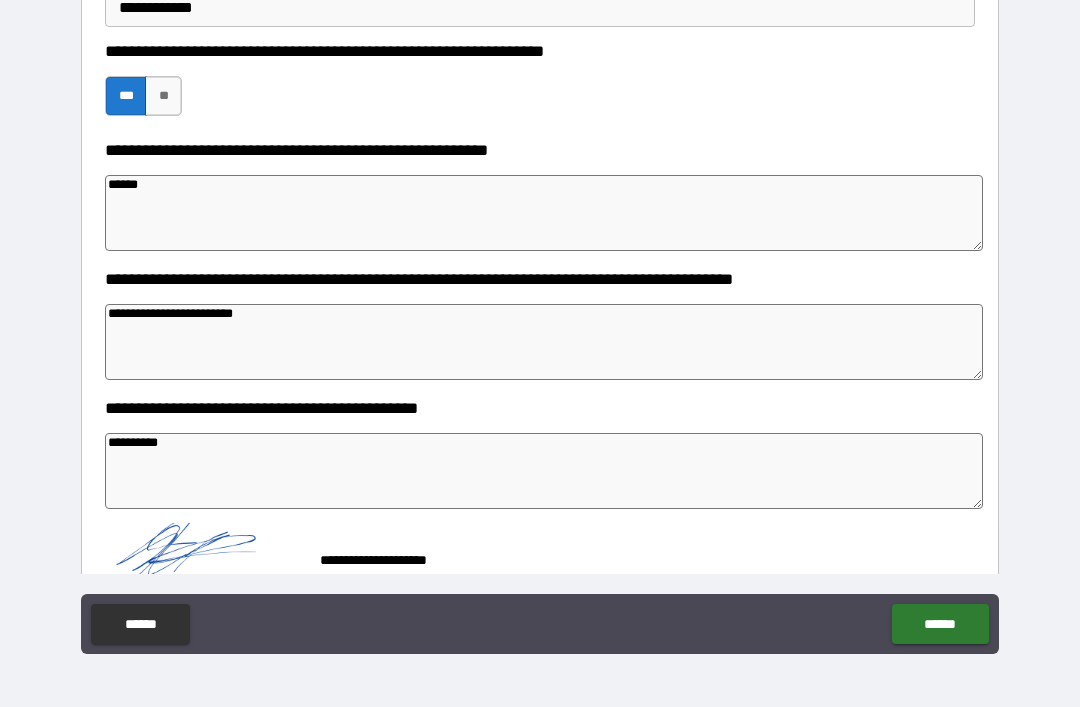 click on "******" at bounding box center (940, 624) 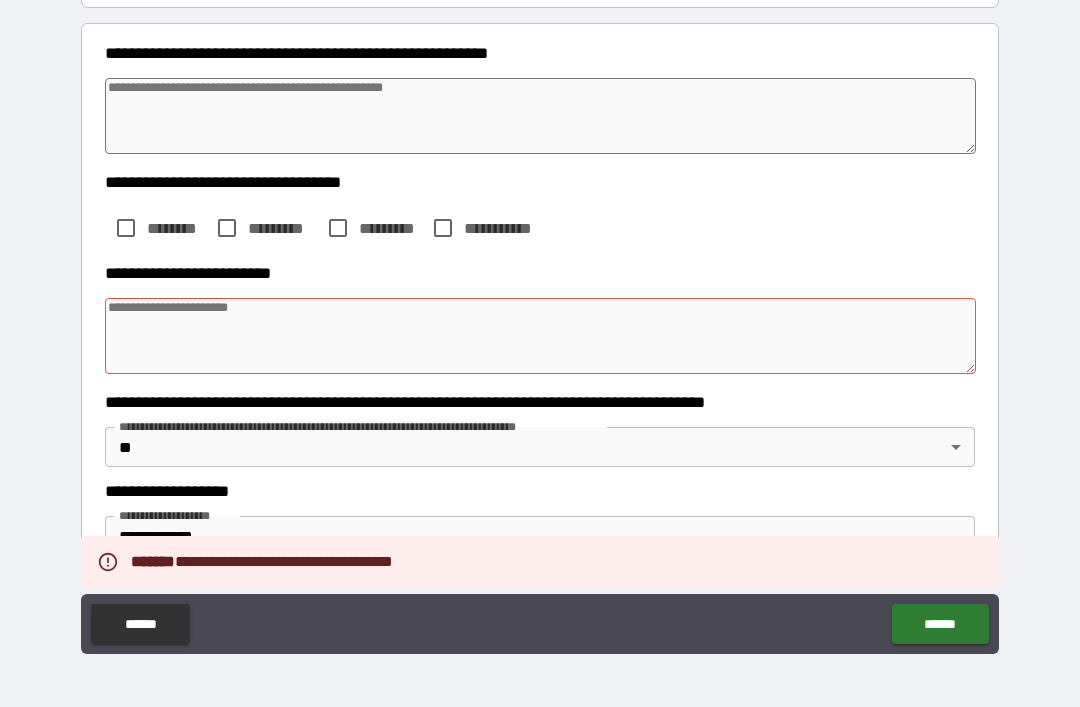 scroll, scrollTop: 249, scrollLeft: 0, axis: vertical 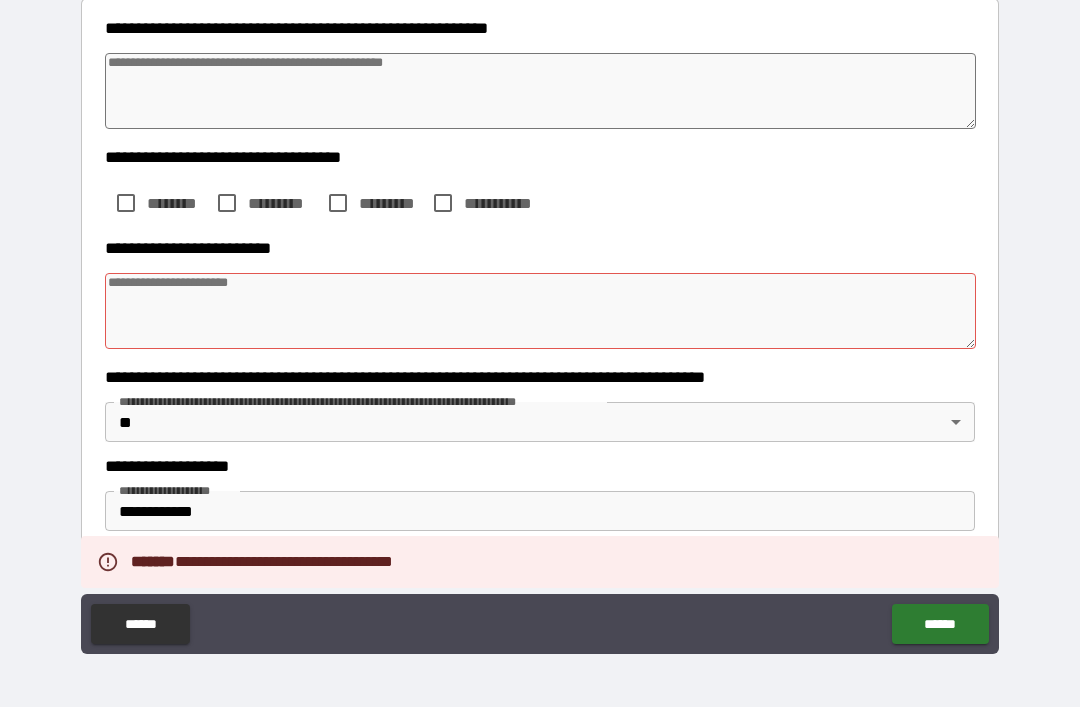 click at bounding box center (540, 311) 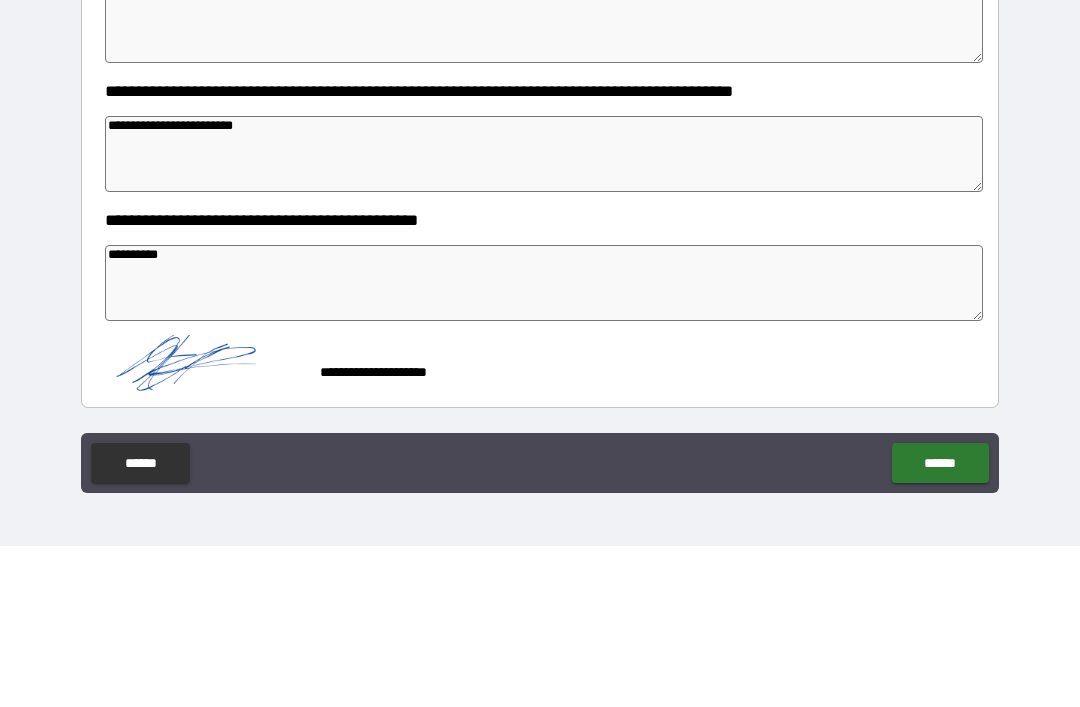 scroll, scrollTop: 780, scrollLeft: 0, axis: vertical 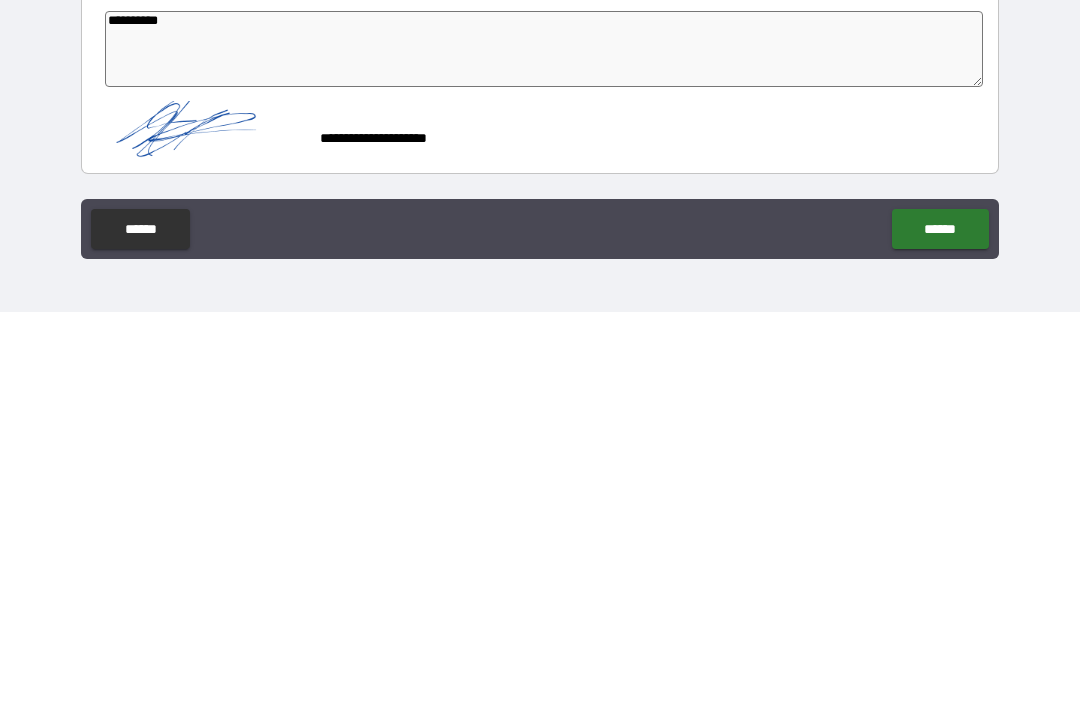 click on "******" at bounding box center (940, 624) 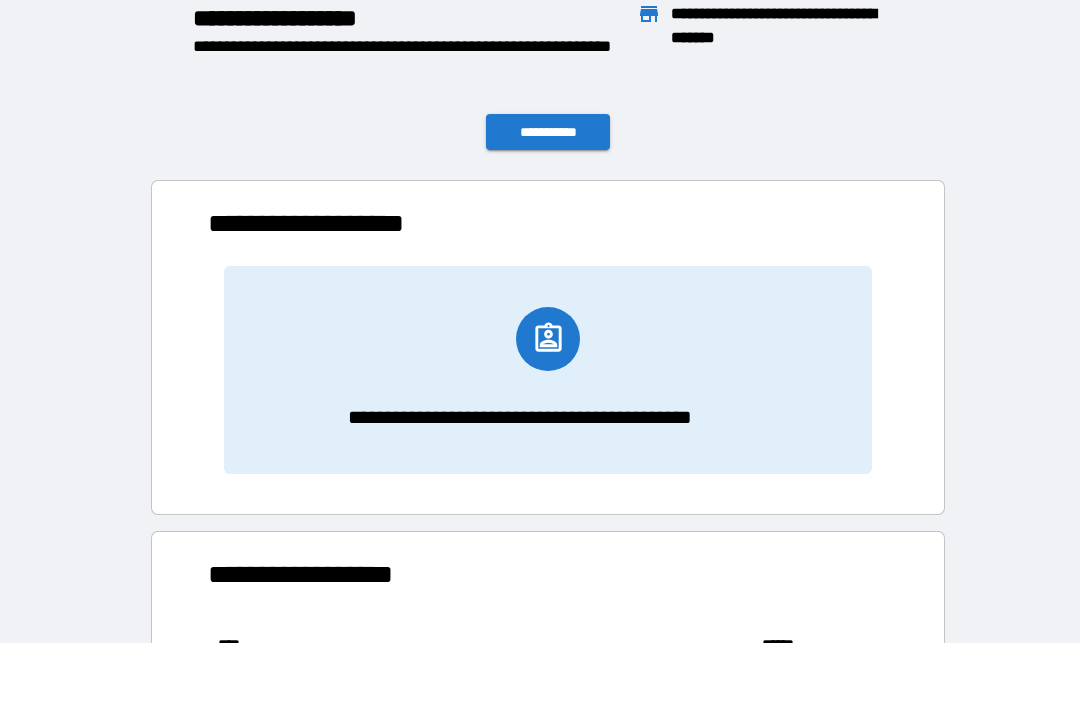 scroll, scrollTop: 166, scrollLeft: 680, axis: both 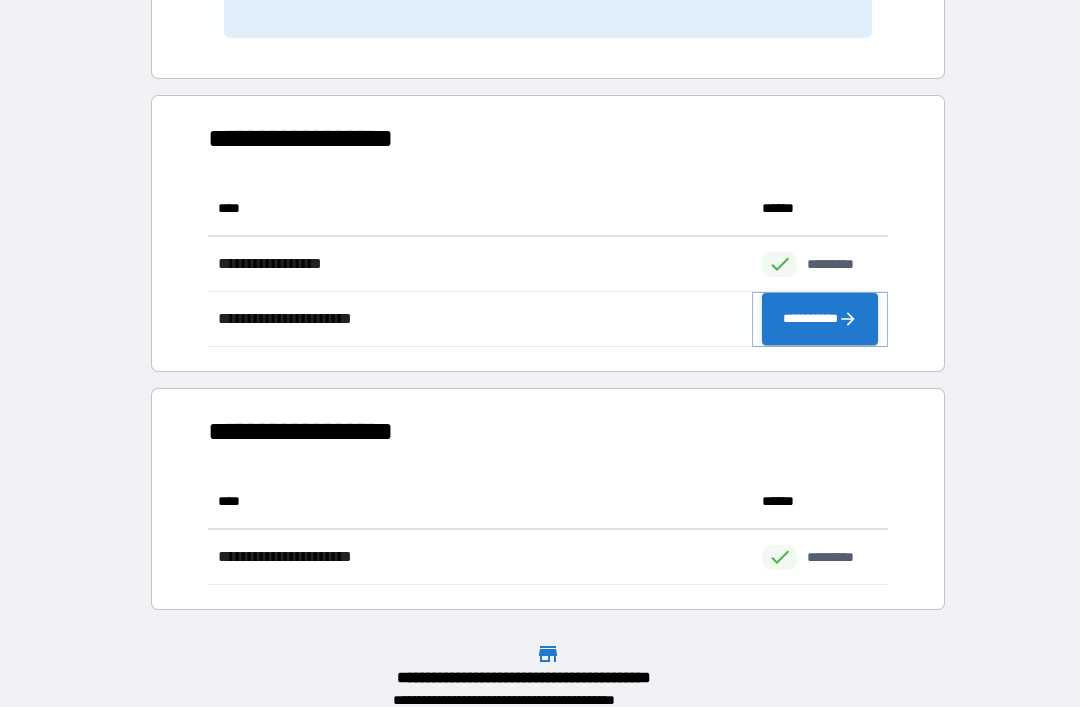 click on "**********" at bounding box center (820, 319) 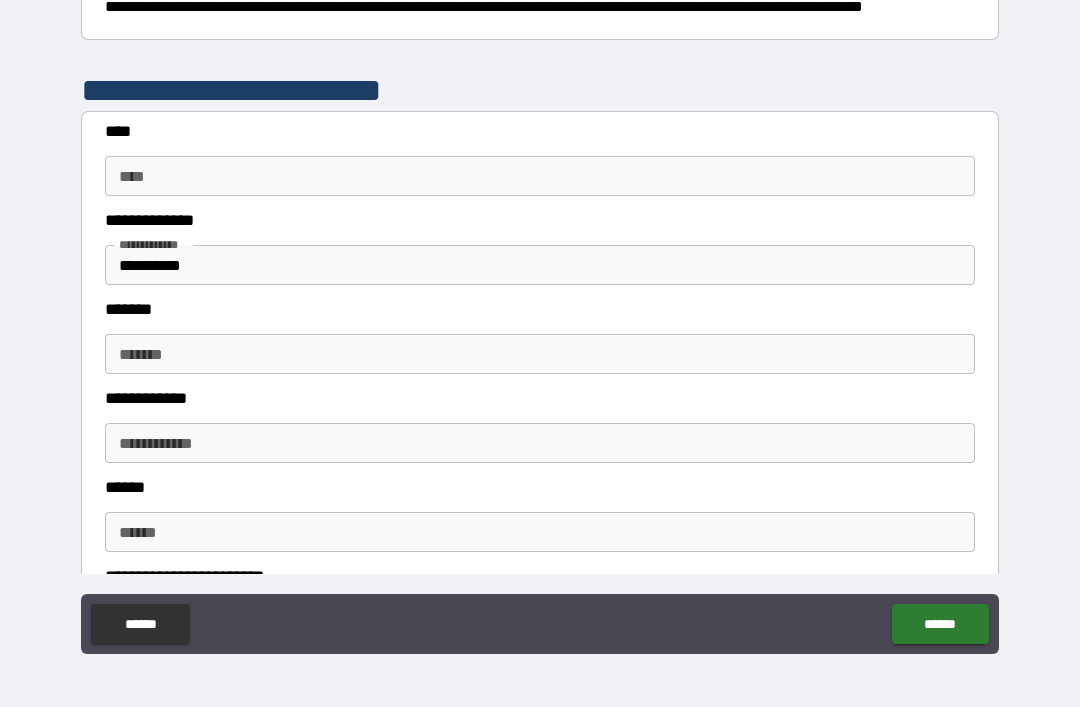 scroll, scrollTop: 352, scrollLeft: 0, axis: vertical 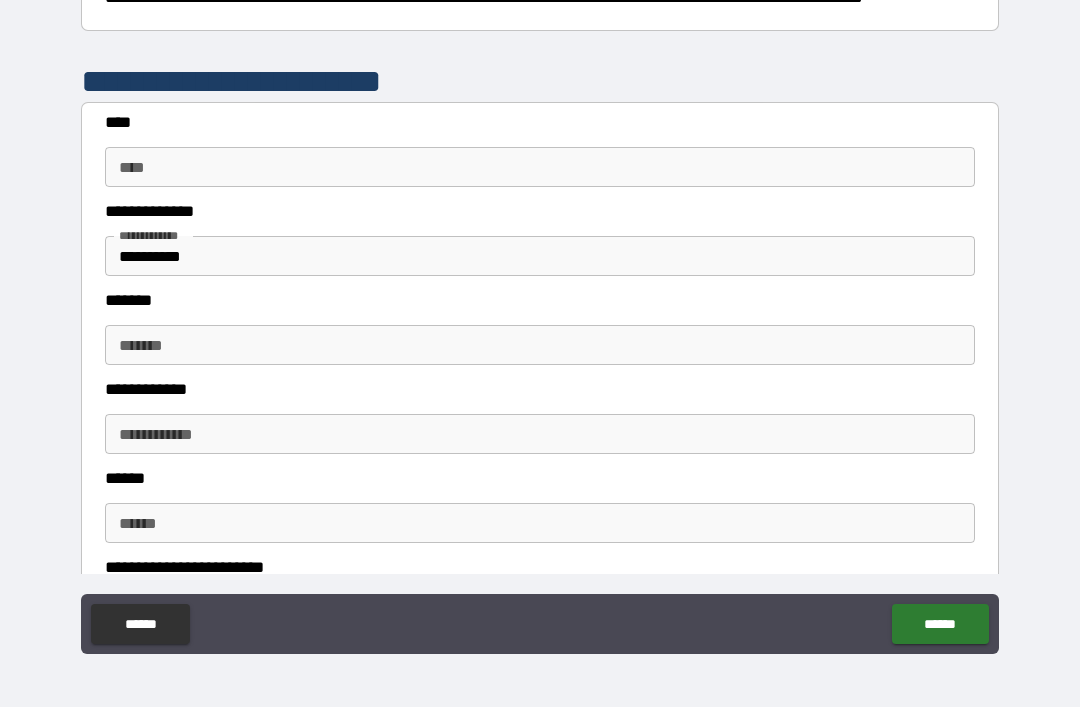 click on "****" at bounding box center (540, 167) 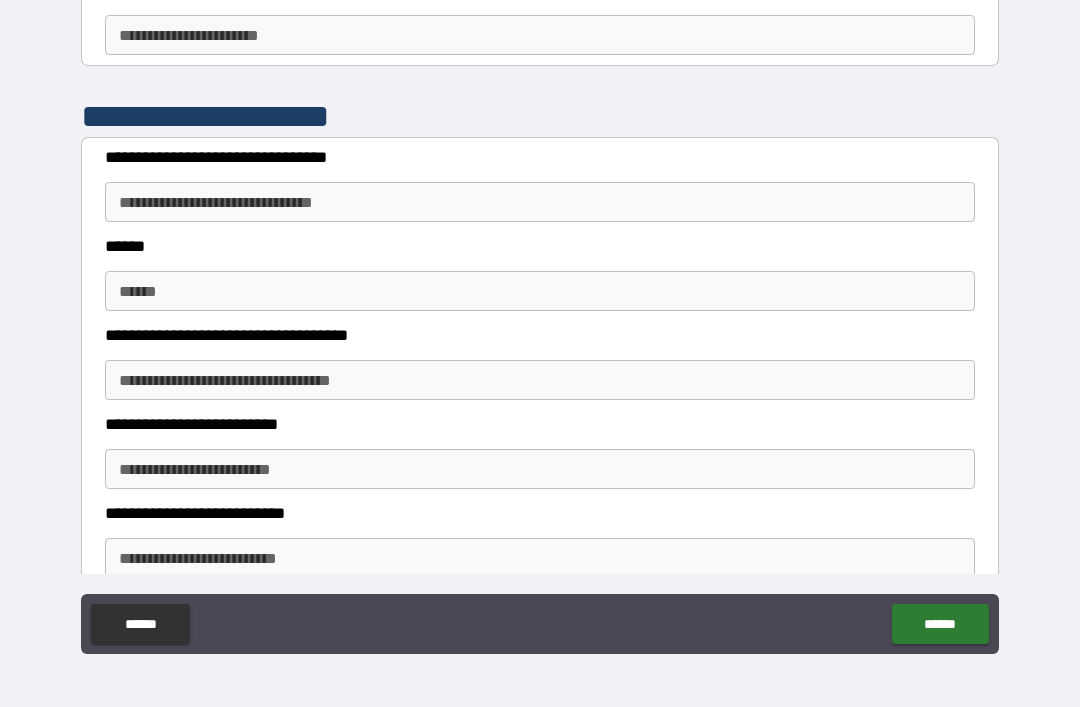 scroll, scrollTop: 1603, scrollLeft: 0, axis: vertical 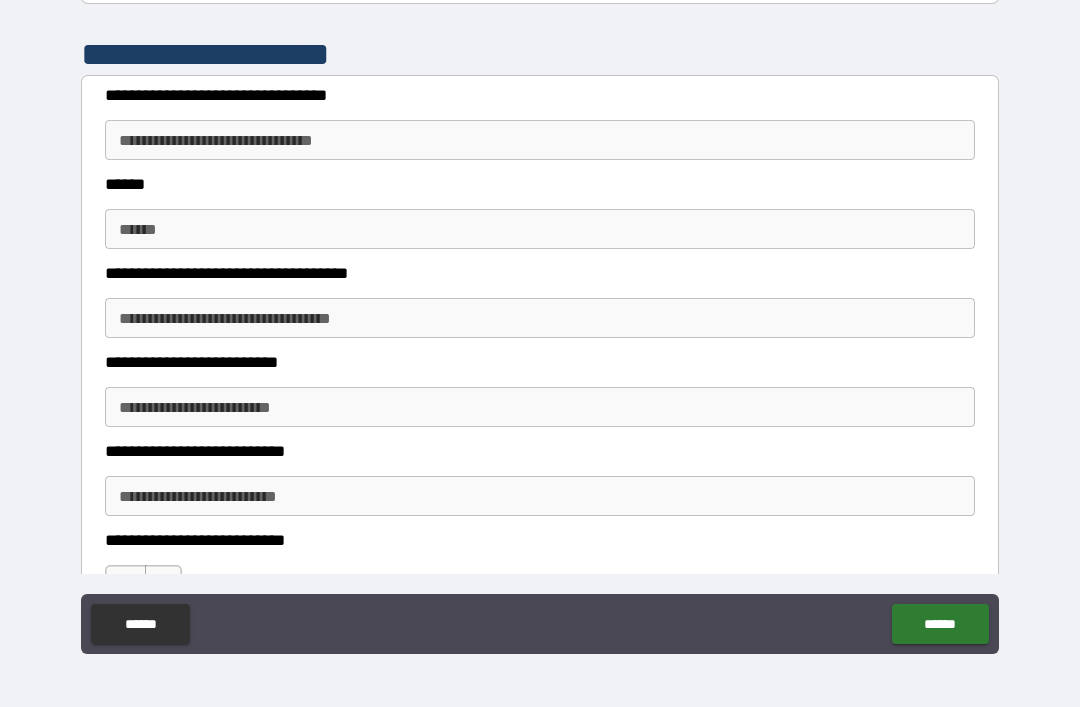 click on "**********" at bounding box center (540, 140) 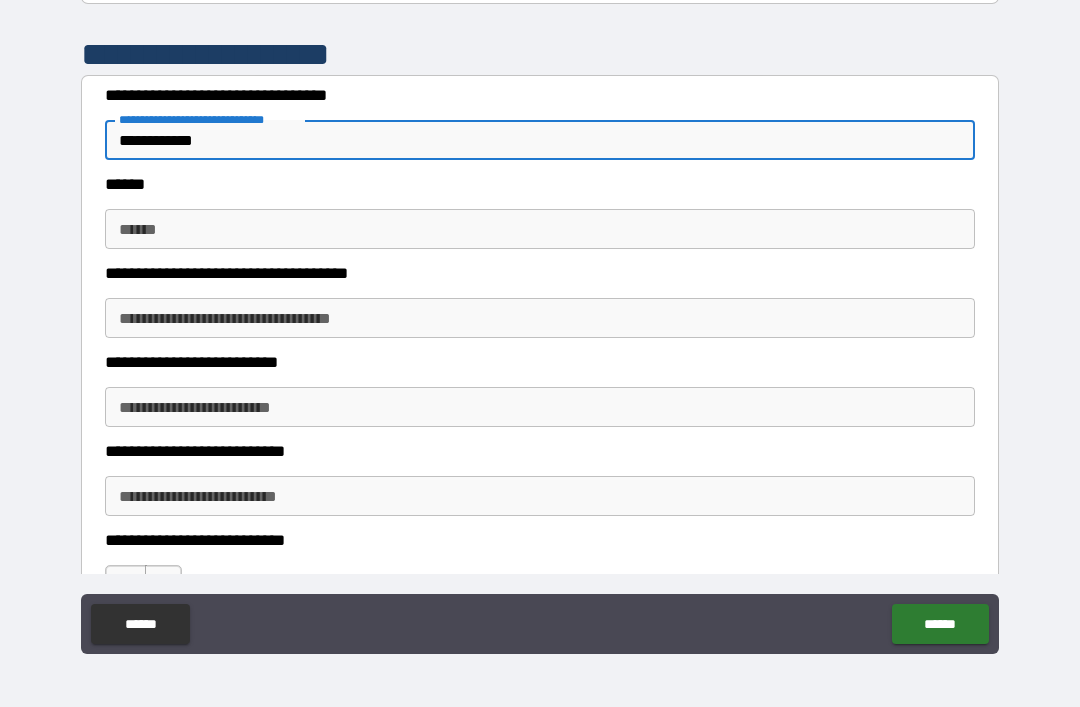click on "******" at bounding box center (540, 229) 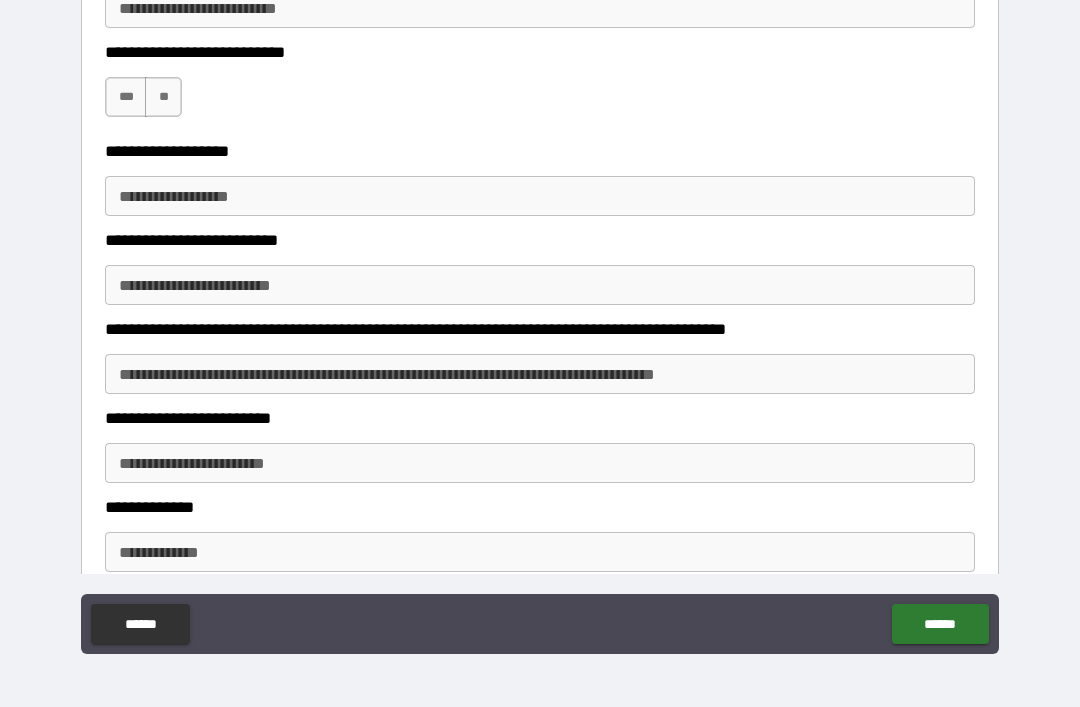 scroll, scrollTop: 2097, scrollLeft: 0, axis: vertical 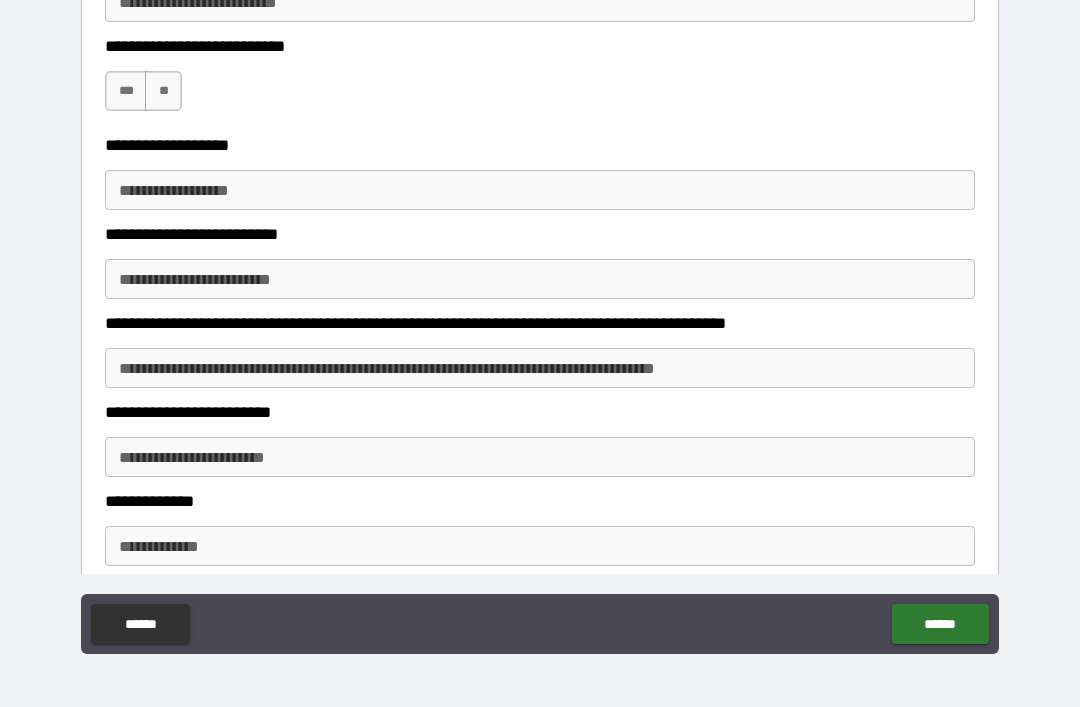 click on "***" at bounding box center (126, 91) 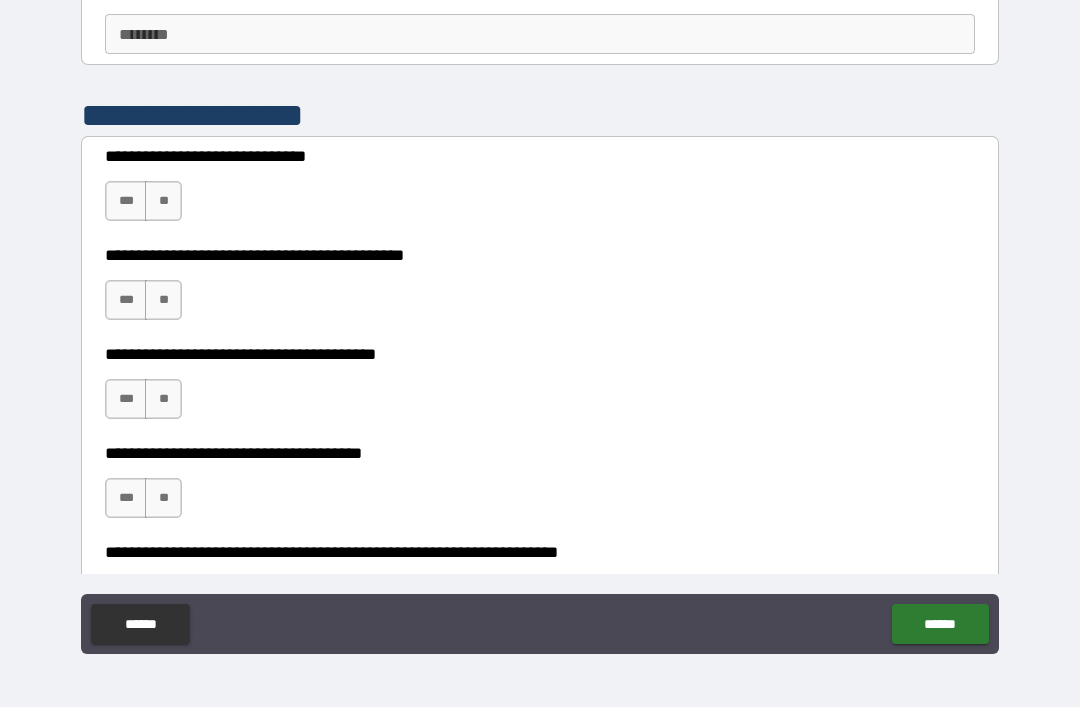 scroll, scrollTop: 2700, scrollLeft: 0, axis: vertical 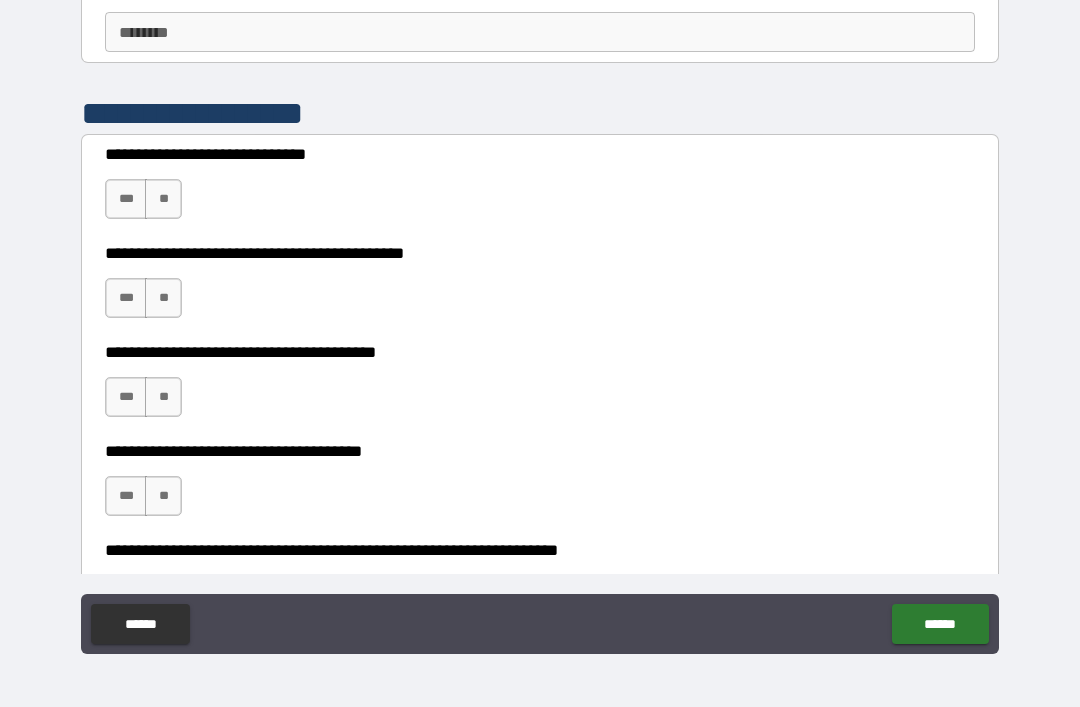 click on "***" at bounding box center (126, 199) 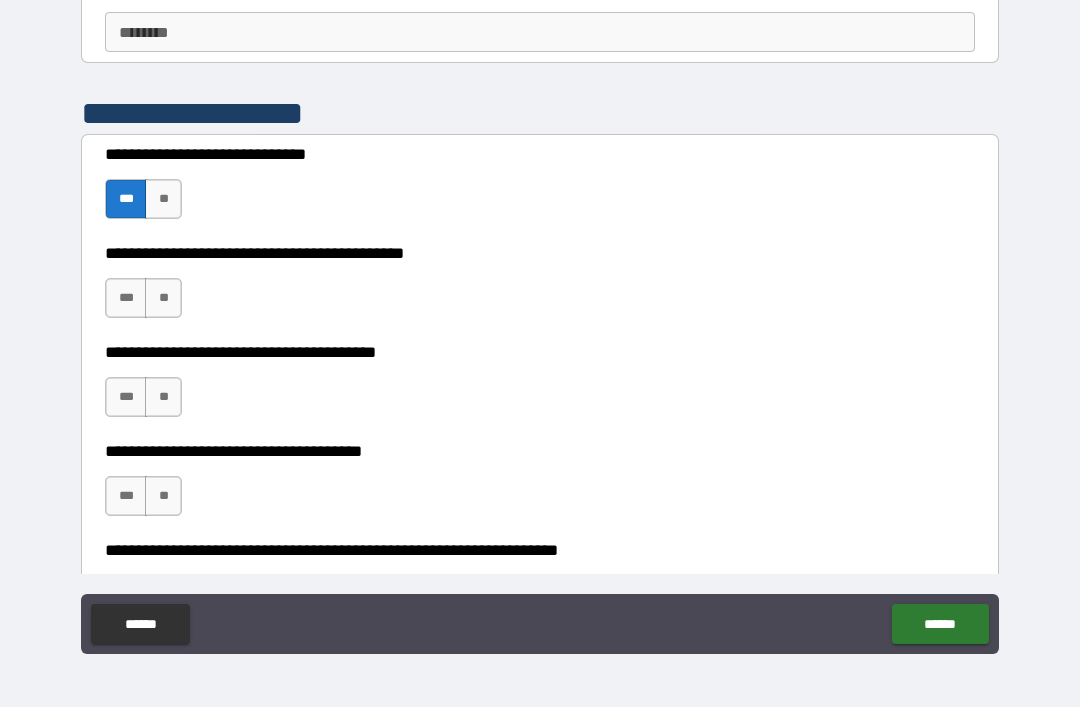 click on "***" at bounding box center [126, 298] 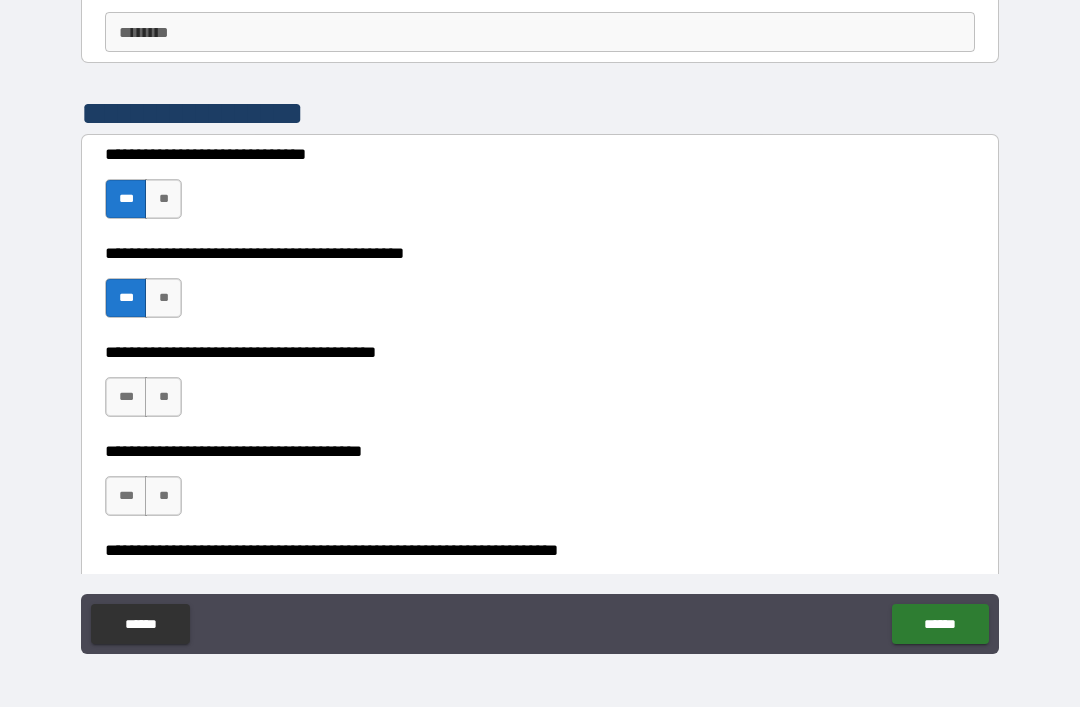 click on "***" at bounding box center (126, 397) 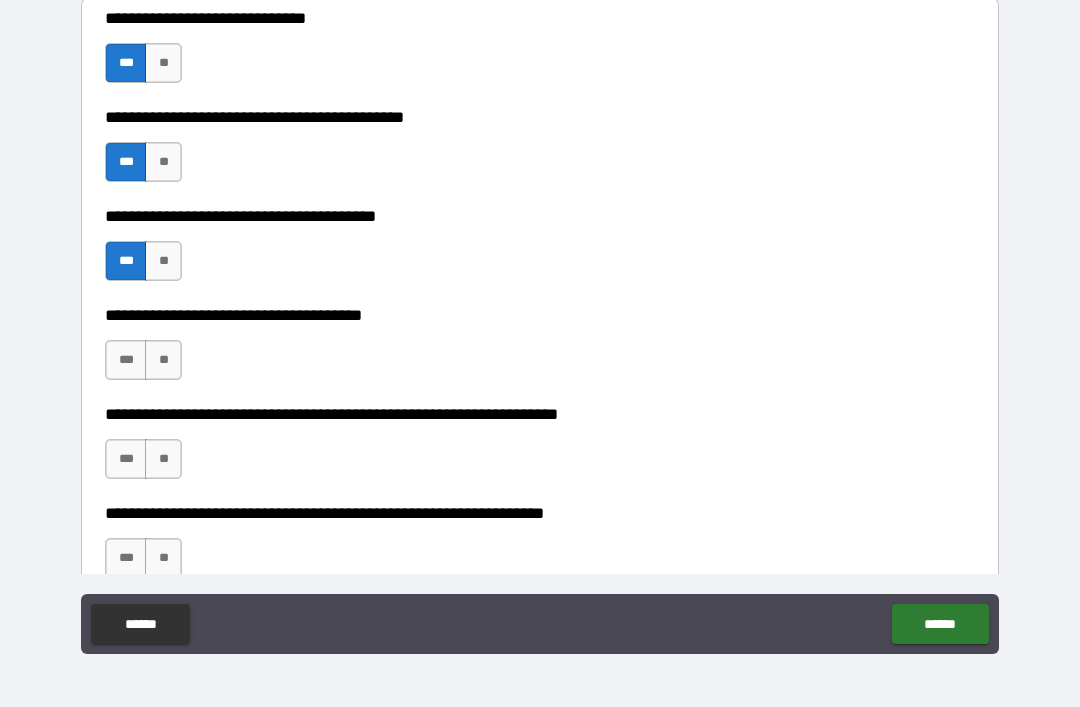 scroll, scrollTop: 2842, scrollLeft: 0, axis: vertical 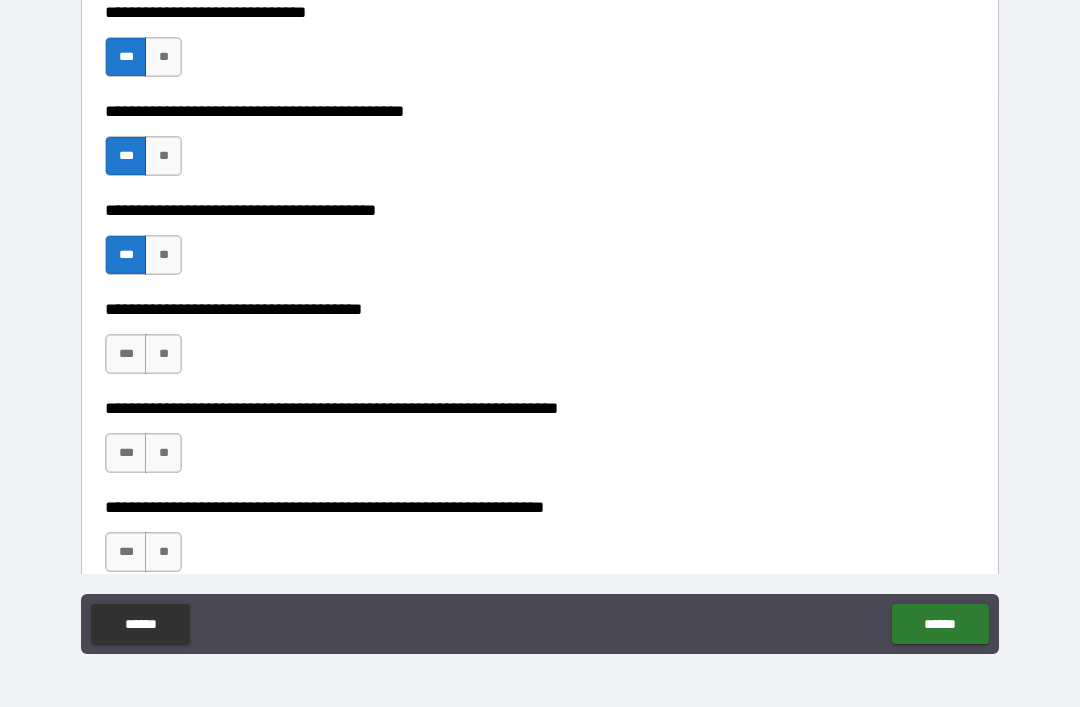 click on "***" at bounding box center (126, 354) 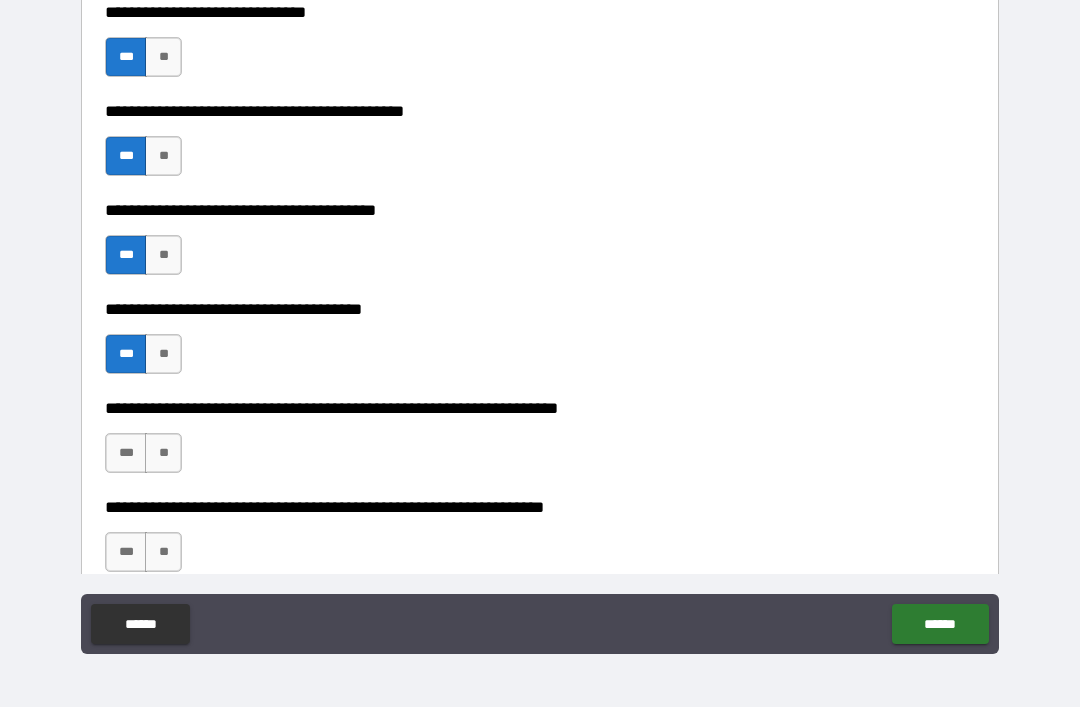 click on "***" at bounding box center [126, 453] 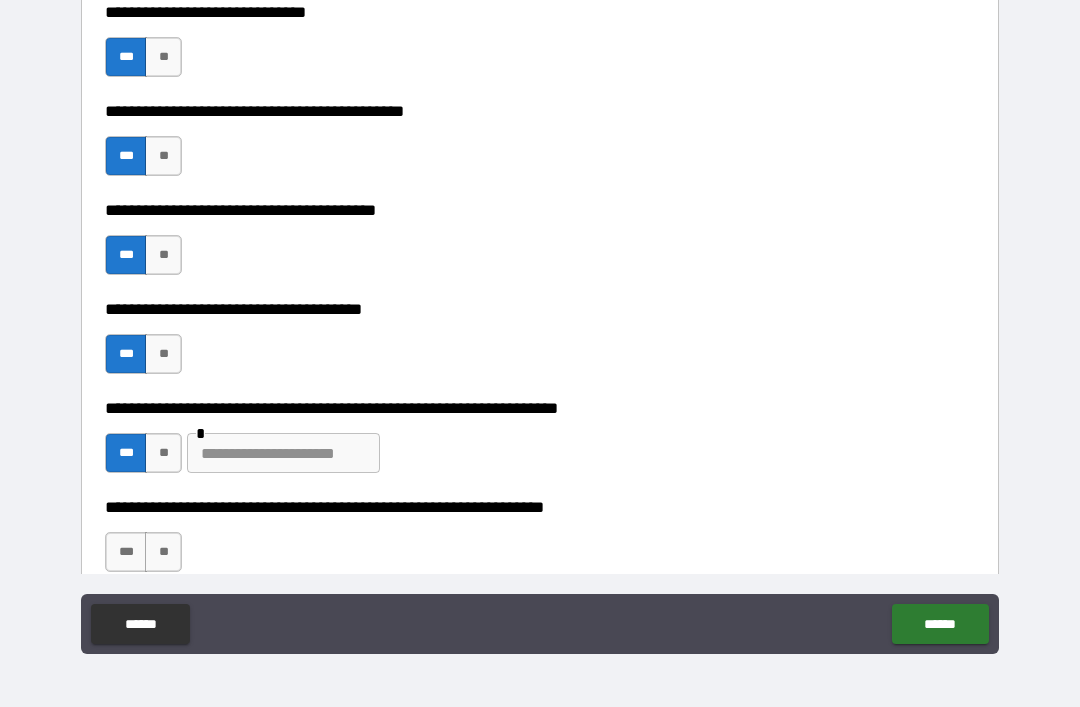 click on "**" at bounding box center (163, 354) 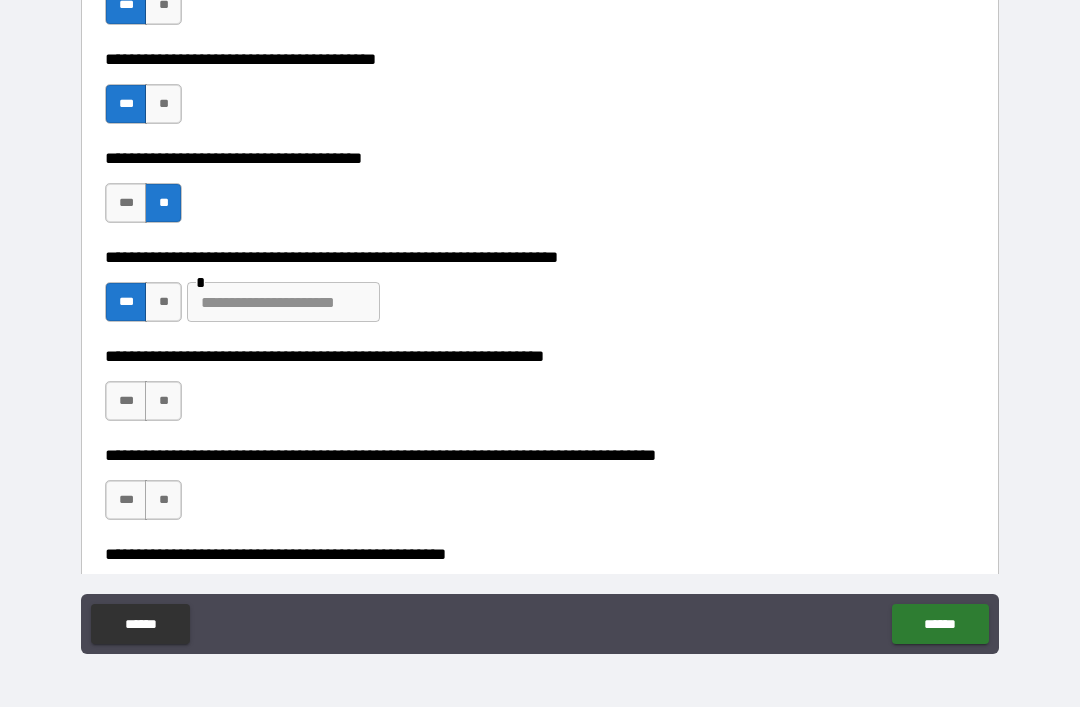 scroll, scrollTop: 3010, scrollLeft: 0, axis: vertical 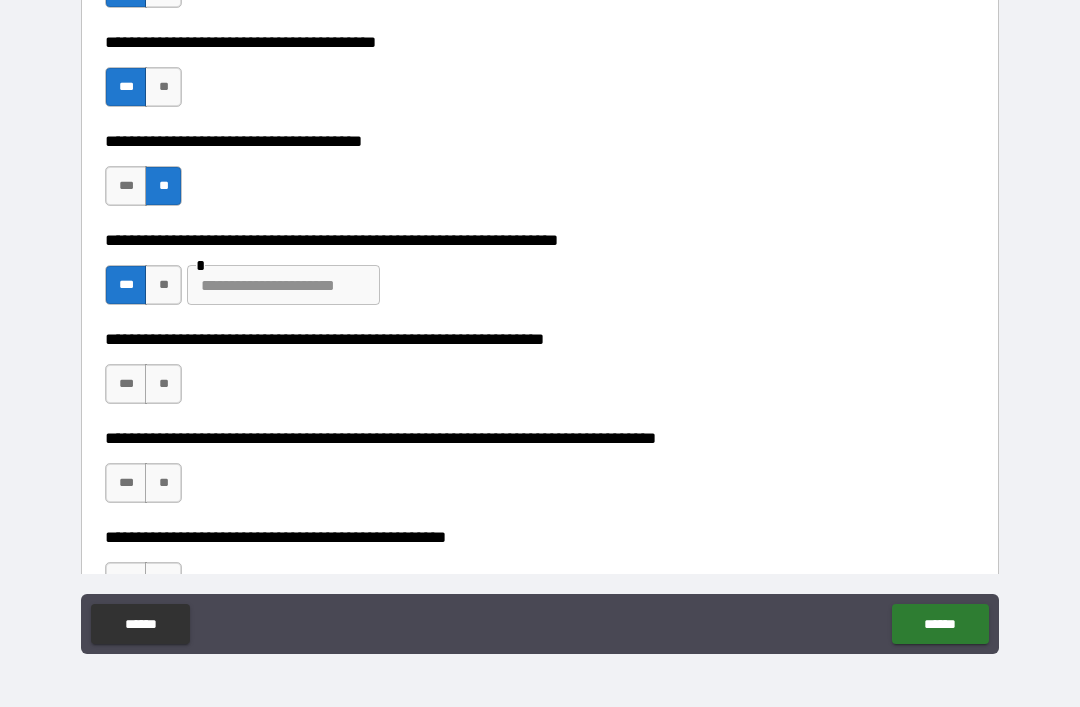 click on "**" at bounding box center (163, 285) 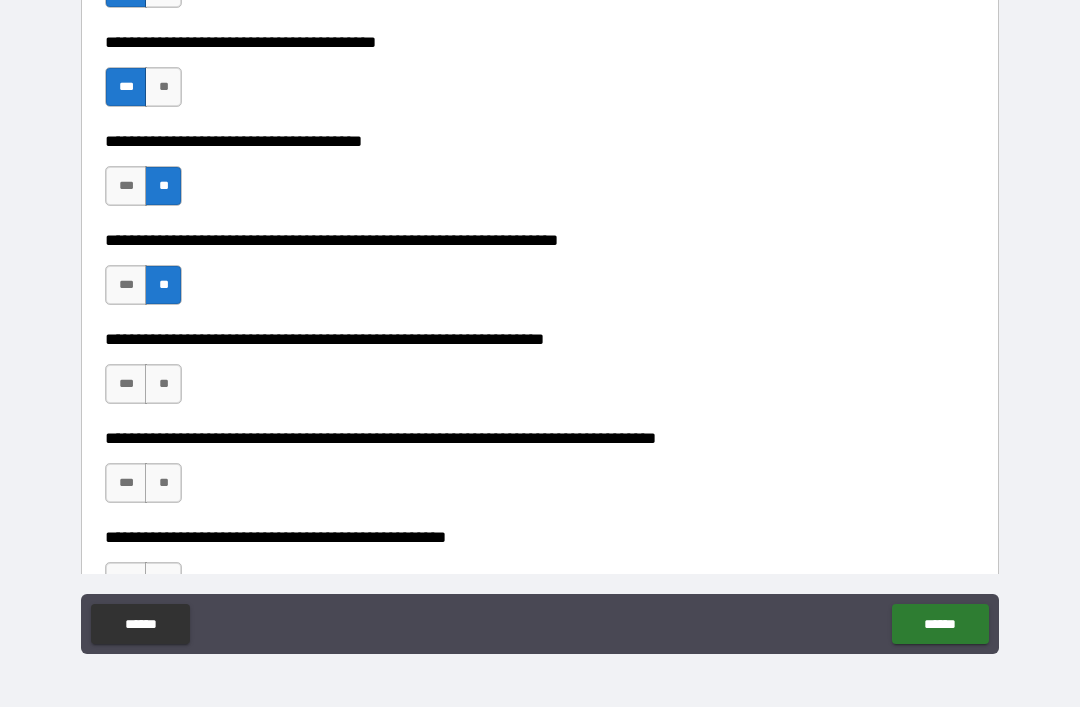 click on "**" at bounding box center (163, 384) 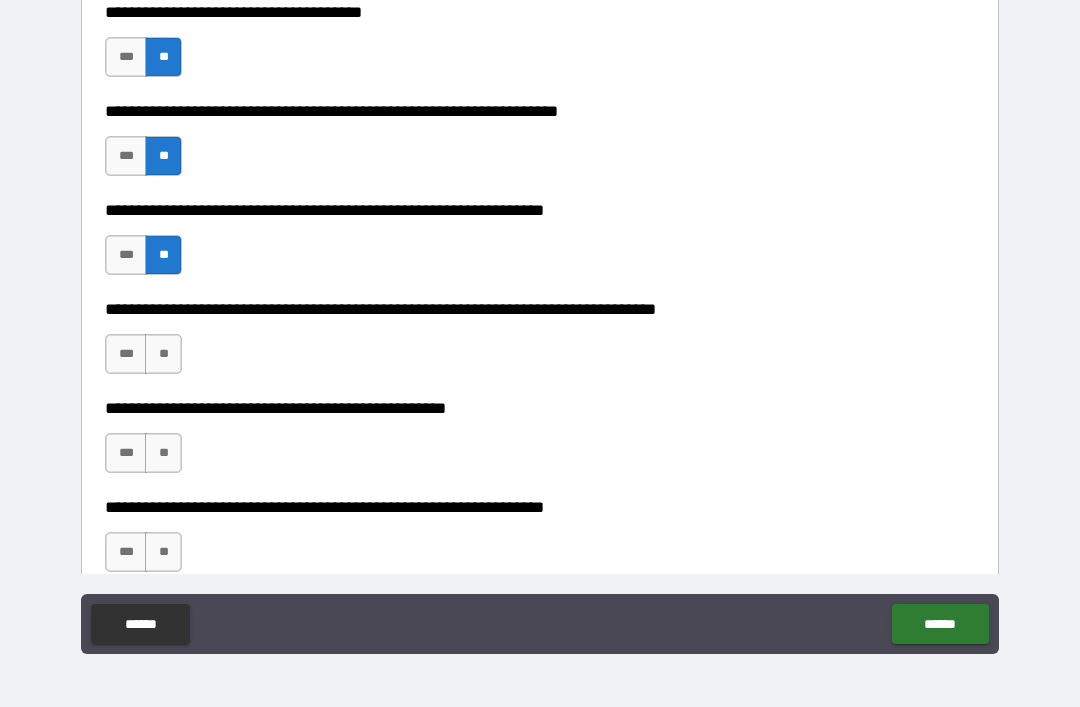 scroll, scrollTop: 3177, scrollLeft: 0, axis: vertical 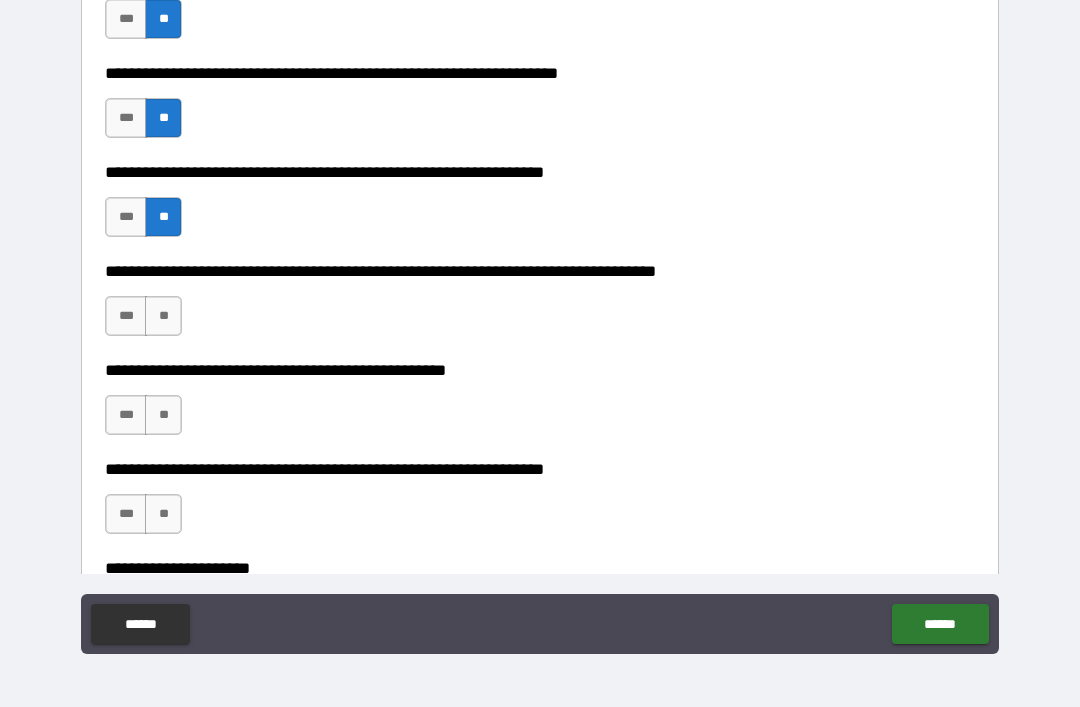 click on "**" at bounding box center (163, 316) 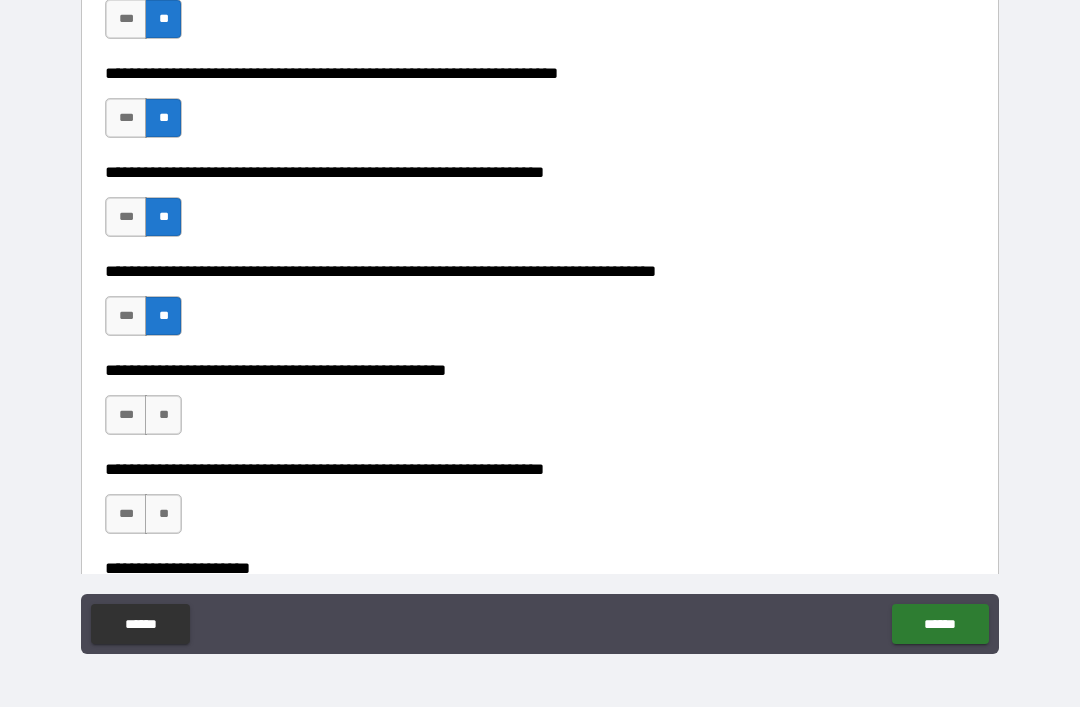 click on "**" at bounding box center (163, 415) 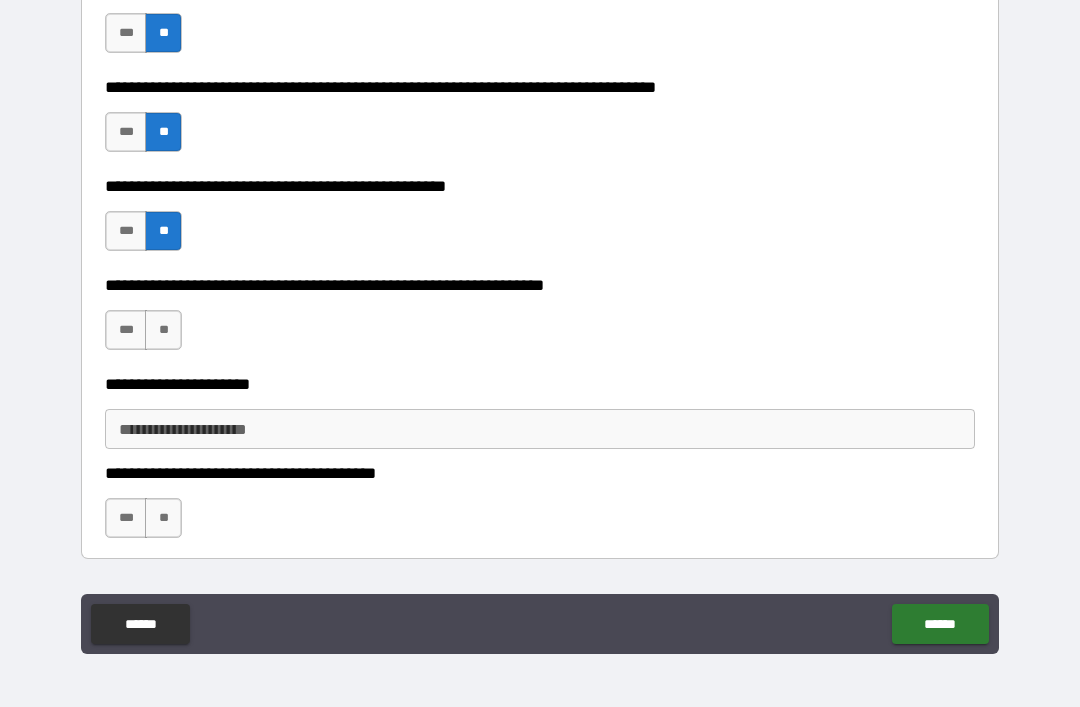scroll, scrollTop: 3404, scrollLeft: 0, axis: vertical 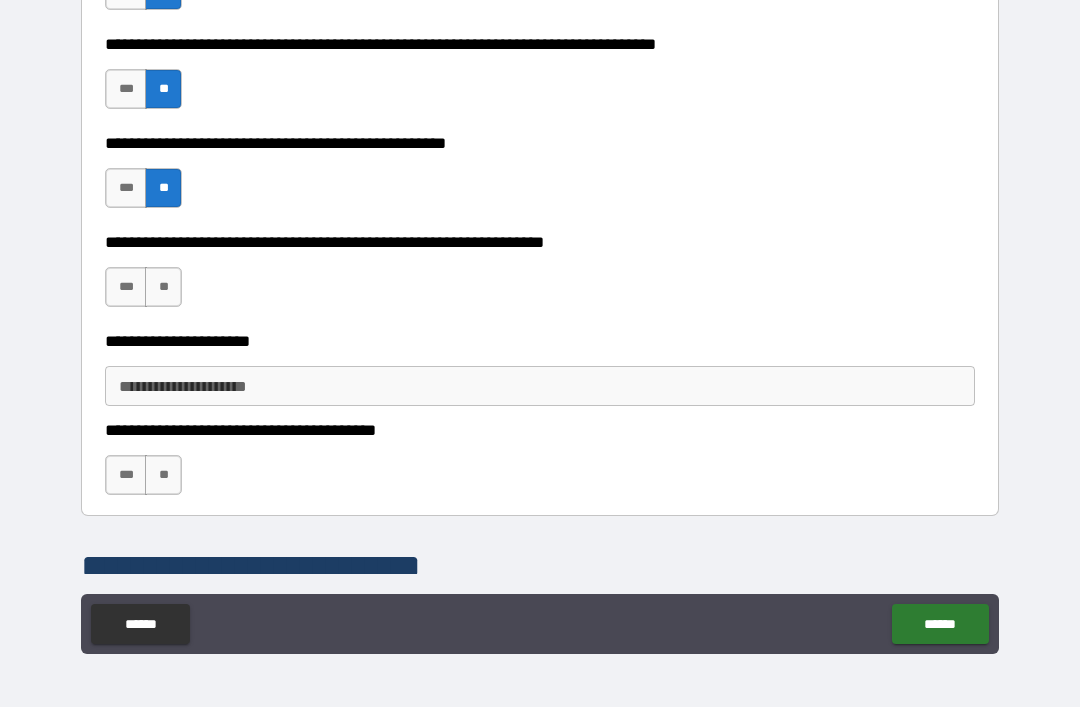 click on "**" at bounding box center (163, 287) 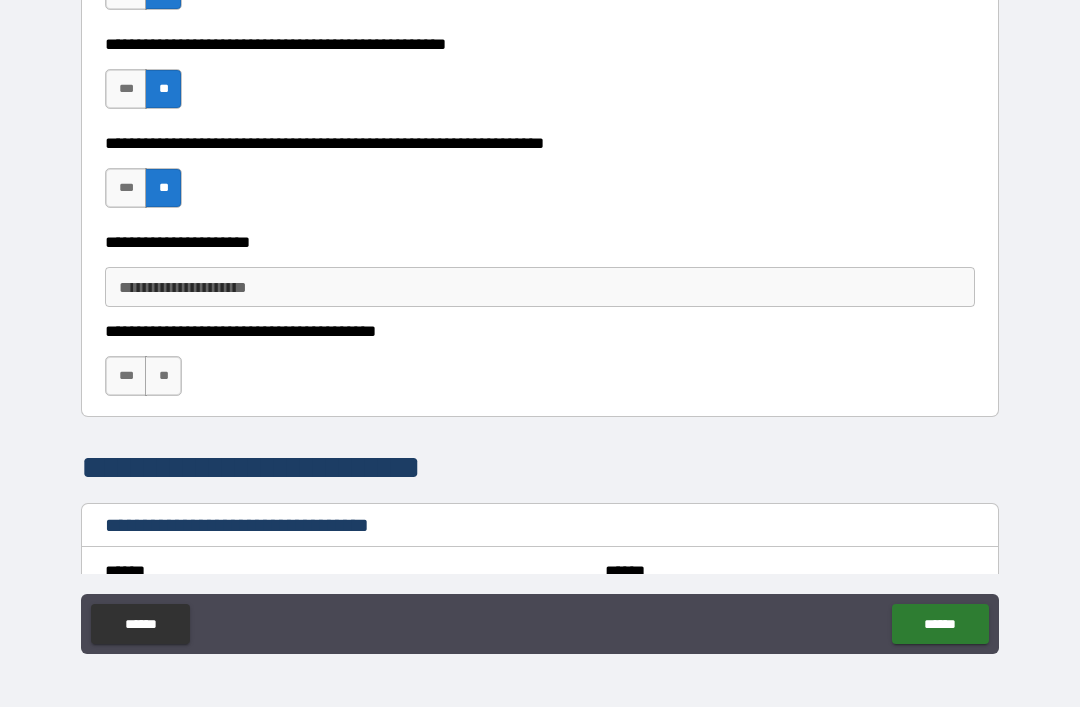 scroll, scrollTop: 3510, scrollLeft: 0, axis: vertical 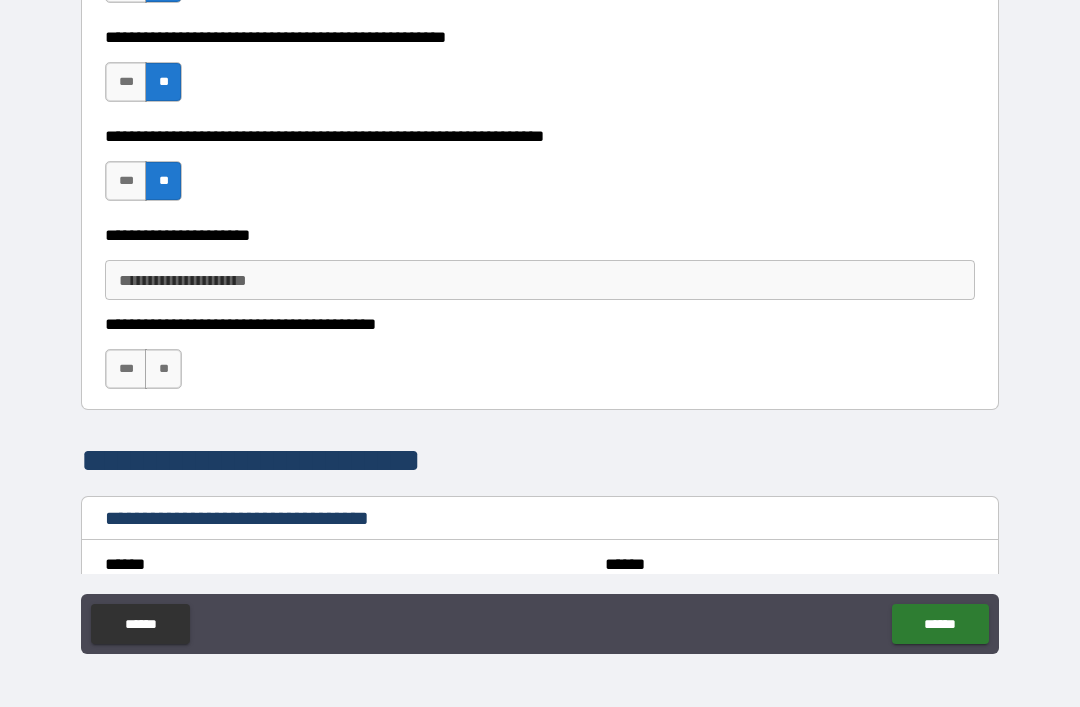 click on "**" at bounding box center [163, 369] 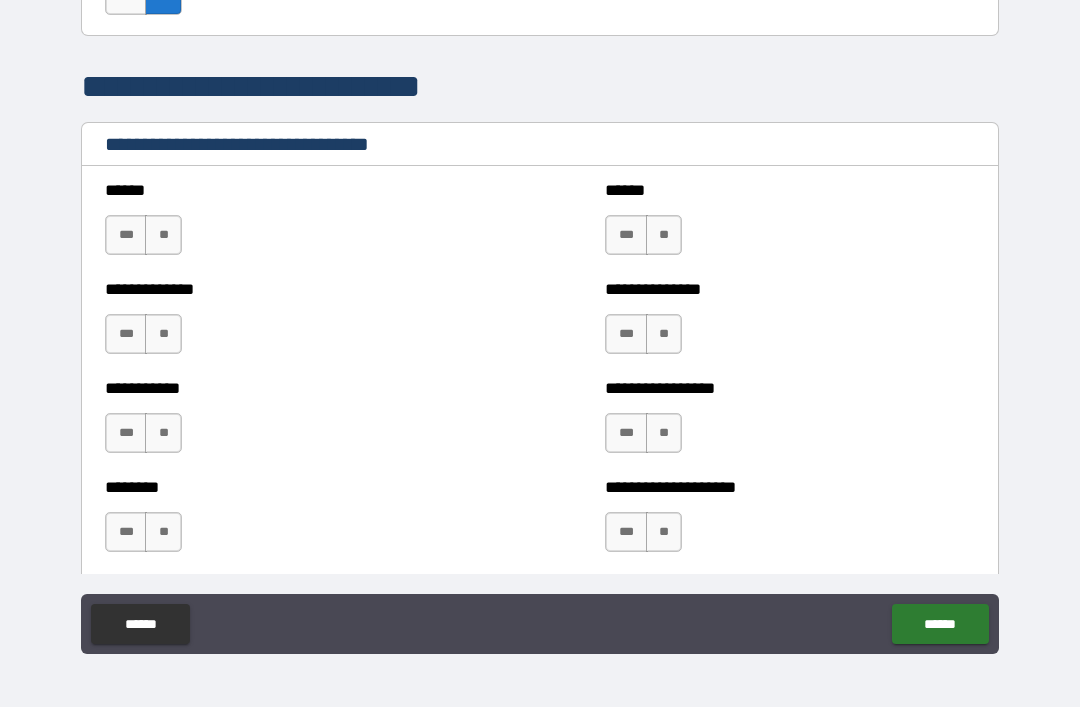 scroll, scrollTop: 3887, scrollLeft: 0, axis: vertical 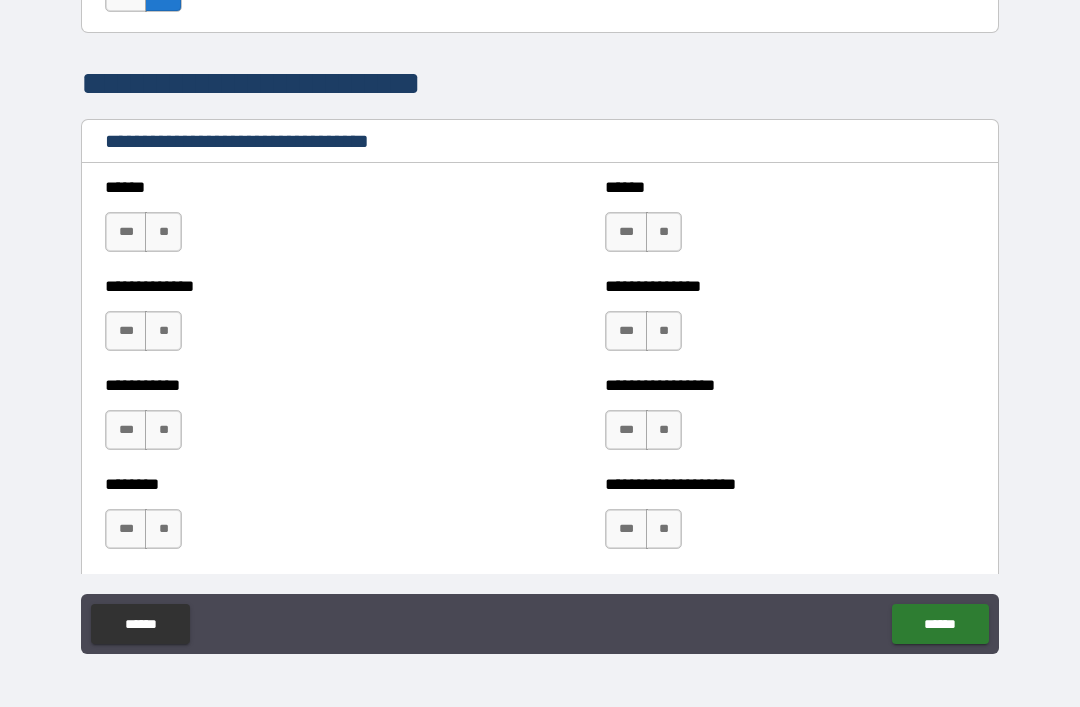 click on "**" at bounding box center (163, 232) 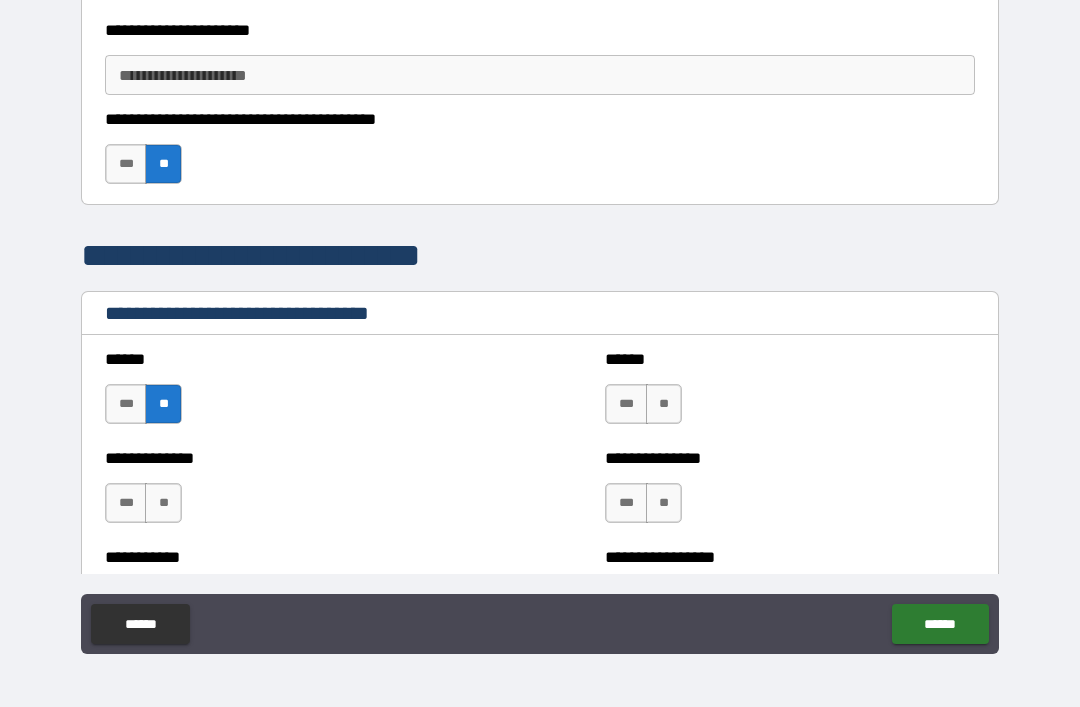 scroll, scrollTop: 3683, scrollLeft: 0, axis: vertical 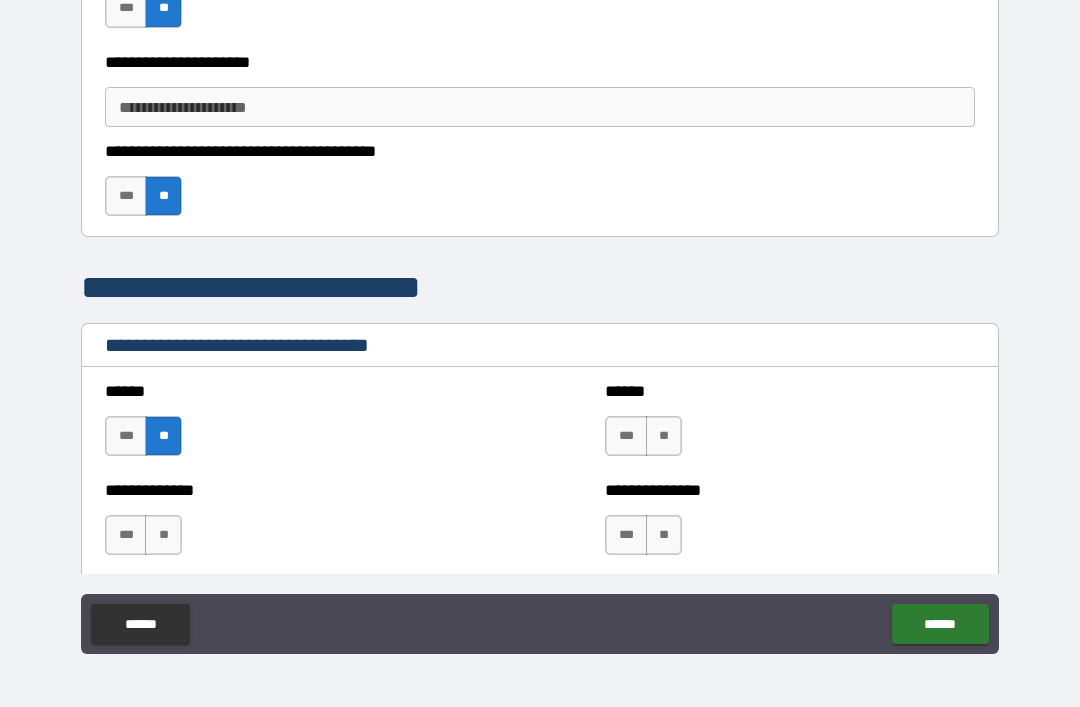 click on "***" at bounding box center [126, 8] 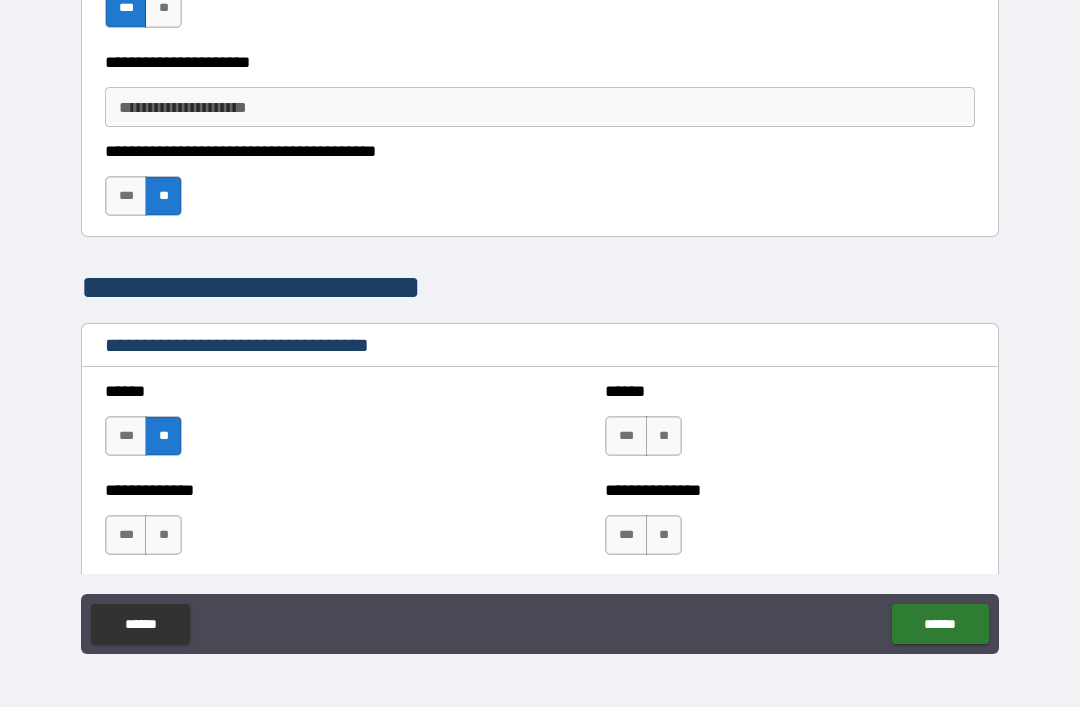 click on "**********" at bounding box center [540, 107] 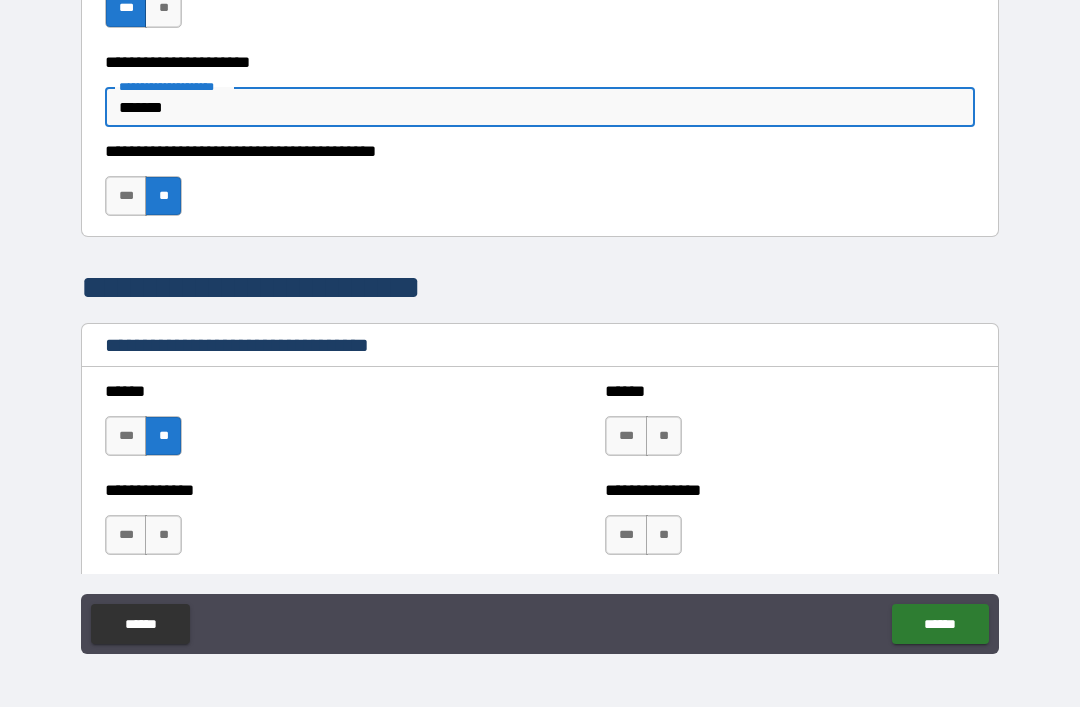 click on "**********" at bounding box center [540, 186] 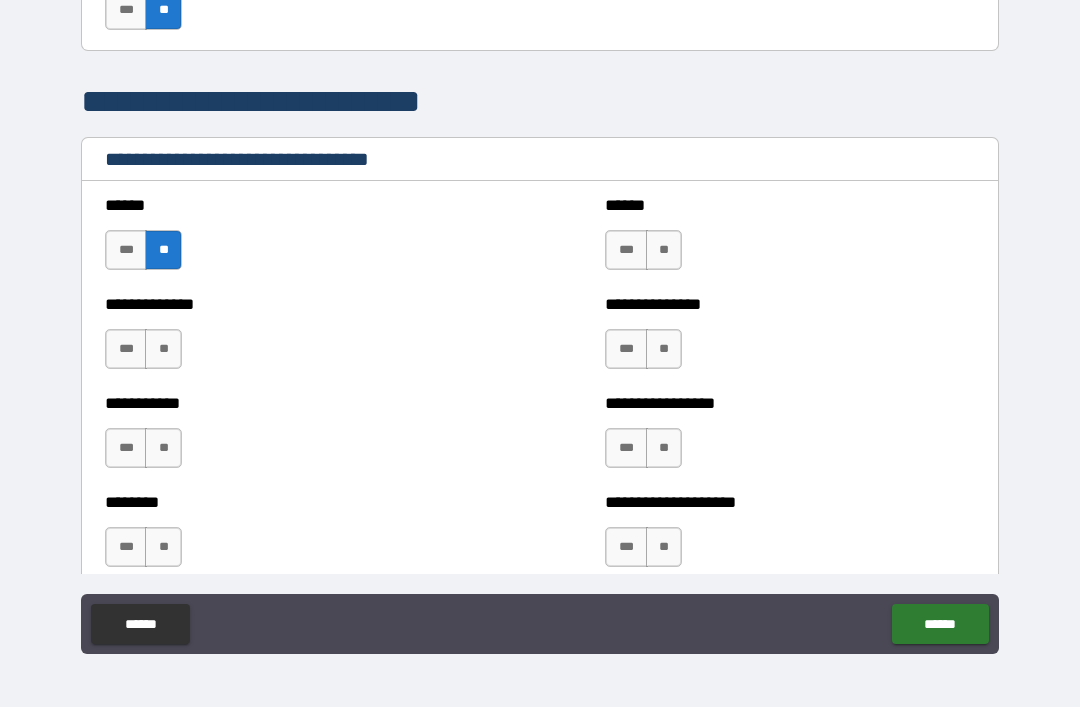 scroll, scrollTop: 3890, scrollLeft: 0, axis: vertical 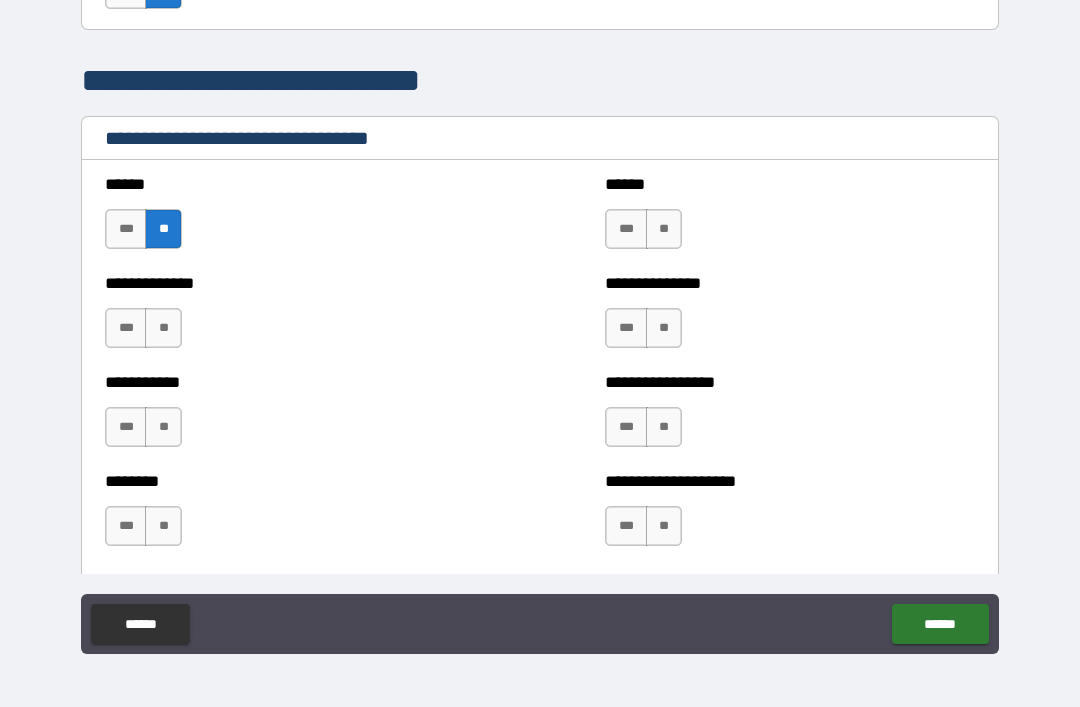 click on "**" at bounding box center [664, 229] 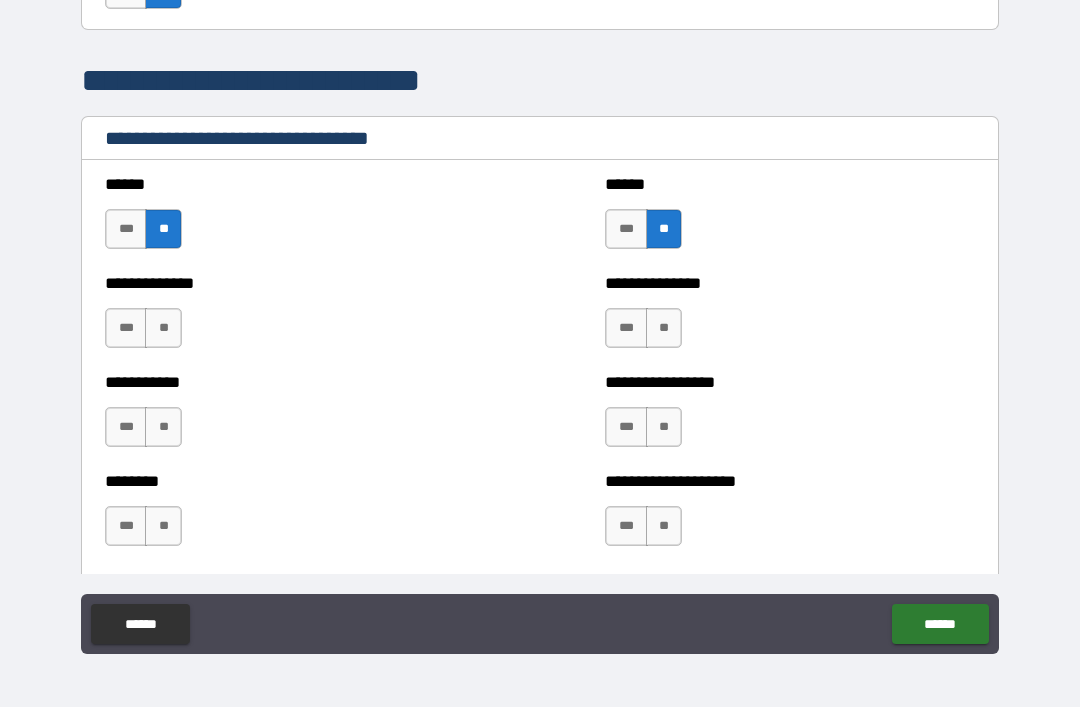 click on "**" at bounding box center [163, 328] 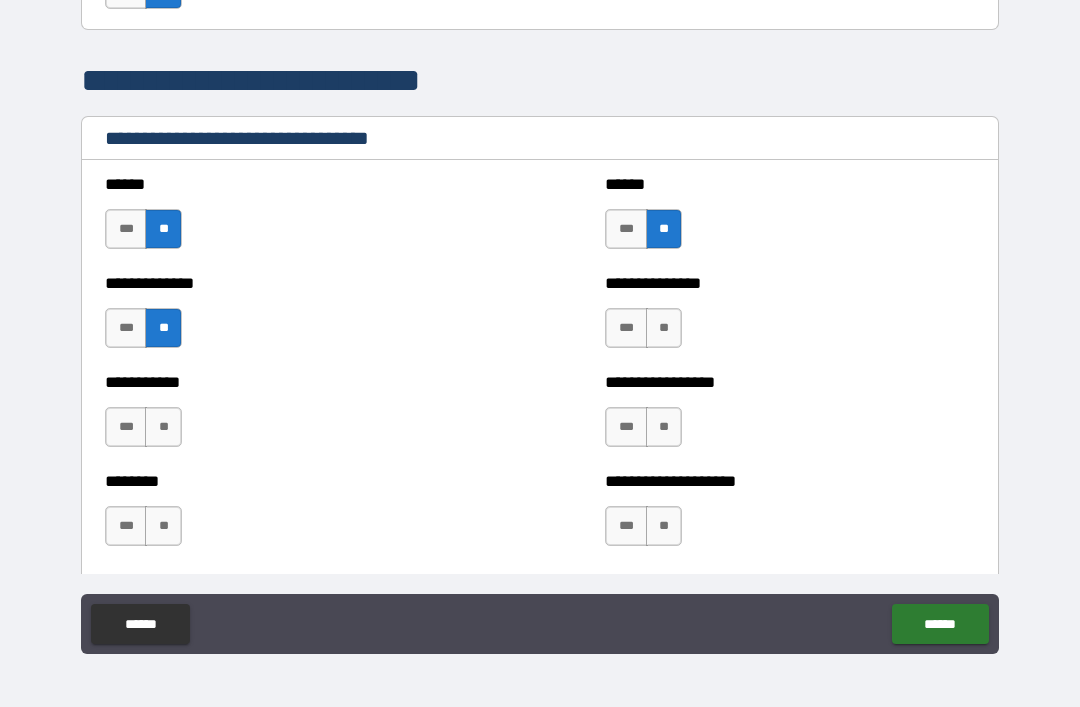 click on "**" at bounding box center (664, 328) 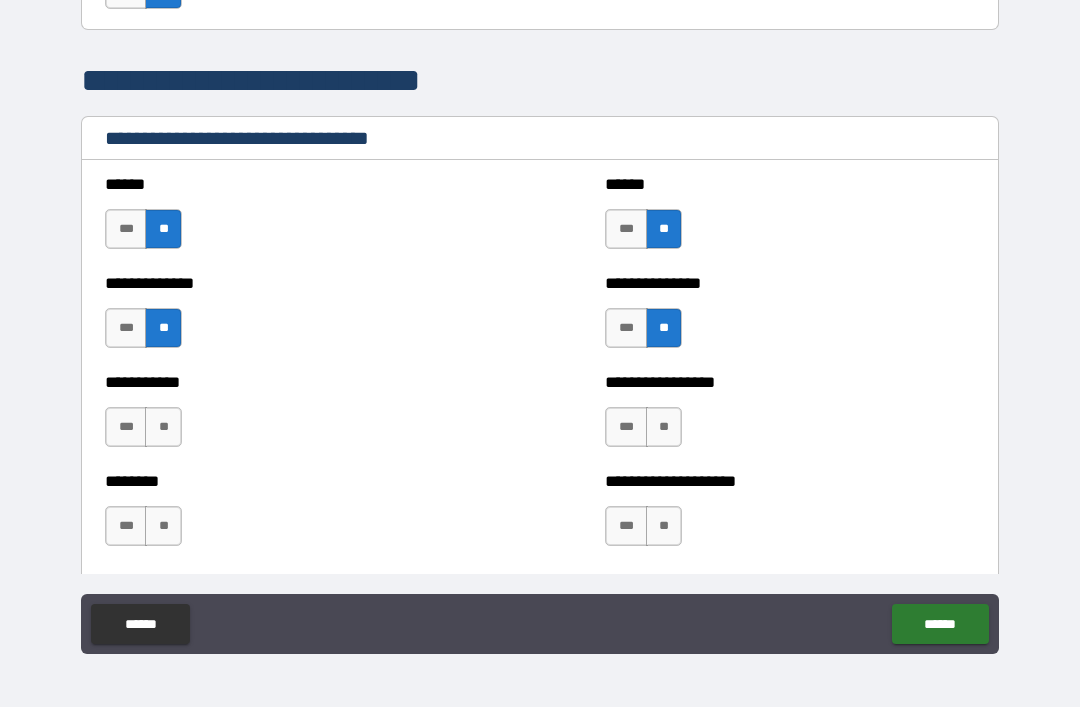 click on "**" at bounding box center (664, 427) 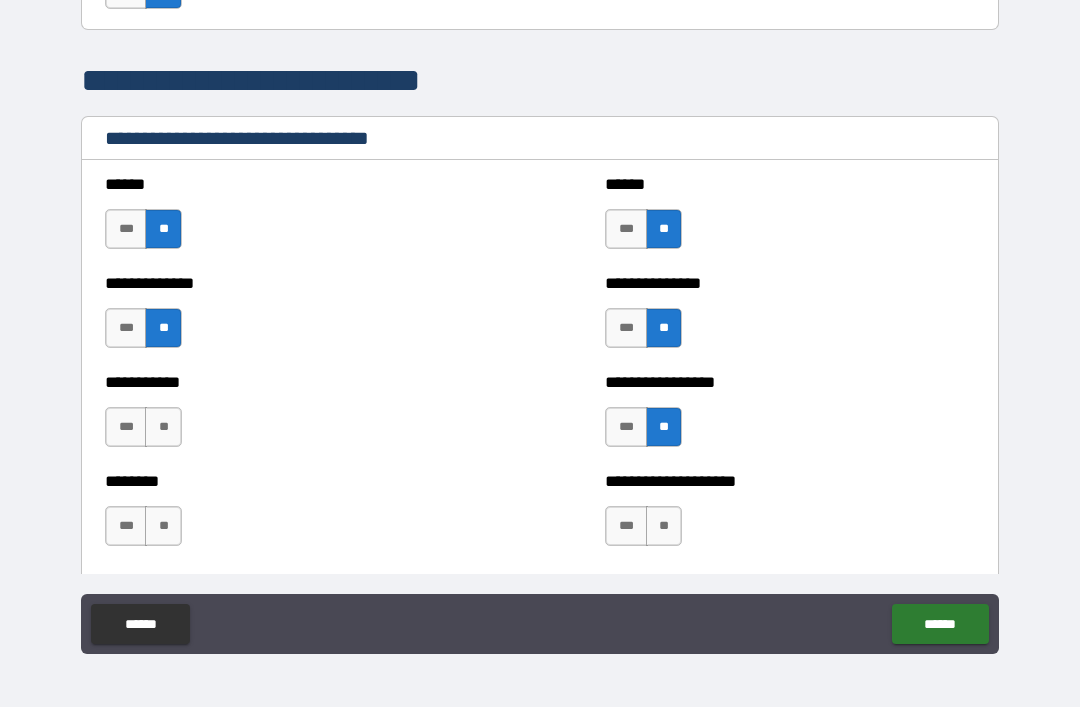 click on "**" at bounding box center [163, 427] 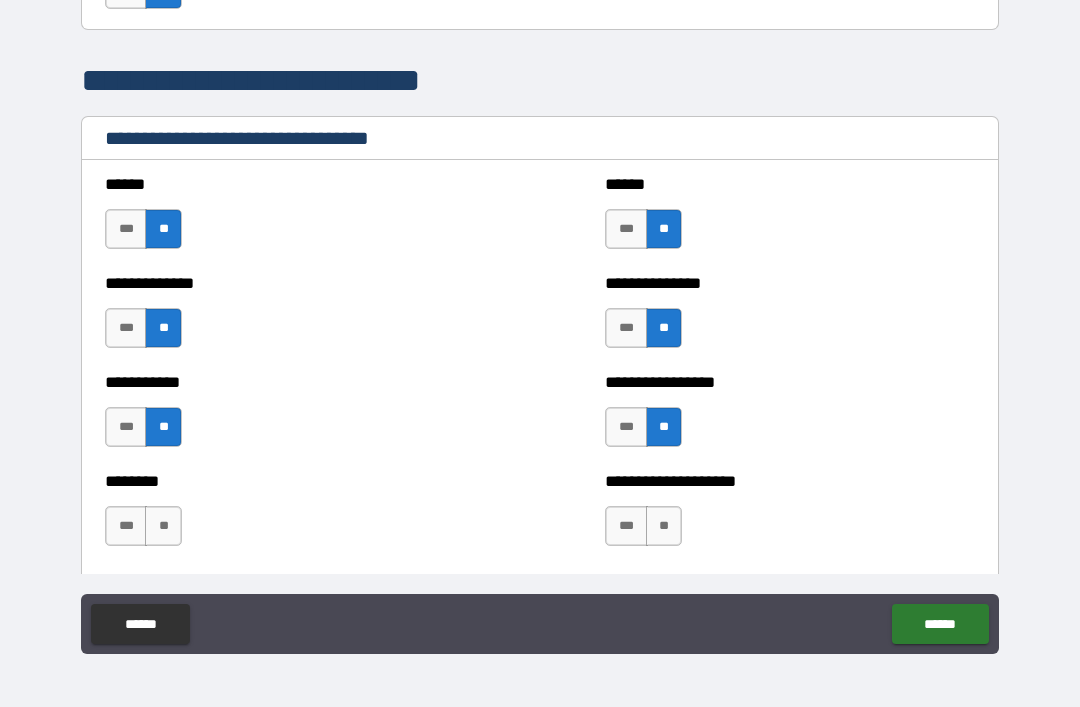click on "**" at bounding box center [163, 526] 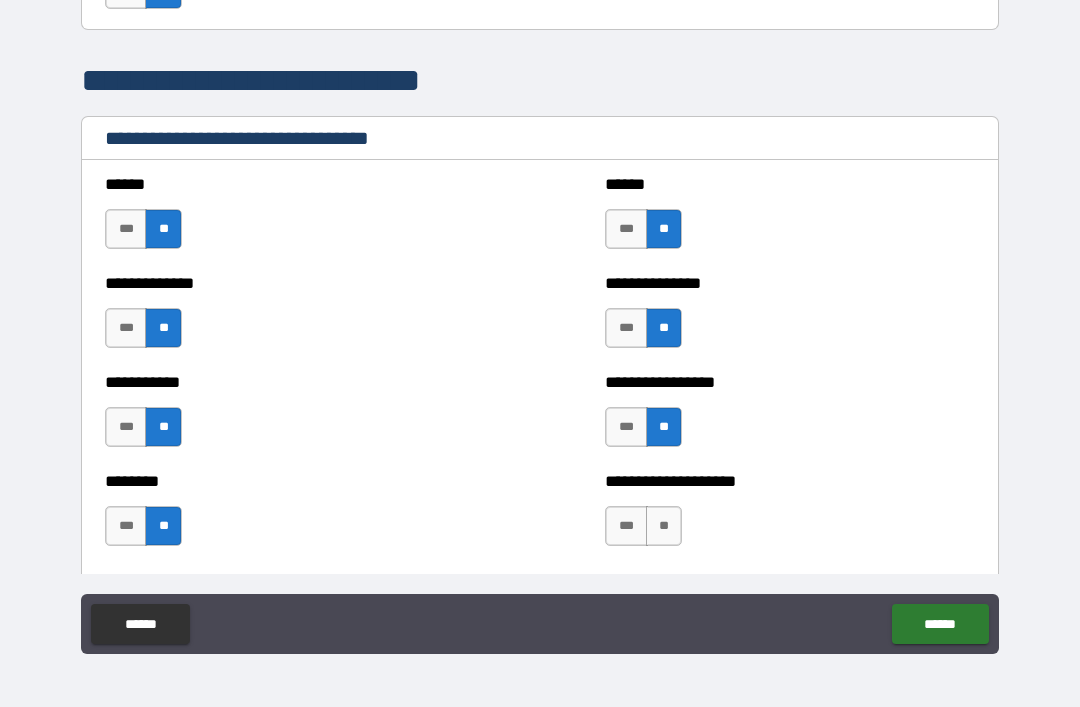 click on "**" at bounding box center (664, 526) 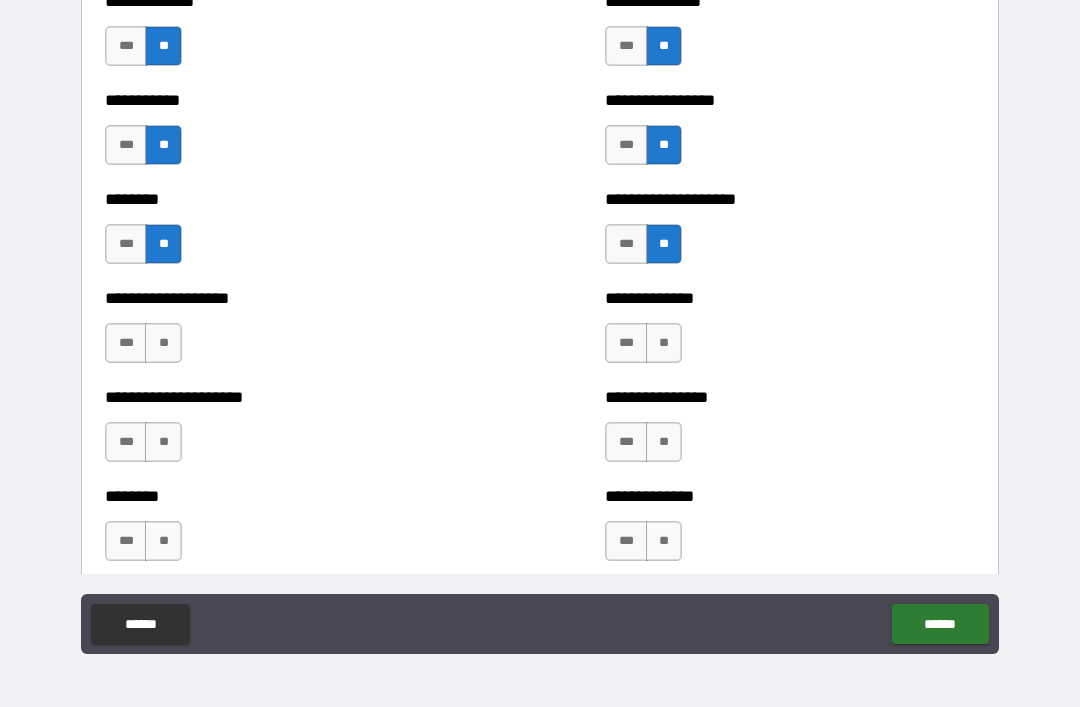 scroll, scrollTop: 4184, scrollLeft: 0, axis: vertical 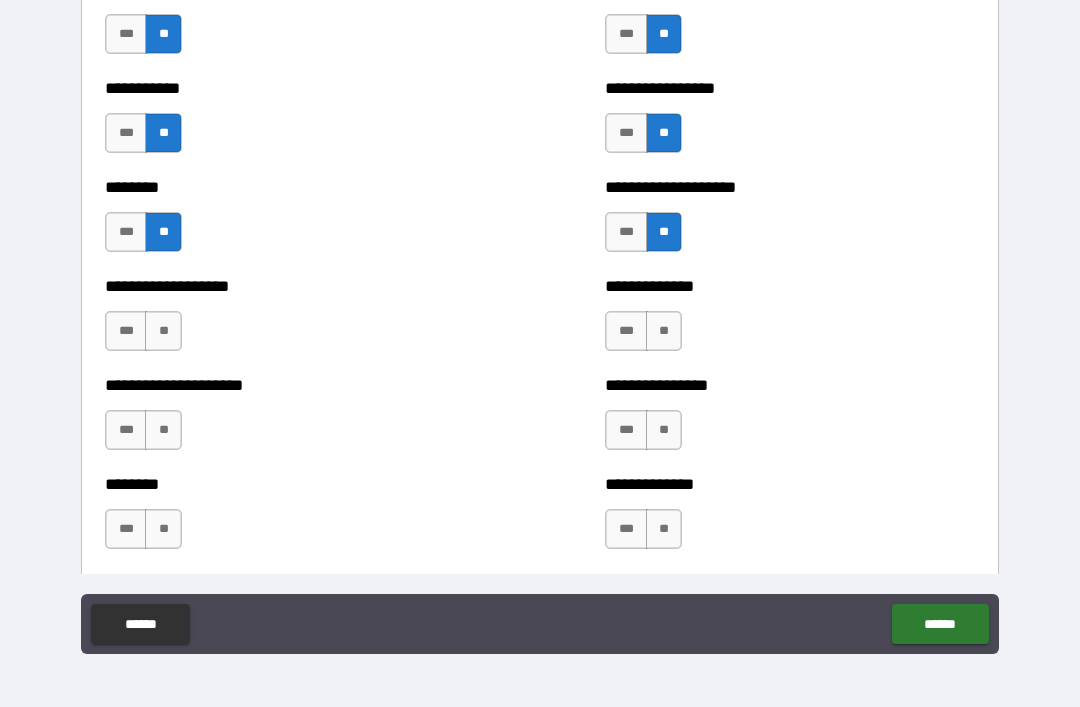 click on "**" at bounding box center [664, 331] 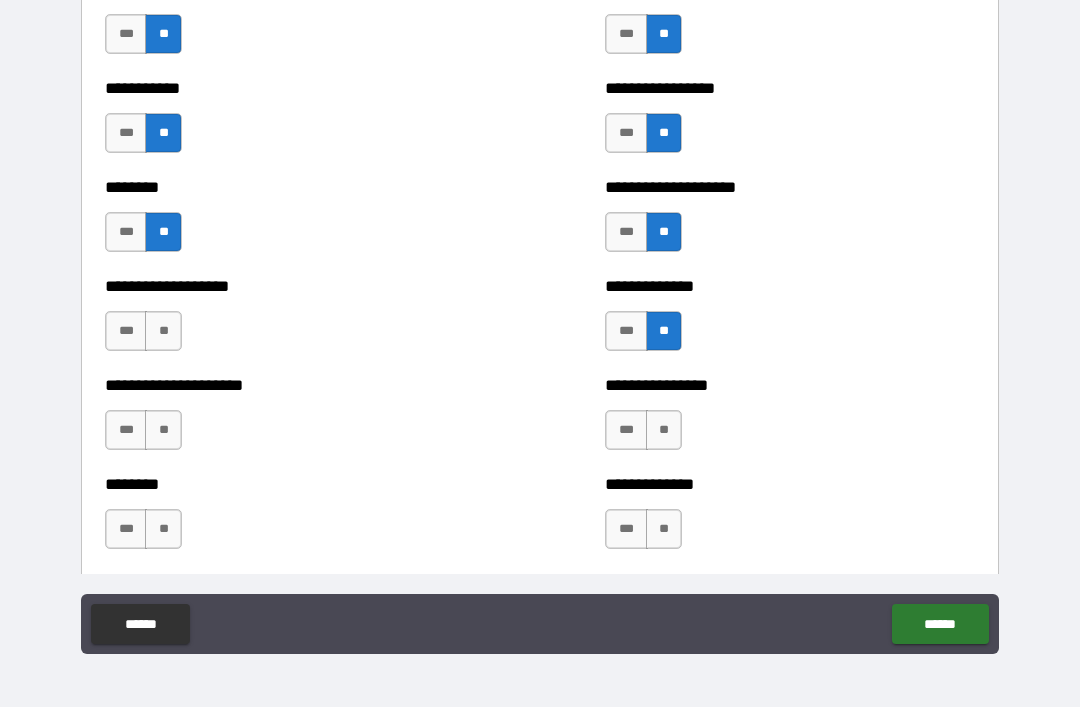 click on "**" at bounding box center [163, 331] 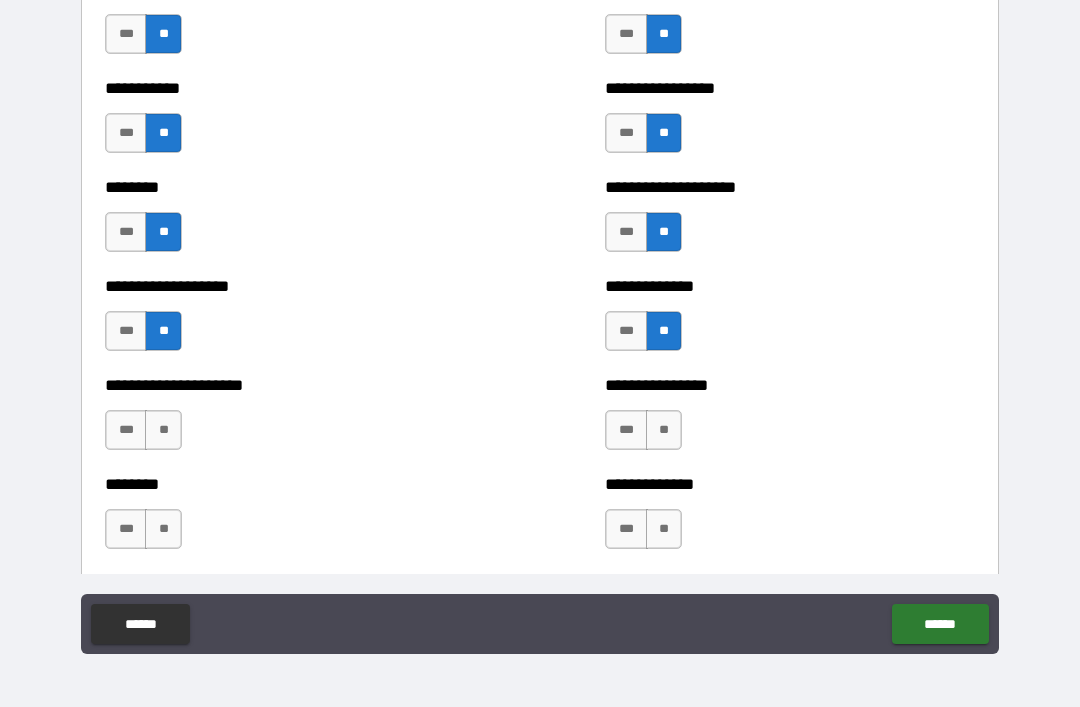 click on "**" at bounding box center (163, 430) 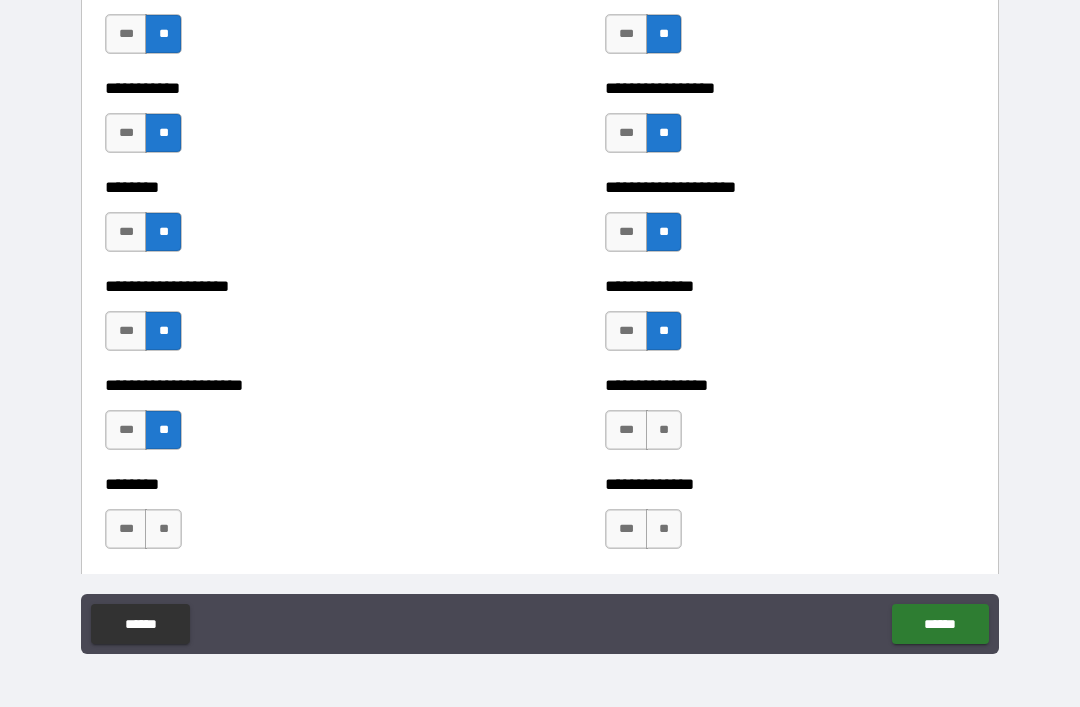 click on "**" at bounding box center [664, 430] 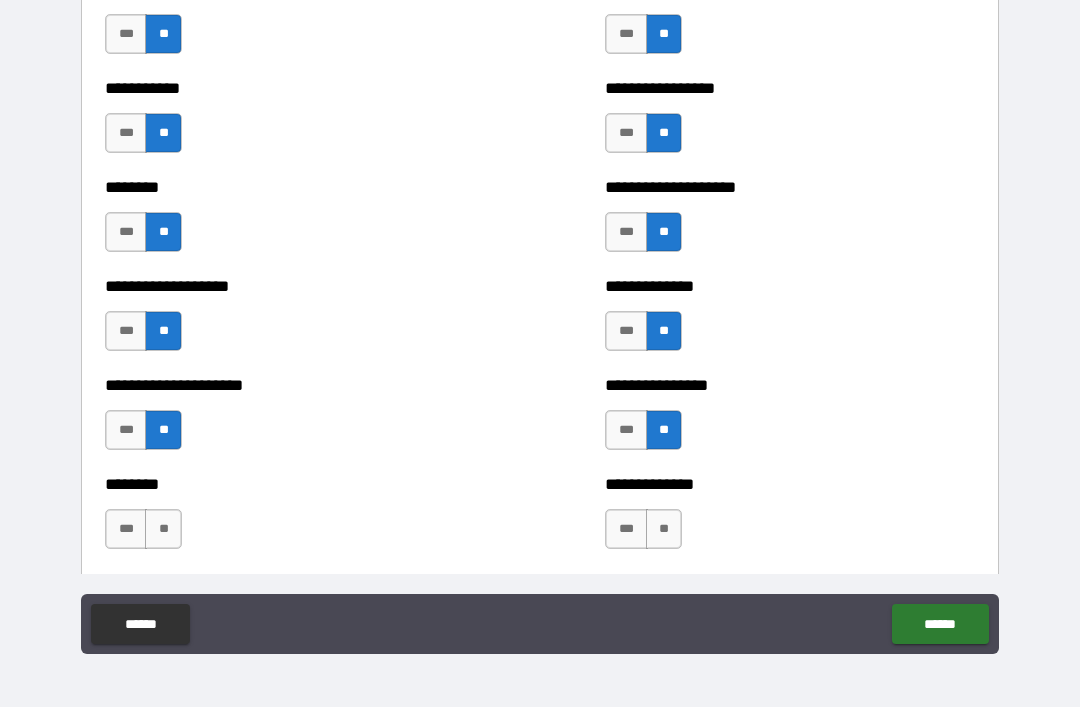 click on "**" at bounding box center (664, 529) 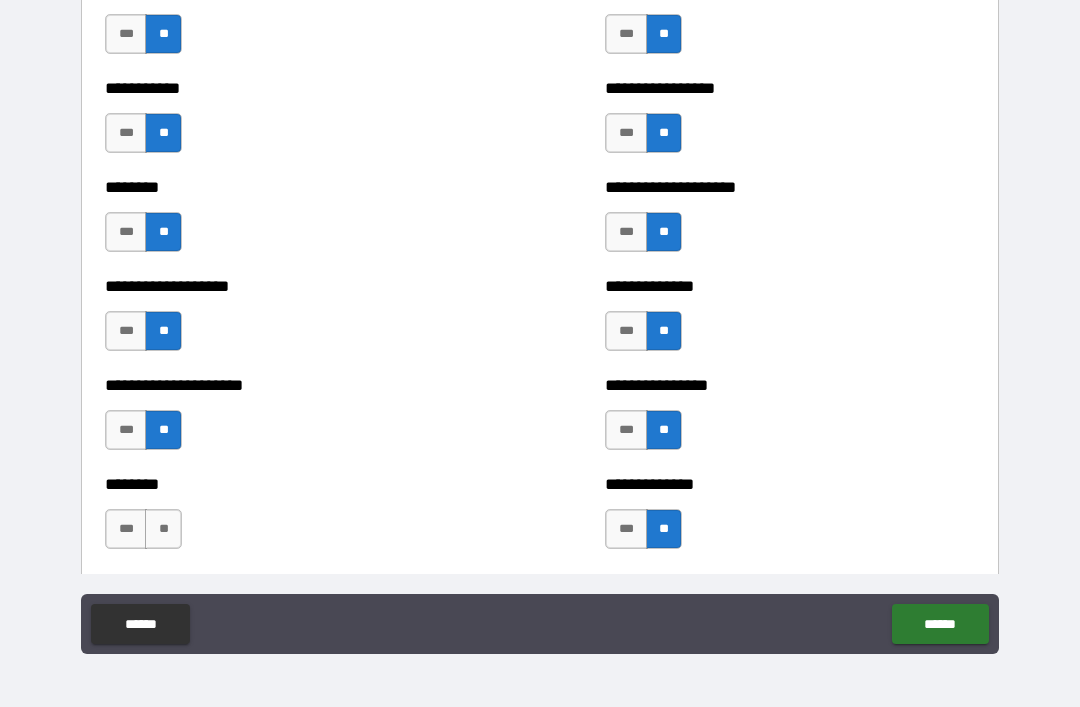 click on "**" at bounding box center [163, 529] 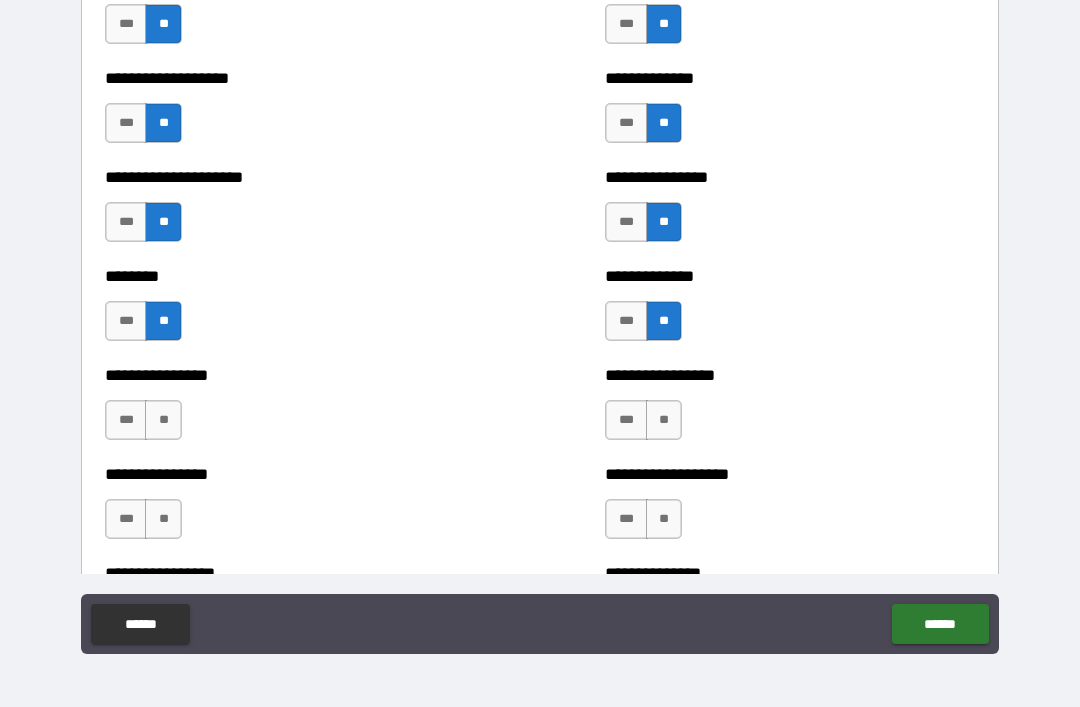 scroll, scrollTop: 4479, scrollLeft: 0, axis: vertical 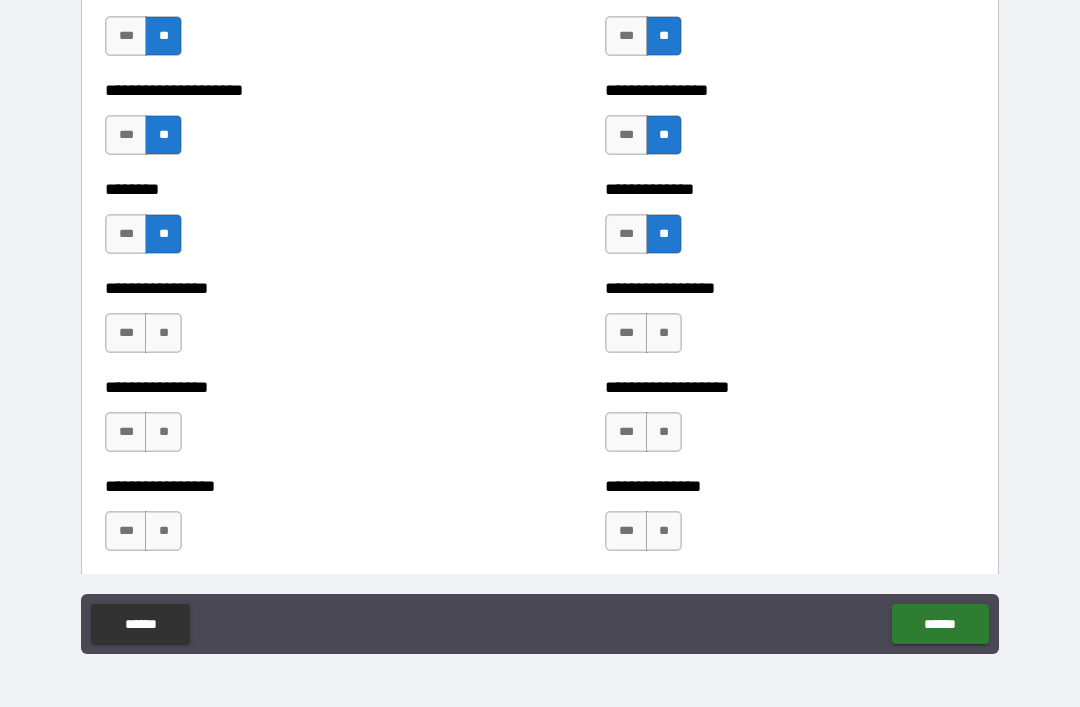 click on "**" at bounding box center (163, 333) 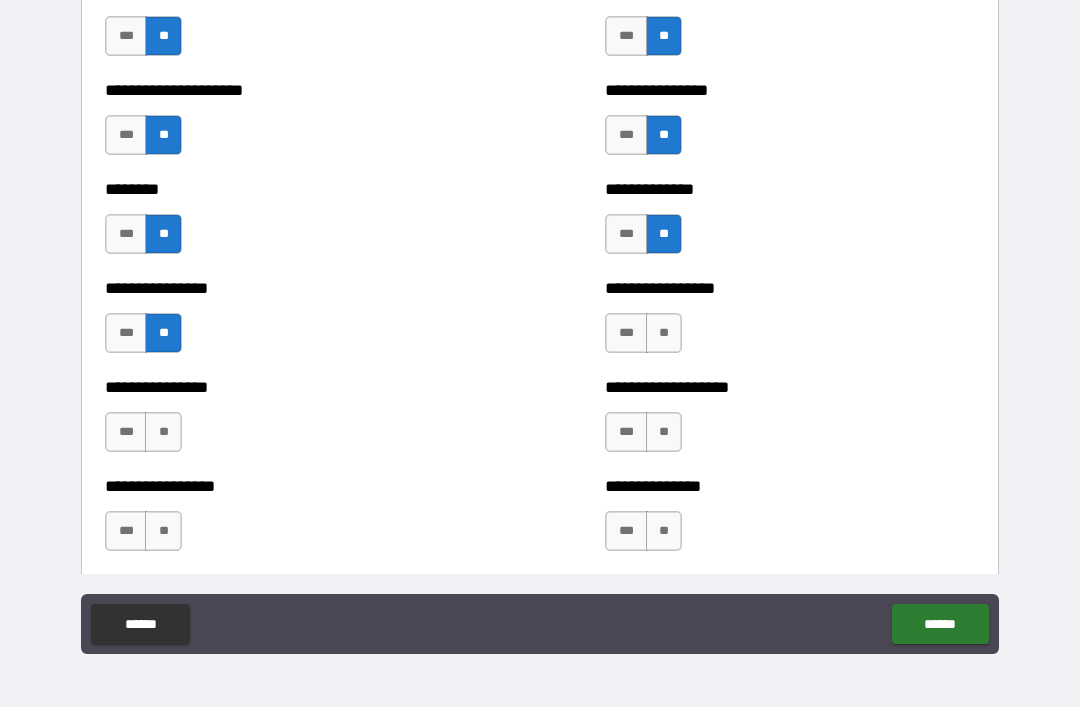 click on "**" at bounding box center [664, 333] 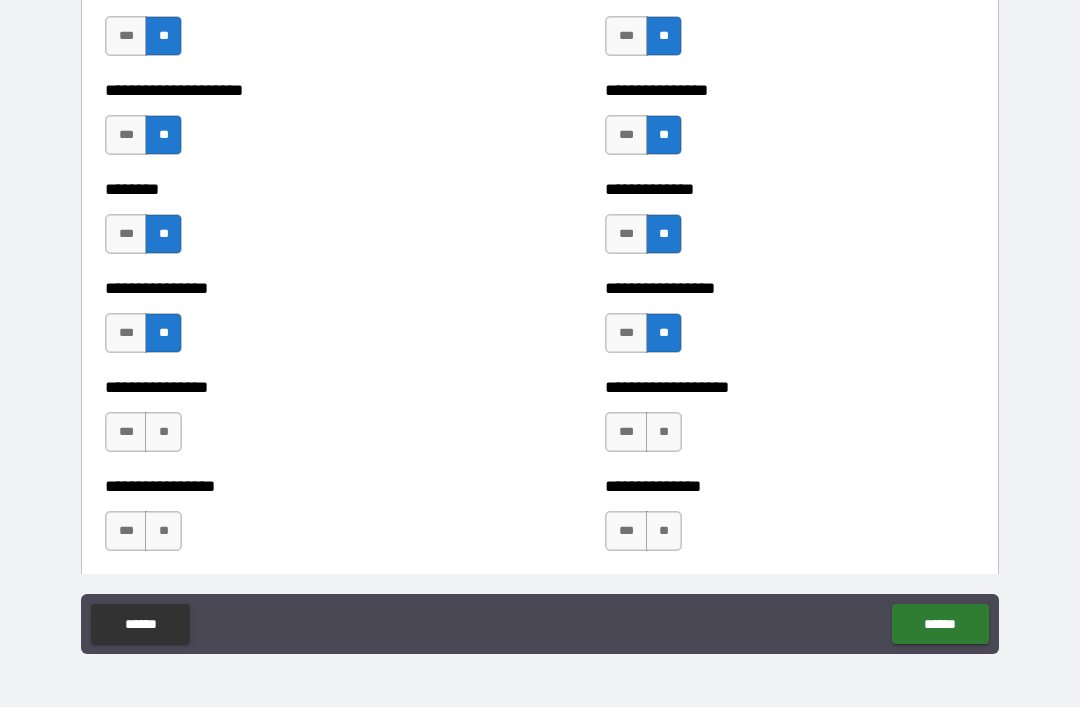 click on "**" at bounding box center [664, 432] 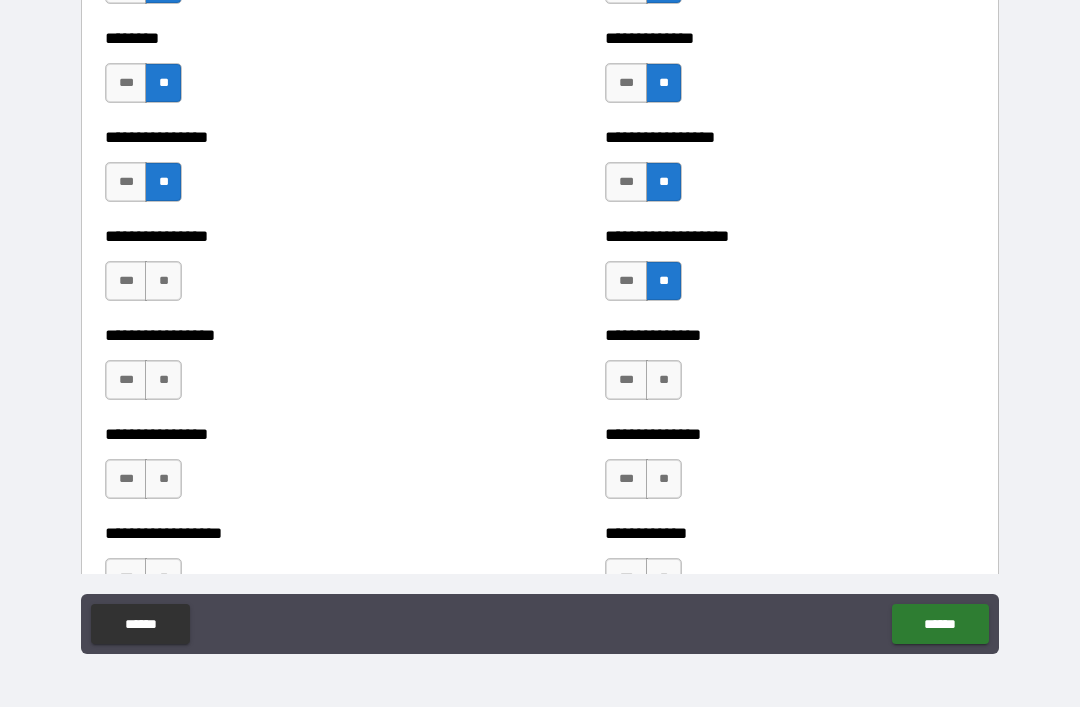 scroll, scrollTop: 4632, scrollLeft: 0, axis: vertical 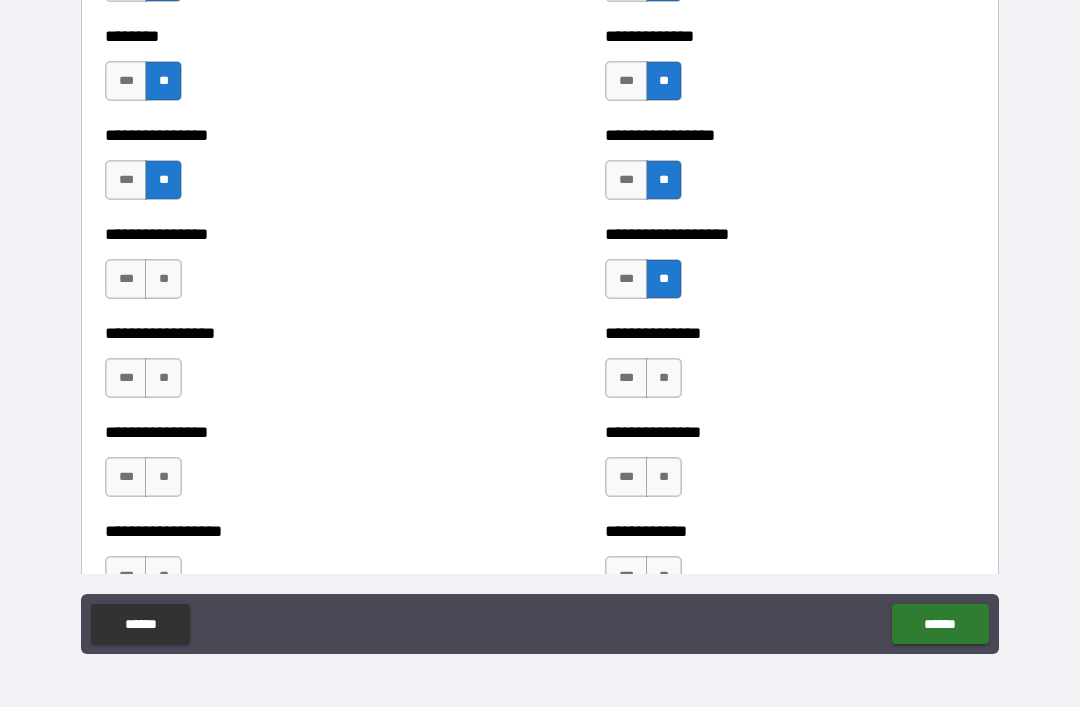 click on "**" at bounding box center [163, 279] 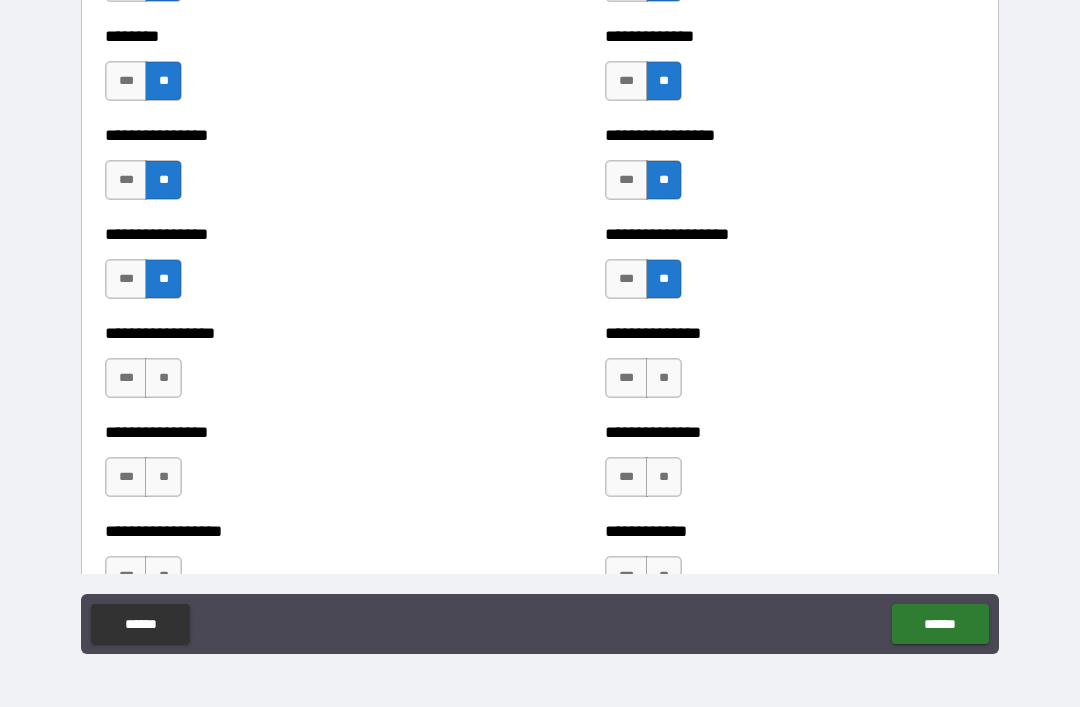 click on "**" at bounding box center (163, 378) 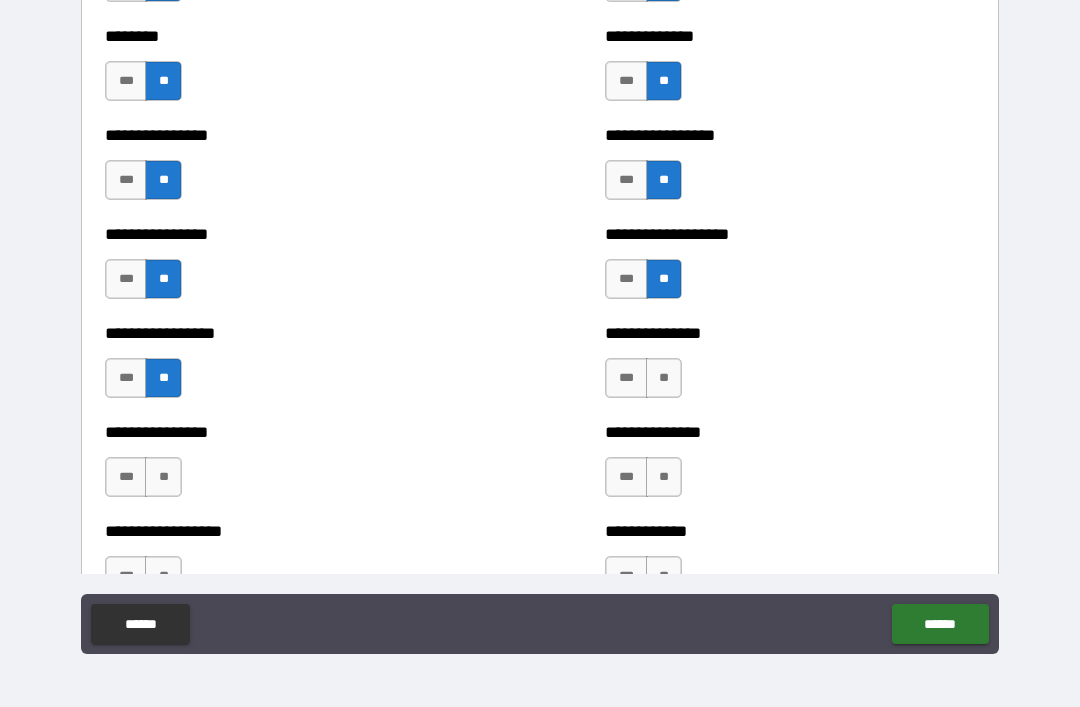 click on "**" at bounding box center [664, 378] 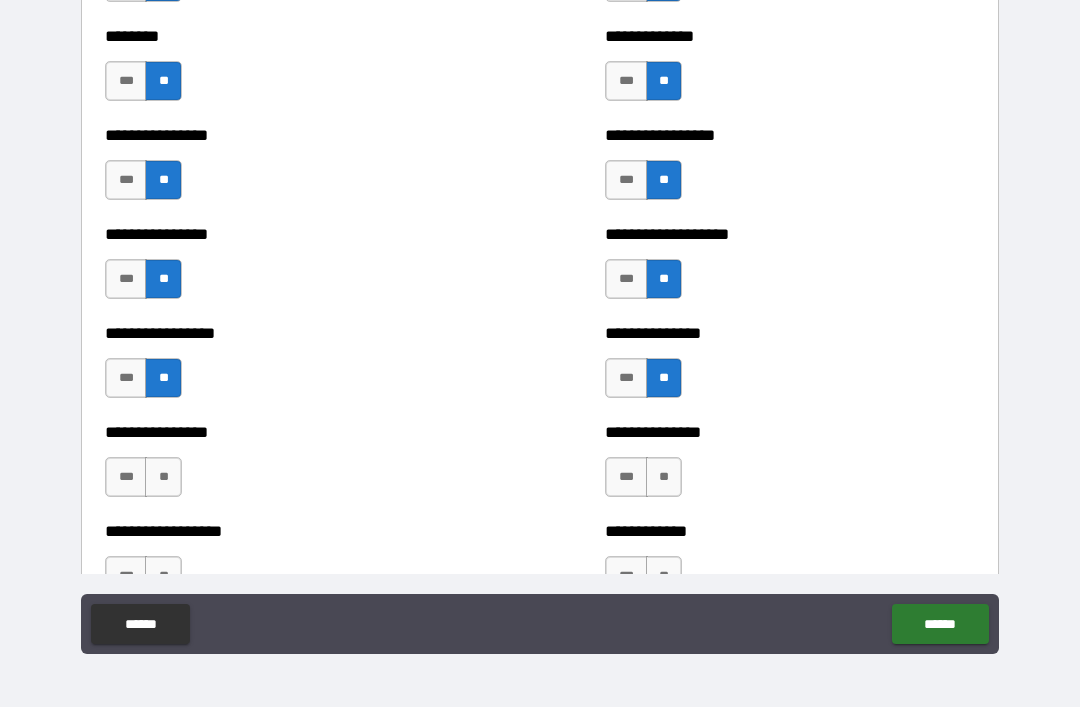 click on "**" at bounding box center (664, 477) 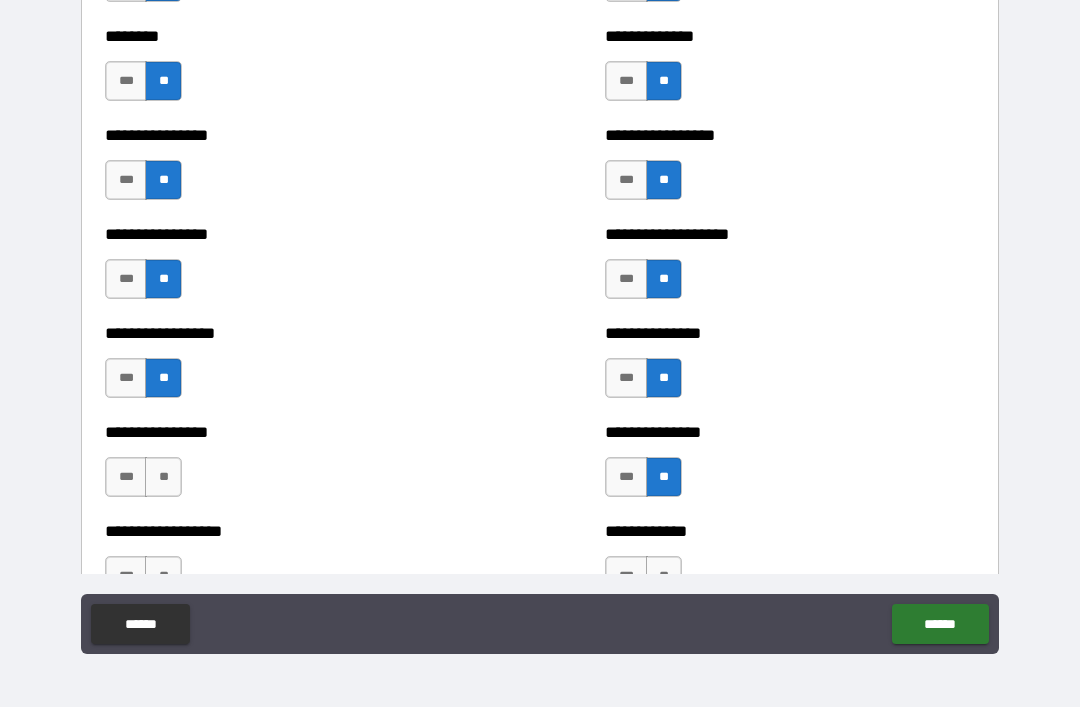 click on "**" at bounding box center [163, 477] 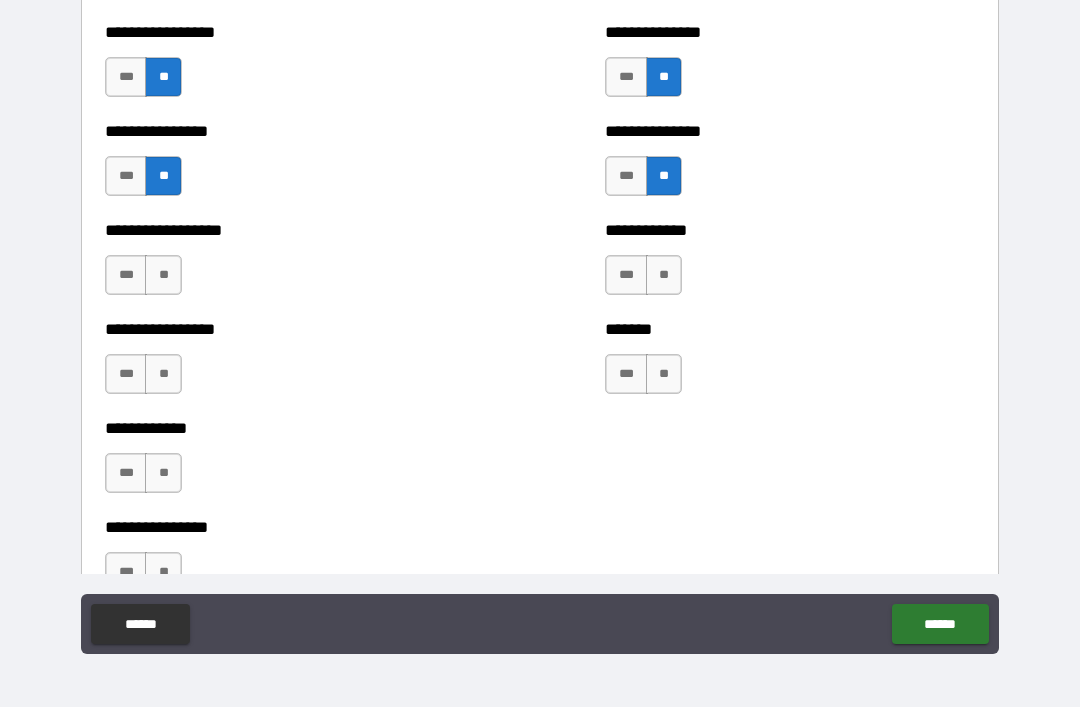 scroll, scrollTop: 4935, scrollLeft: 0, axis: vertical 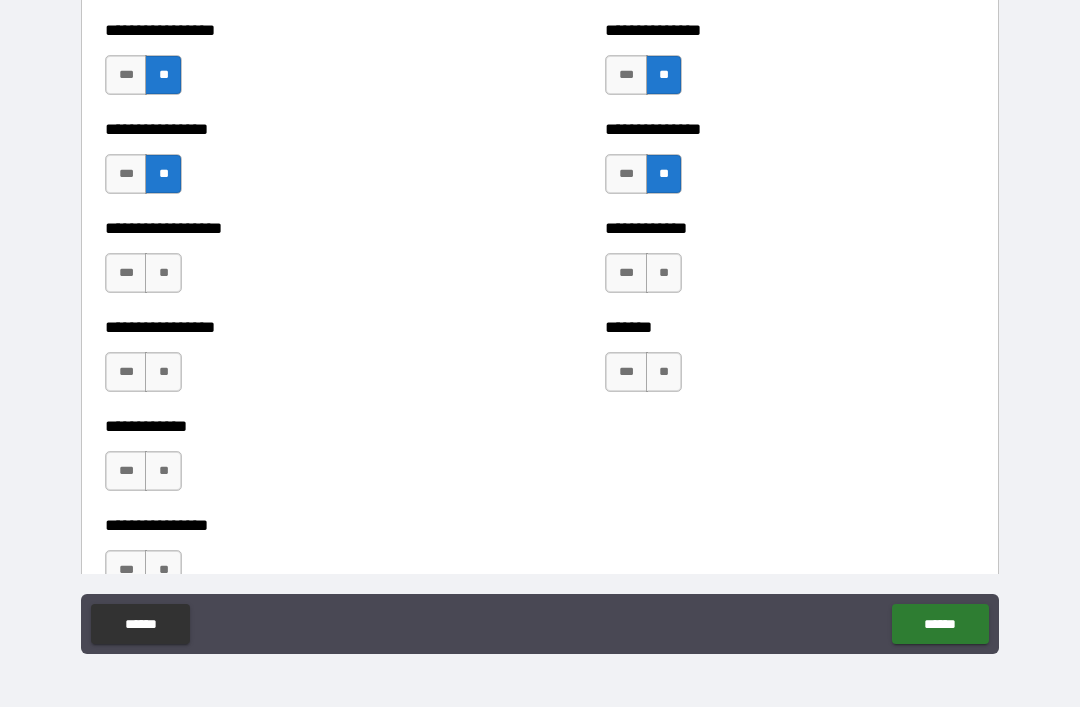 click on "**" at bounding box center [163, 273] 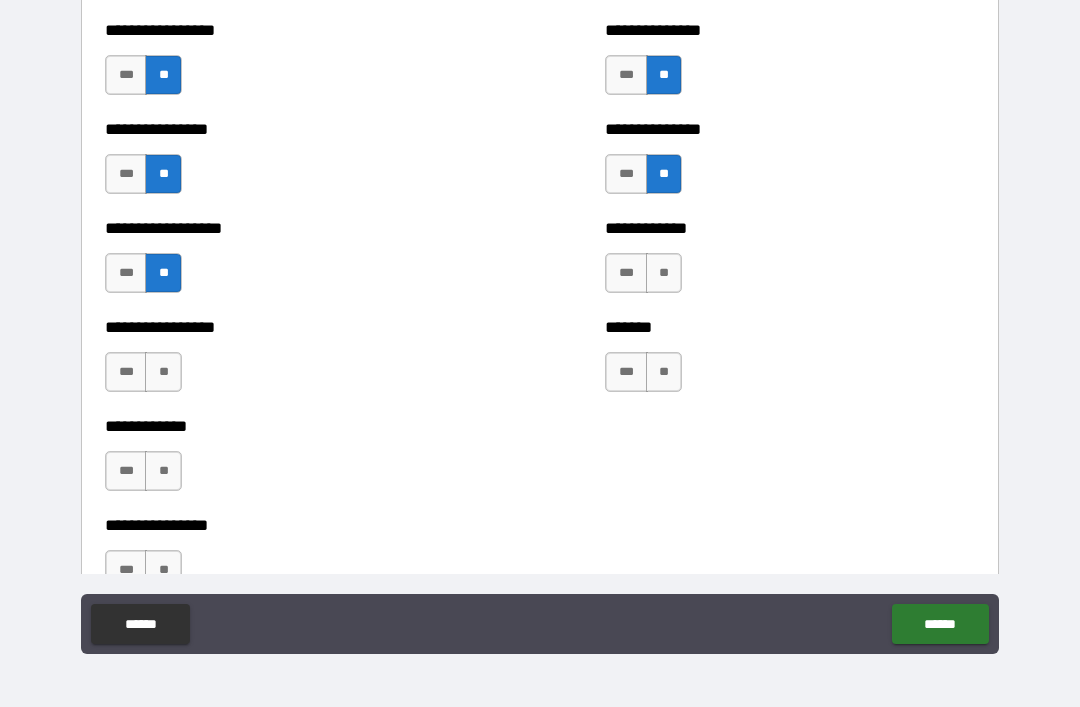 click on "**" at bounding box center (664, 273) 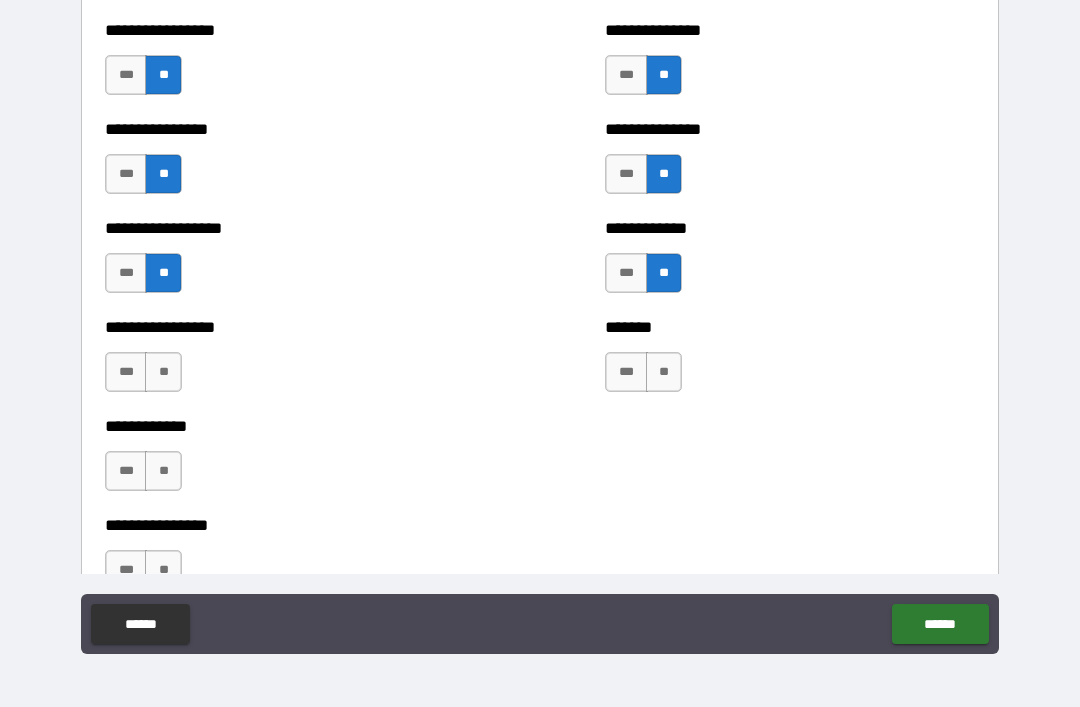 click on "**" at bounding box center [664, 372] 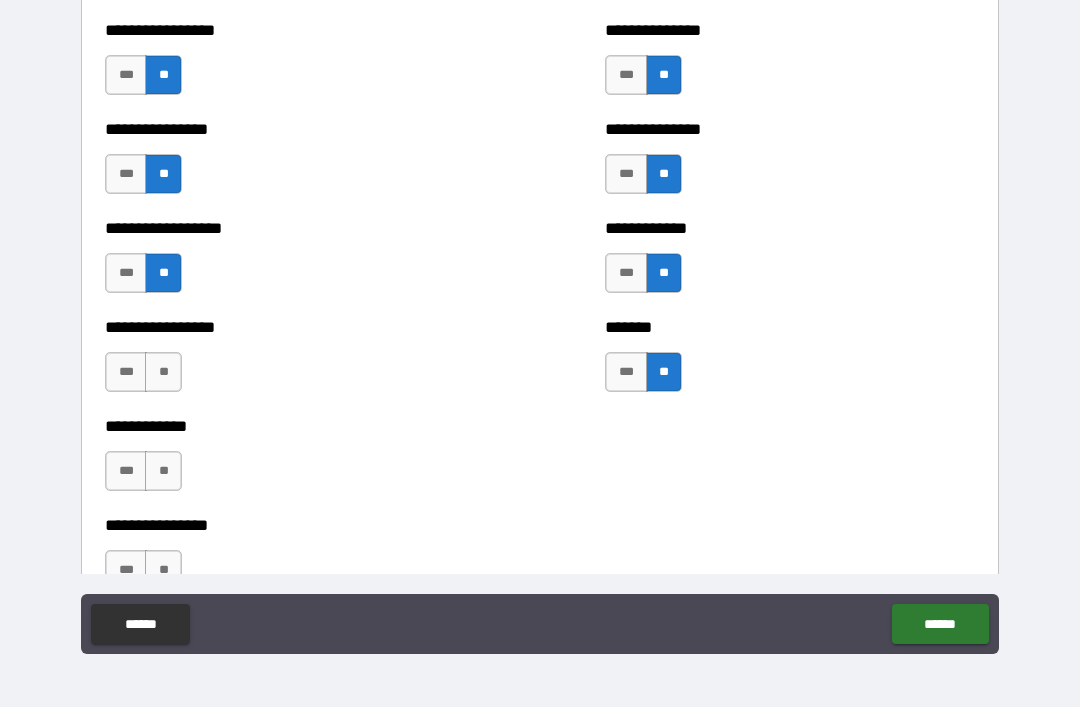 click on "**" at bounding box center [163, 372] 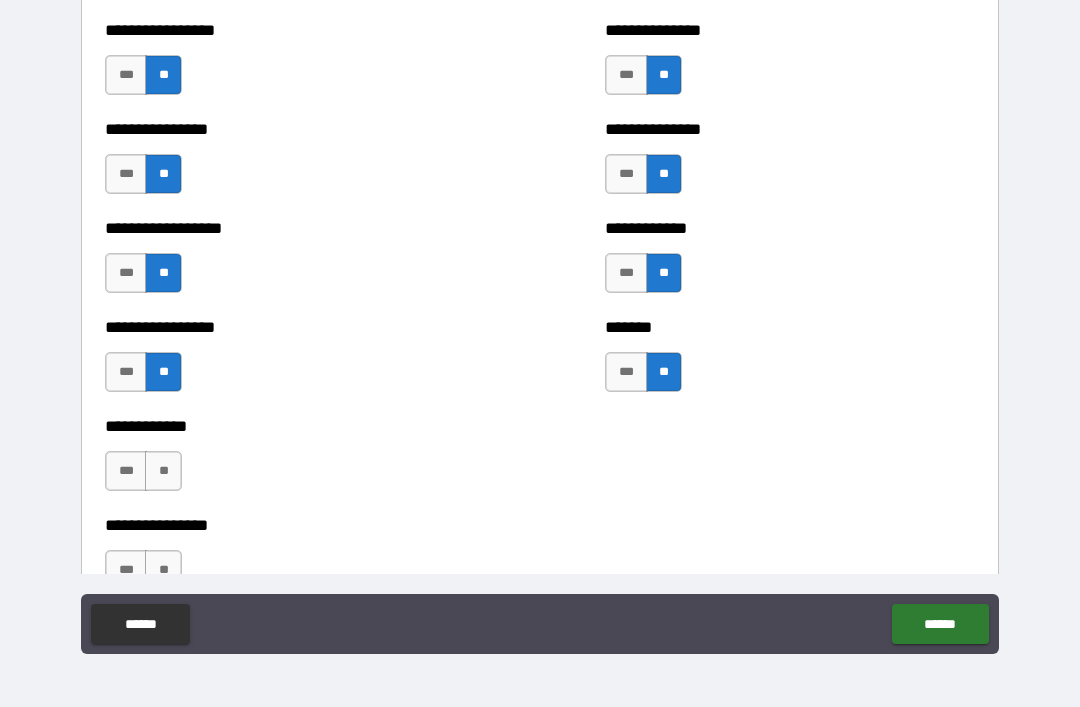 click on "**" at bounding box center [163, 471] 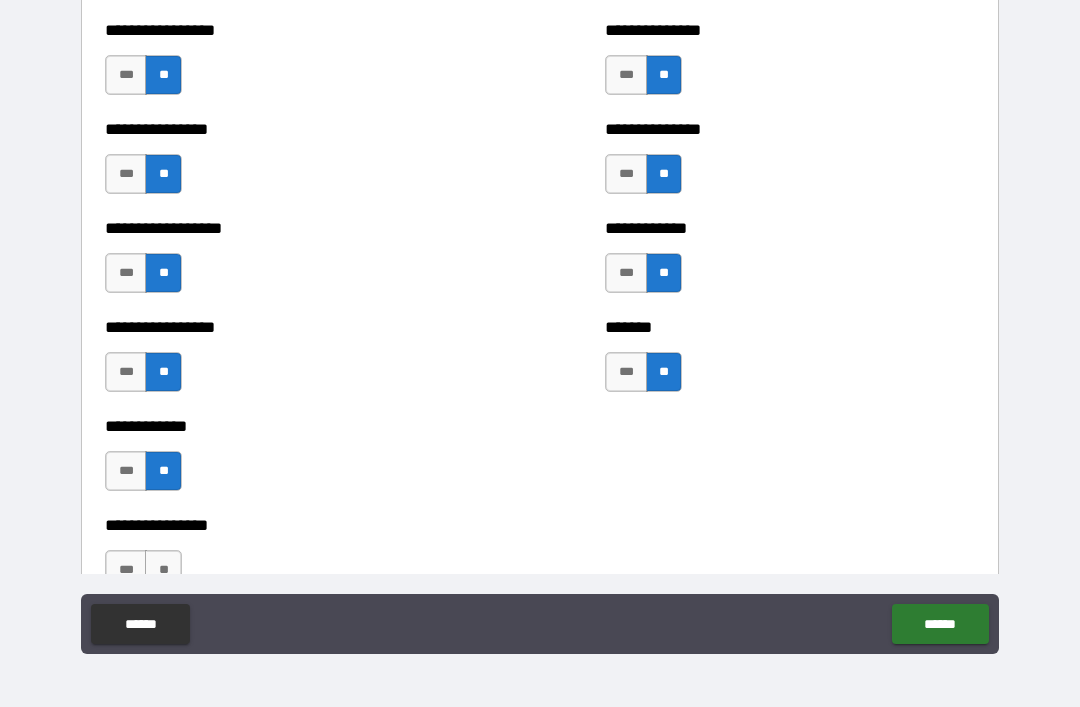 click on "**" at bounding box center (163, 570) 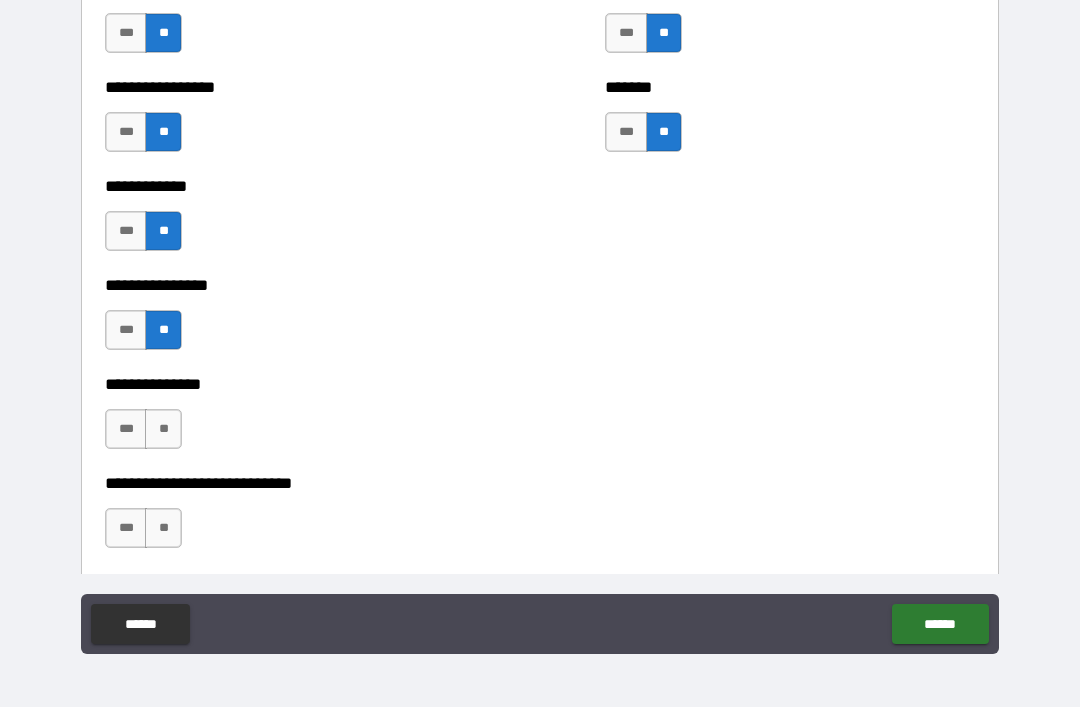 scroll, scrollTop: 5176, scrollLeft: 0, axis: vertical 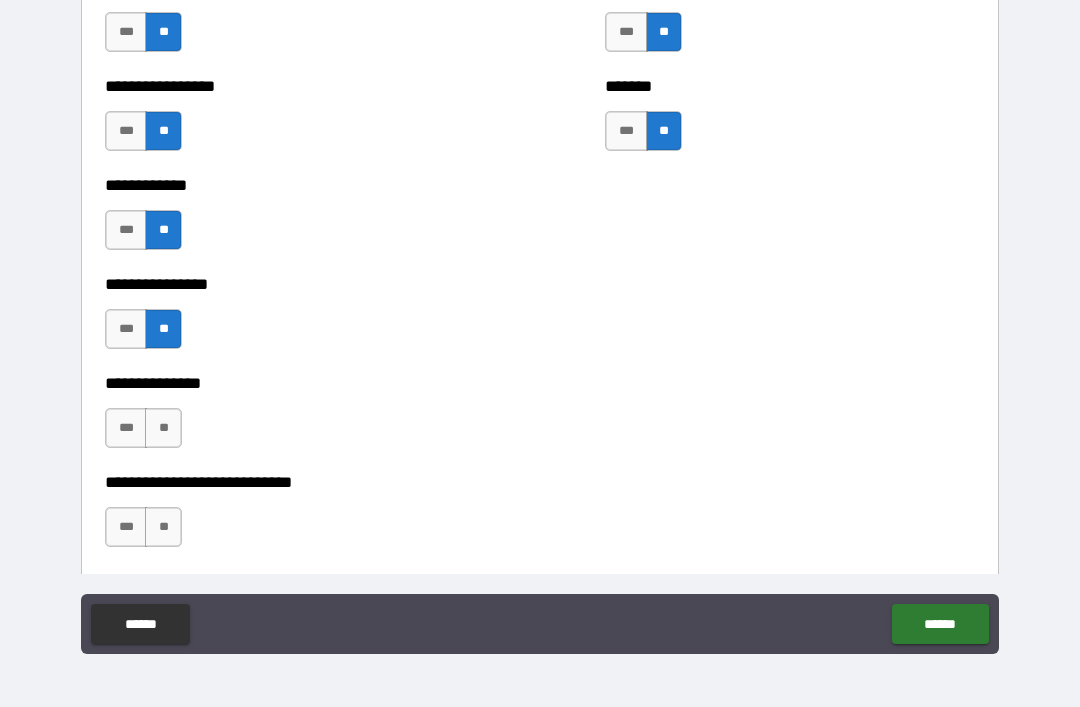 click on "**" at bounding box center [163, 428] 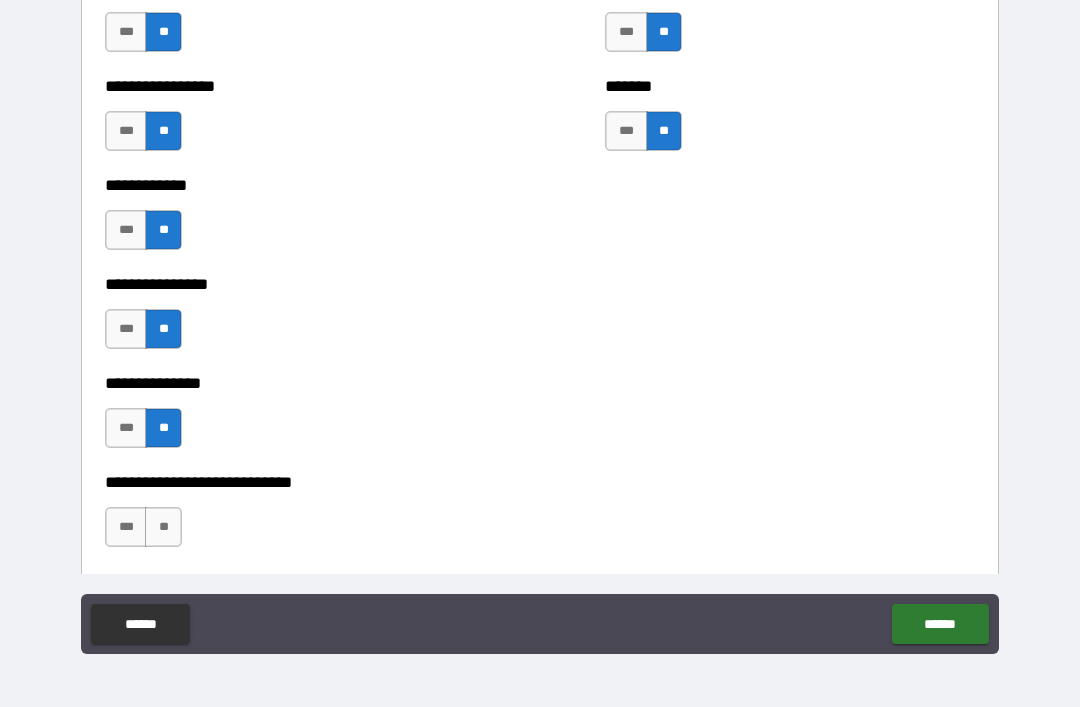 click on "**" at bounding box center [163, 527] 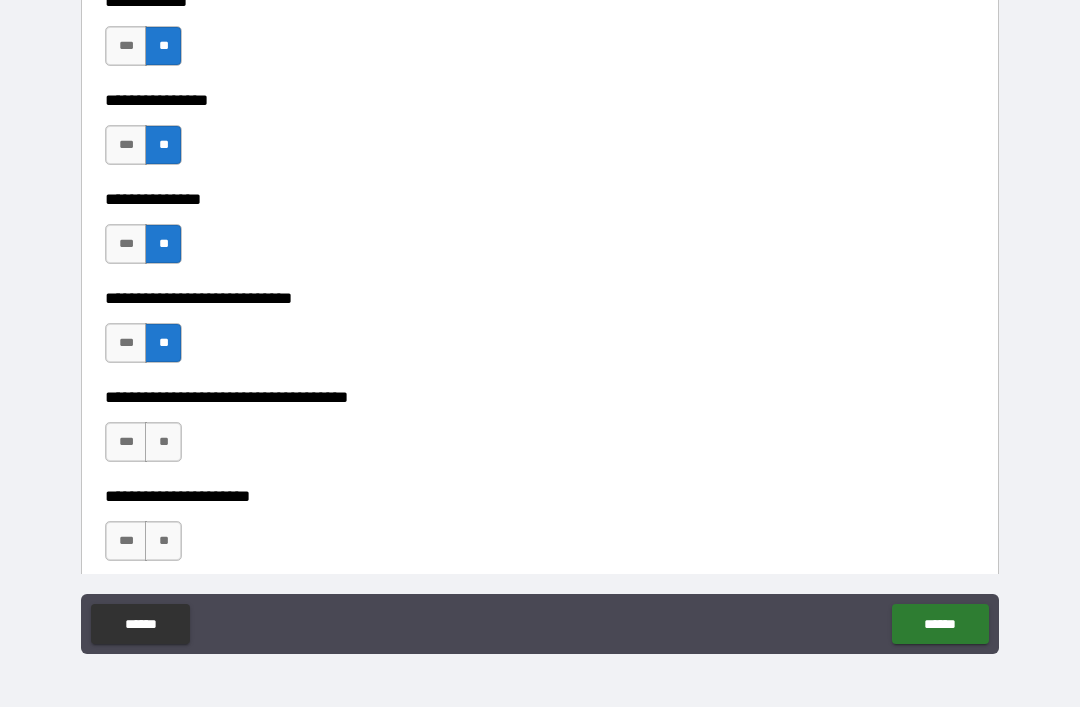 scroll, scrollTop: 5396, scrollLeft: 0, axis: vertical 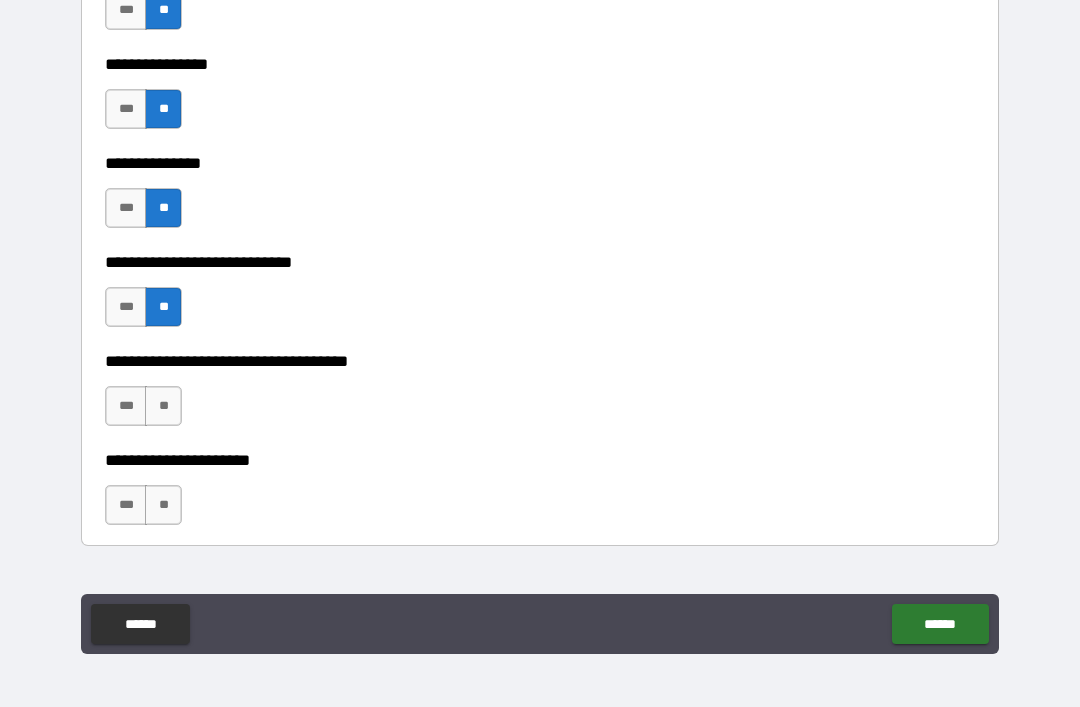 click on "**" at bounding box center (163, 406) 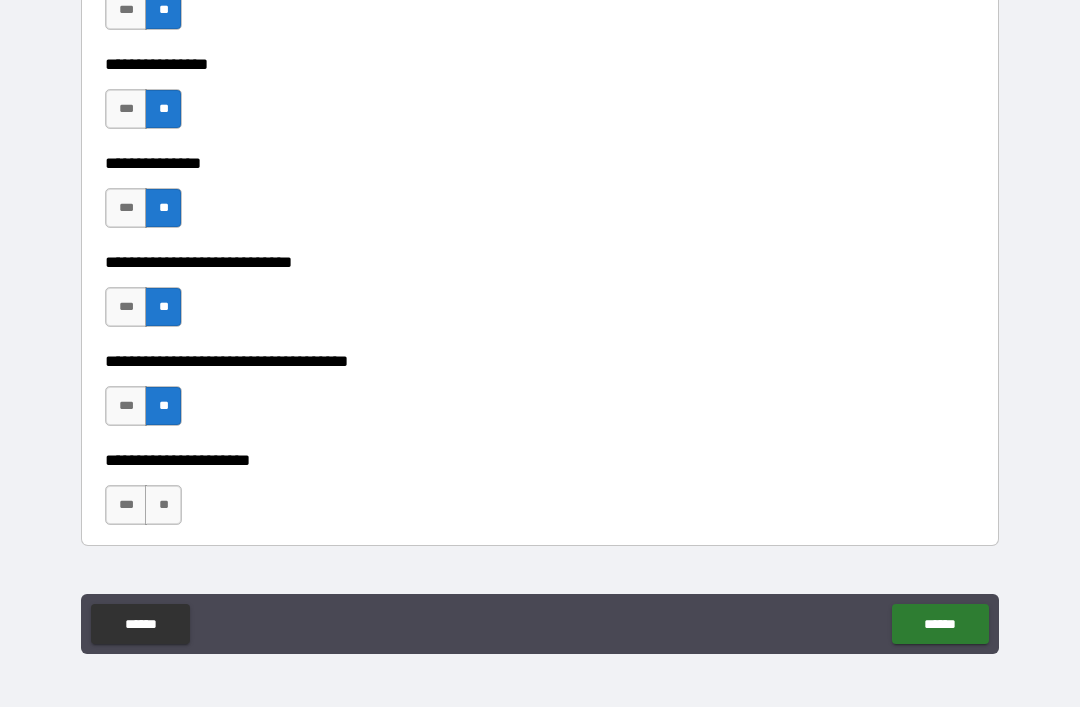 click on "**" at bounding box center [163, 505] 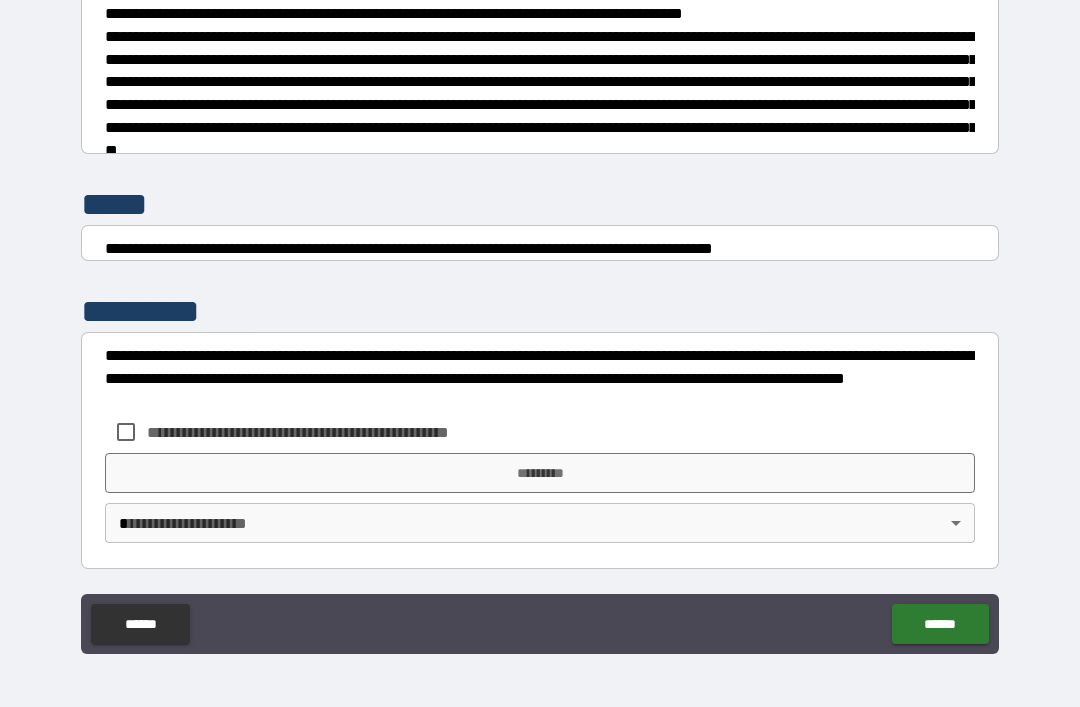 scroll, scrollTop: 7448, scrollLeft: 0, axis: vertical 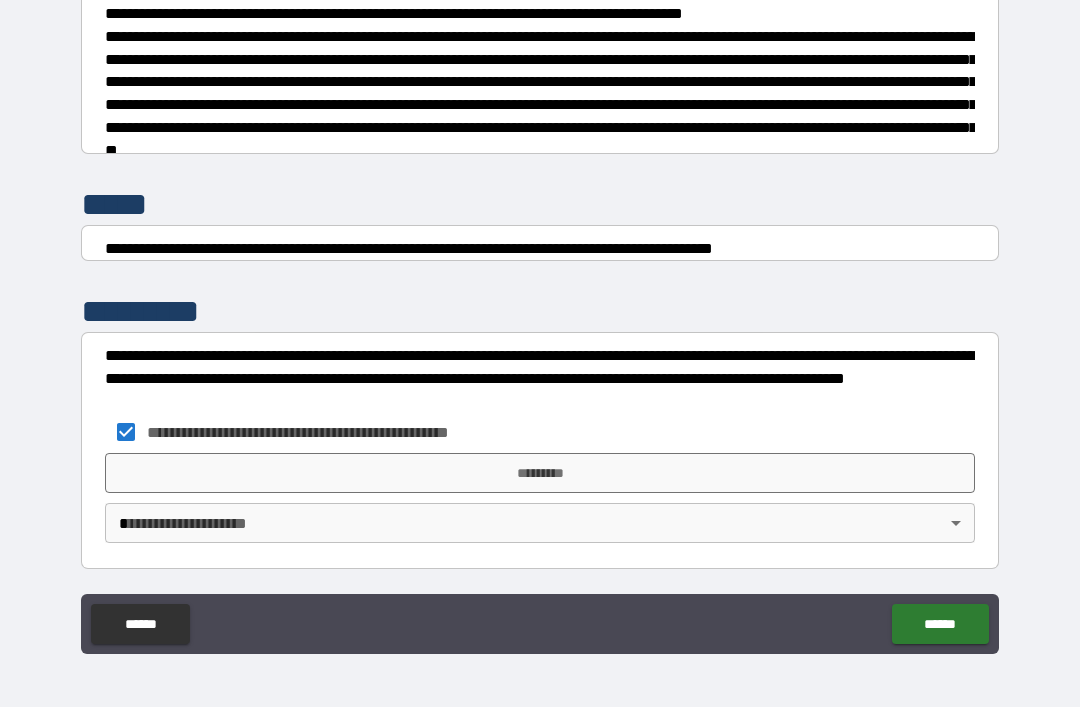 click on "*********" at bounding box center (540, 473) 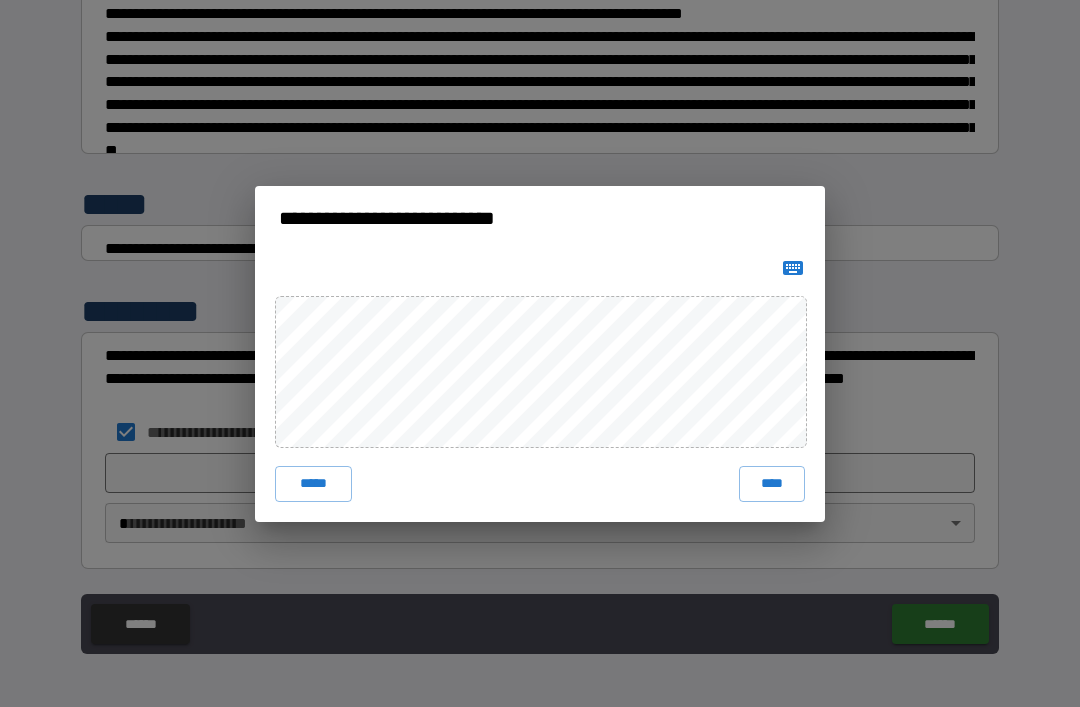 click on "****" at bounding box center [772, 484] 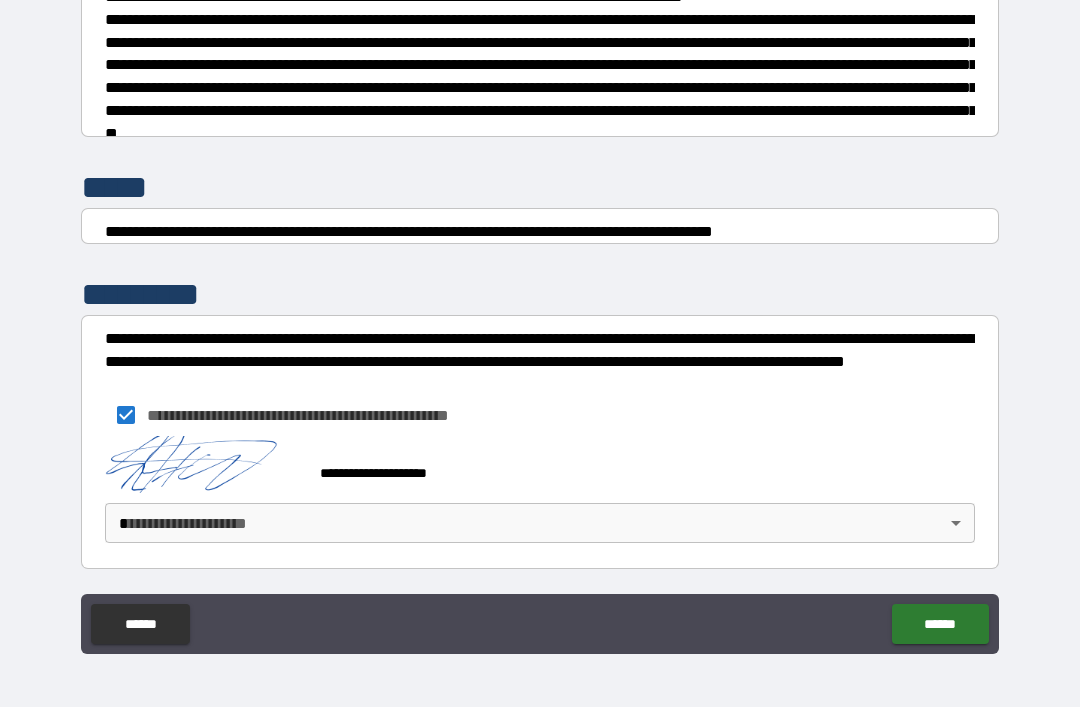 scroll, scrollTop: 7465, scrollLeft: 0, axis: vertical 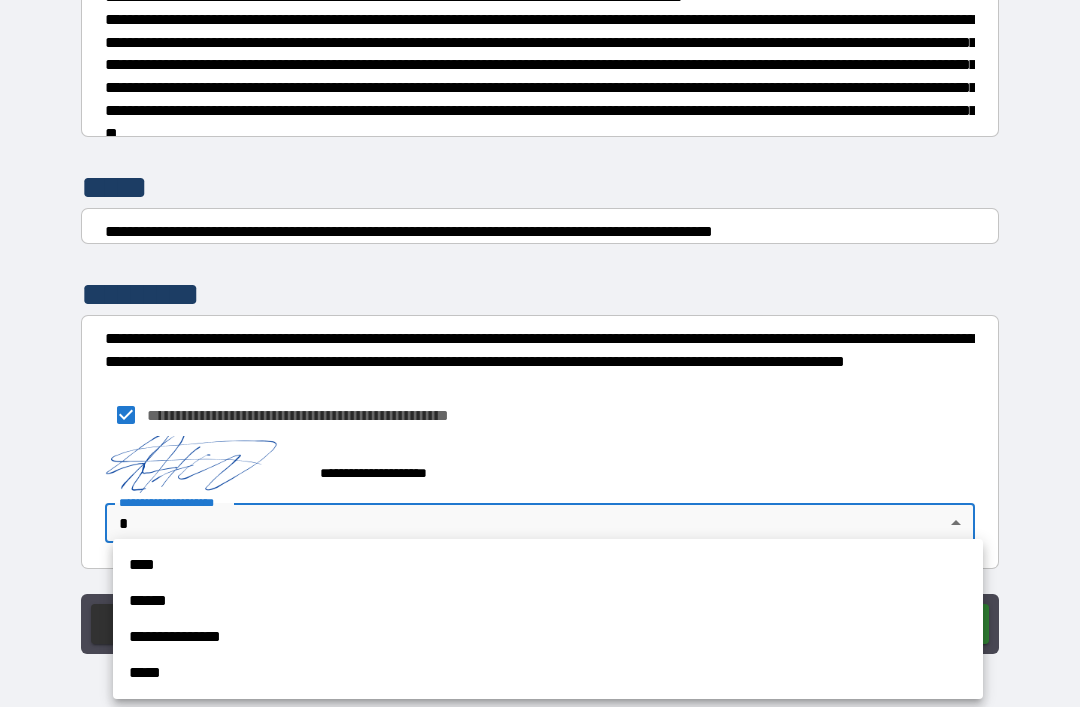 click on "**********" at bounding box center [548, 637] 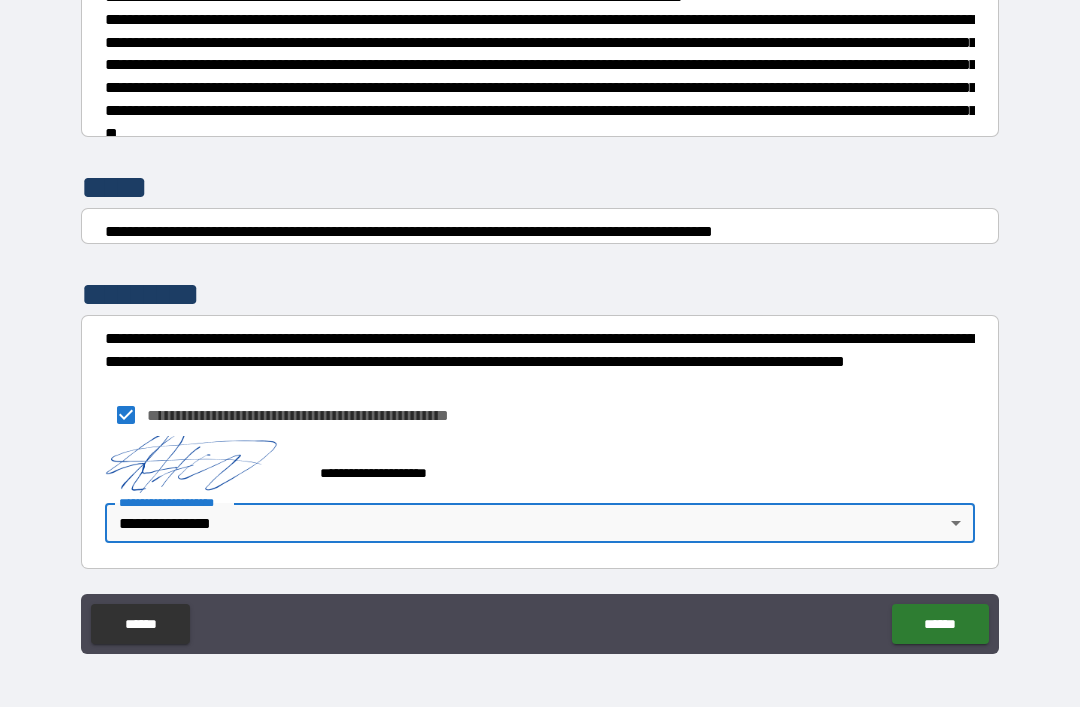 click on "******" at bounding box center (940, 624) 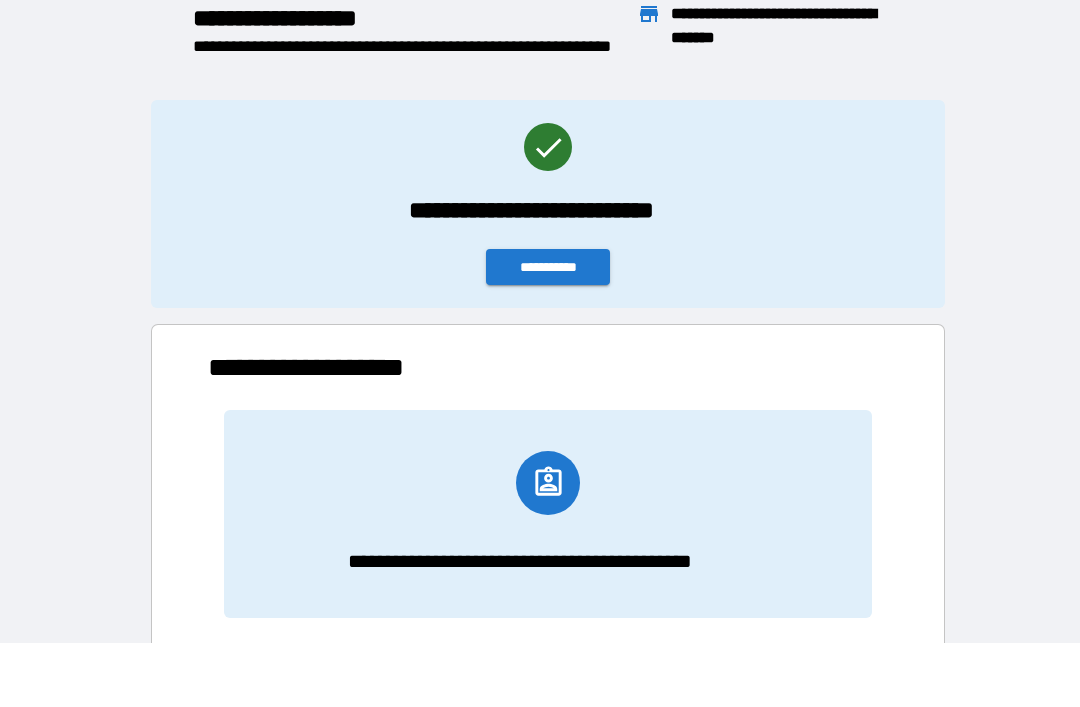 scroll, scrollTop: 166, scrollLeft: 680, axis: both 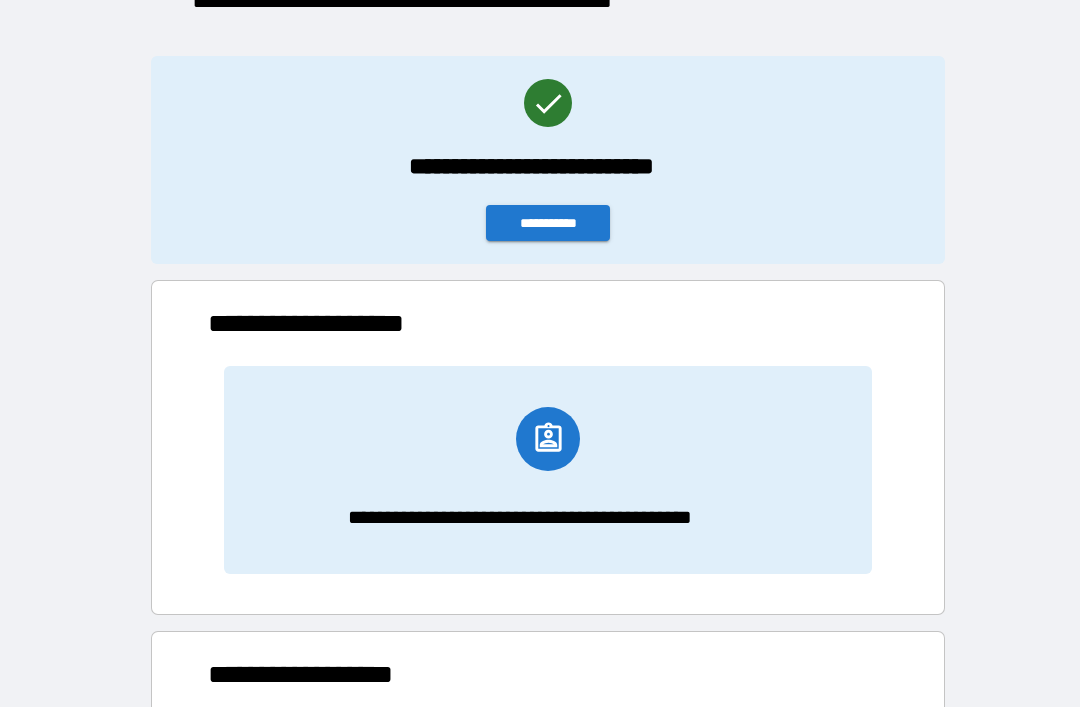 click on "**********" at bounding box center [548, 223] 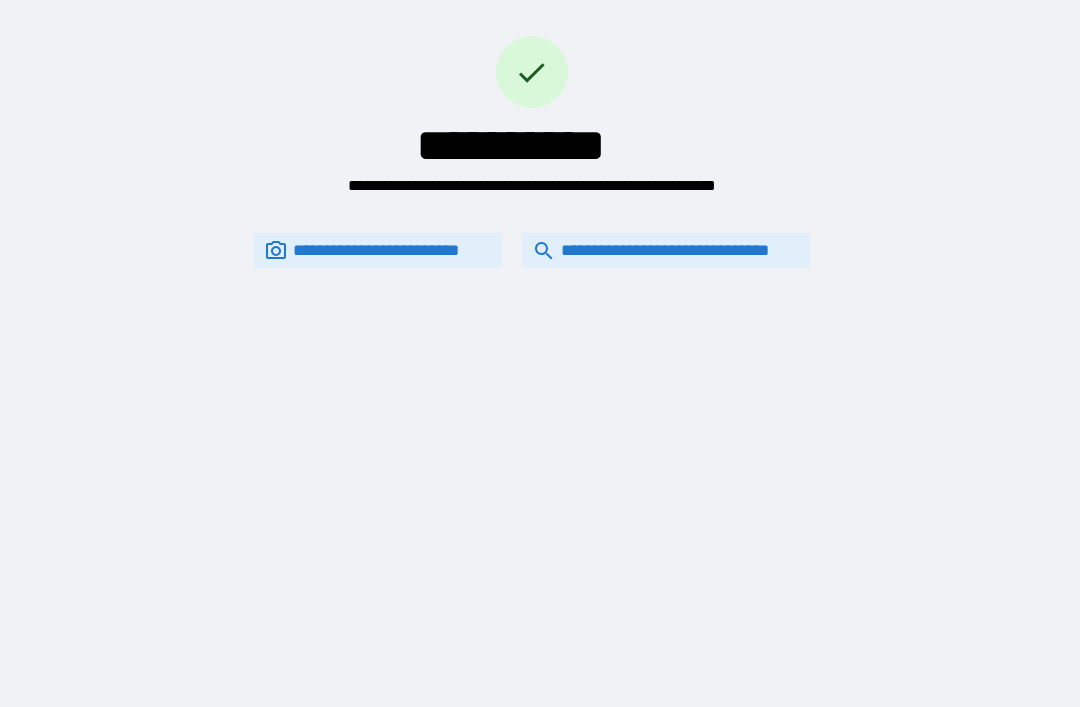 click on "**********" at bounding box center (666, 250) 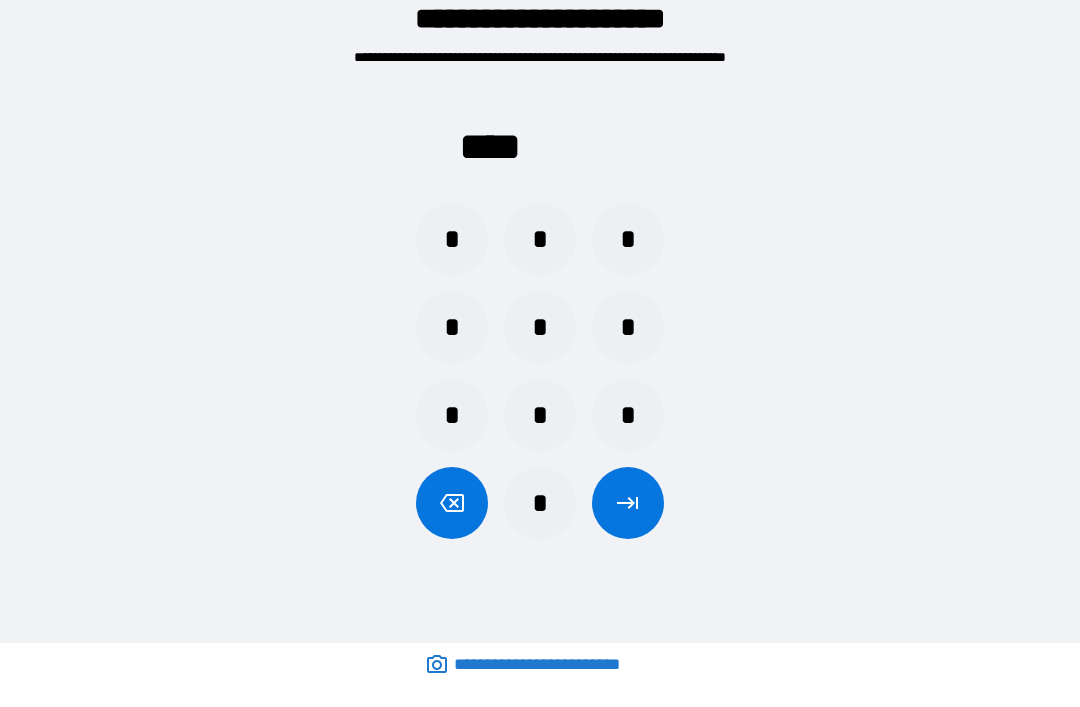 click on "*" at bounding box center (540, 239) 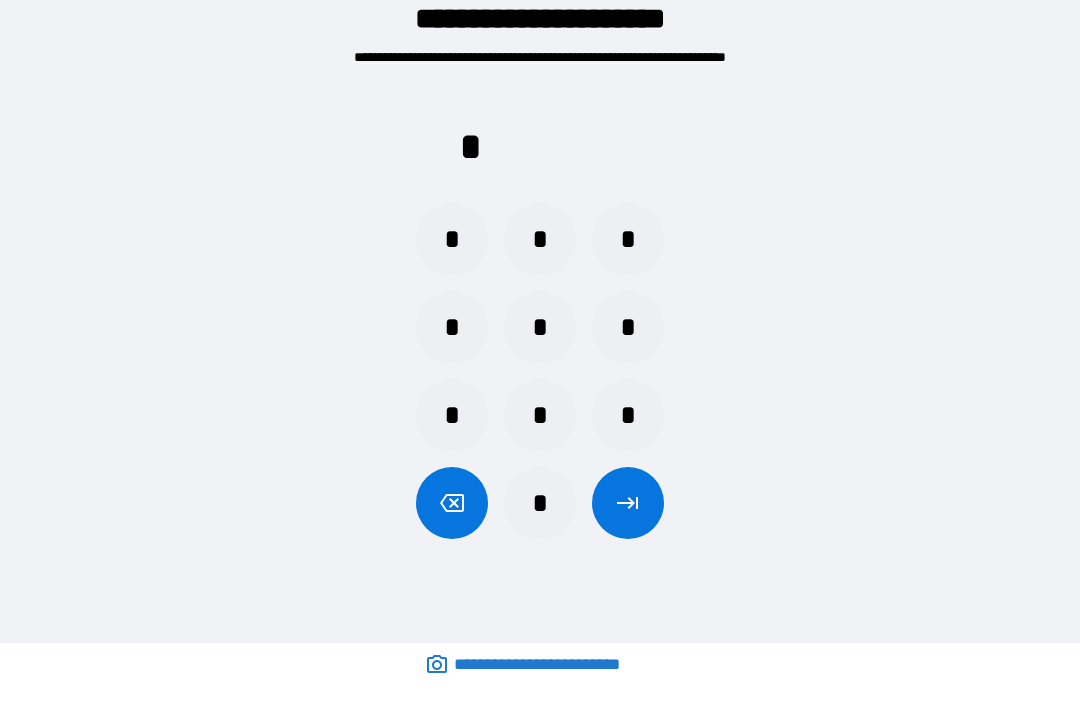 click on "*" at bounding box center (628, 415) 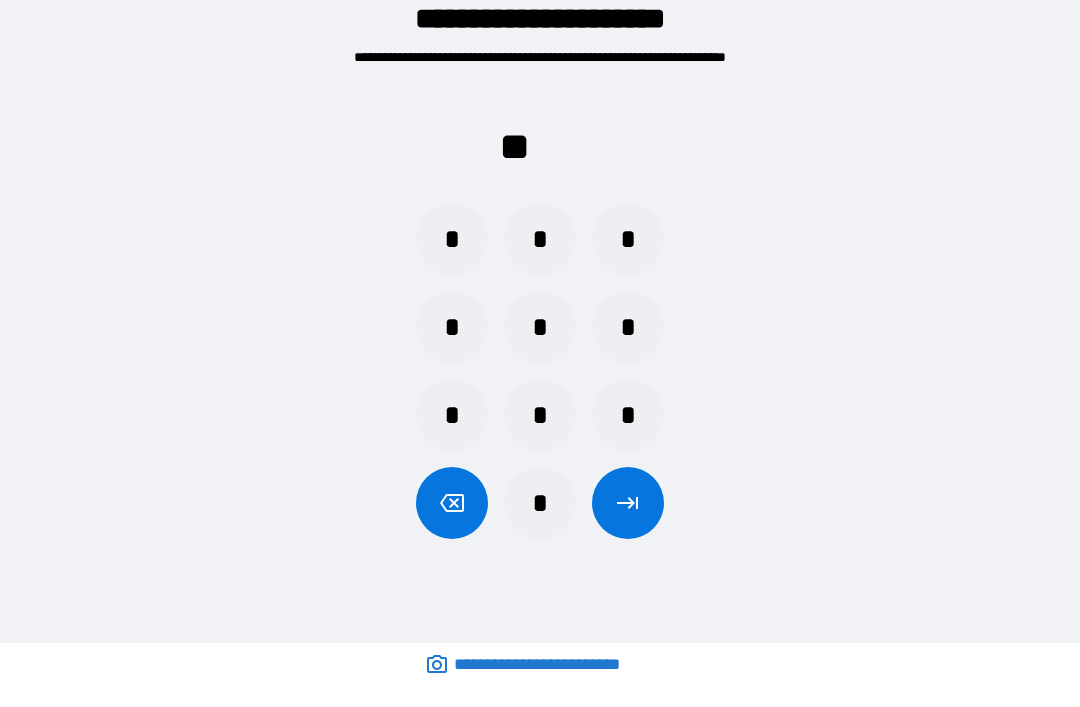 click on "*" at bounding box center [628, 327] 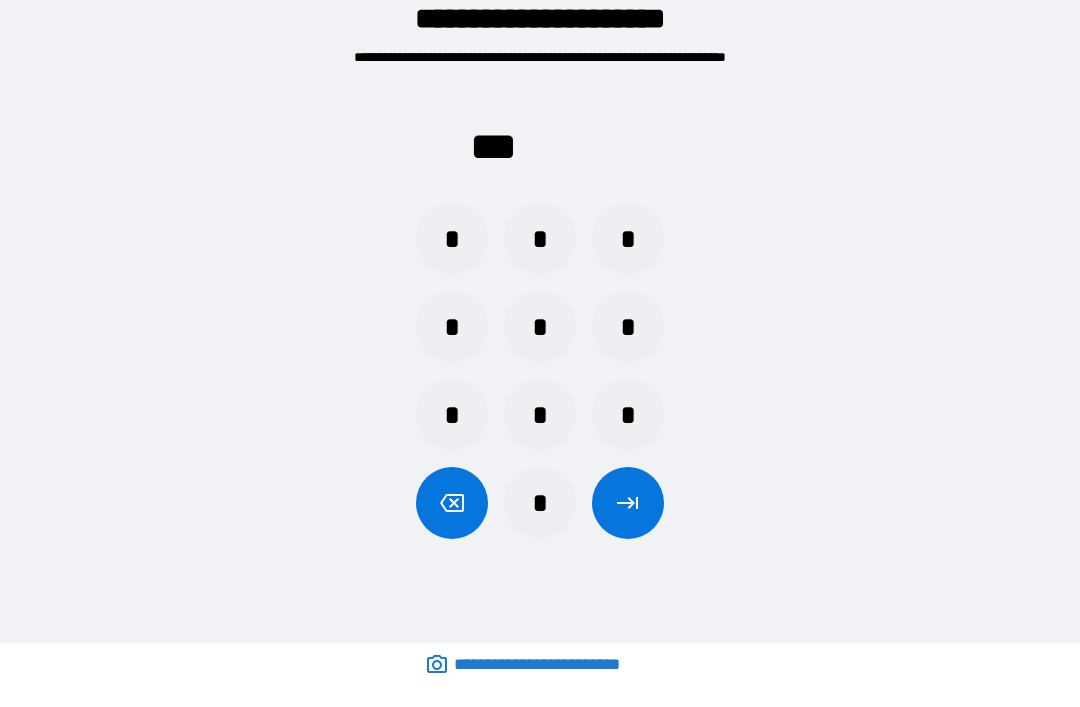 click on "*" at bounding box center [452, 239] 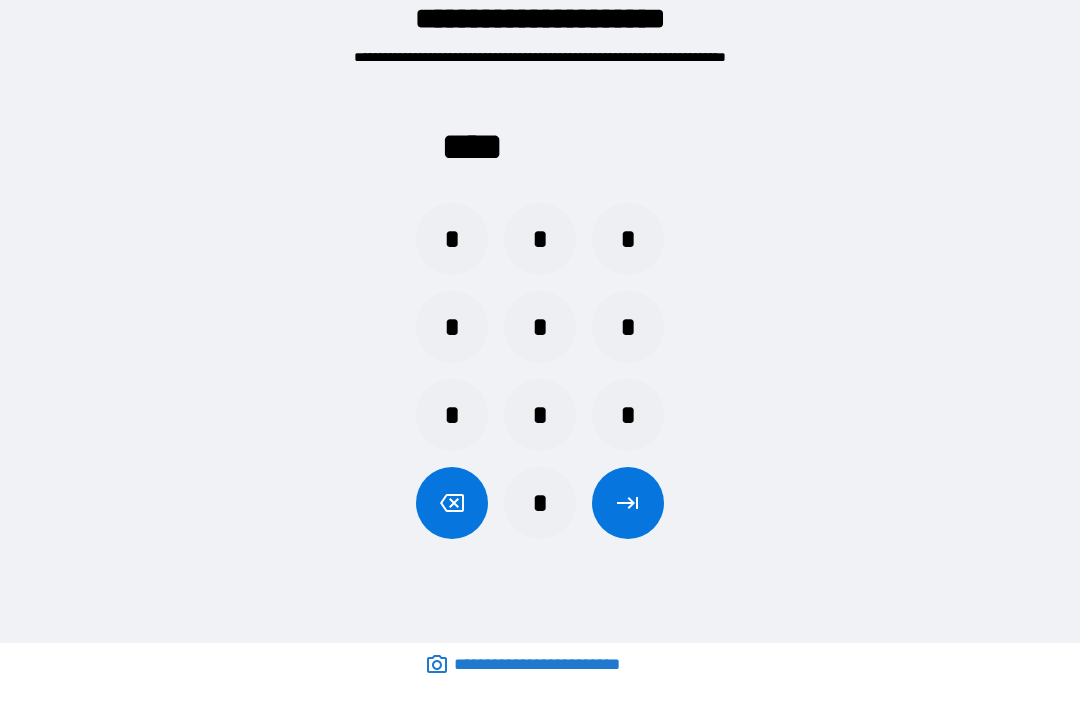 click at bounding box center [628, 503] 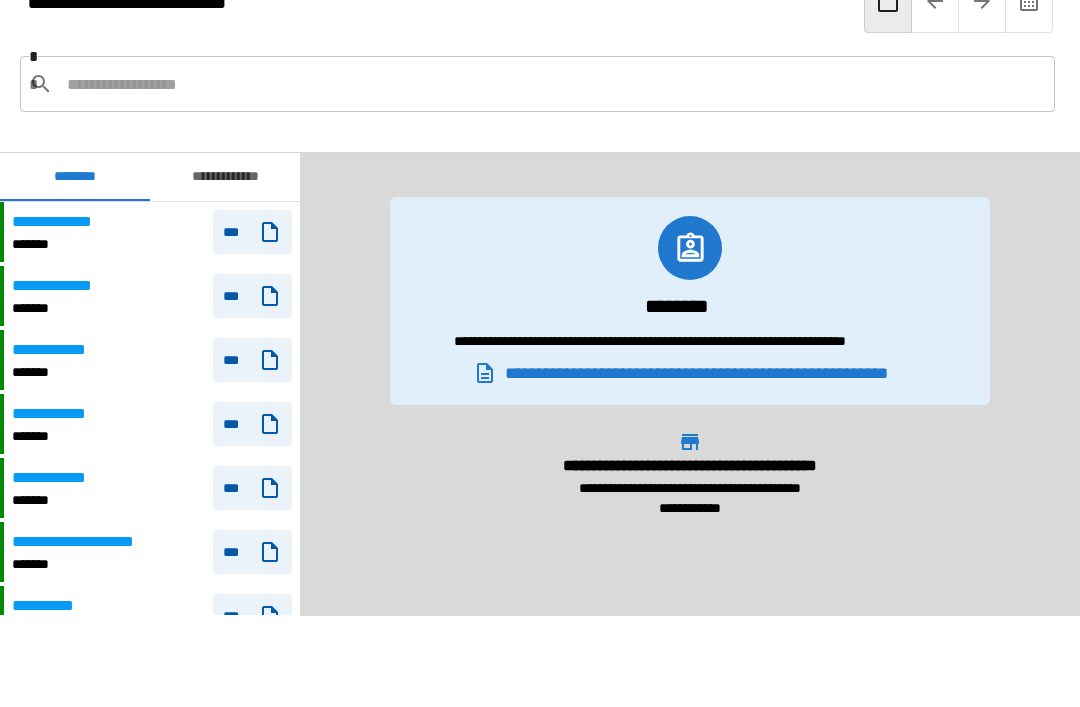 scroll, scrollTop: 2580, scrollLeft: 0, axis: vertical 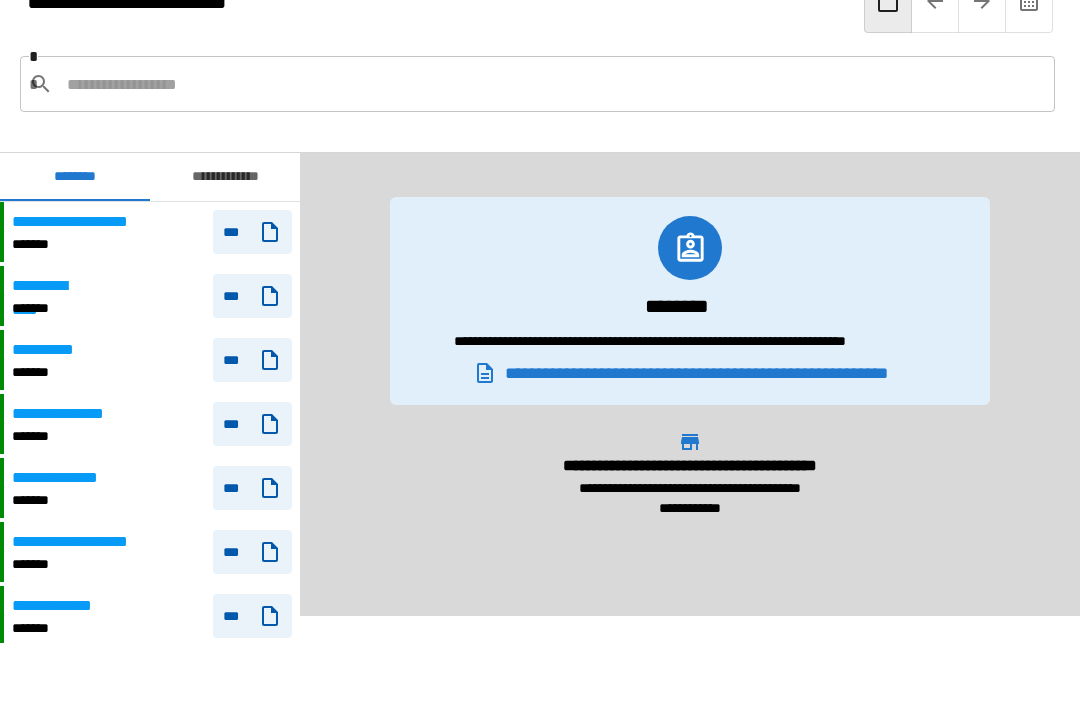 click on "**********" at bounding box center (54, 286) 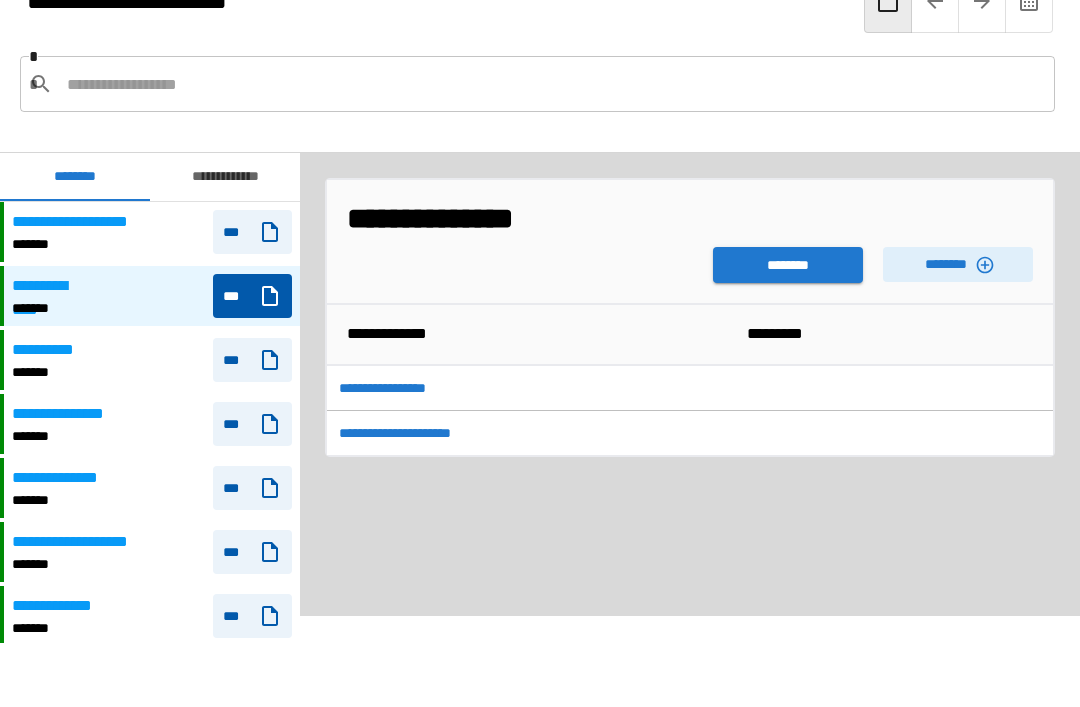 click on "********" at bounding box center [788, 265] 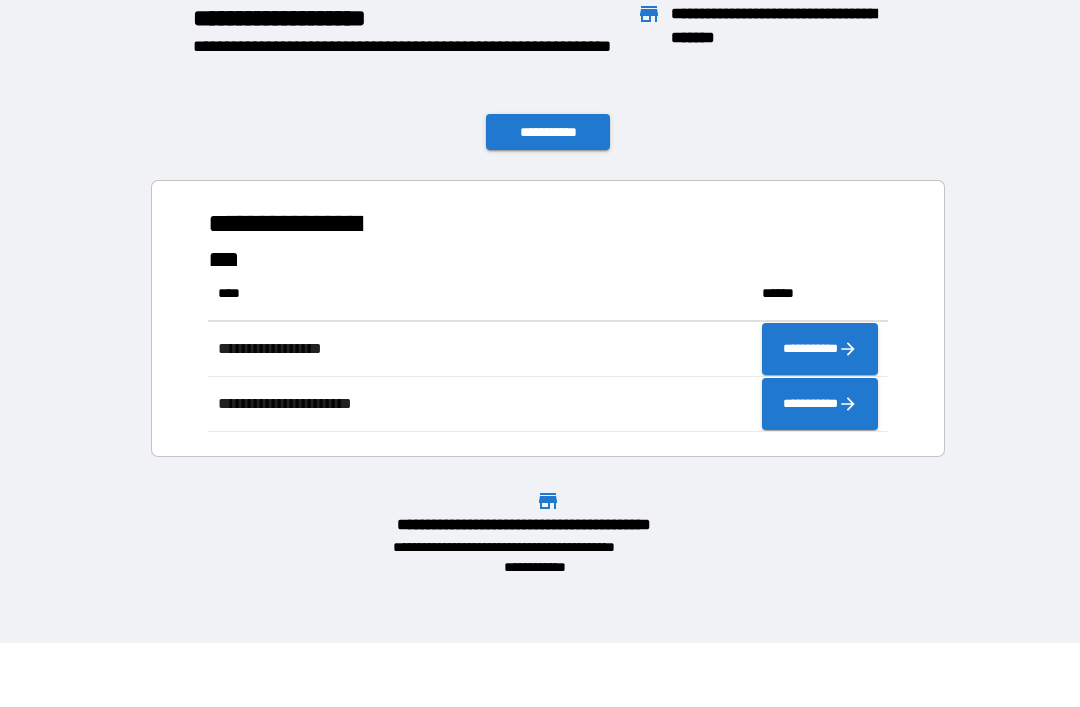 scroll, scrollTop: 166, scrollLeft: 680, axis: both 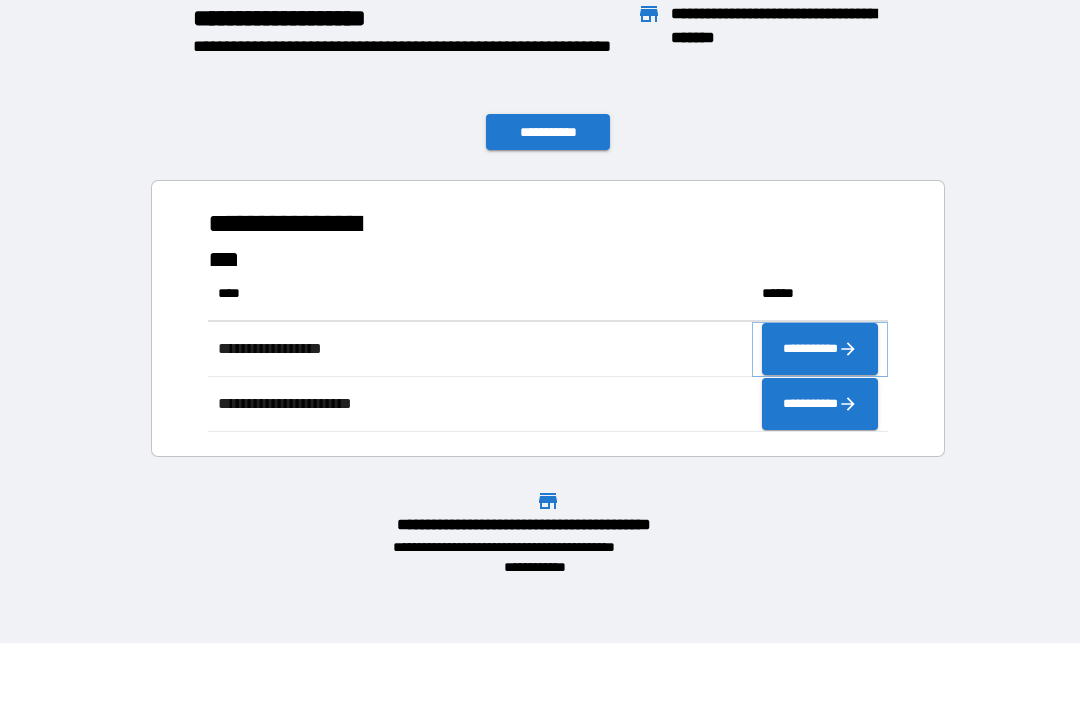 click 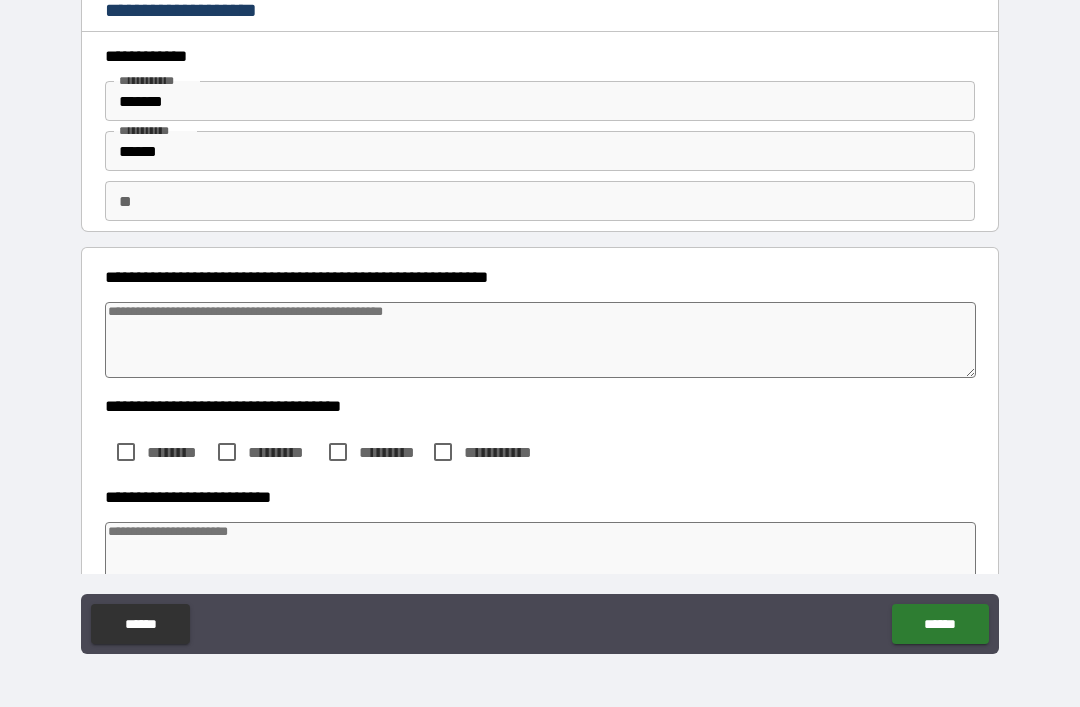 click on "**" at bounding box center [540, 201] 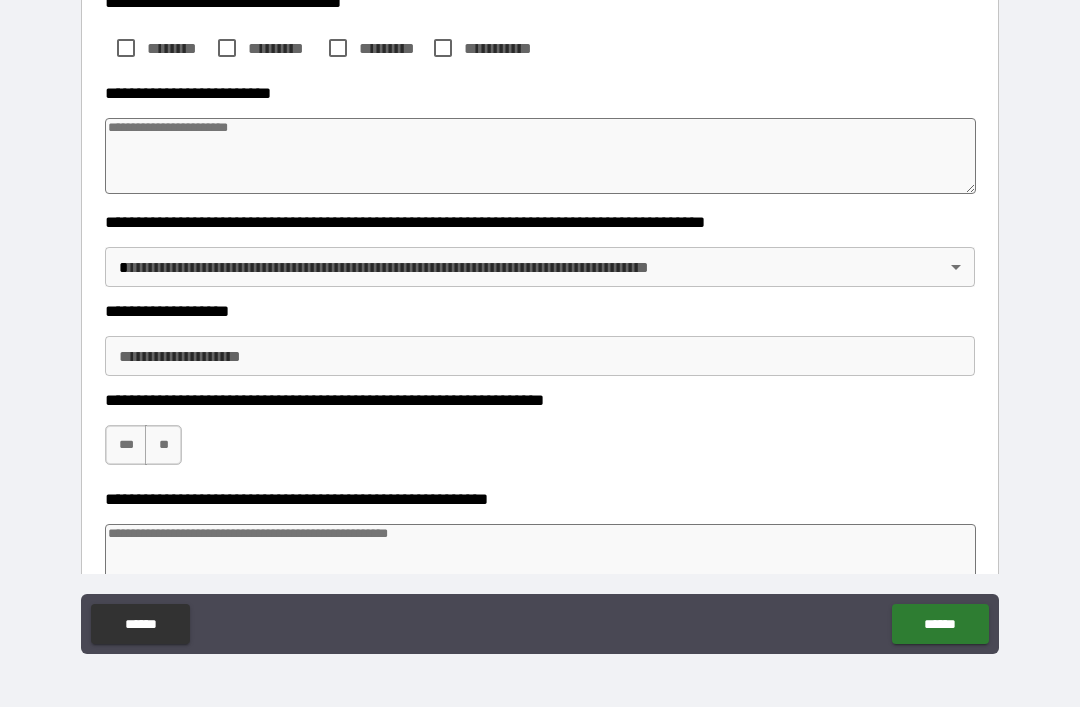 scroll, scrollTop: 391, scrollLeft: 0, axis: vertical 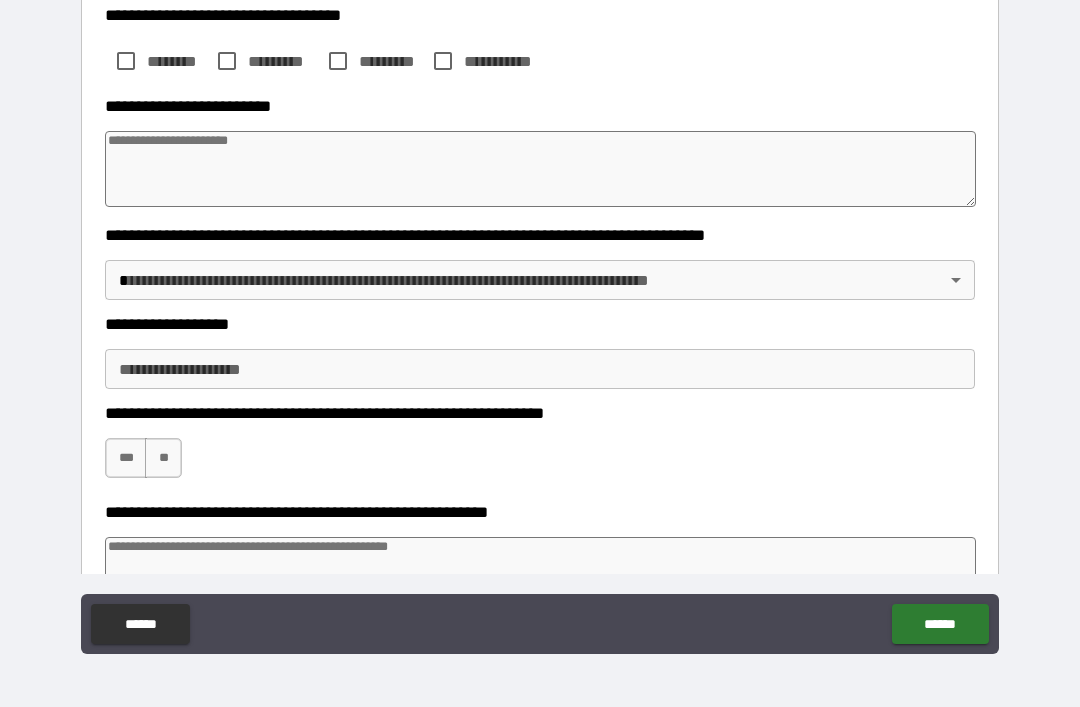 click at bounding box center (540, 169) 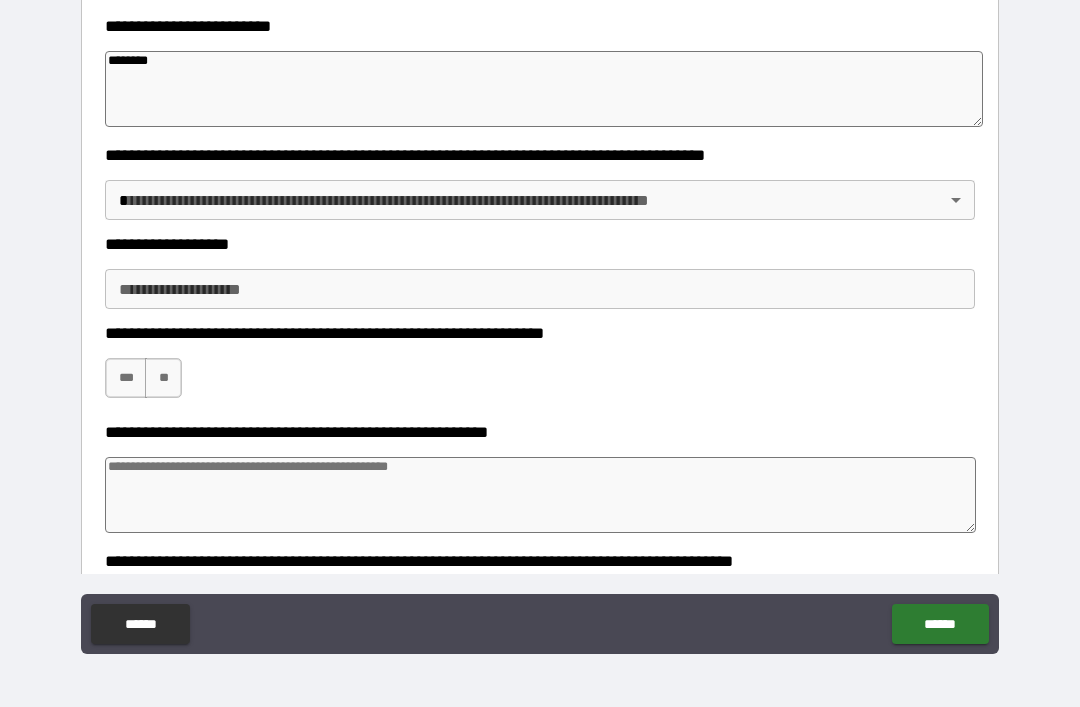 scroll, scrollTop: 472, scrollLeft: 0, axis: vertical 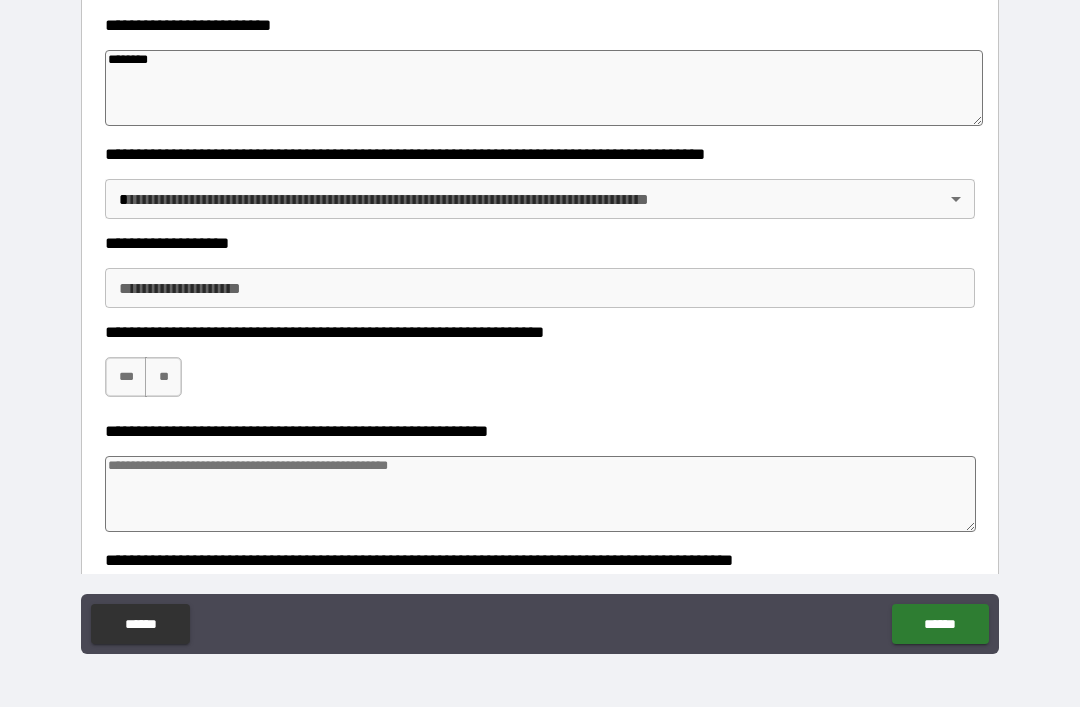 click on "**********" at bounding box center (540, 321) 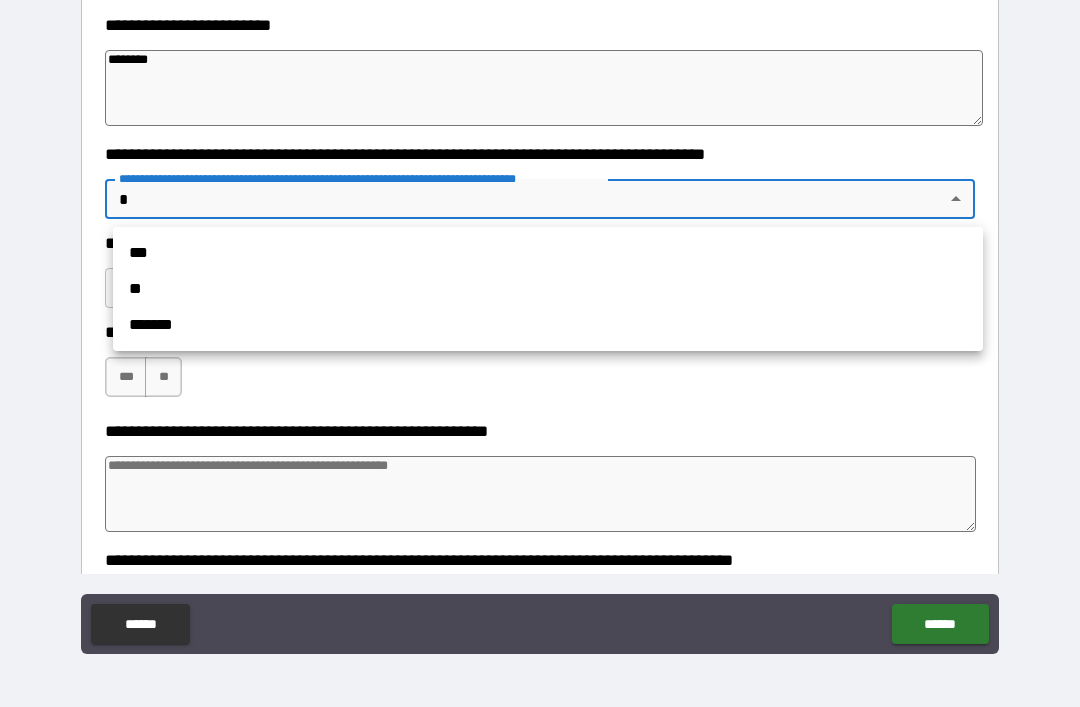 click on "**" at bounding box center [548, 289] 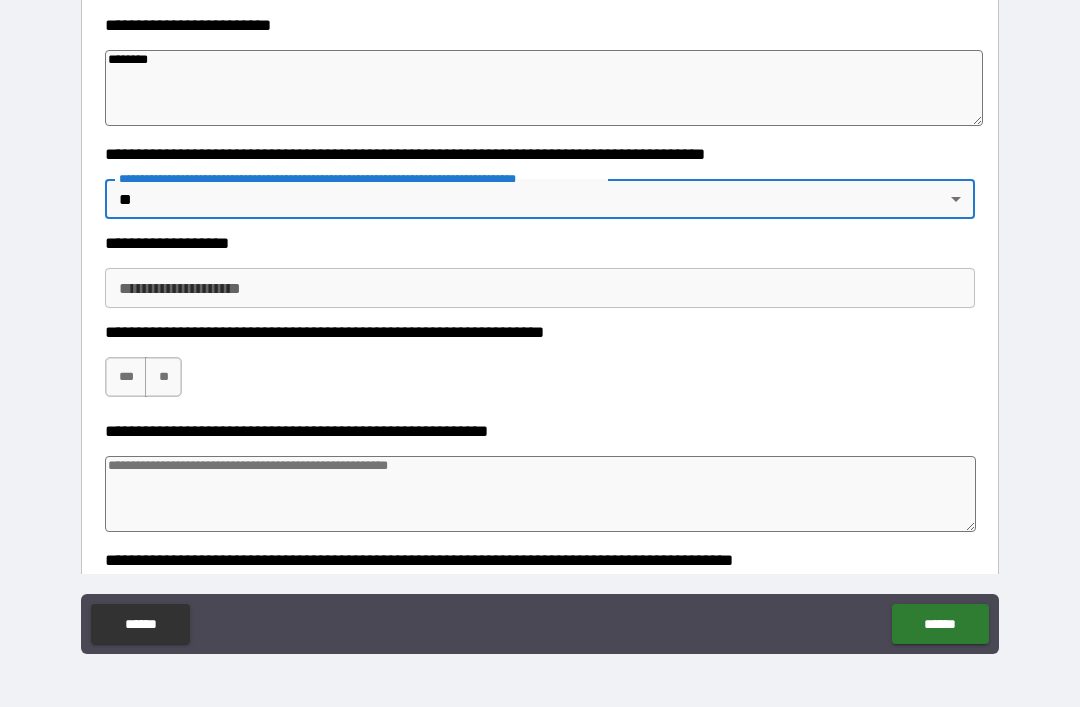 click on "**********" at bounding box center [540, 288] 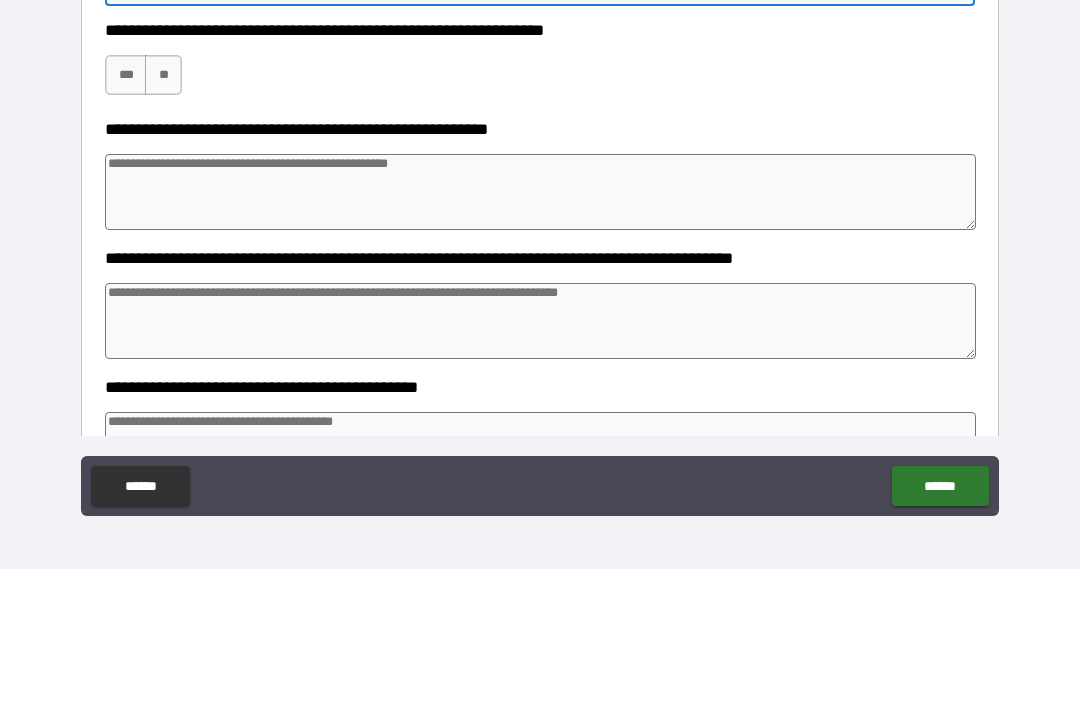 scroll, scrollTop: 635, scrollLeft: 0, axis: vertical 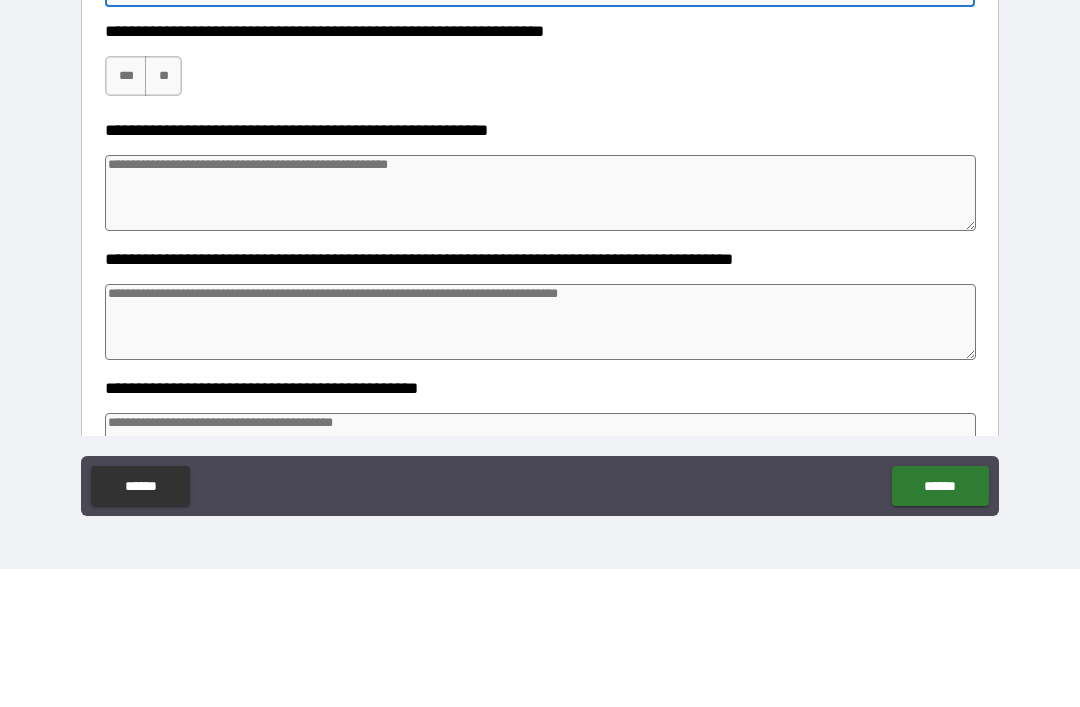 click on "***" at bounding box center (126, 214) 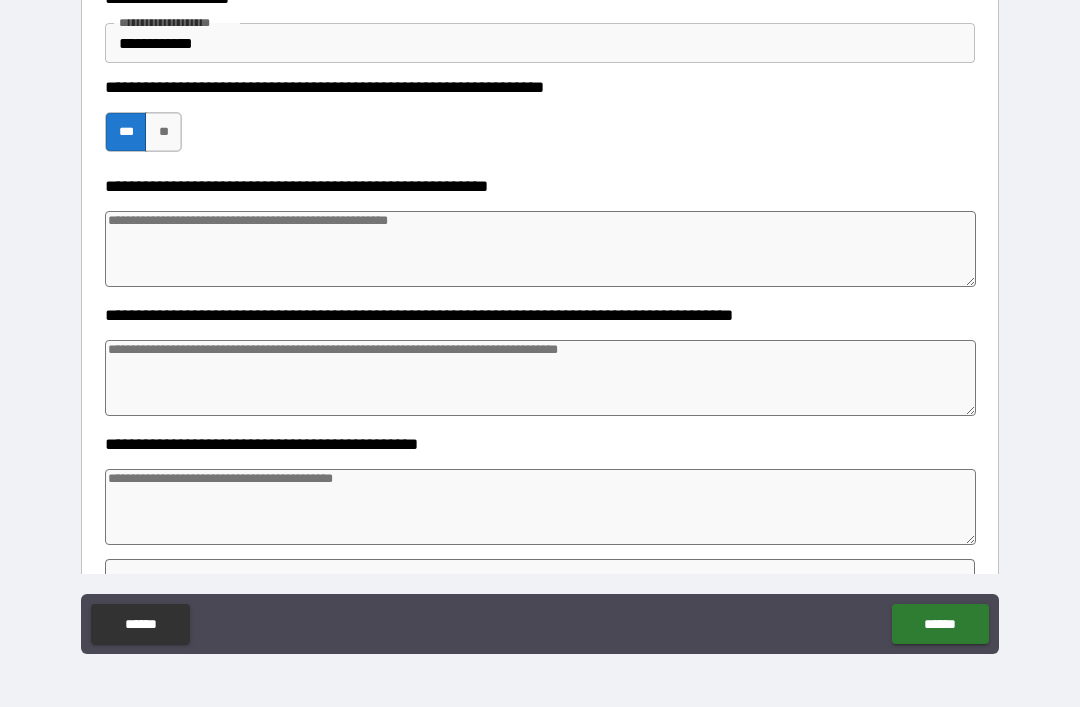 scroll, scrollTop: 719, scrollLeft: 0, axis: vertical 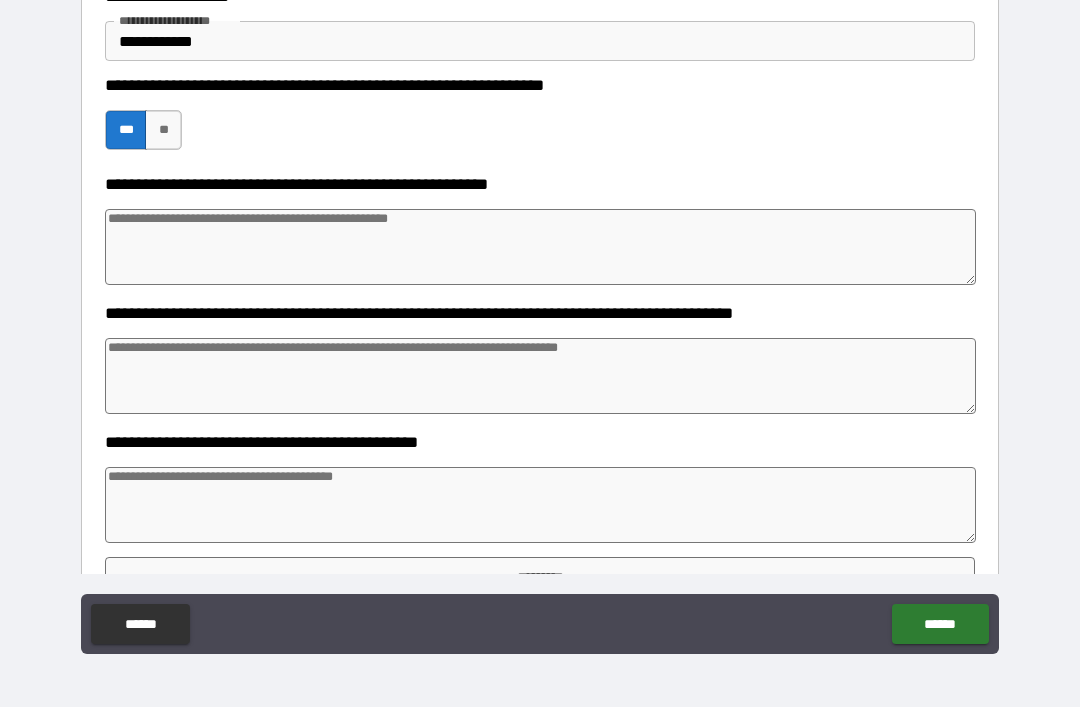 click at bounding box center (540, 505) 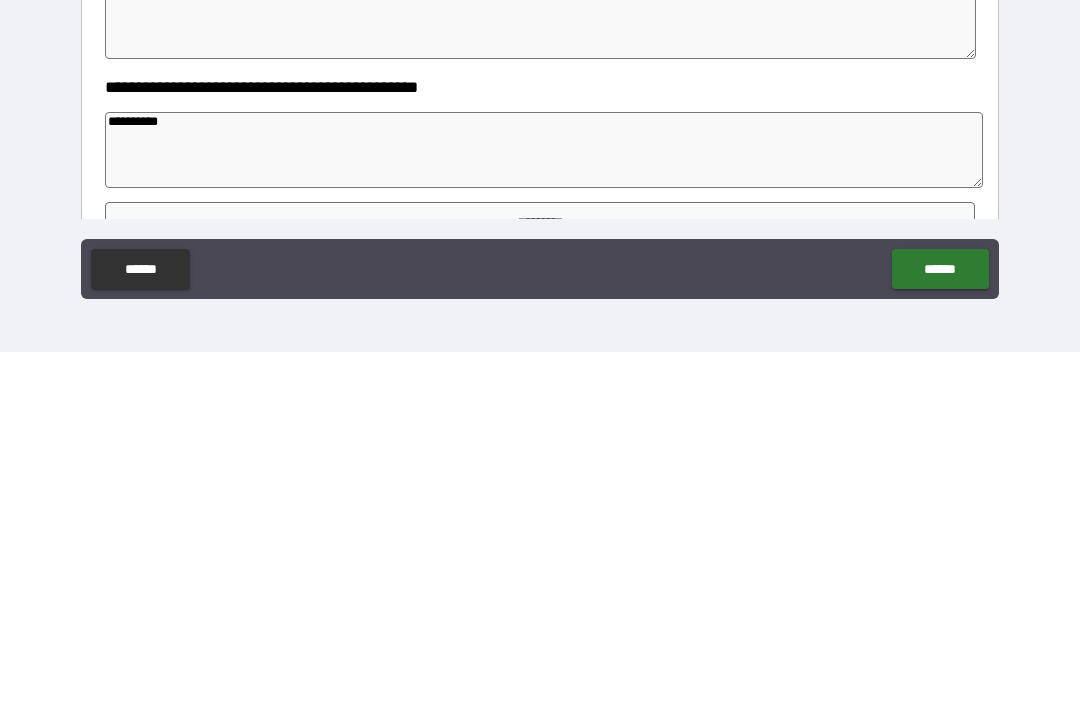 click on "******" at bounding box center [940, 624] 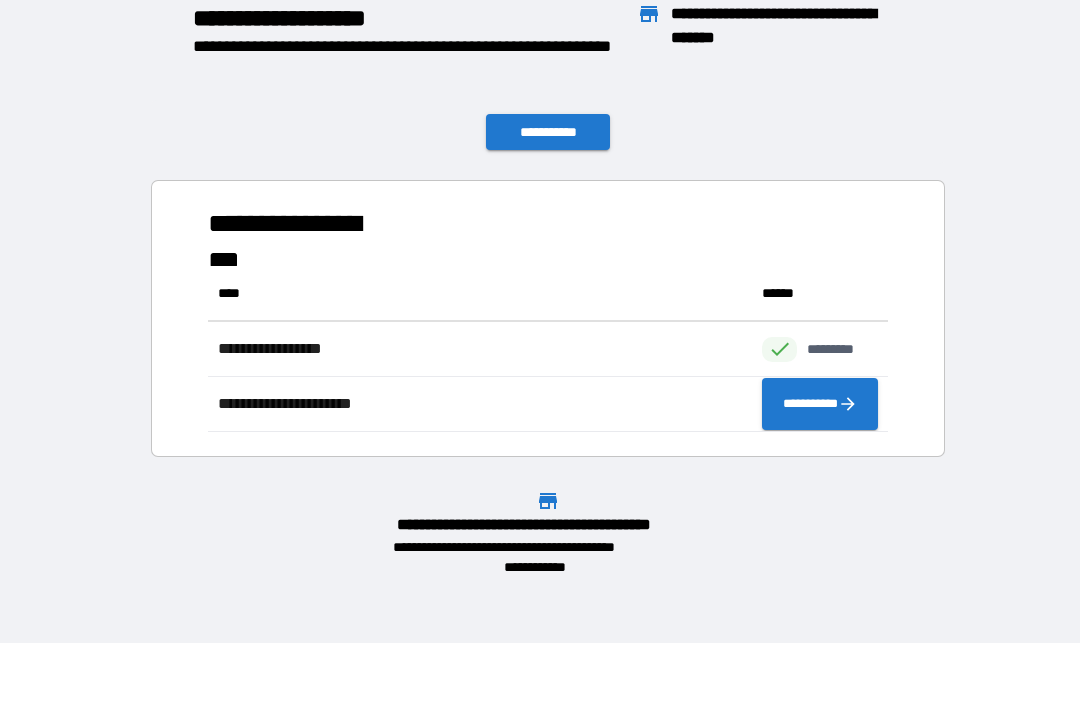 scroll, scrollTop: 1, scrollLeft: 1, axis: both 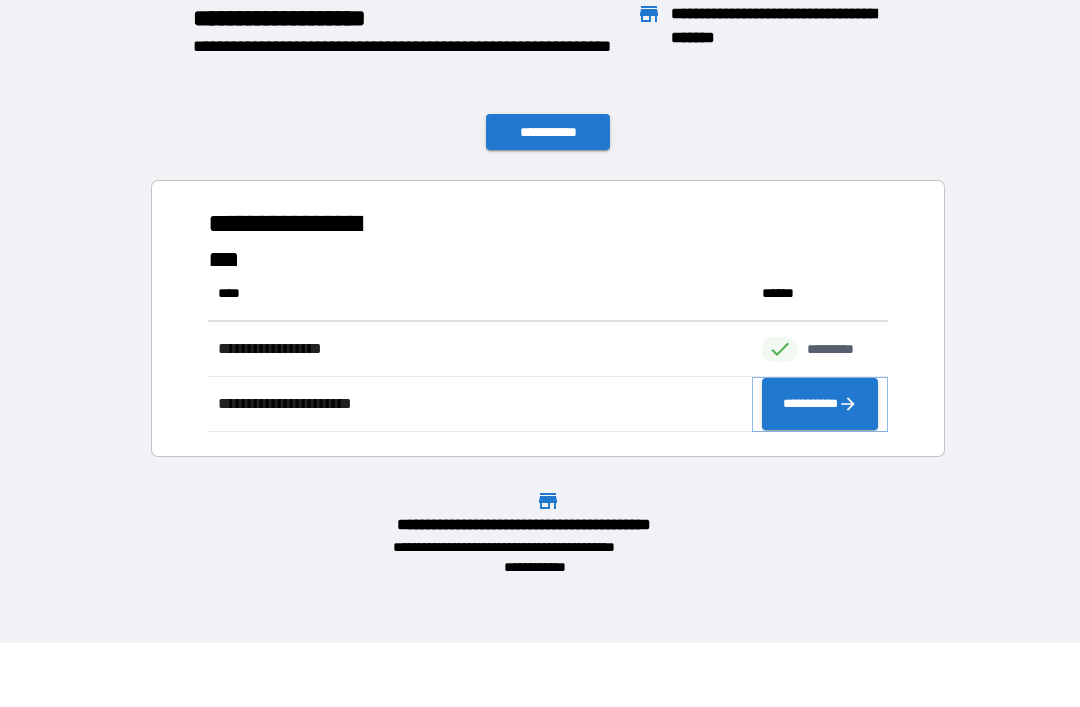 click on "**********" at bounding box center [820, 404] 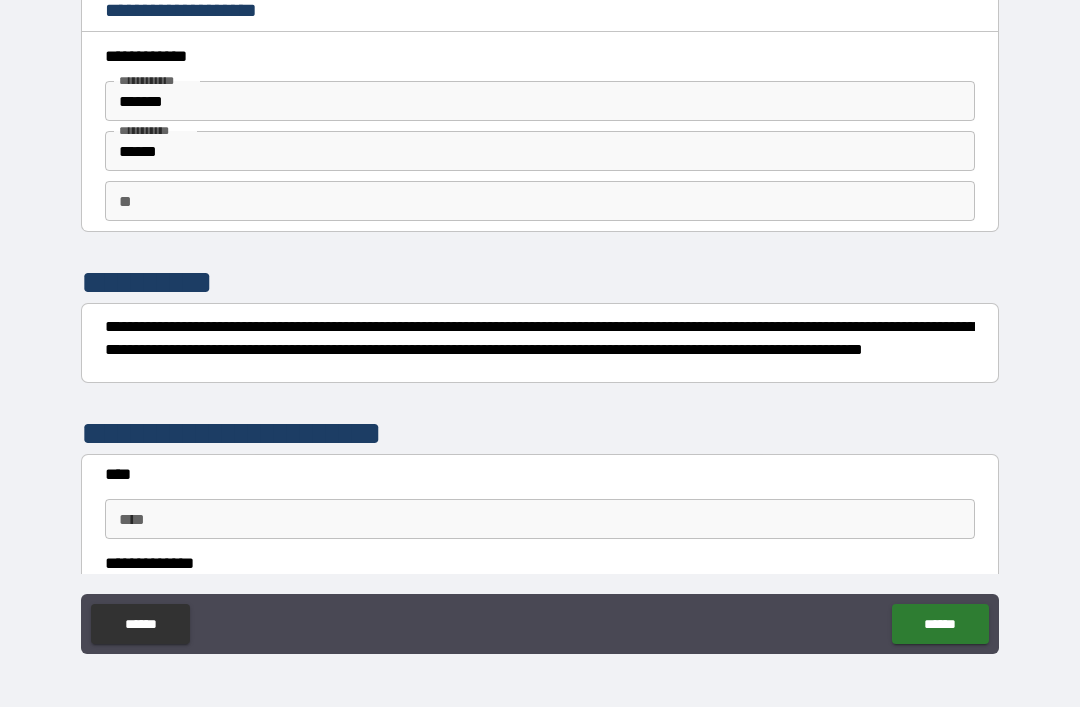 click on "**" at bounding box center [540, 201] 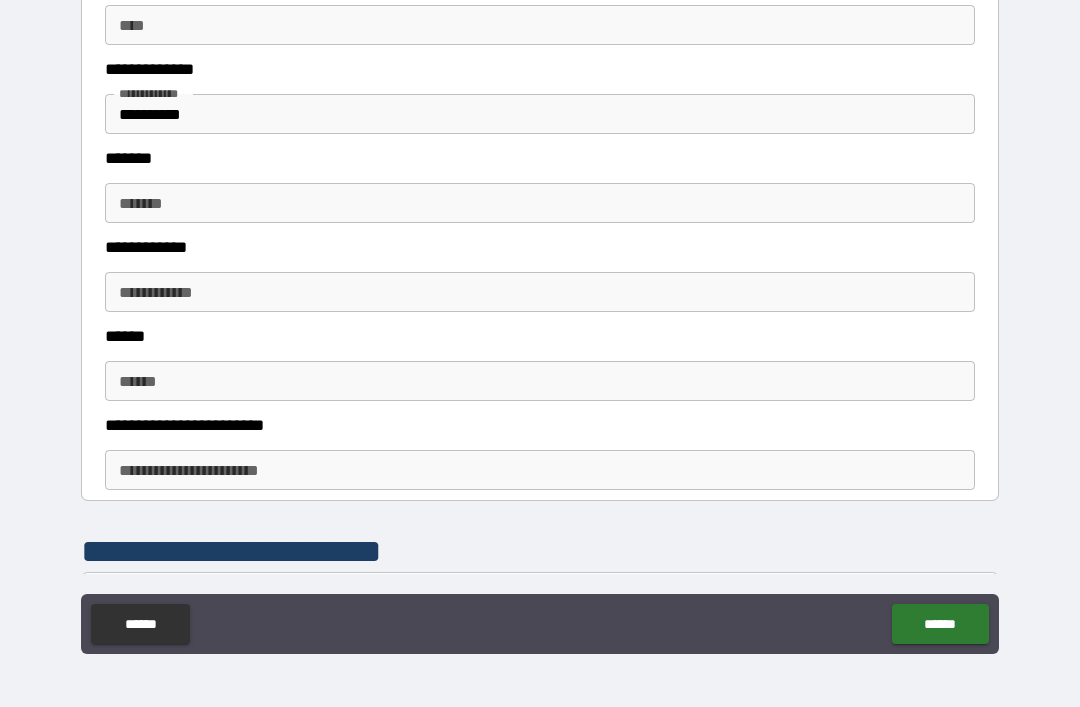 scroll, scrollTop: 495, scrollLeft: 0, axis: vertical 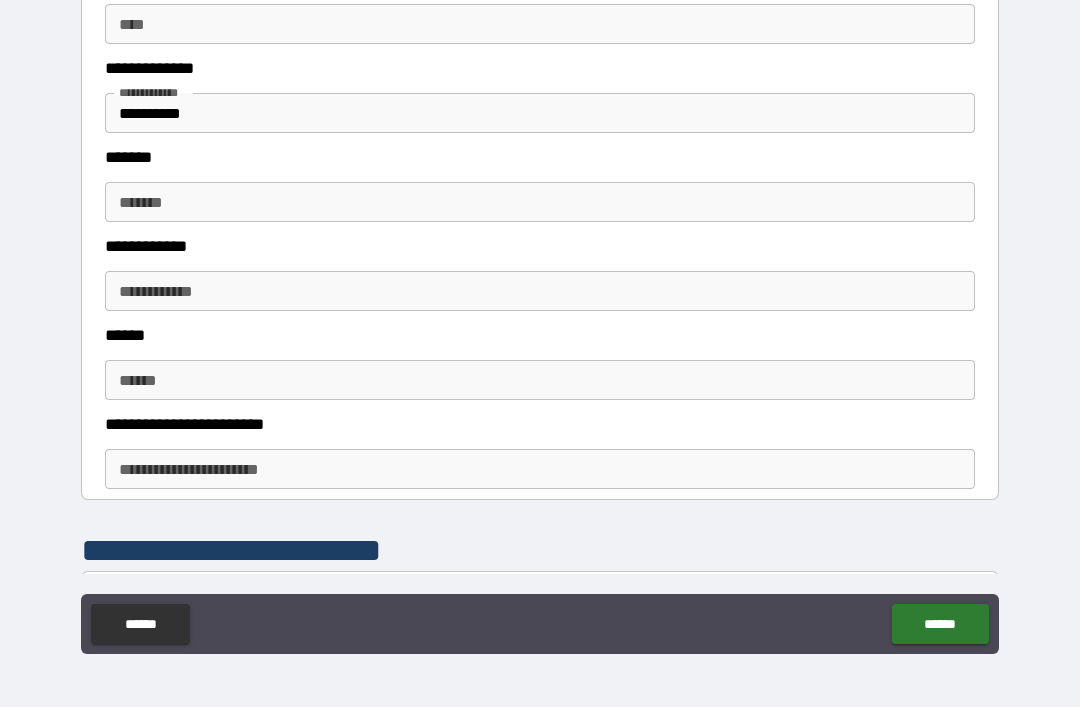 click on "*******" at bounding box center (540, 202) 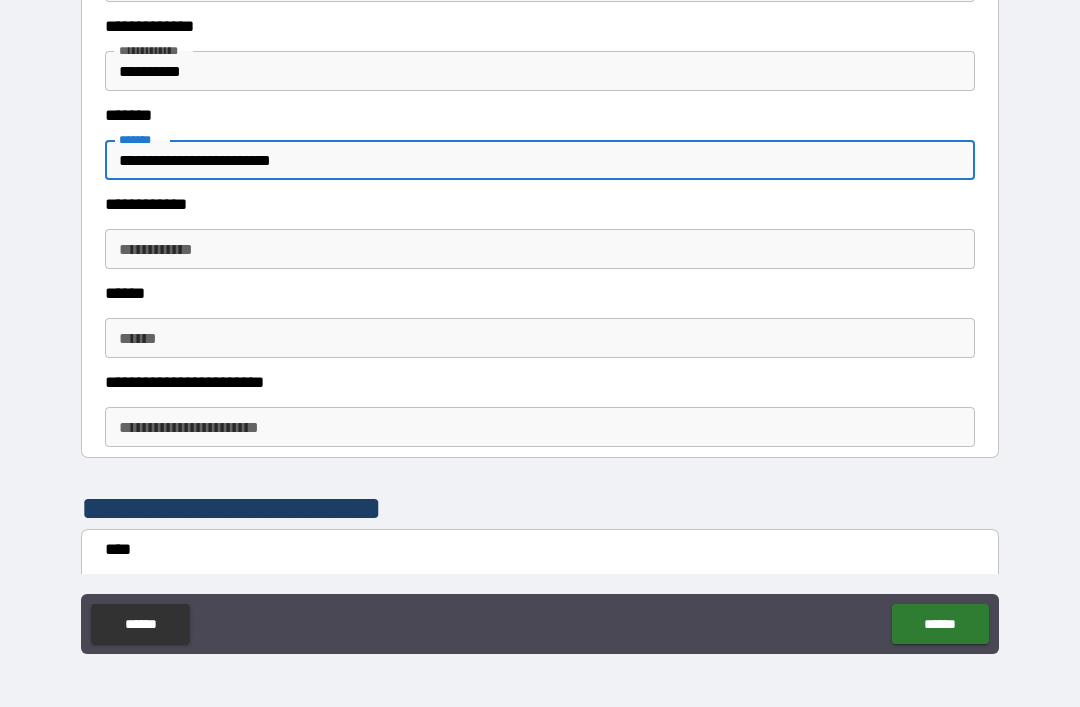 scroll, scrollTop: 541, scrollLeft: 0, axis: vertical 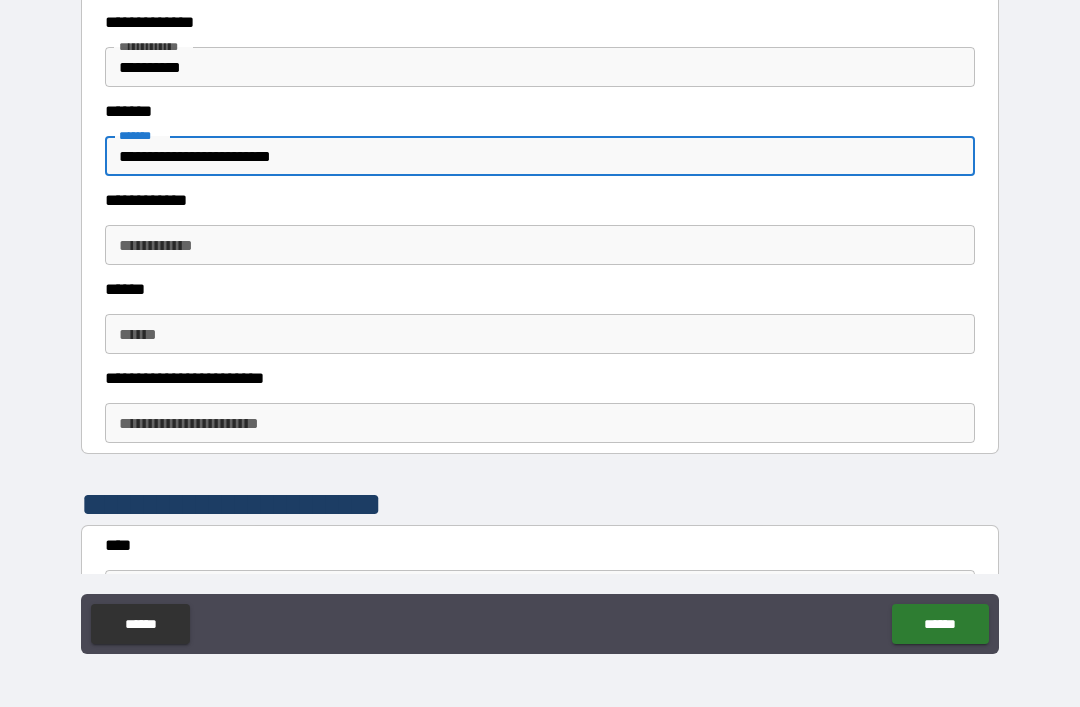 click on "**********" at bounding box center (540, 245) 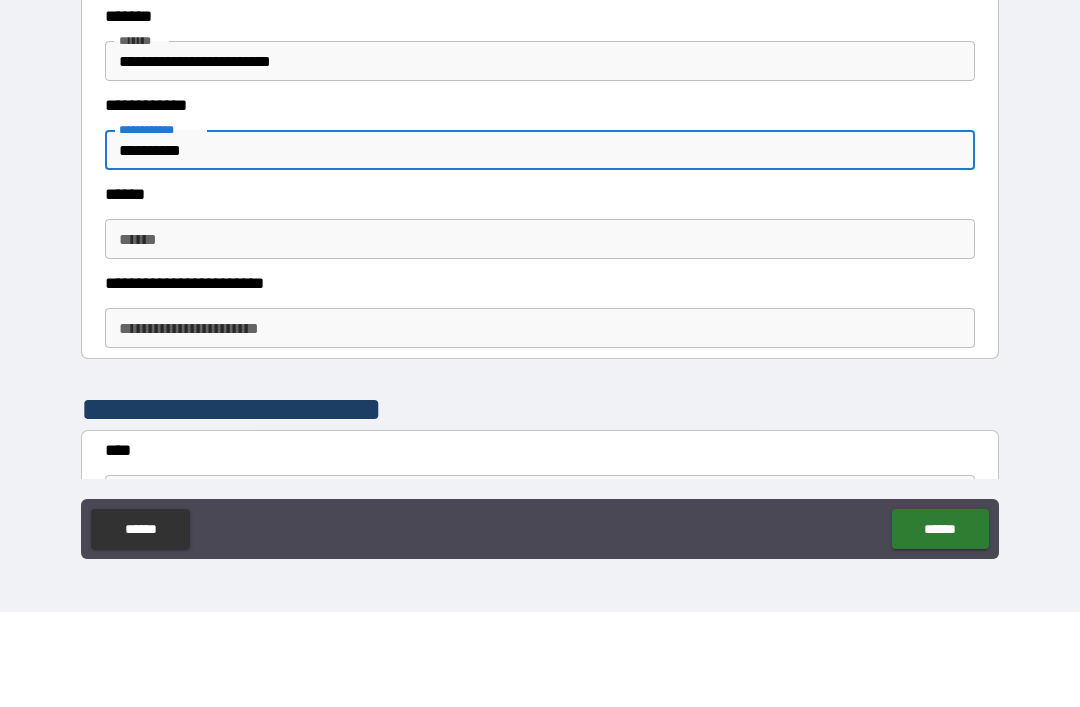 click on "******" at bounding box center (540, 334) 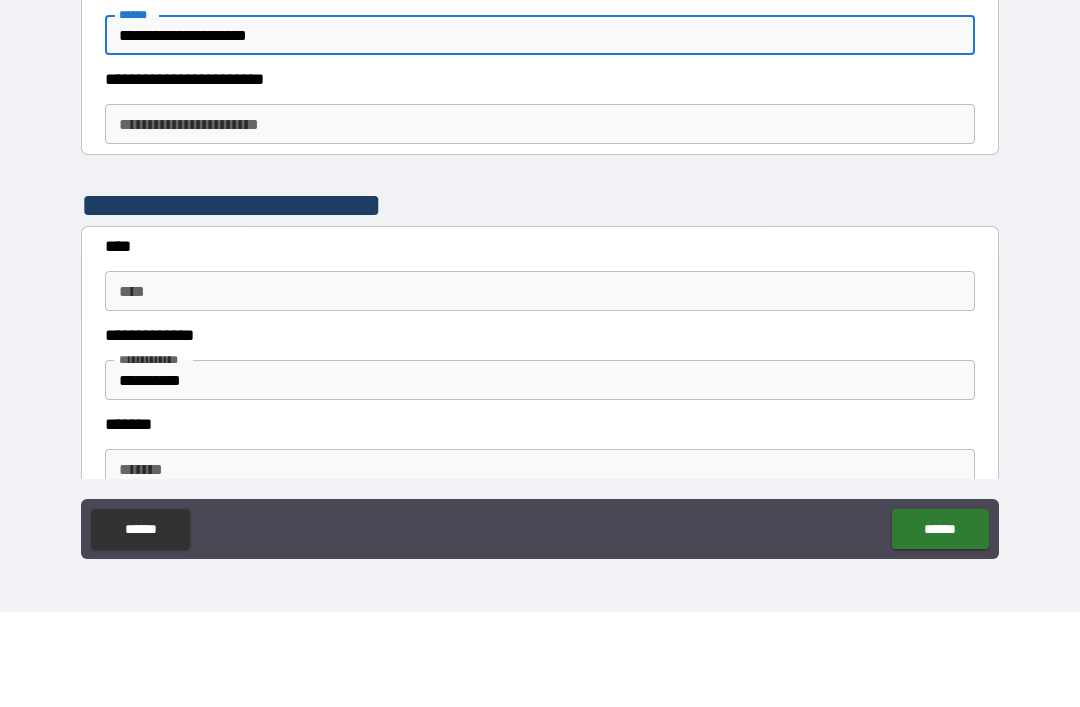 scroll, scrollTop: 746, scrollLeft: 0, axis: vertical 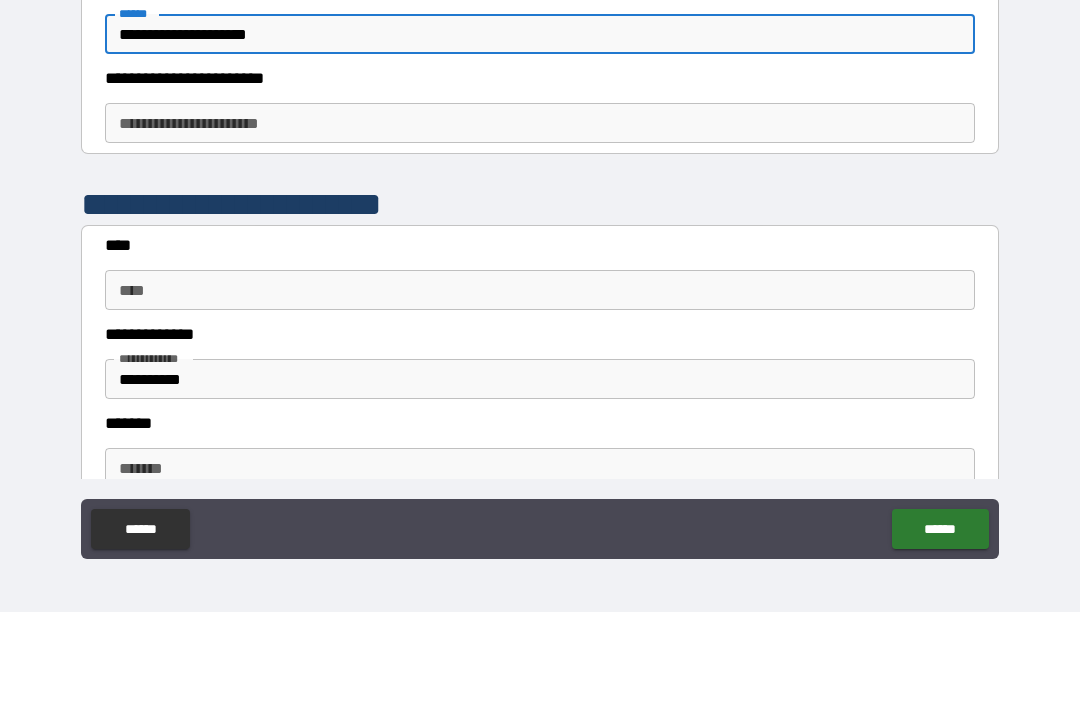 click on "**********" at bounding box center [540, 218] 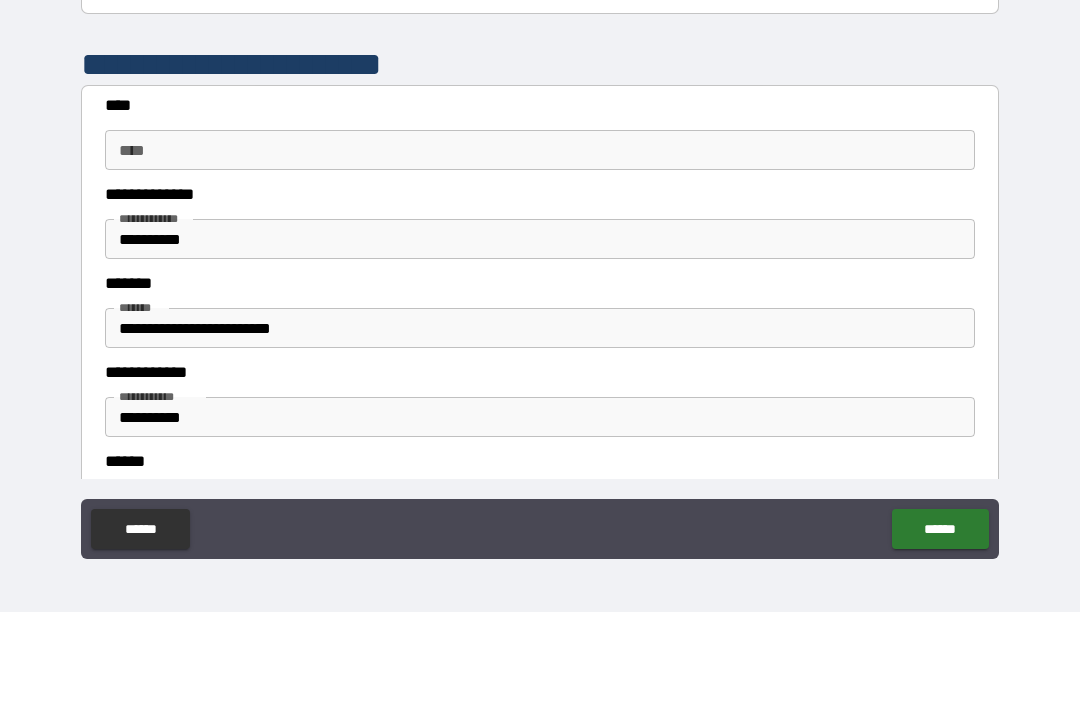 scroll, scrollTop: 273, scrollLeft: 0, axis: vertical 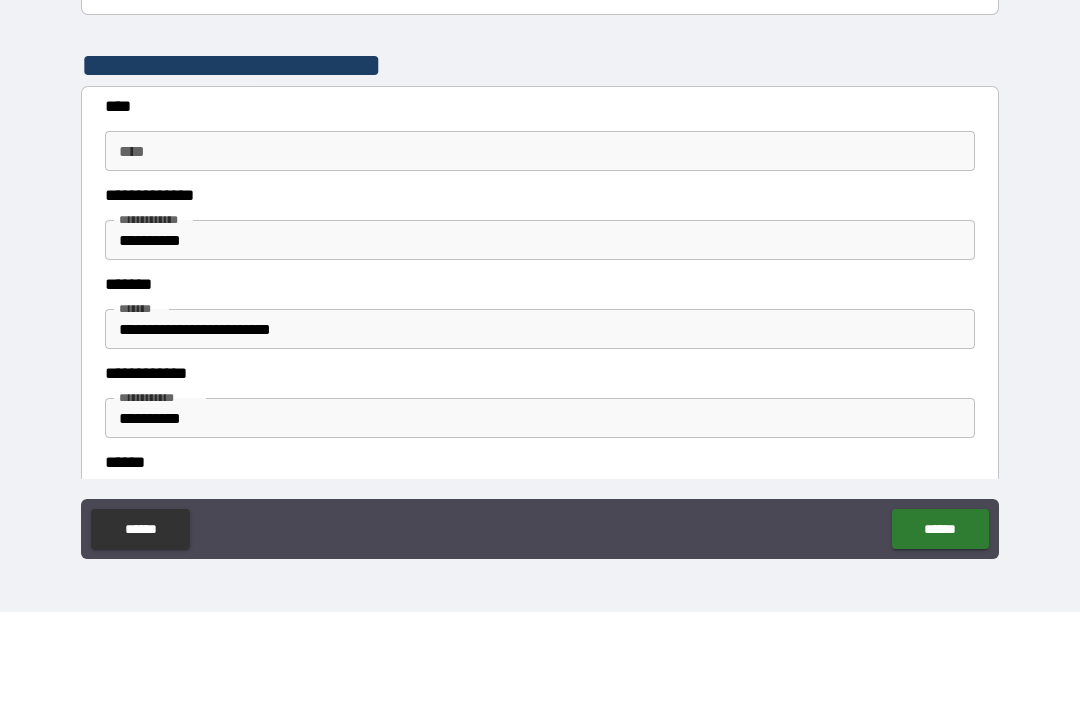click on "****" at bounding box center [540, 246] 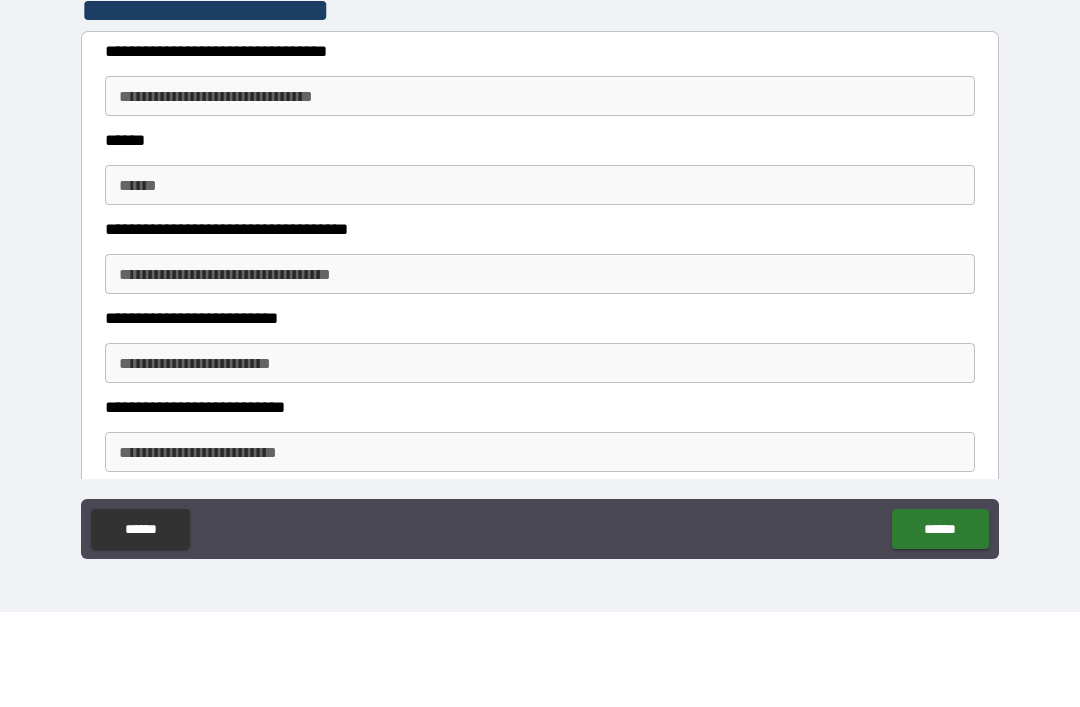 scroll, scrollTop: 1540, scrollLeft: 0, axis: vertical 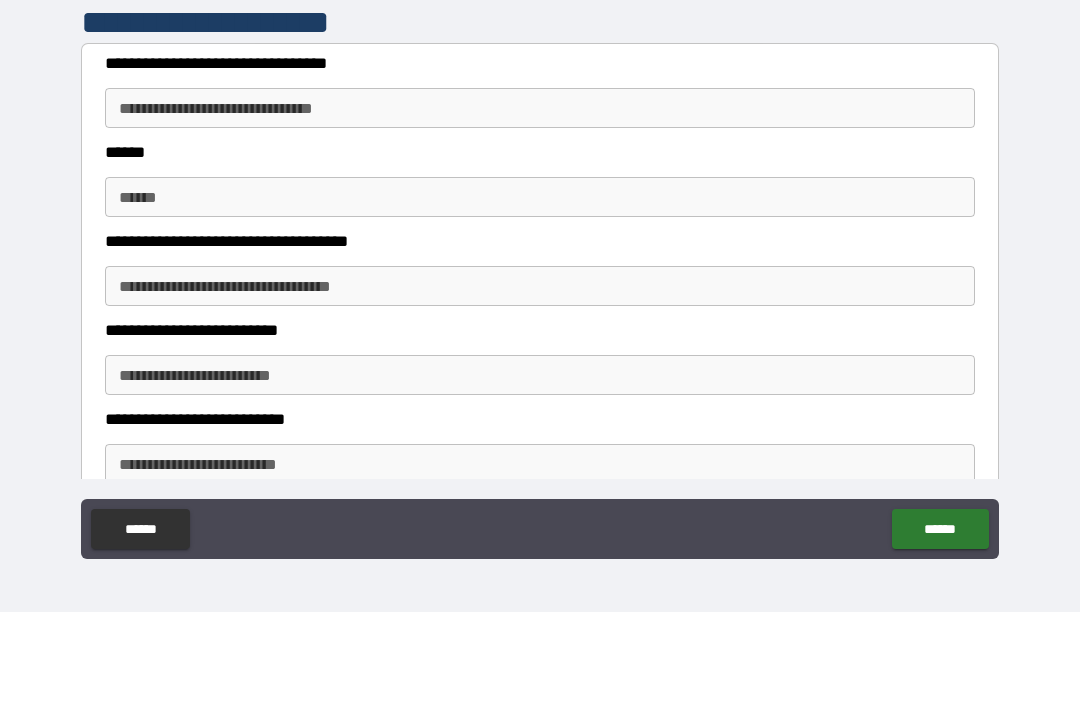 click on "**********" at bounding box center (540, 203) 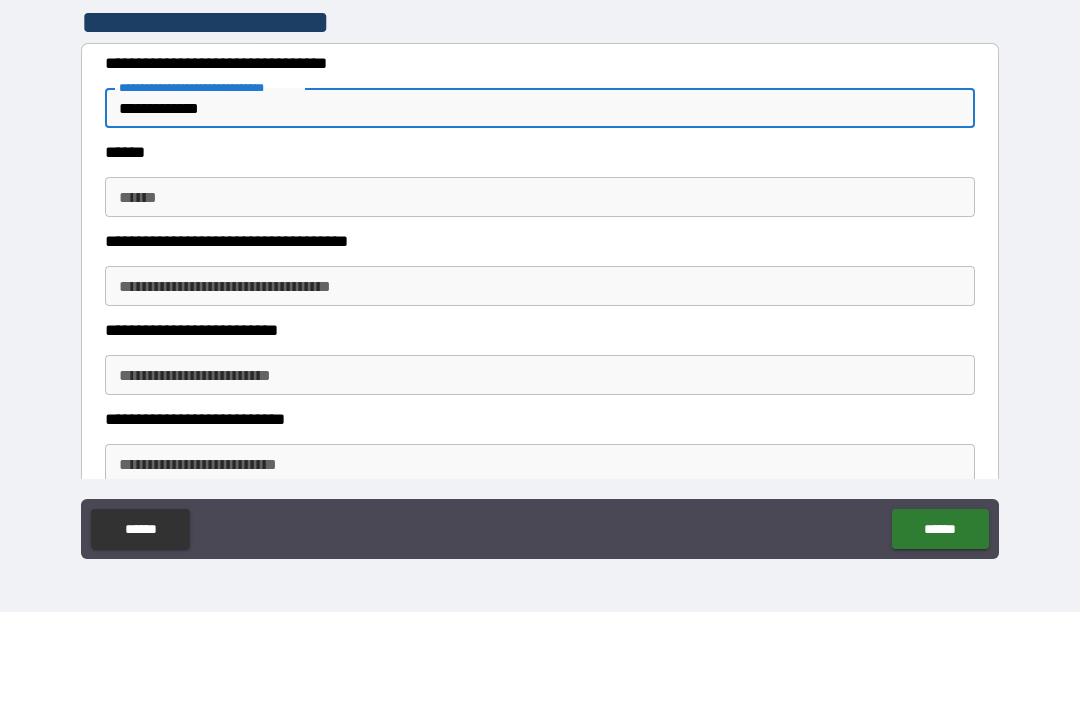 click on "******" at bounding box center [540, 292] 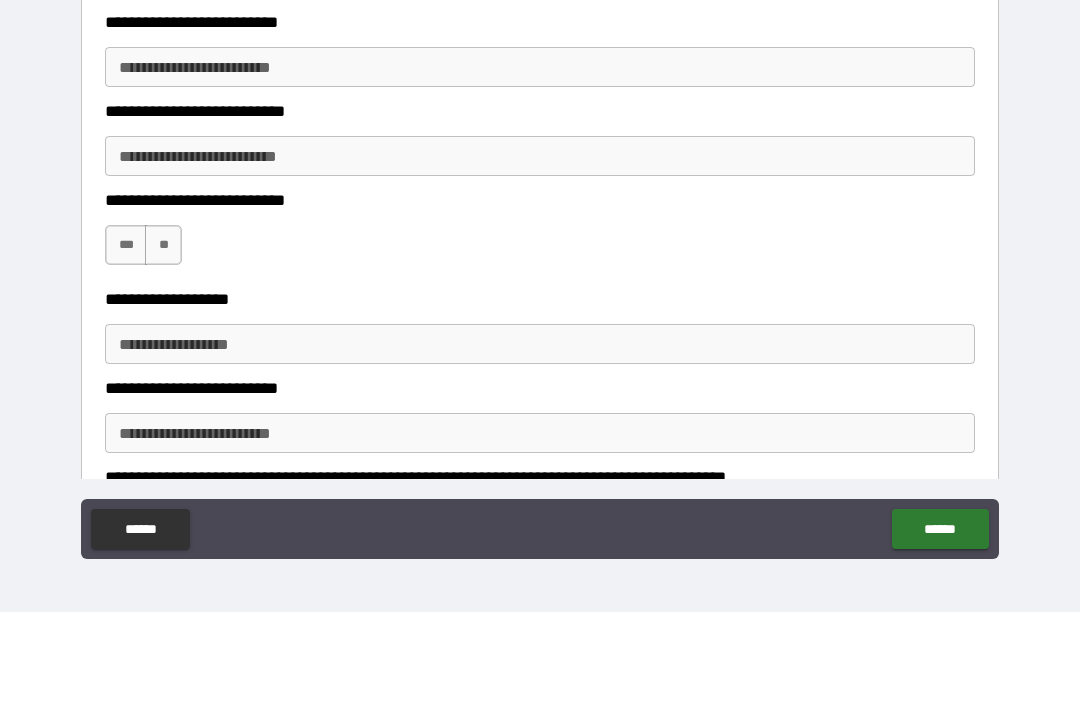 scroll, scrollTop: 1849, scrollLeft: 0, axis: vertical 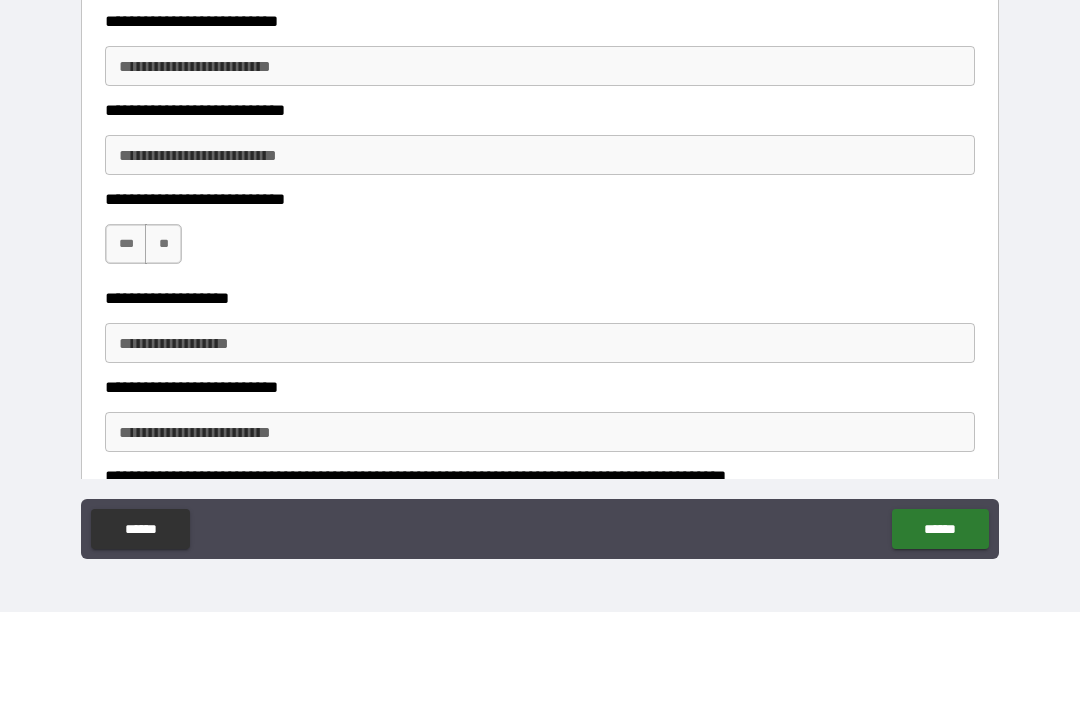 click on "**********" at bounding box center [540, 161] 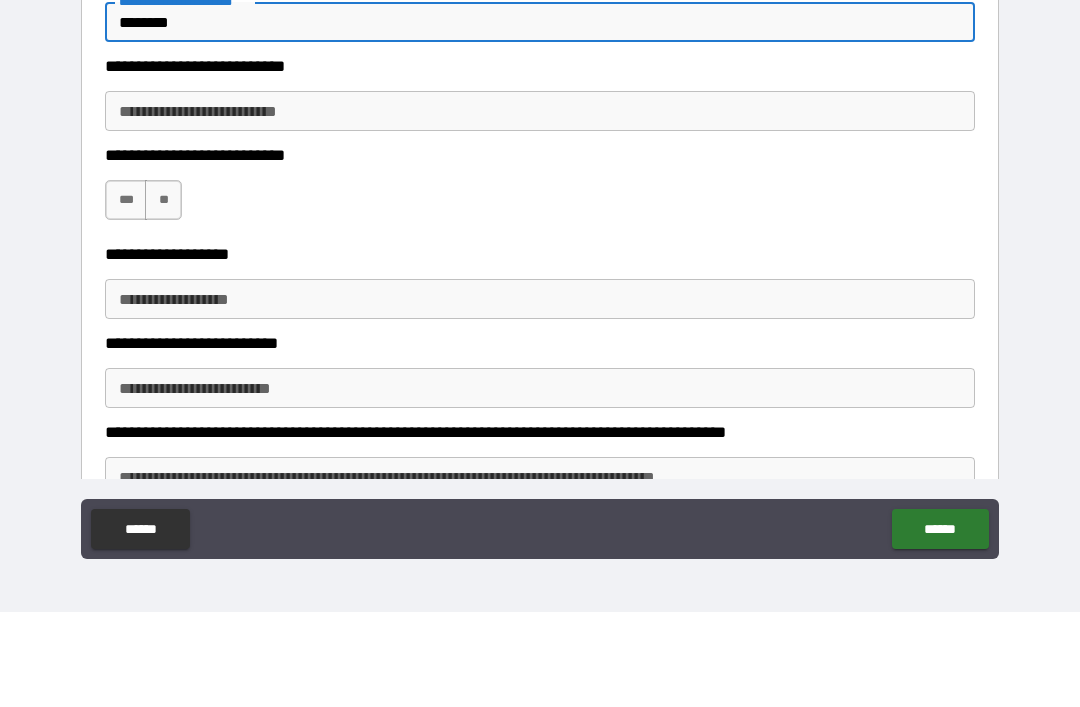 scroll, scrollTop: 1896, scrollLeft: 0, axis: vertical 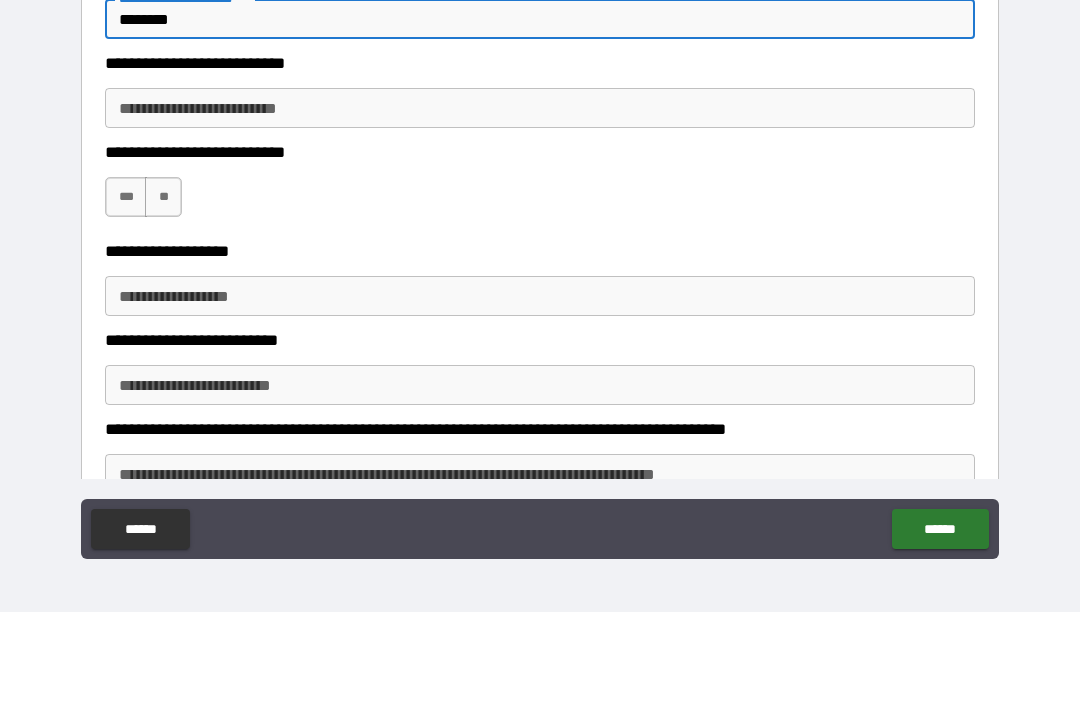 click on "**" at bounding box center [163, 292] 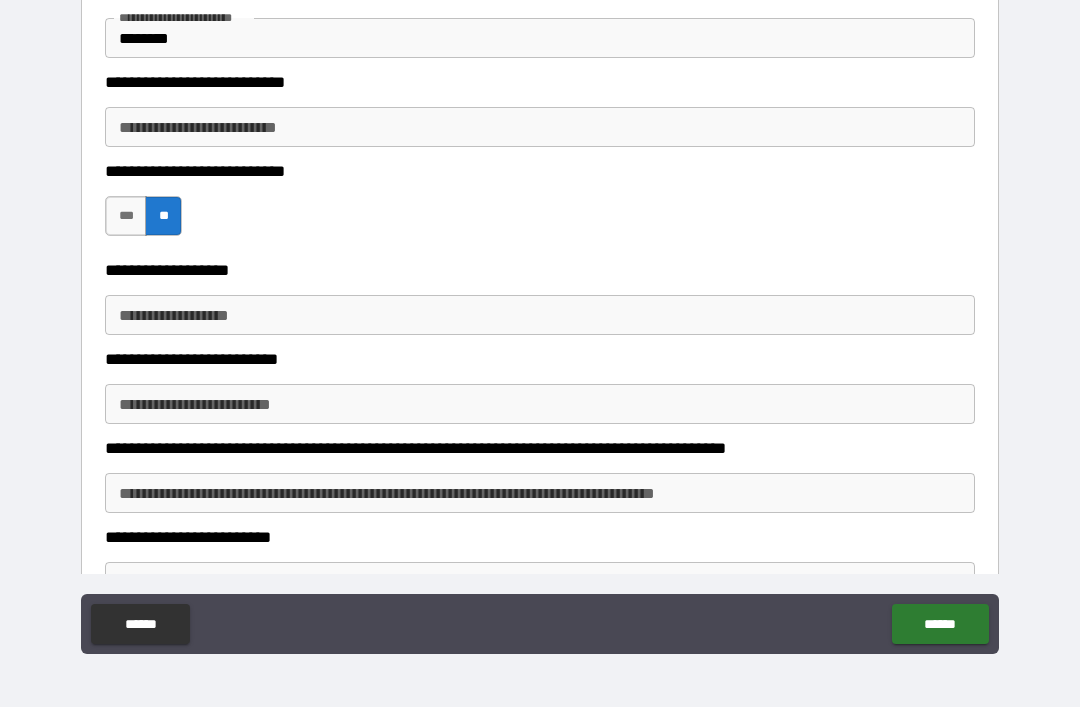 scroll, scrollTop: 1984, scrollLeft: 0, axis: vertical 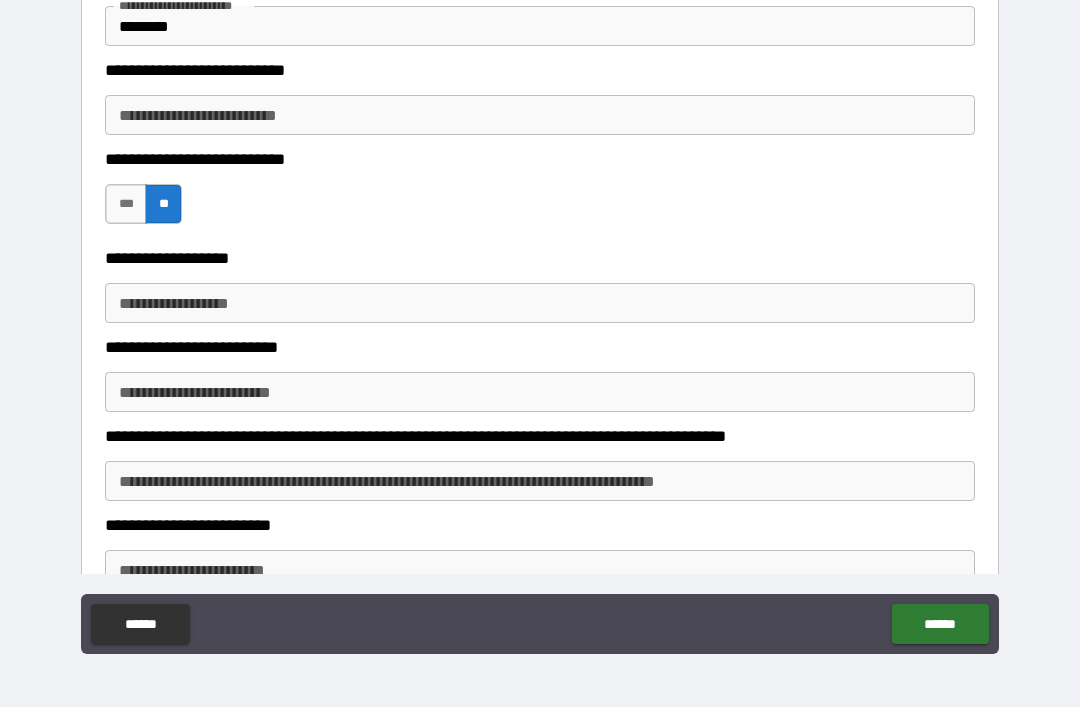 click on "**********" at bounding box center [540, 303] 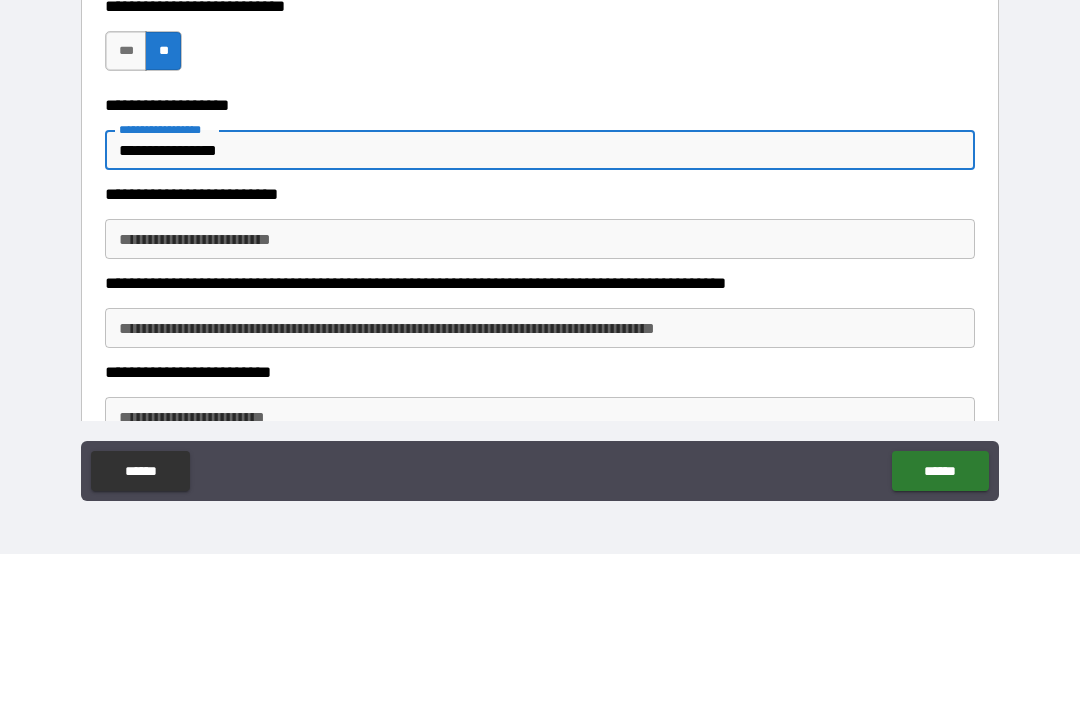 click on "**********" at bounding box center [540, 303] 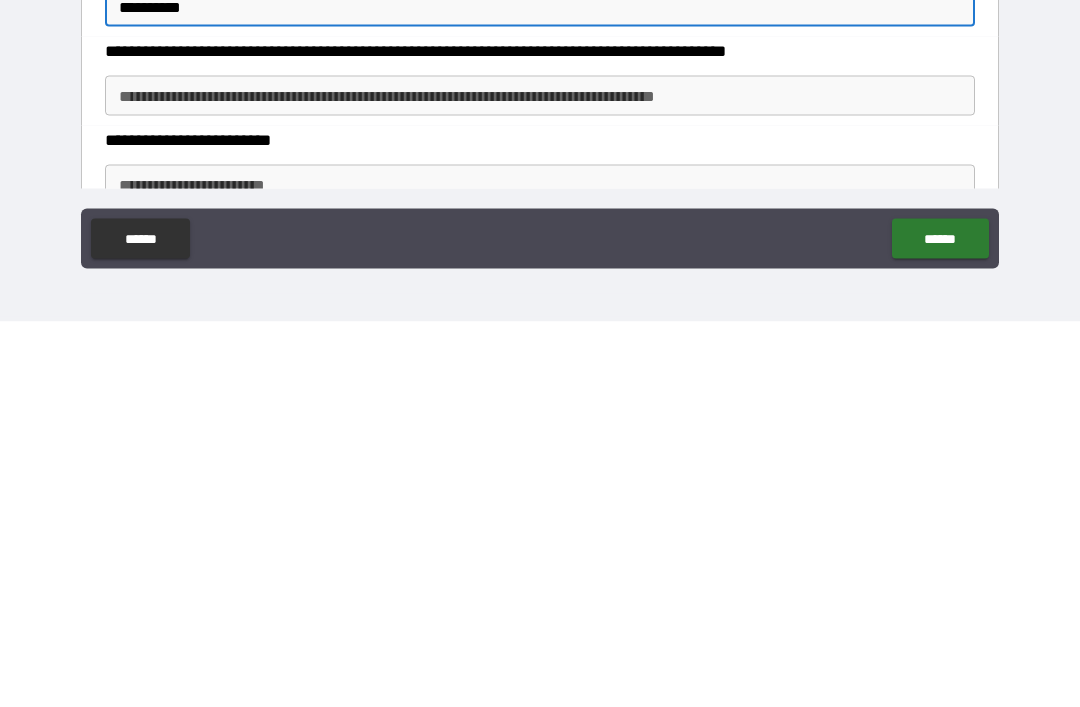 click on "******" at bounding box center (940, 624) 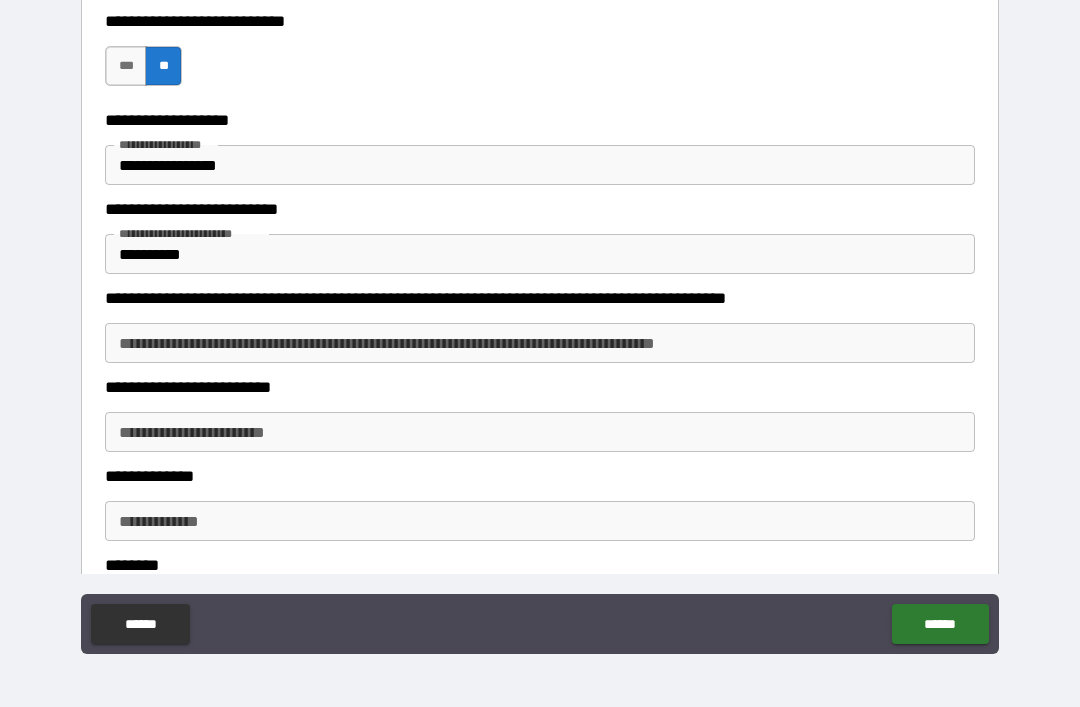 scroll, scrollTop: 2122, scrollLeft: 0, axis: vertical 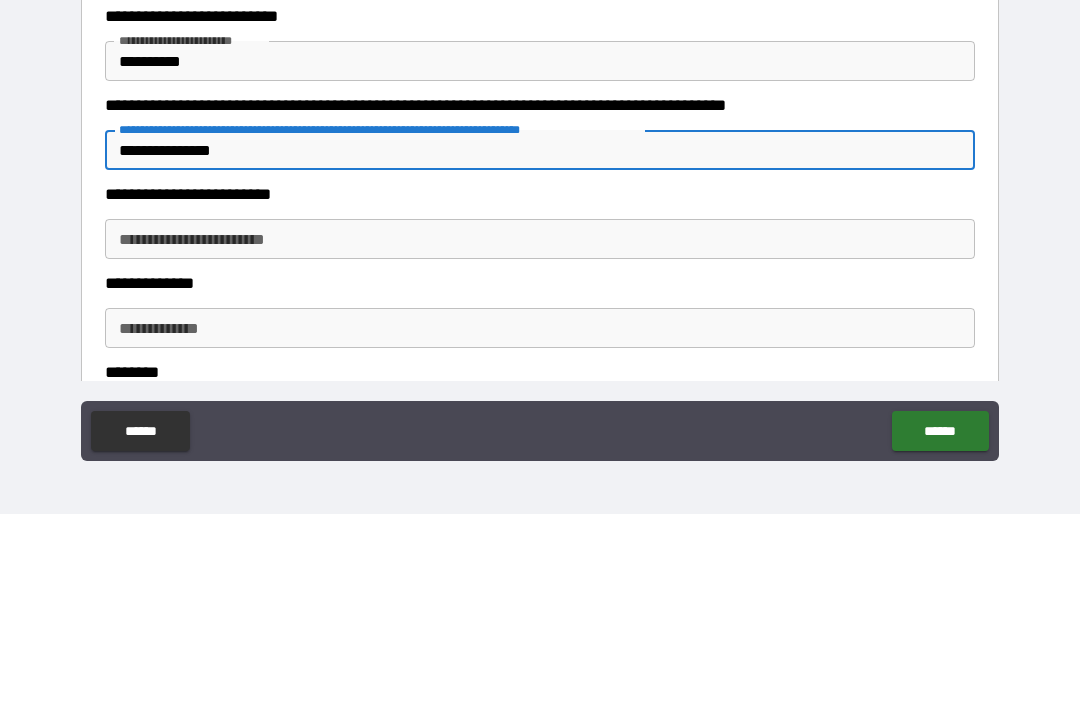 click on "**********" at bounding box center [540, 432] 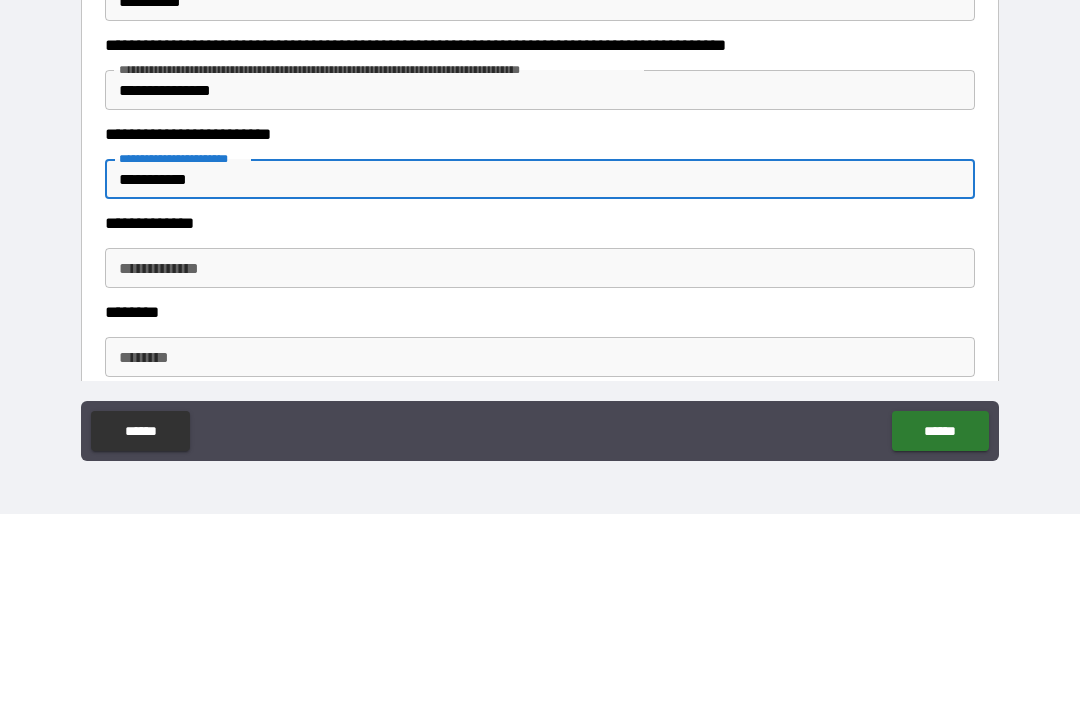 scroll, scrollTop: 2206, scrollLeft: 0, axis: vertical 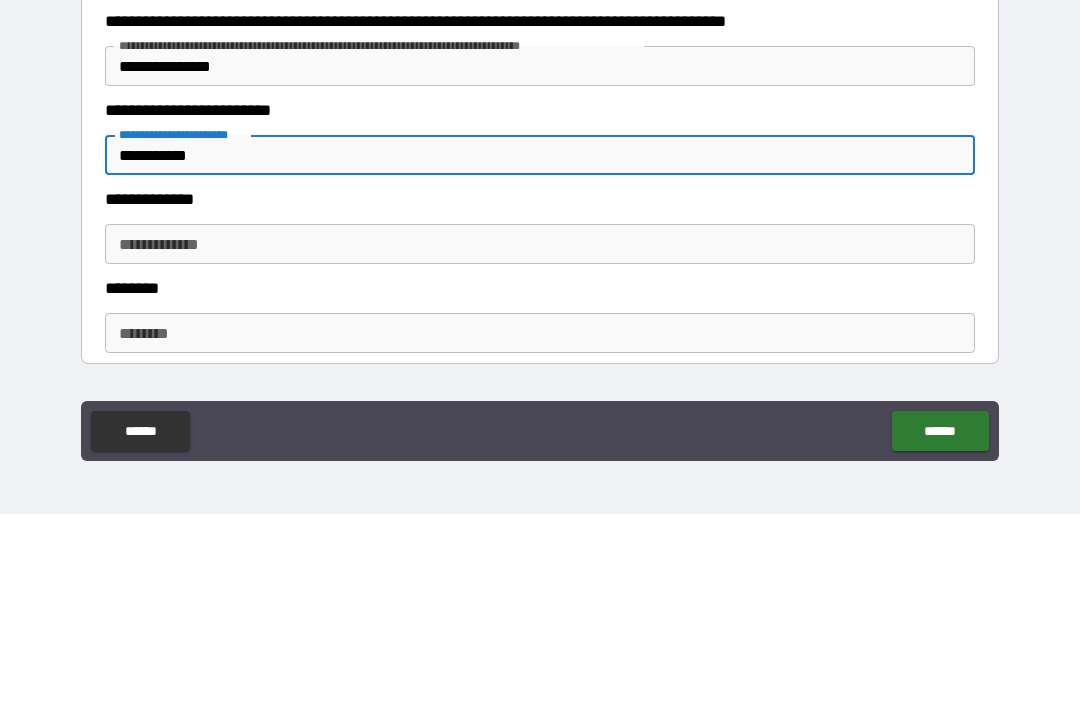 click on "**********" at bounding box center [540, 437] 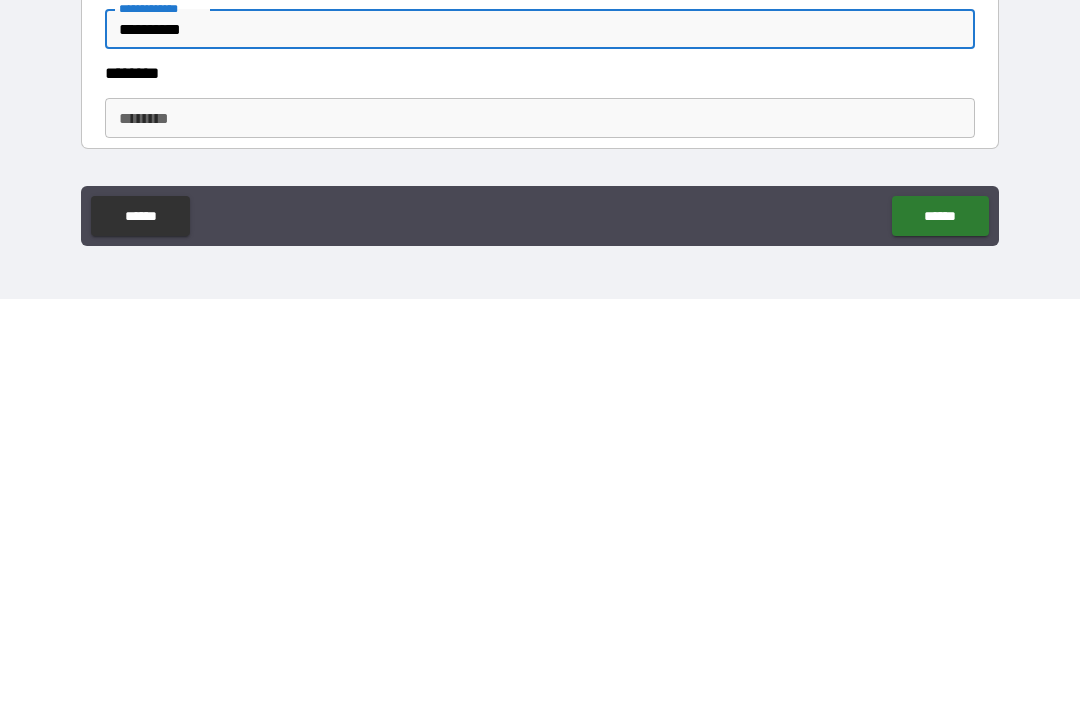click on "******" at bounding box center (940, 624) 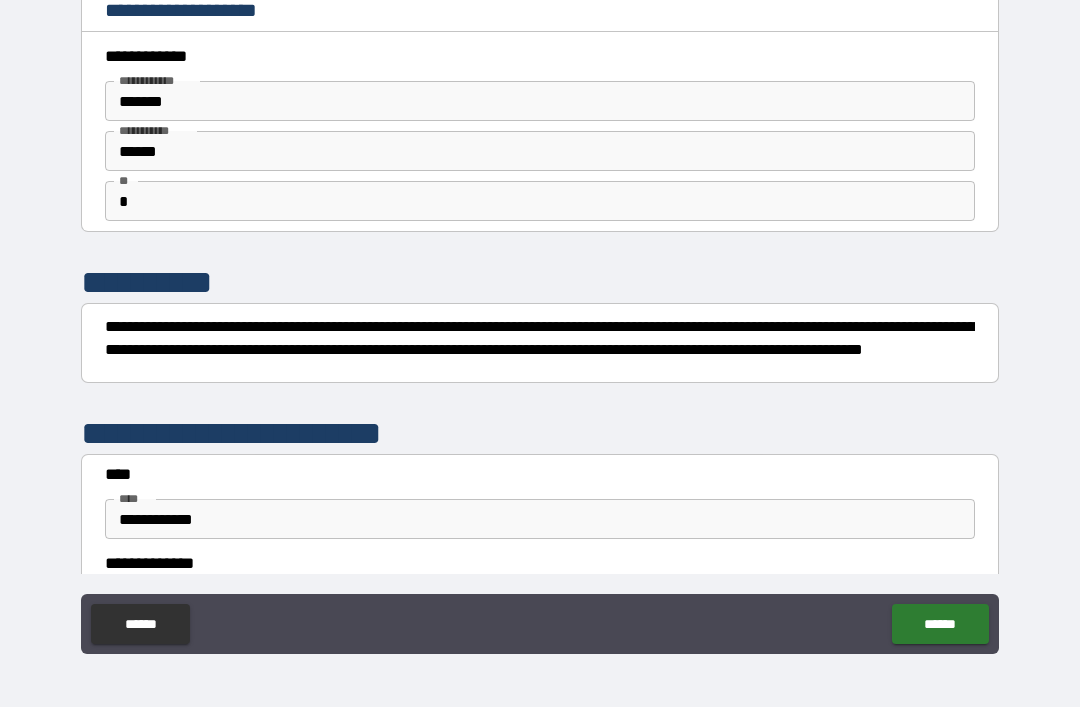 scroll, scrollTop: 0, scrollLeft: 0, axis: both 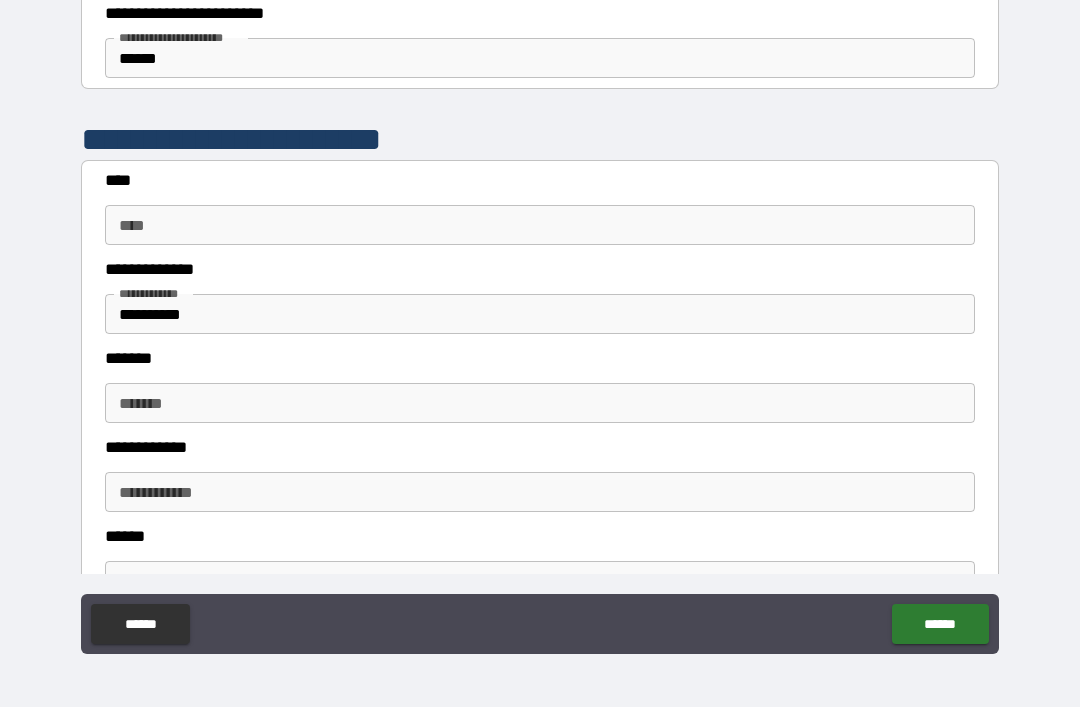 click on "******" at bounding box center (940, 624) 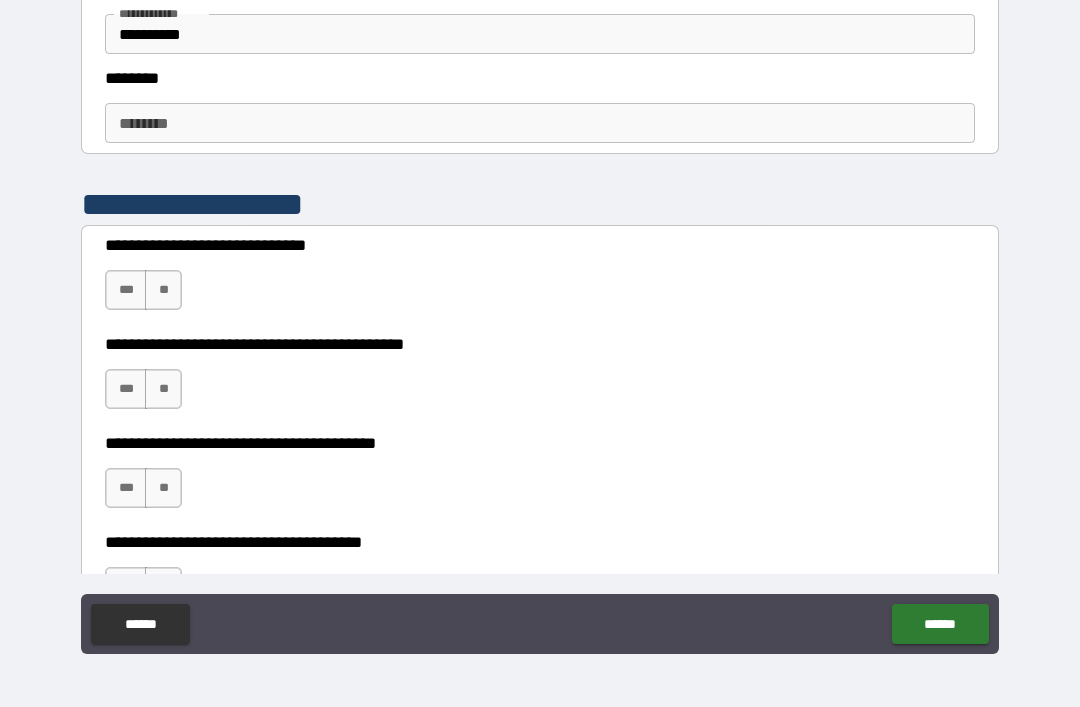 scroll, scrollTop: 2620, scrollLeft: 0, axis: vertical 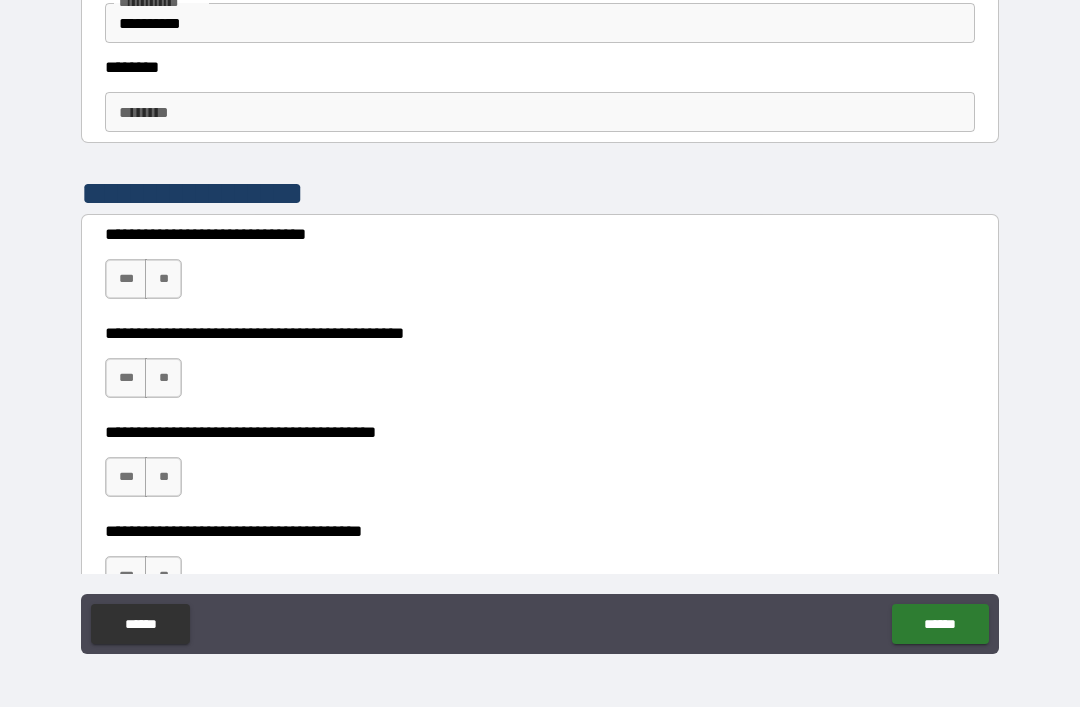 click on "***" at bounding box center (126, 279) 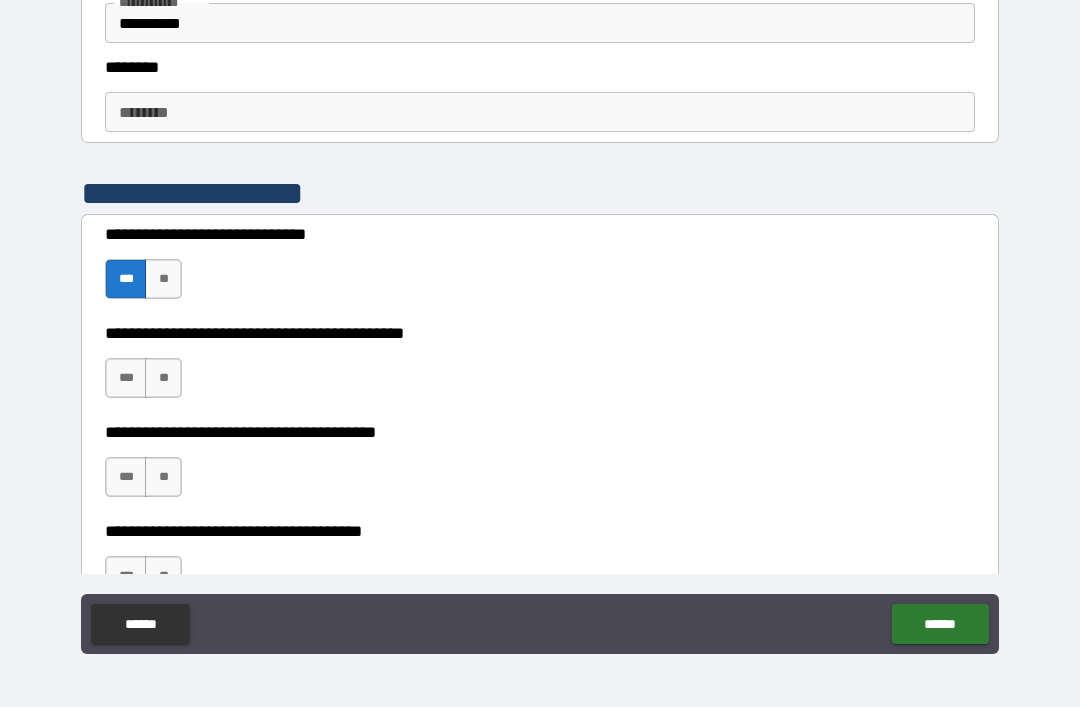 click on "***" at bounding box center (126, 378) 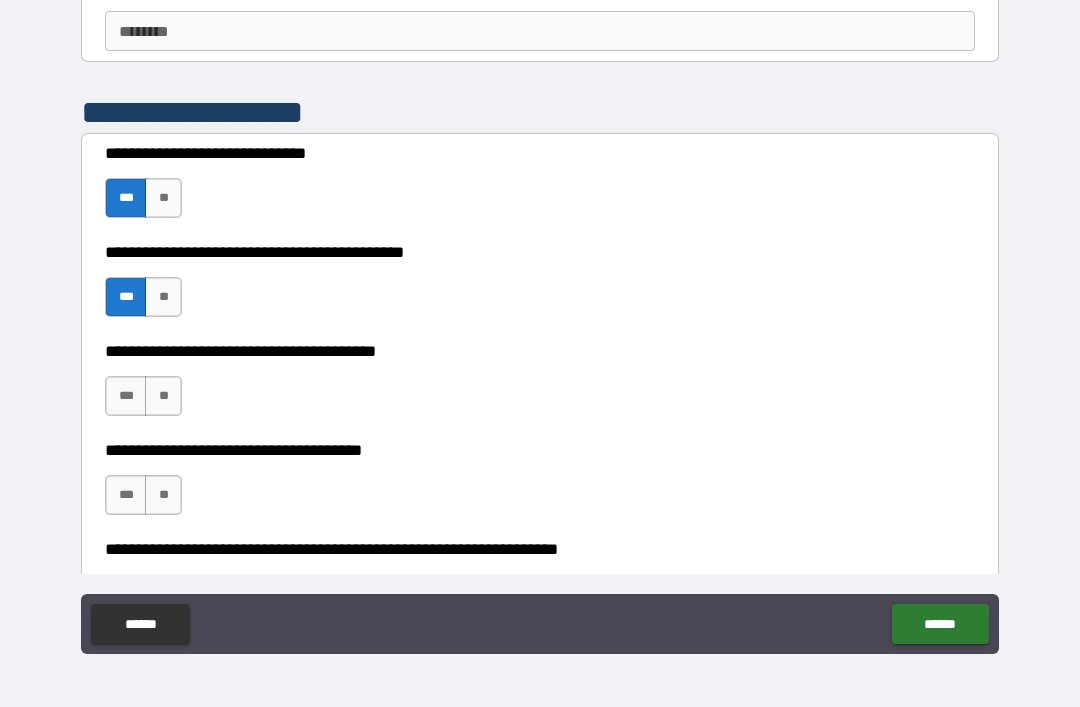 scroll, scrollTop: 2706, scrollLeft: 0, axis: vertical 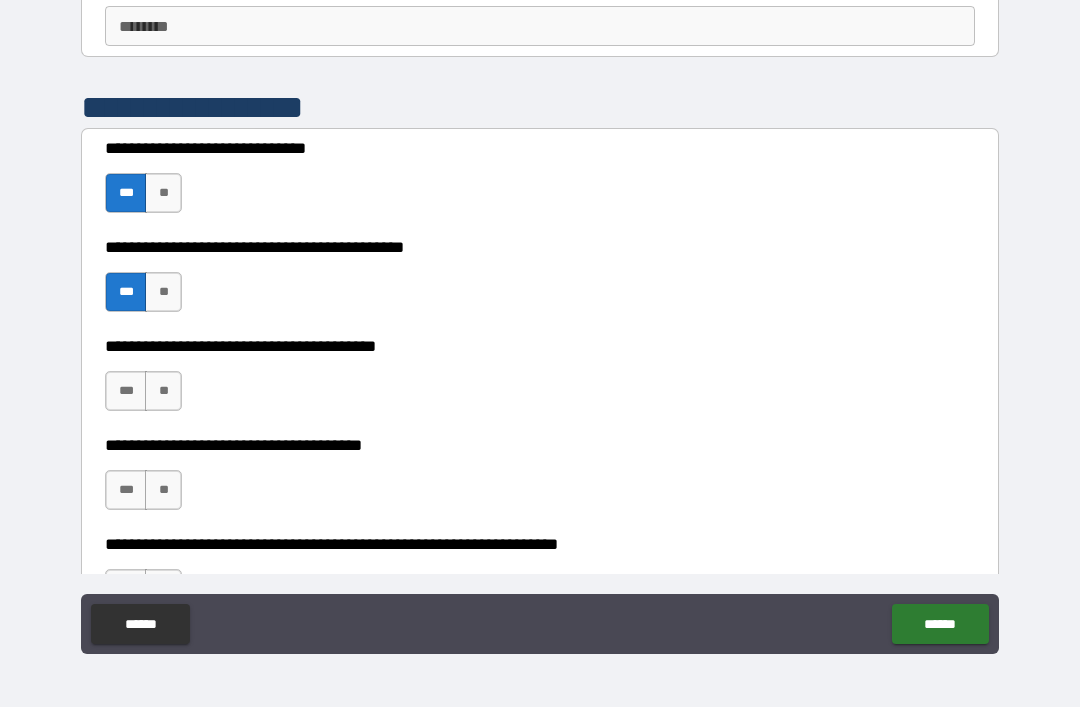 click on "***" at bounding box center (126, 391) 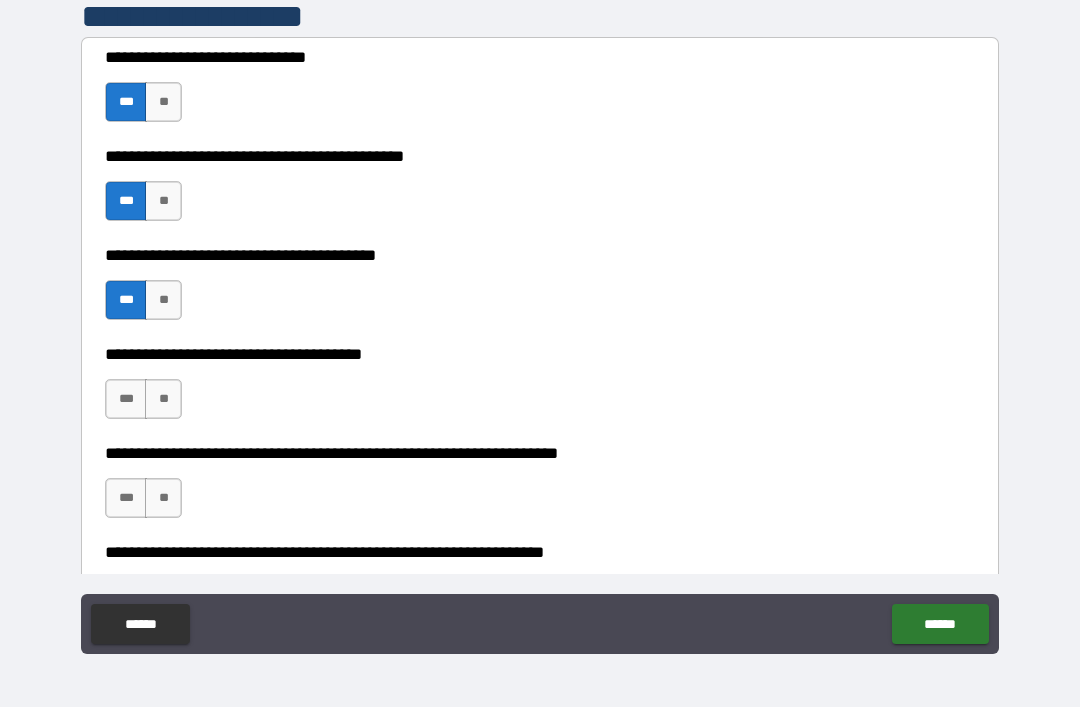 scroll, scrollTop: 2799, scrollLeft: 0, axis: vertical 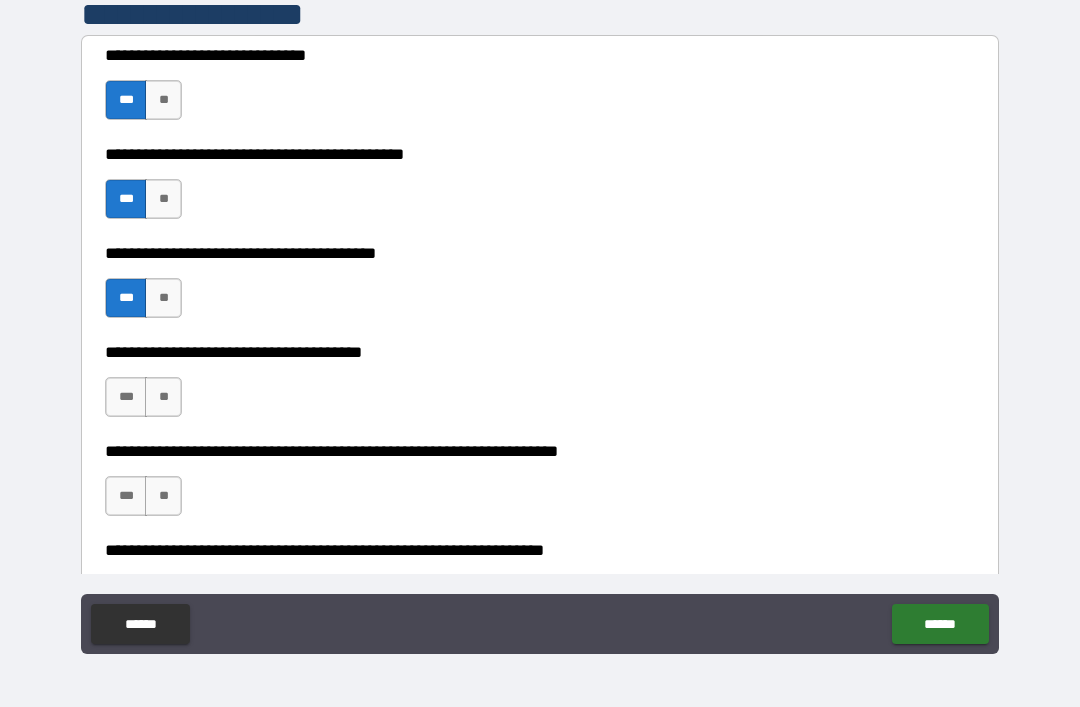 click on "**" at bounding box center (163, 397) 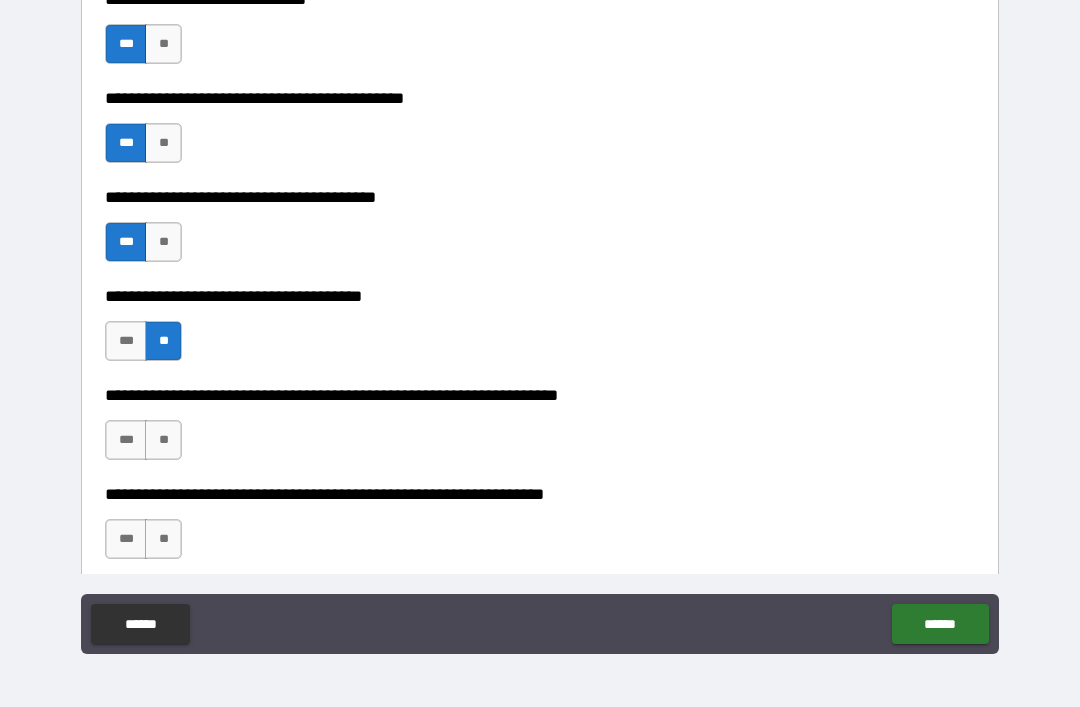 scroll, scrollTop: 2864, scrollLeft: 0, axis: vertical 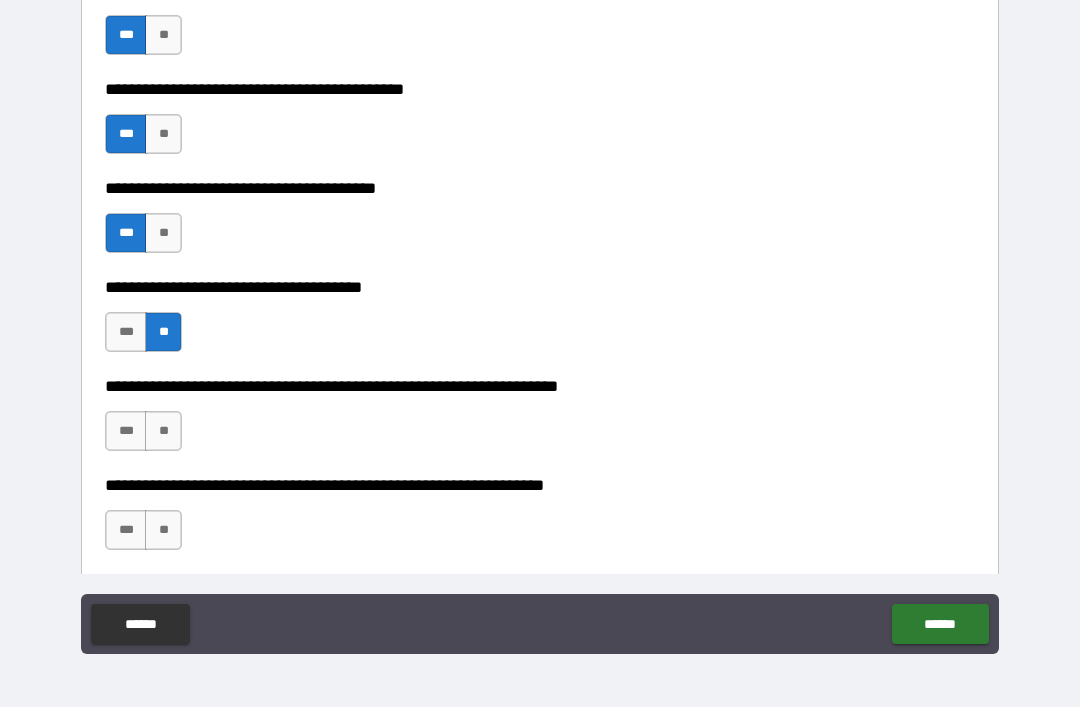 click on "**" at bounding box center [163, 431] 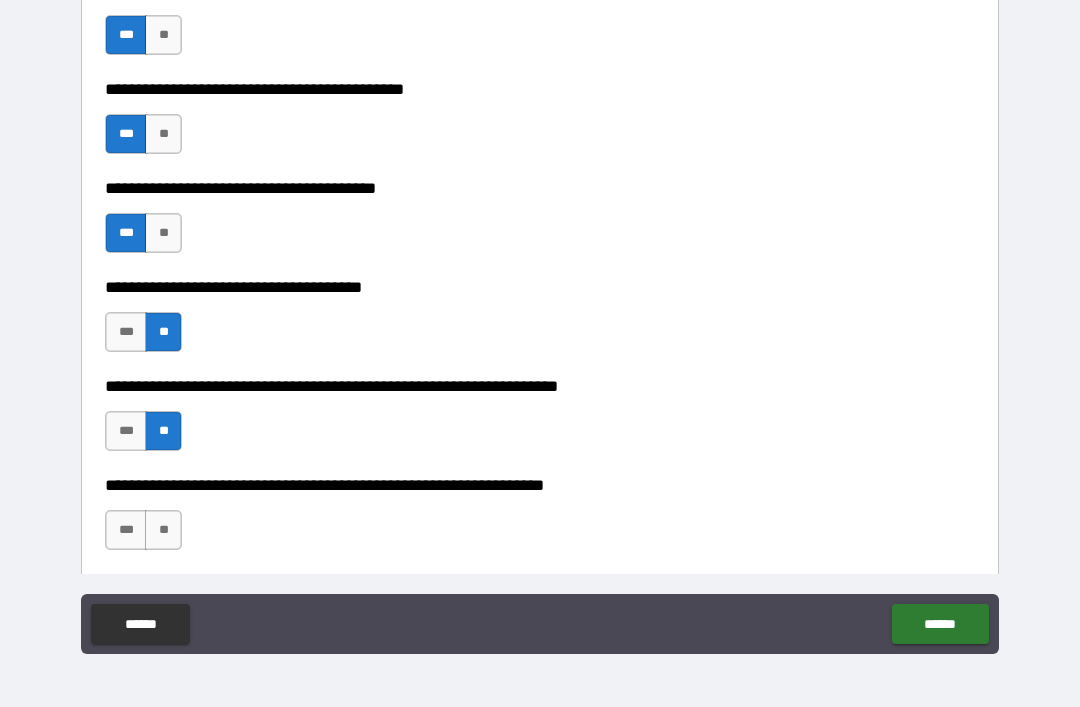 click on "**" at bounding box center [163, 530] 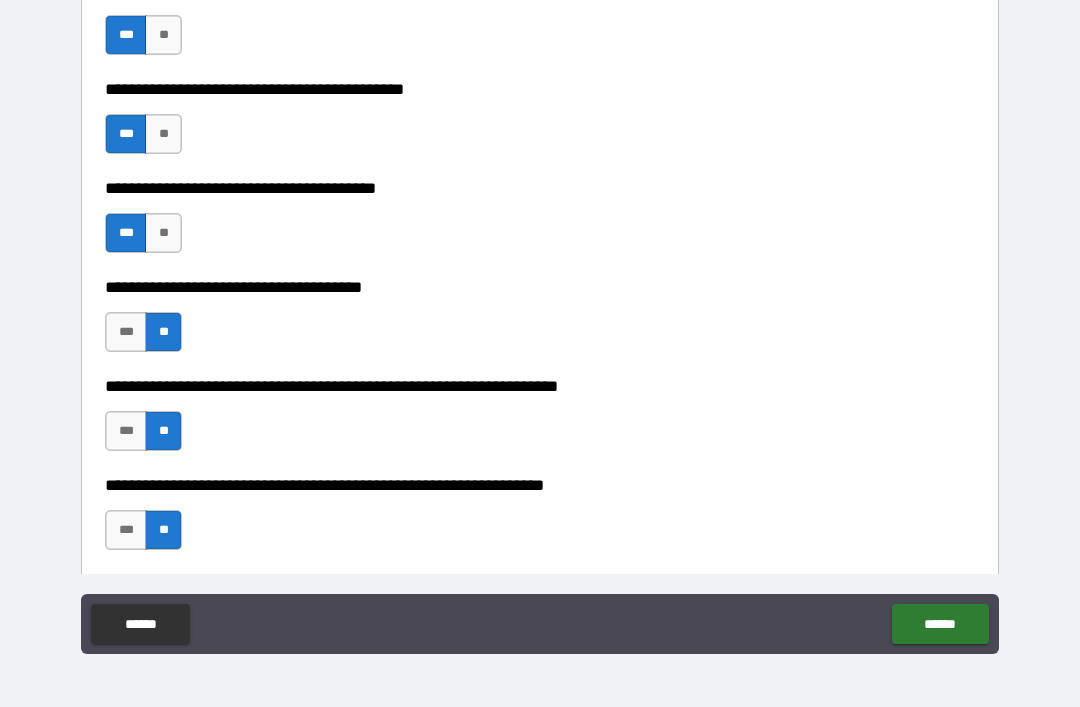 click on "******" at bounding box center [940, 624] 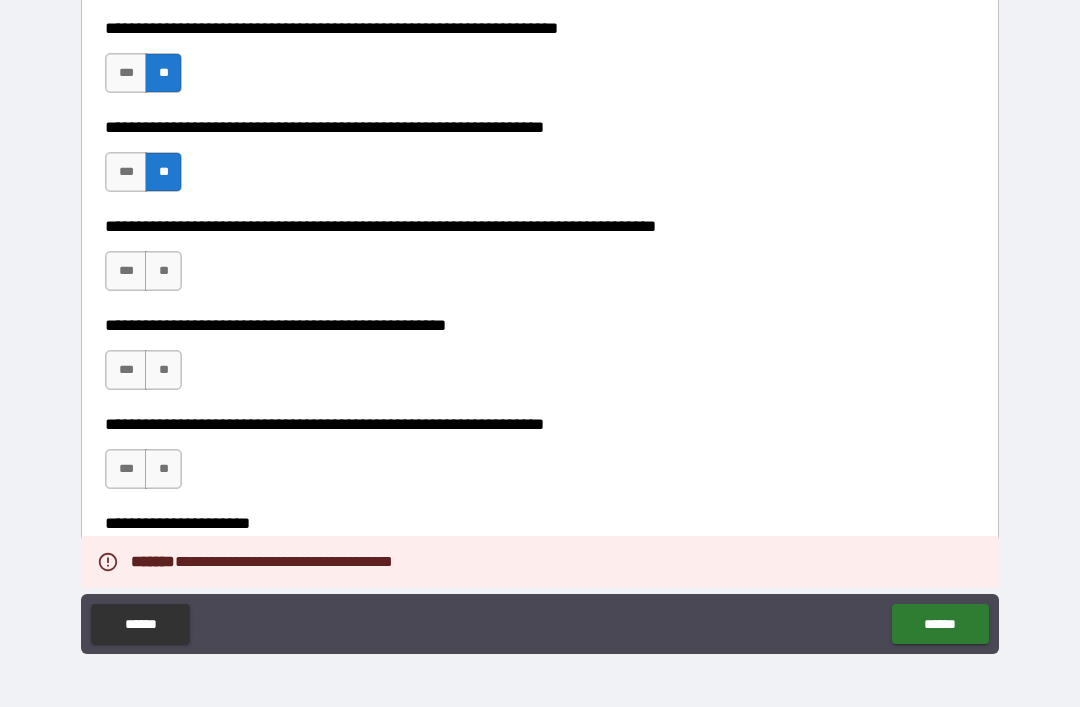 scroll, scrollTop: 3224, scrollLeft: 0, axis: vertical 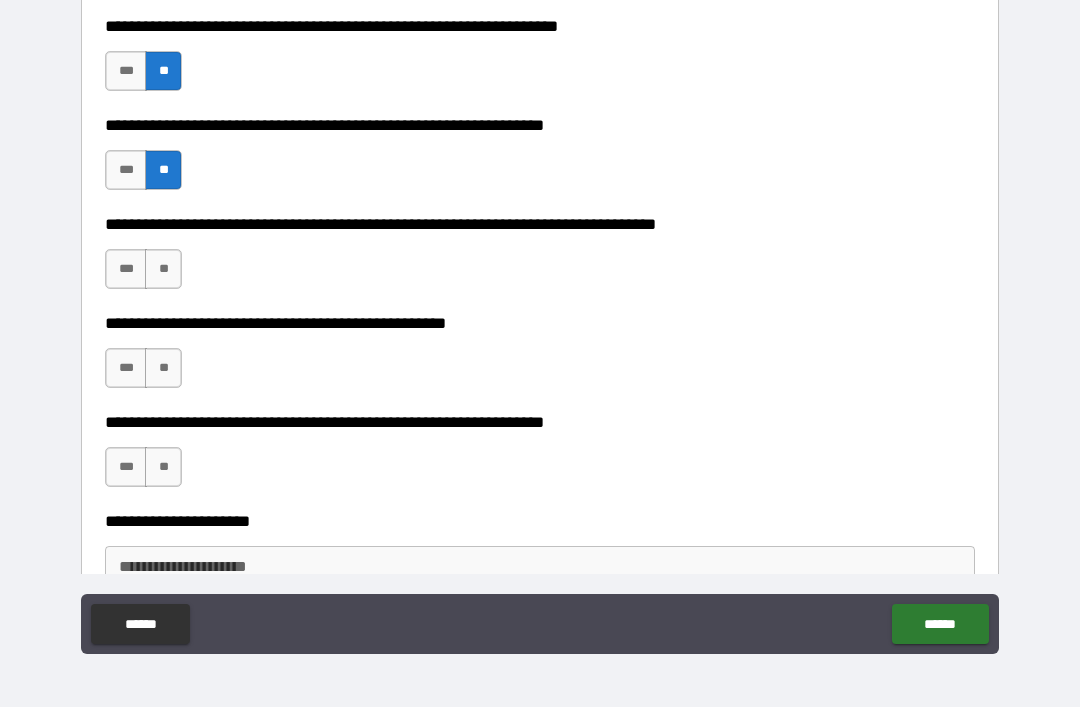 click on "**" at bounding box center (163, 269) 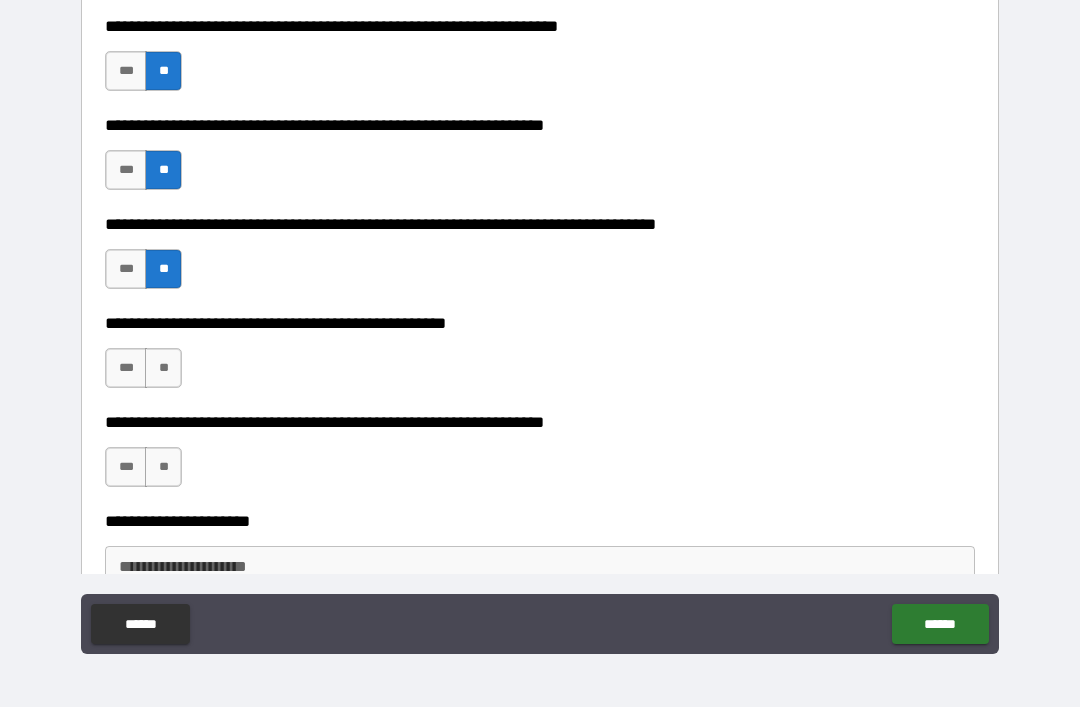 click on "***" at bounding box center (126, 368) 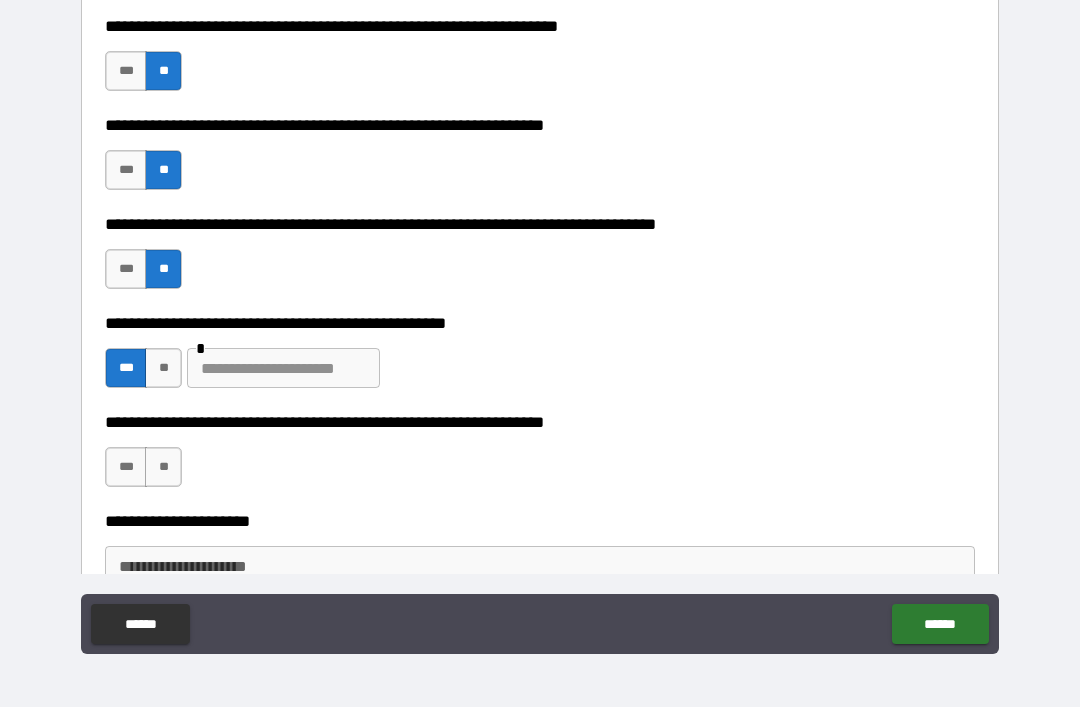 click at bounding box center (283, 368) 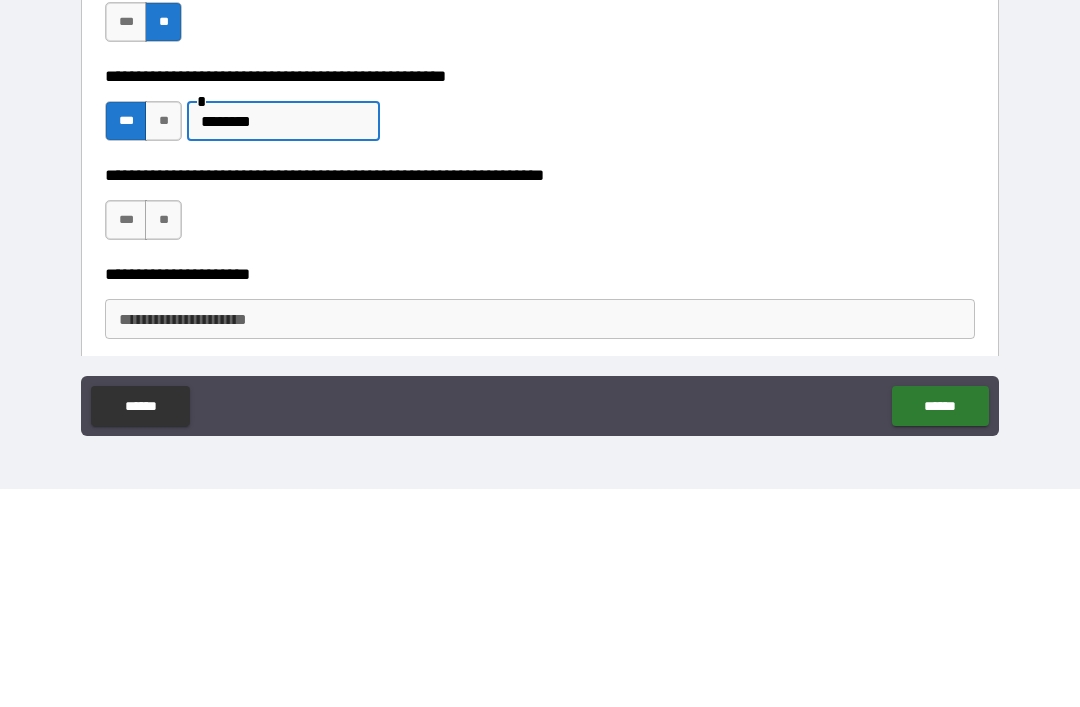 scroll, scrollTop: 3267, scrollLeft: 0, axis: vertical 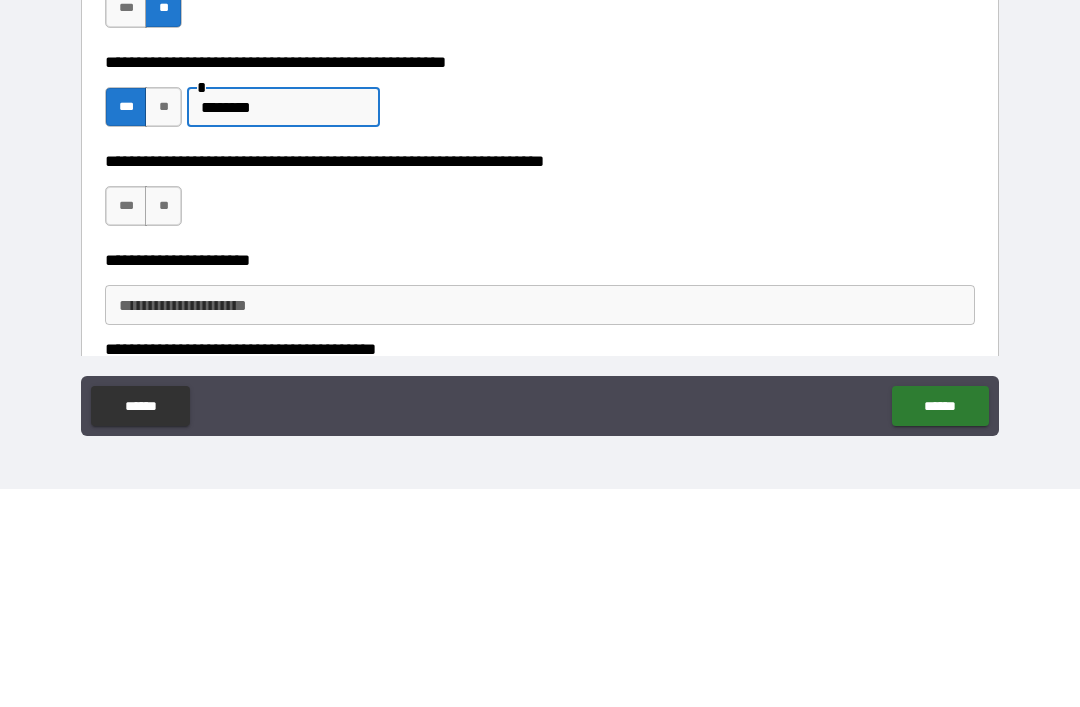 click on "**" at bounding box center [163, 424] 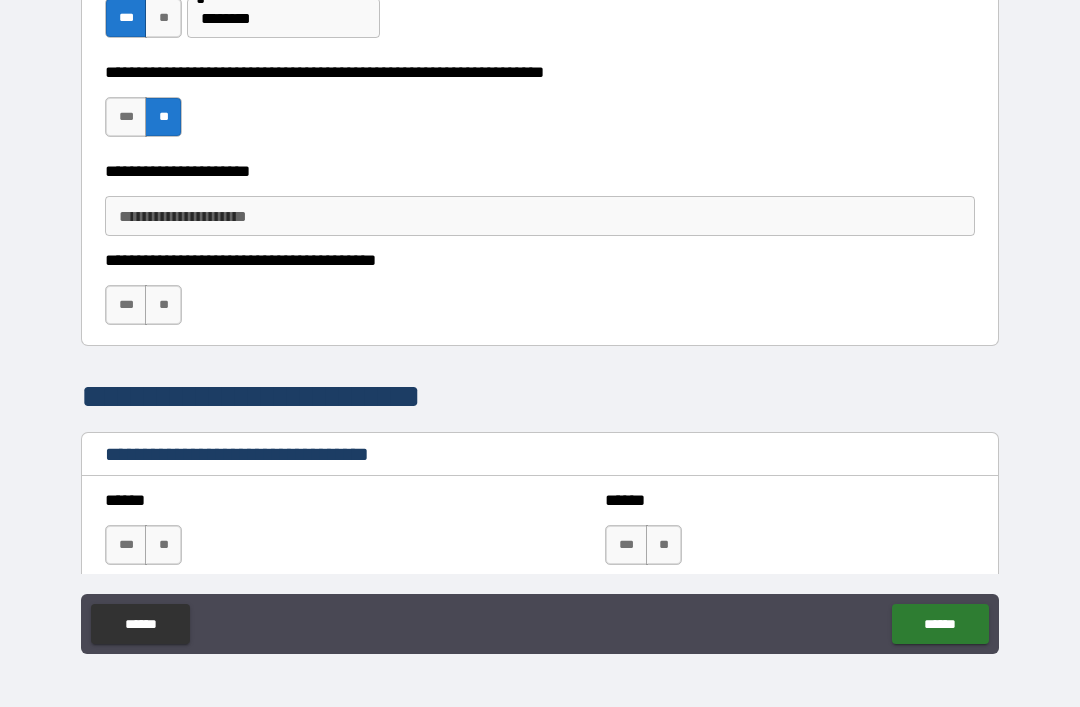 scroll, scrollTop: 3577, scrollLeft: 0, axis: vertical 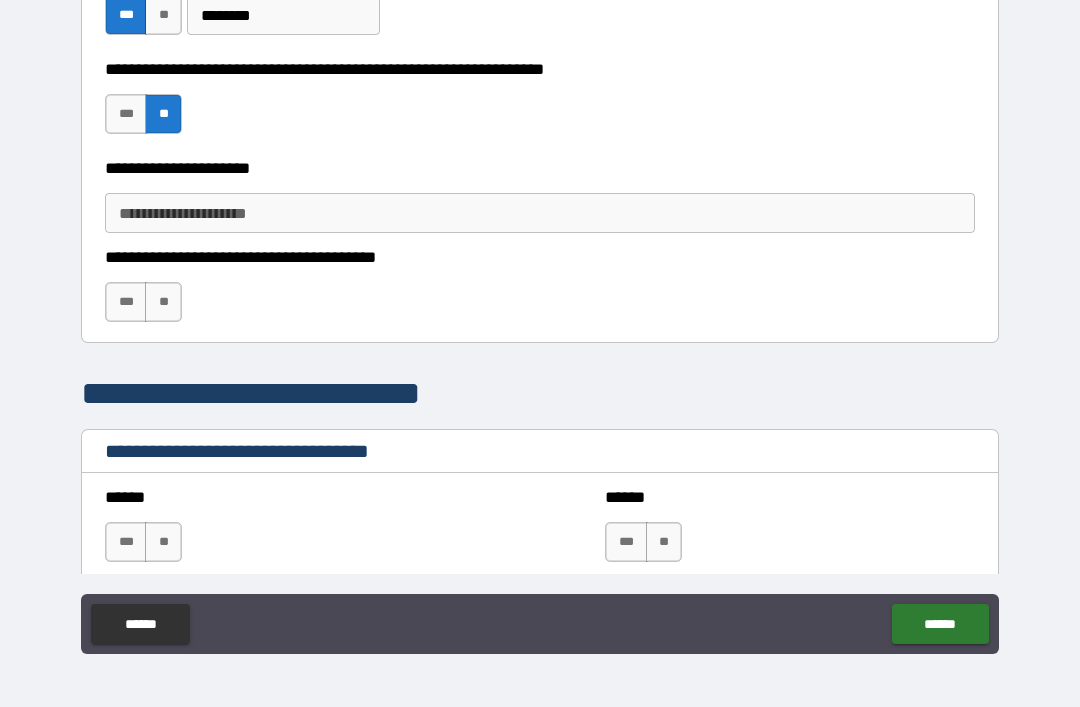 click on "**" at bounding box center (163, 302) 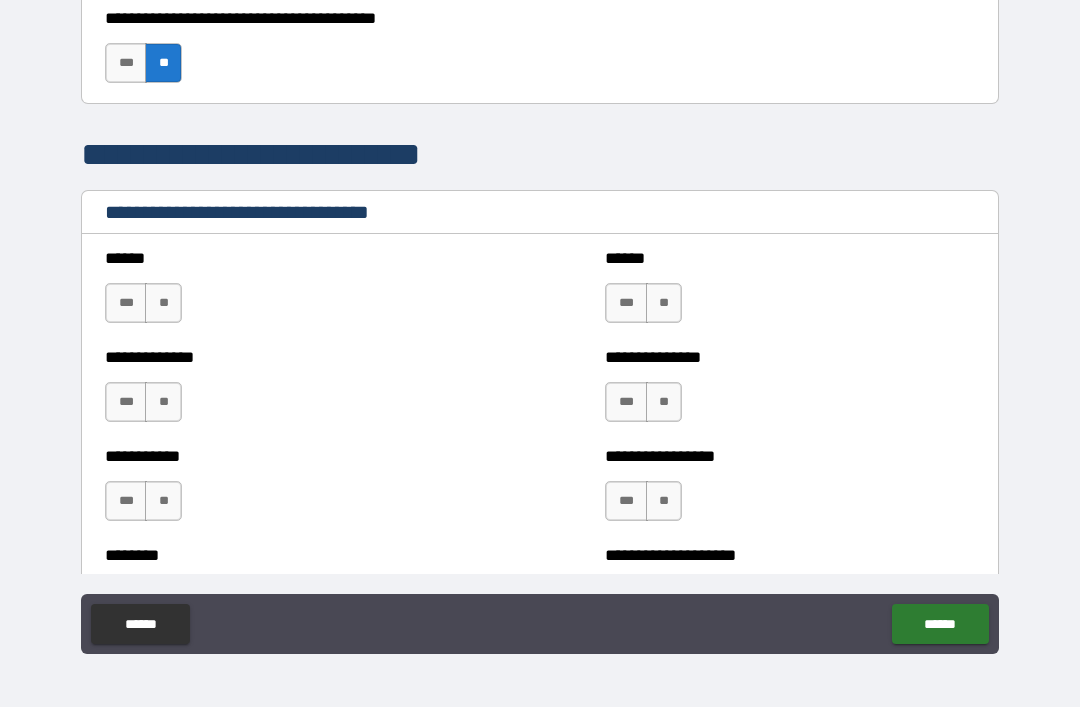 scroll, scrollTop: 3817, scrollLeft: 0, axis: vertical 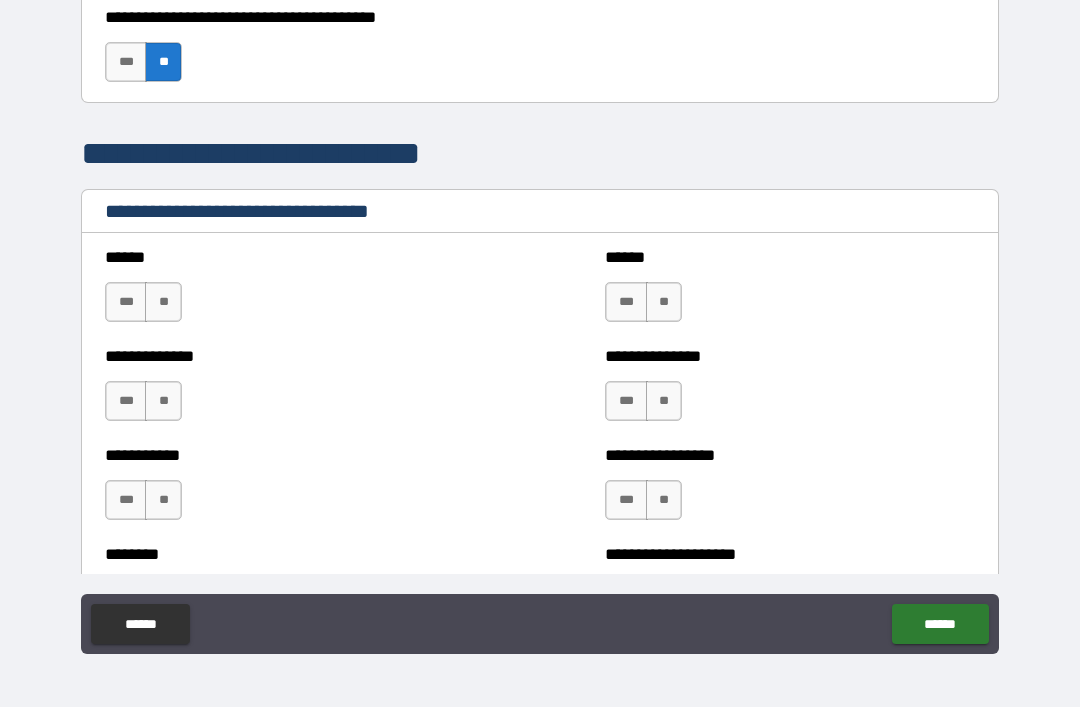 click on "**" at bounding box center (163, 302) 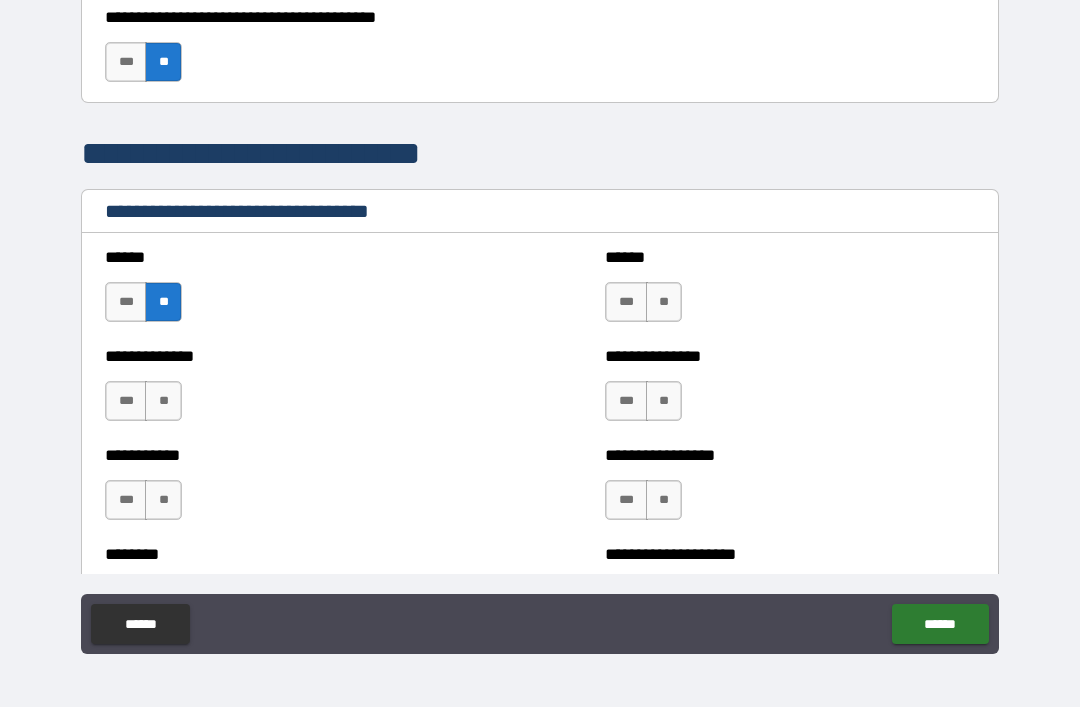 click on "**" at bounding box center (163, 401) 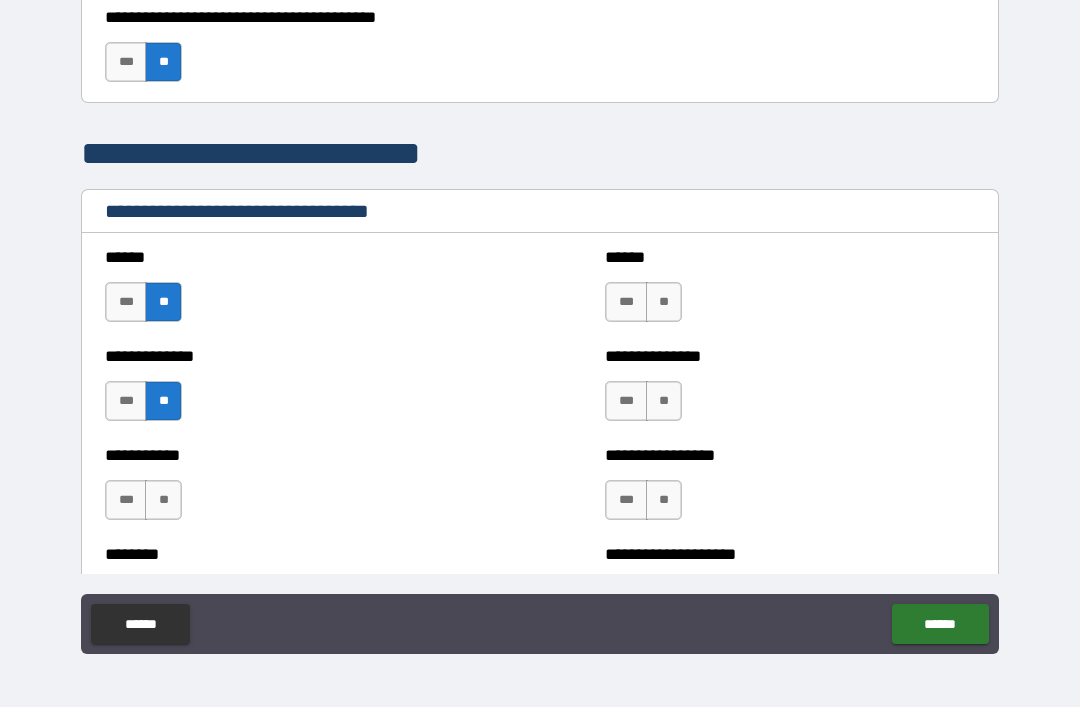 click on "**" at bounding box center [163, 500] 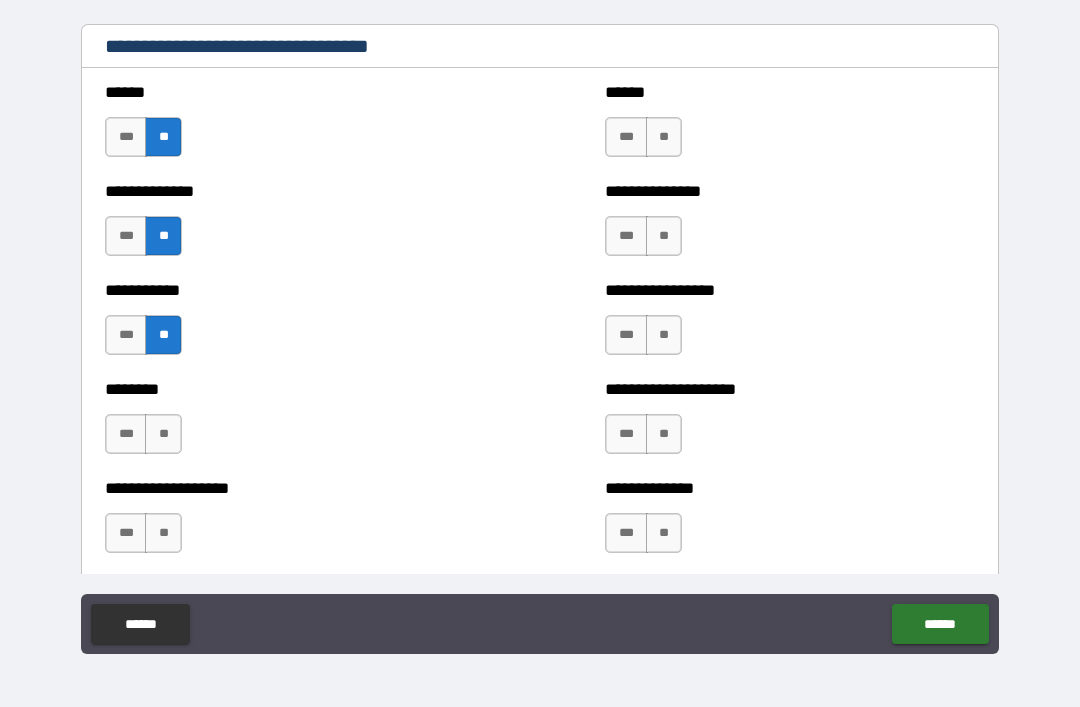 scroll, scrollTop: 3985, scrollLeft: 0, axis: vertical 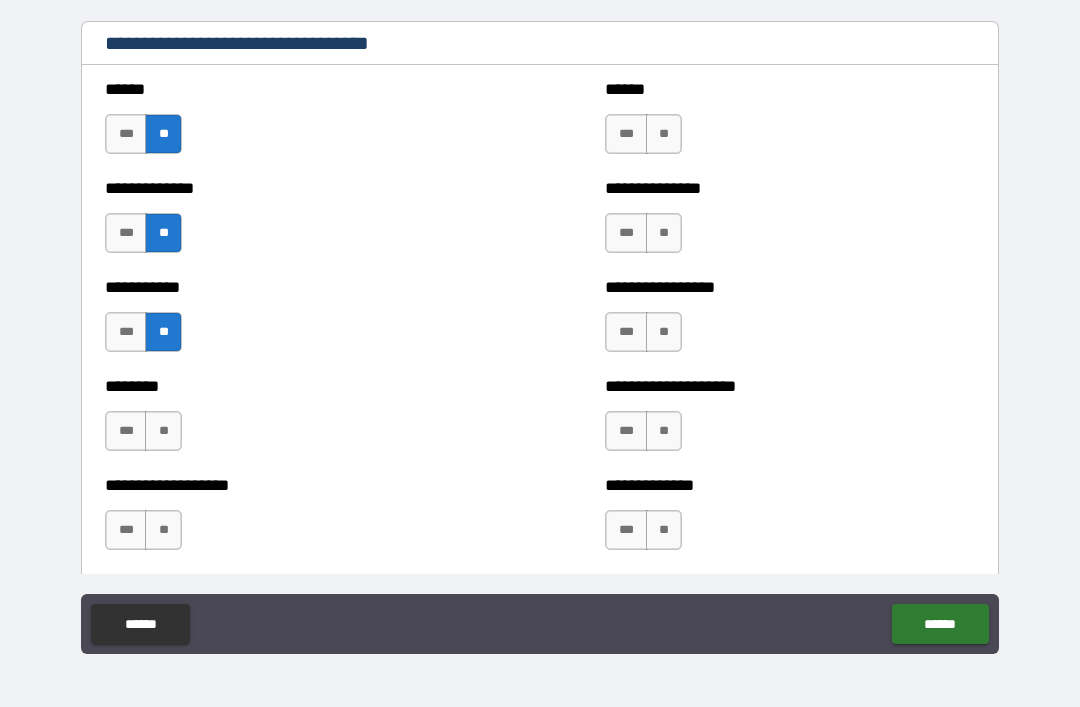 click on "**" at bounding box center (163, 431) 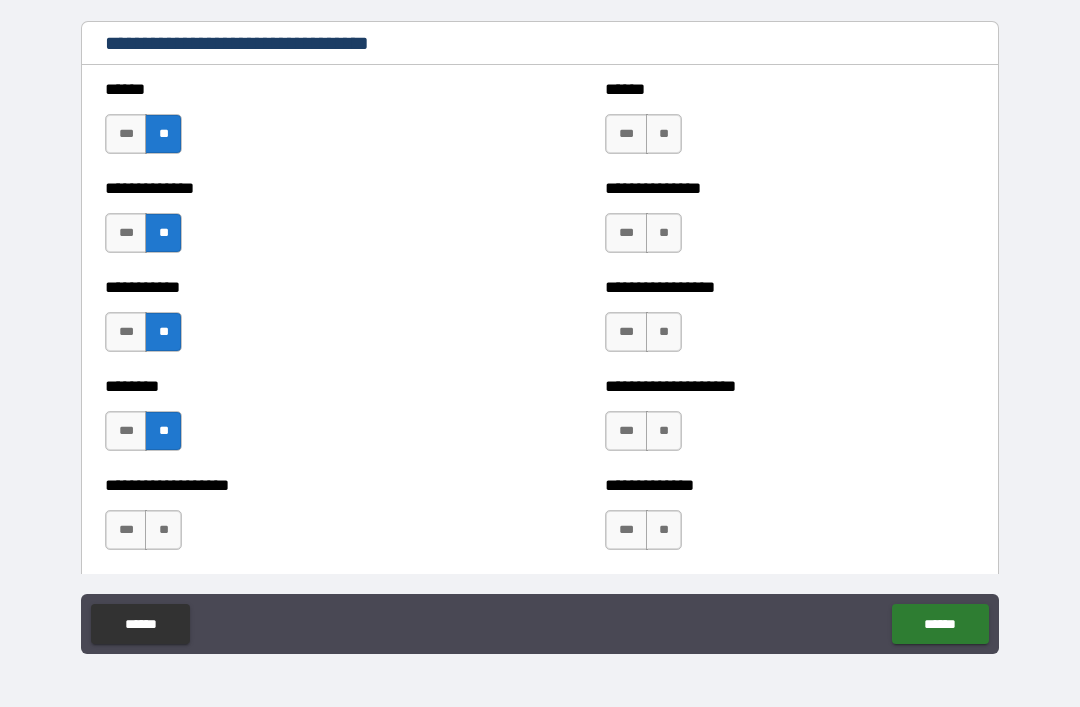 click on "**" at bounding box center (163, 530) 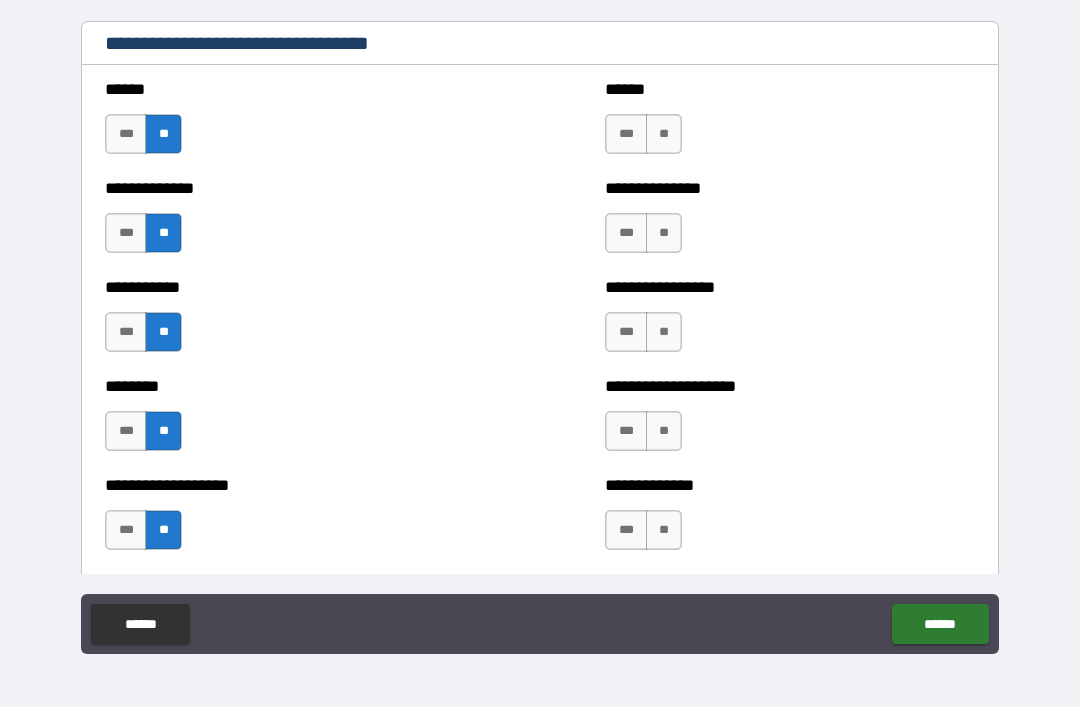 click on "**" at bounding box center (664, 134) 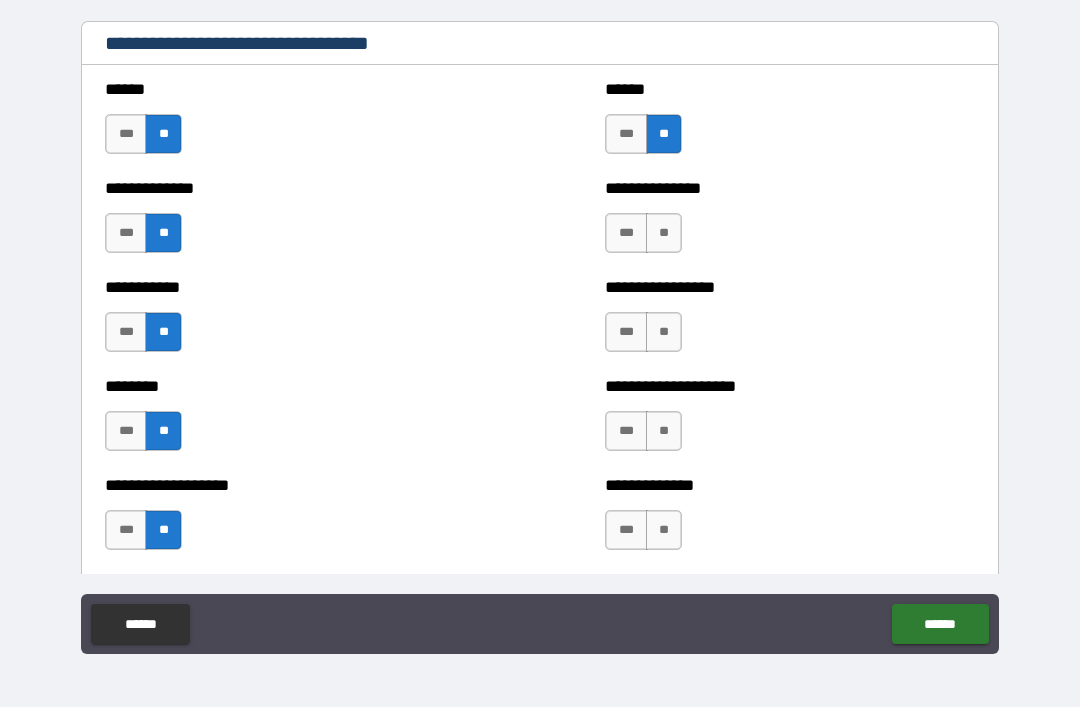 click on "**" at bounding box center (664, 233) 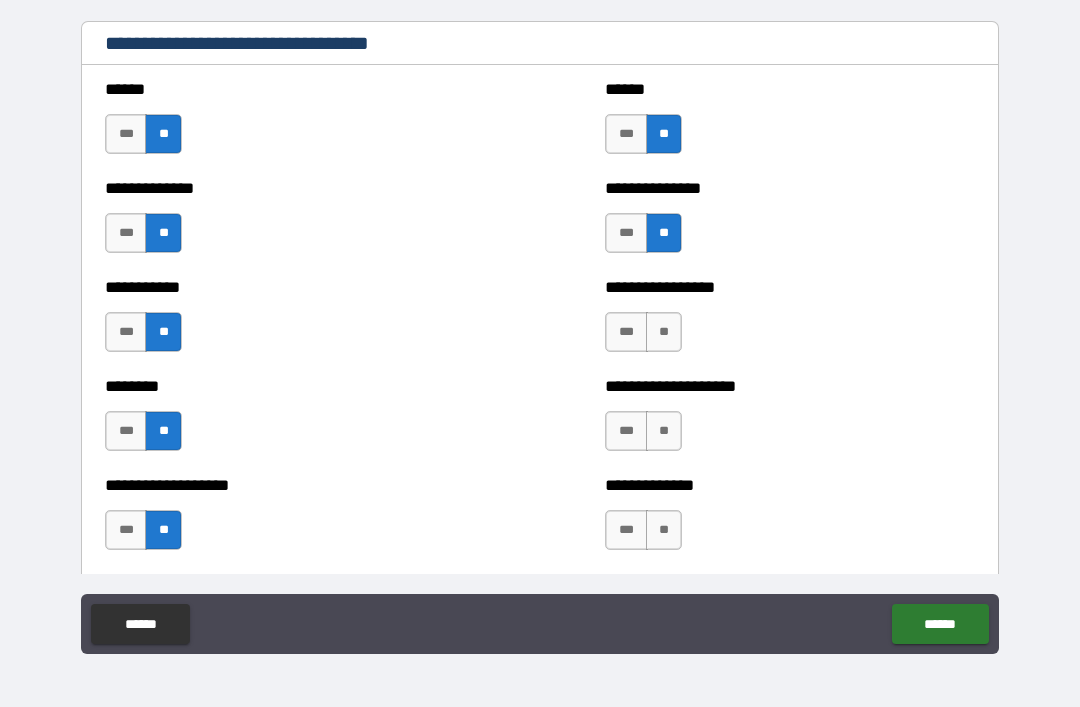 click on "**" at bounding box center [664, 332] 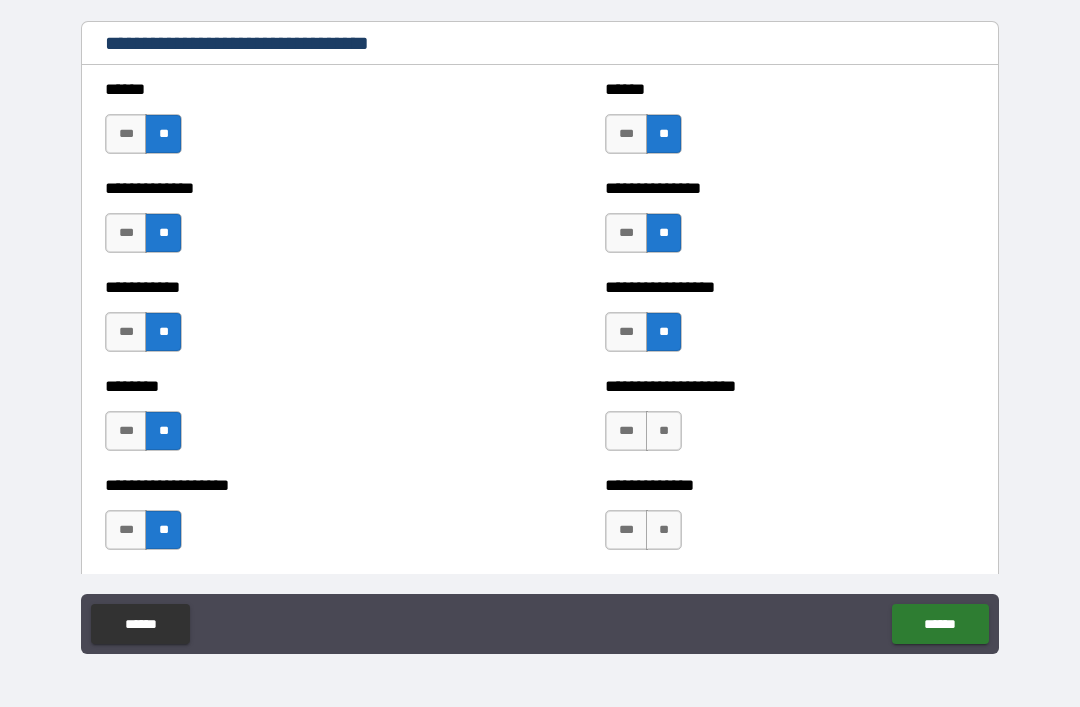 click on "**" at bounding box center [664, 431] 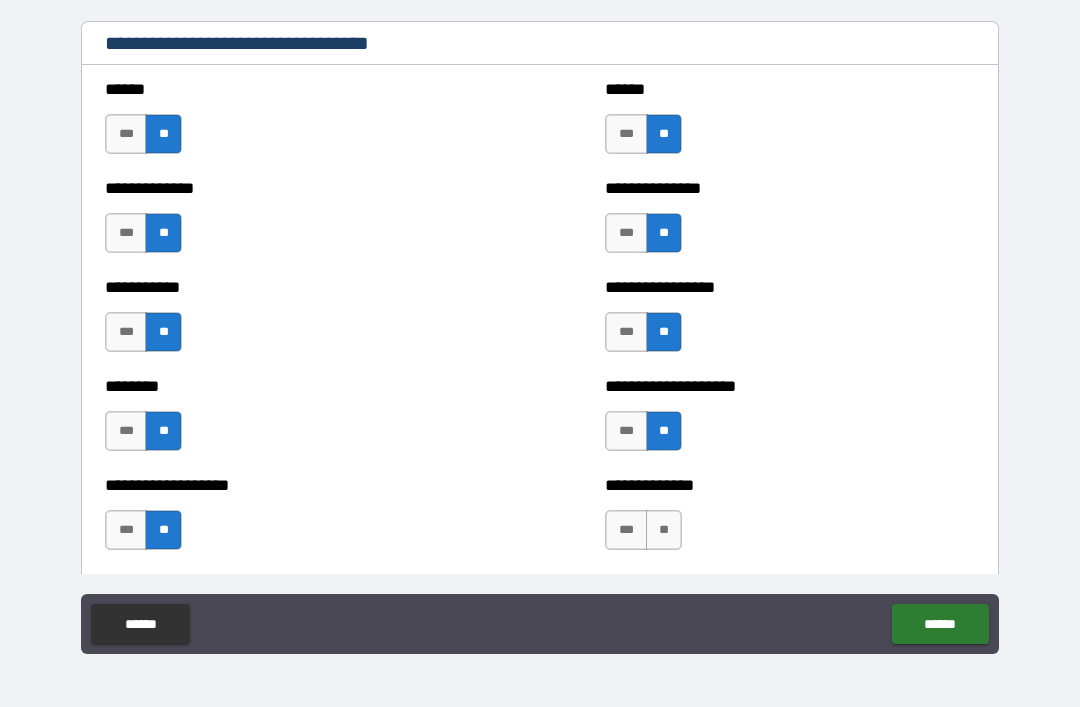 click on "**" at bounding box center (664, 530) 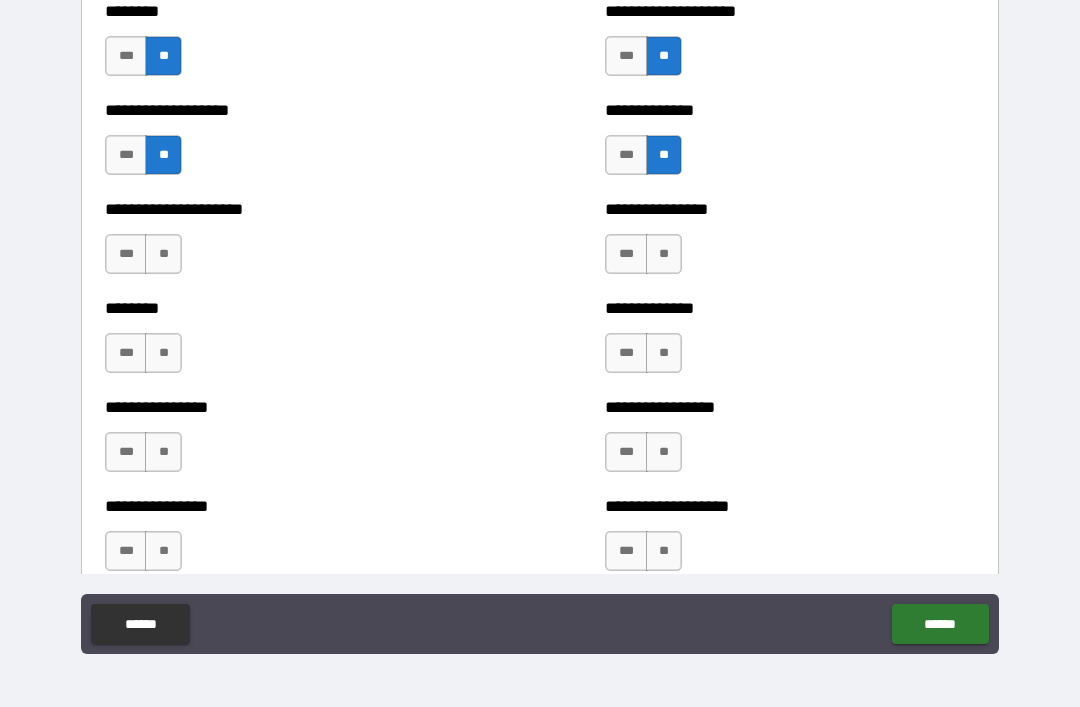 scroll, scrollTop: 4362, scrollLeft: 0, axis: vertical 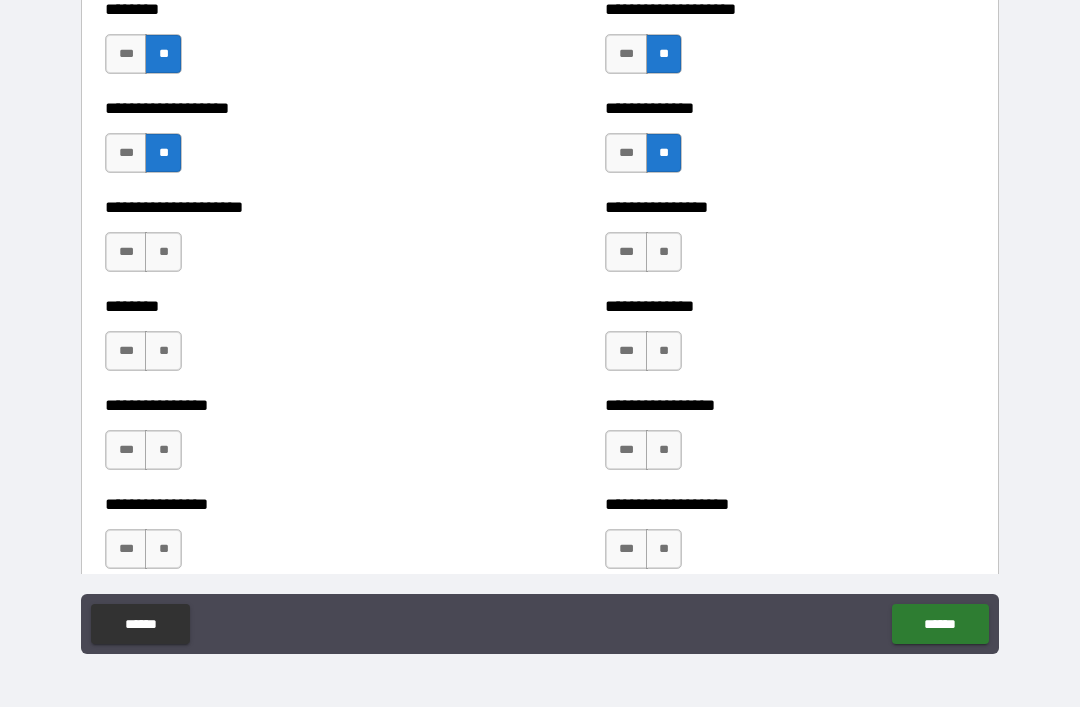 click on "**" at bounding box center [163, 252] 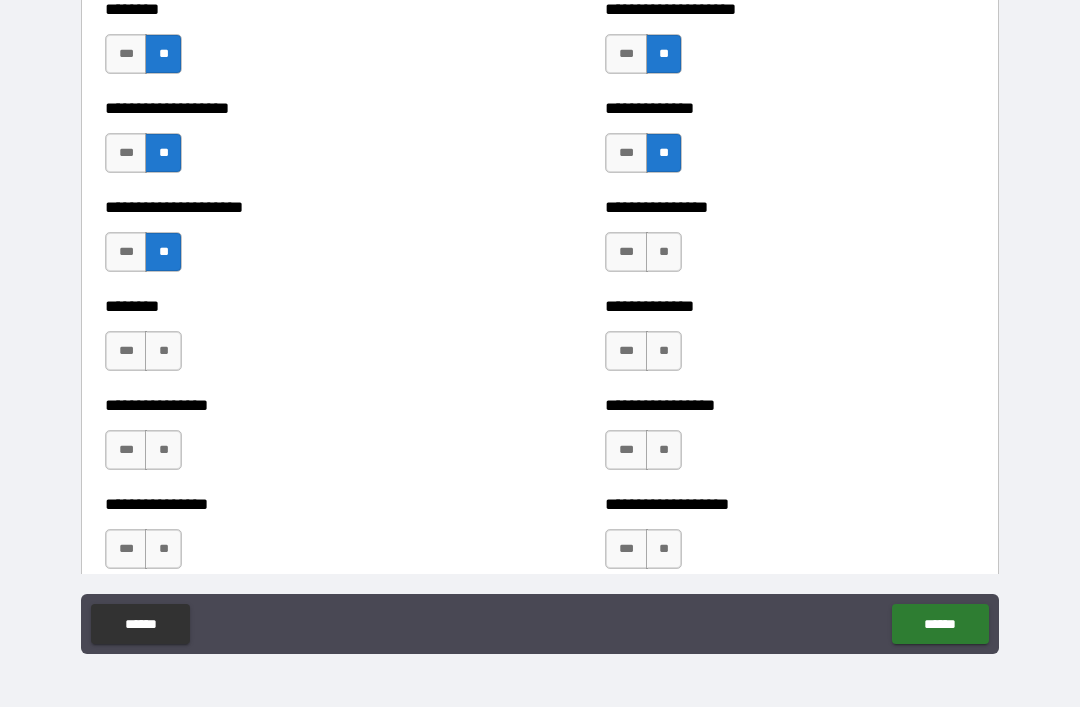 click on "**" at bounding box center [163, 351] 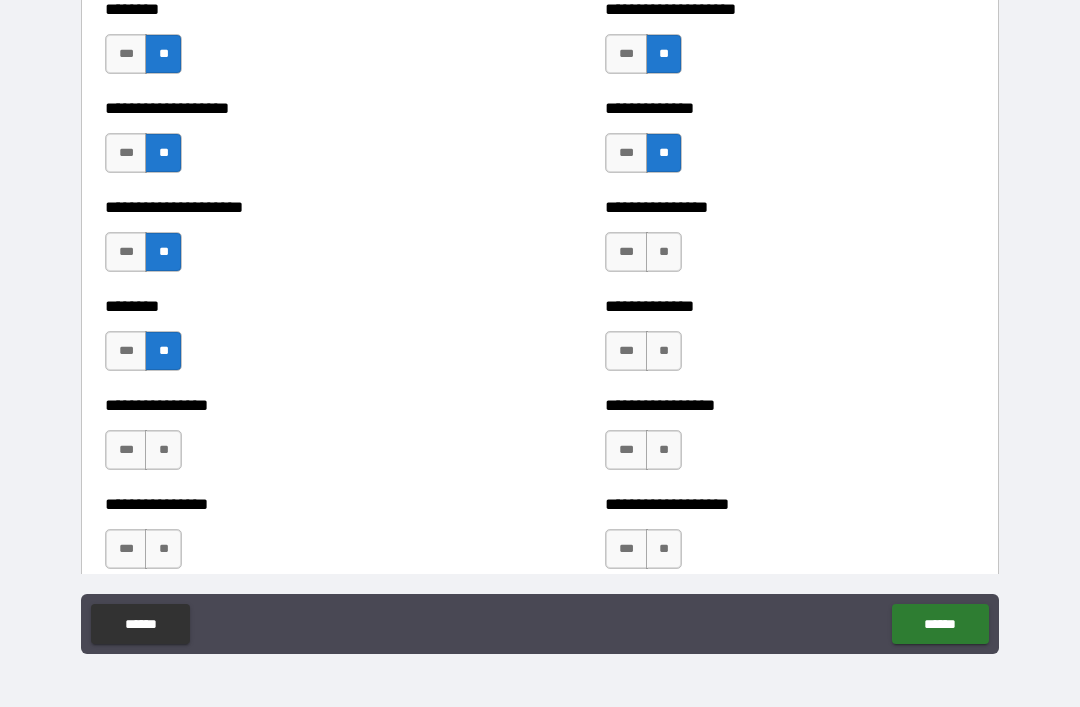click on "**" at bounding box center [163, 450] 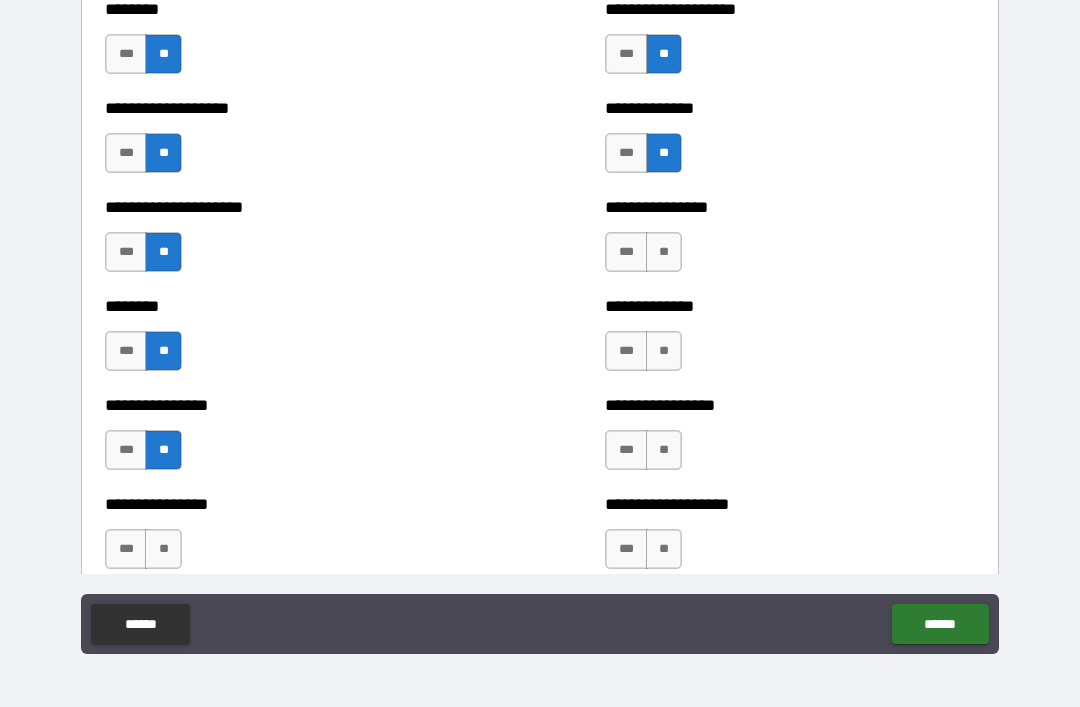 click on "**" at bounding box center (163, 549) 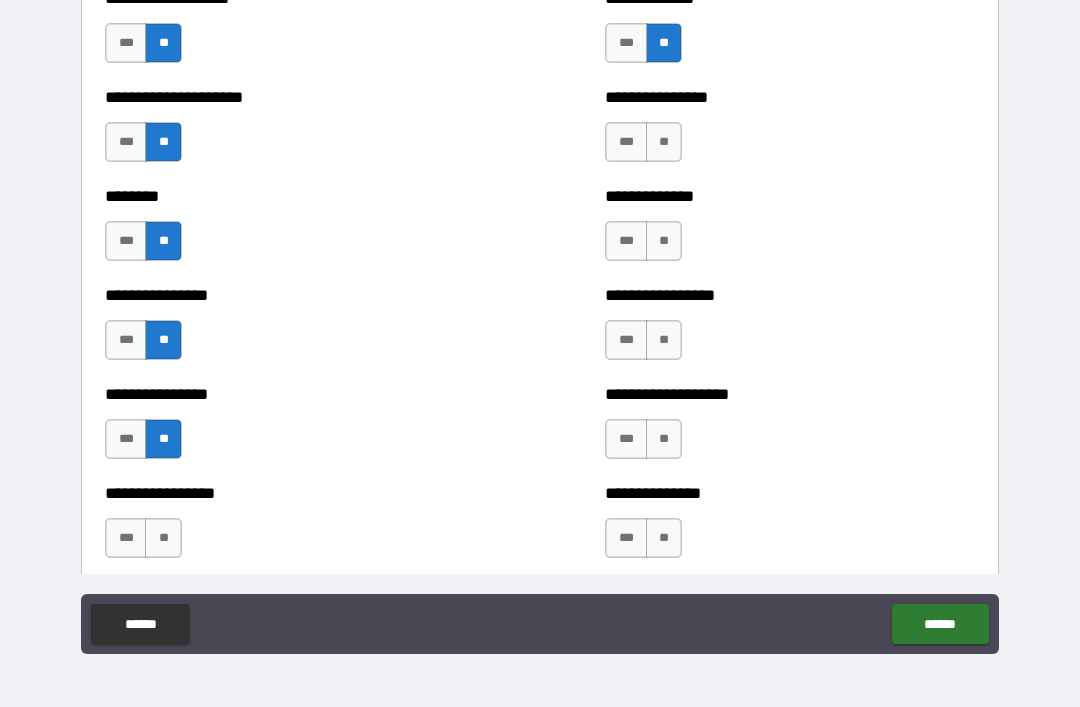 scroll, scrollTop: 4475, scrollLeft: 0, axis: vertical 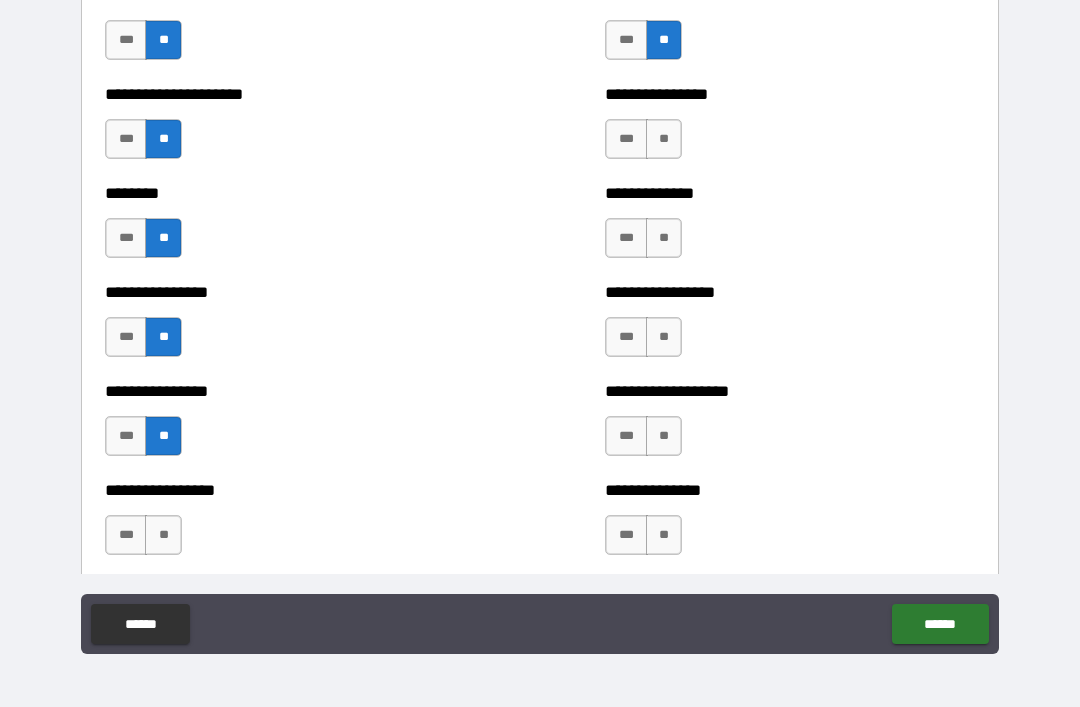 click on "**" at bounding box center (163, 535) 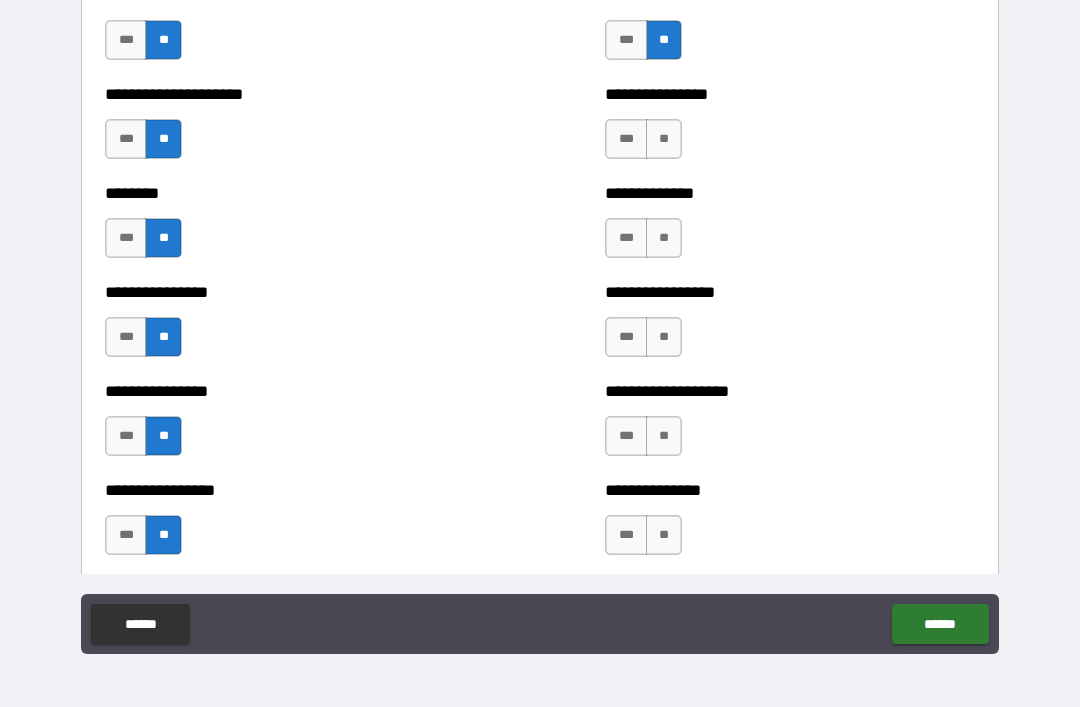 click on "**" at bounding box center [664, 139] 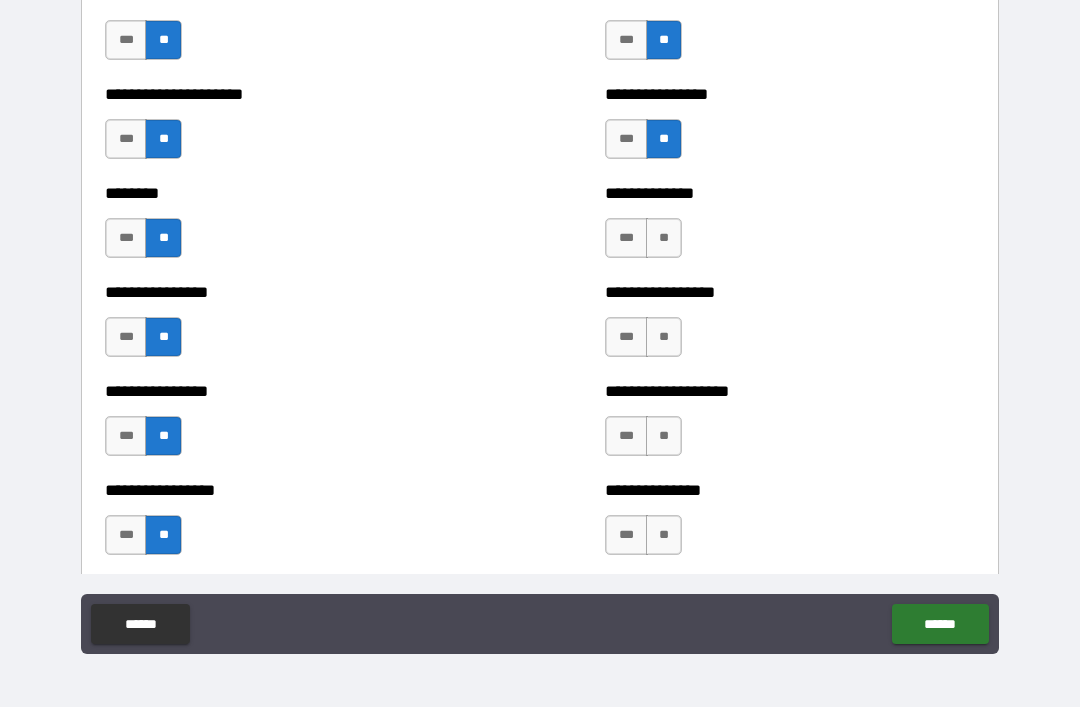 click on "**" at bounding box center (664, 238) 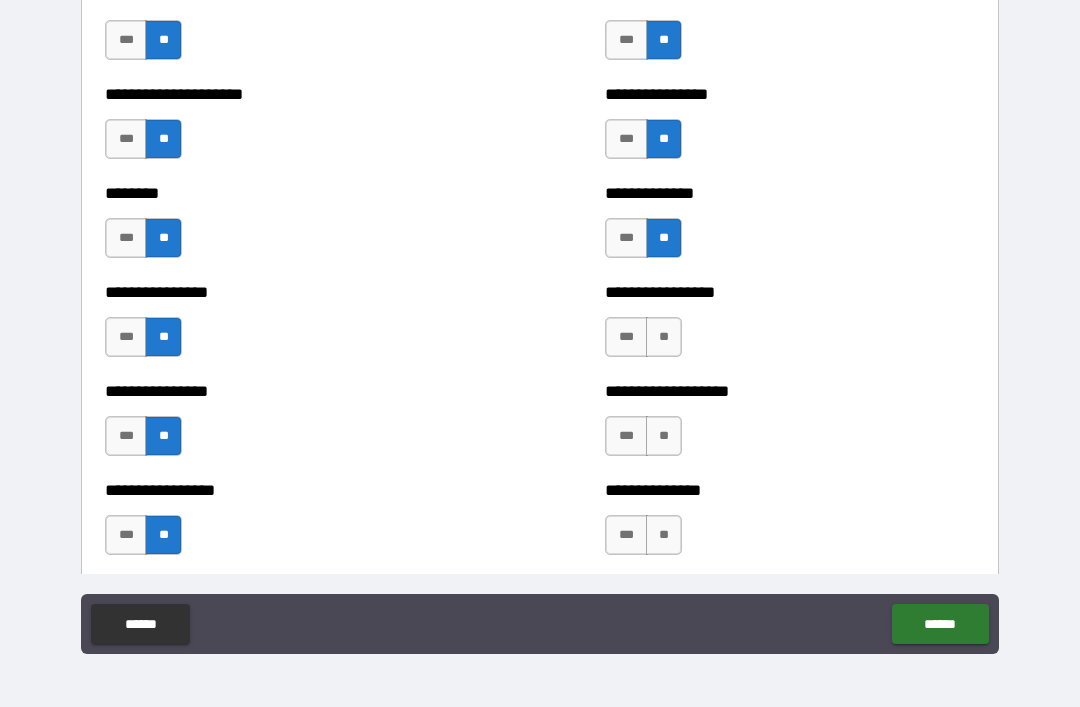 click on "**" at bounding box center [664, 337] 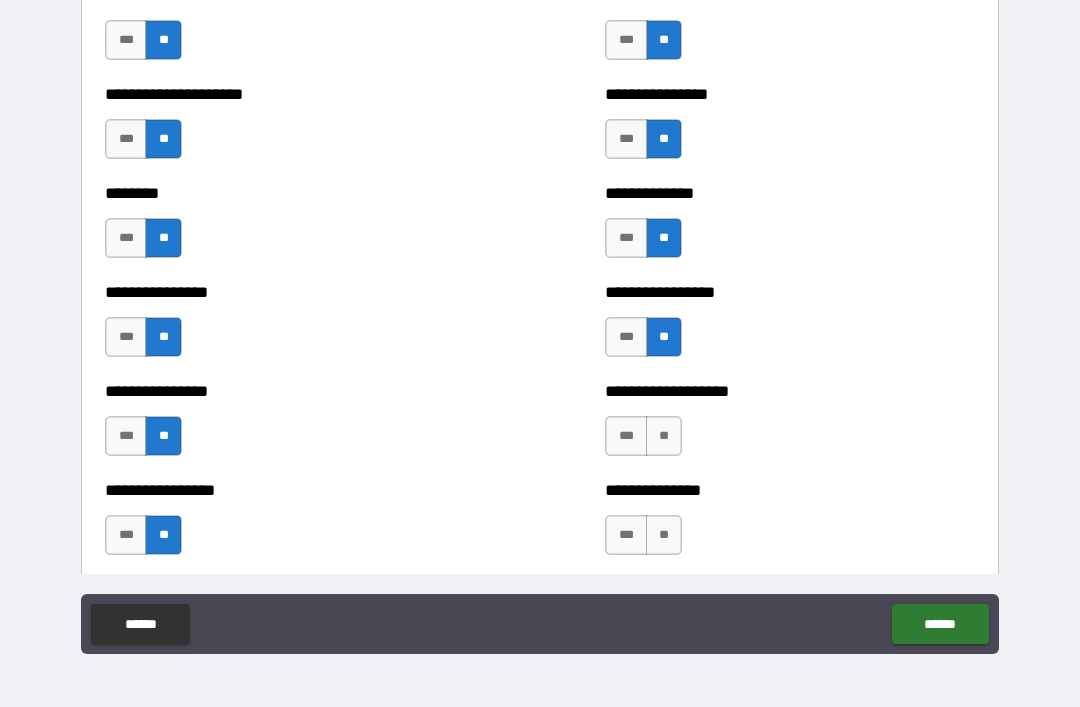 click on "**" at bounding box center (664, 436) 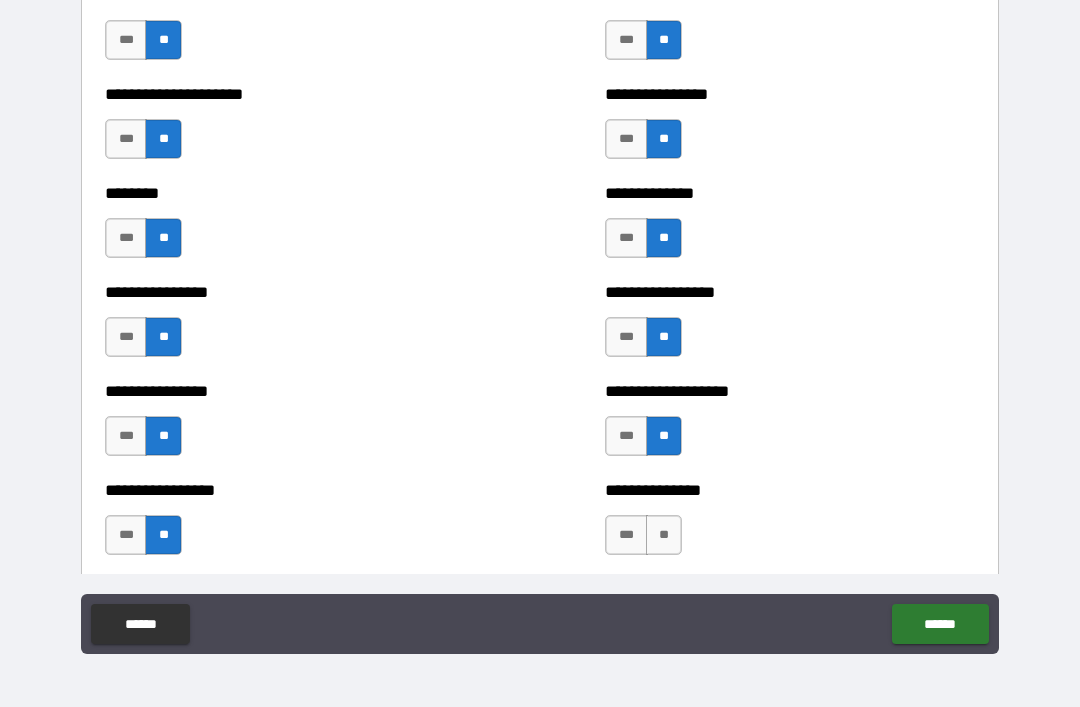 click on "**" at bounding box center (664, 535) 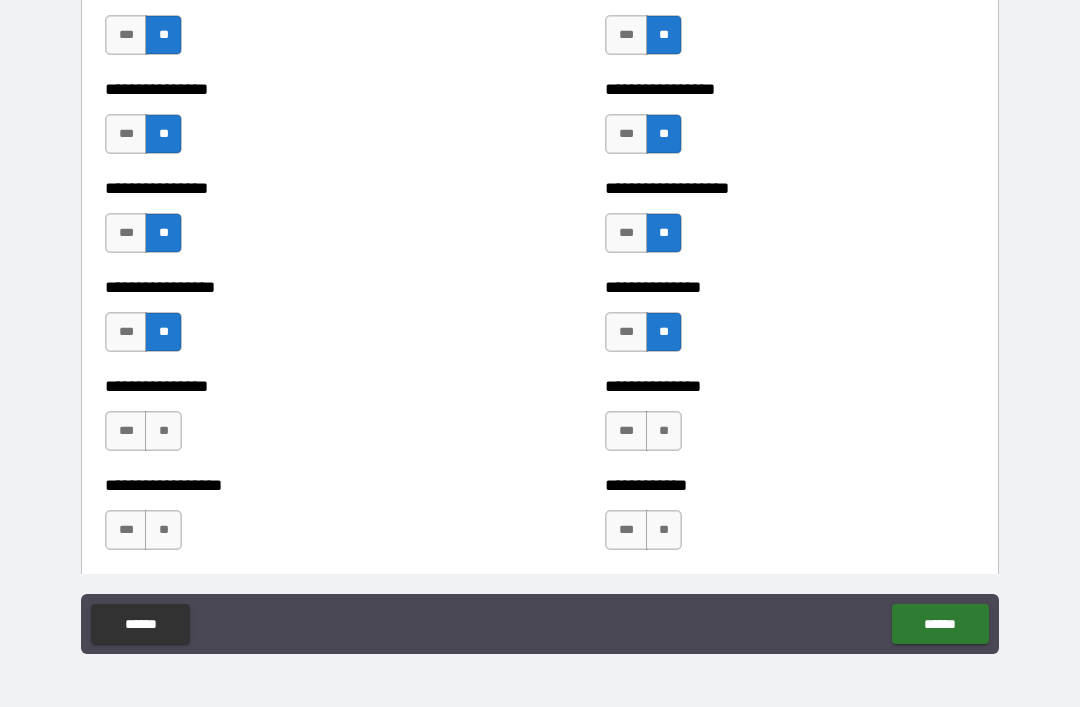 scroll, scrollTop: 4686, scrollLeft: 0, axis: vertical 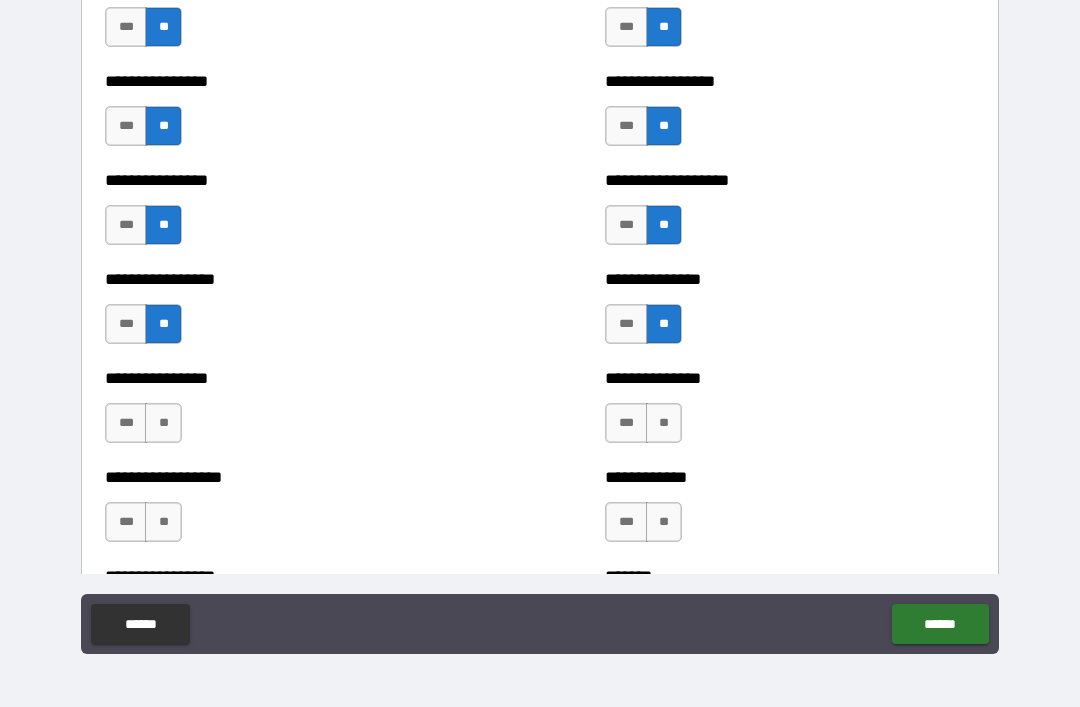 click on "**" at bounding box center [664, 423] 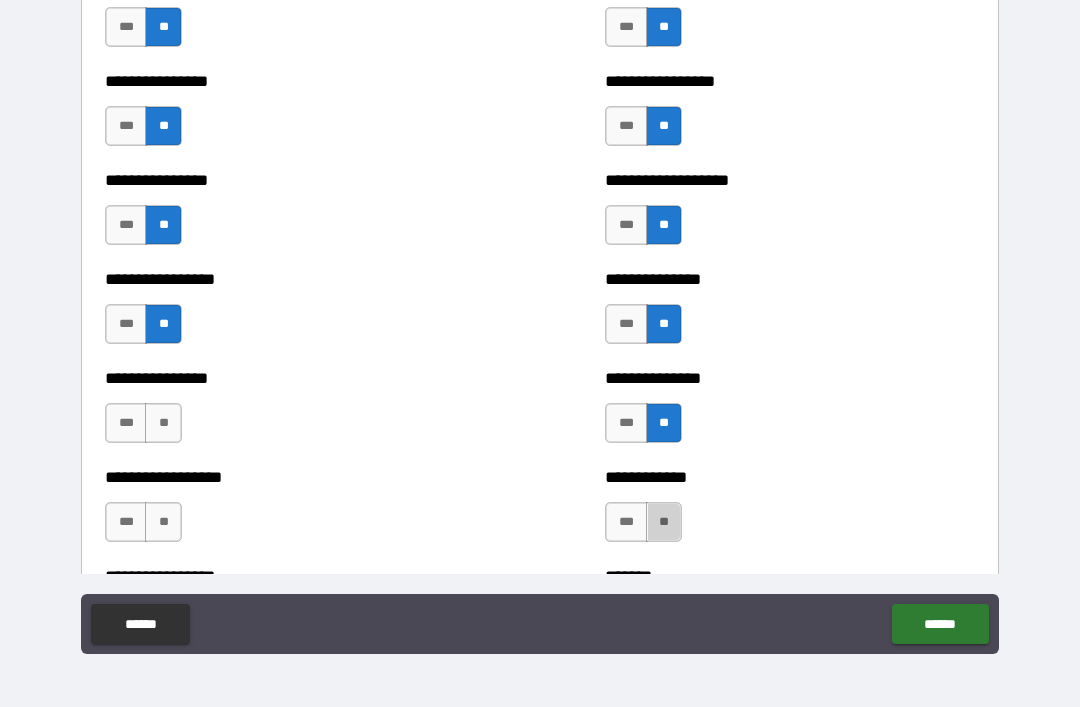 click on "**" at bounding box center (664, 522) 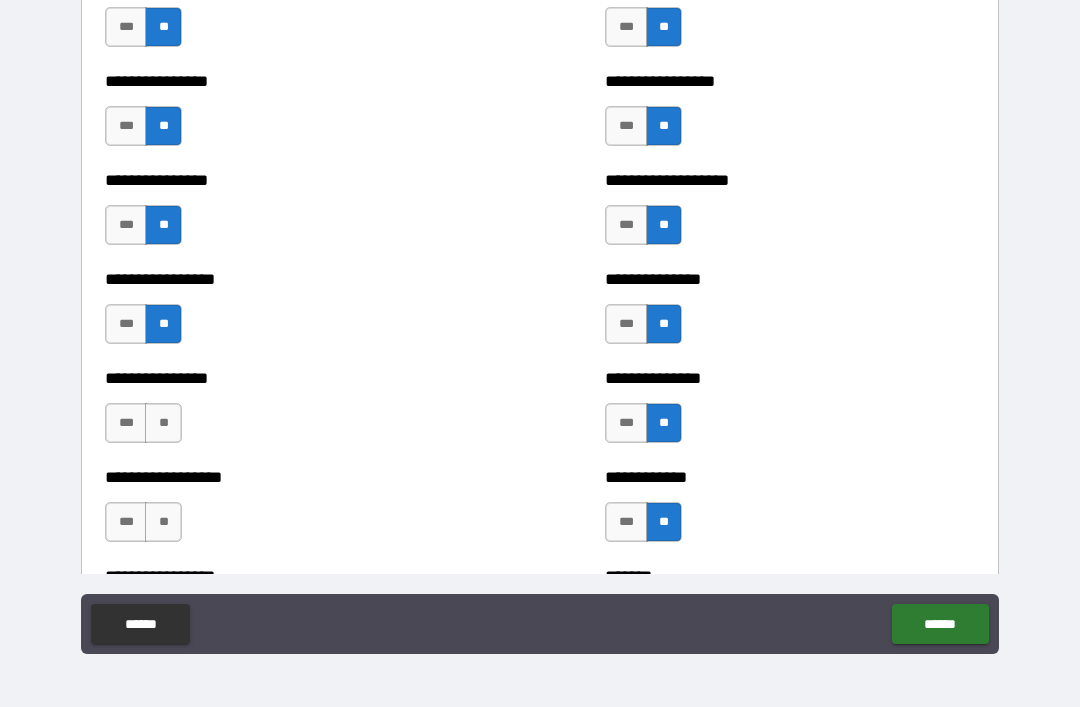 click on "**" at bounding box center [163, 423] 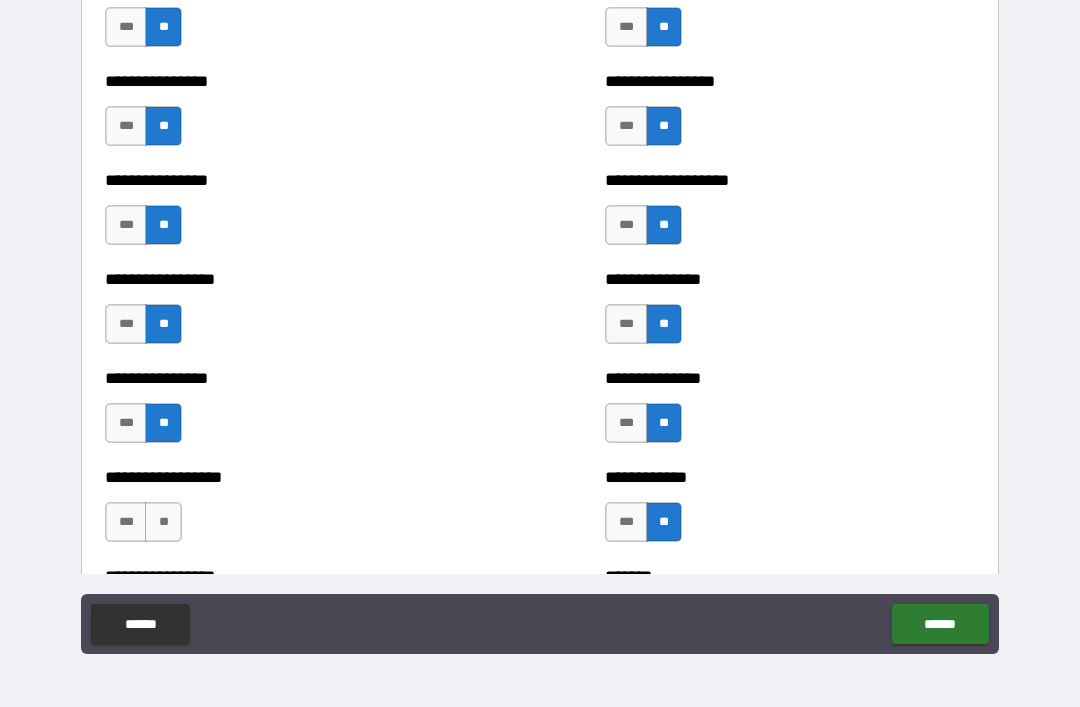 click on "**" at bounding box center (163, 522) 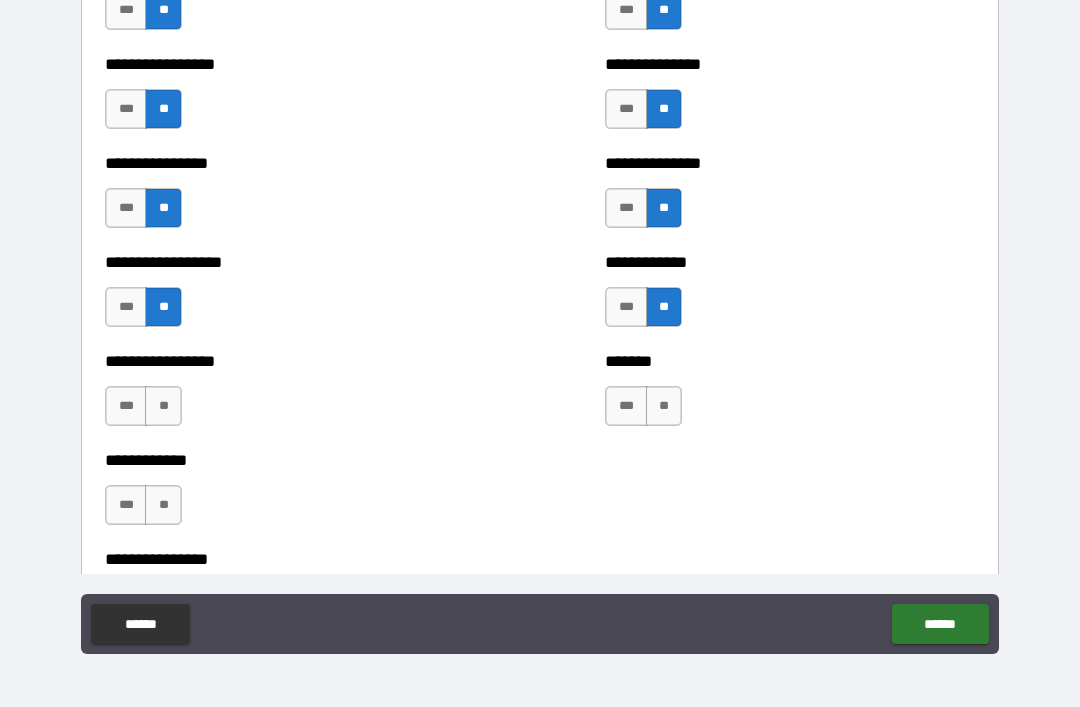 scroll, scrollTop: 4939, scrollLeft: 0, axis: vertical 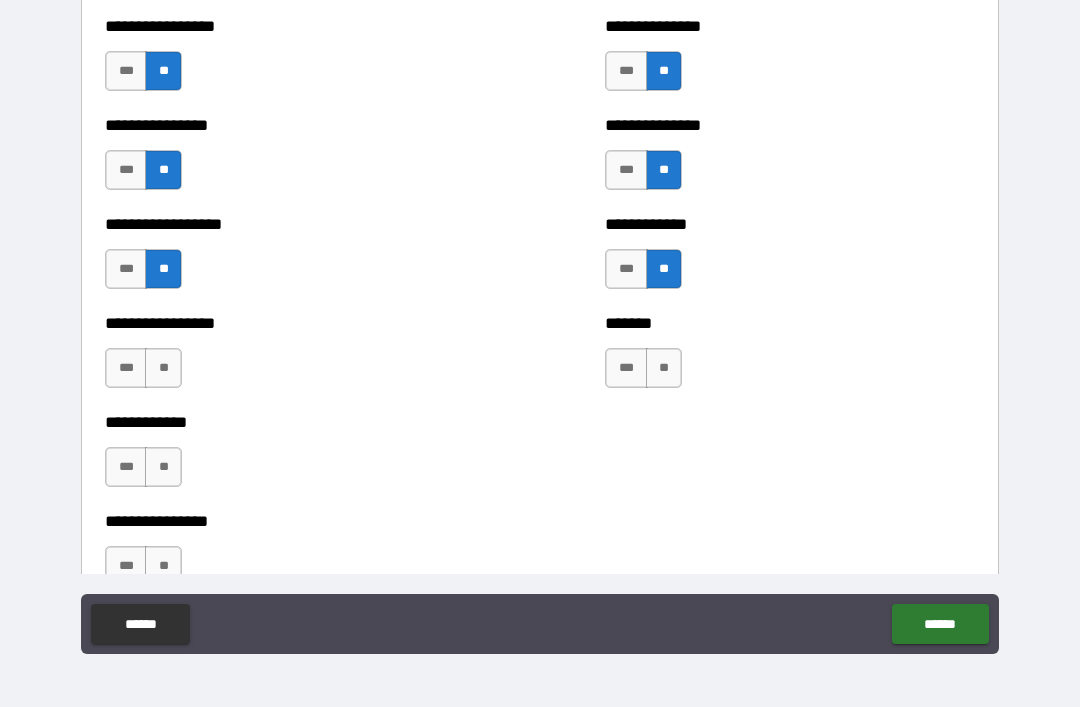 click on "**" at bounding box center [163, 368] 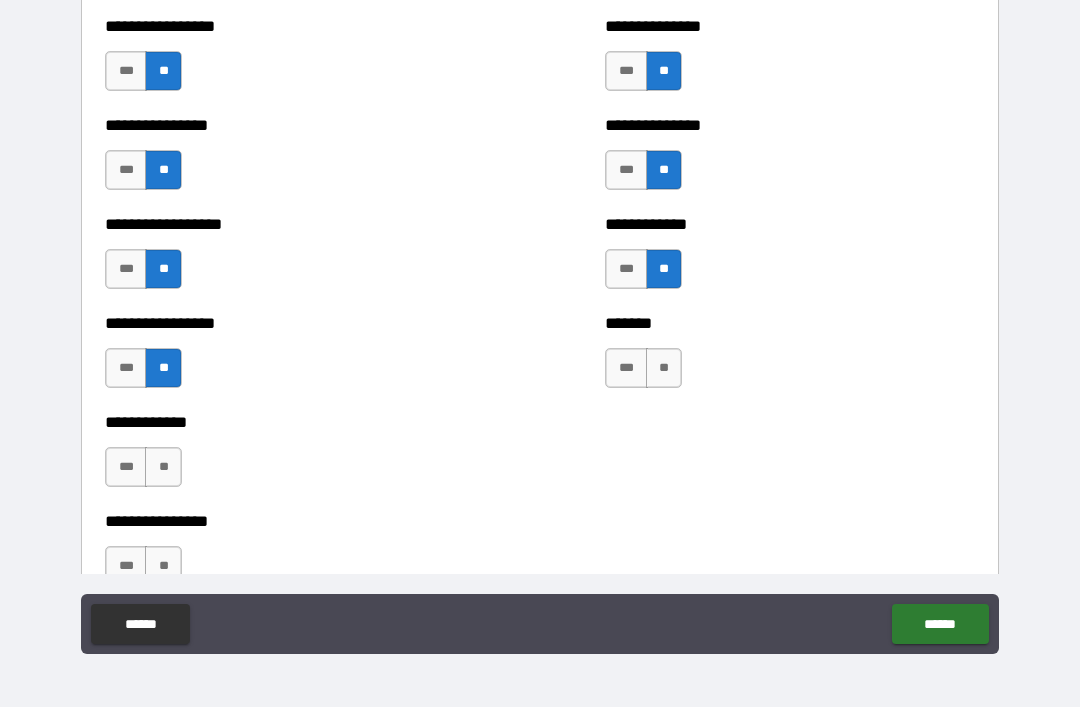 click on "**" at bounding box center [163, 467] 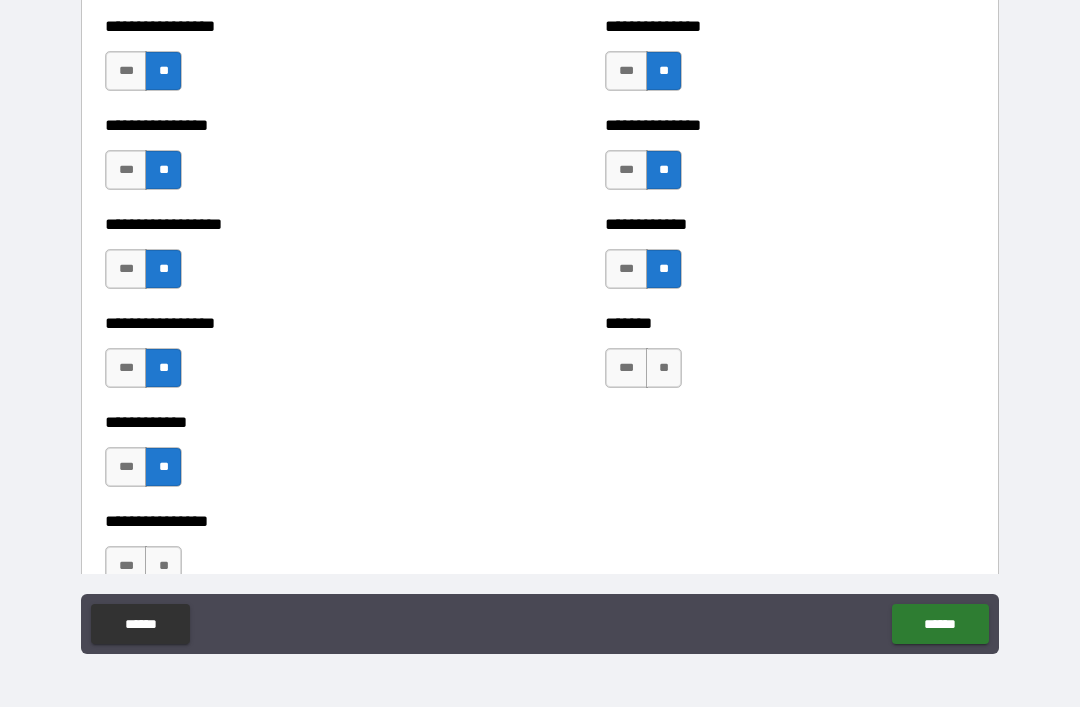 click on "**" at bounding box center [664, 368] 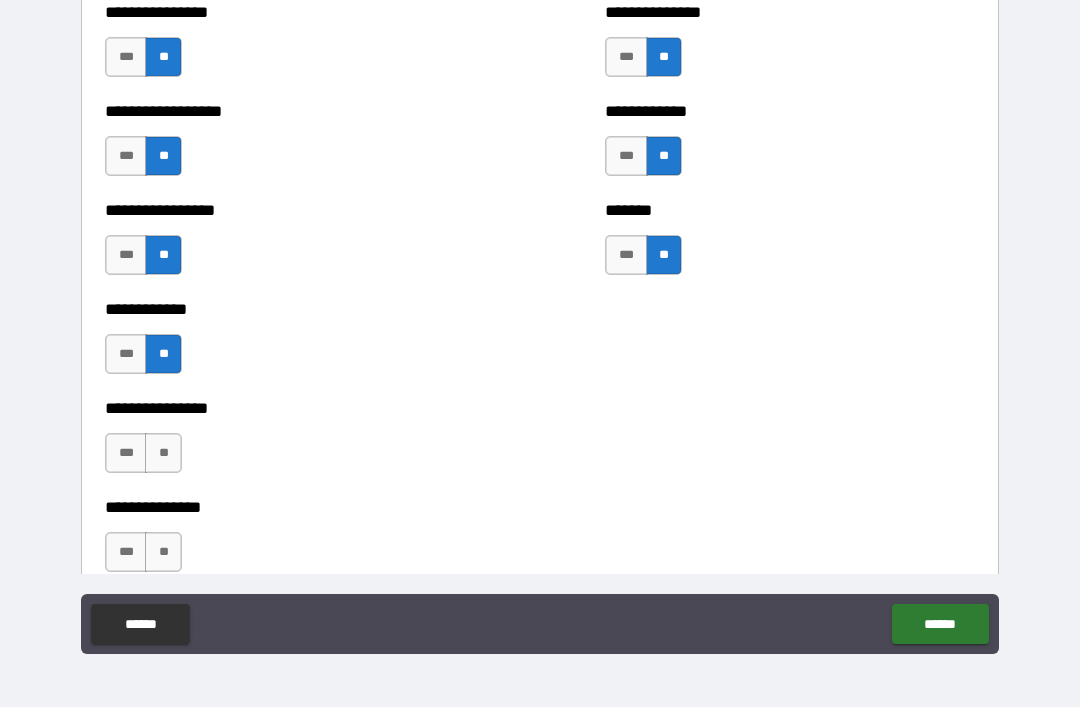 scroll, scrollTop: 5053, scrollLeft: 0, axis: vertical 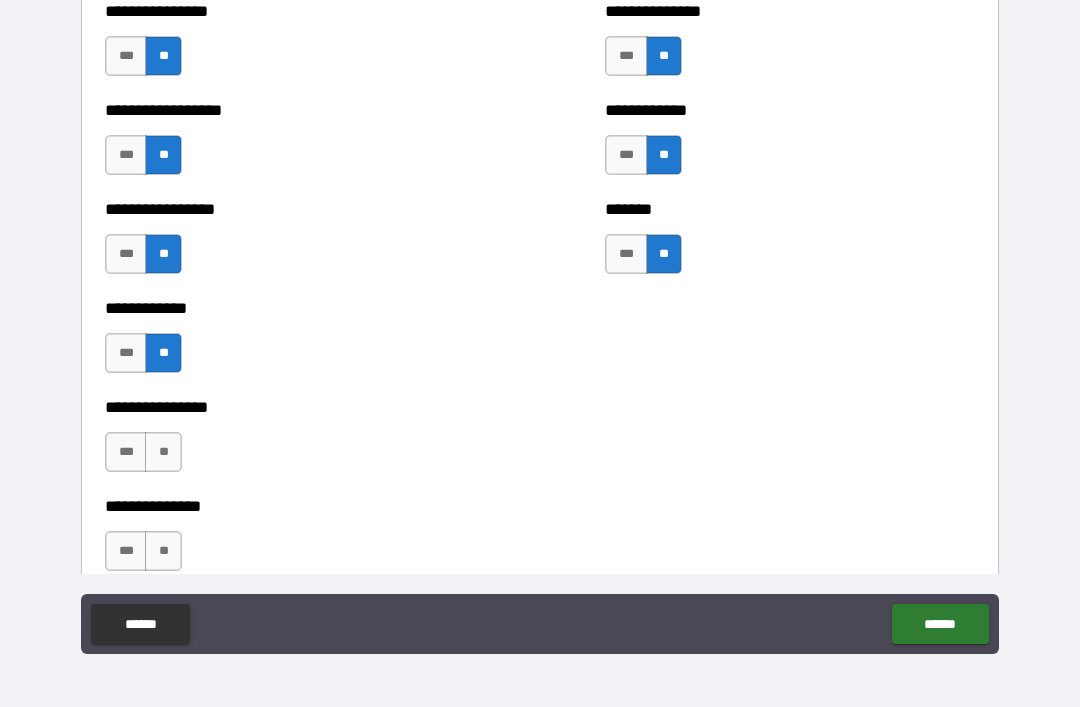 click on "**" at bounding box center (163, 452) 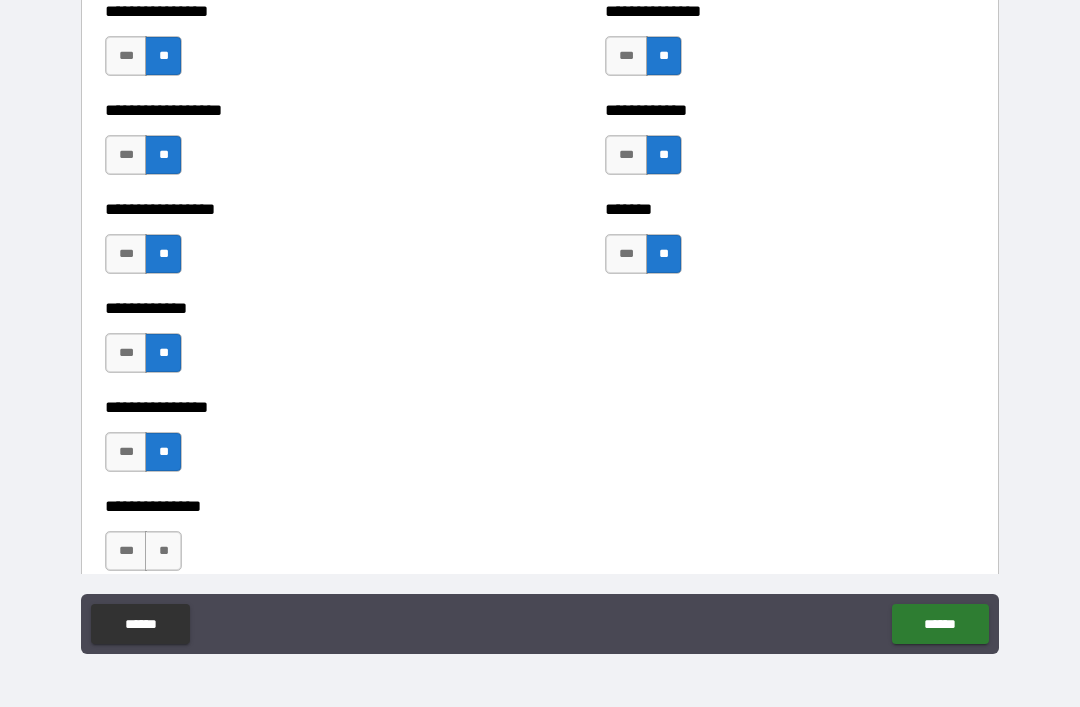 click on "**" at bounding box center (163, 551) 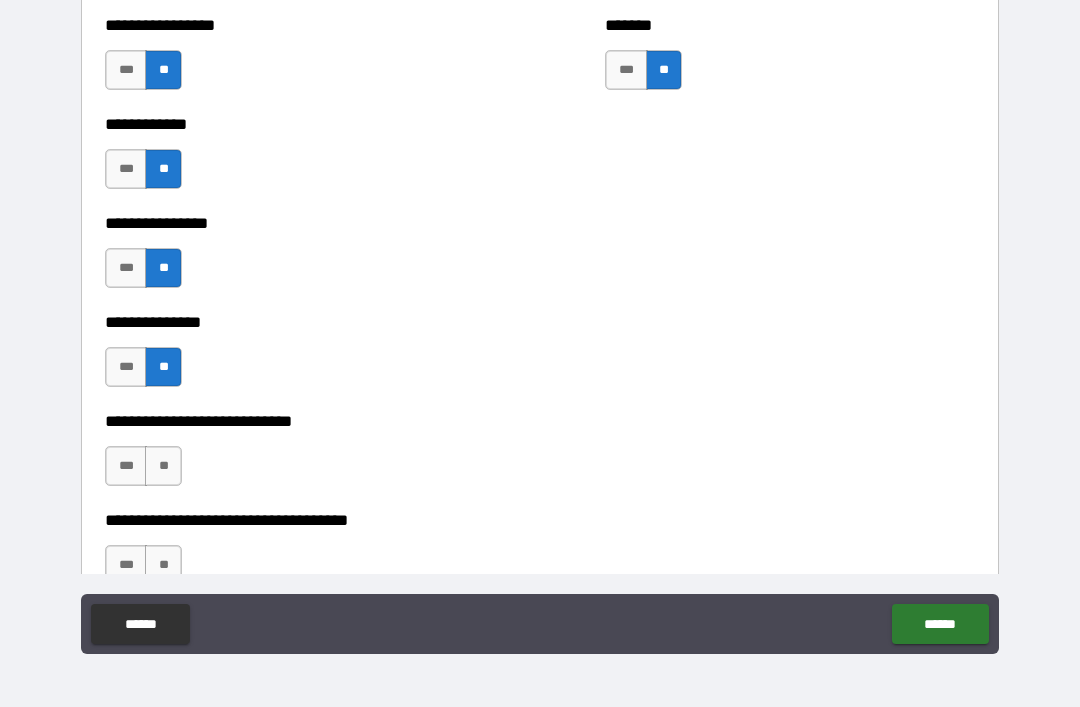 scroll, scrollTop: 5296, scrollLeft: 0, axis: vertical 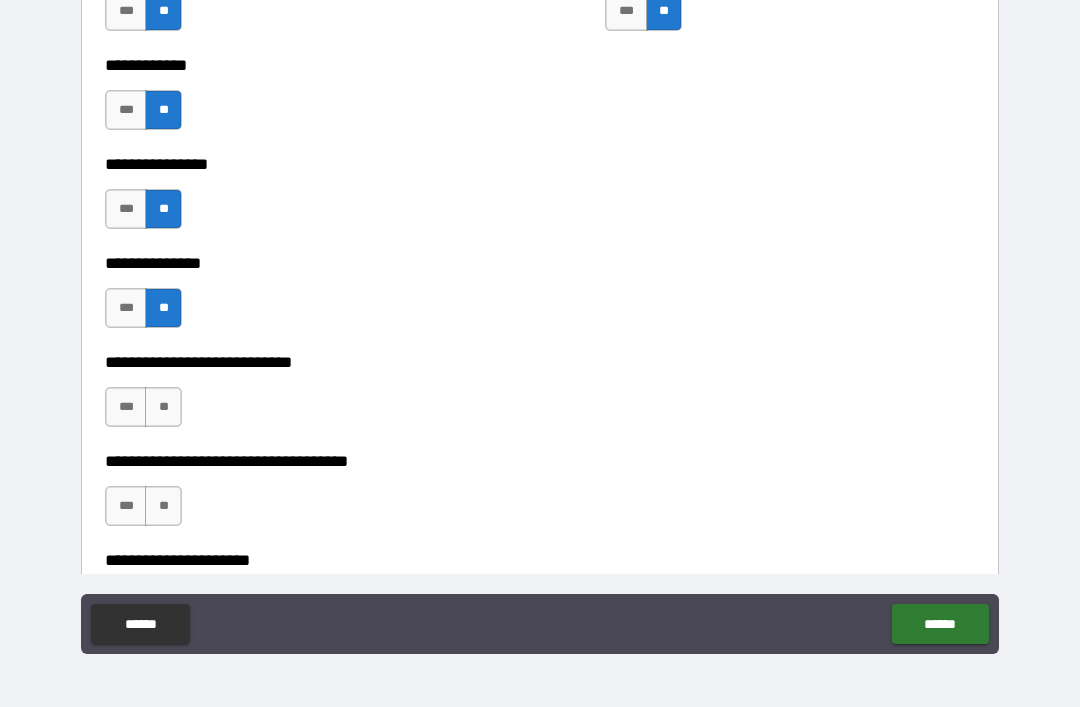 click on "**" at bounding box center [163, 407] 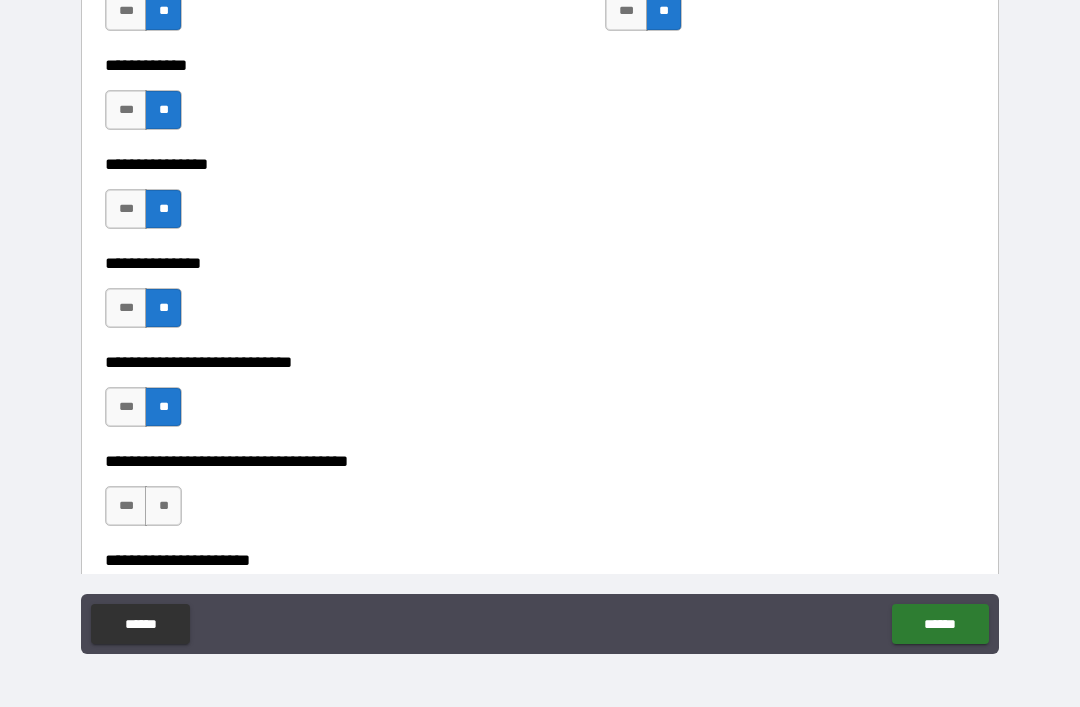 click on "**" at bounding box center [163, 506] 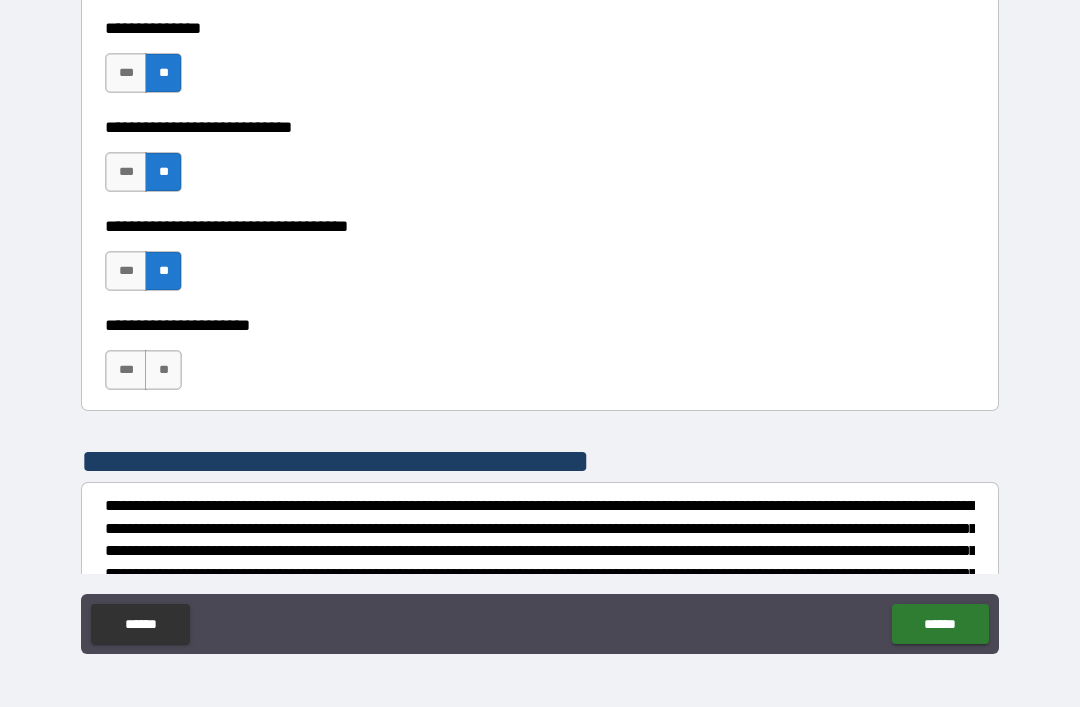 scroll, scrollTop: 5545, scrollLeft: 0, axis: vertical 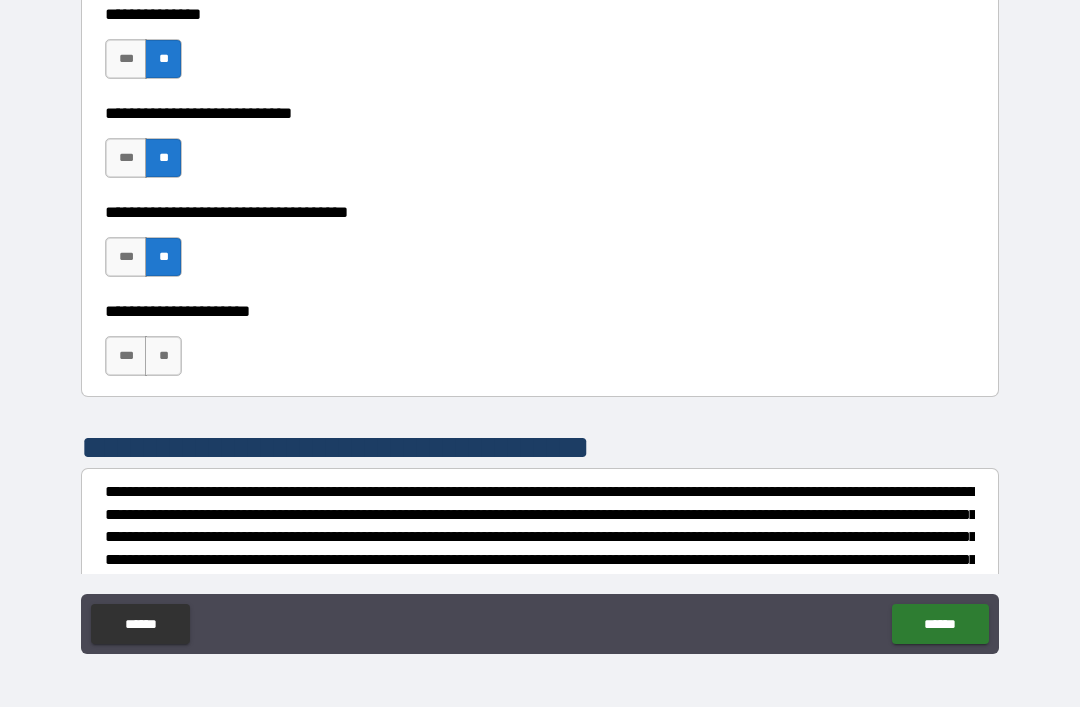 click on "**" at bounding box center (163, 356) 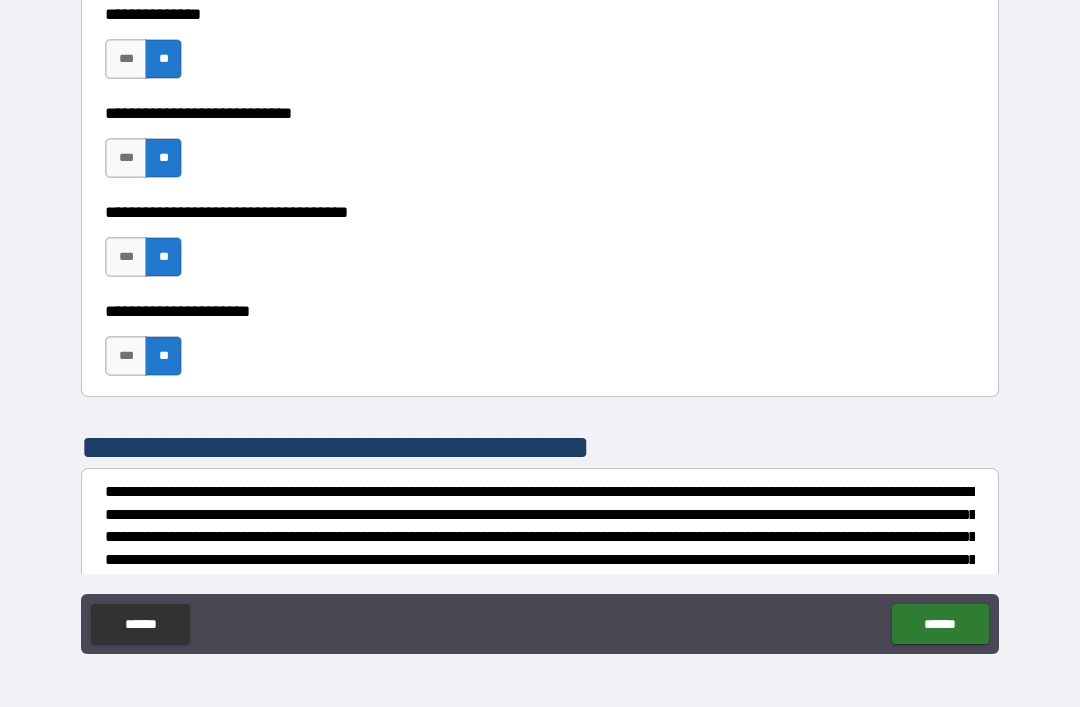 click on "******" at bounding box center [940, 624] 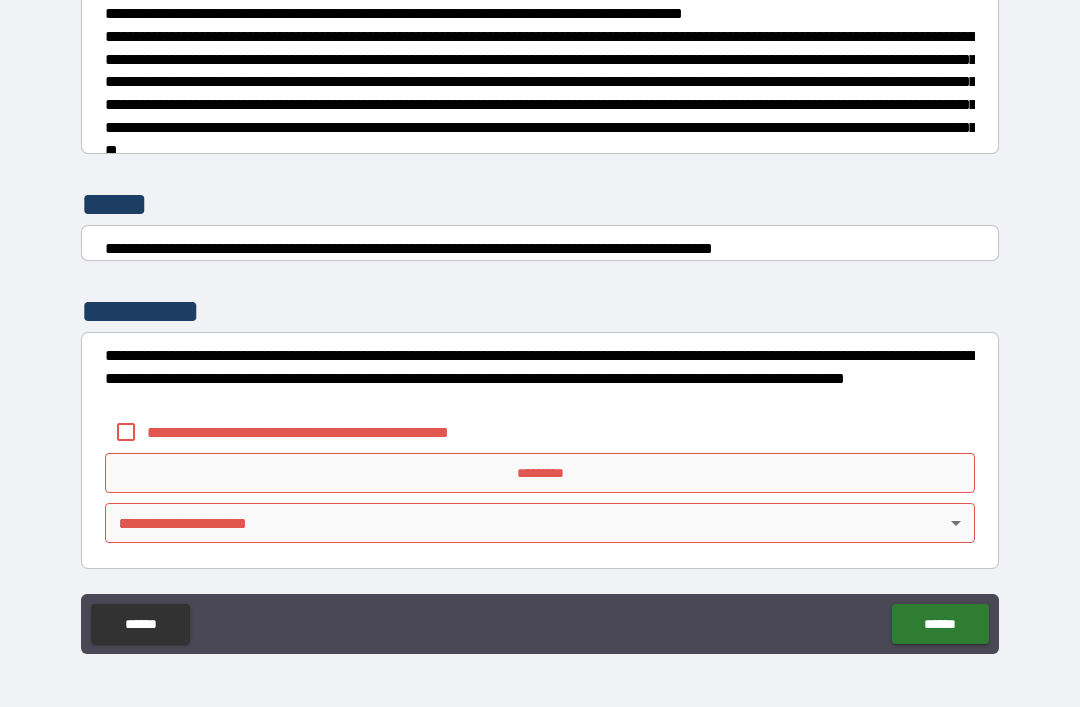 scroll, scrollTop: 7448, scrollLeft: 0, axis: vertical 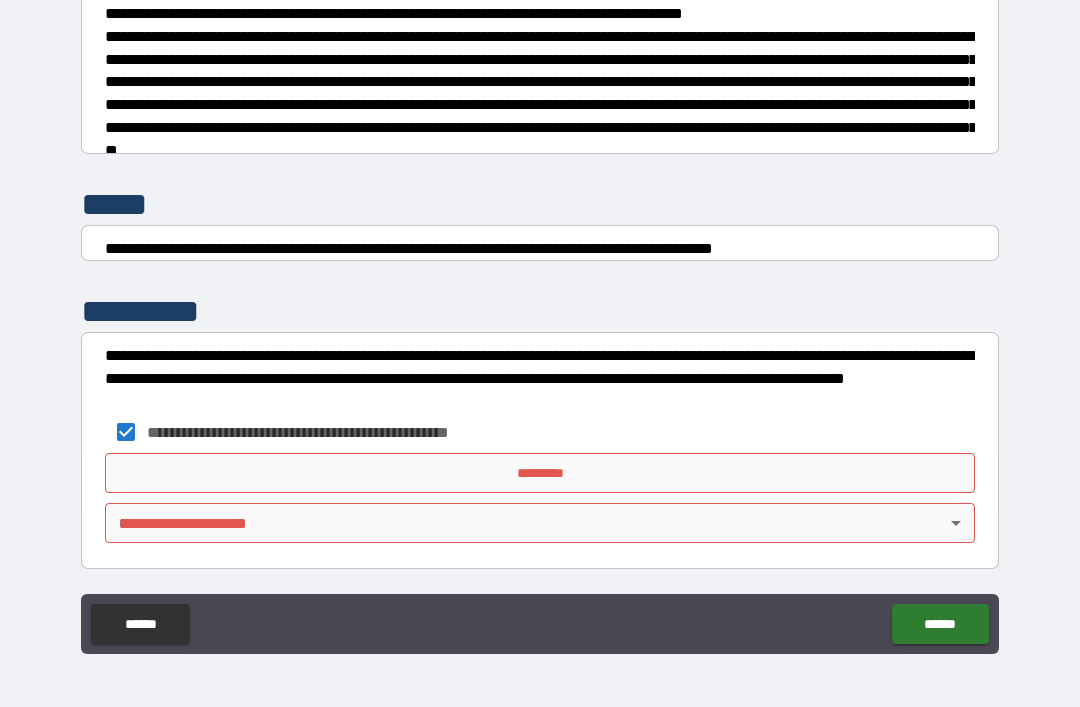 click on "**********" at bounding box center (540, 321) 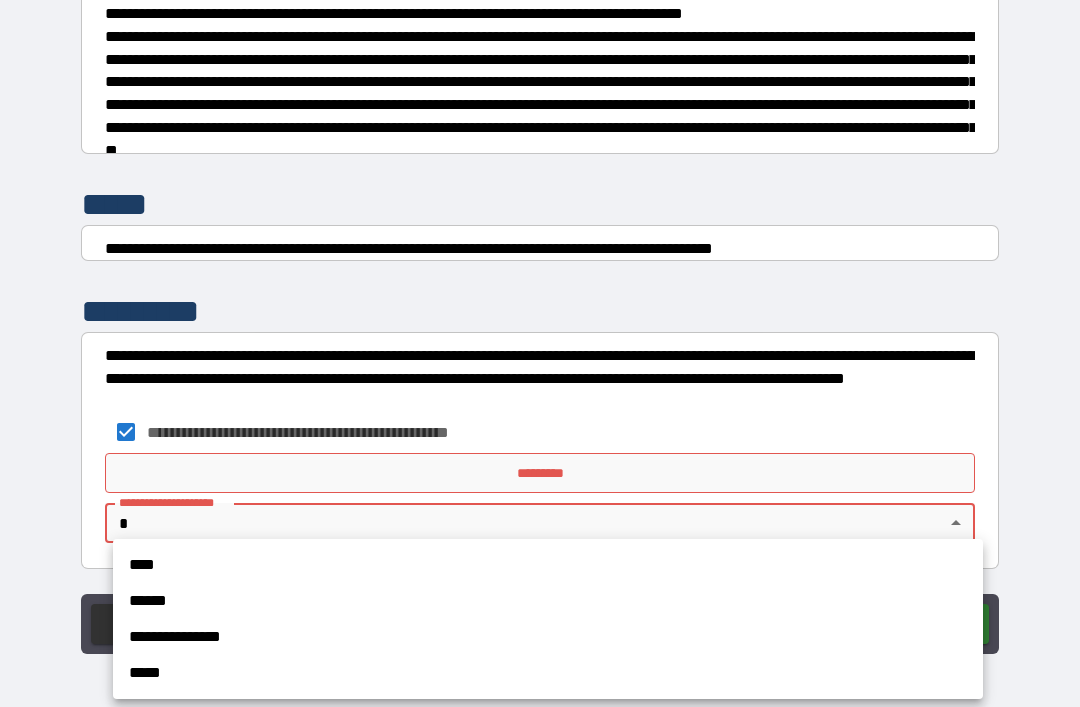 click on "**********" at bounding box center [548, 637] 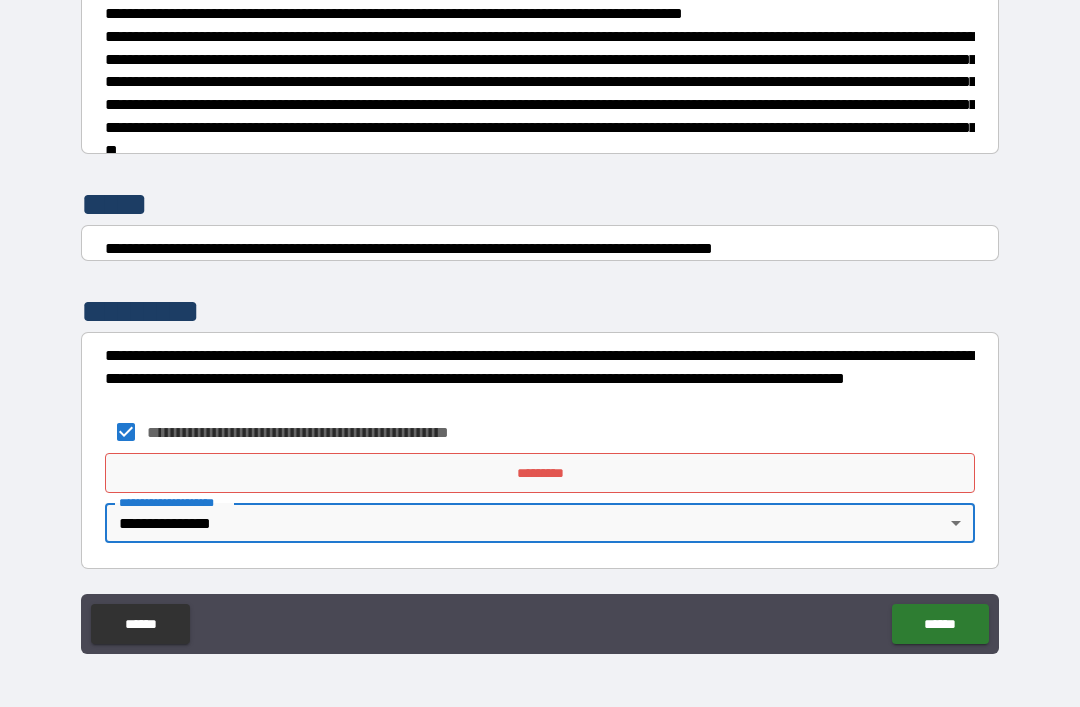 click on "*********" at bounding box center [540, 473] 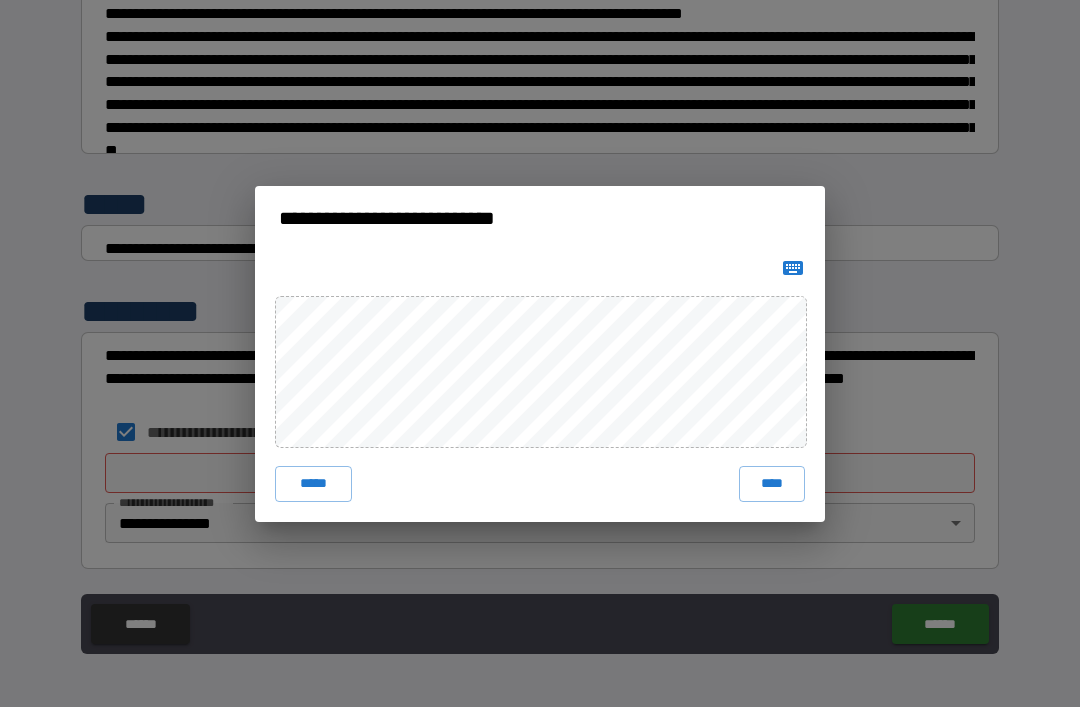 click on "****" at bounding box center (772, 484) 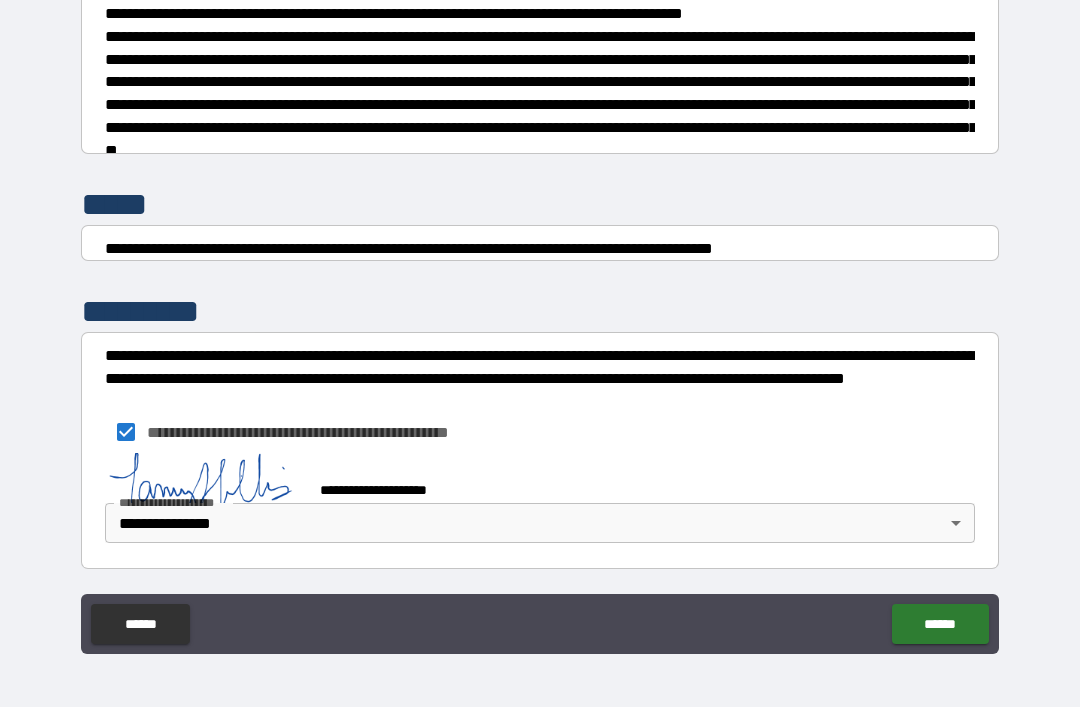 scroll, scrollTop: 7438, scrollLeft: 0, axis: vertical 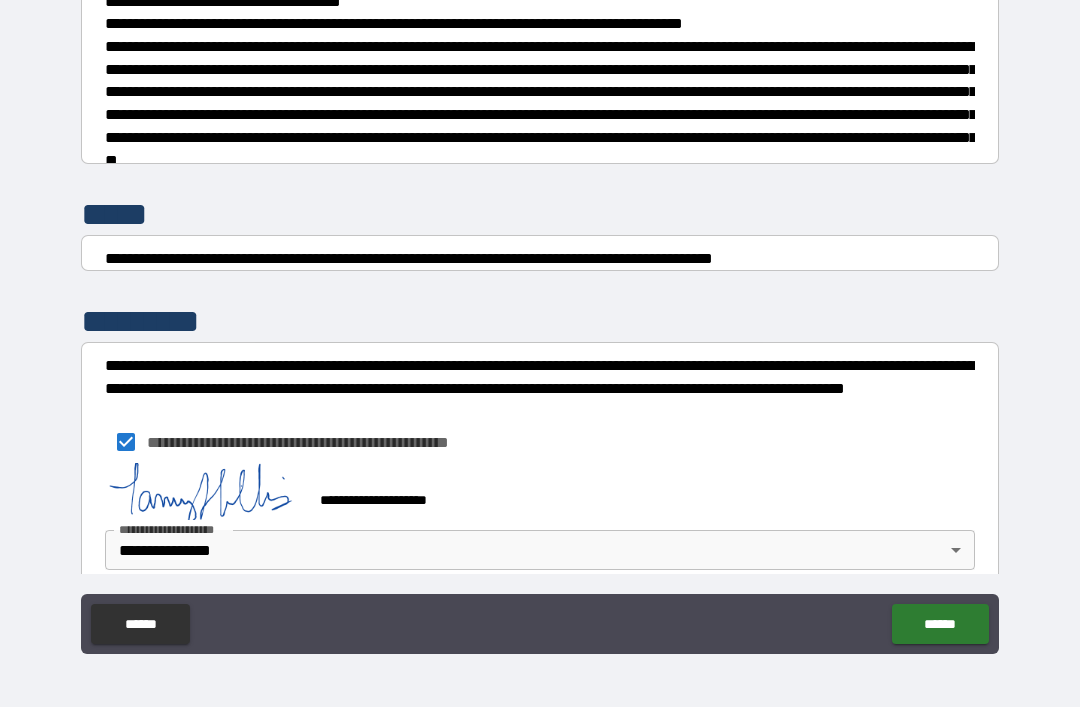 click on "******" at bounding box center (940, 624) 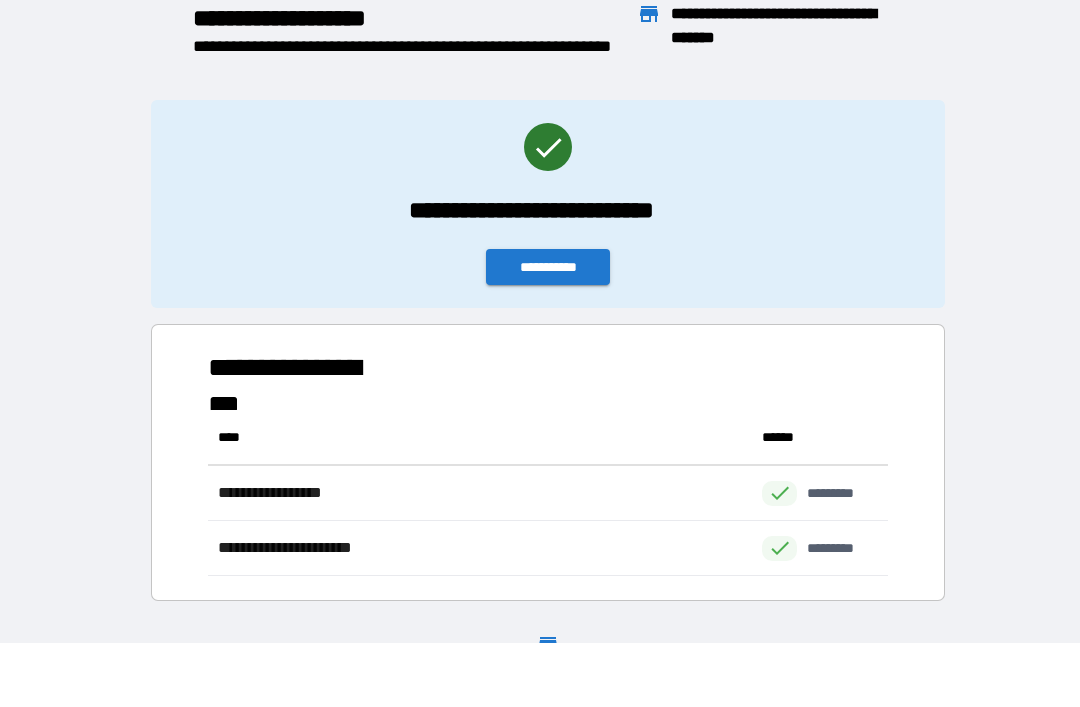 scroll, scrollTop: 1, scrollLeft: 1, axis: both 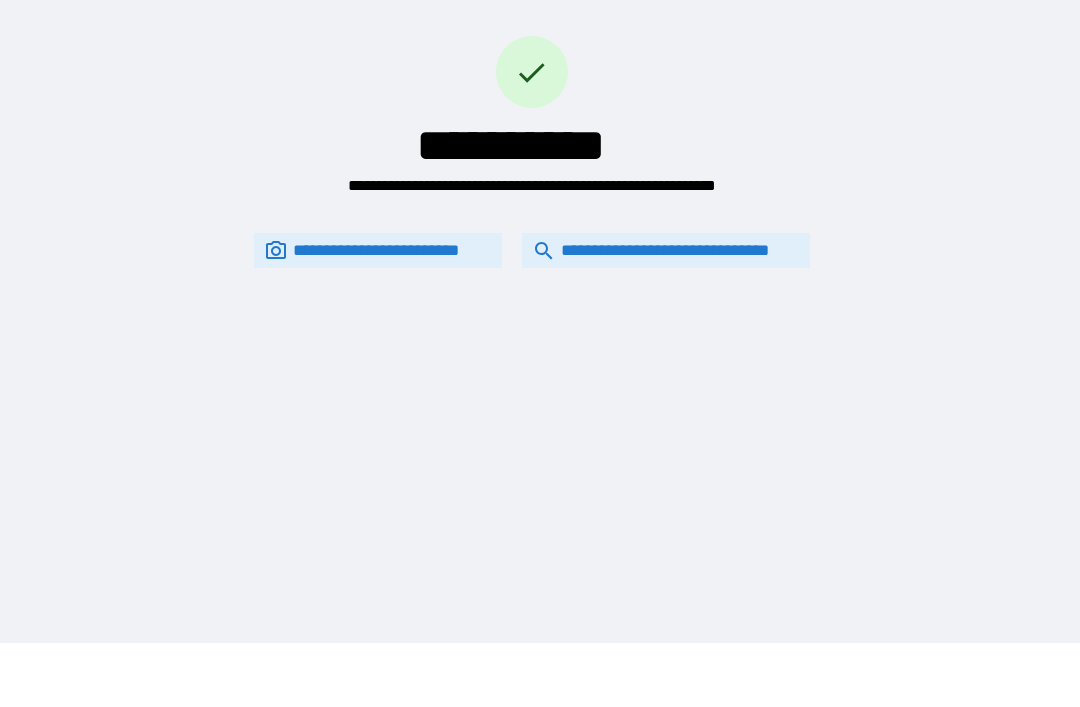 click on "**********" at bounding box center [666, 250] 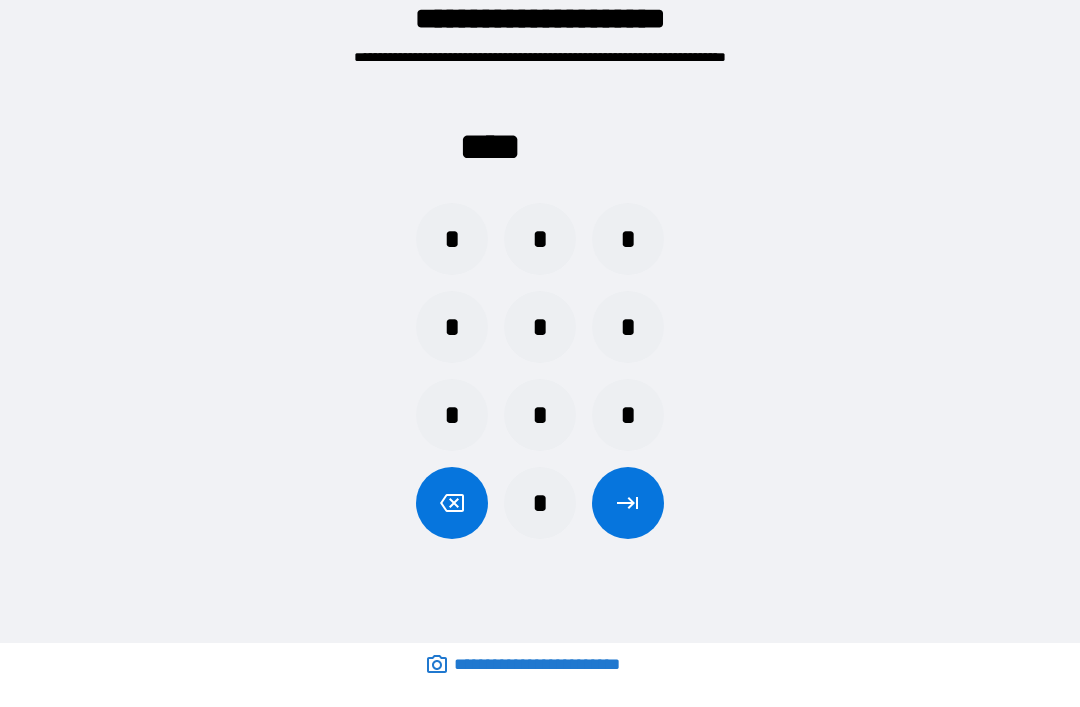 click on "*" at bounding box center (540, 239) 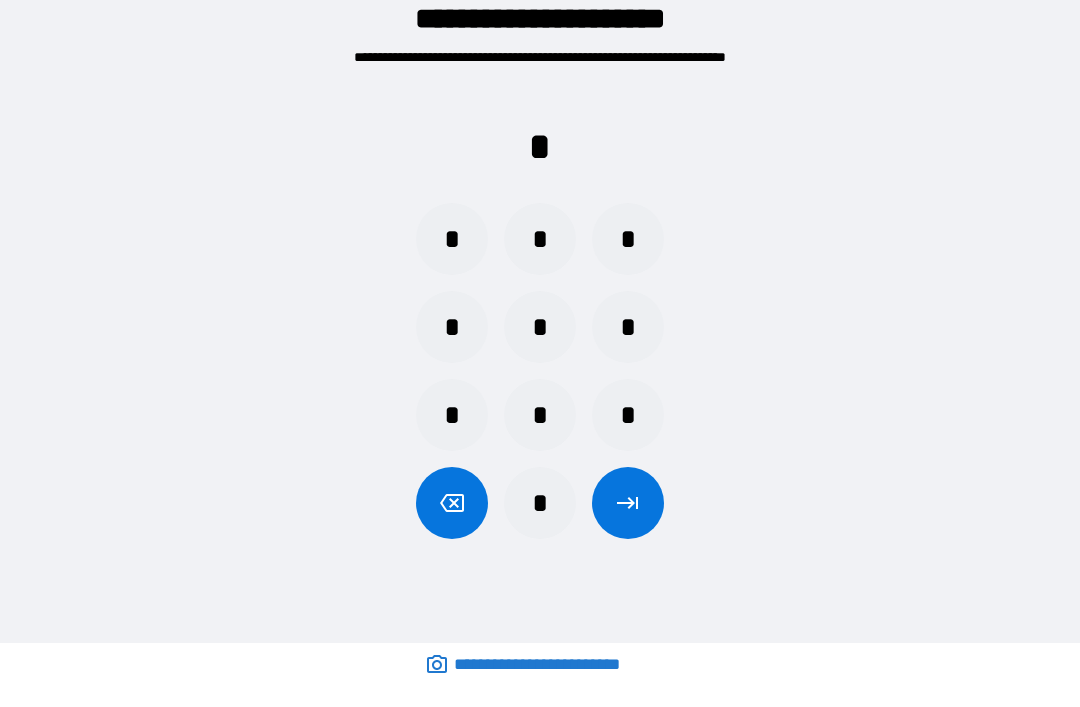 click on "*" at bounding box center (628, 415) 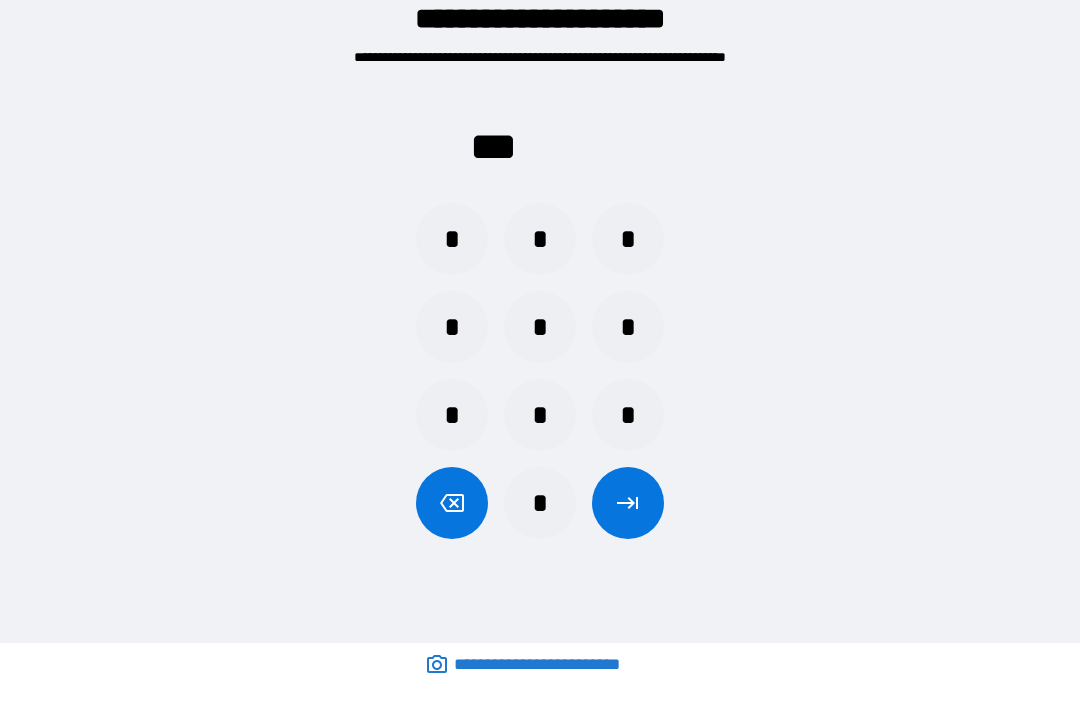 click on "*" at bounding box center (452, 239) 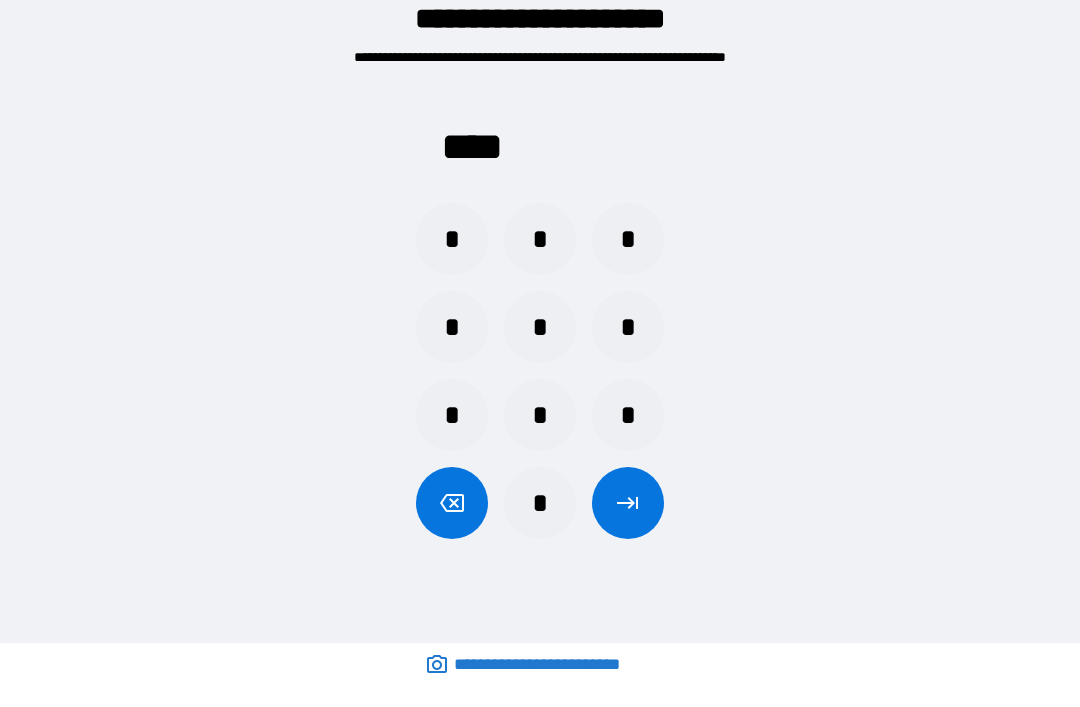 click at bounding box center (628, 503) 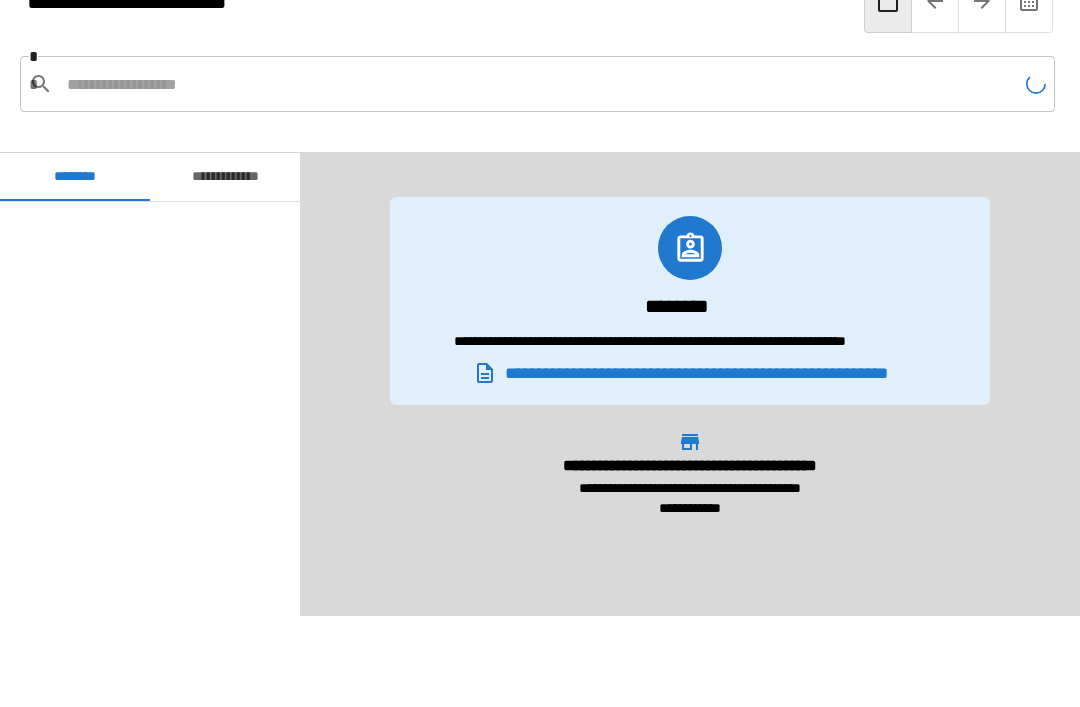 scroll, scrollTop: 2580, scrollLeft: 0, axis: vertical 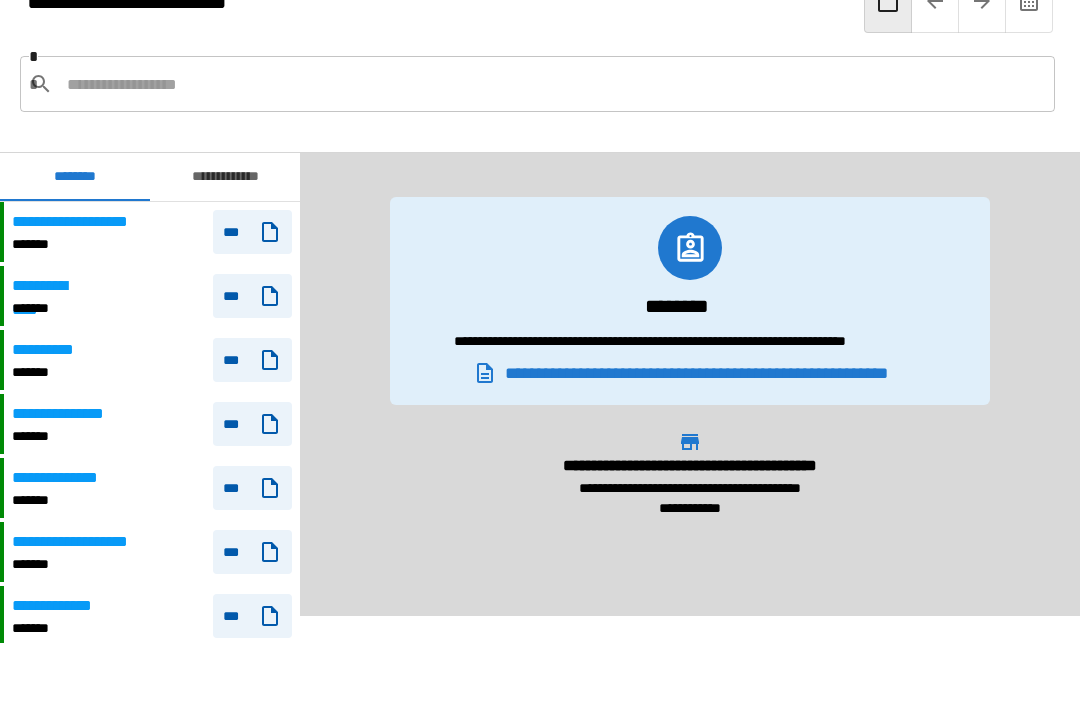 click on "**********" at bounding box center [71, 414] 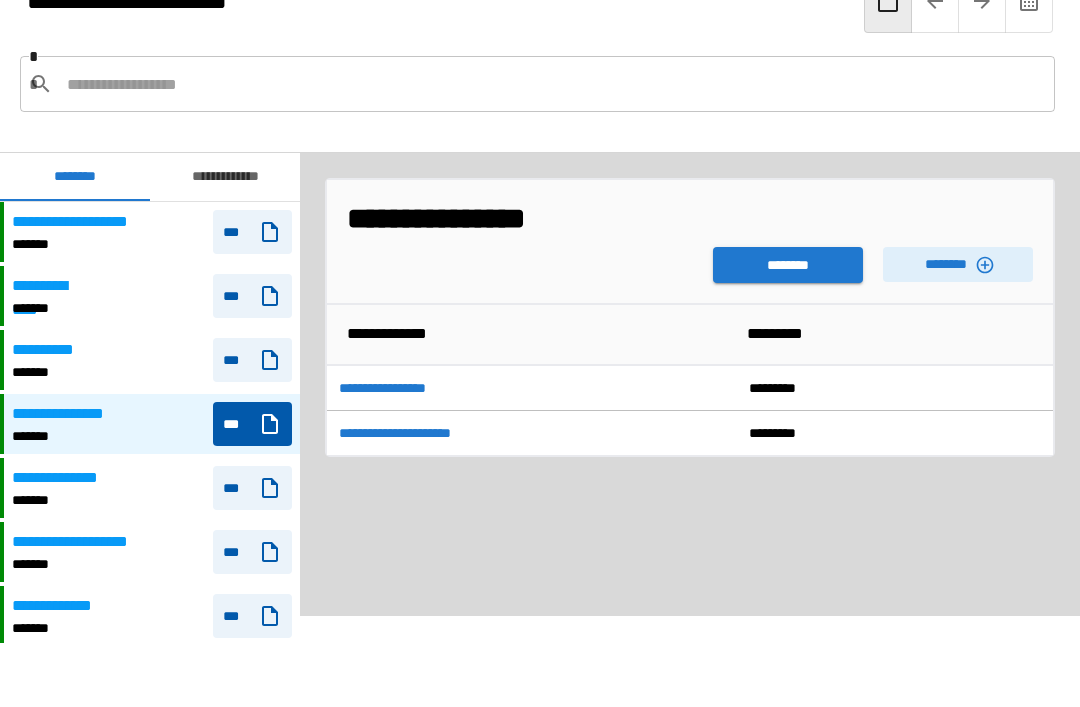 click on "********" at bounding box center (958, 264) 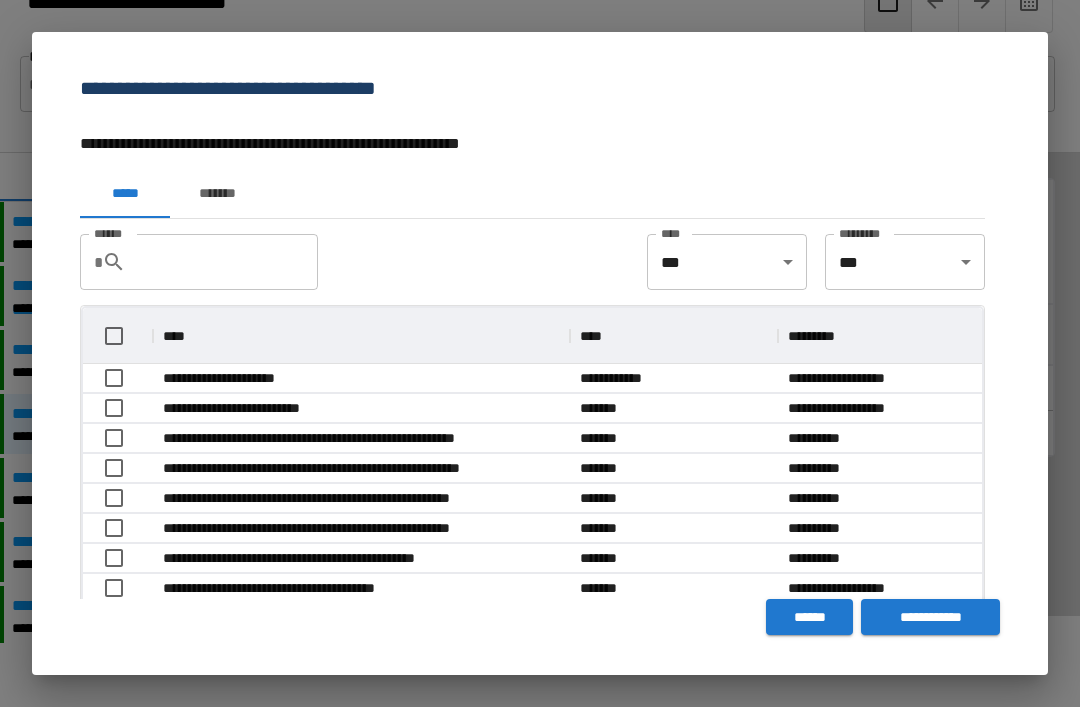 scroll, scrollTop: 356, scrollLeft: 899, axis: both 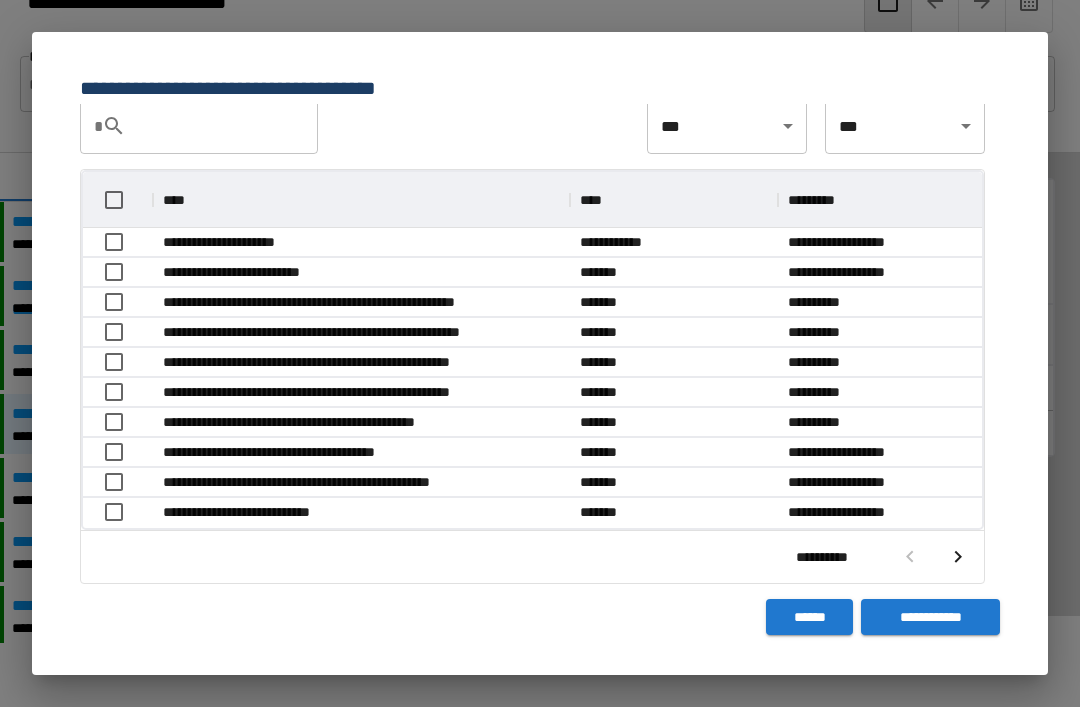 click 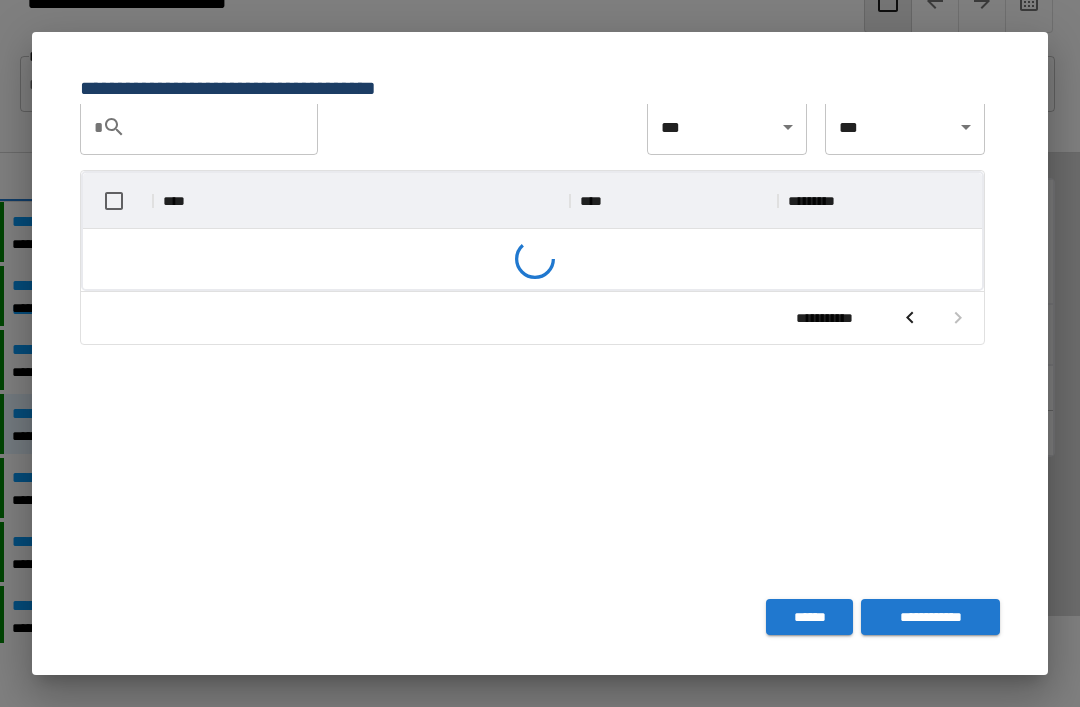 scroll, scrollTop: 236, scrollLeft: 899, axis: both 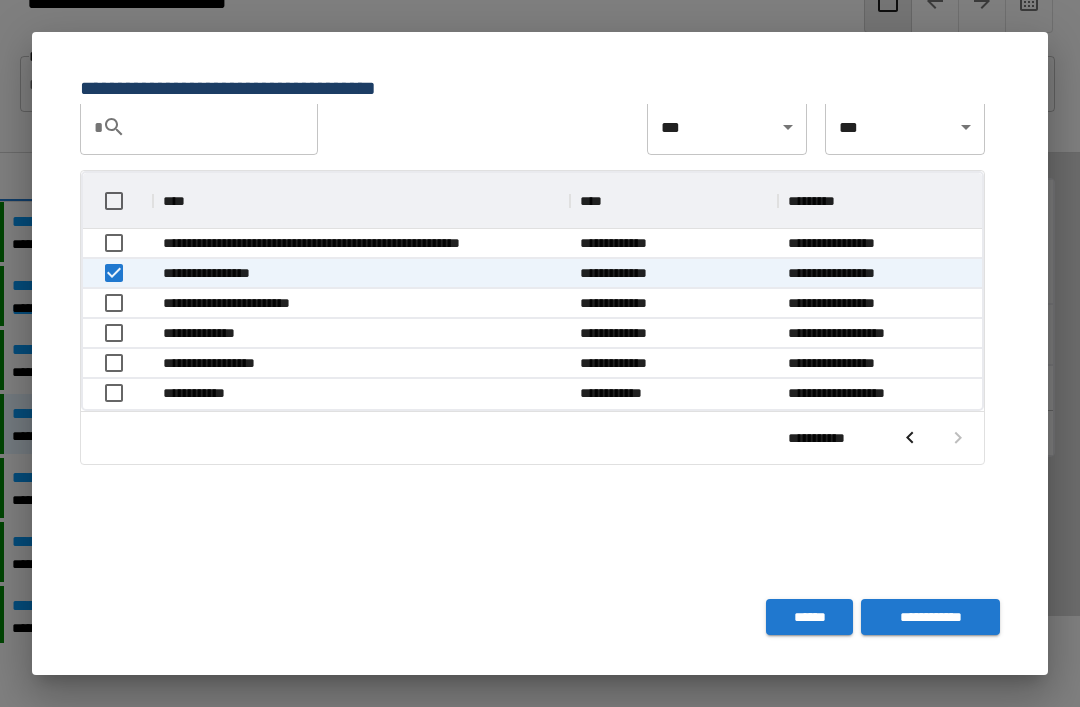click on "**********" at bounding box center [930, 617] 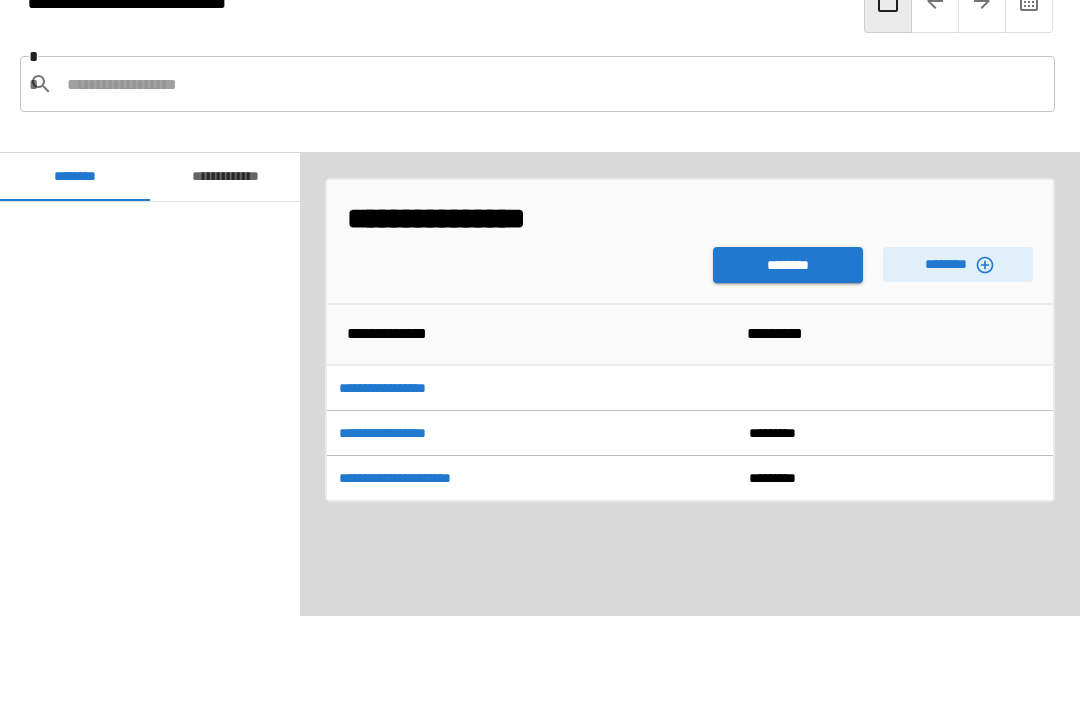 scroll, scrollTop: 2580, scrollLeft: 0, axis: vertical 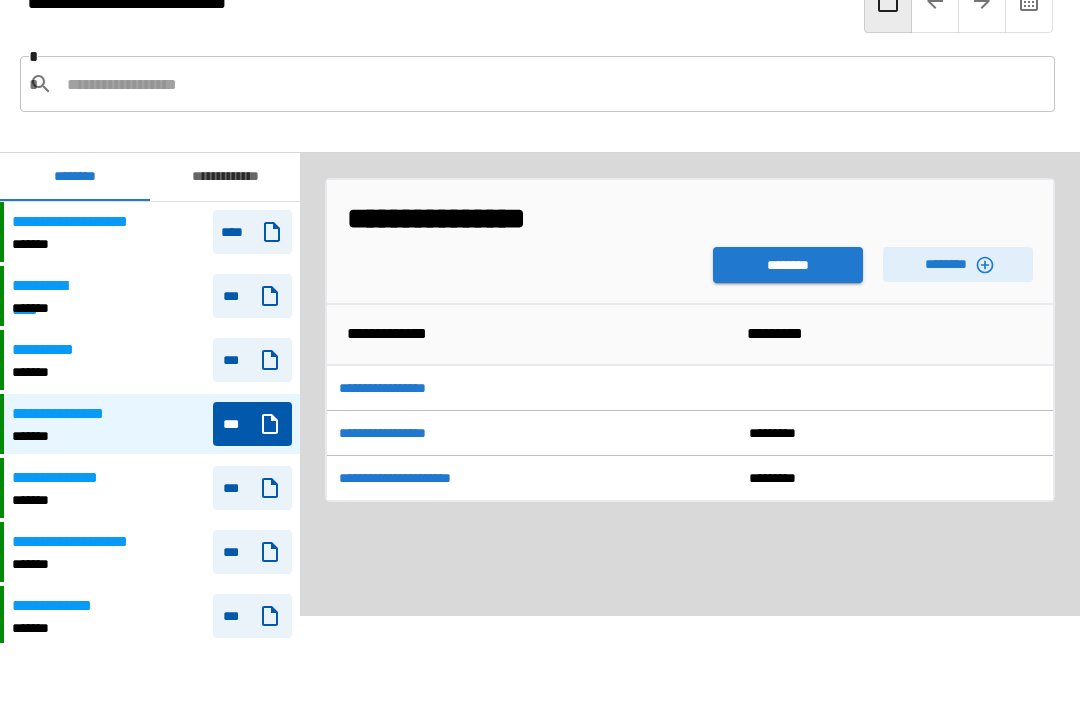 click on "********" at bounding box center [788, 265] 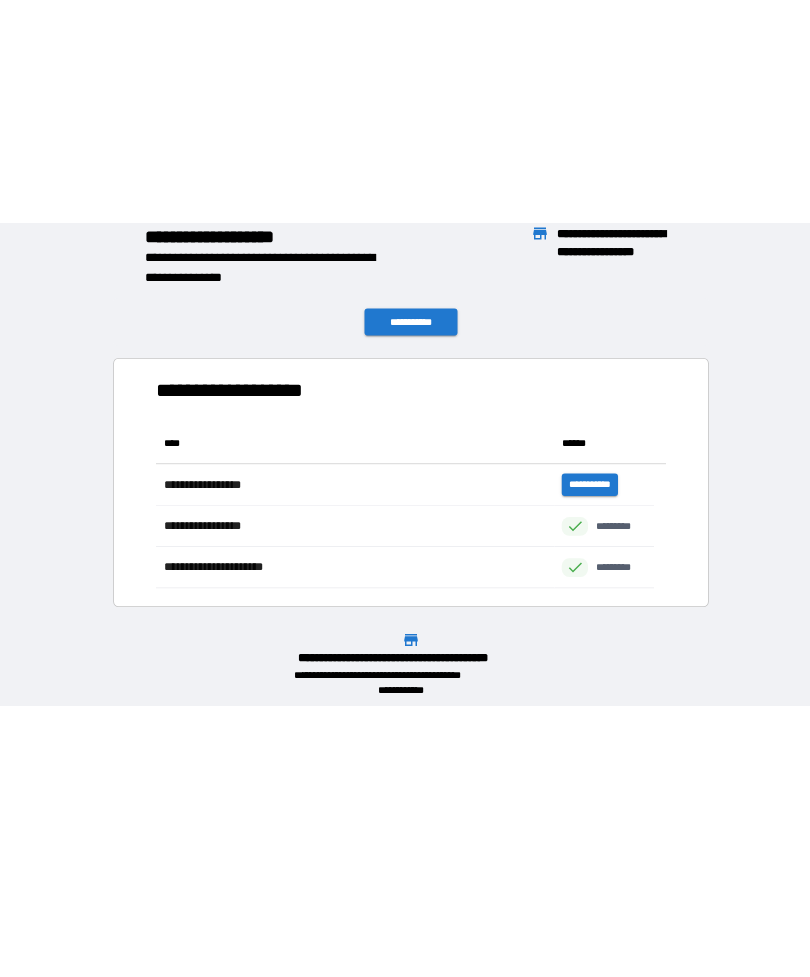 scroll, scrollTop: 0, scrollLeft: 0, axis: both 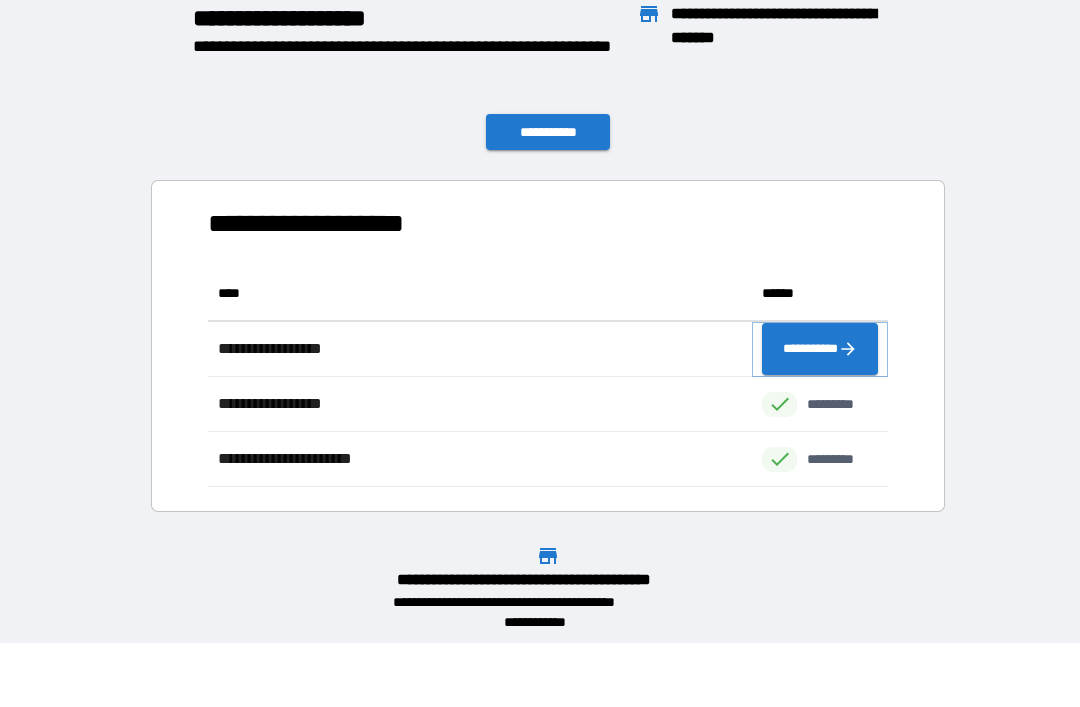 click on "**********" at bounding box center [820, 349] 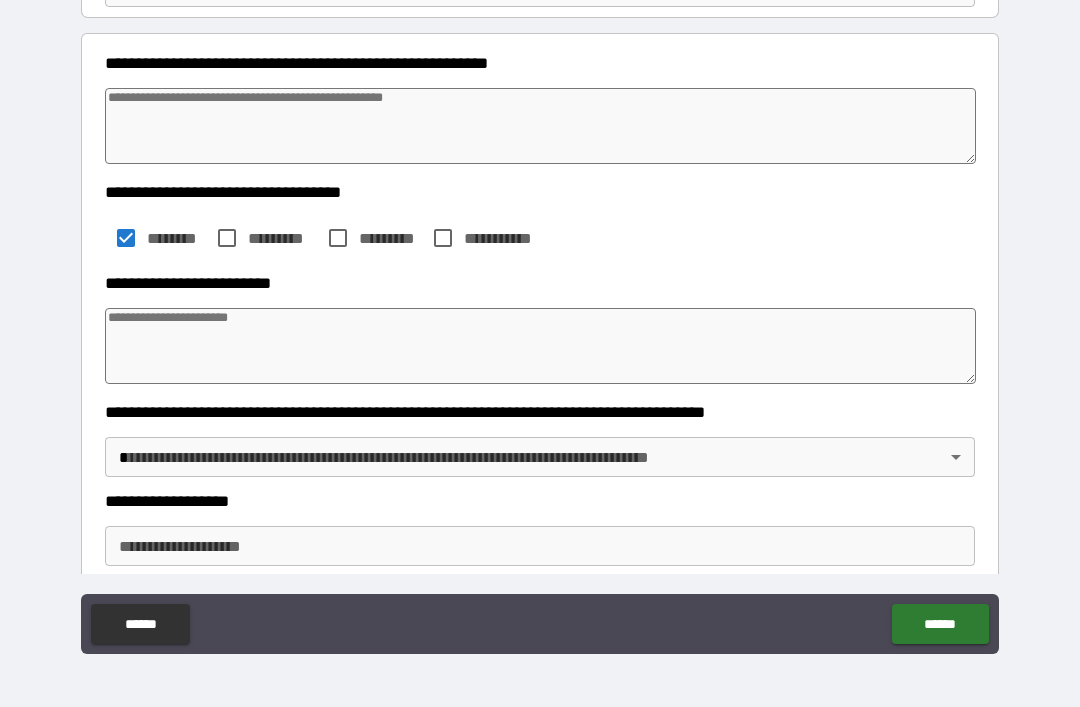 scroll, scrollTop: 228, scrollLeft: 0, axis: vertical 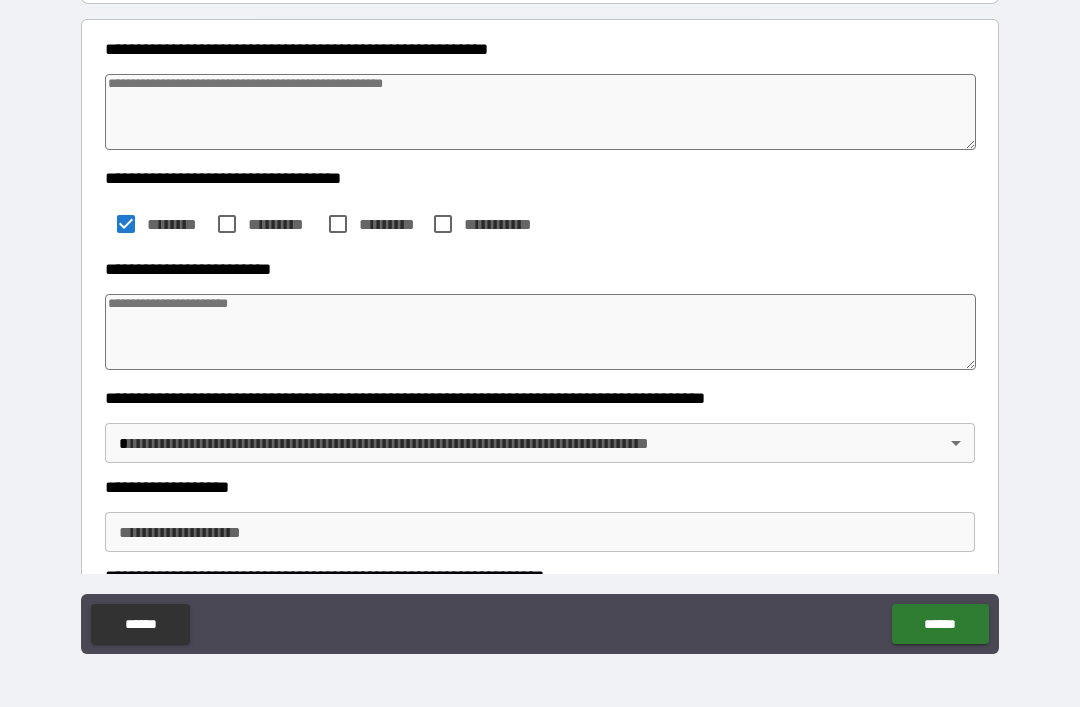 click at bounding box center [540, 332] 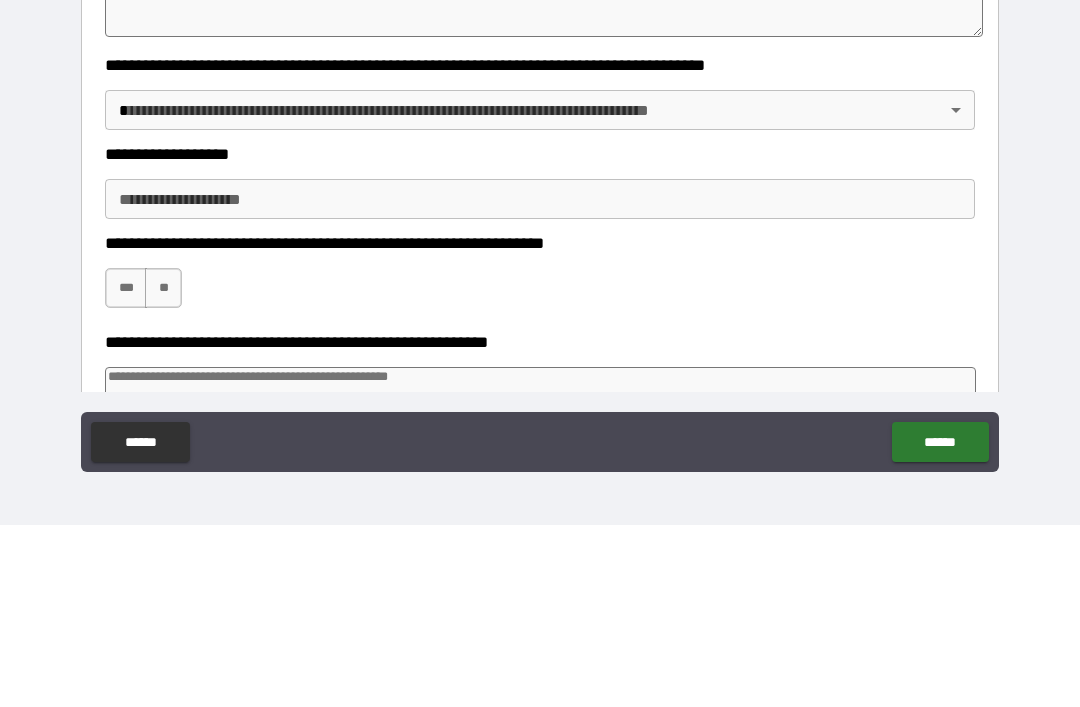 scroll, scrollTop: 380, scrollLeft: 0, axis: vertical 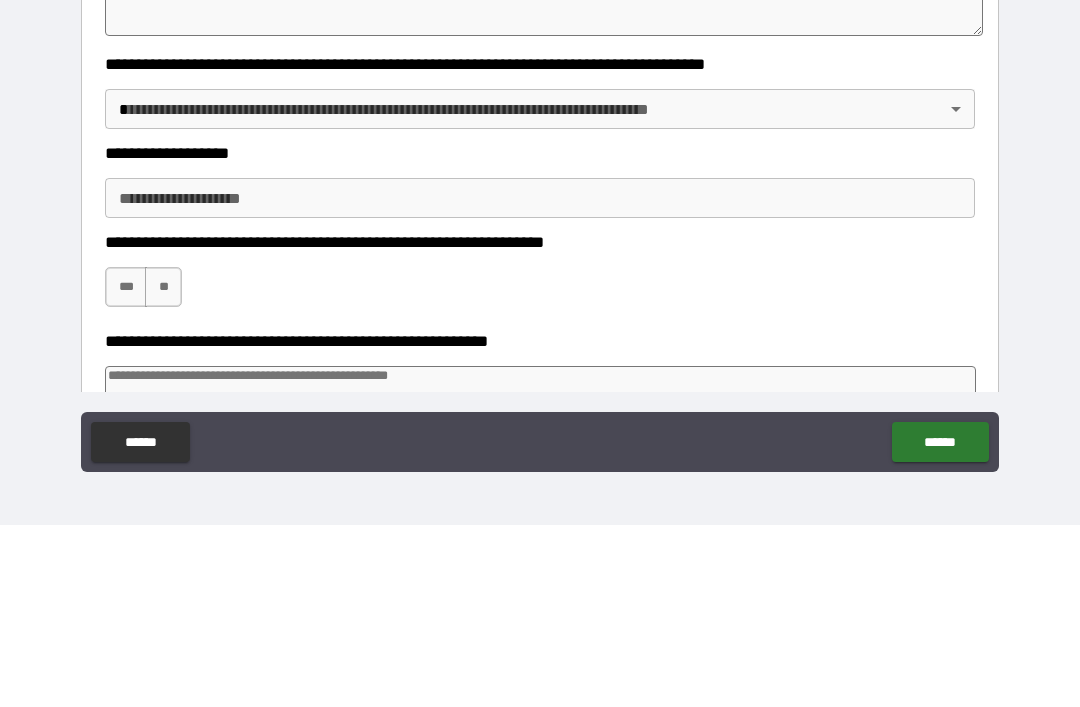 click on "**********" at bounding box center (540, 321) 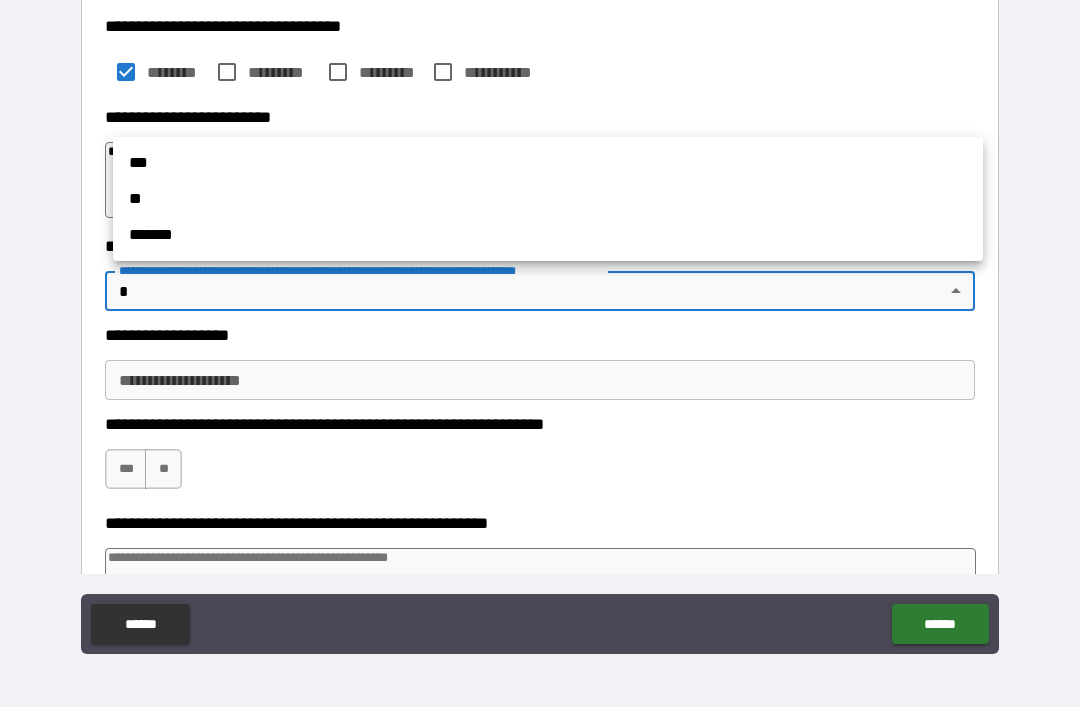 click on "**" at bounding box center (548, 199) 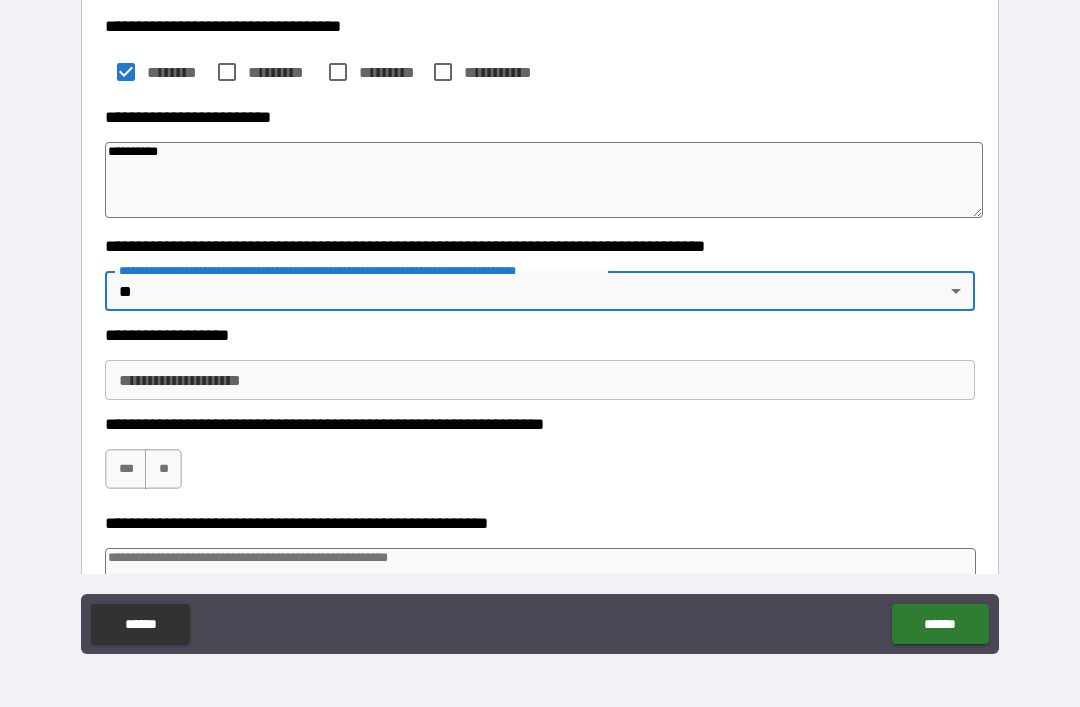 click on "**********" at bounding box center [540, 380] 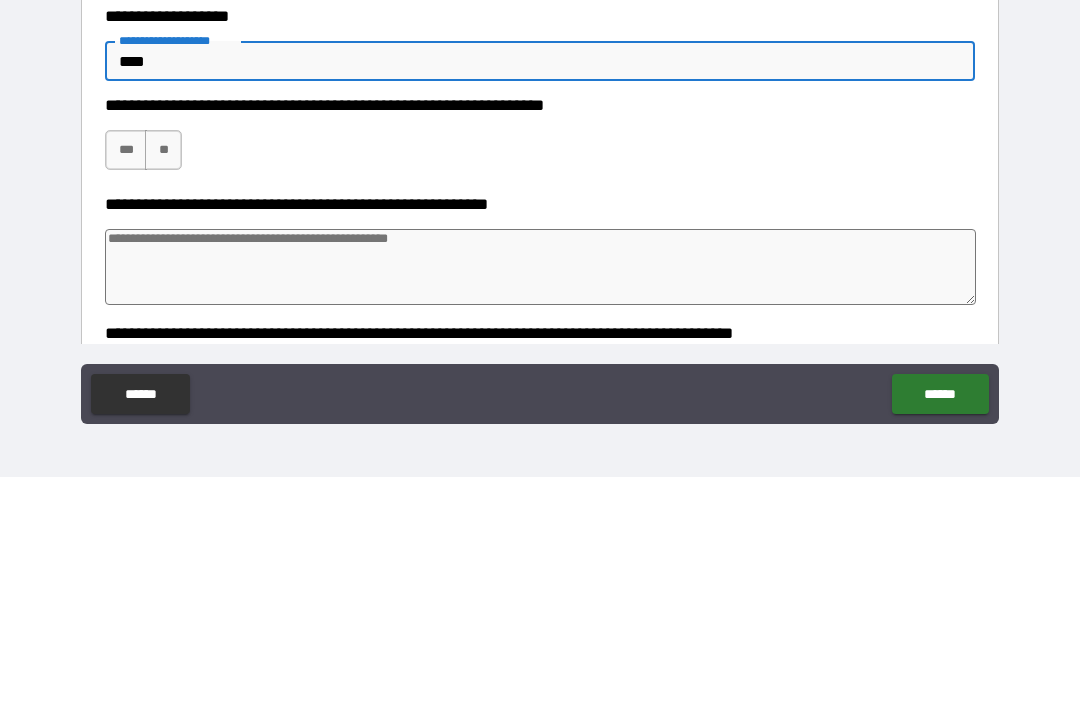 scroll, scrollTop: 470, scrollLeft: 0, axis: vertical 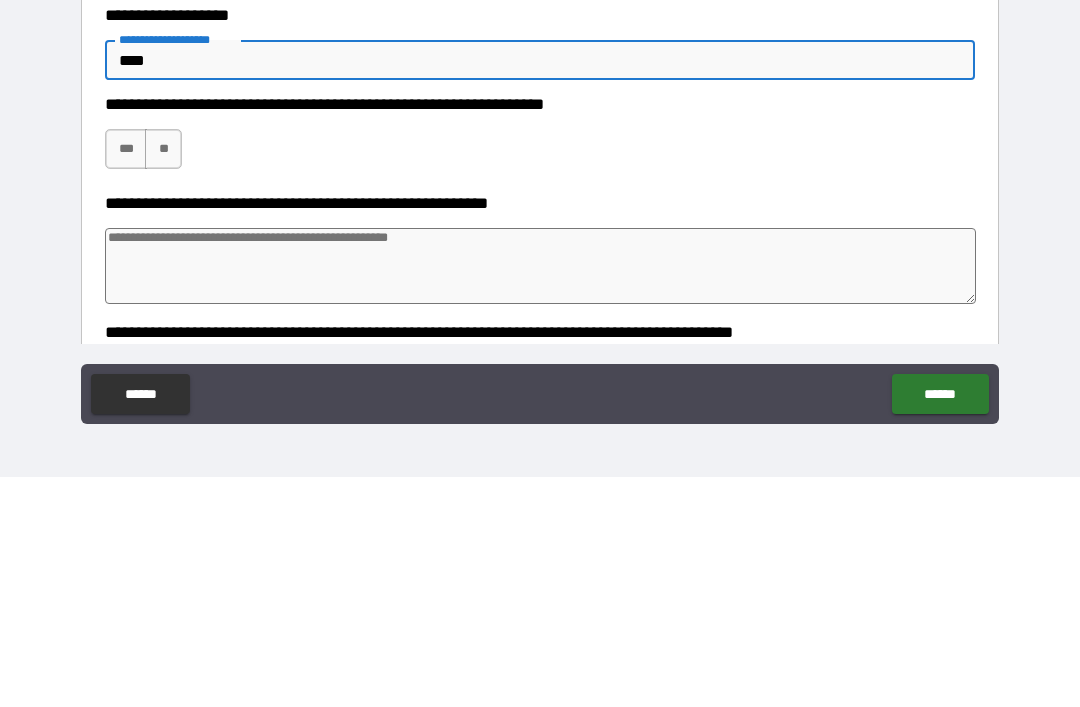 click on "***" at bounding box center (126, 379) 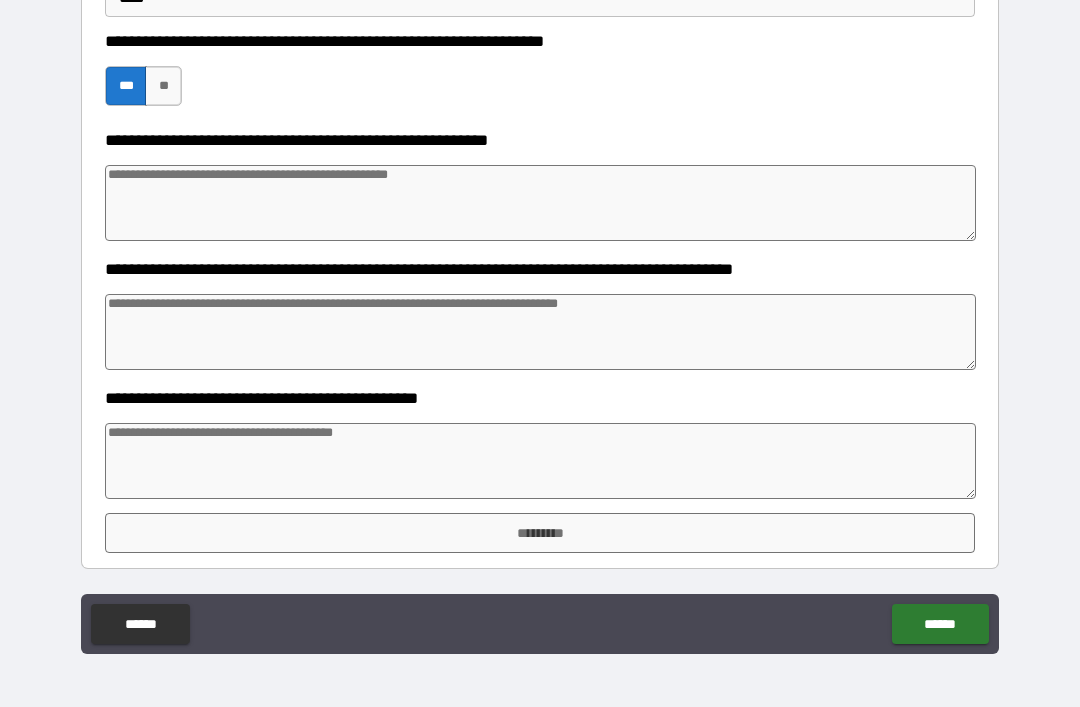 scroll, scrollTop: 763, scrollLeft: 0, axis: vertical 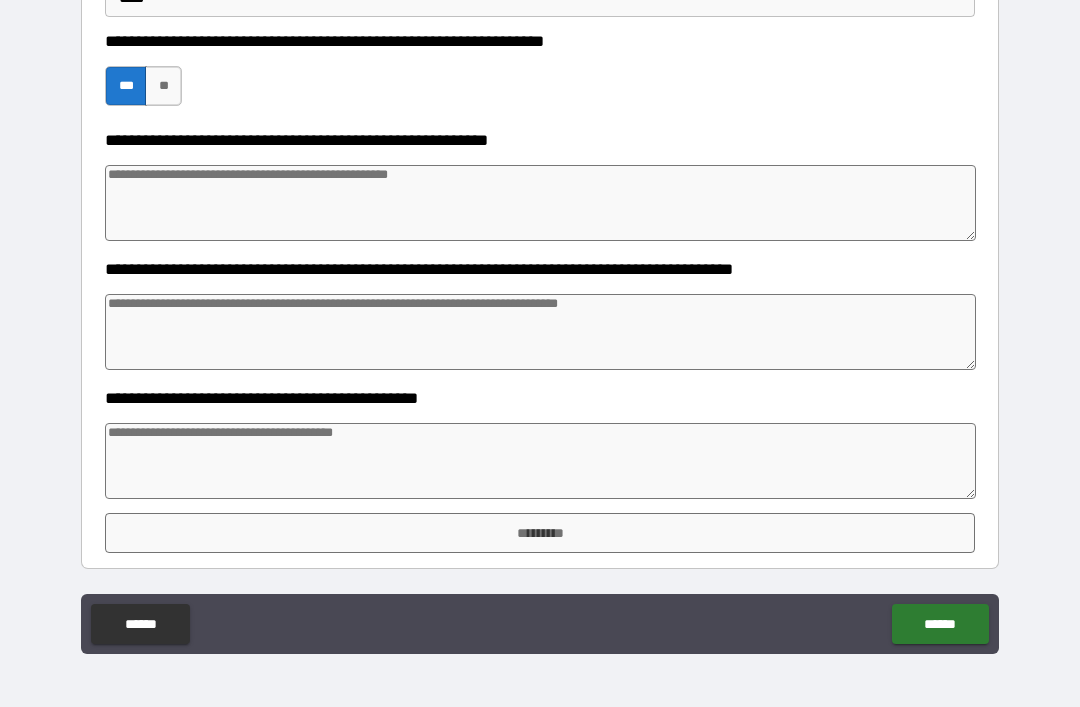 click on "******" at bounding box center (940, 624) 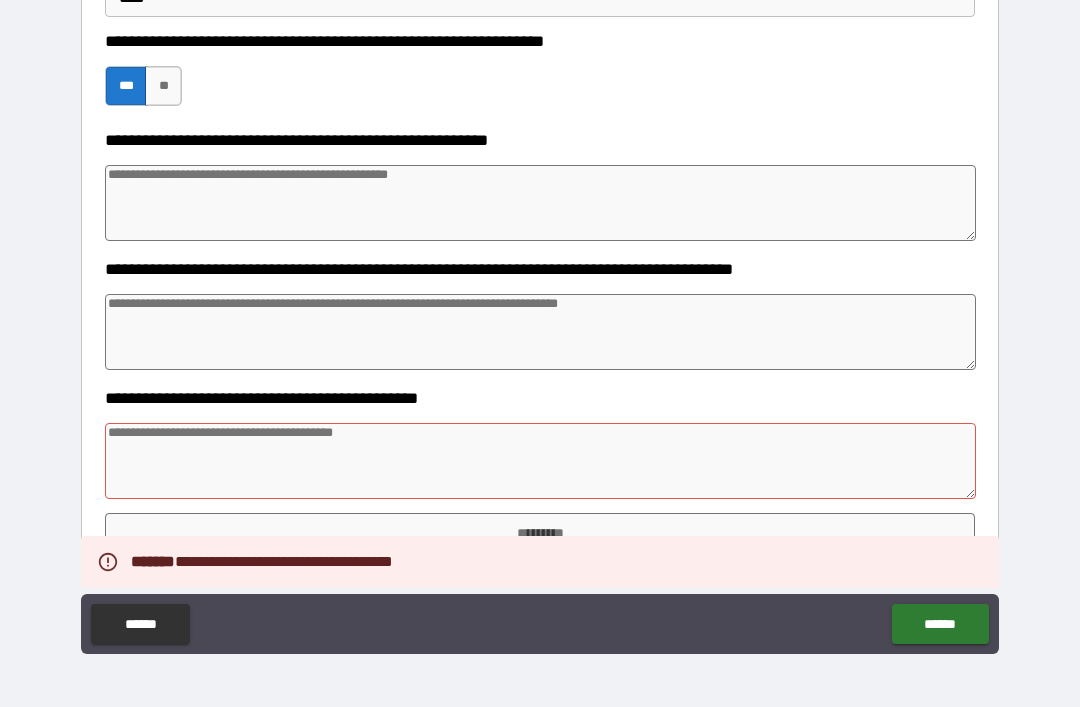click at bounding box center [540, 461] 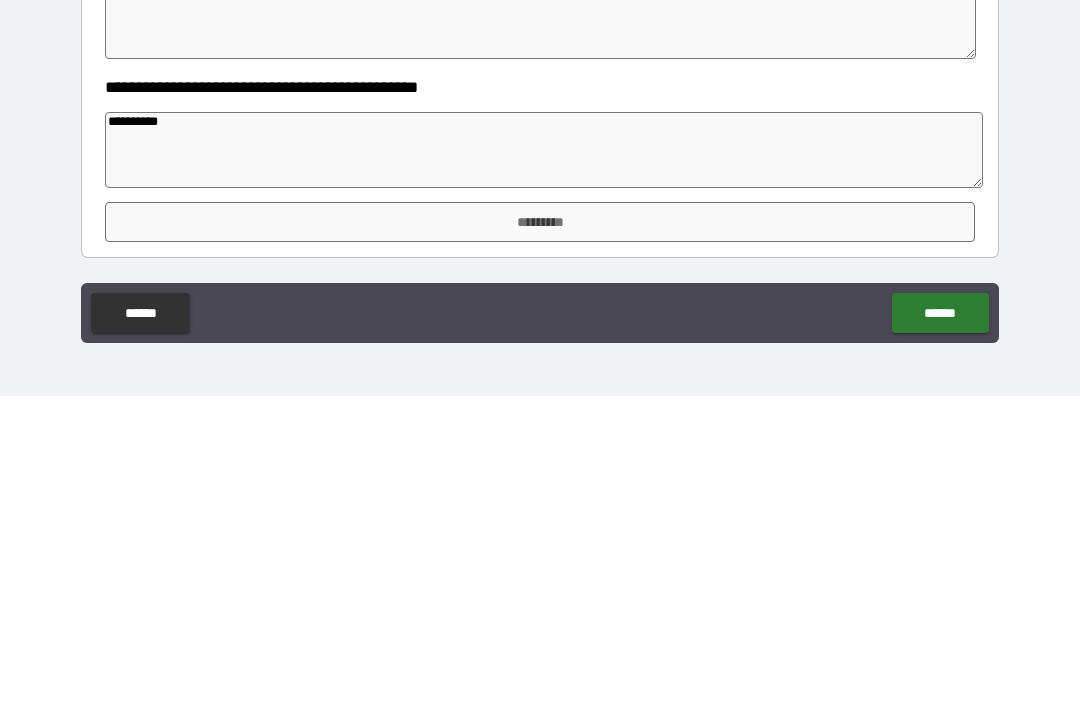 click on "**********" at bounding box center (540, 324) 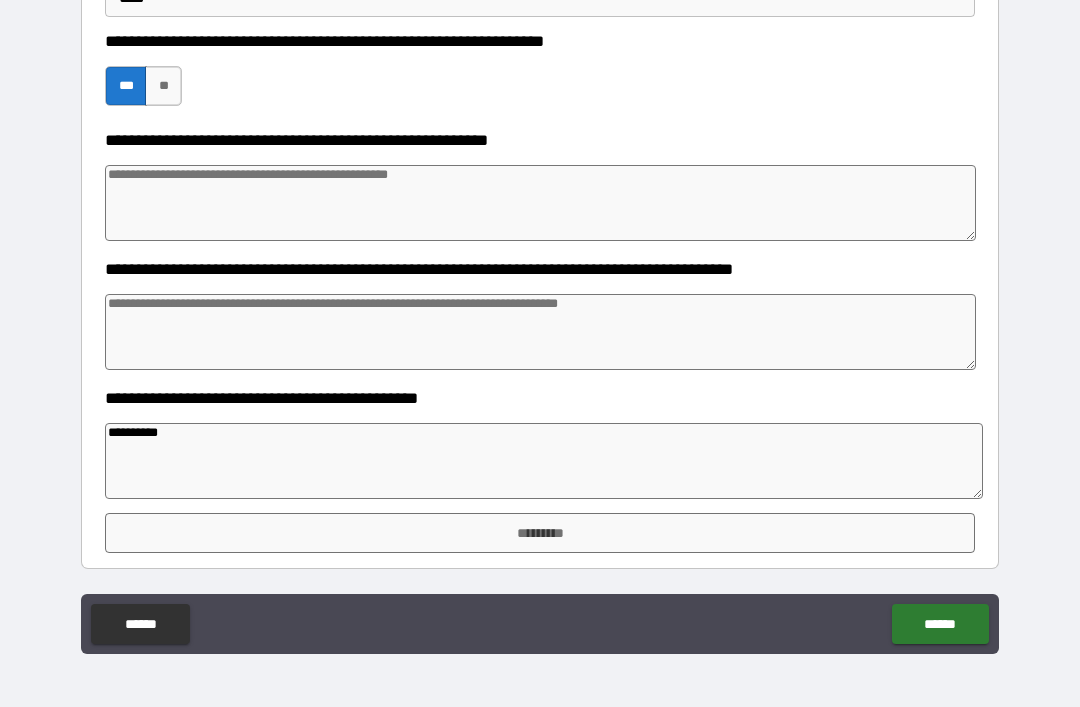 click on "******" at bounding box center [940, 624] 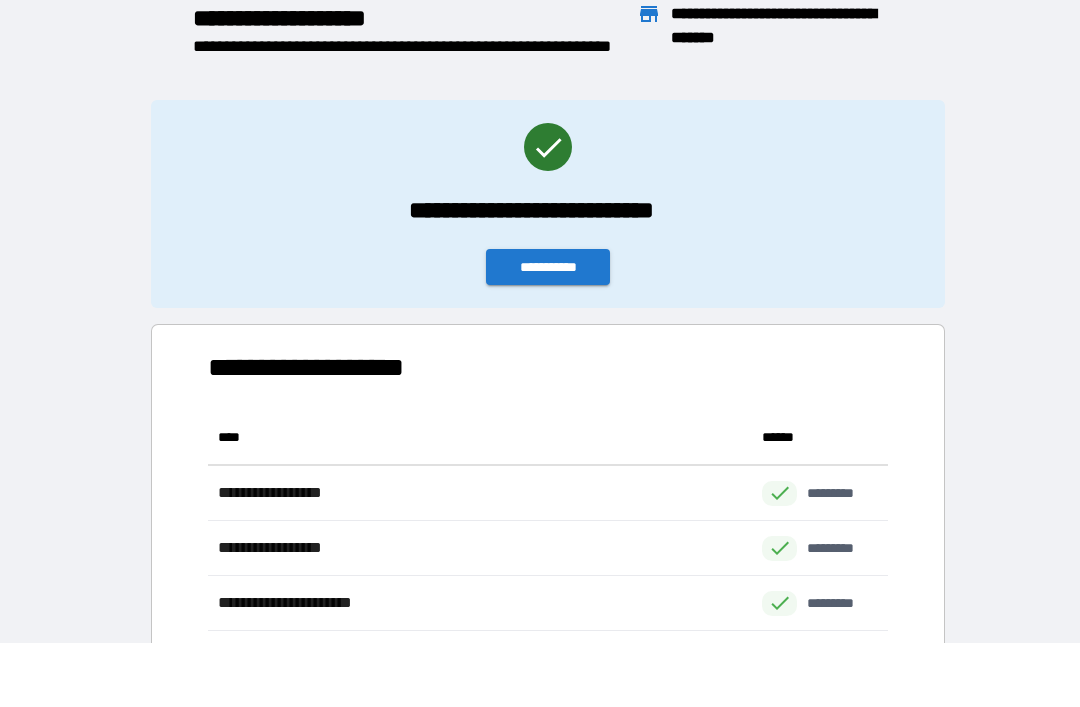 scroll, scrollTop: 221, scrollLeft: 680, axis: both 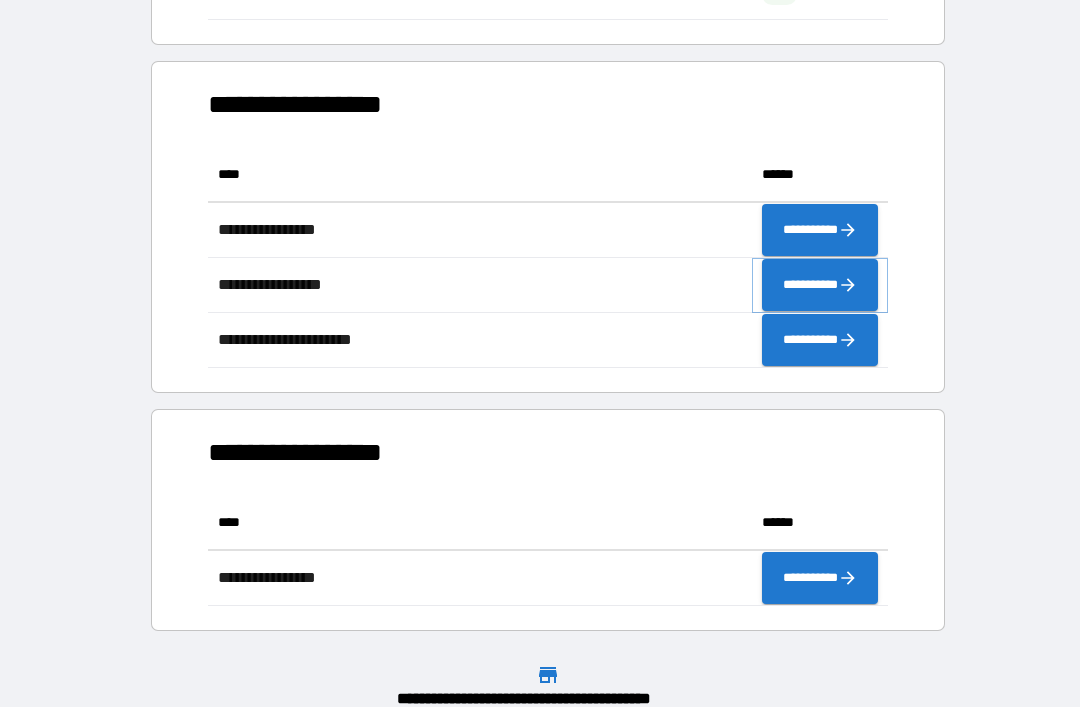 click on "**********" at bounding box center (820, 285) 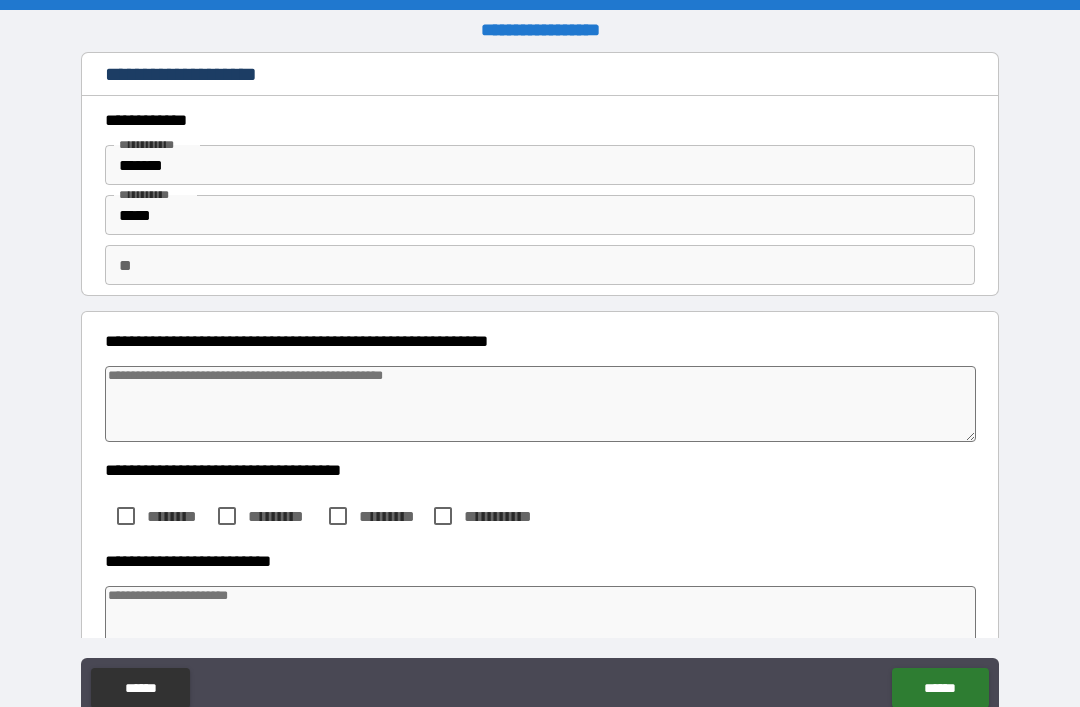 type on "*" 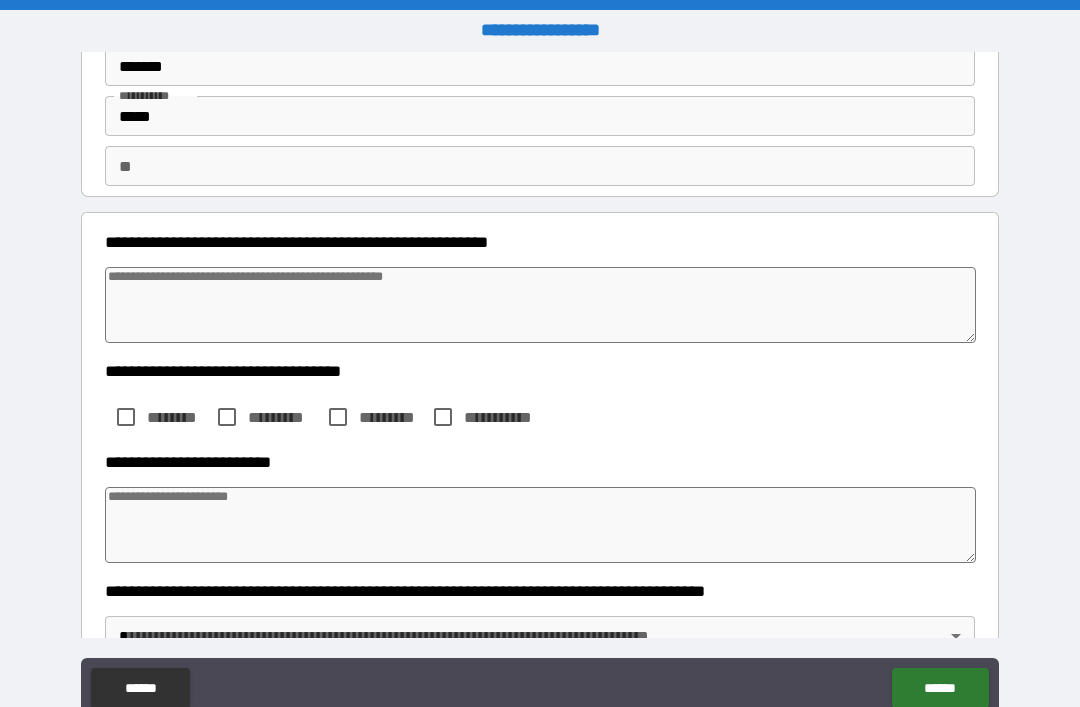 scroll, scrollTop: 110, scrollLeft: 0, axis: vertical 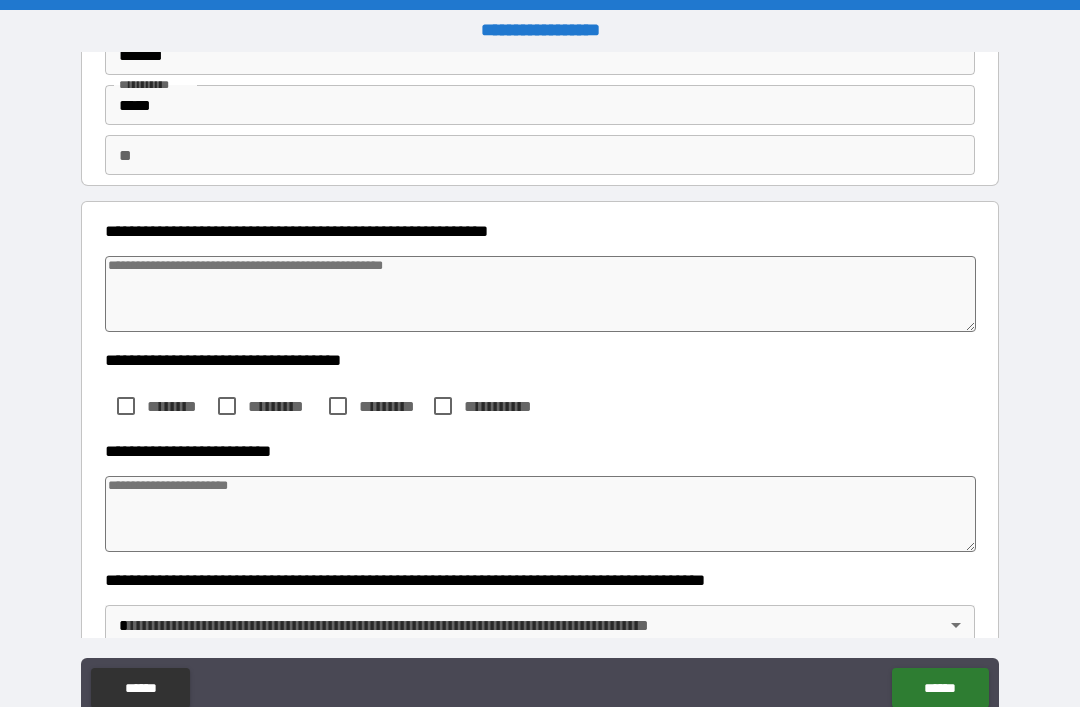 click at bounding box center (540, 294) 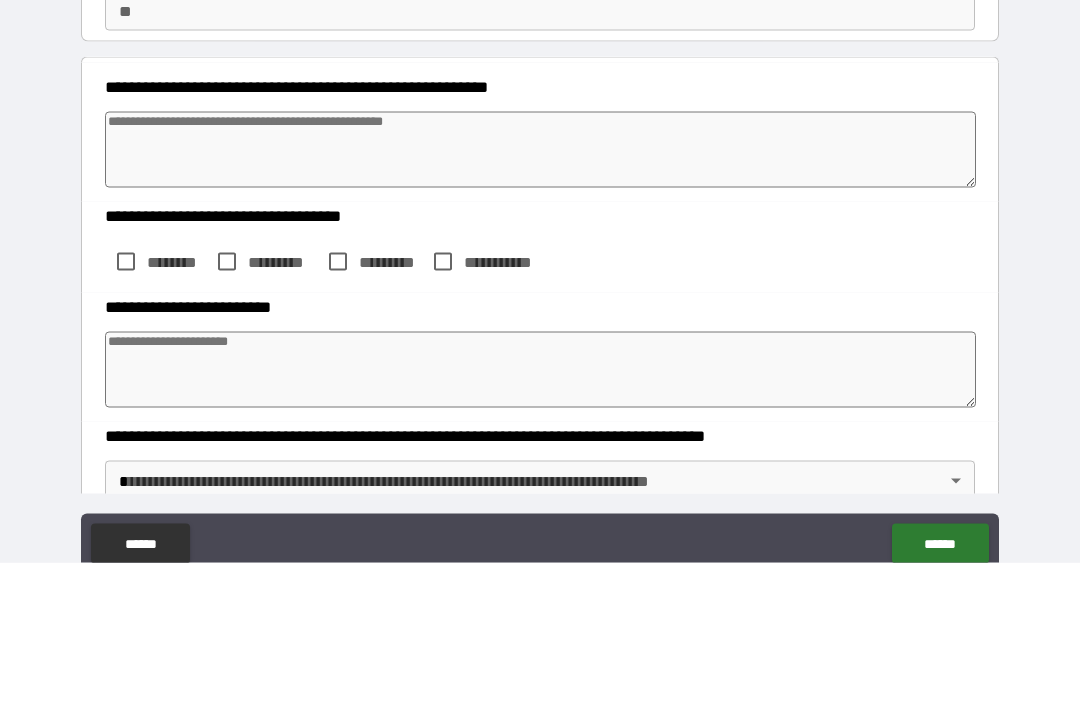 type on "*" 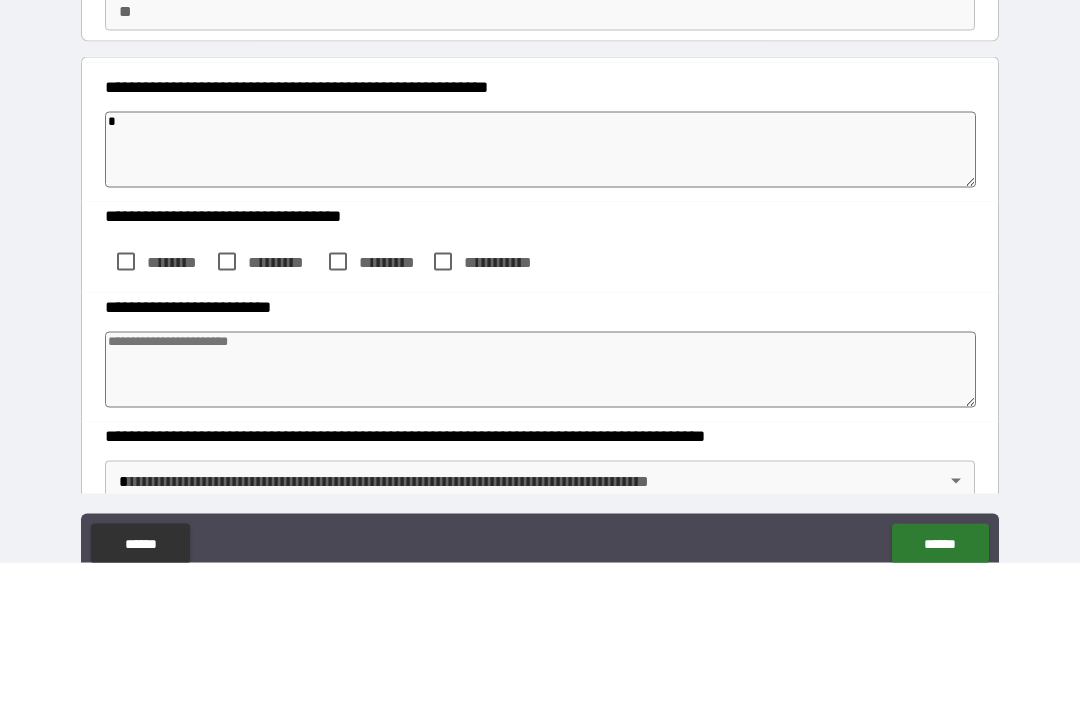type on "*" 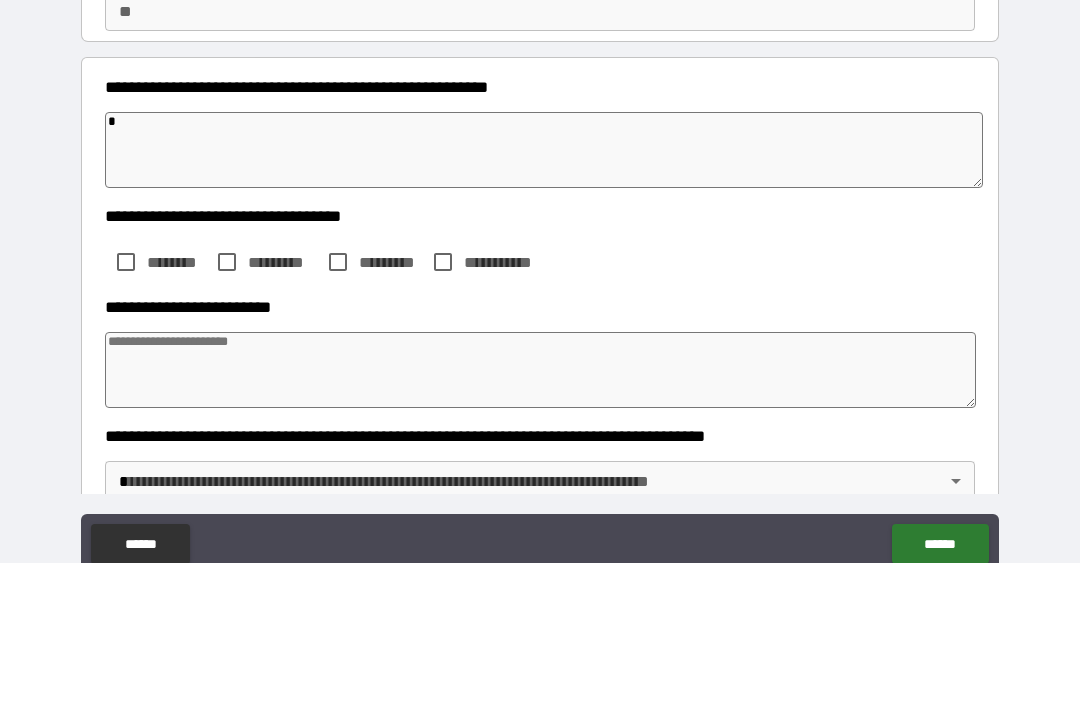 type on "*" 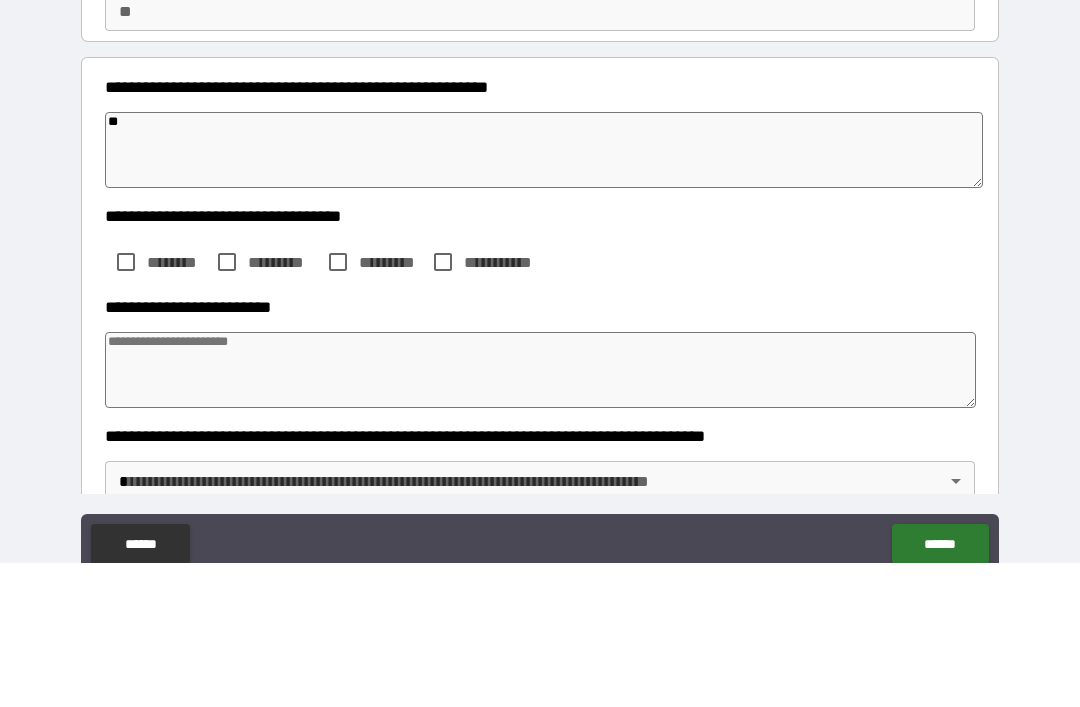 type on "*" 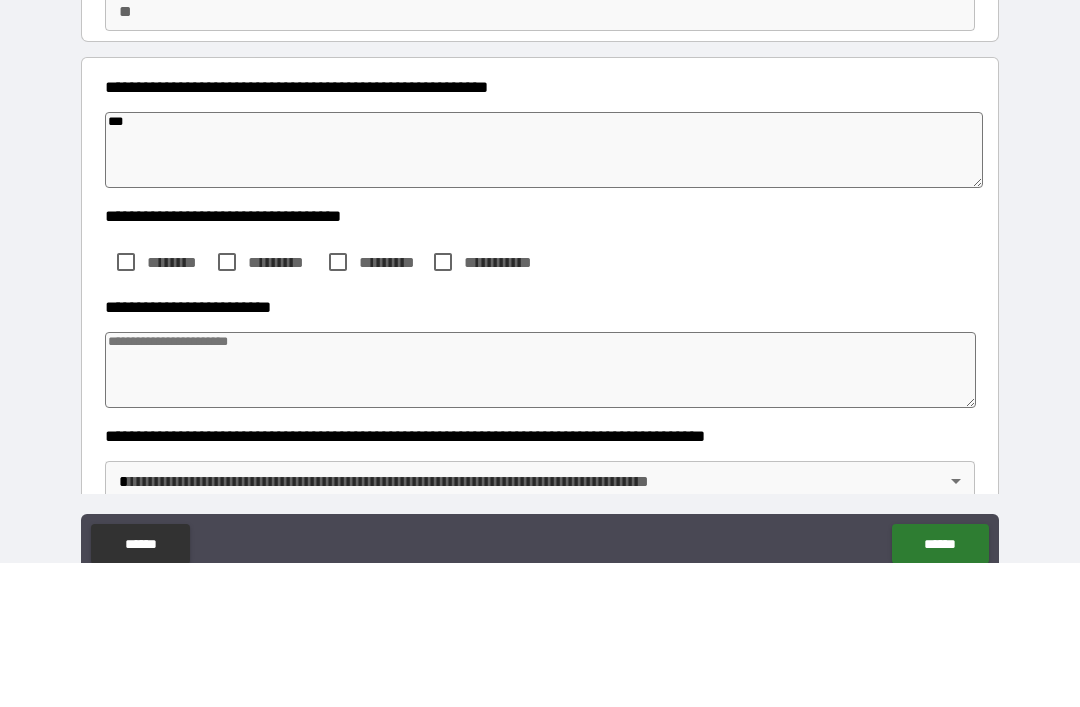 type on "*" 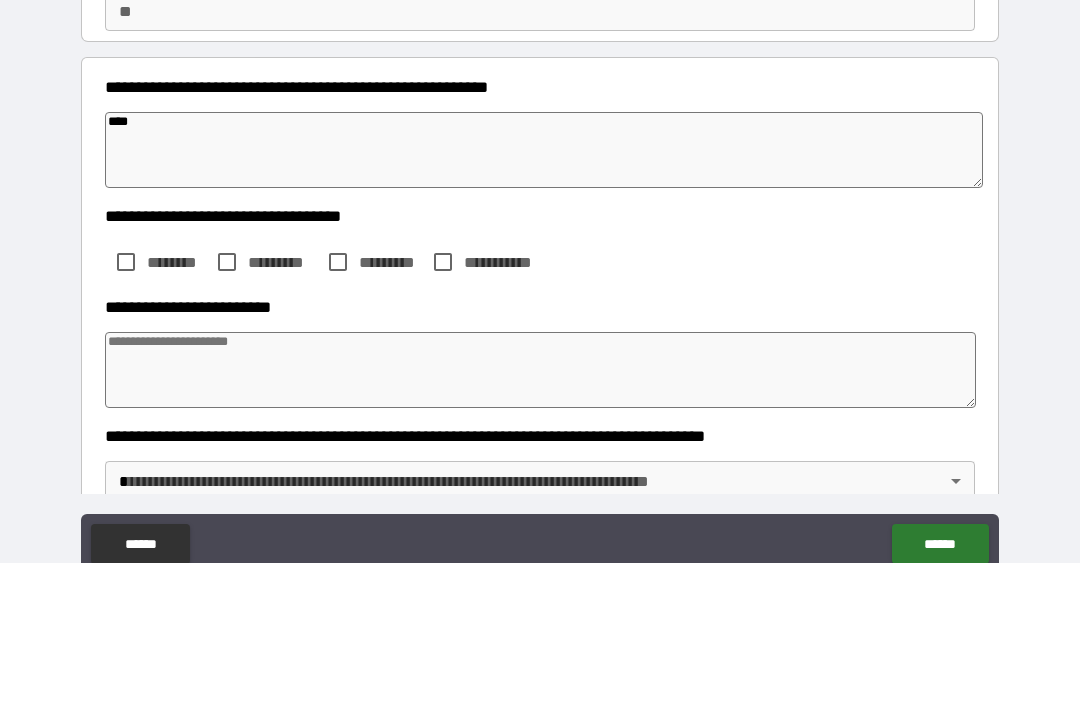 type on "*" 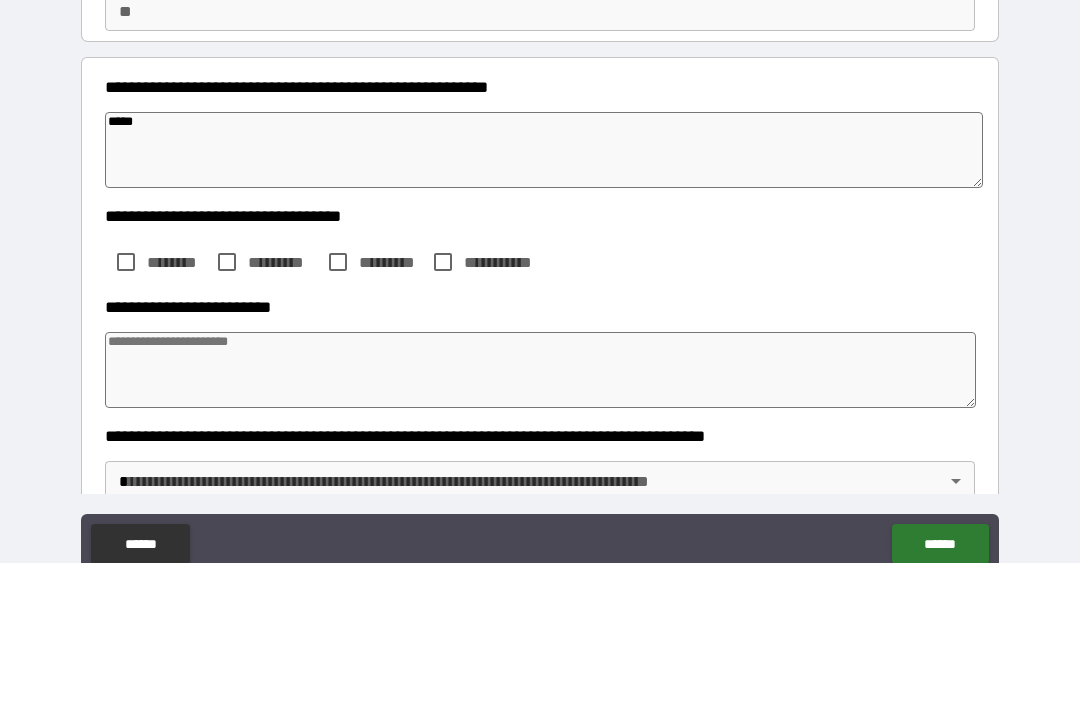 type on "*" 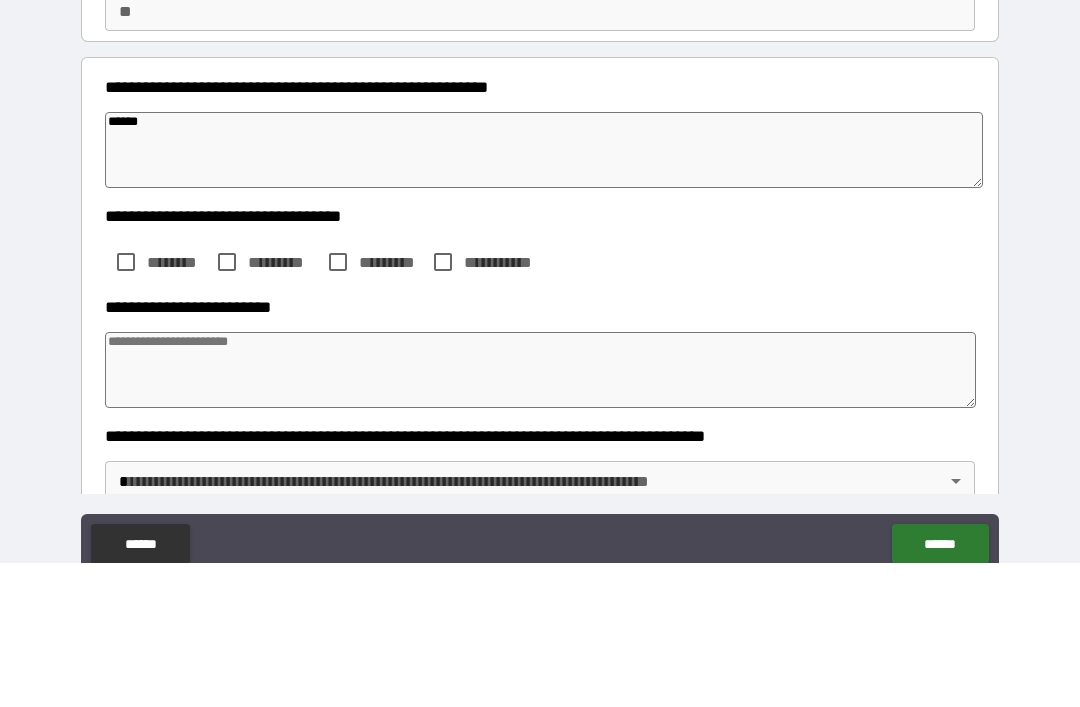 type on "*" 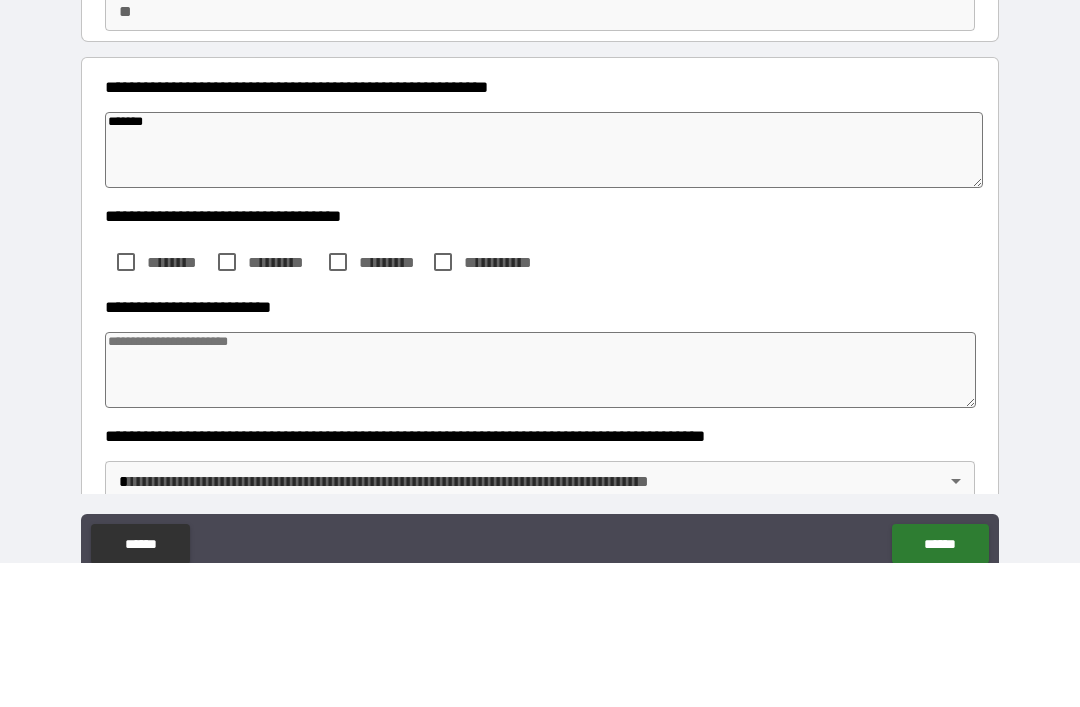 type on "*" 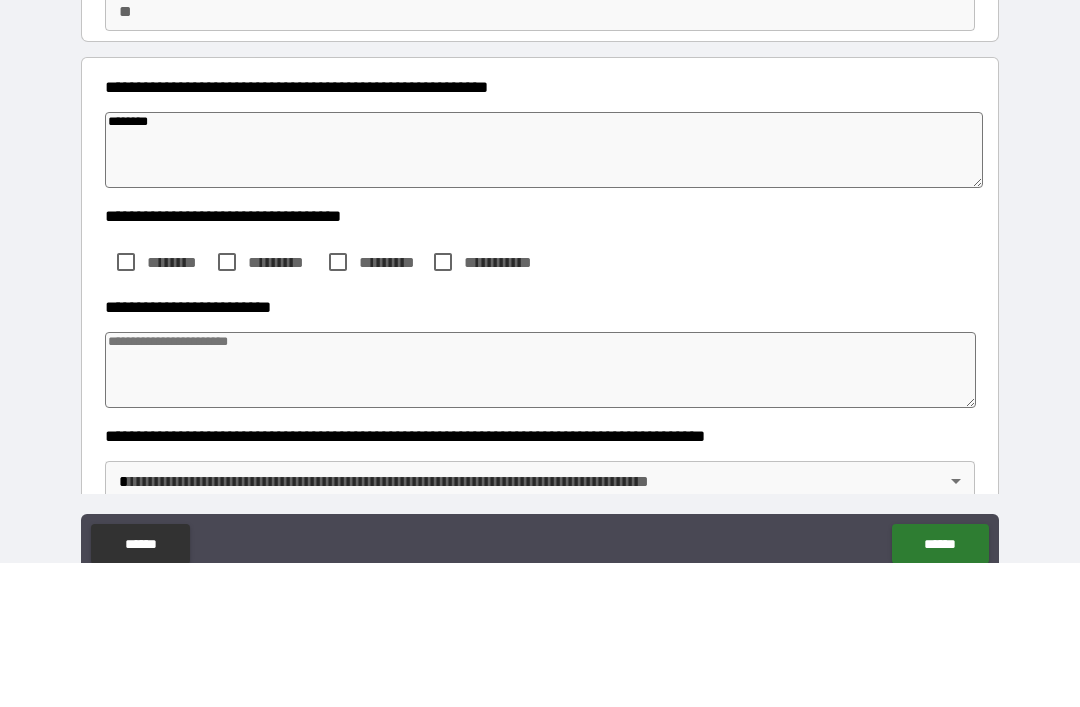 type on "*" 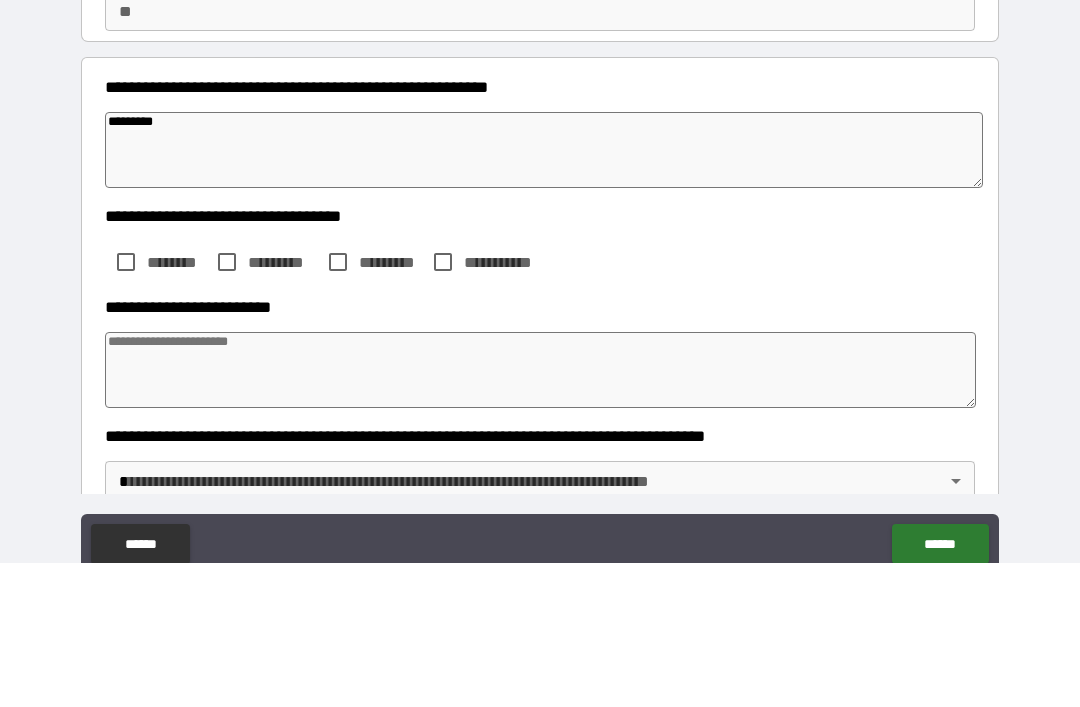 type on "*" 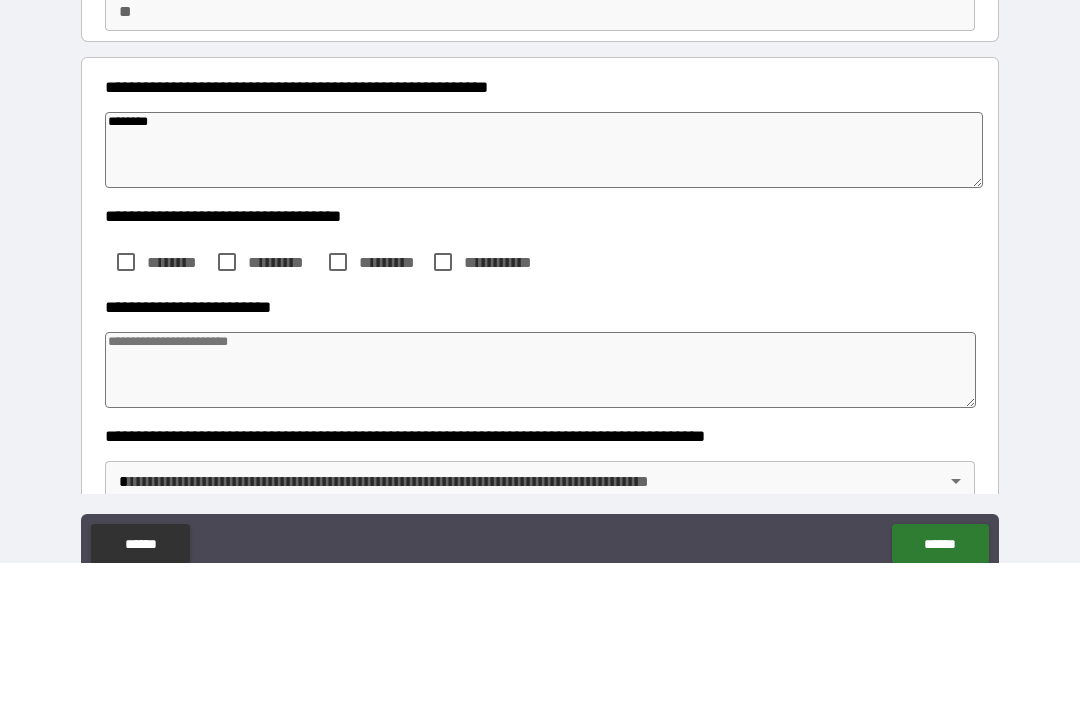 type on "*" 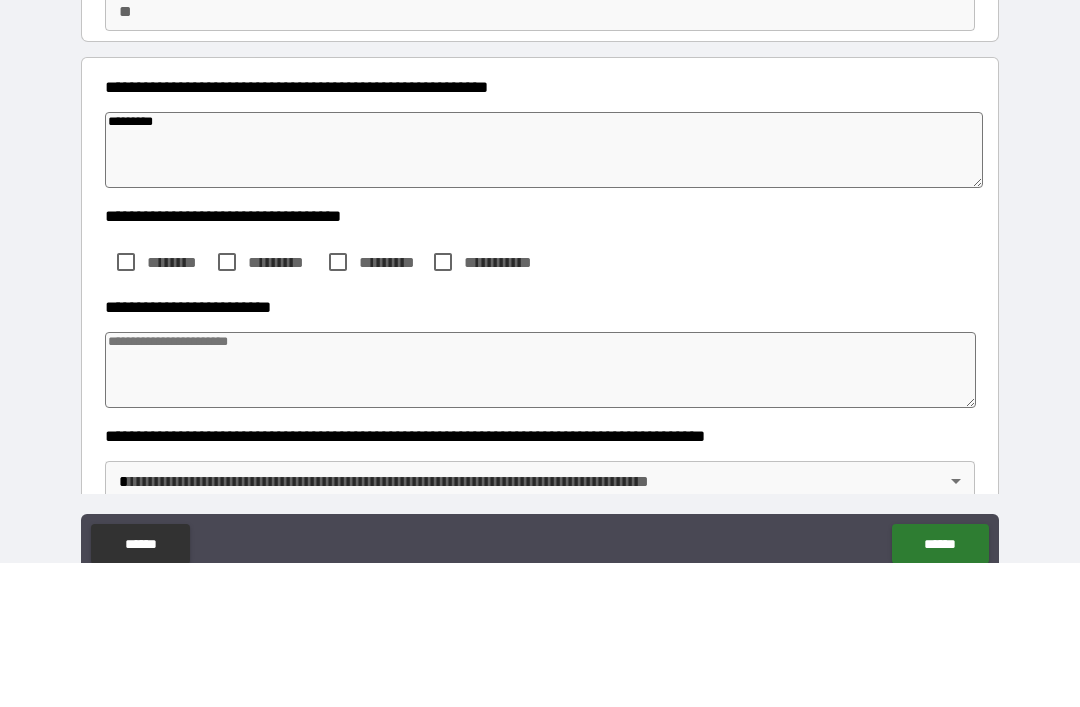 type on "*" 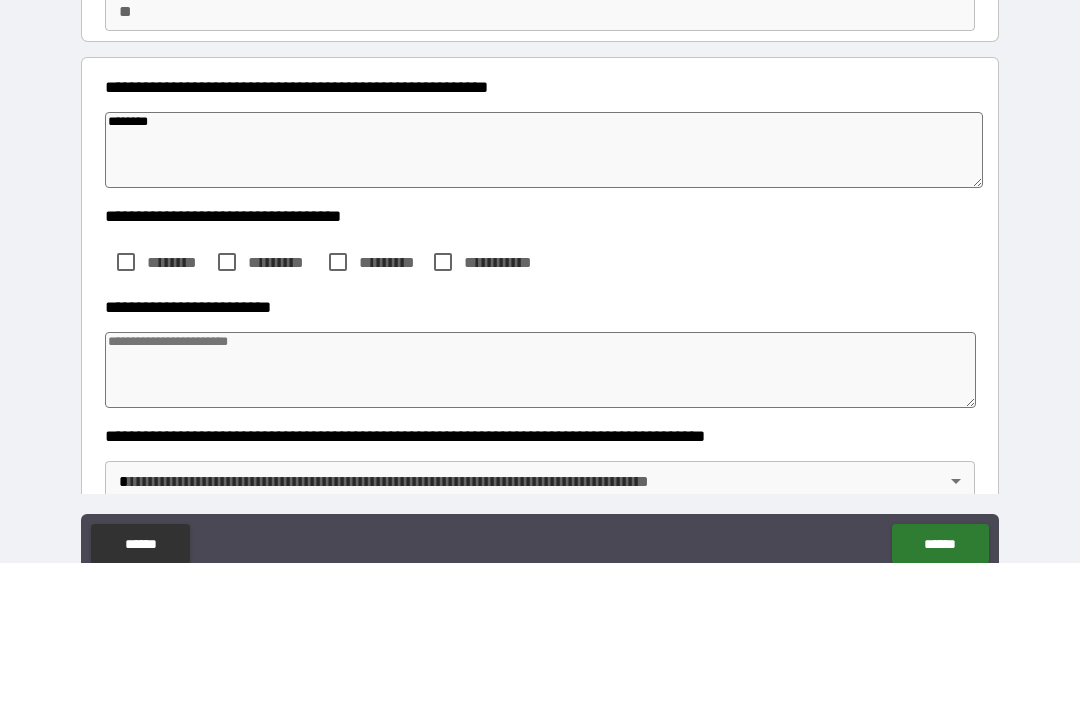 type on "*******" 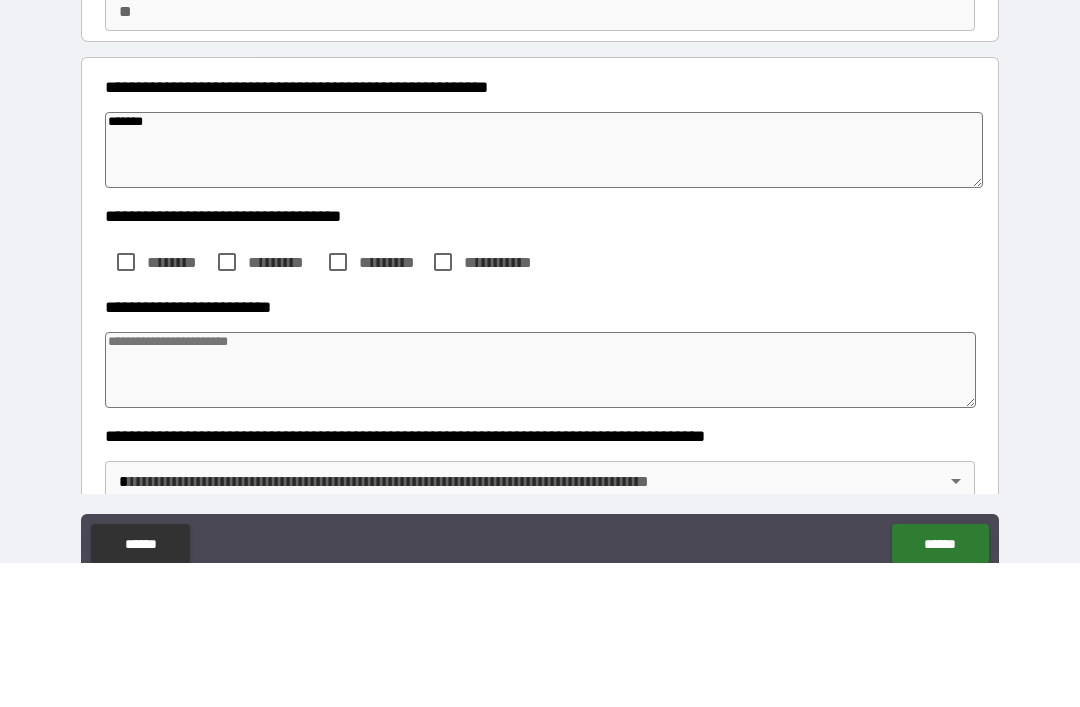 type on "******" 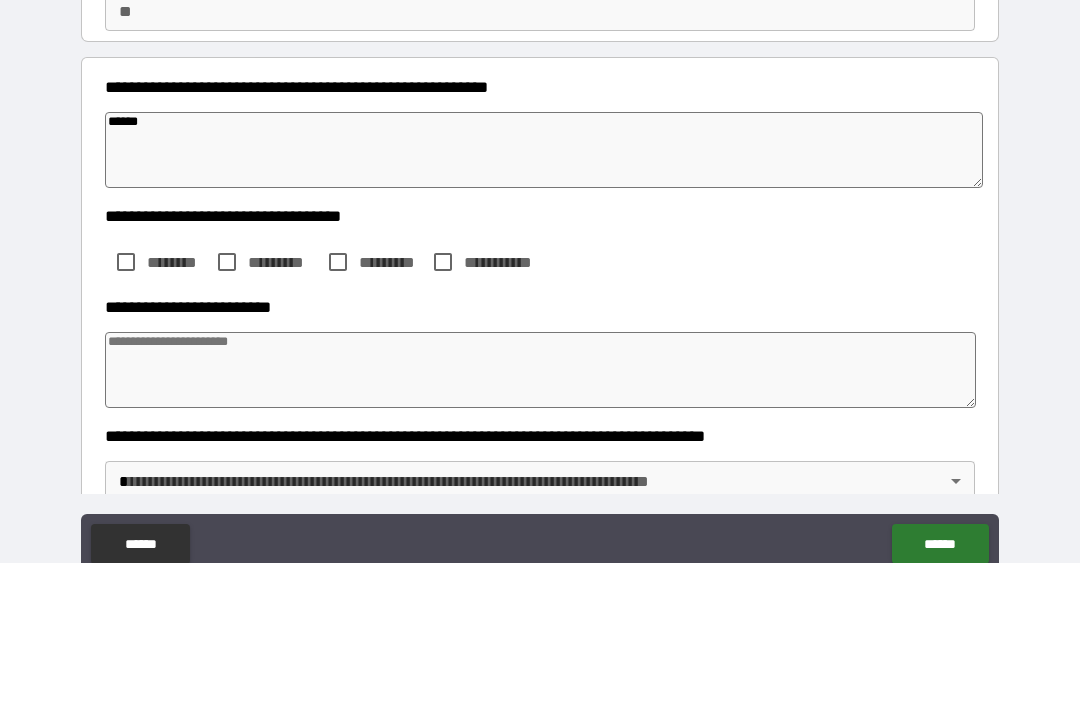 type on "*****" 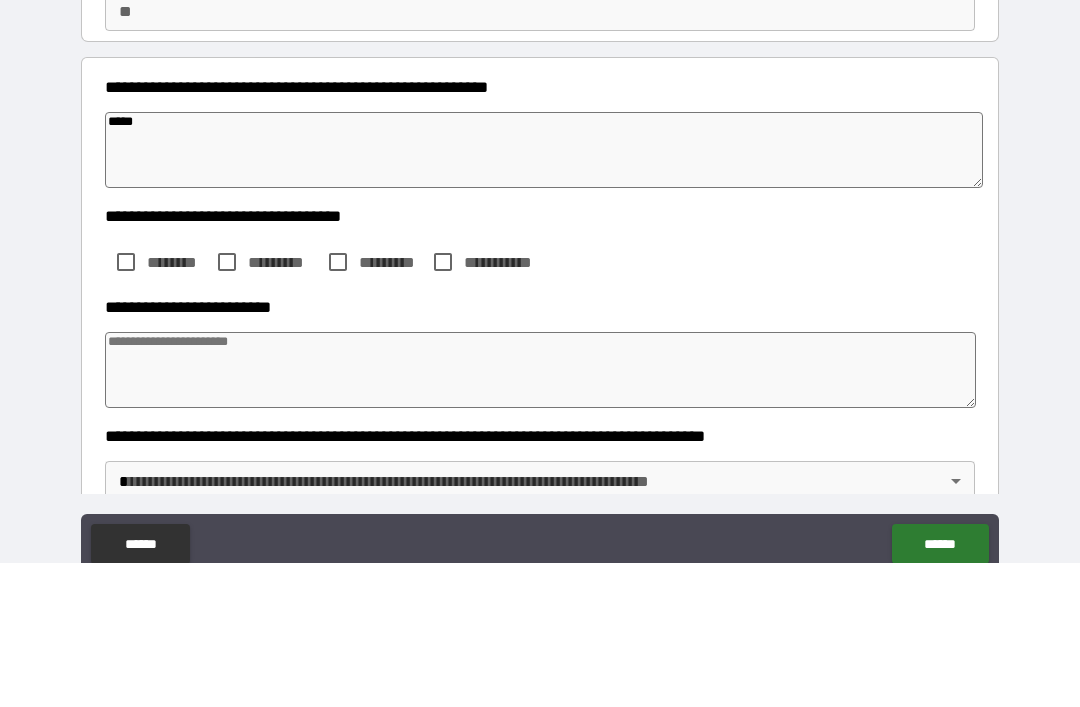 type on "****" 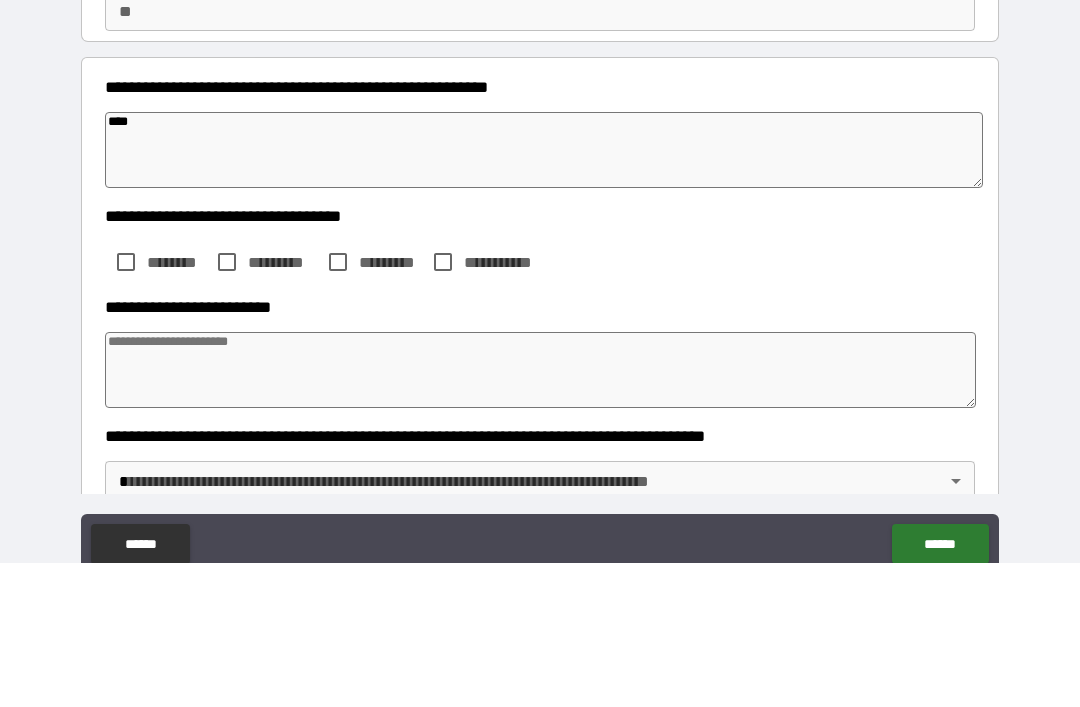 type on "*" 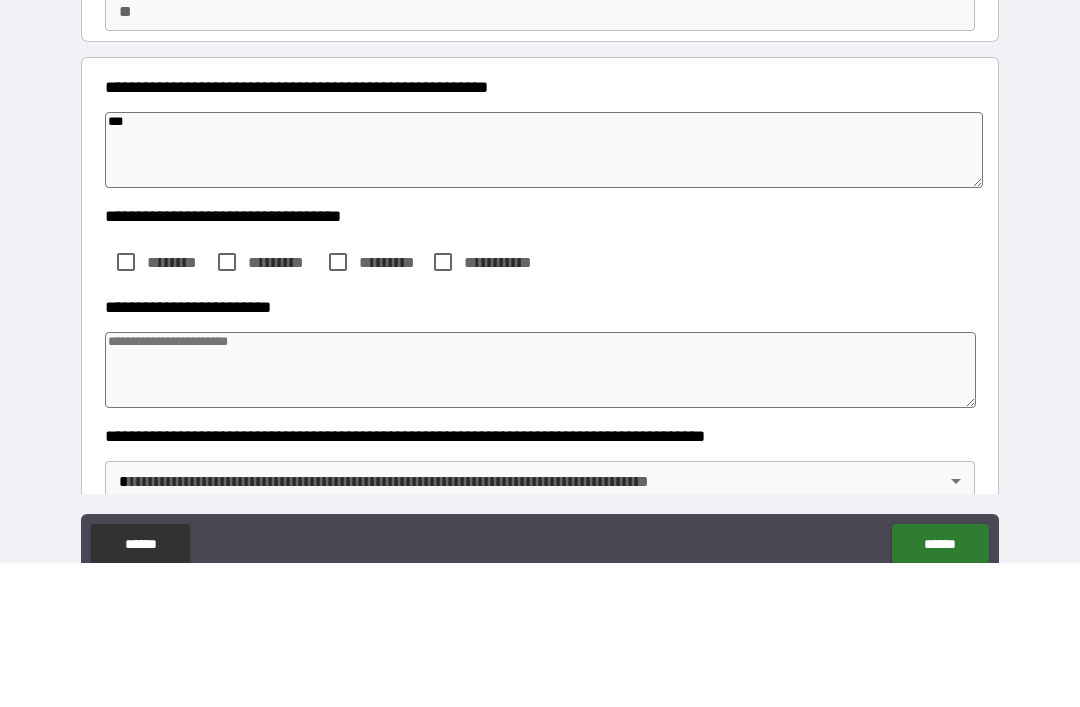 type on "*" 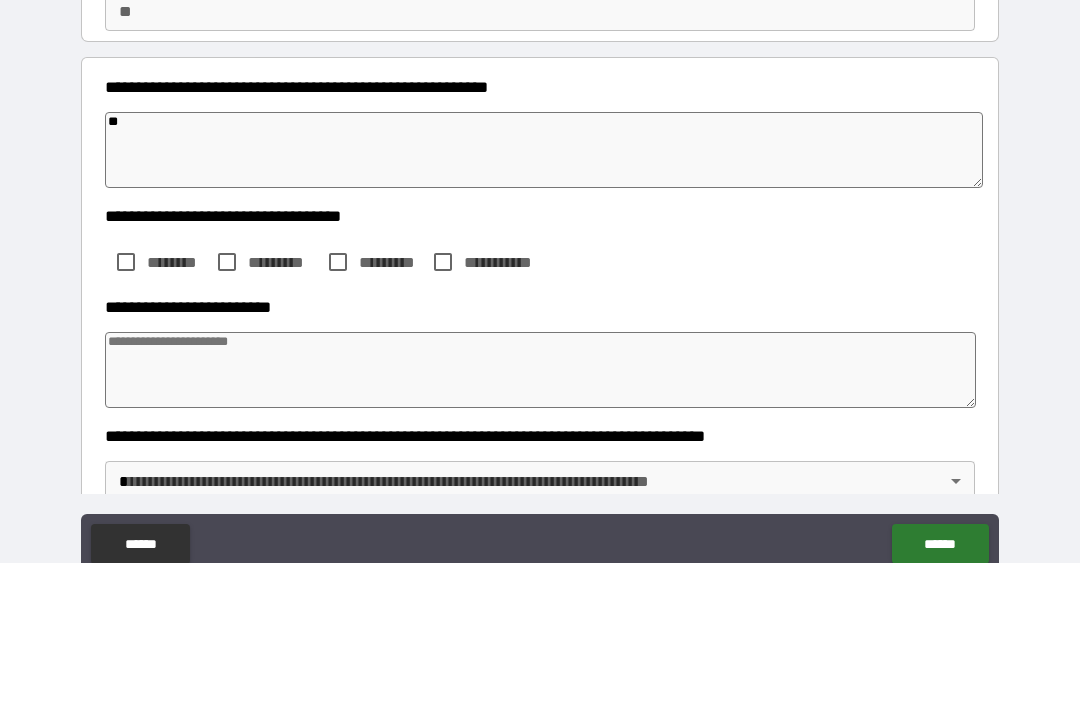 type on "*" 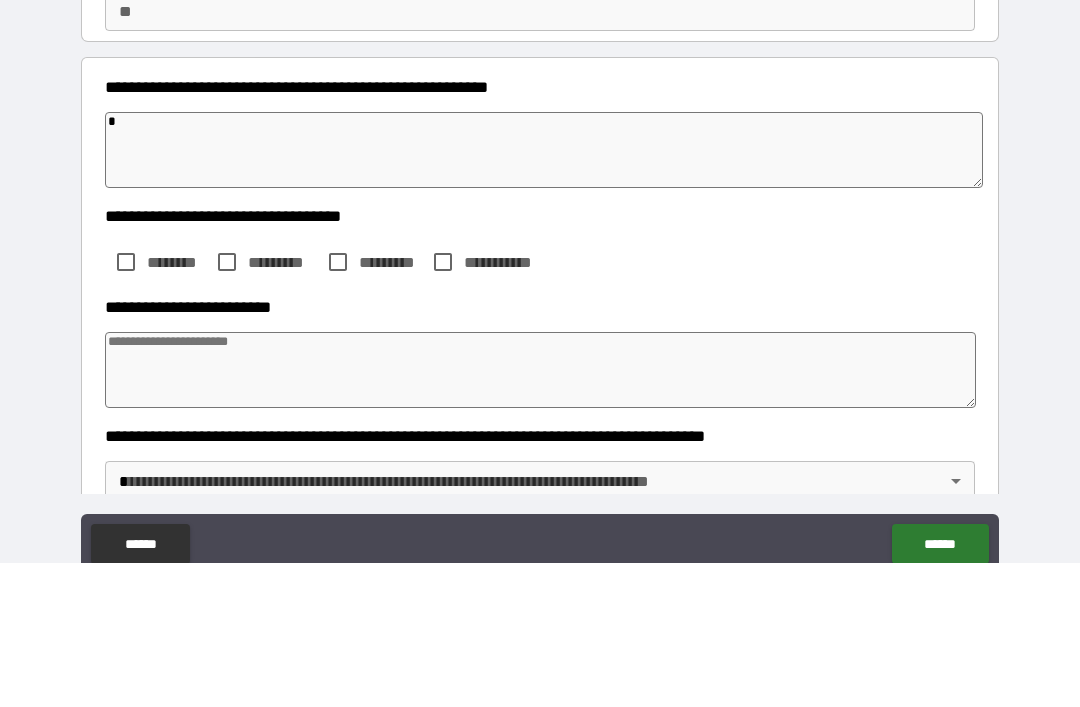 type 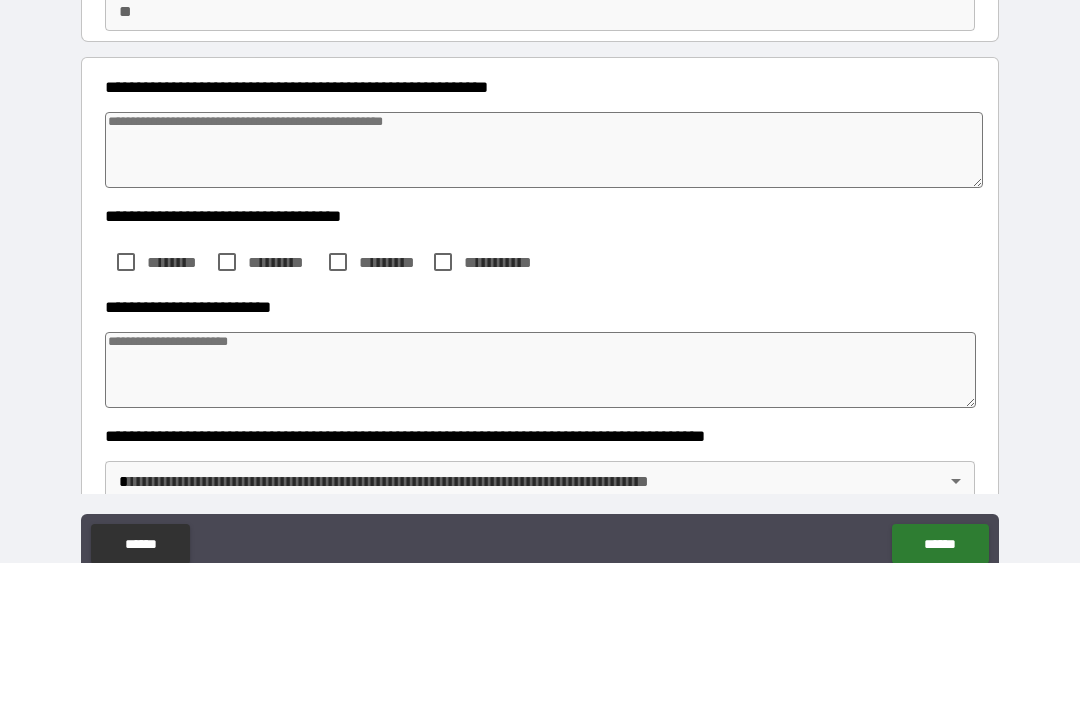 type on "*" 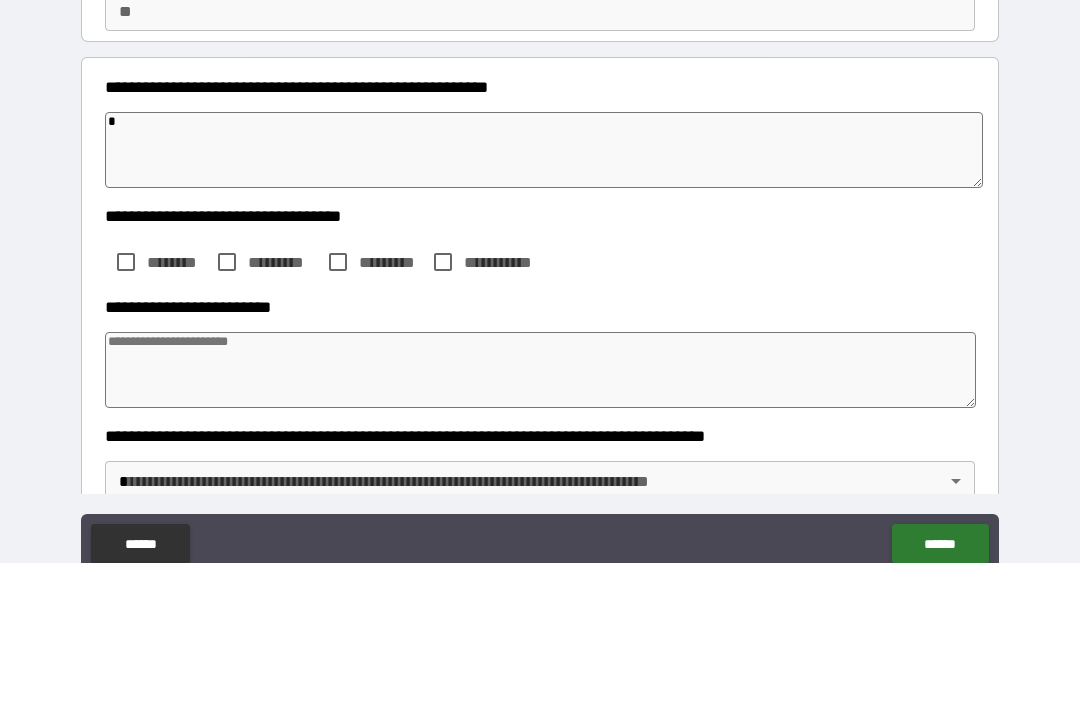 type on "*" 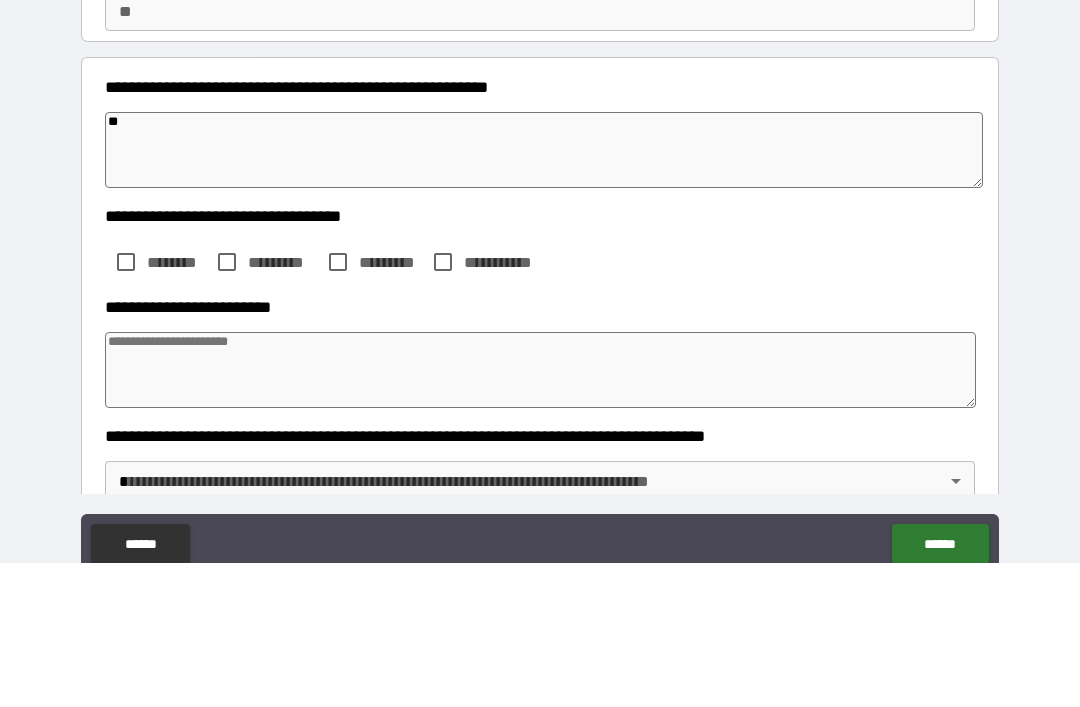 type on "*" 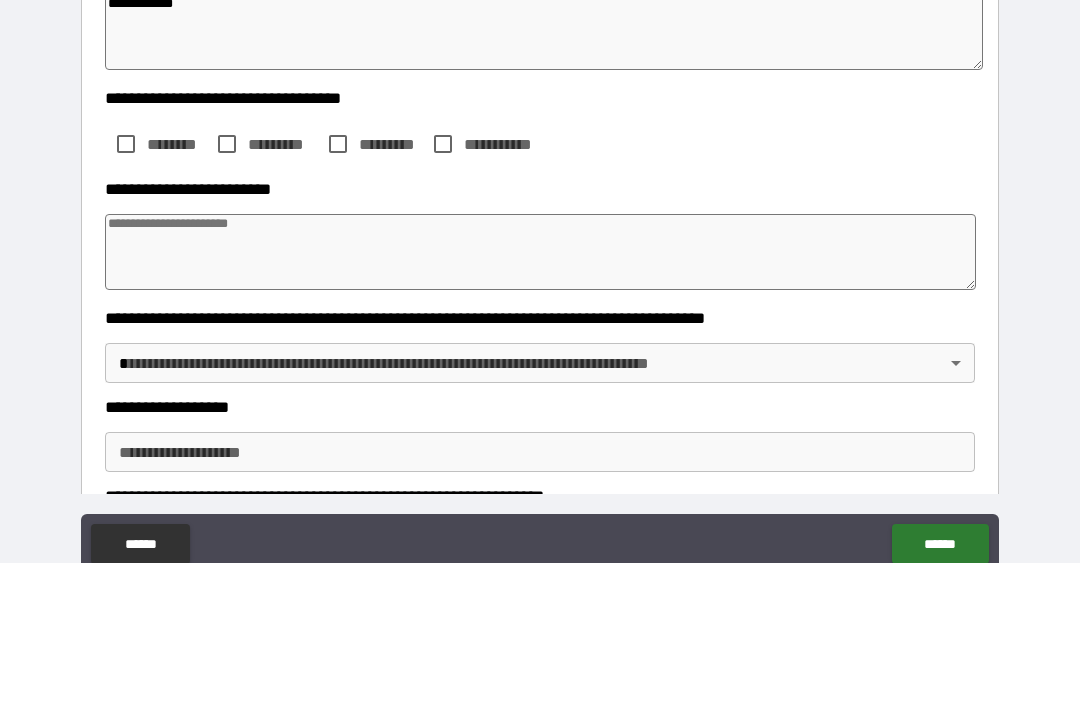 scroll, scrollTop: 223, scrollLeft: 0, axis: vertical 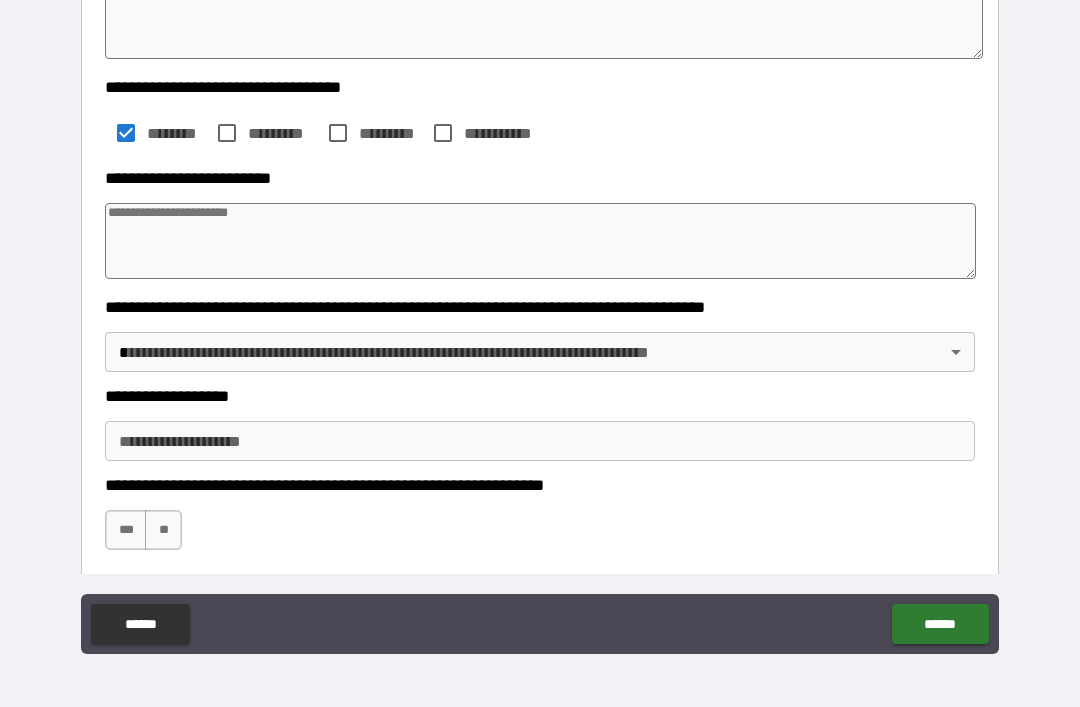 click at bounding box center (540, 241) 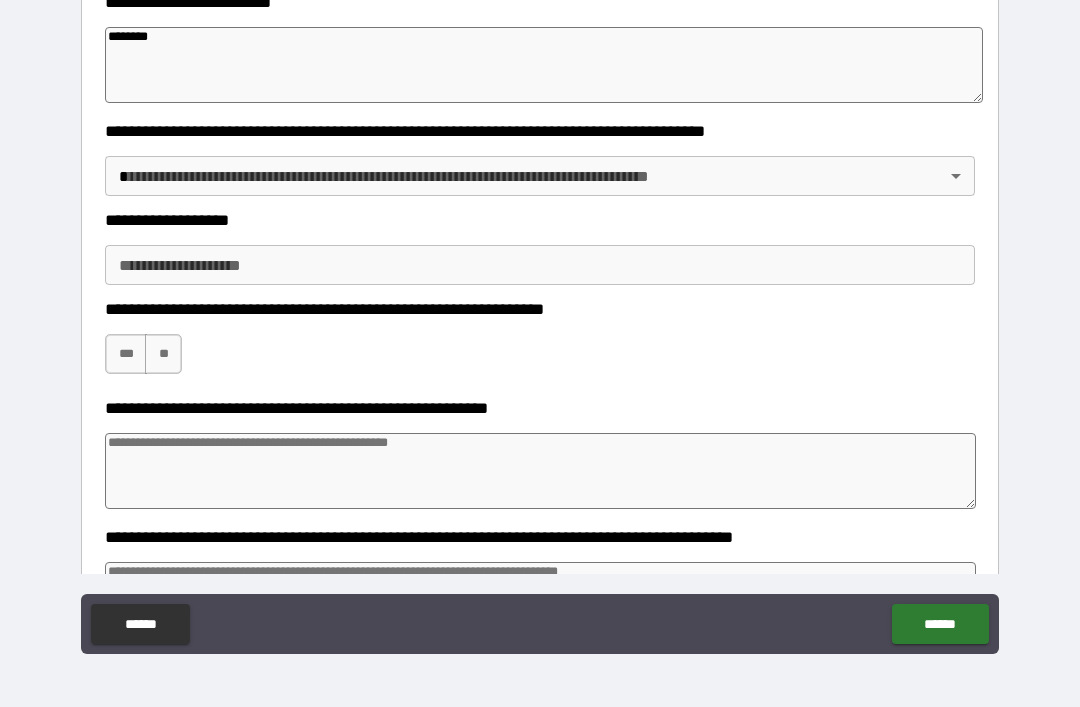 scroll, scrollTop: 493, scrollLeft: 0, axis: vertical 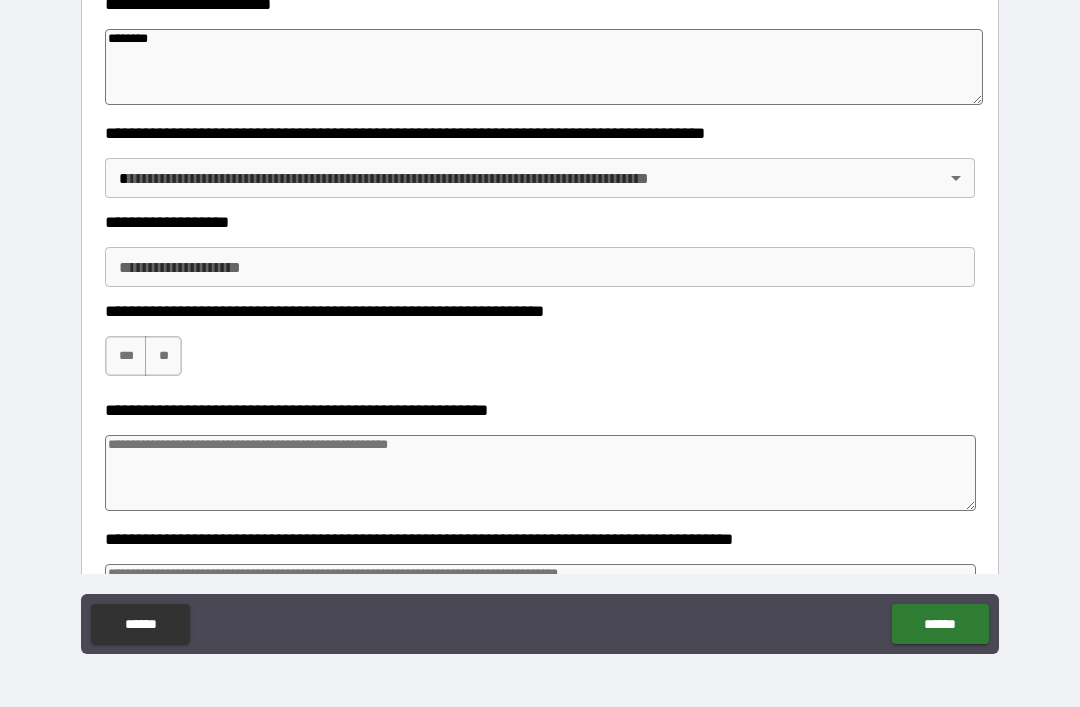 click on "**********" at bounding box center [540, 321] 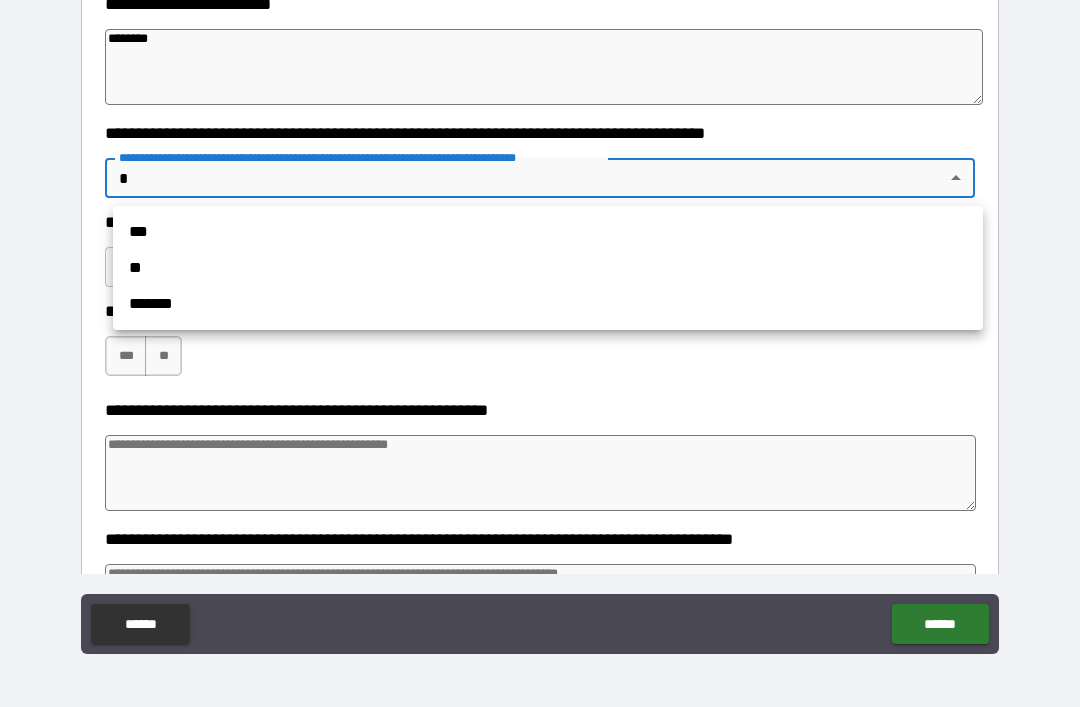 click on "**" at bounding box center (548, 268) 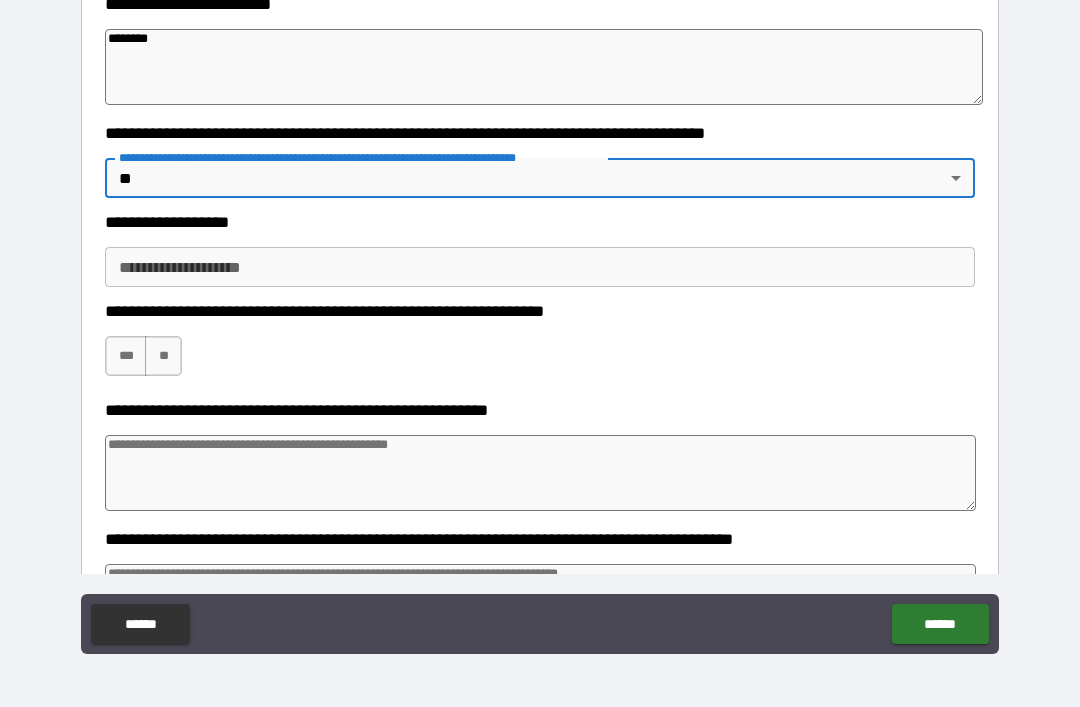 click on "**********" at bounding box center (540, 267) 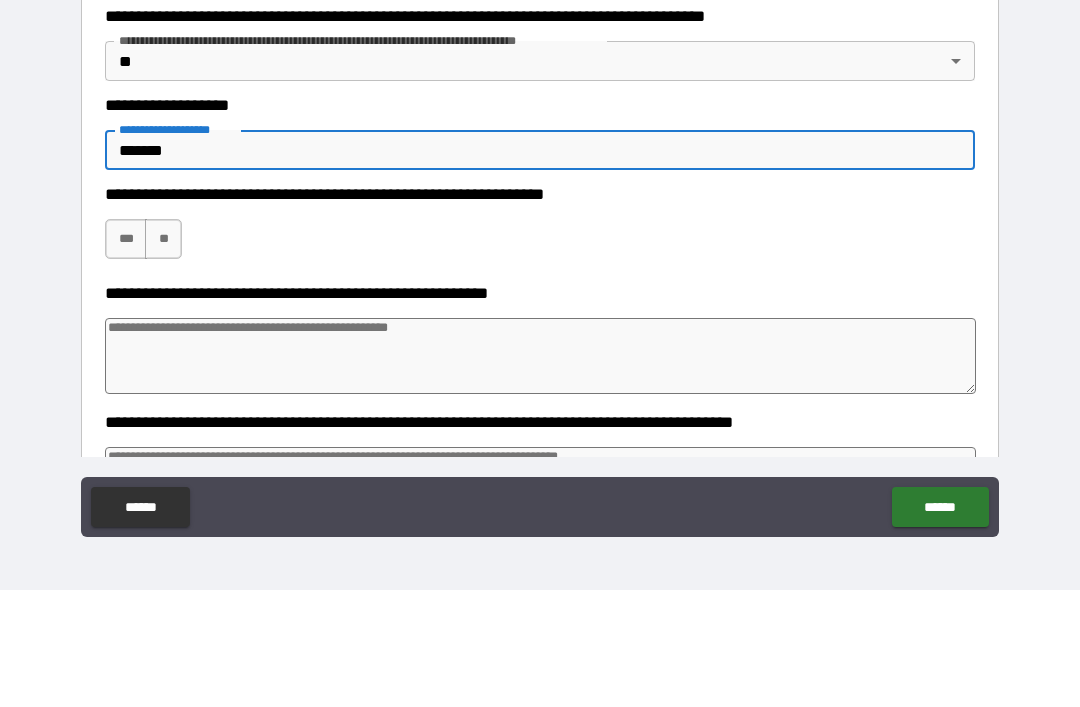 click on "***" at bounding box center [126, 356] 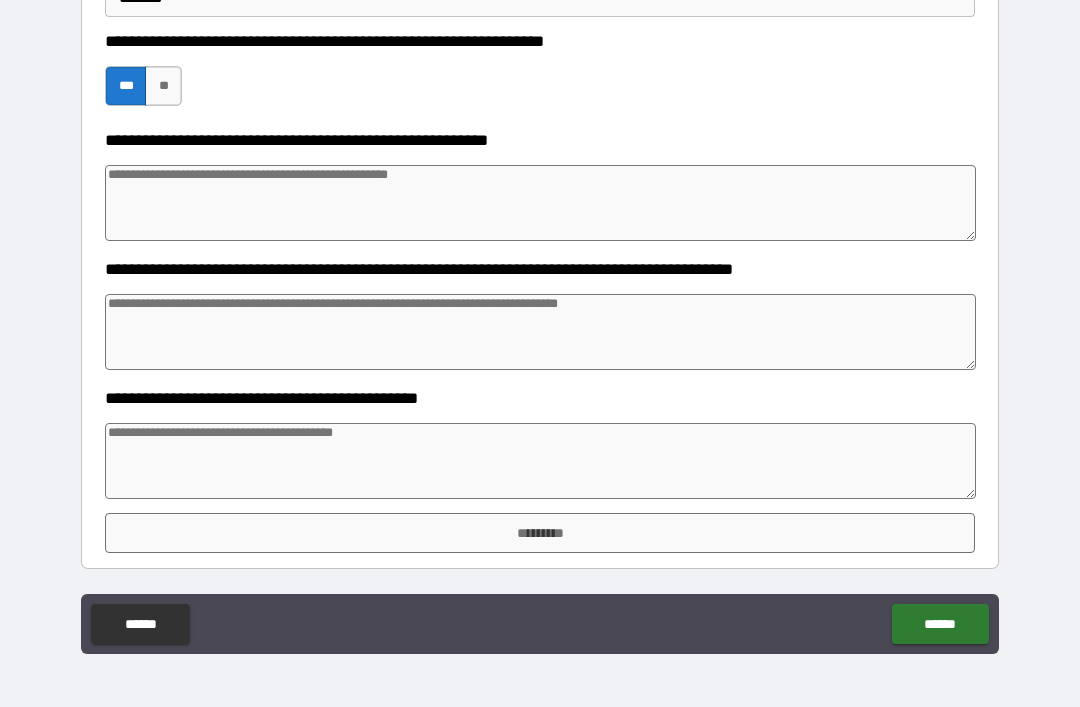 scroll, scrollTop: 763, scrollLeft: 0, axis: vertical 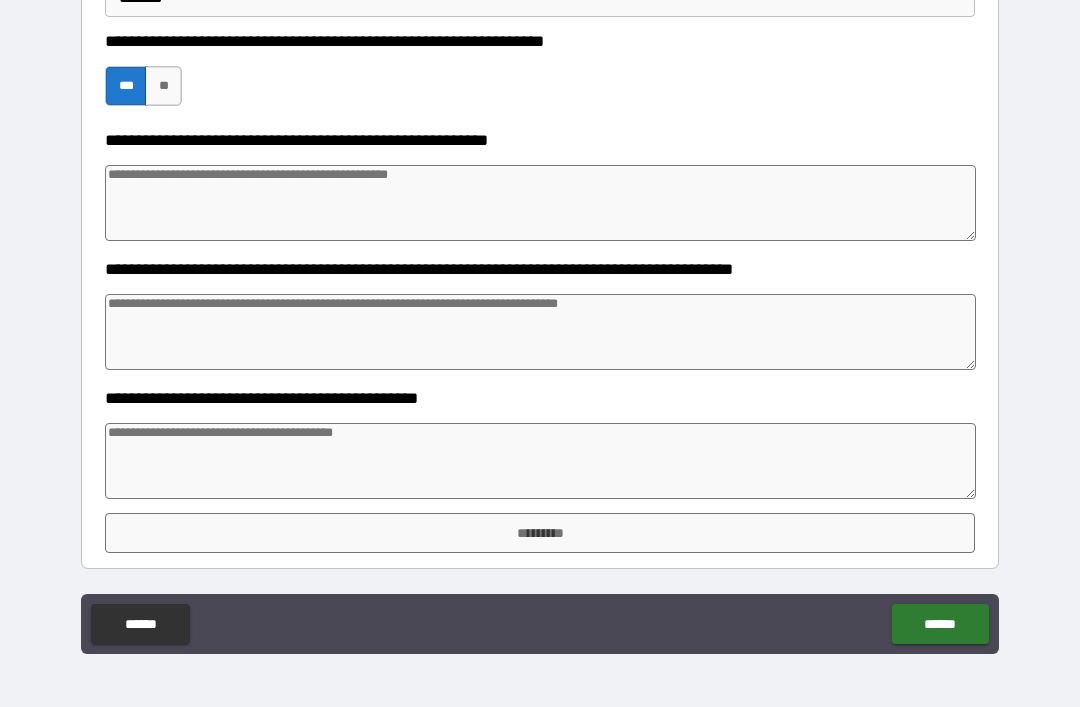click on "******" at bounding box center (940, 624) 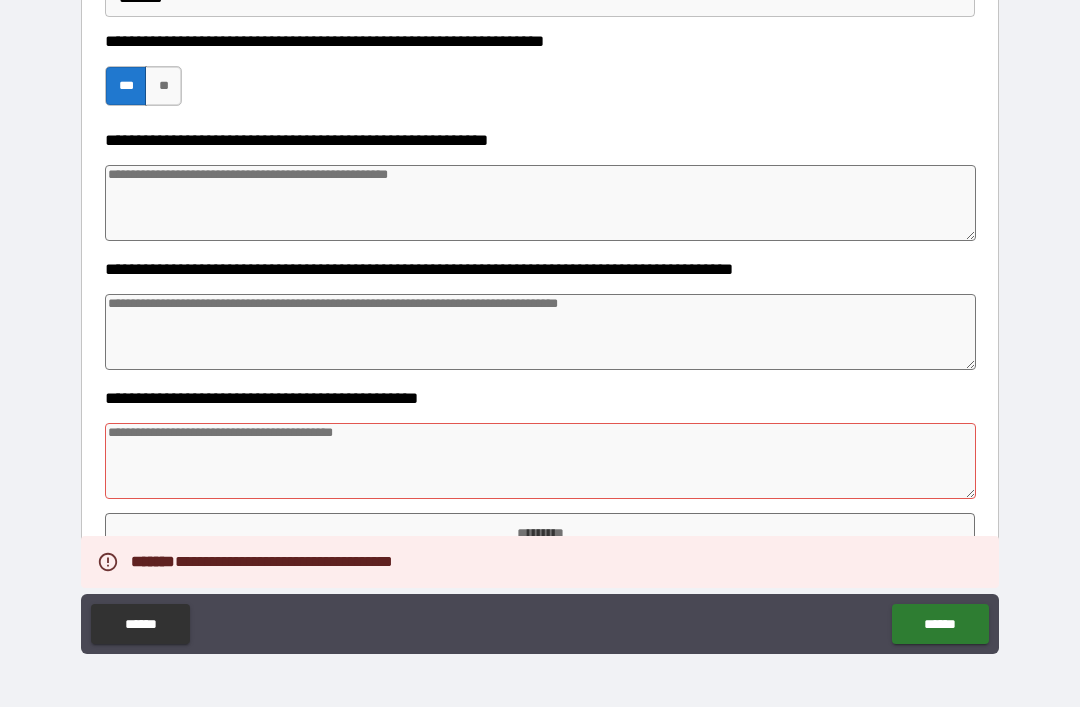 click at bounding box center (540, 461) 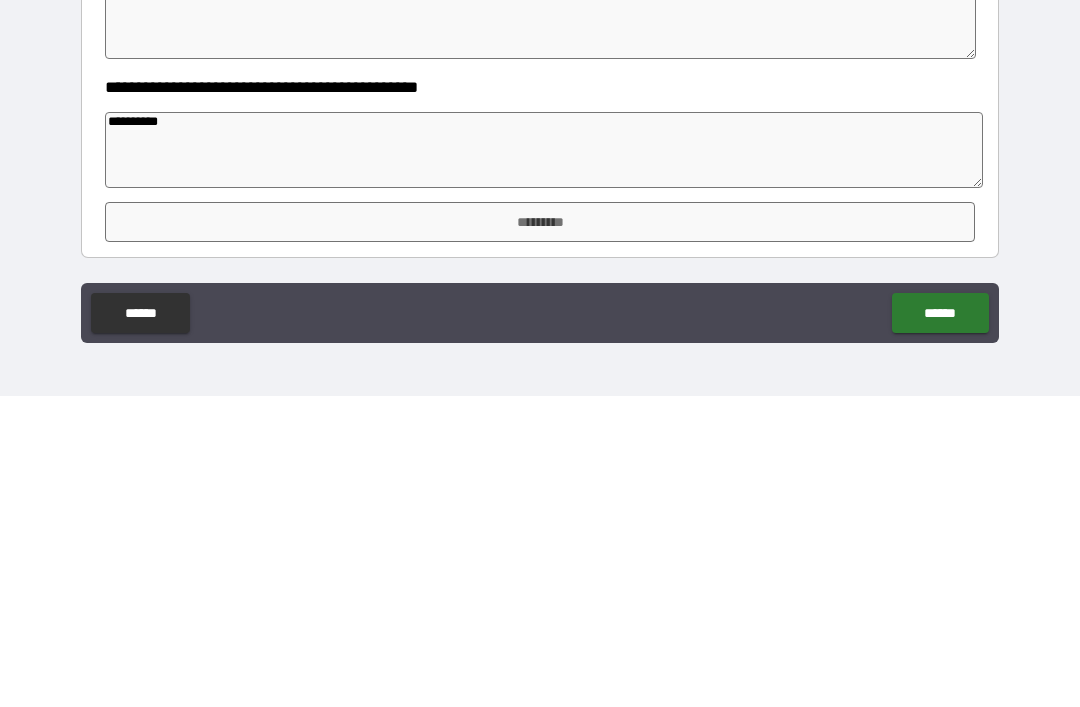 click on "*********" at bounding box center (540, 533) 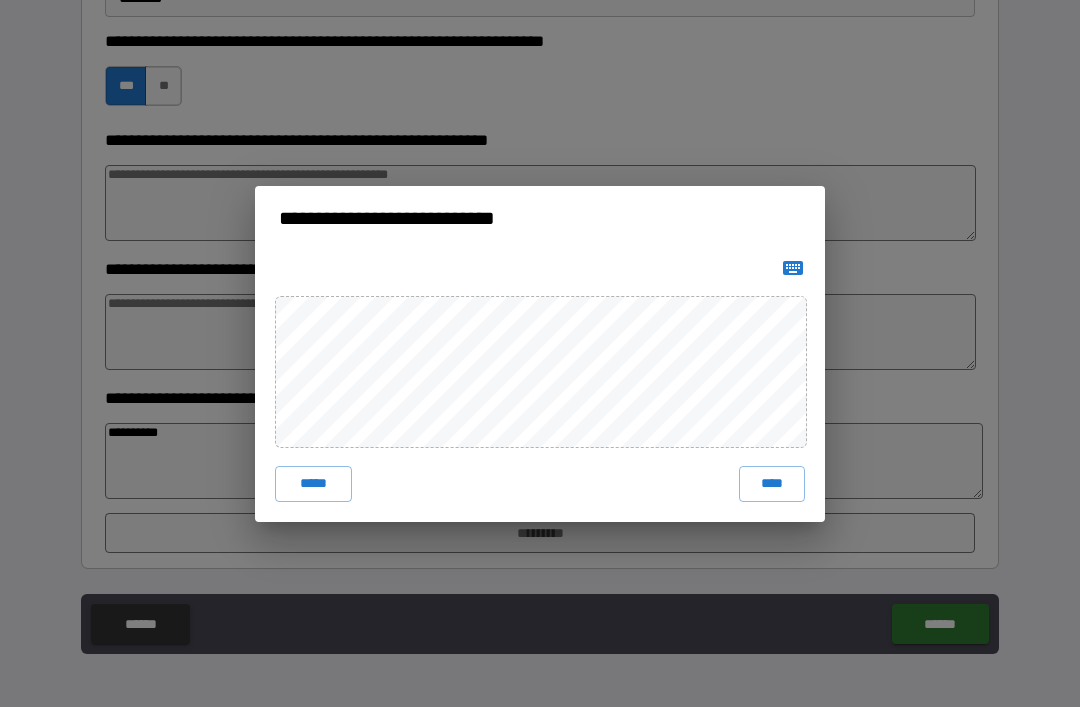 click on "****" at bounding box center [772, 484] 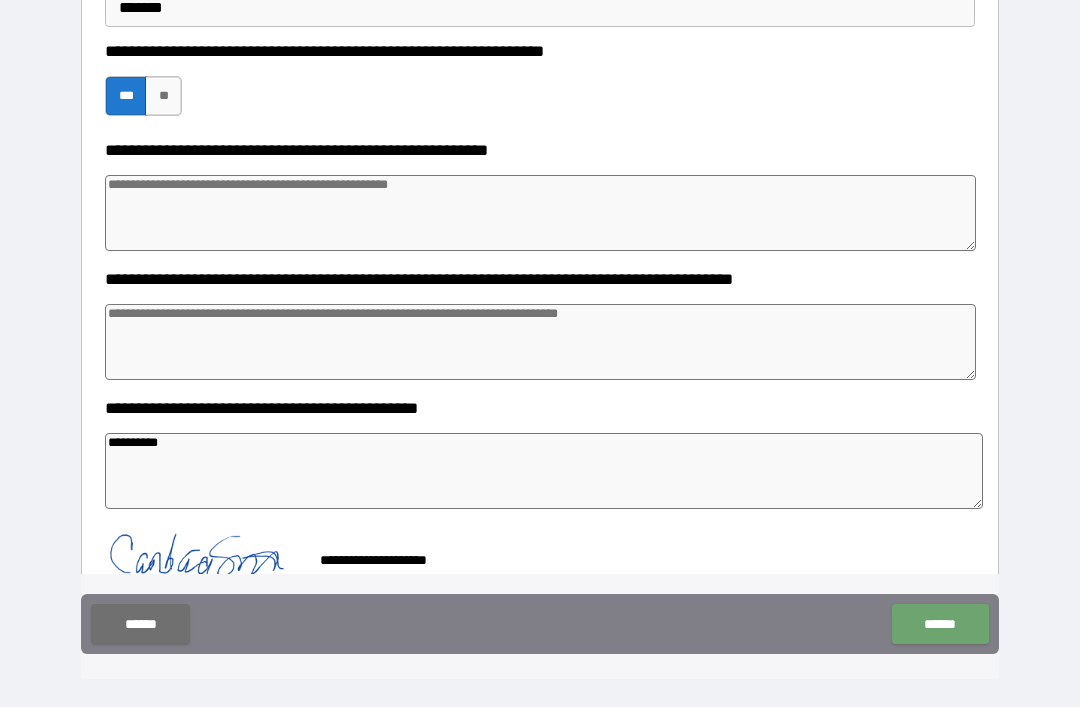 click on "******" at bounding box center (940, 624) 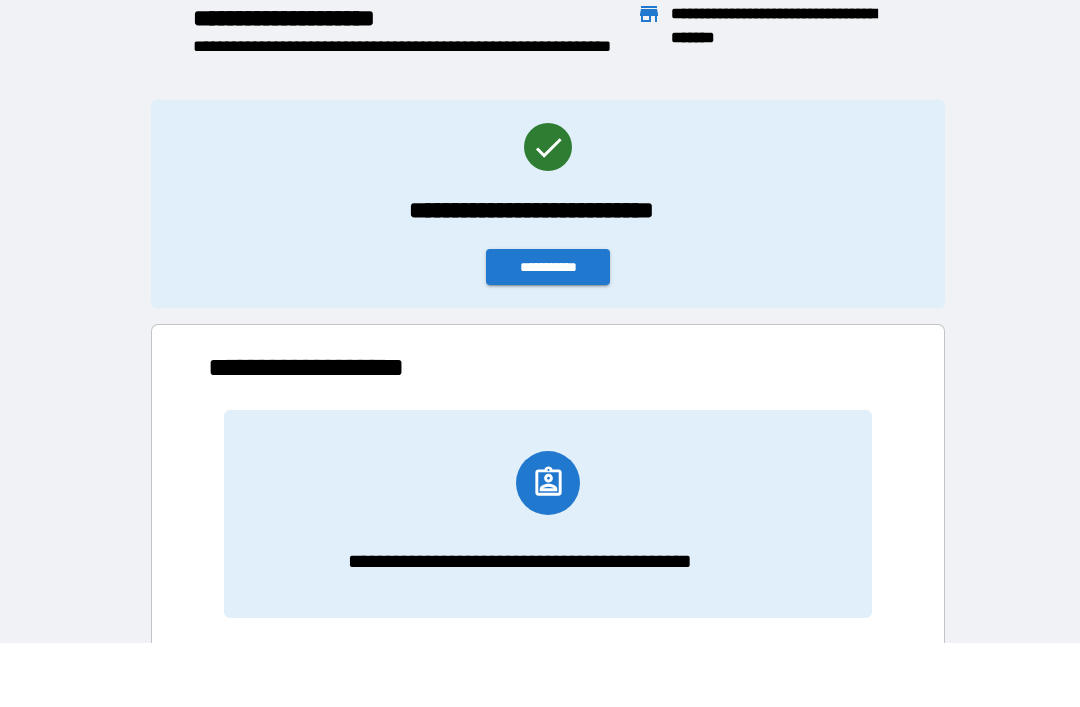 scroll, scrollTop: 1, scrollLeft: 1, axis: both 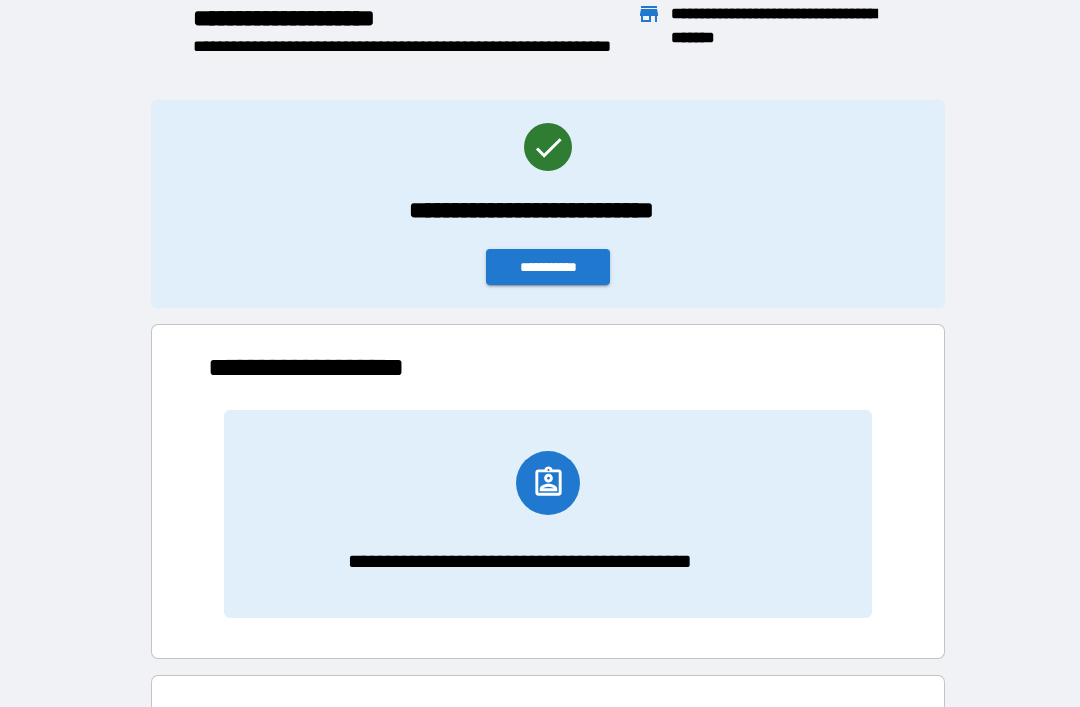 click on "**********" at bounding box center [548, 267] 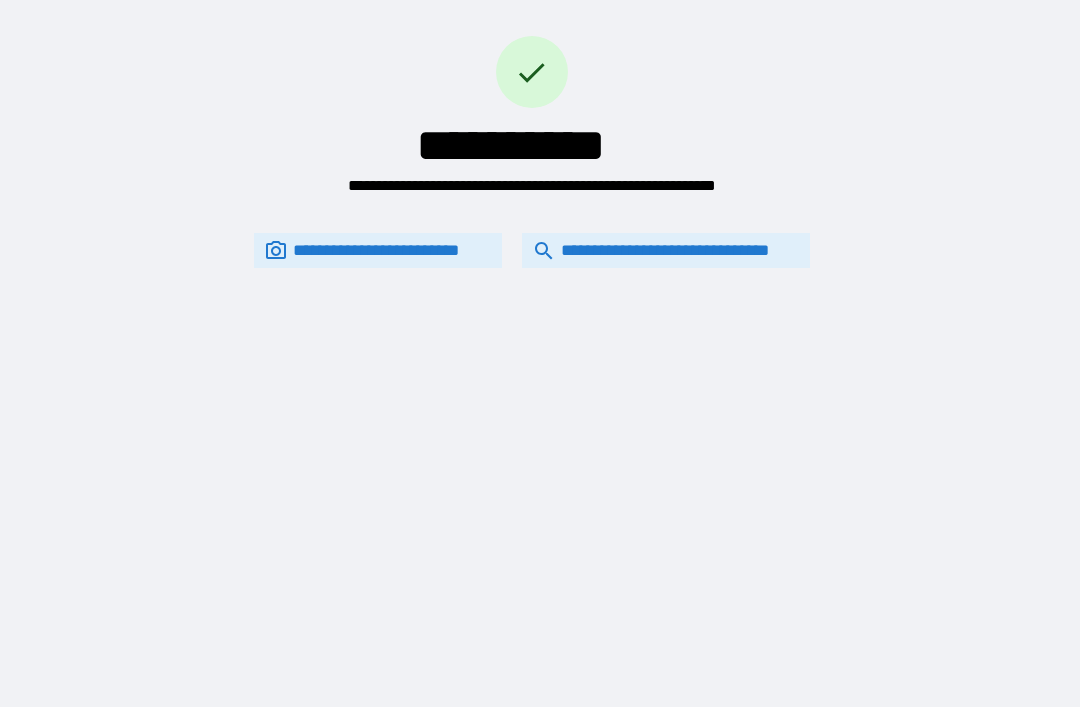 click on "**********" at bounding box center (666, 250) 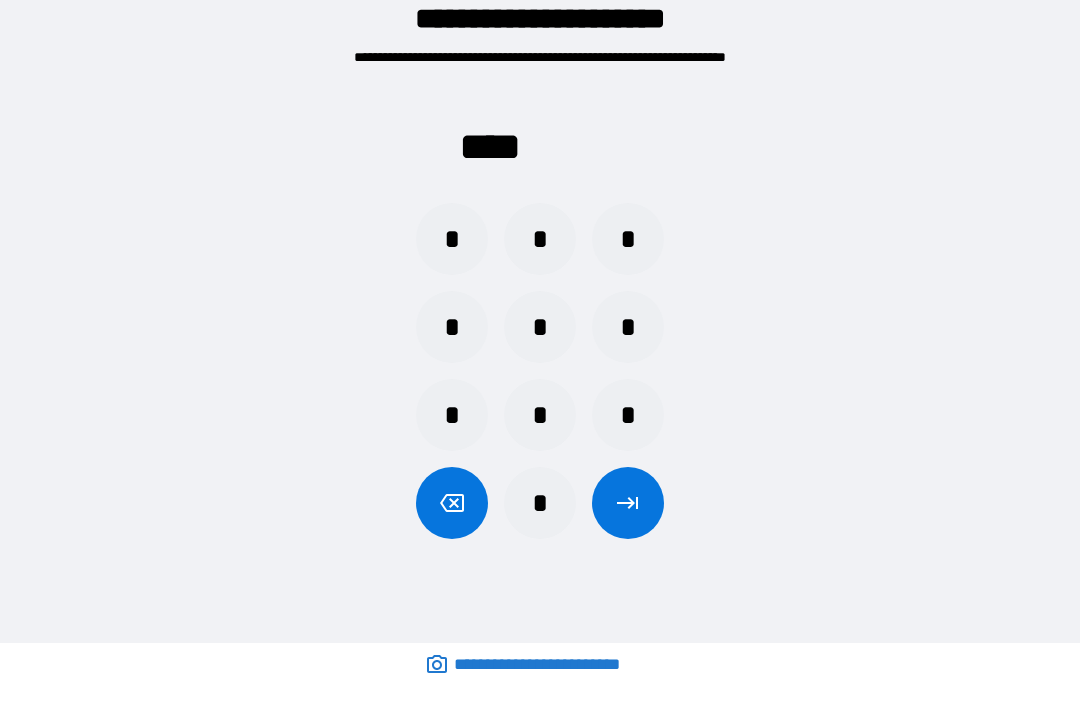 click on "*" at bounding box center (540, 239) 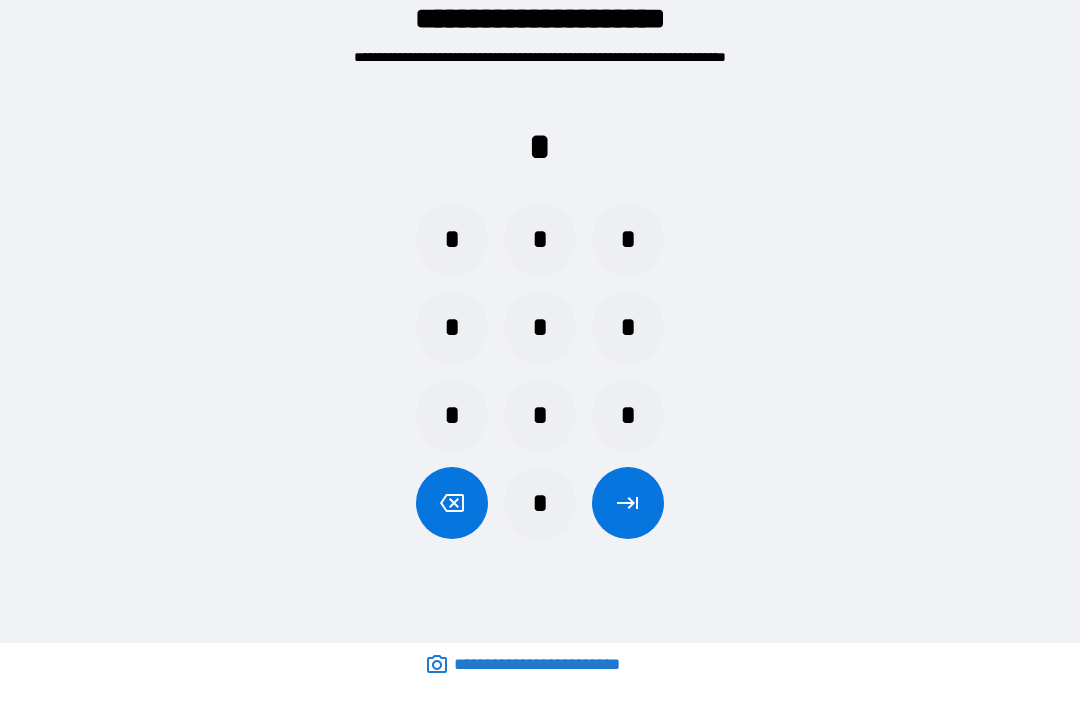 click on "*" at bounding box center (628, 415) 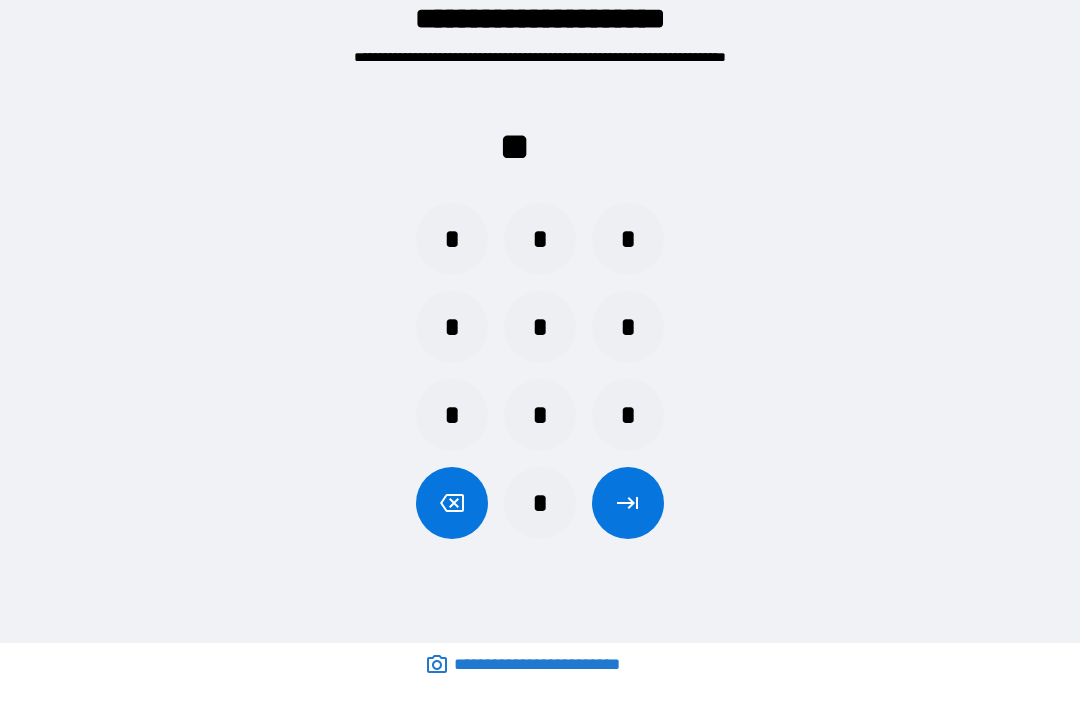 click on "*" at bounding box center [628, 327] 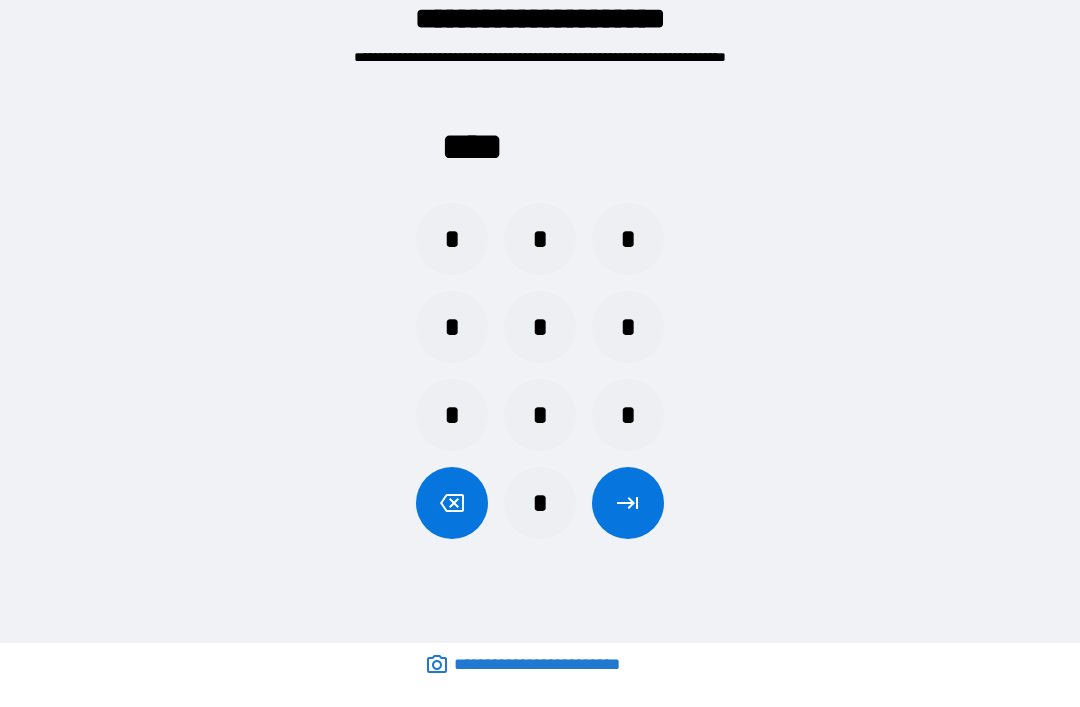 click at bounding box center (628, 503) 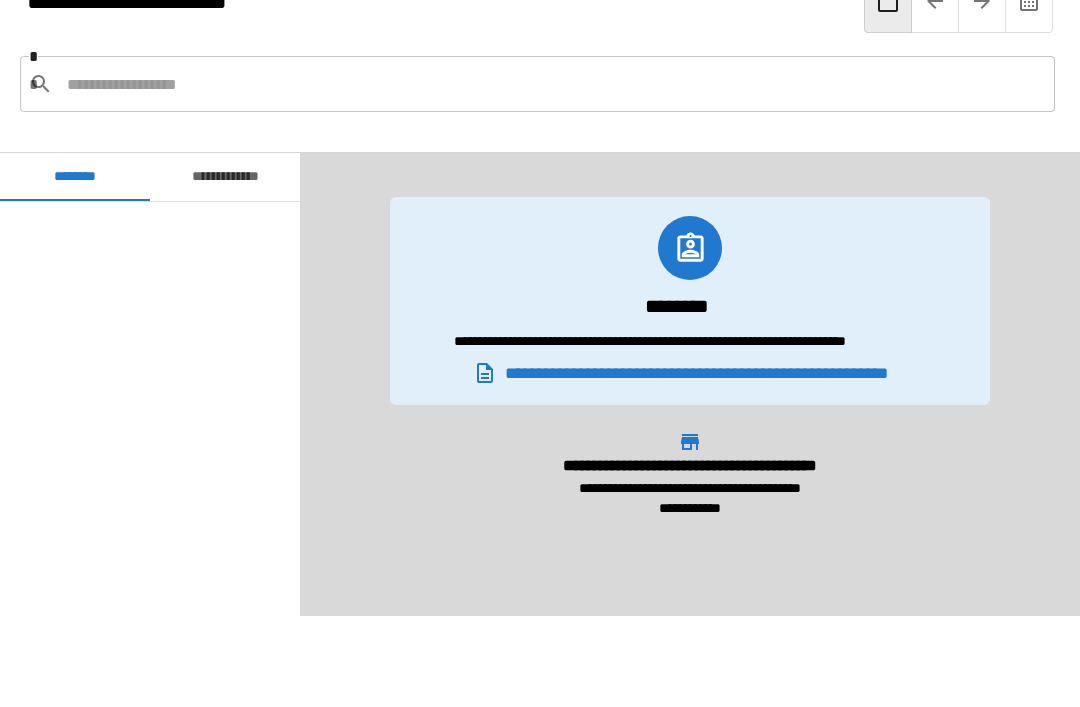 scroll, scrollTop: 600, scrollLeft: 0, axis: vertical 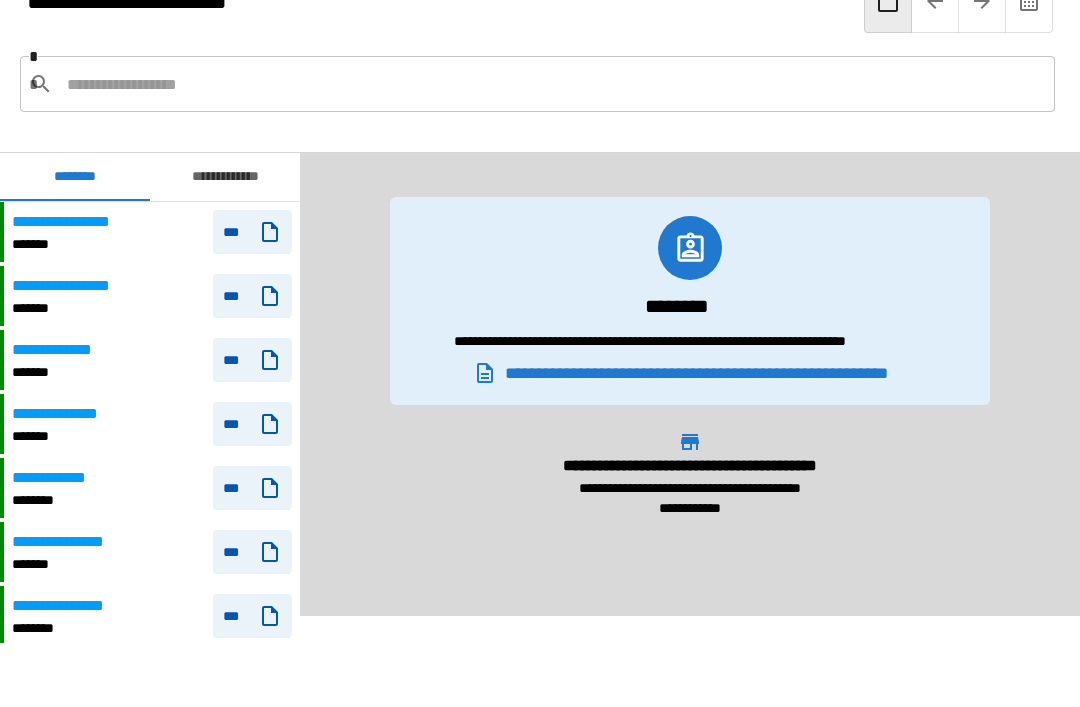 click on "**********" at bounding box center (81, 222) 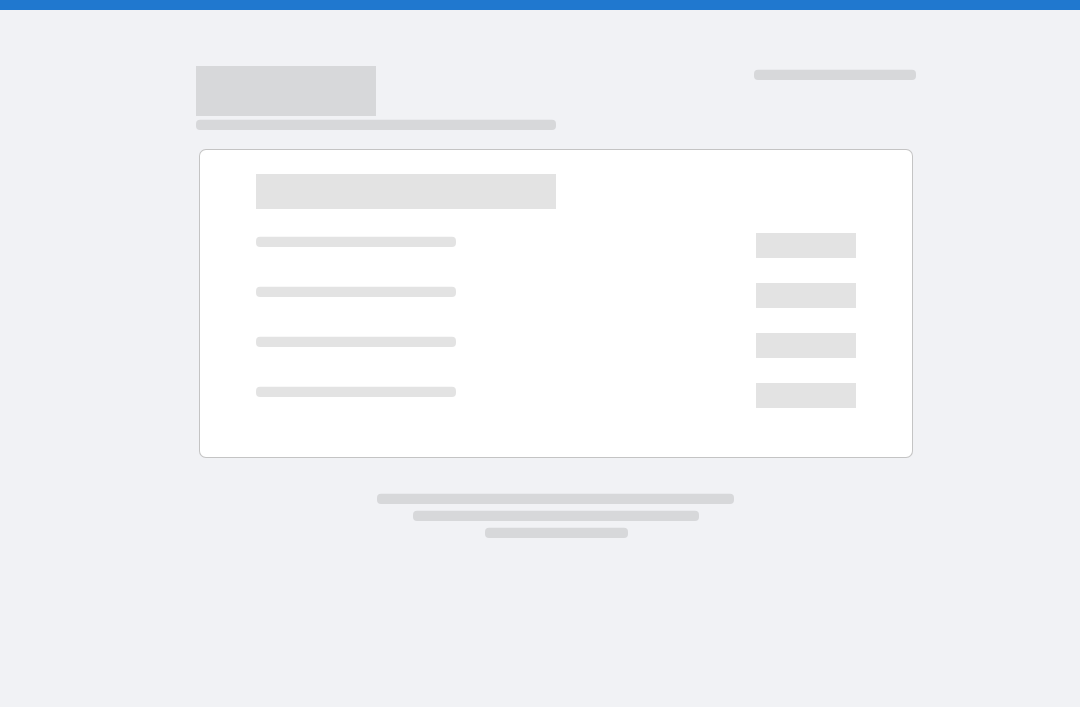 scroll, scrollTop: 0, scrollLeft: 0, axis: both 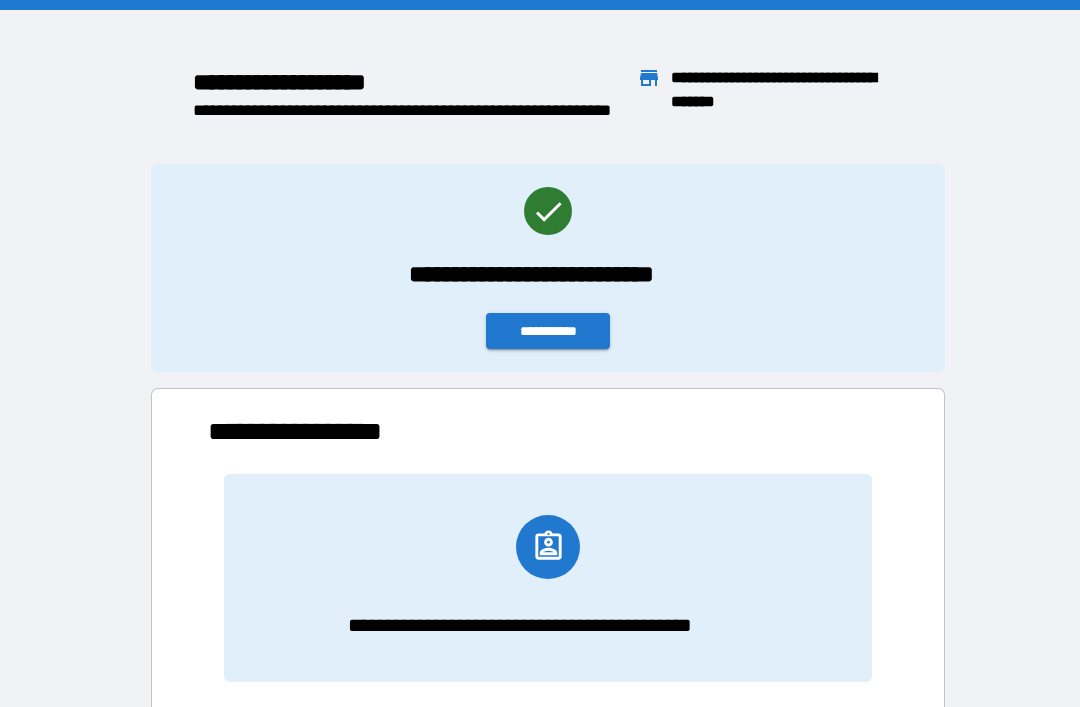 click on "**********" at bounding box center (548, 331) 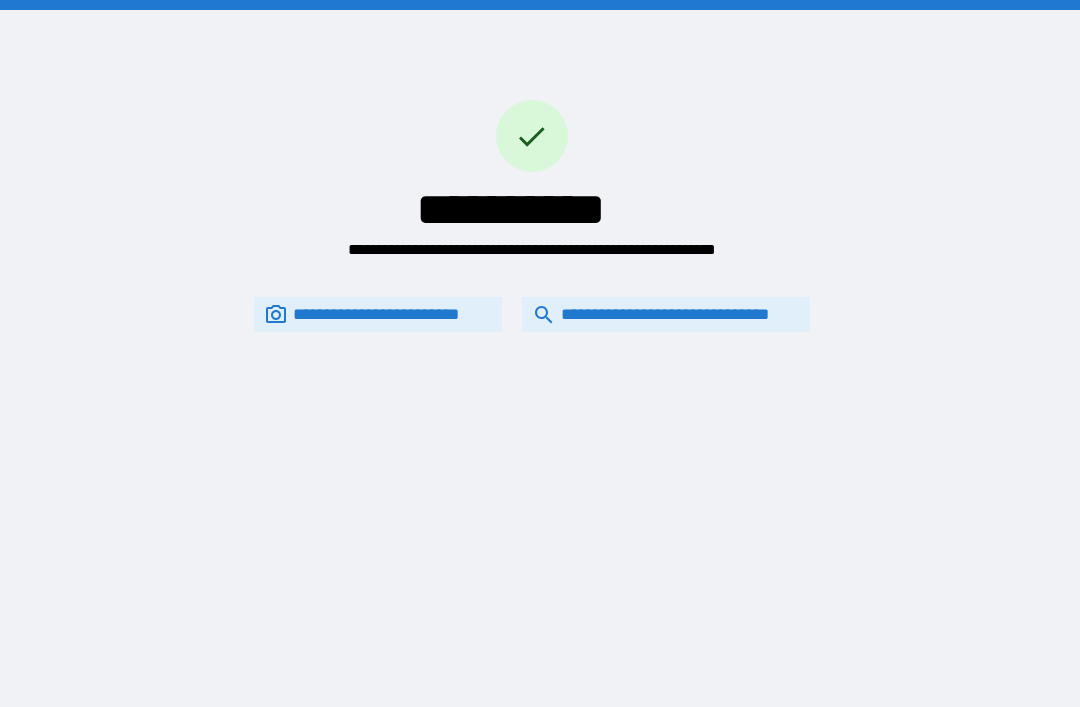 click on "**********" at bounding box center [666, 314] 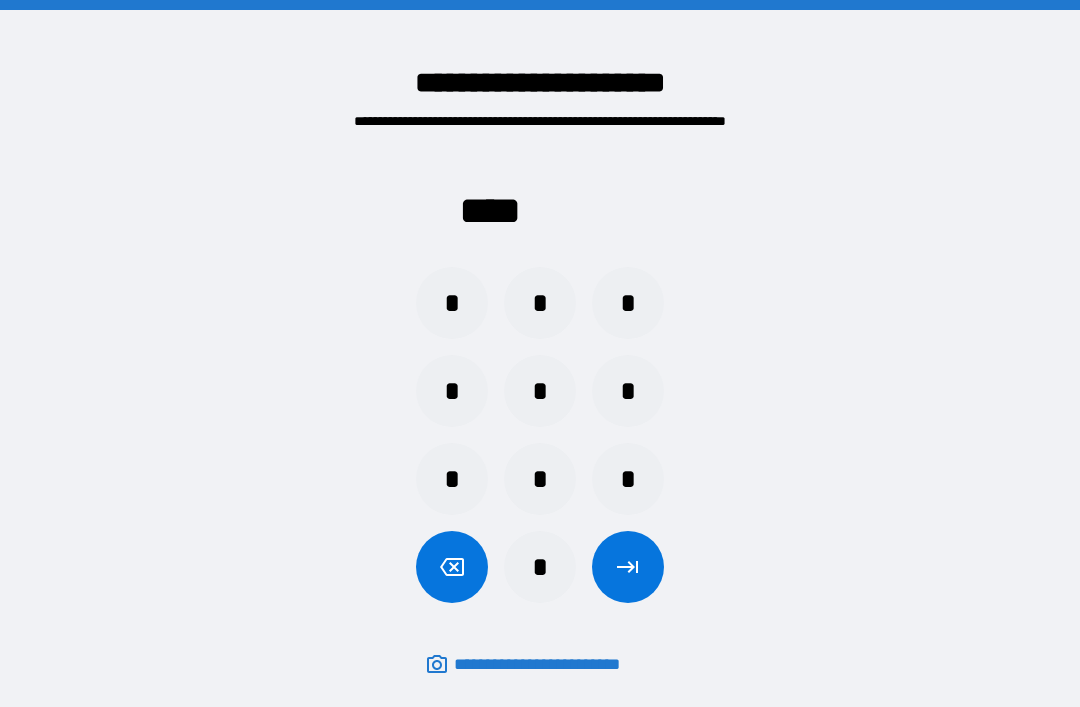 click on "*" at bounding box center (540, 303) 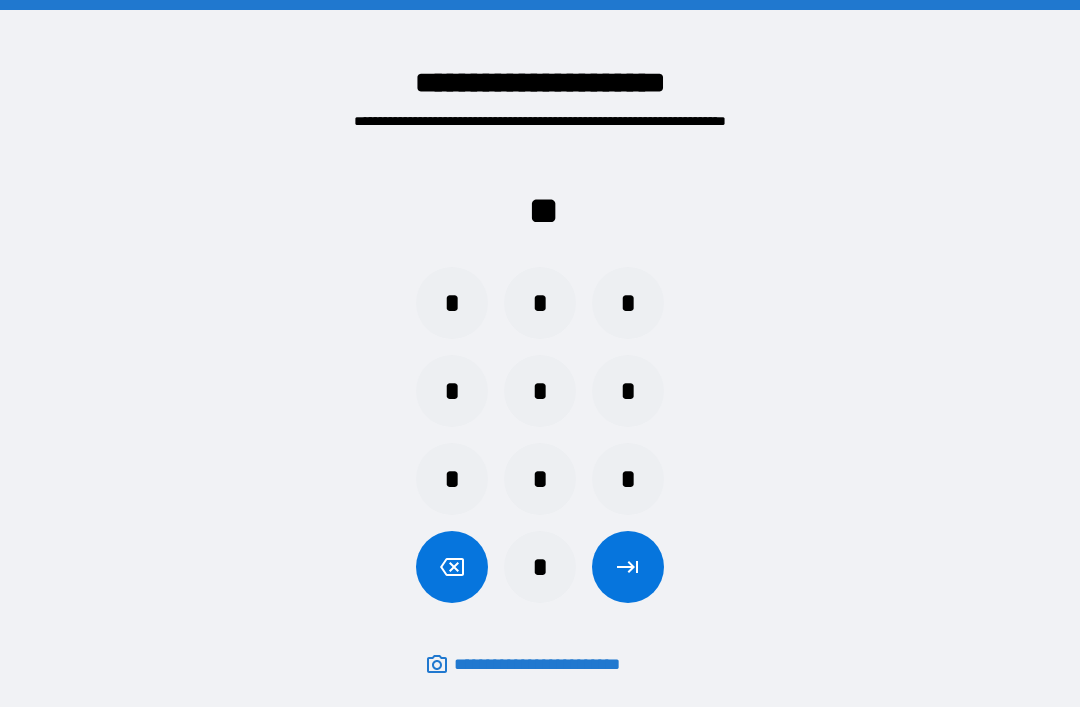 click on "*" at bounding box center (628, 391) 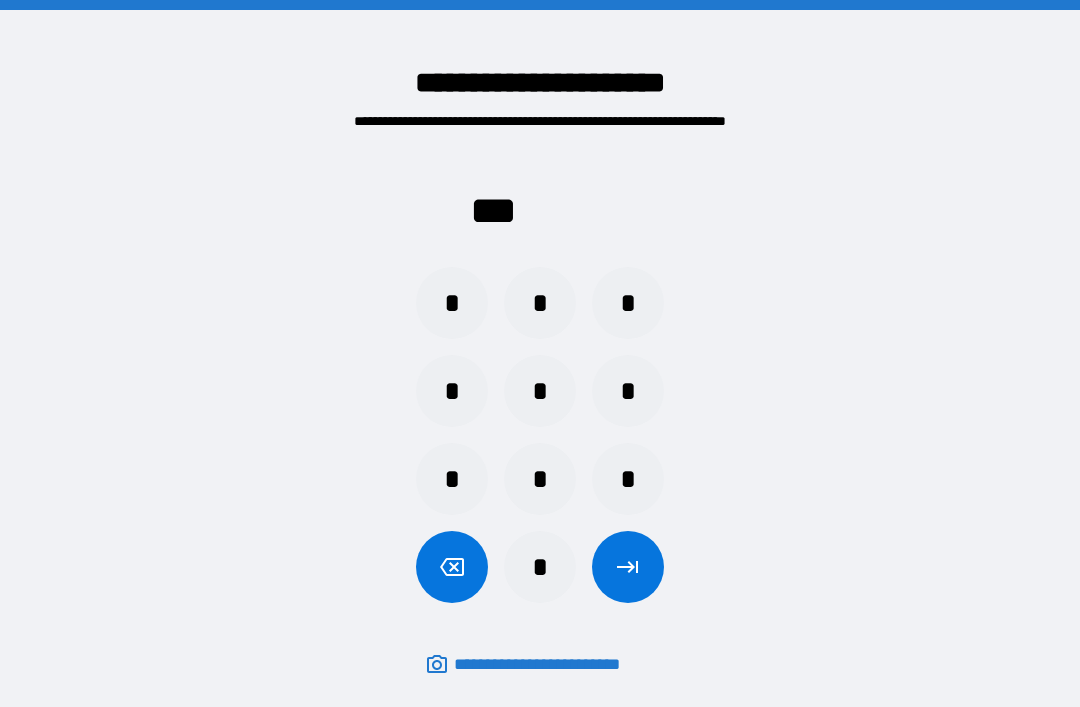 click on "*" at bounding box center (452, 303) 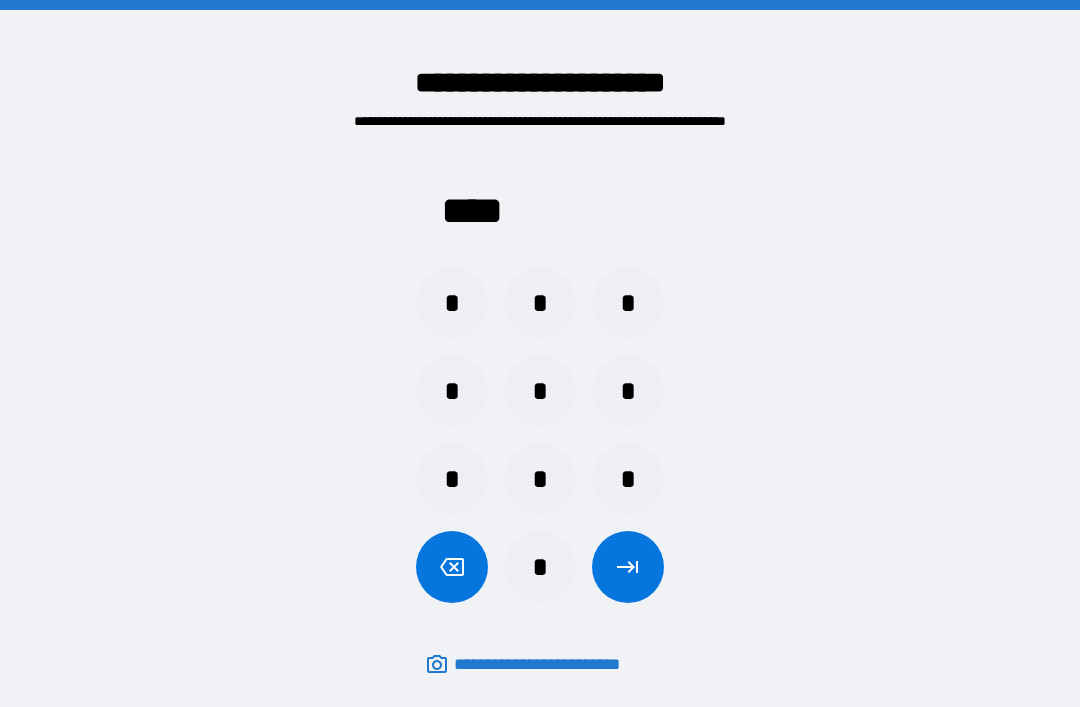 click at bounding box center (628, 567) 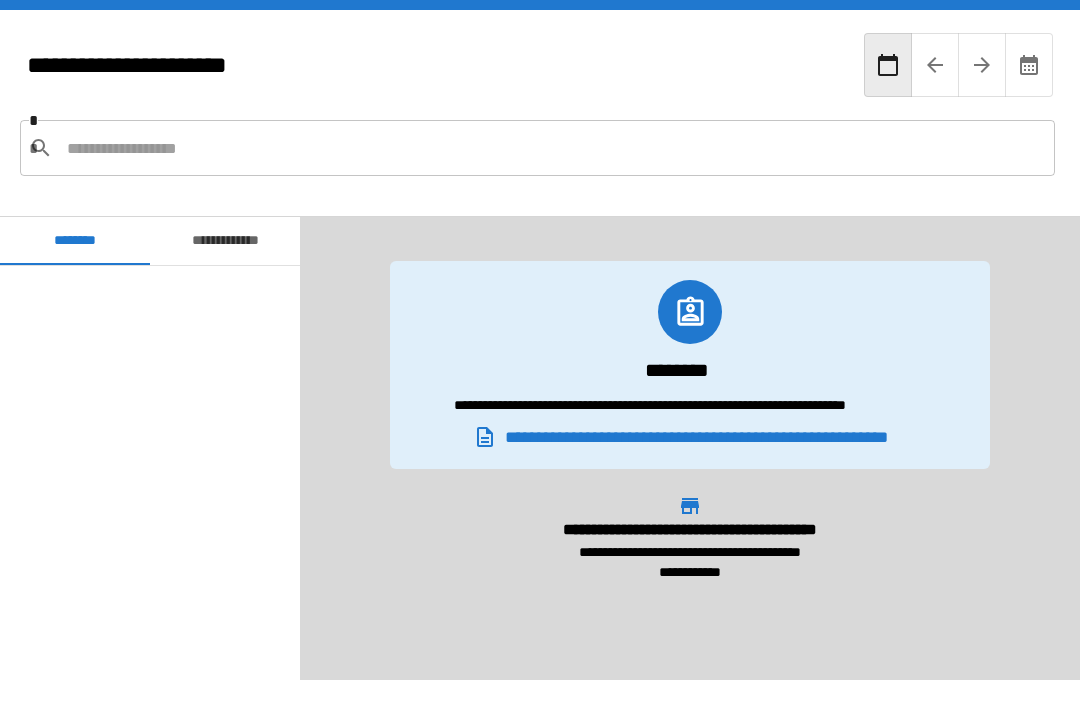 scroll, scrollTop: 600, scrollLeft: 0, axis: vertical 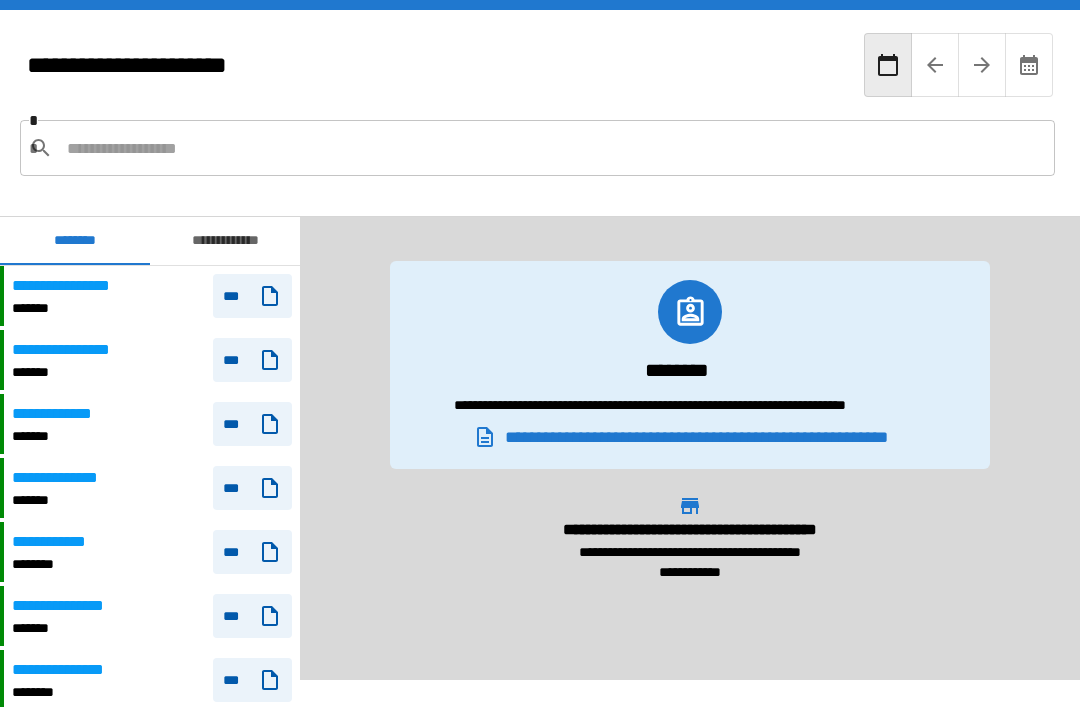 click on "**********" at bounding box center [81, 286] 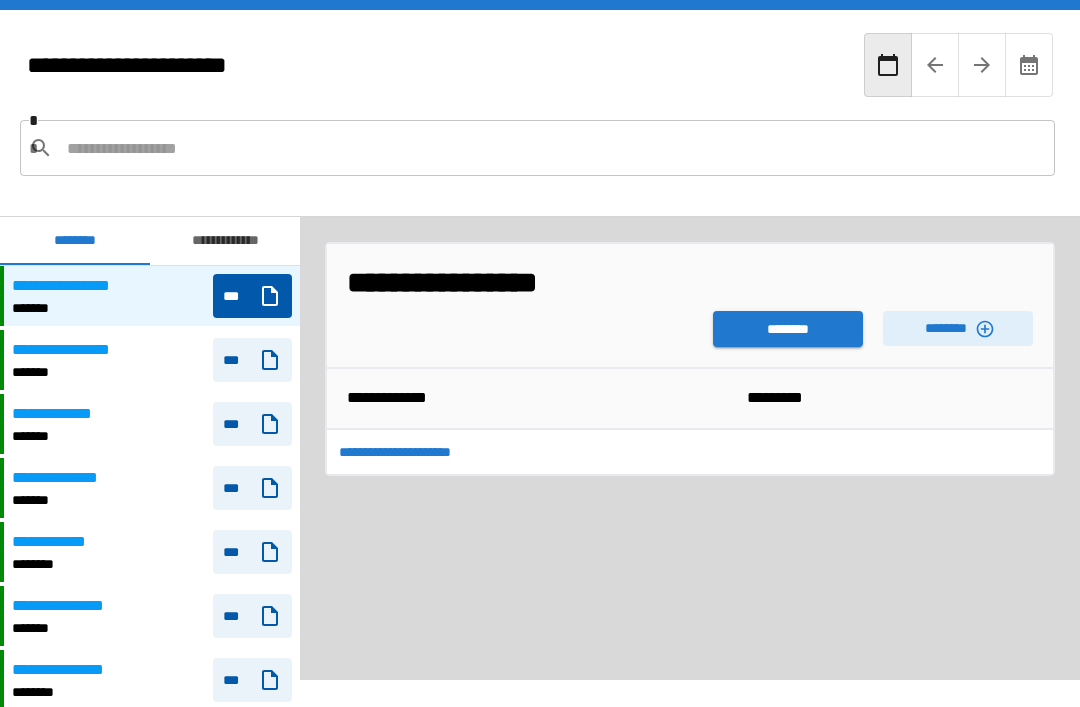 click on "********" at bounding box center (788, 329) 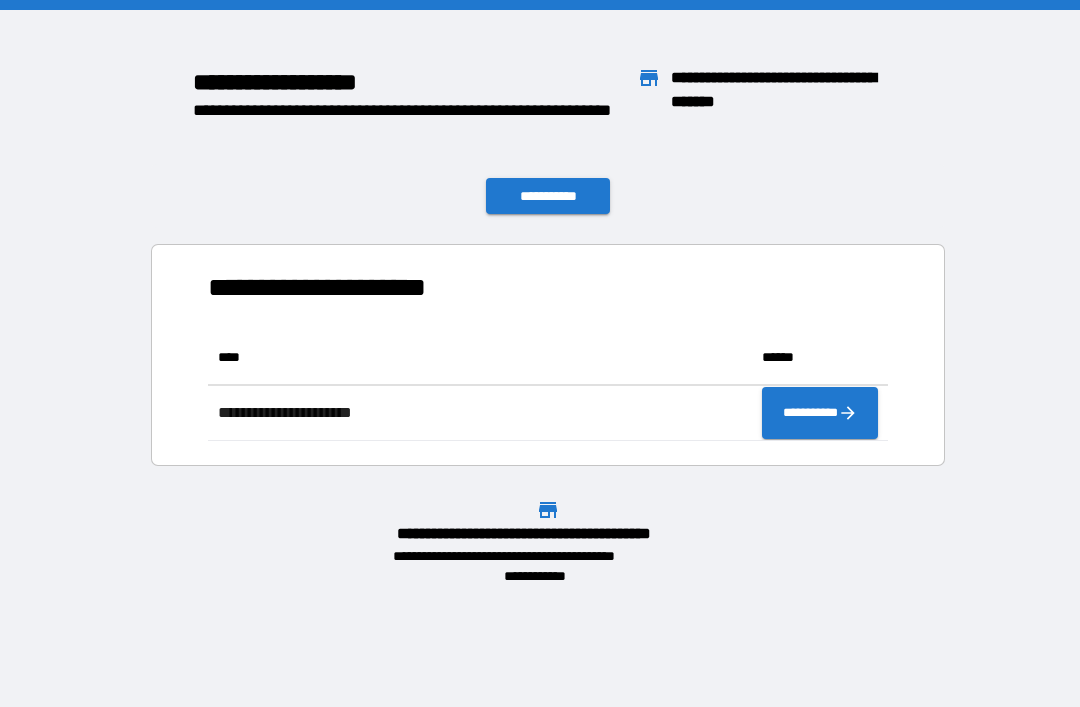 scroll, scrollTop: 111, scrollLeft: 680, axis: both 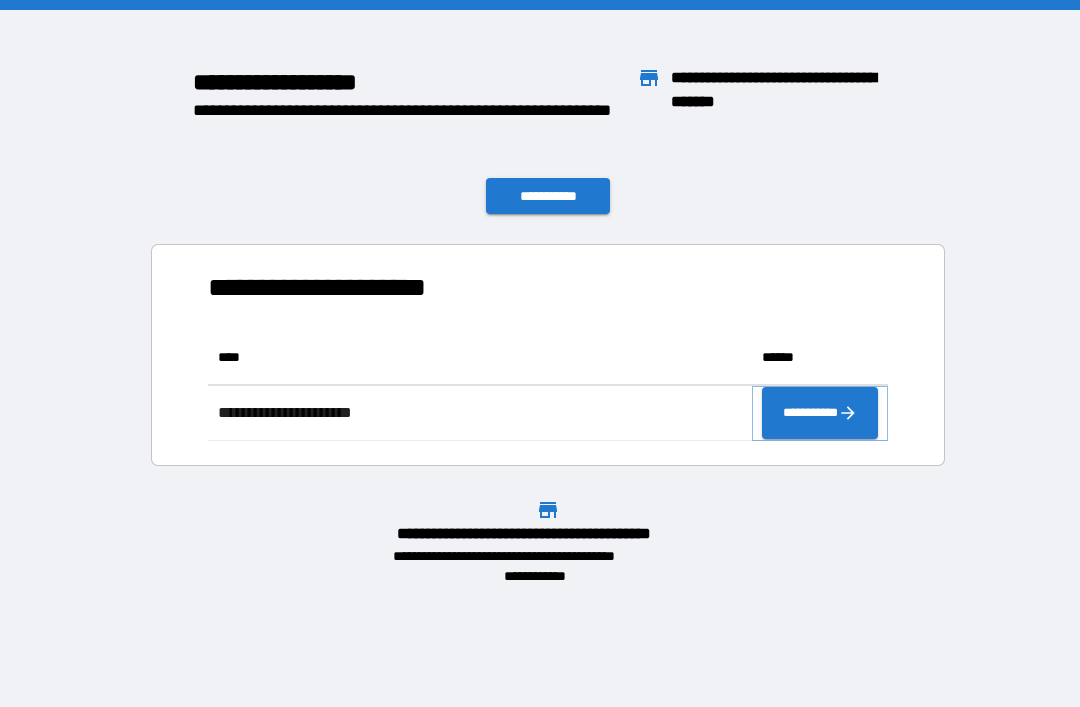 click on "**********" at bounding box center [820, 413] 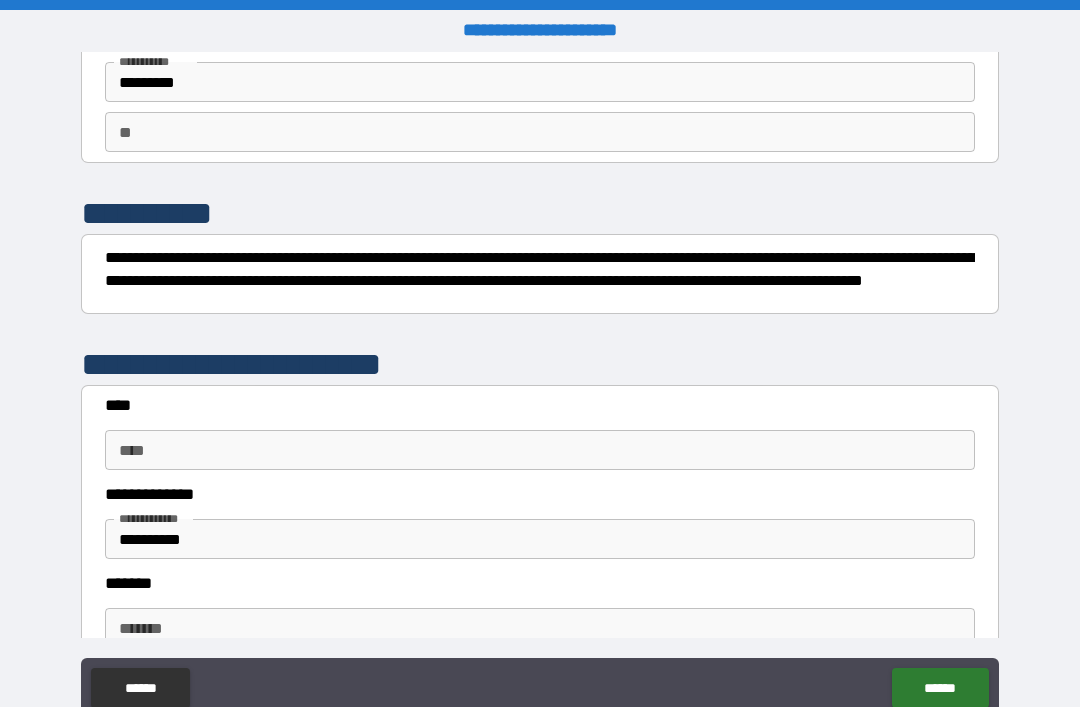 scroll, scrollTop: 134, scrollLeft: 0, axis: vertical 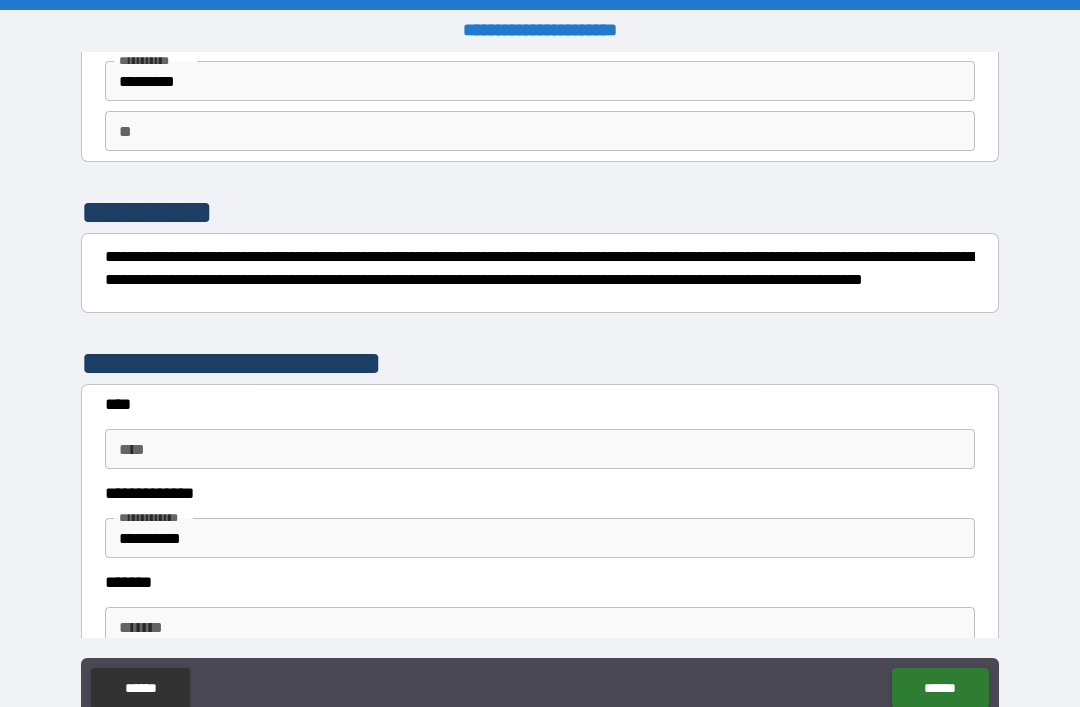 click on "****" at bounding box center (540, 449) 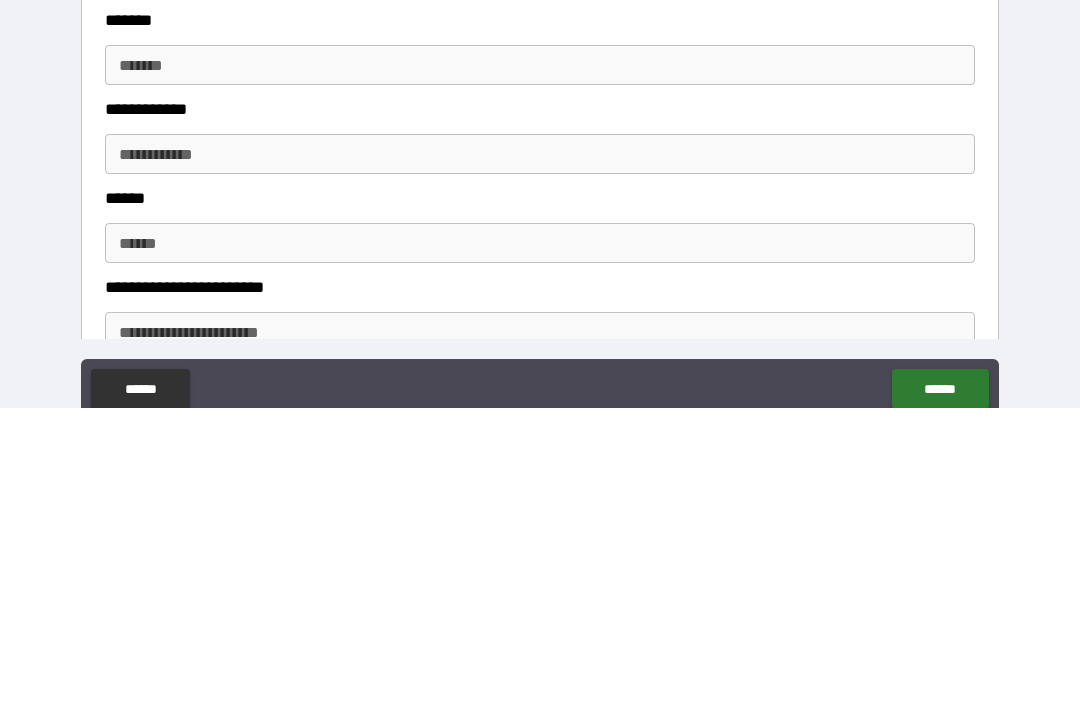 scroll, scrollTop: 391, scrollLeft: 0, axis: vertical 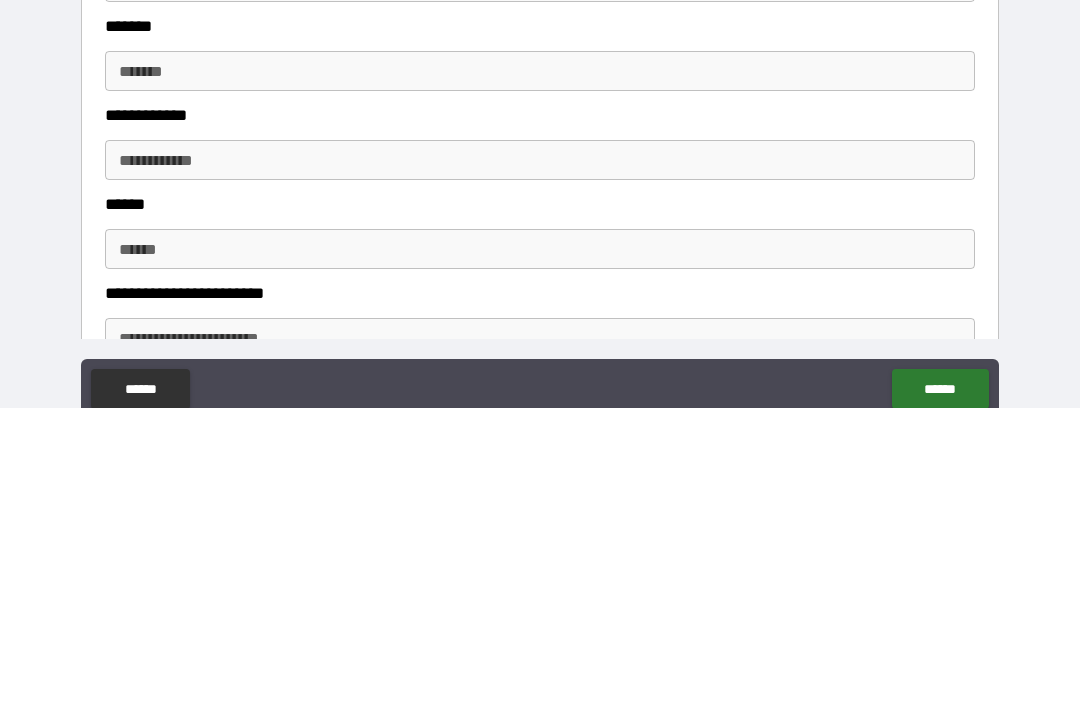 type on "**********" 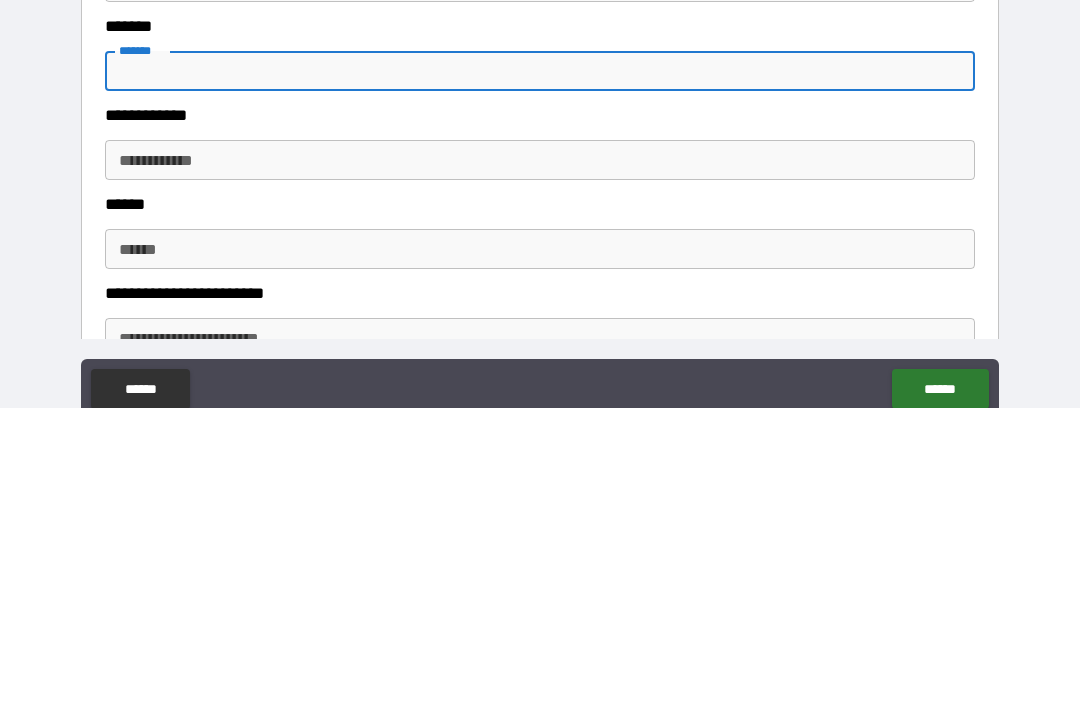 click on "*******" at bounding box center (540, 370) 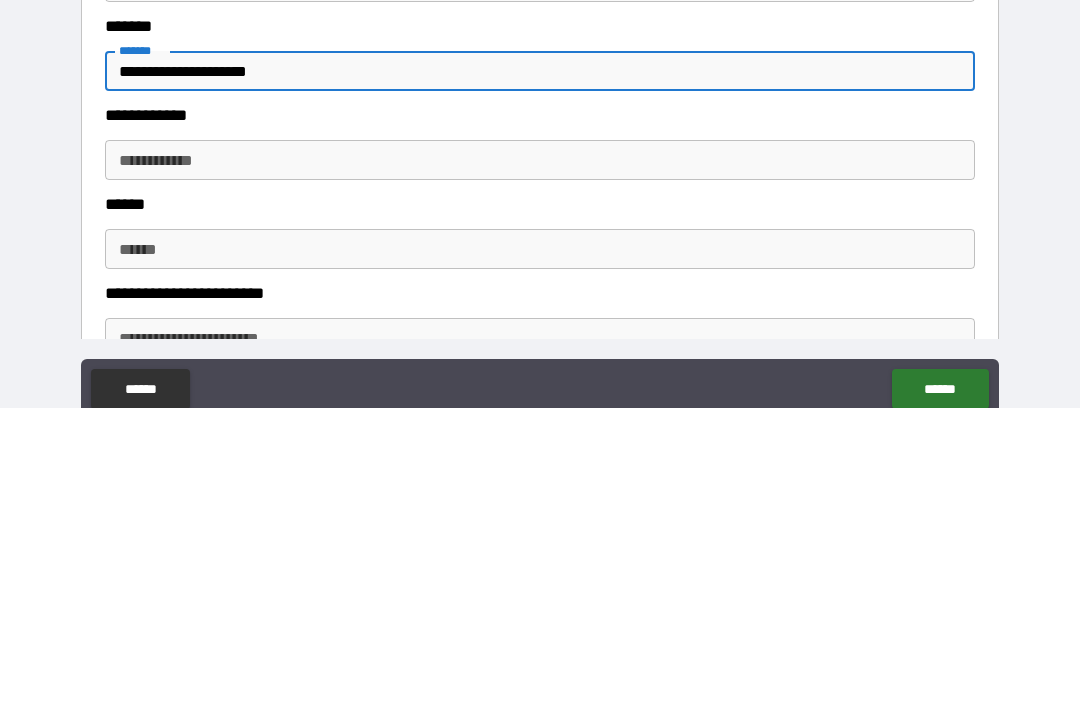 type on "**********" 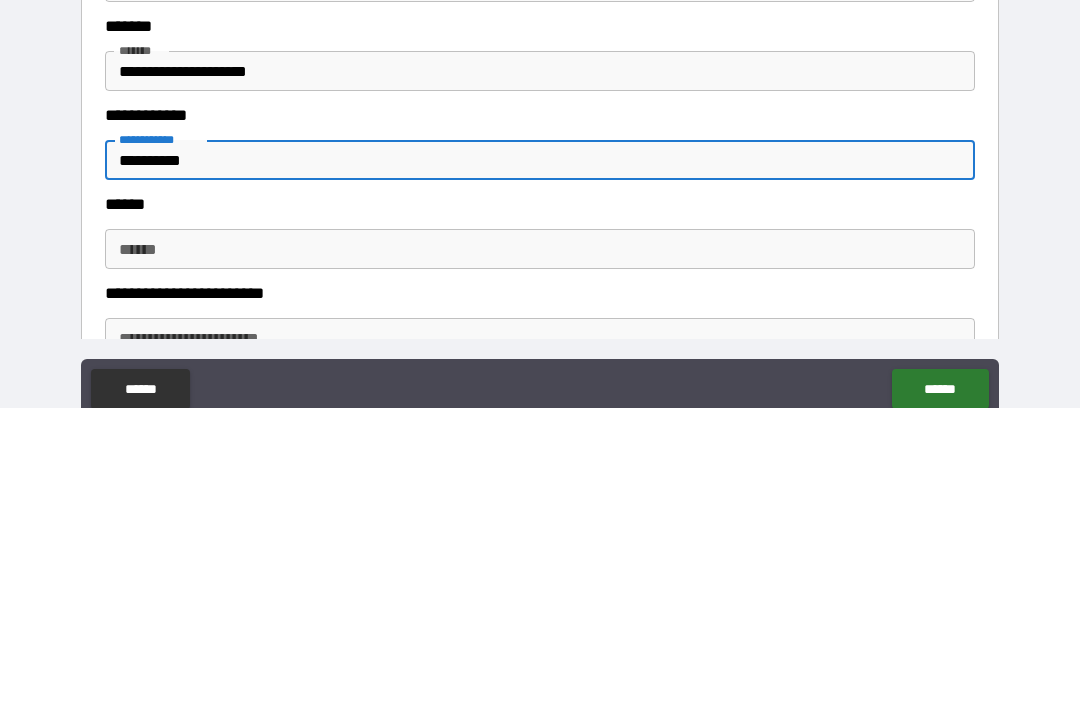 type on "**********" 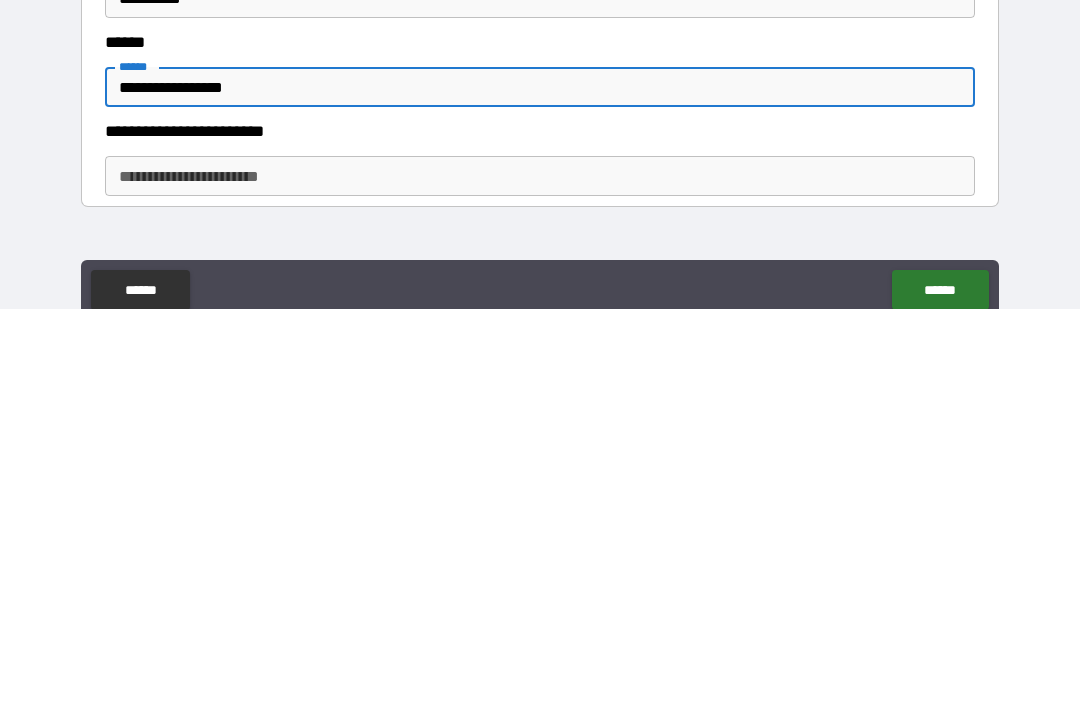 scroll, scrollTop: 466, scrollLeft: 0, axis: vertical 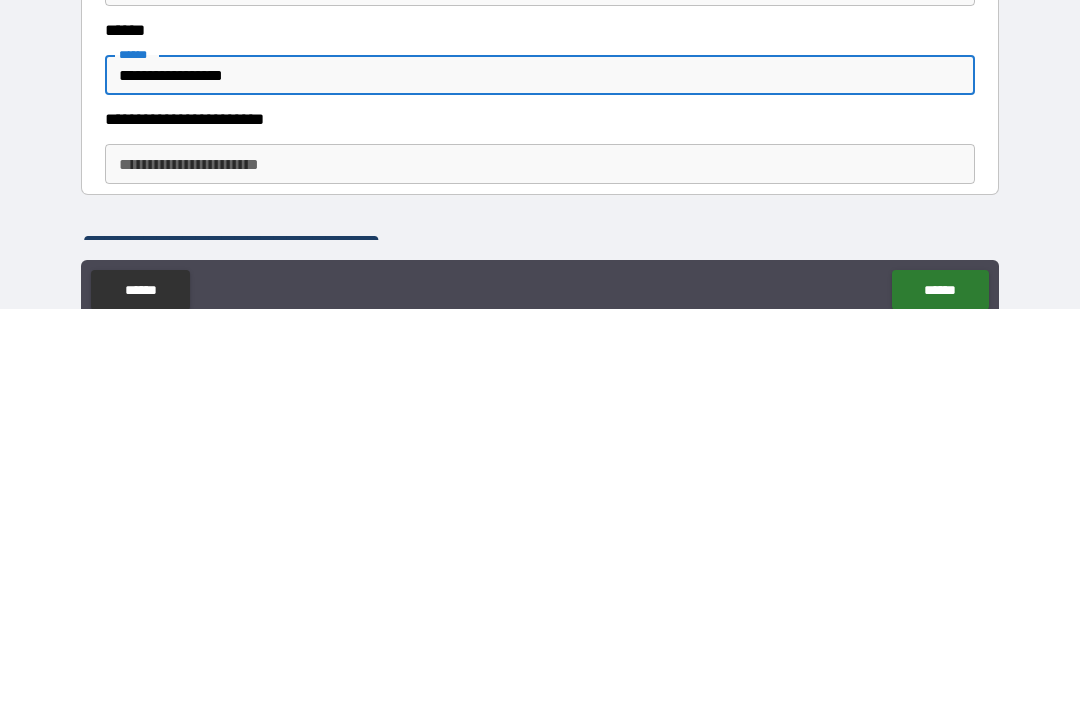 type on "**********" 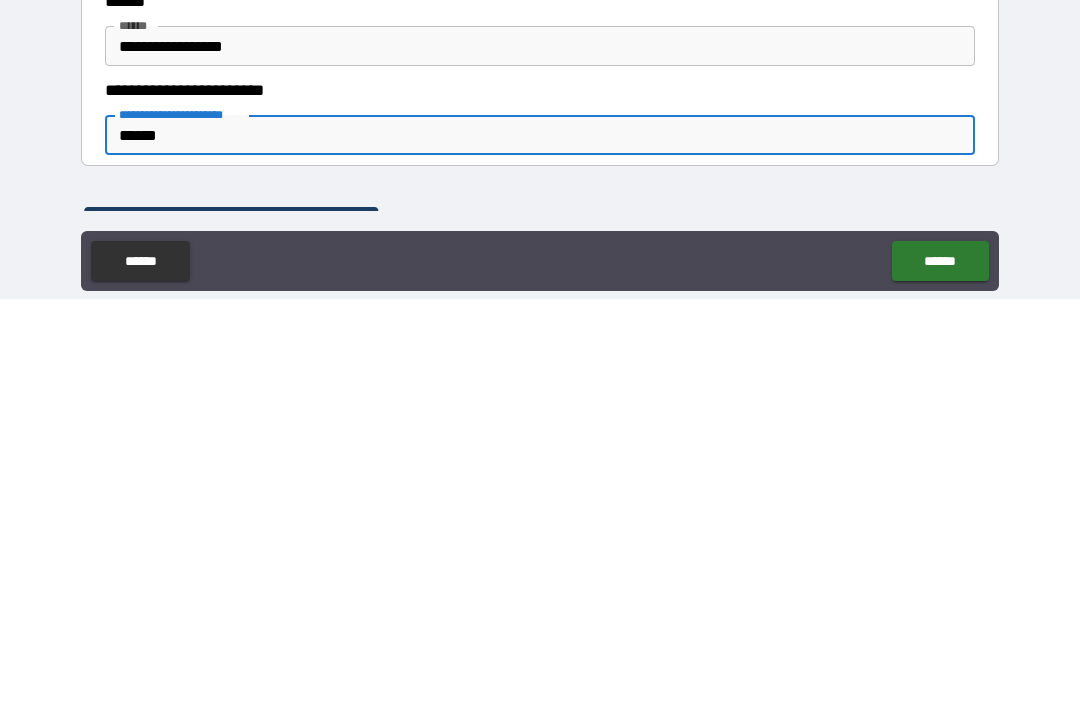 scroll, scrollTop: 63, scrollLeft: 0, axis: vertical 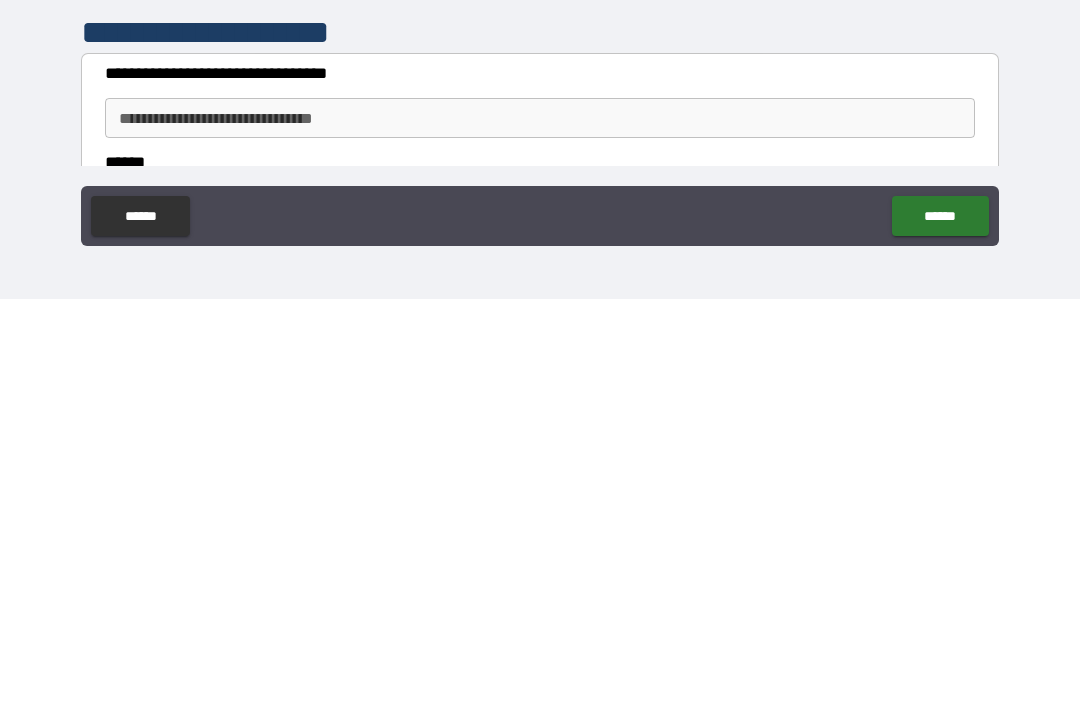type on "******" 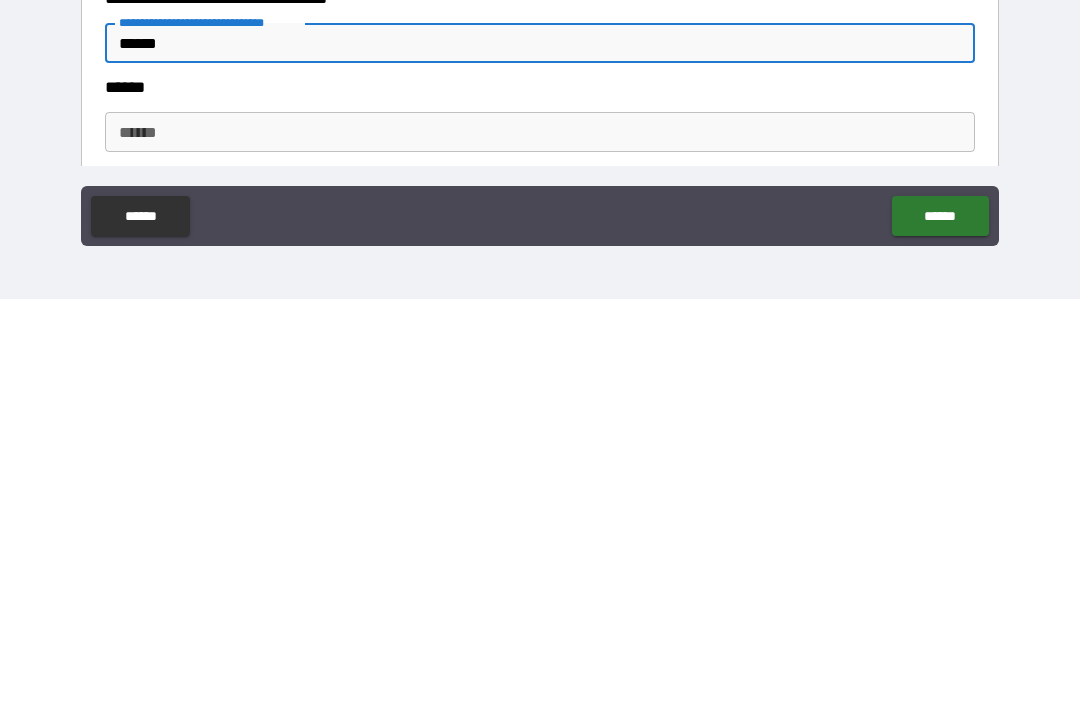 scroll, scrollTop: 1295, scrollLeft: 0, axis: vertical 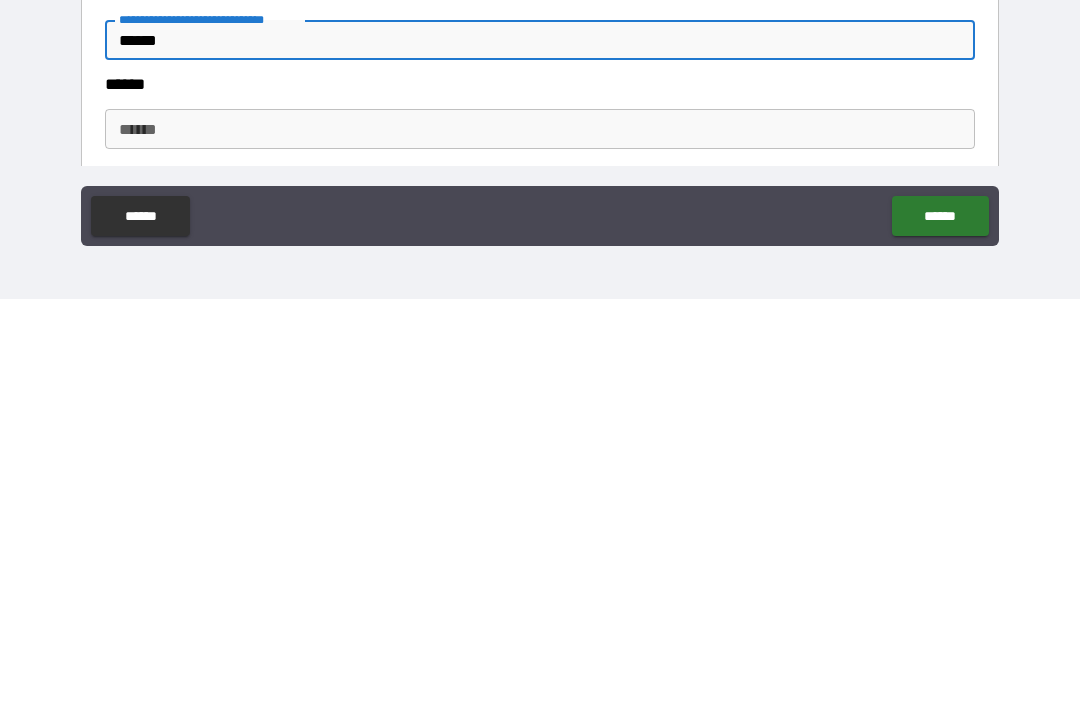 type on "******" 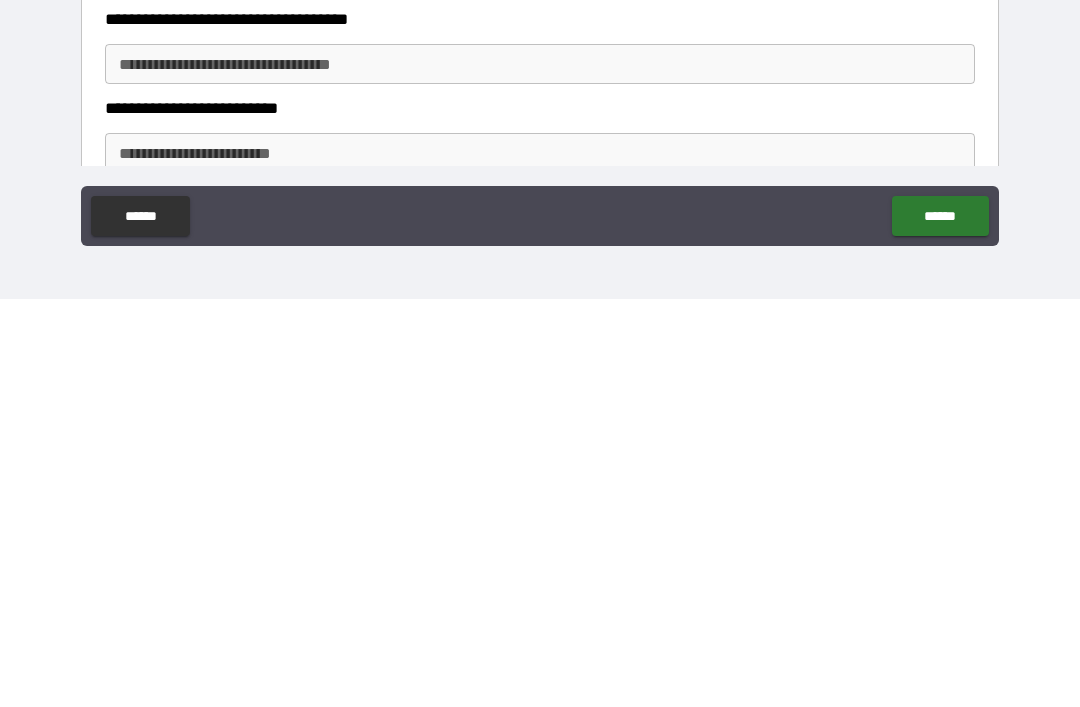 scroll, scrollTop: 1488, scrollLeft: 0, axis: vertical 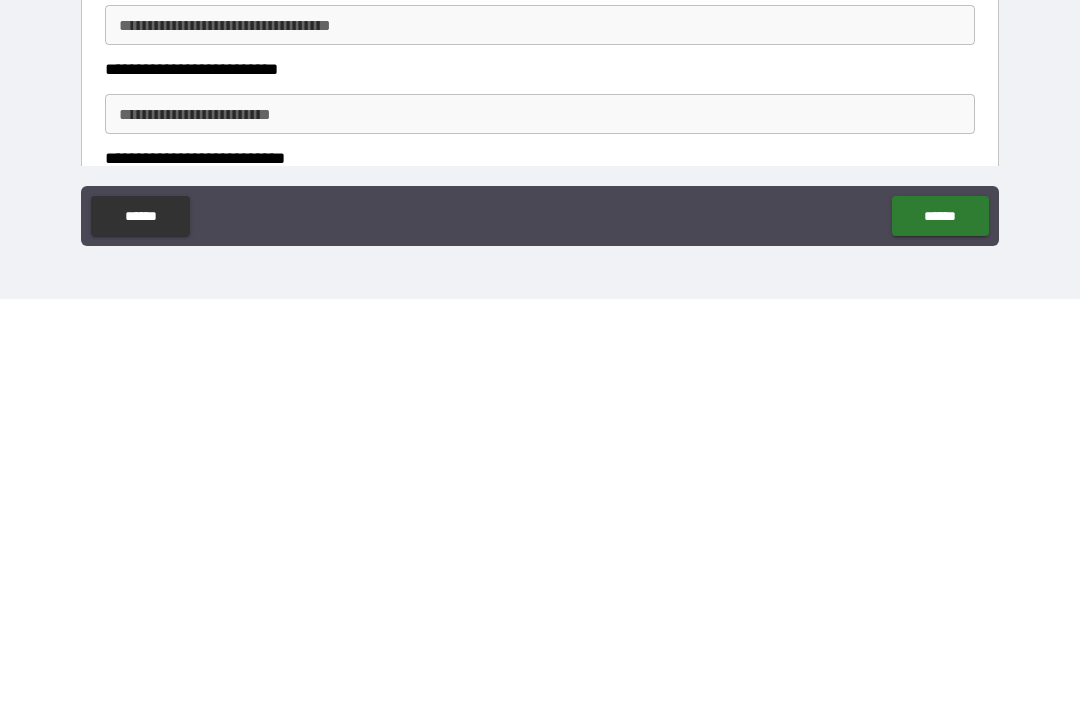 type on "**********" 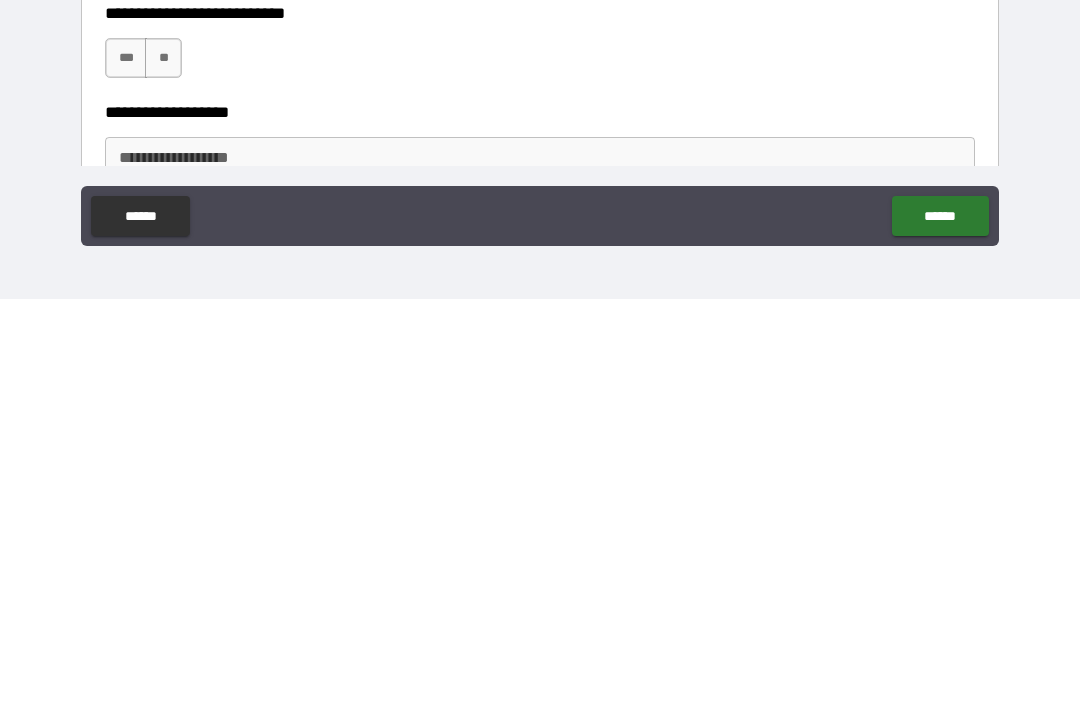 scroll, scrollTop: 1721, scrollLeft: 0, axis: vertical 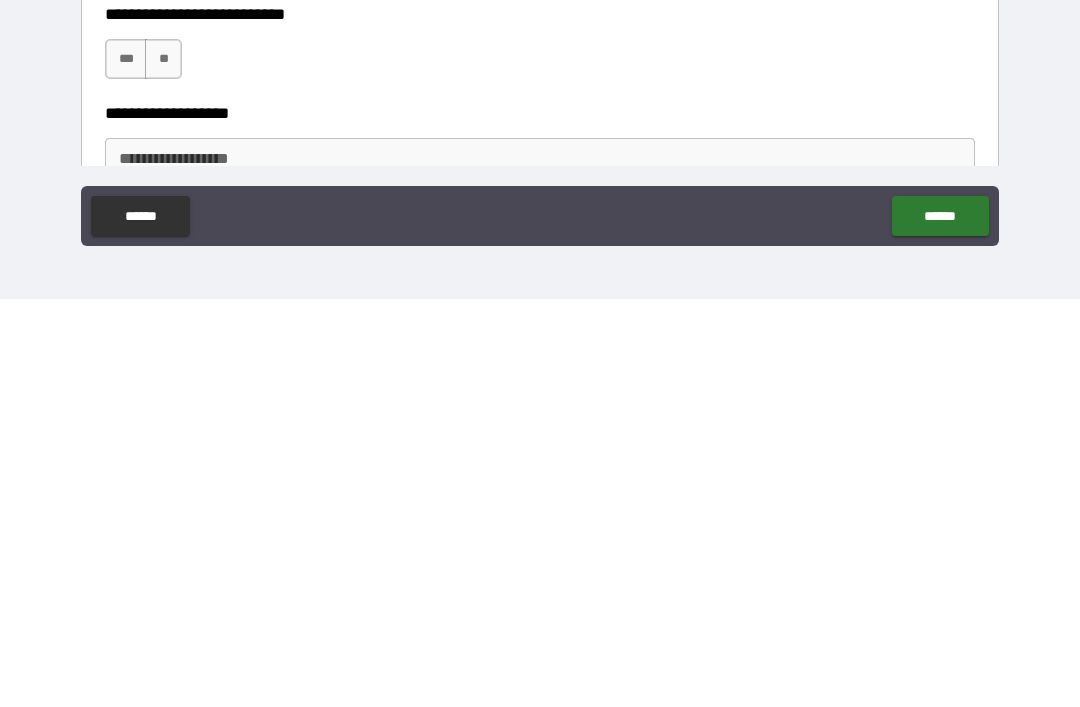 type on "********" 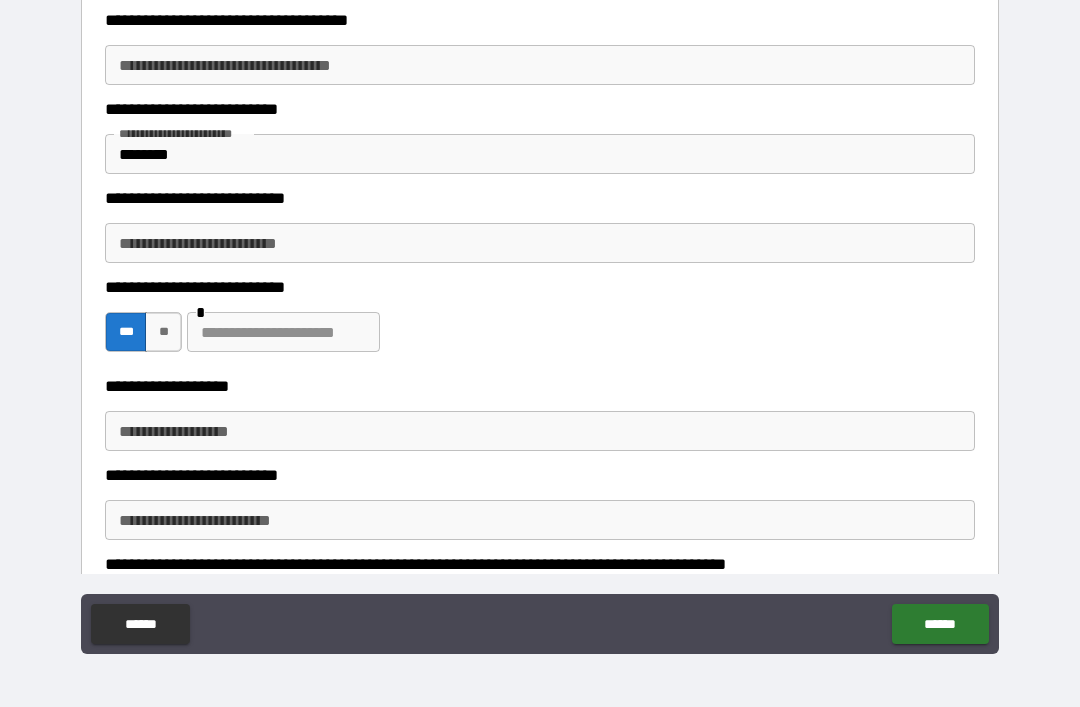 scroll, scrollTop: 1862, scrollLeft: 0, axis: vertical 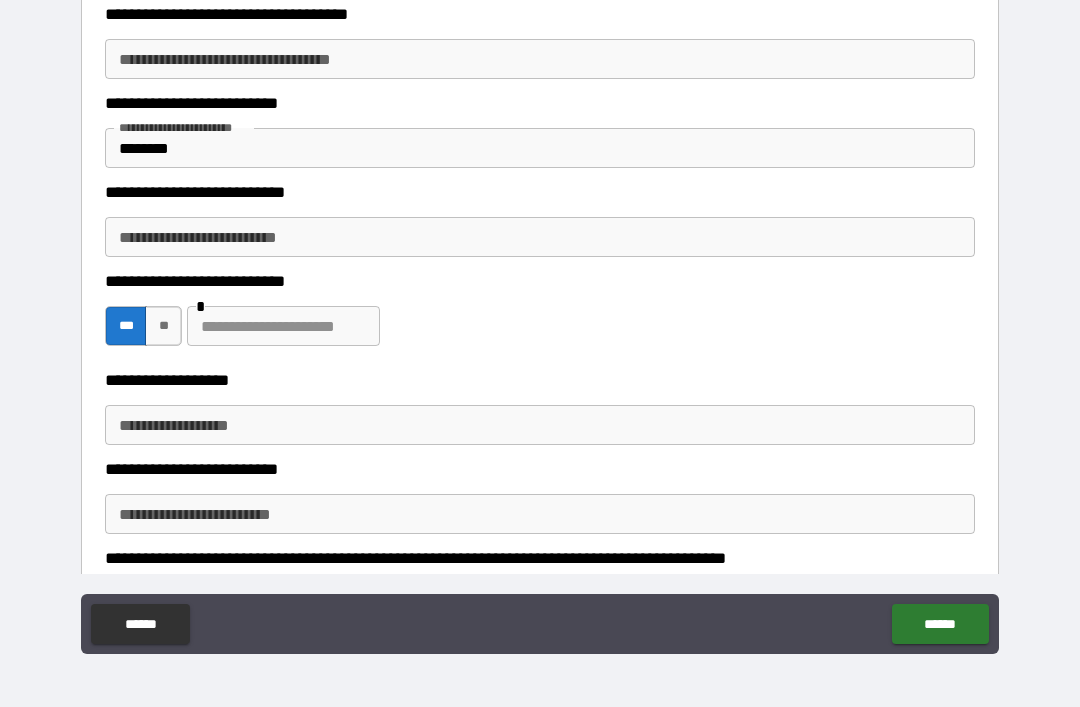 click on "**********" at bounding box center (540, 425) 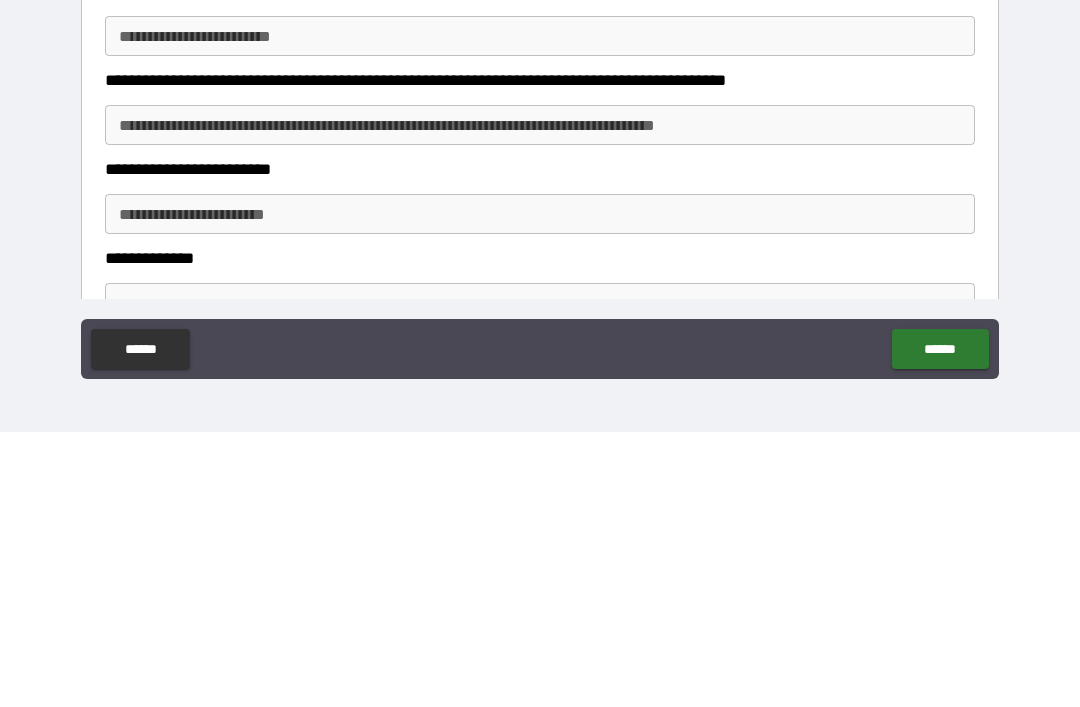 scroll, scrollTop: 2080, scrollLeft: 0, axis: vertical 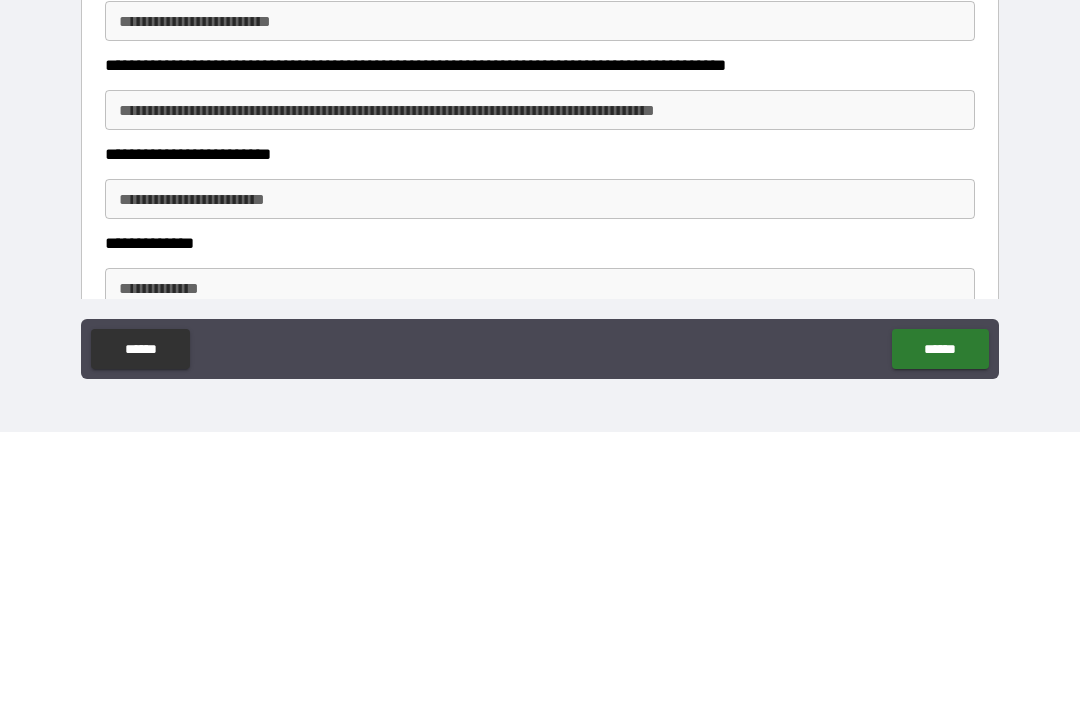 type on "**********" 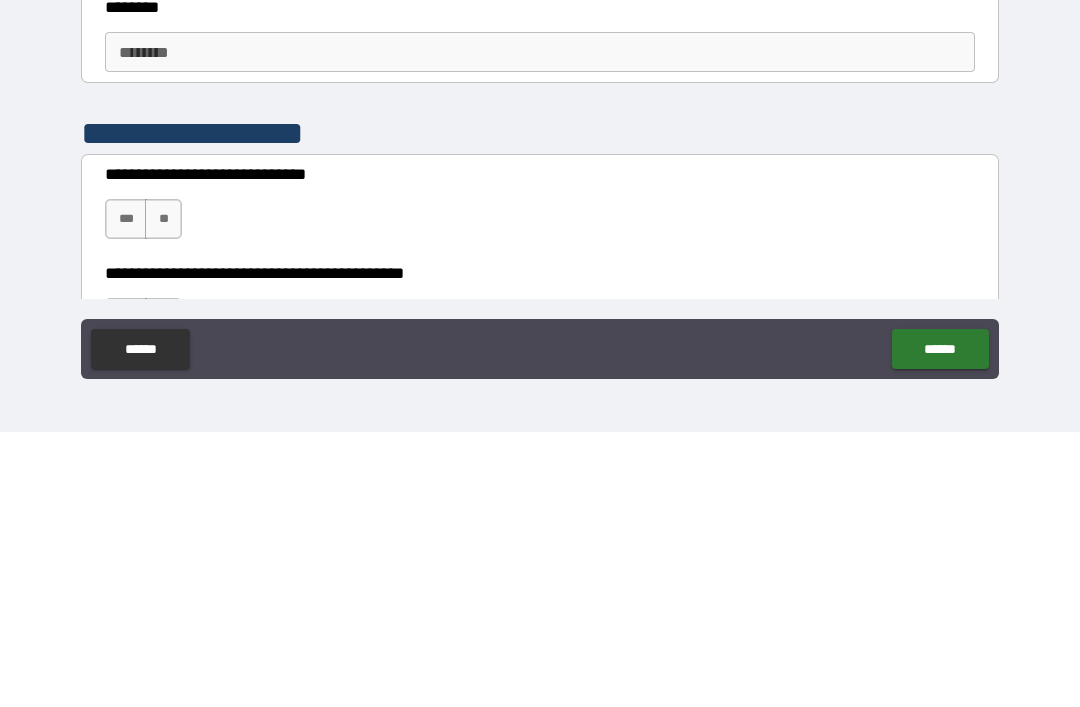 scroll, scrollTop: 2413, scrollLeft: 0, axis: vertical 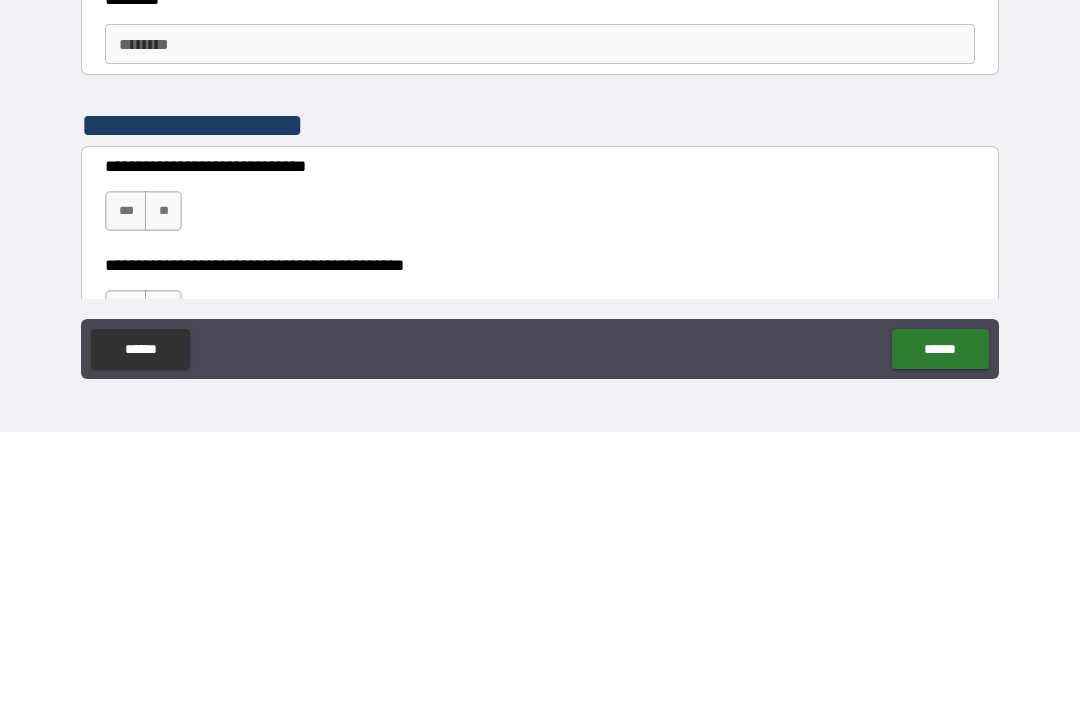 click on "***" at bounding box center (126, 486) 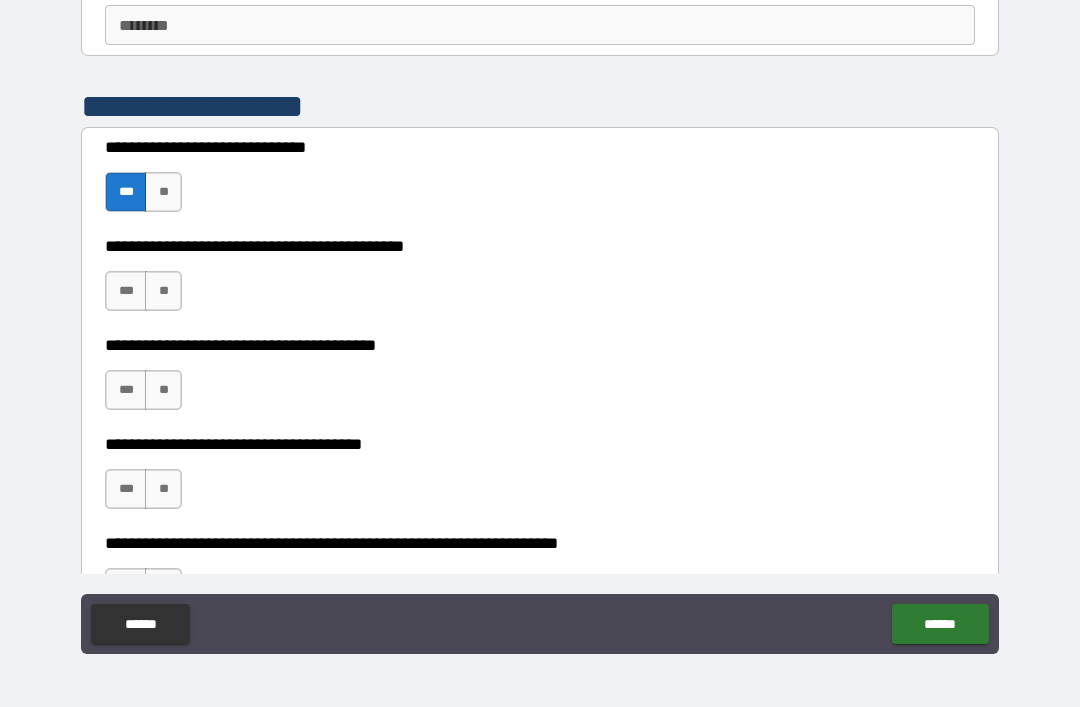 scroll, scrollTop: 2720, scrollLeft: 0, axis: vertical 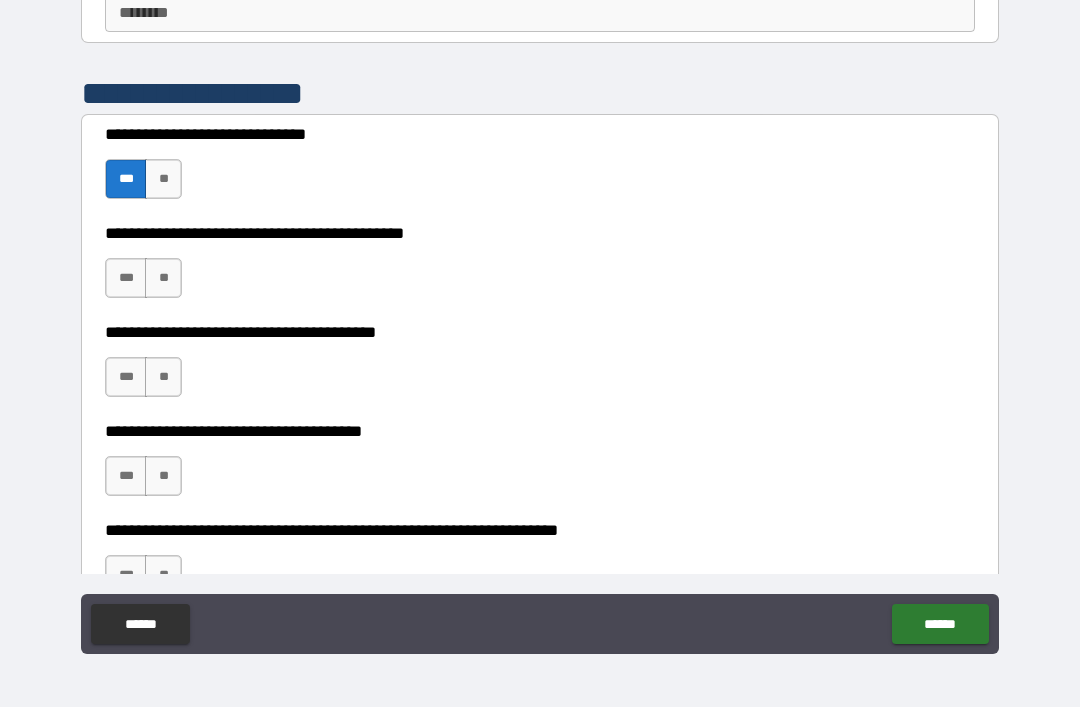 click on "**********" at bounding box center (540, 431) 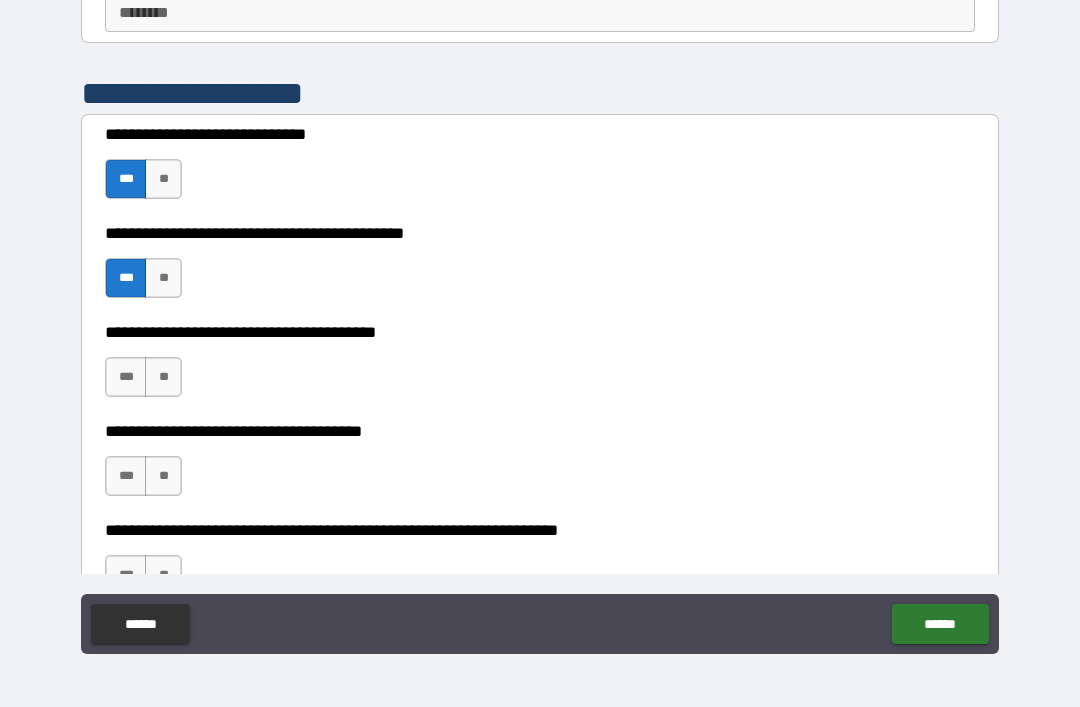 click on "***" at bounding box center [126, 377] 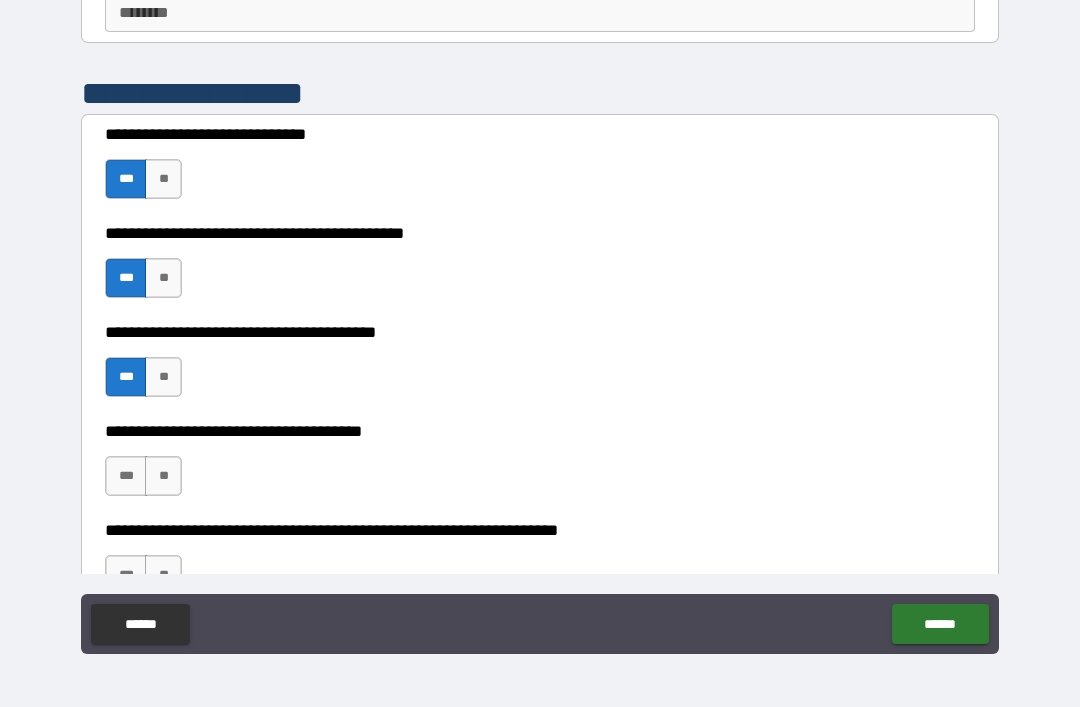 click on "**" at bounding box center [163, 476] 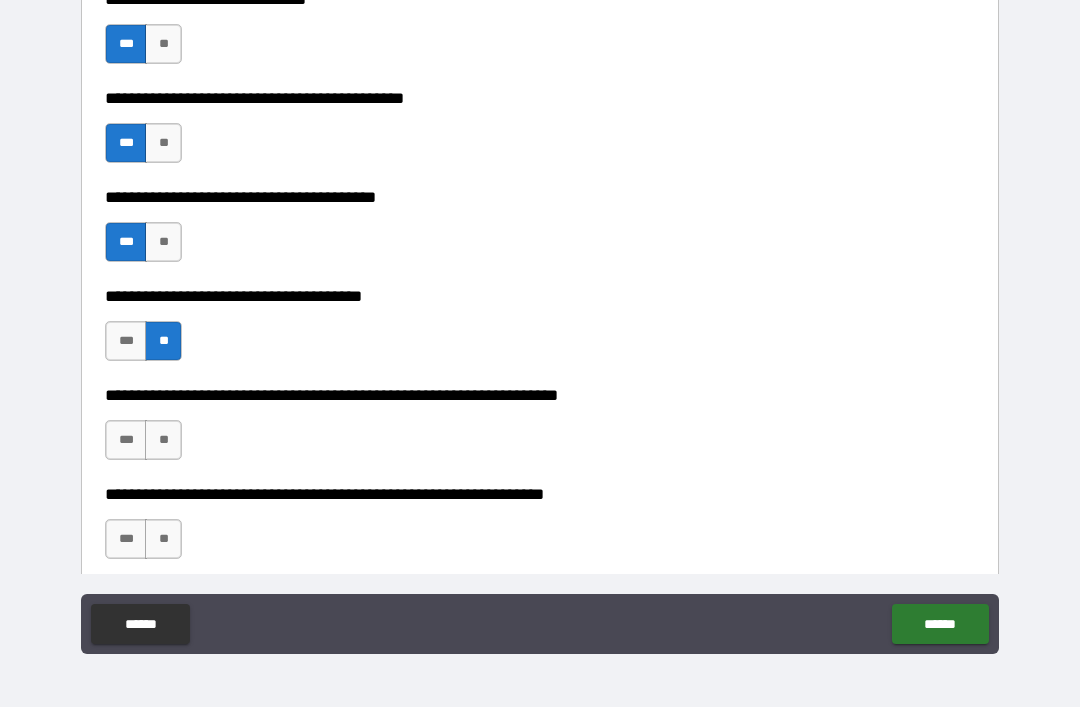 scroll, scrollTop: 2869, scrollLeft: 0, axis: vertical 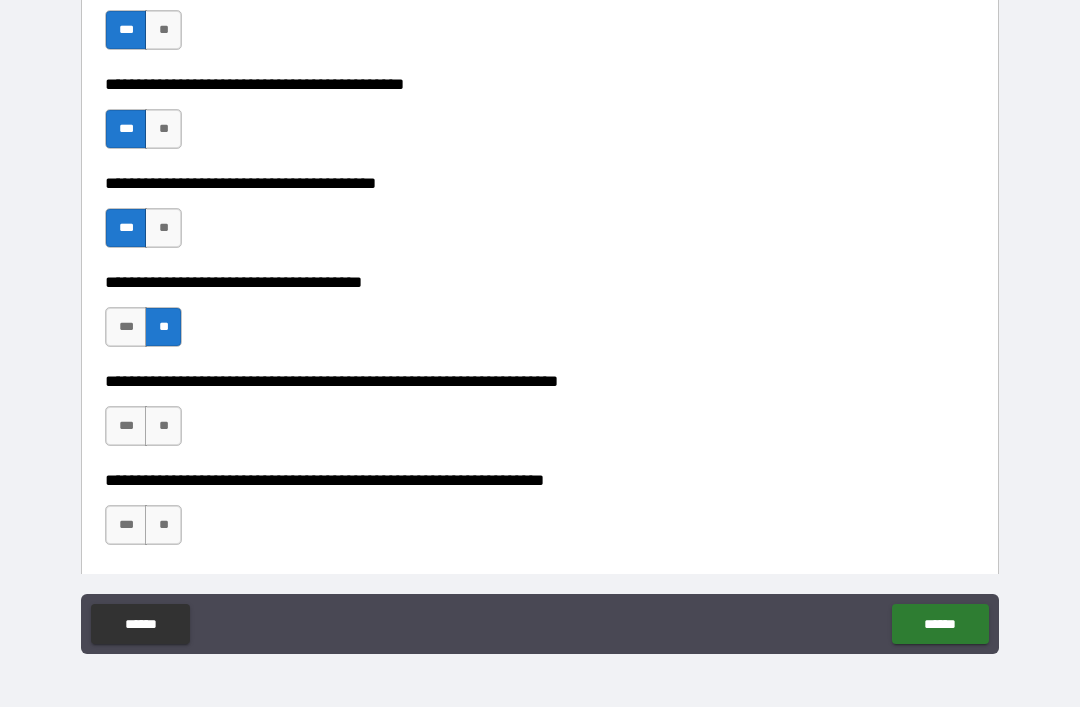 click on "***" at bounding box center (126, 426) 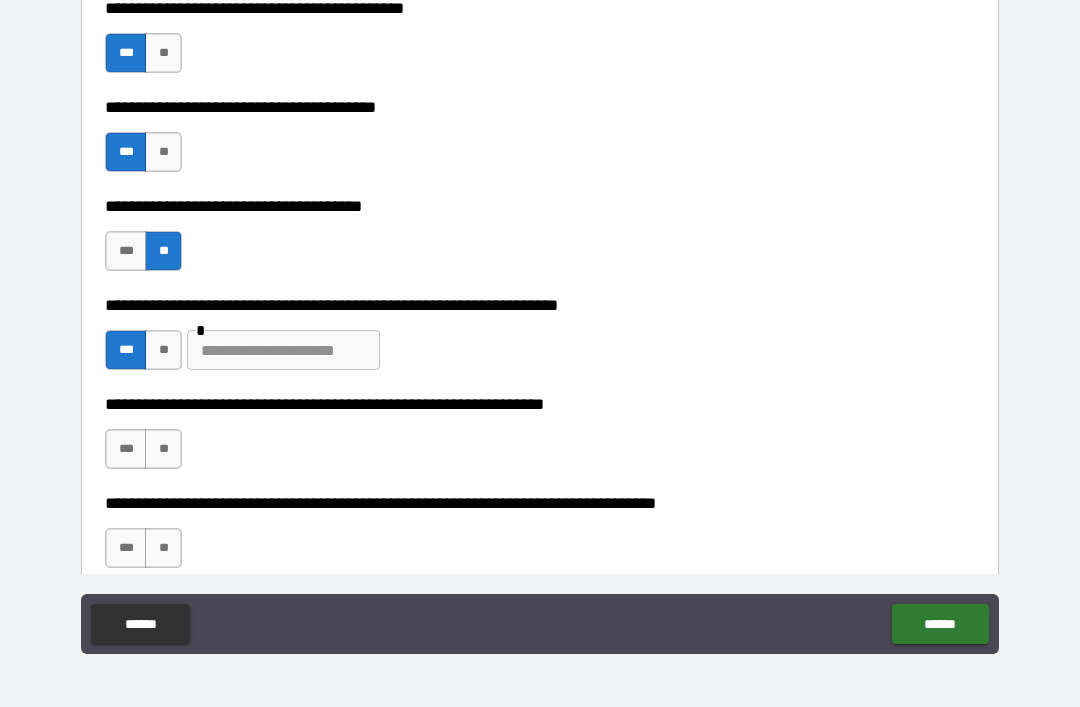 scroll, scrollTop: 2949, scrollLeft: 0, axis: vertical 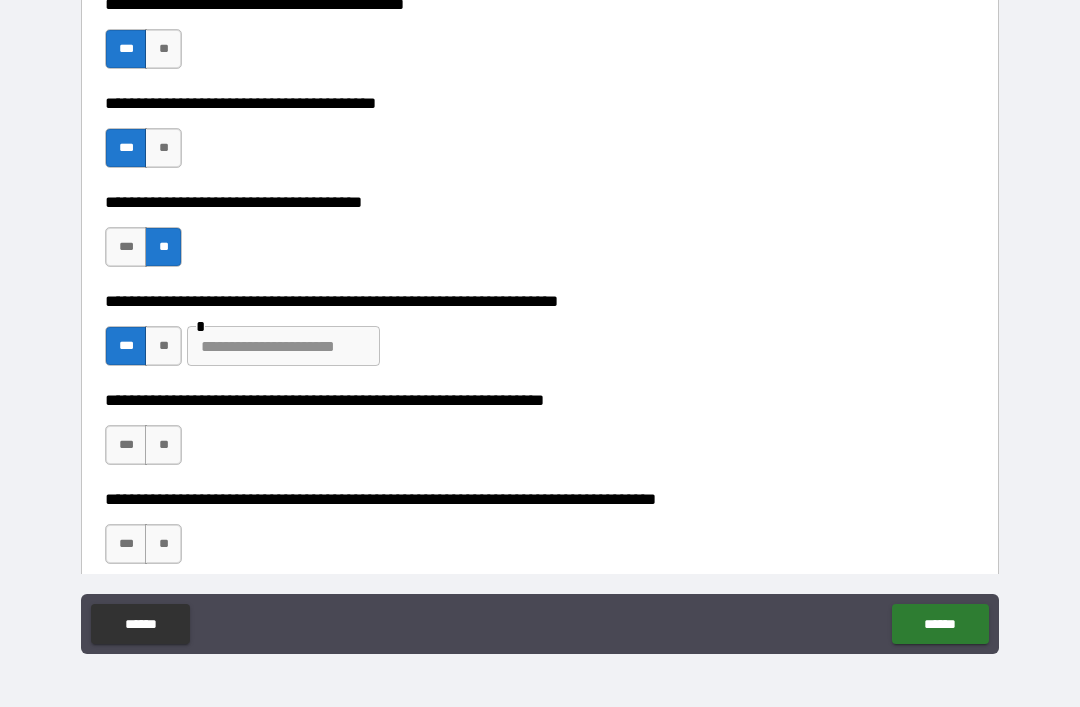 click on "**" at bounding box center [163, 445] 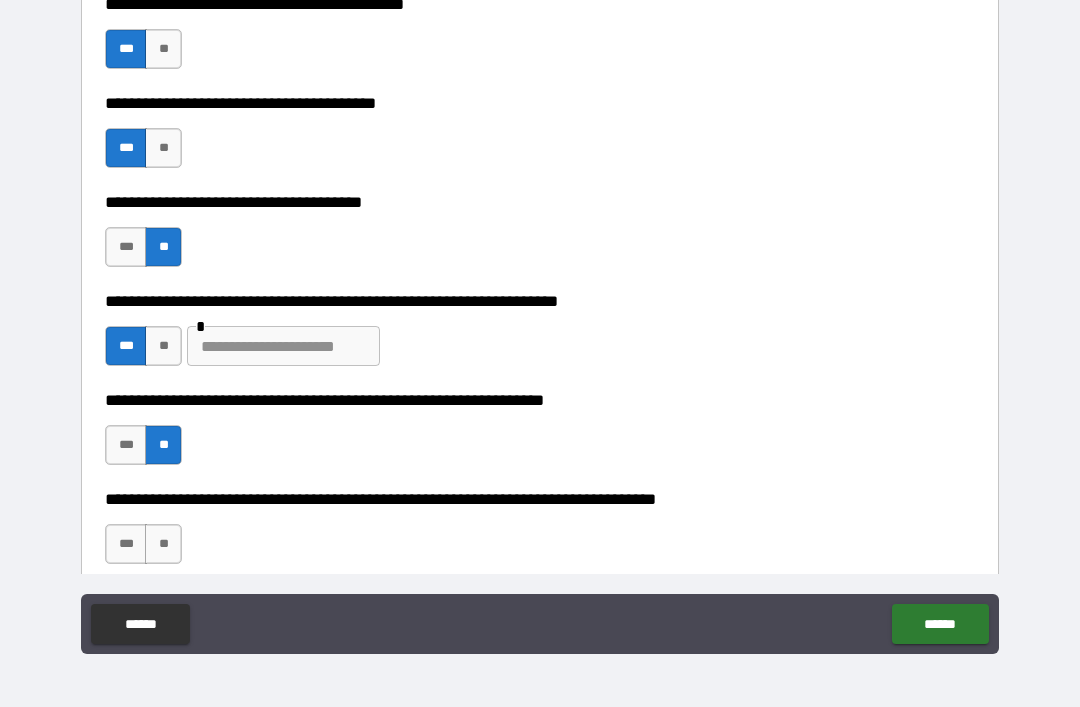 click on "**" at bounding box center [163, 544] 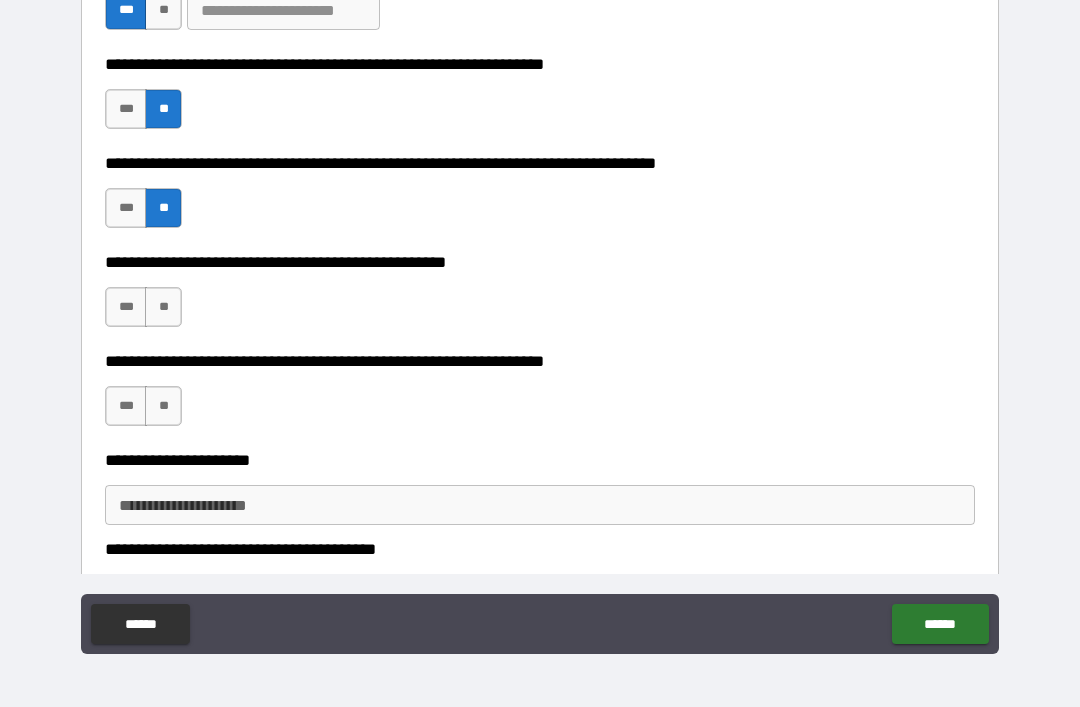scroll, scrollTop: 3287, scrollLeft: 0, axis: vertical 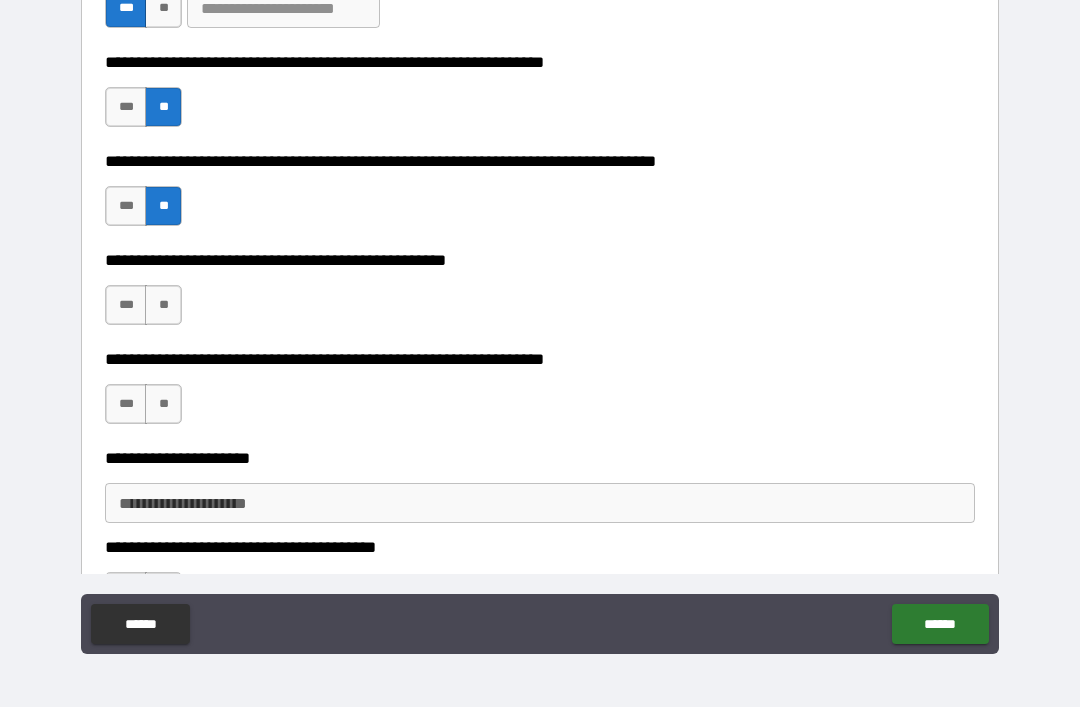 click on "***" at bounding box center (126, 305) 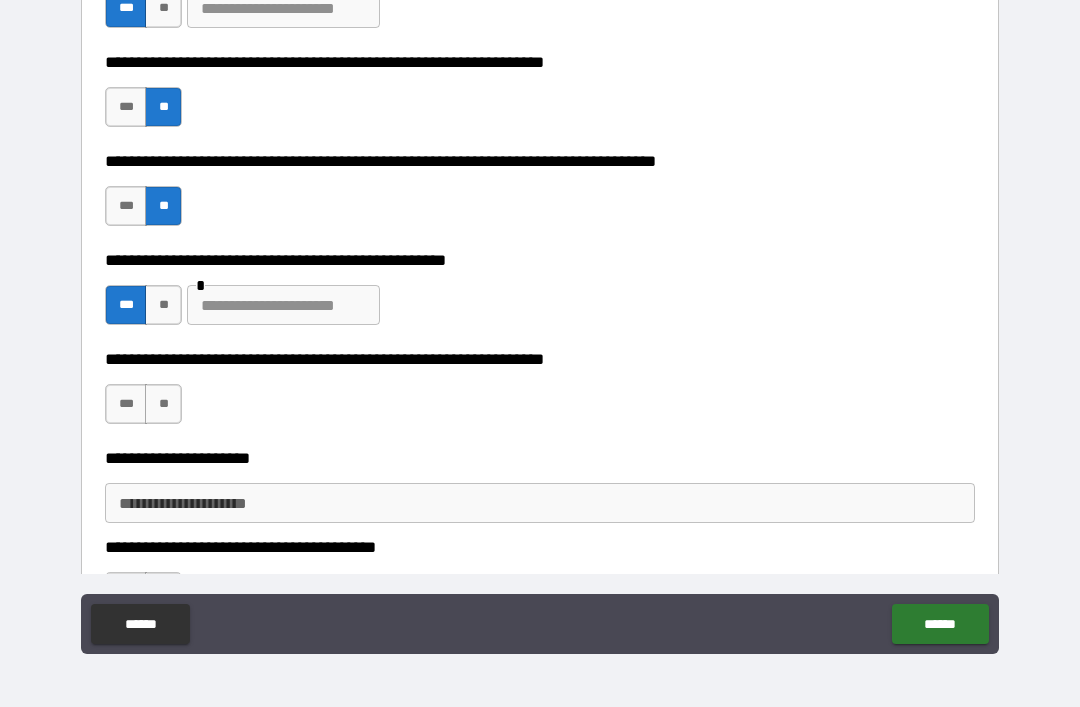 click at bounding box center (283, 305) 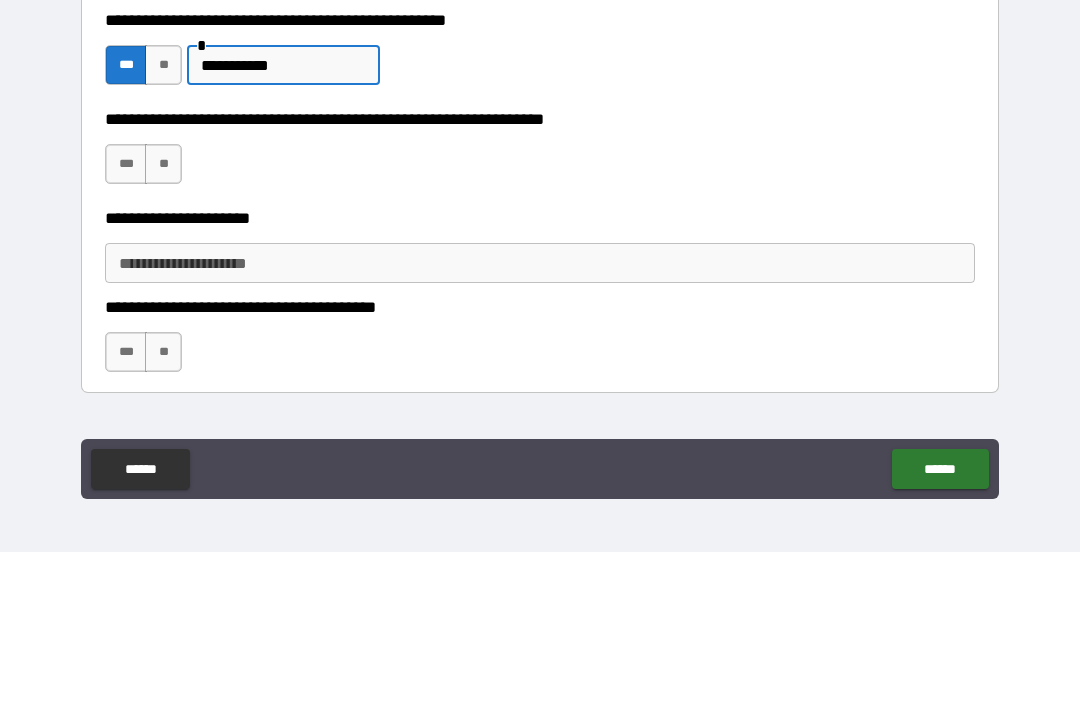 scroll, scrollTop: 3385, scrollLeft: 0, axis: vertical 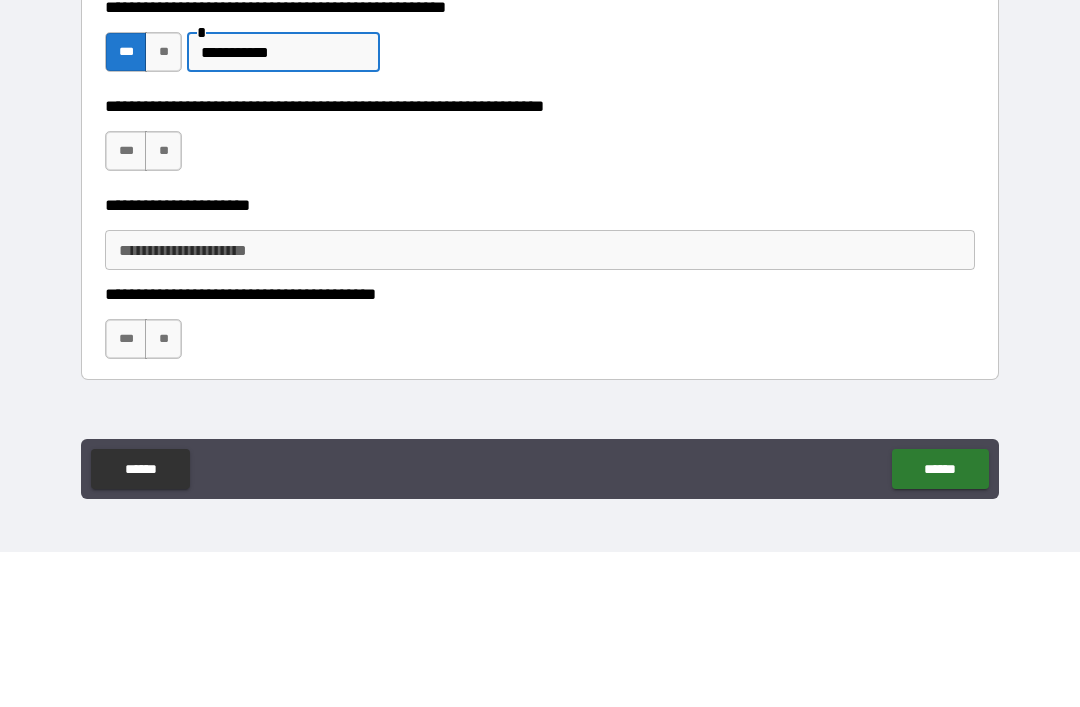 type on "**********" 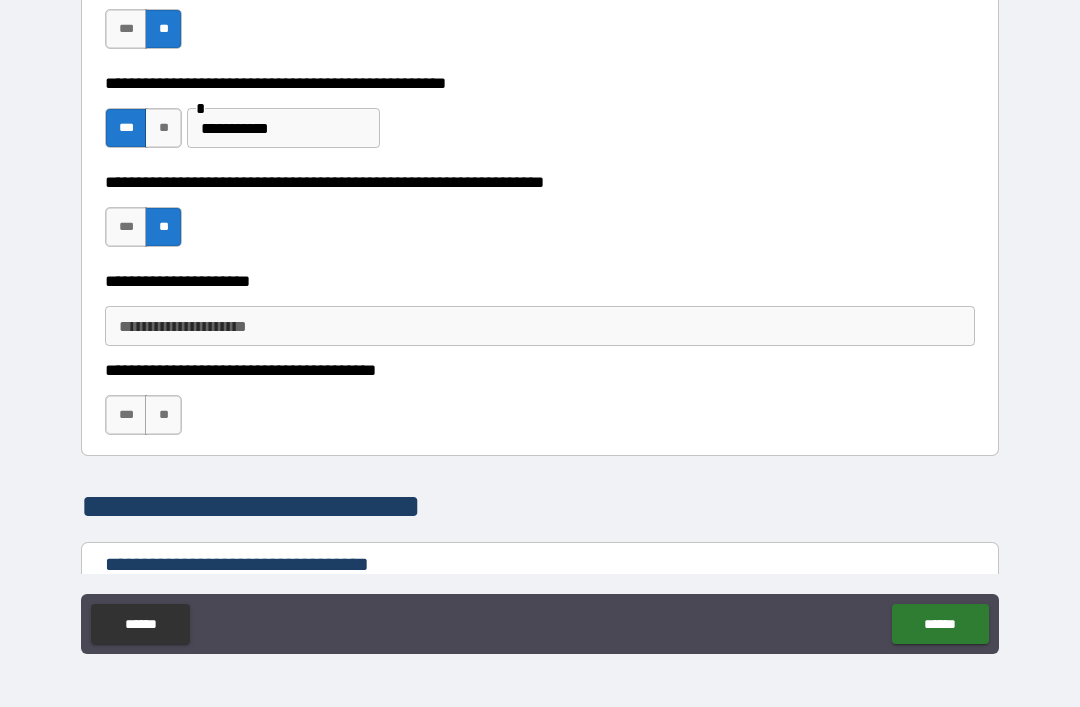 scroll, scrollTop: 3474, scrollLeft: 0, axis: vertical 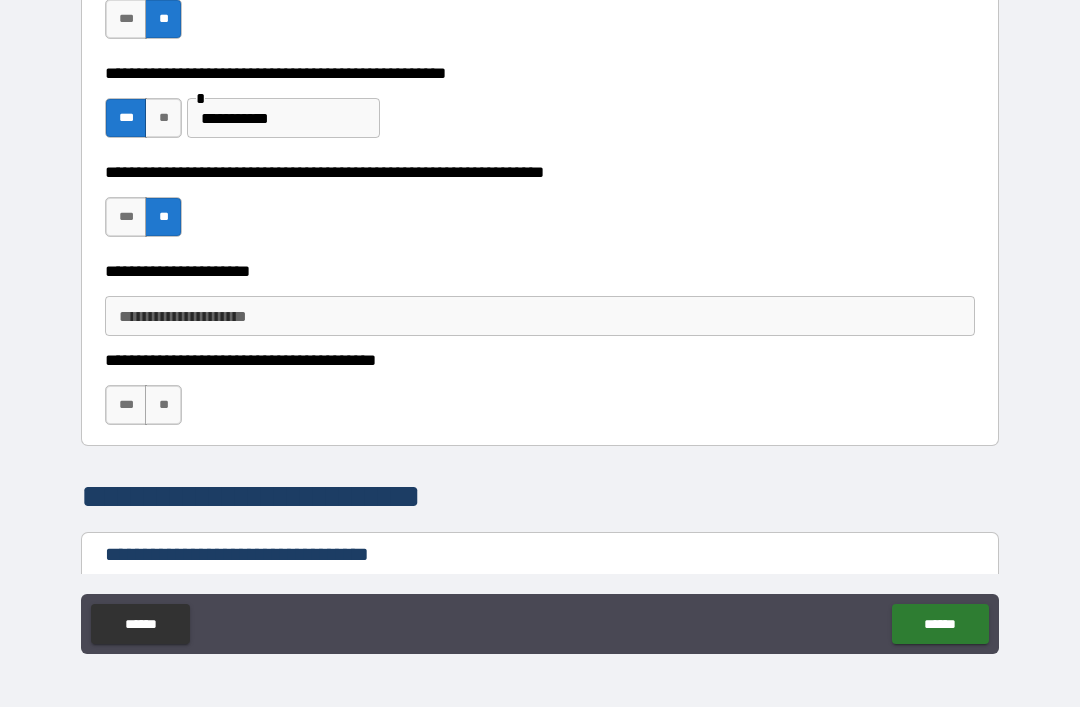 click on "**" at bounding box center [163, 405] 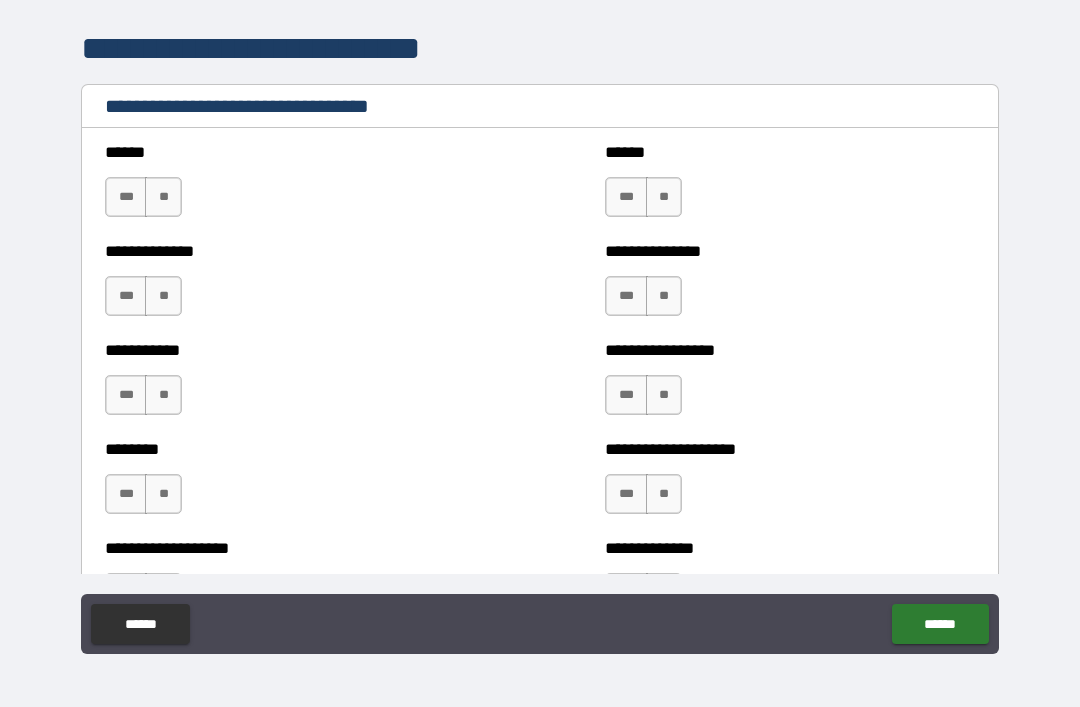 scroll, scrollTop: 3923, scrollLeft: 0, axis: vertical 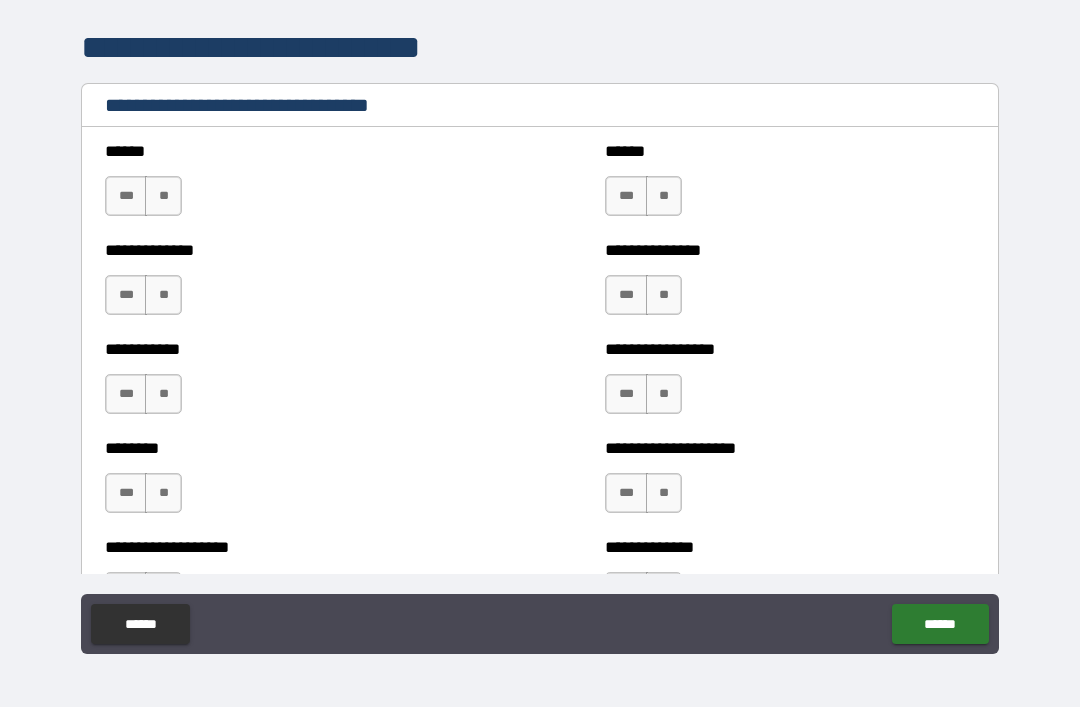 click on "**" at bounding box center [163, 196] 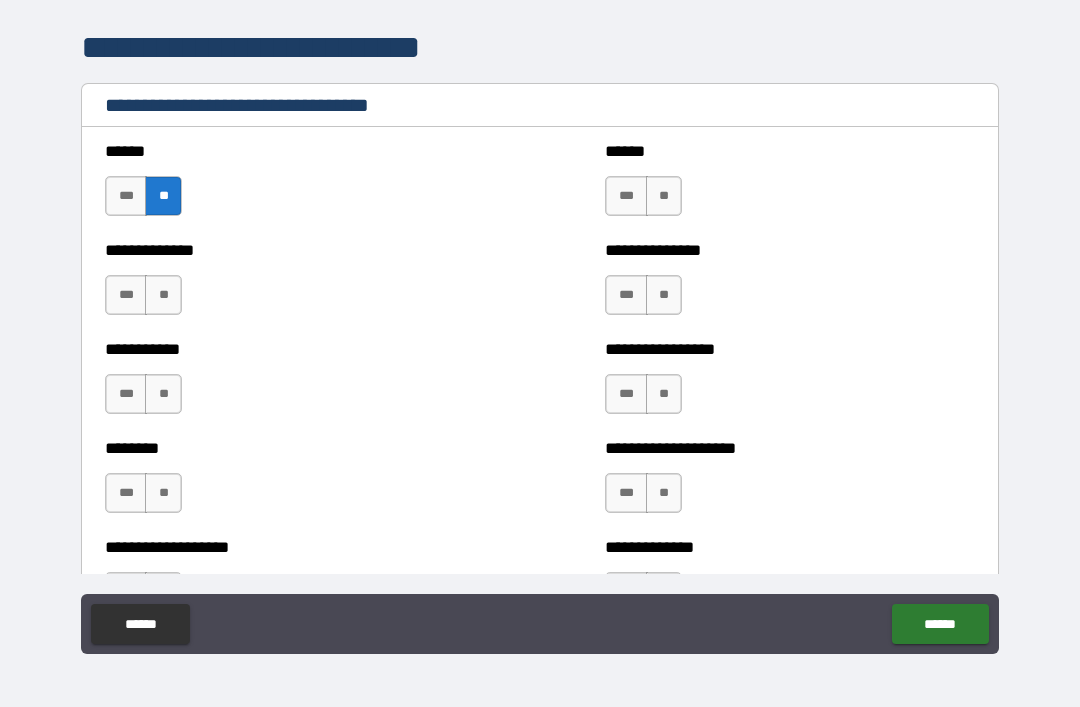 click on "**" at bounding box center (163, 295) 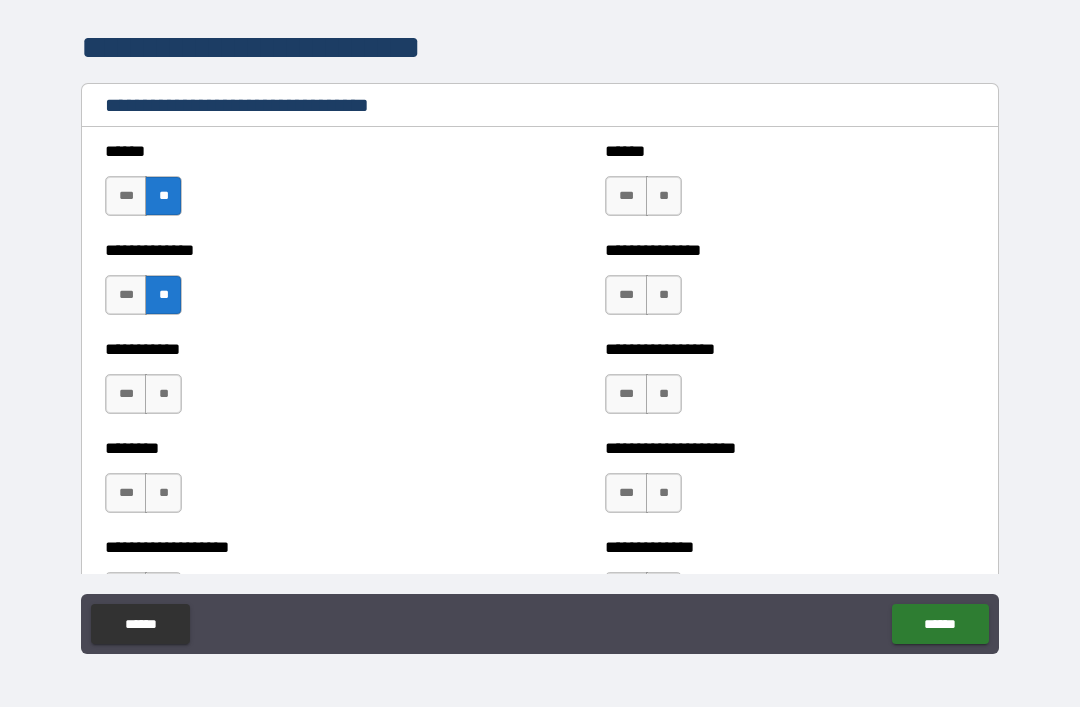 click on "**" at bounding box center (163, 394) 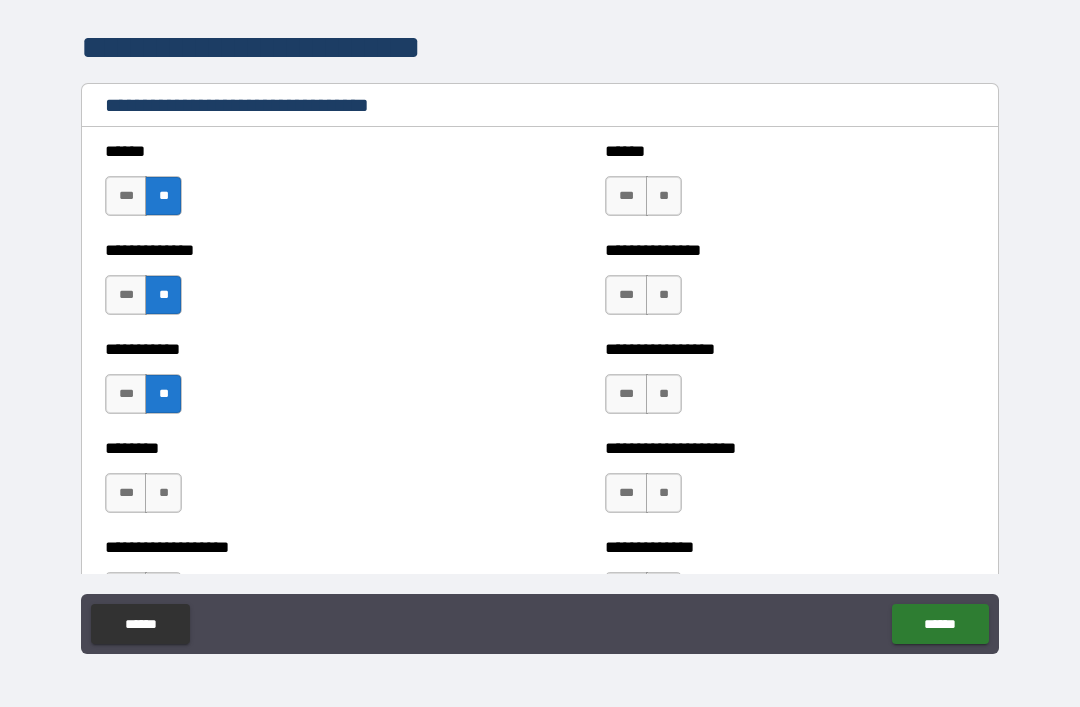 click on "**" at bounding box center [163, 493] 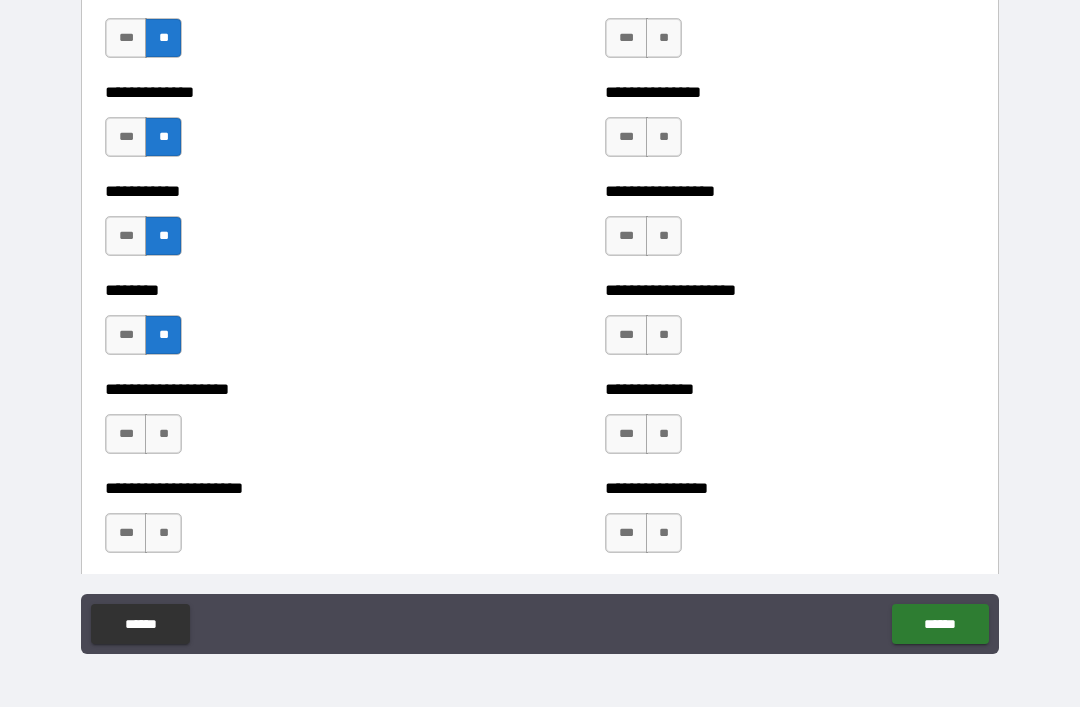 scroll, scrollTop: 4089, scrollLeft: 0, axis: vertical 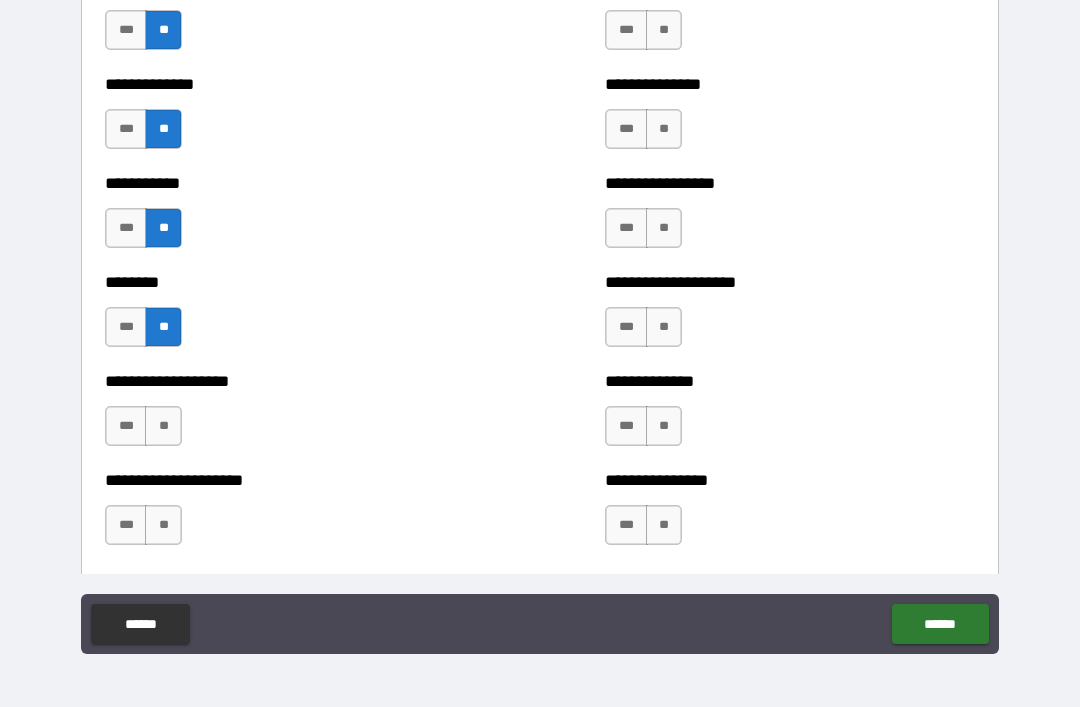 click on "**" at bounding box center [163, 426] 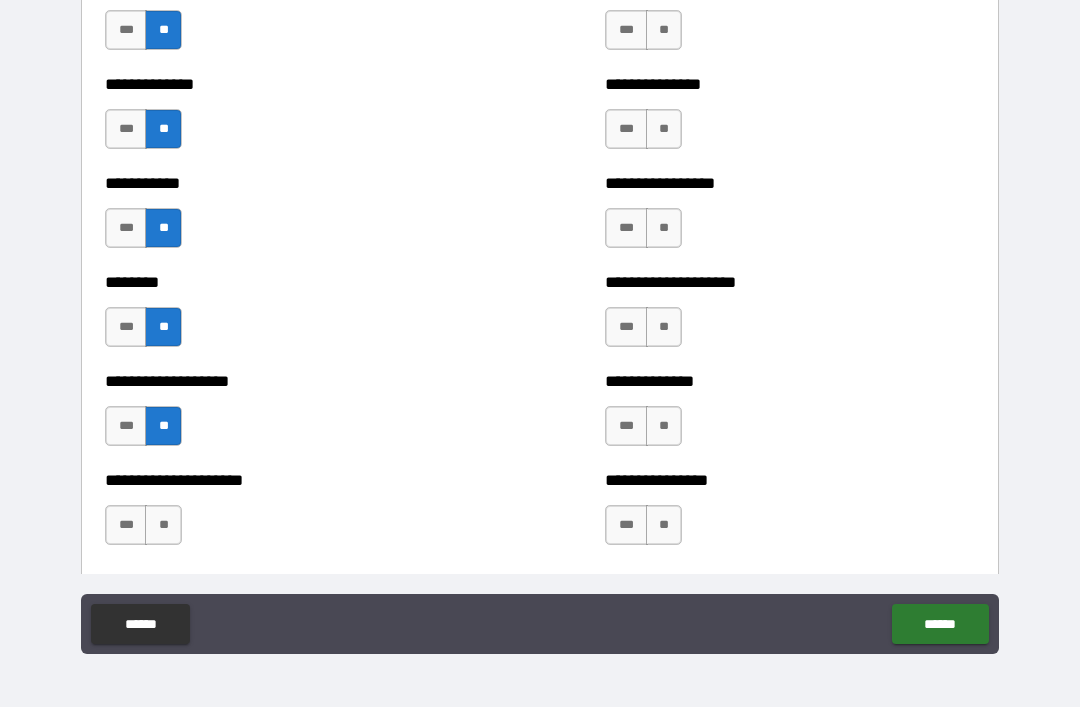 click on "**" at bounding box center (163, 525) 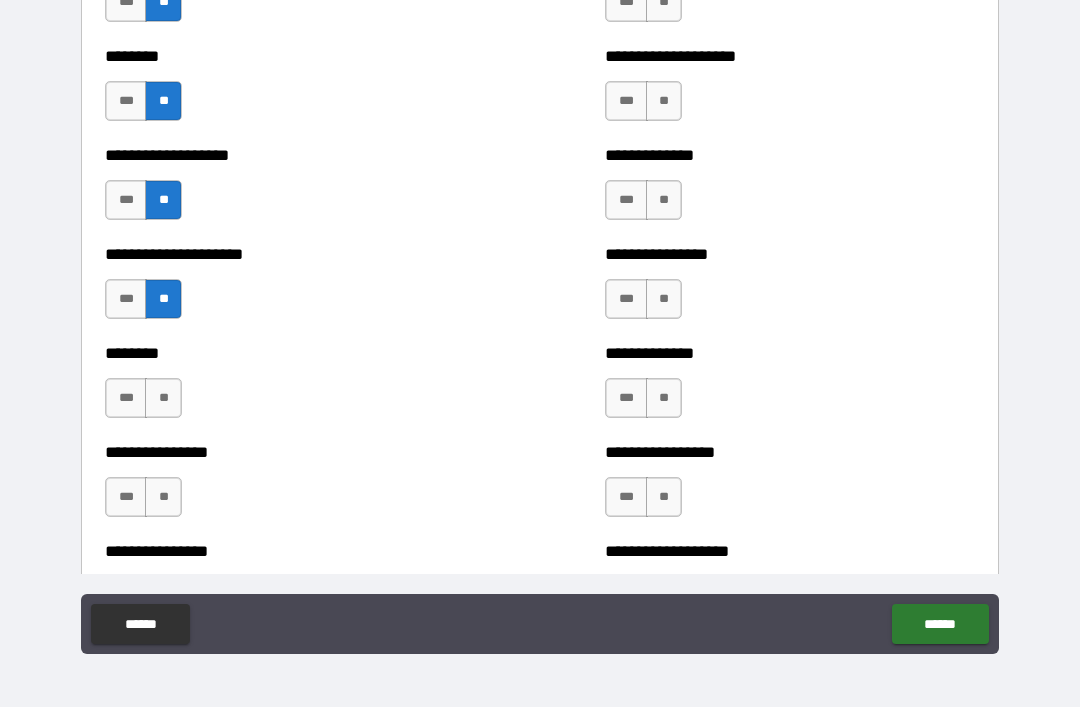 scroll, scrollTop: 4332, scrollLeft: 0, axis: vertical 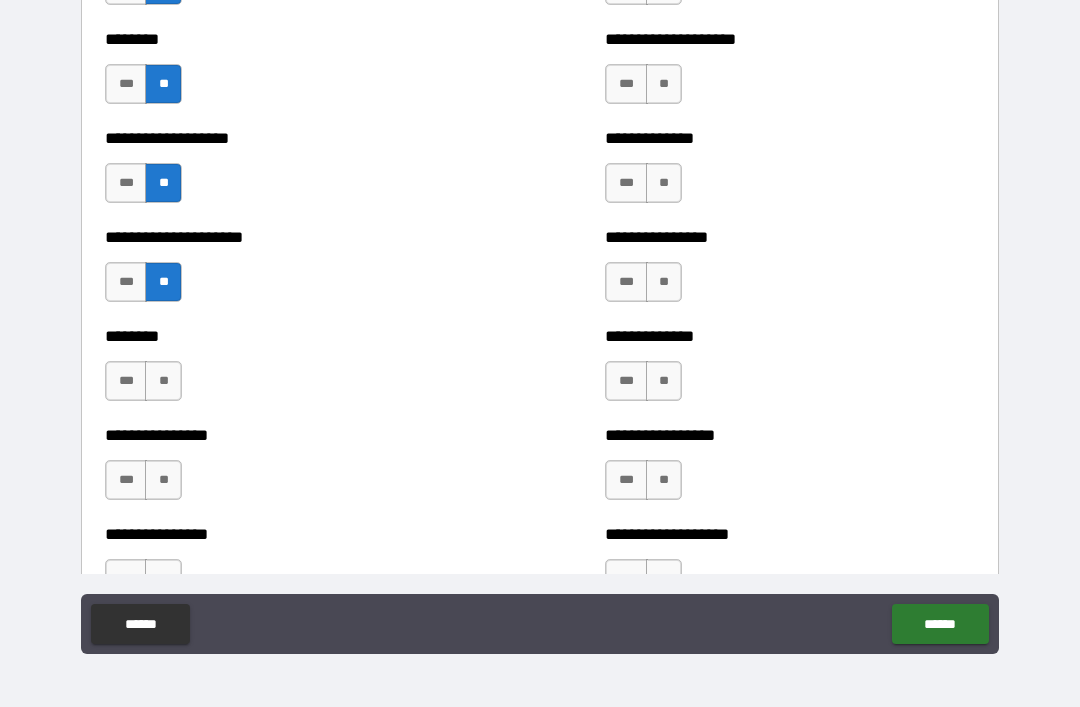 click on "**" at bounding box center [163, 381] 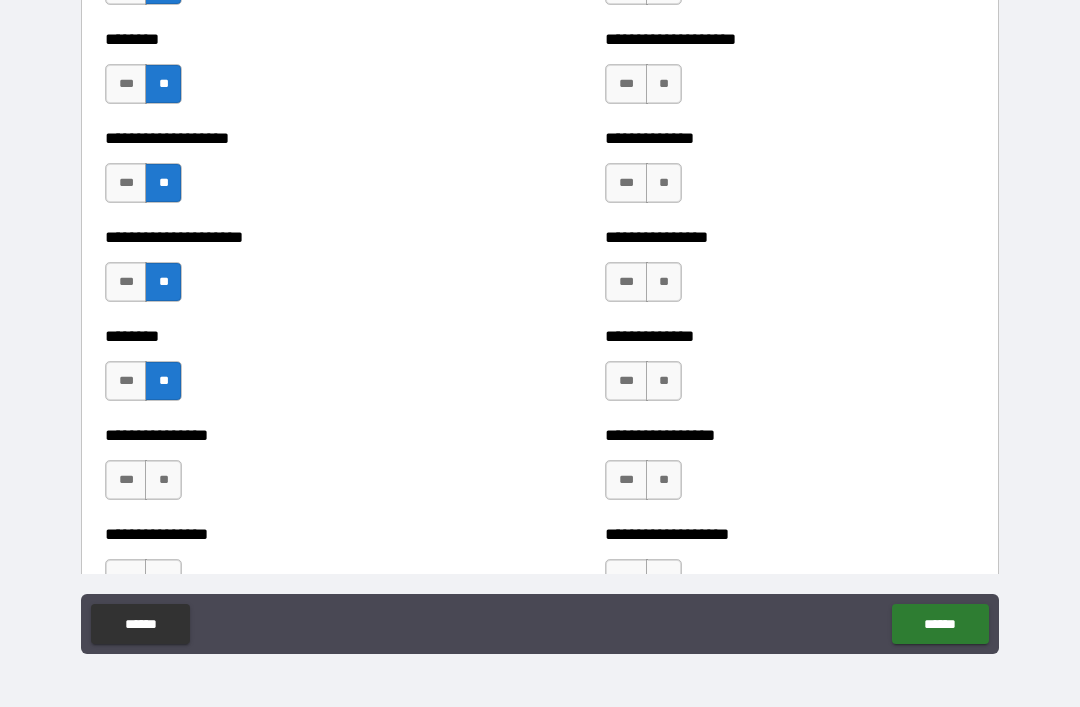 click on "**" at bounding box center [163, 480] 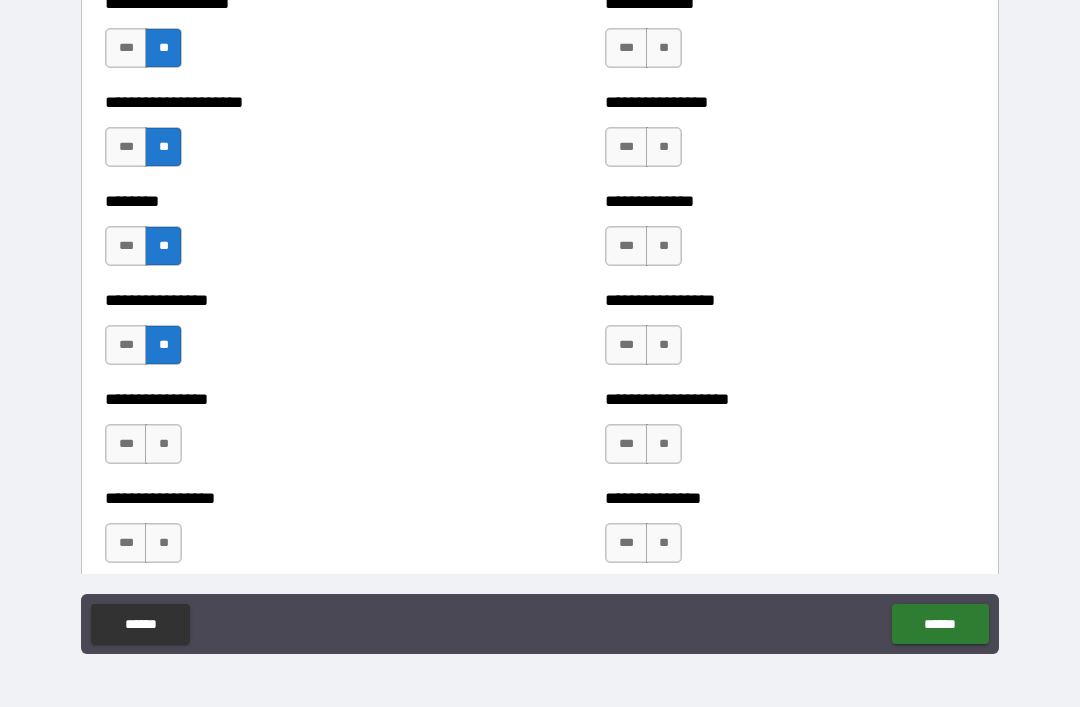 scroll, scrollTop: 4468, scrollLeft: 0, axis: vertical 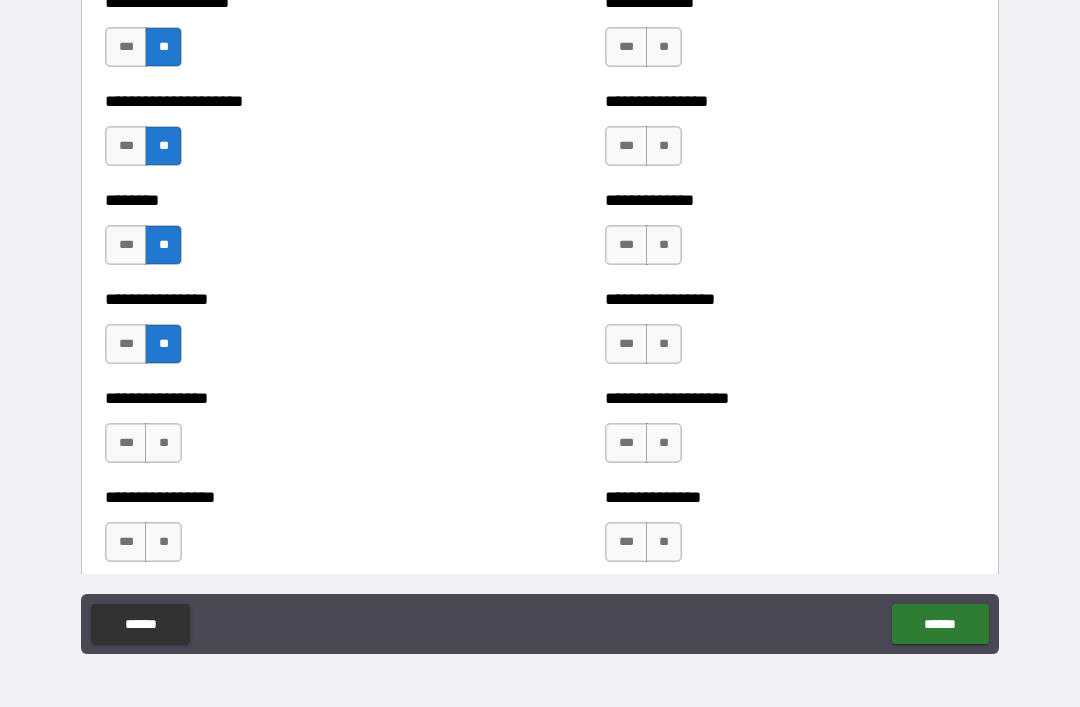 click on "**" at bounding box center [163, 443] 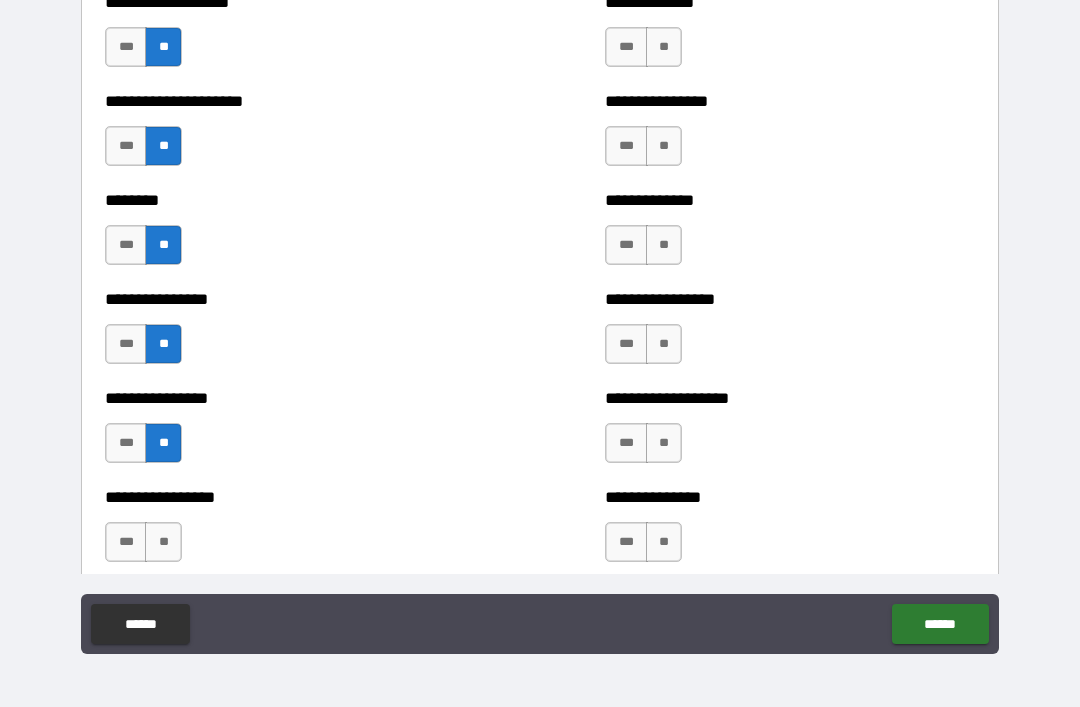 click on "**" at bounding box center (163, 542) 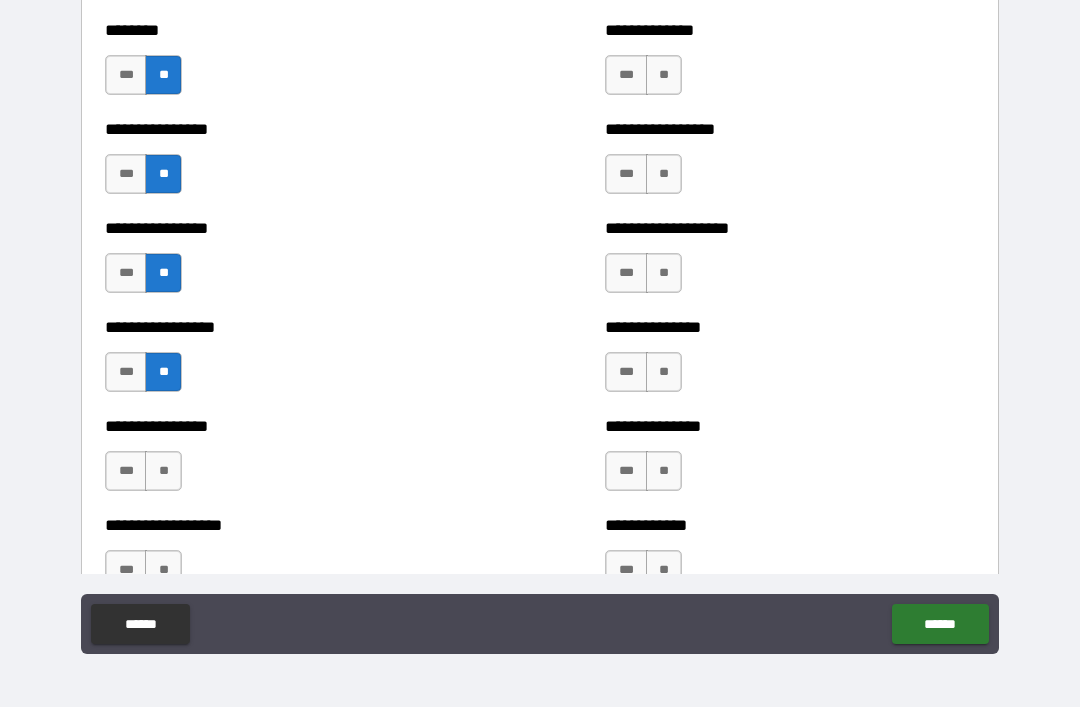 click on "**" at bounding box center [163, 471] 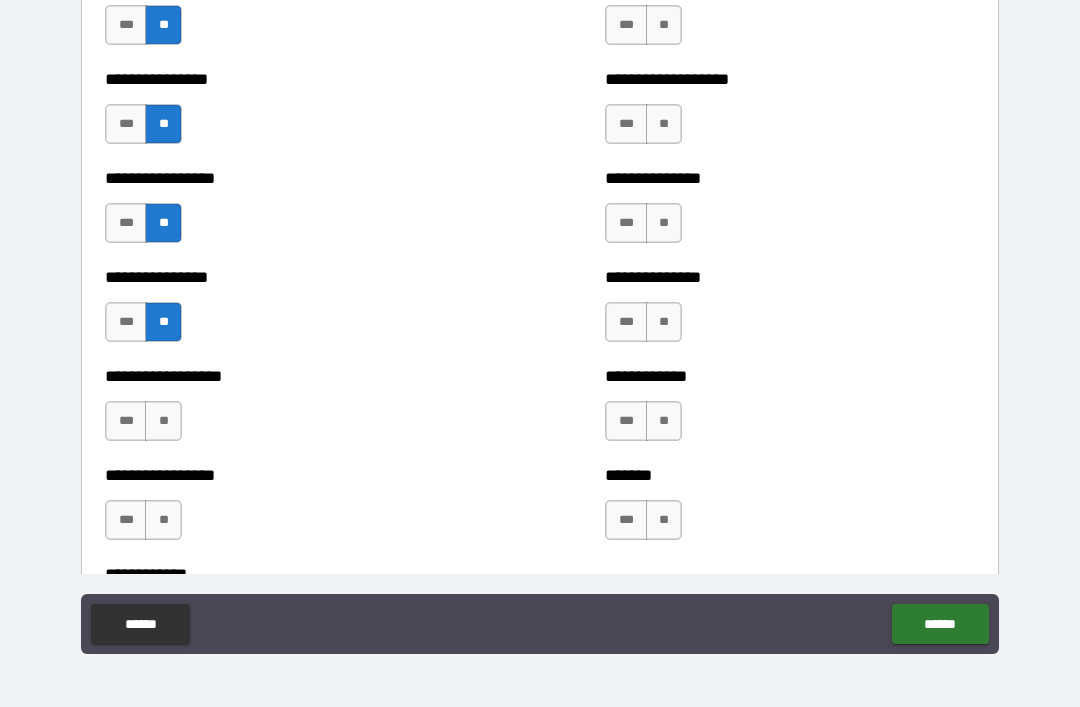 scroll, scrollTop: 4793, scrollLeft: 0, axis: vertical 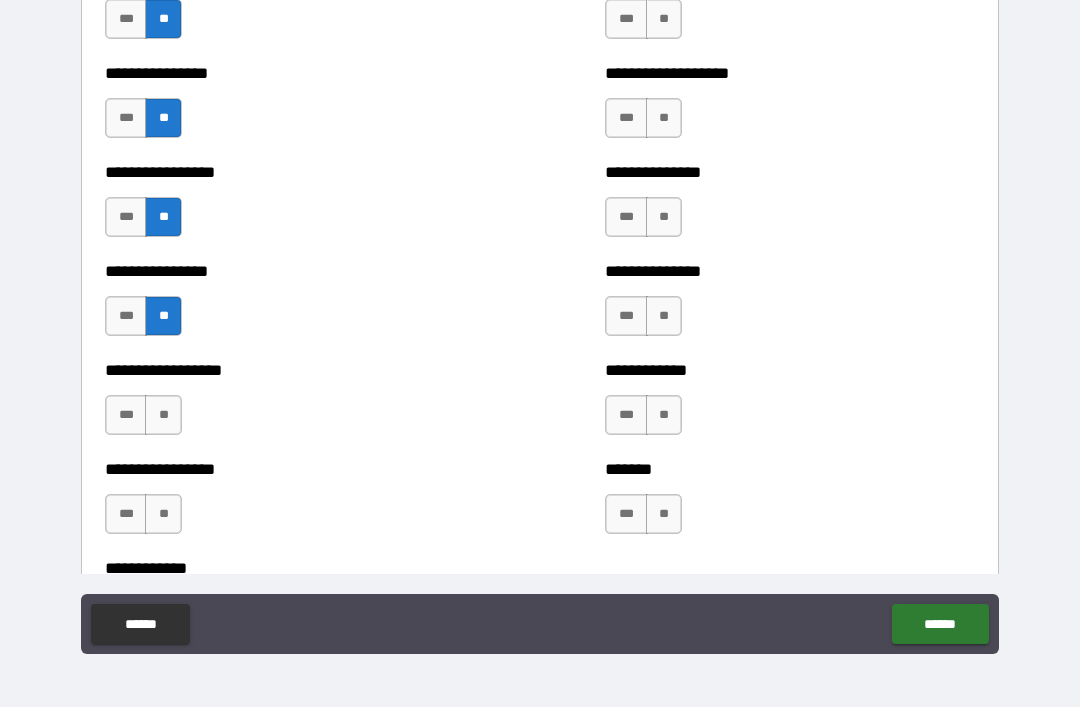 click on "**" at bounding box center [163, 415] 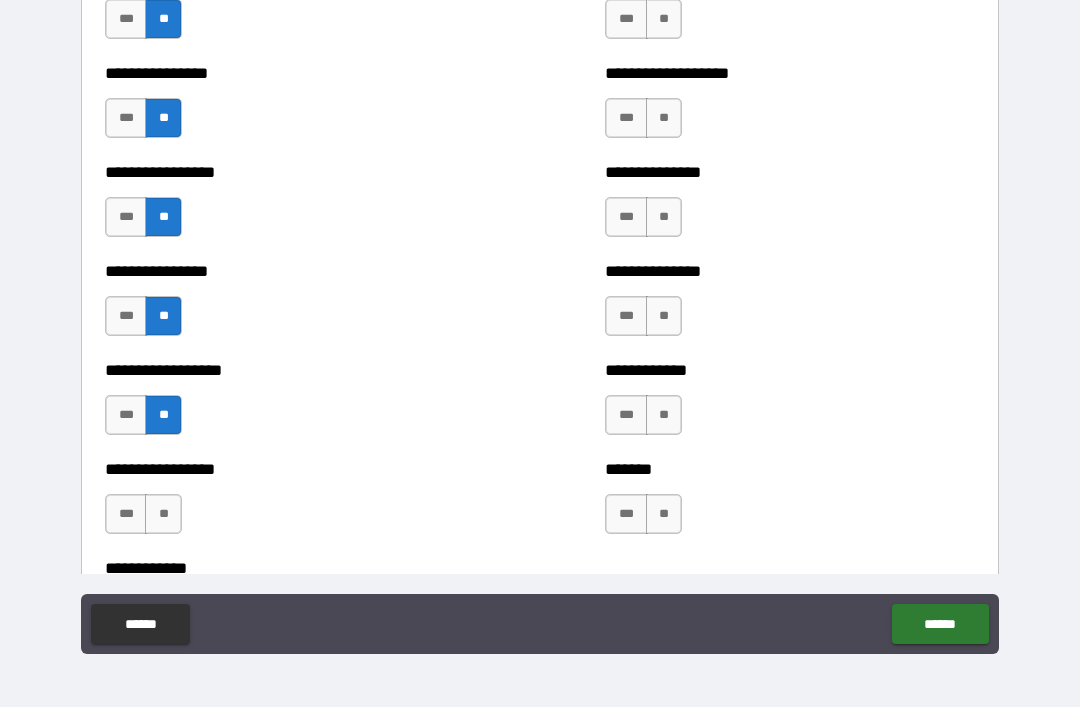 click on "**" at bounding box center (163, 514) 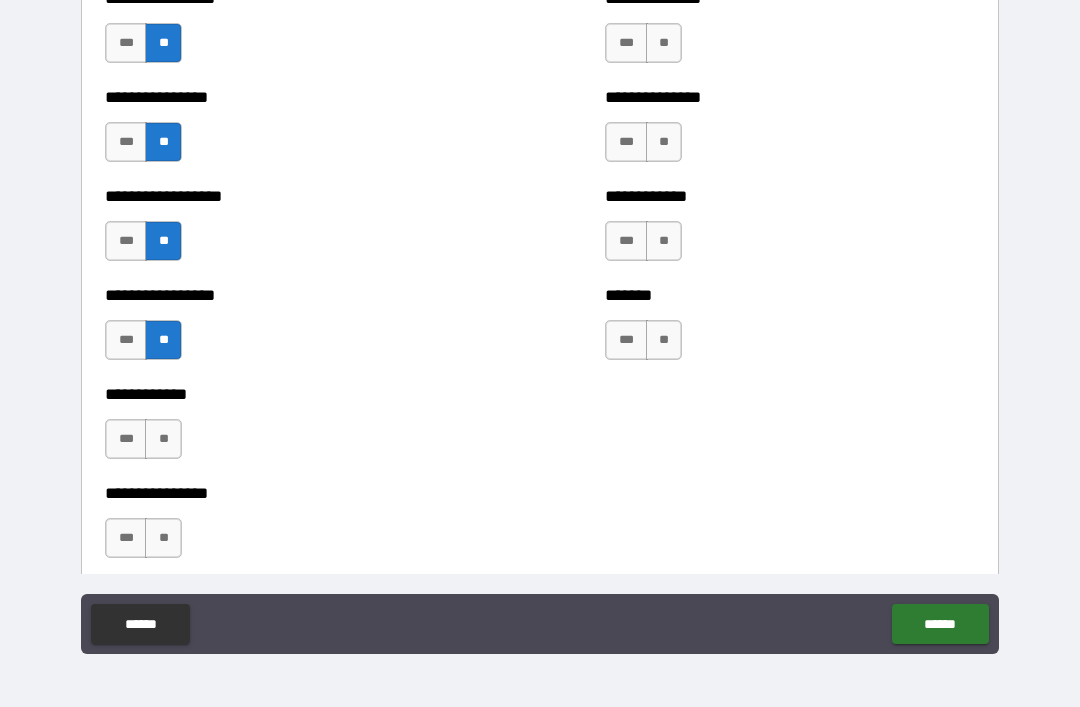 scroll, scrollTop: 4970, scrollLeft: 0, axis: vertical 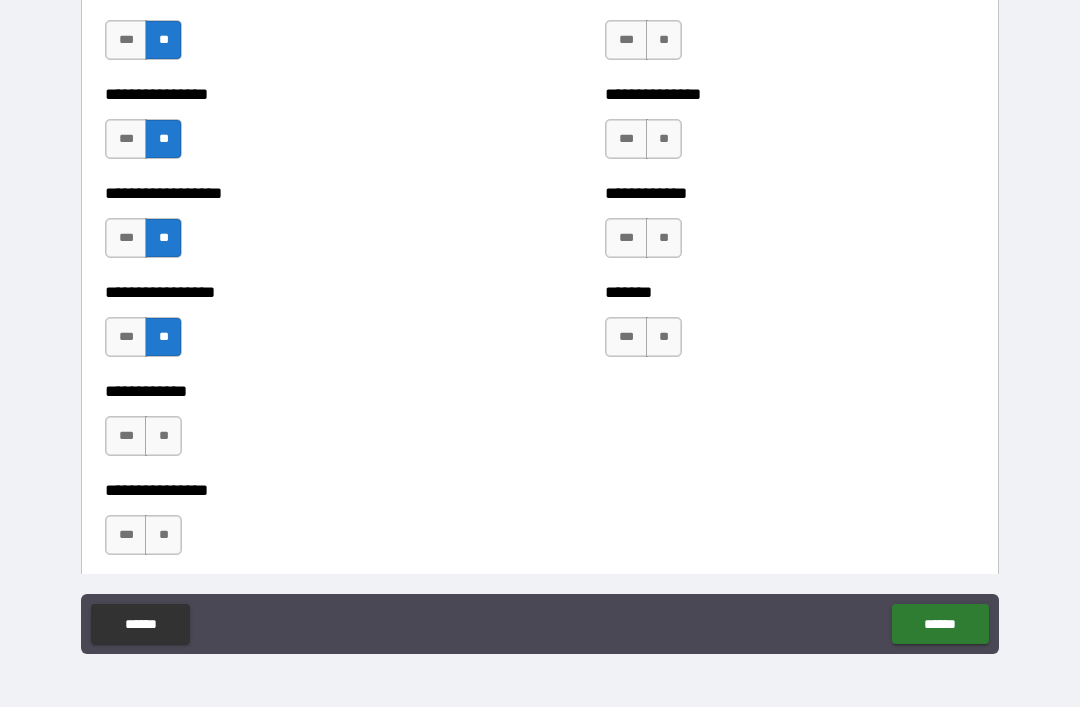 click on "**" at bounding box center [163, 436] 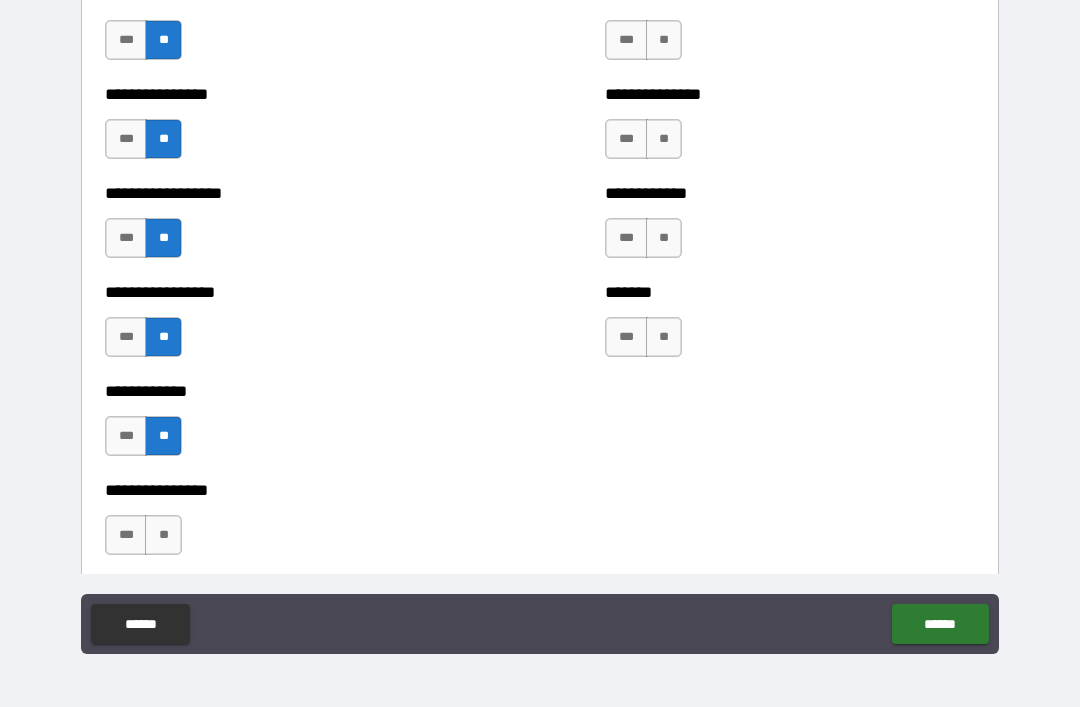 click on "**" at bounding box center [163, 535] 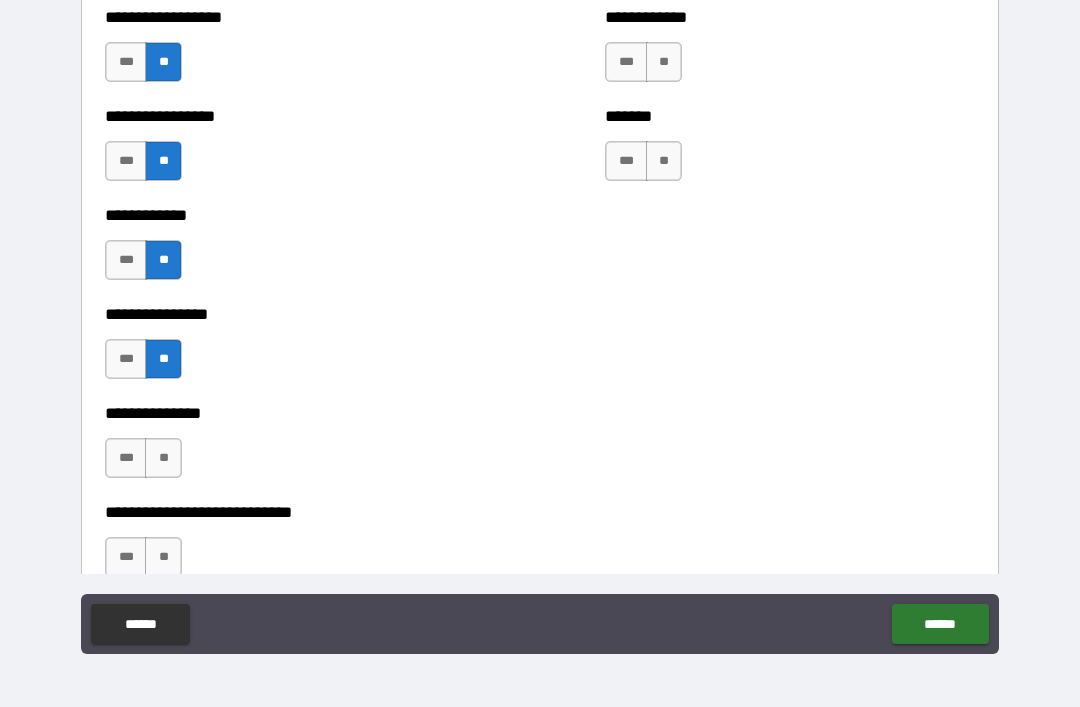 scroll, scrollTop: 5153, scrollLeft: 0, axis: vertical 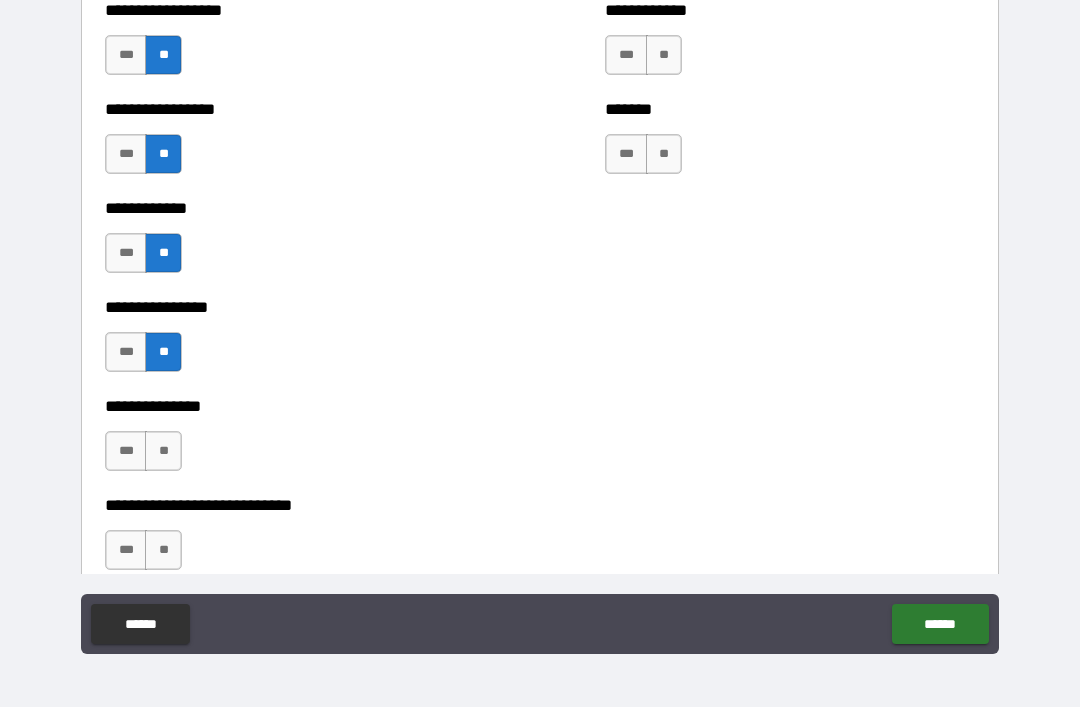 click on "**" at bounding box center [163, 451] 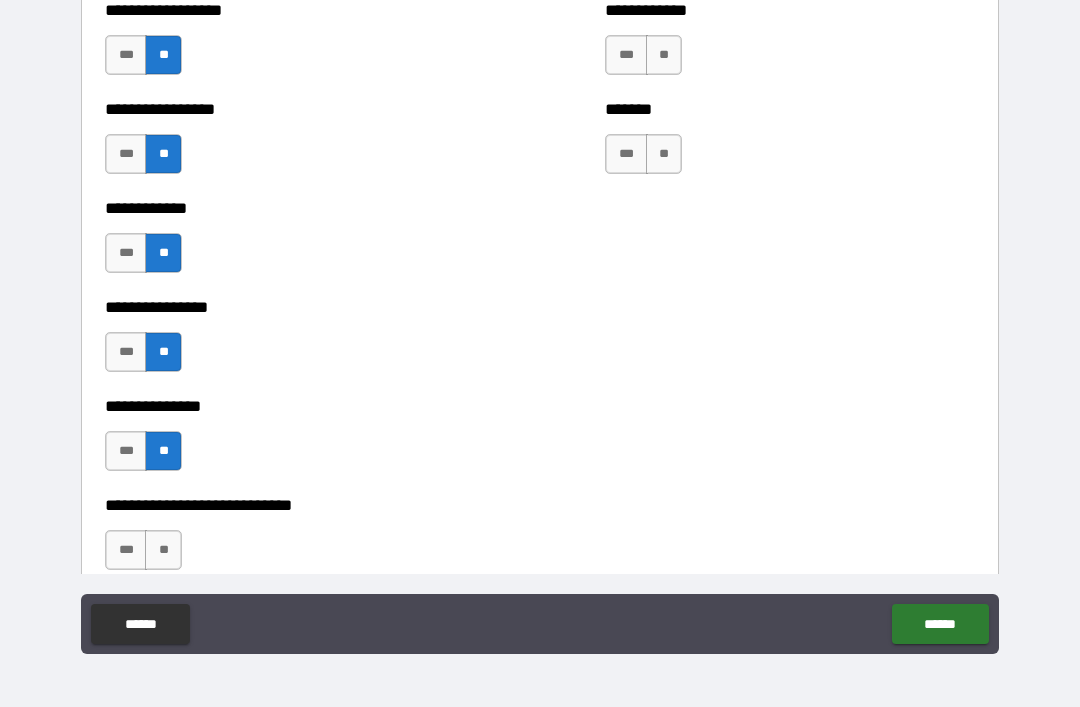click on "**" at bounding box center (163, 550) 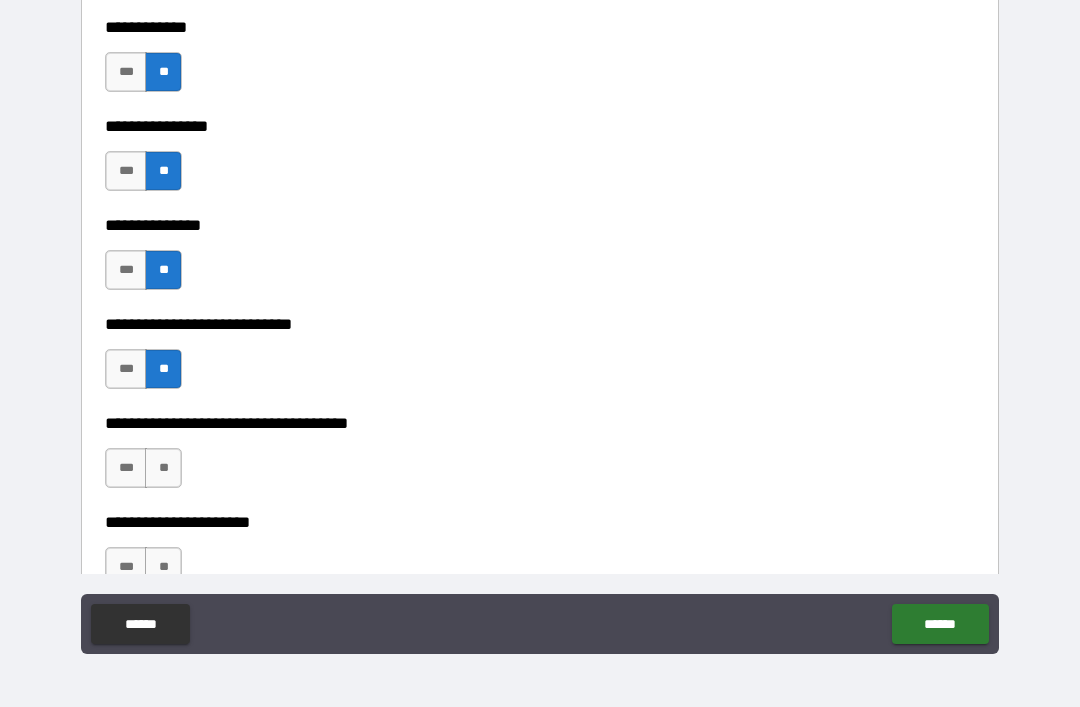 scroll, scrollTop: 5340, scrollLeft: 0, axis: vertical 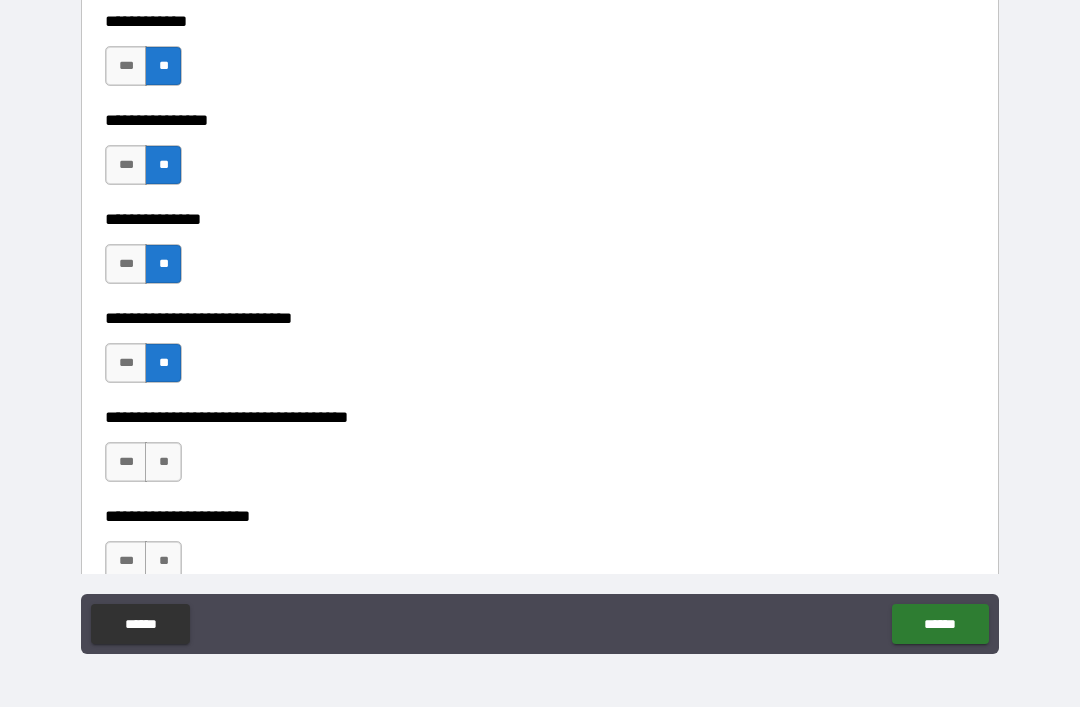 click on "**" at bounding box center [163, 462] 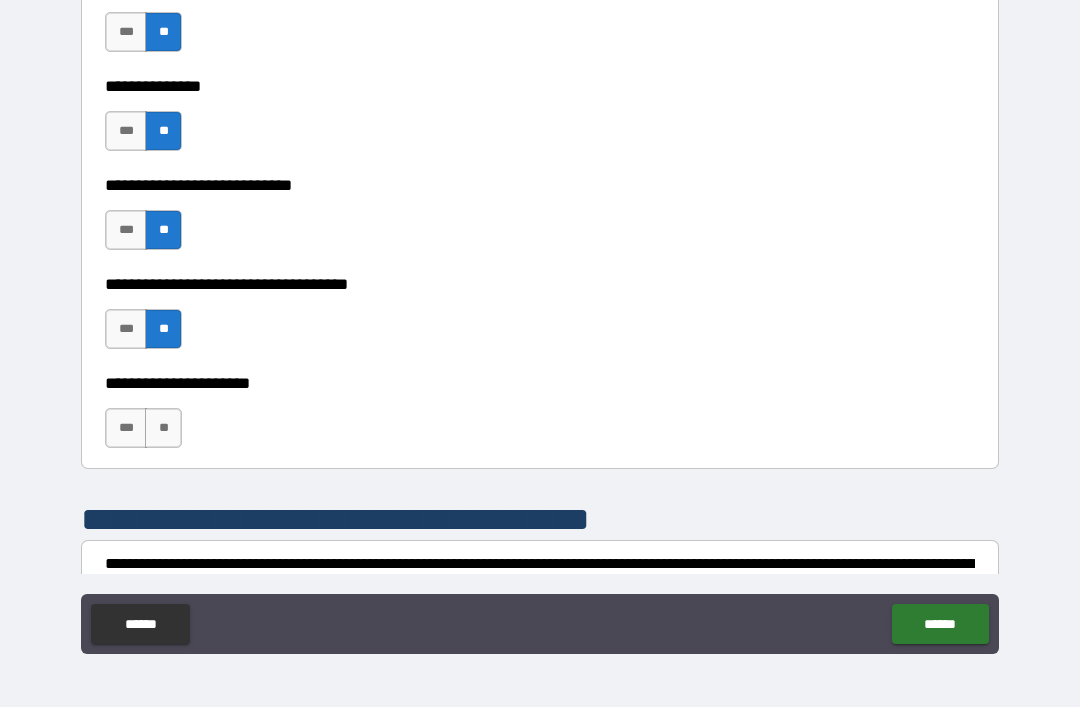 click on "**" at bounding box center (163, 428) 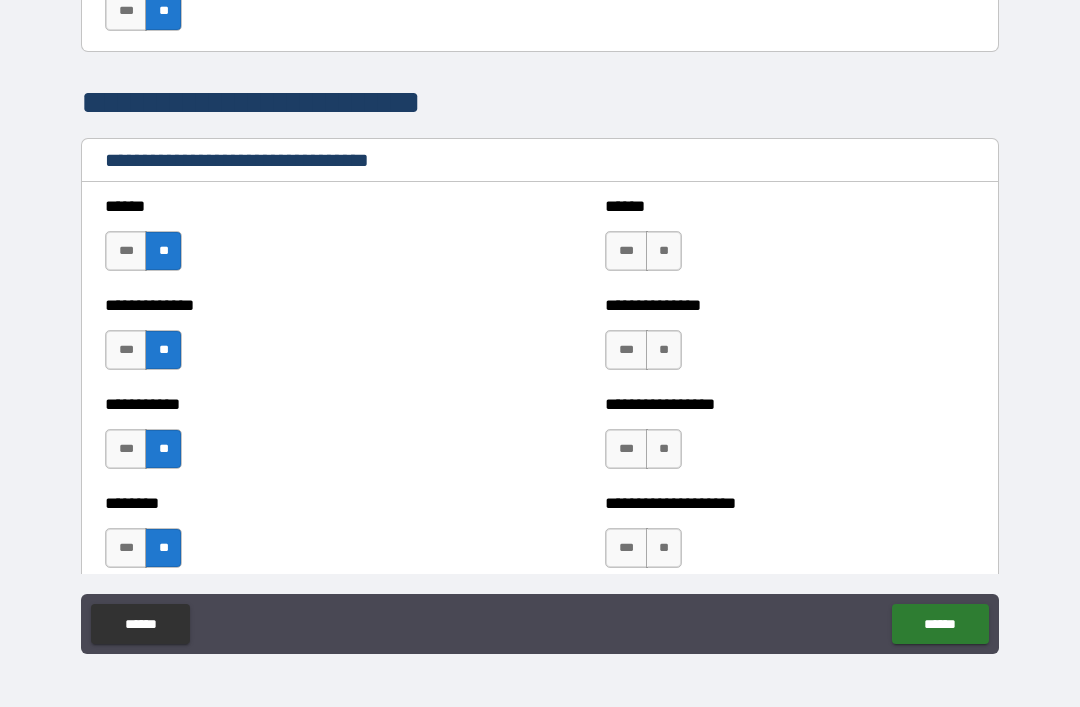scroll, scrollTop: 3814, scrollLeft: 0, axis: vertical 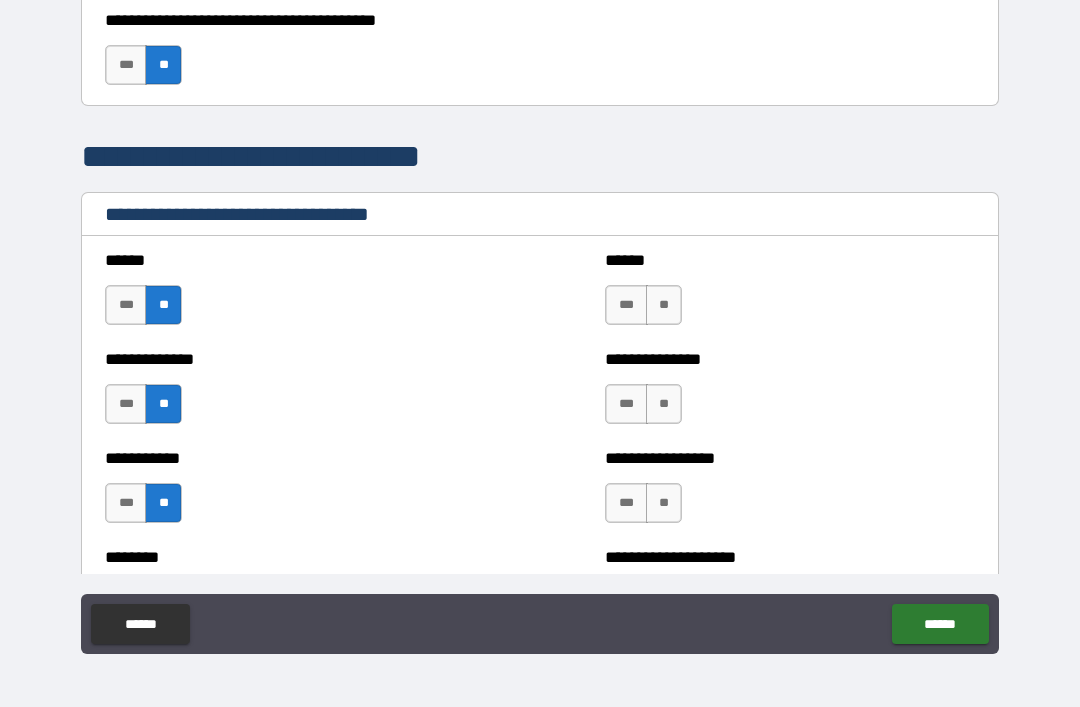 click on "**" at bounding box center (664, 305) 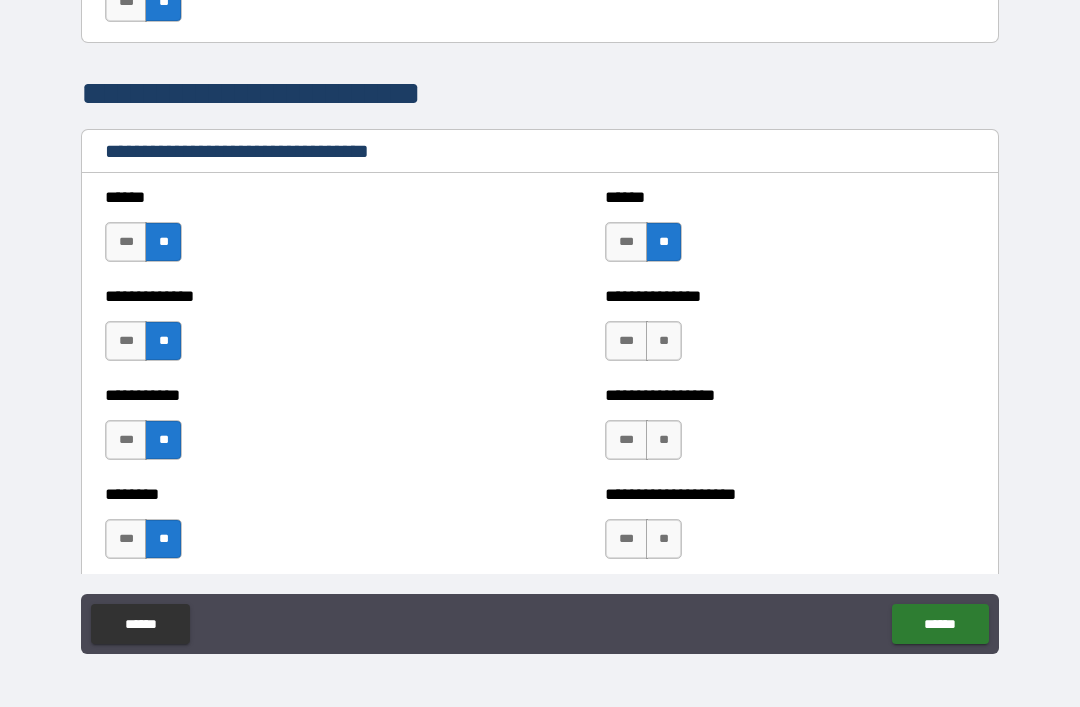 scroll, scrollTop: 3919, scrollLeft: 0, axis: vertical 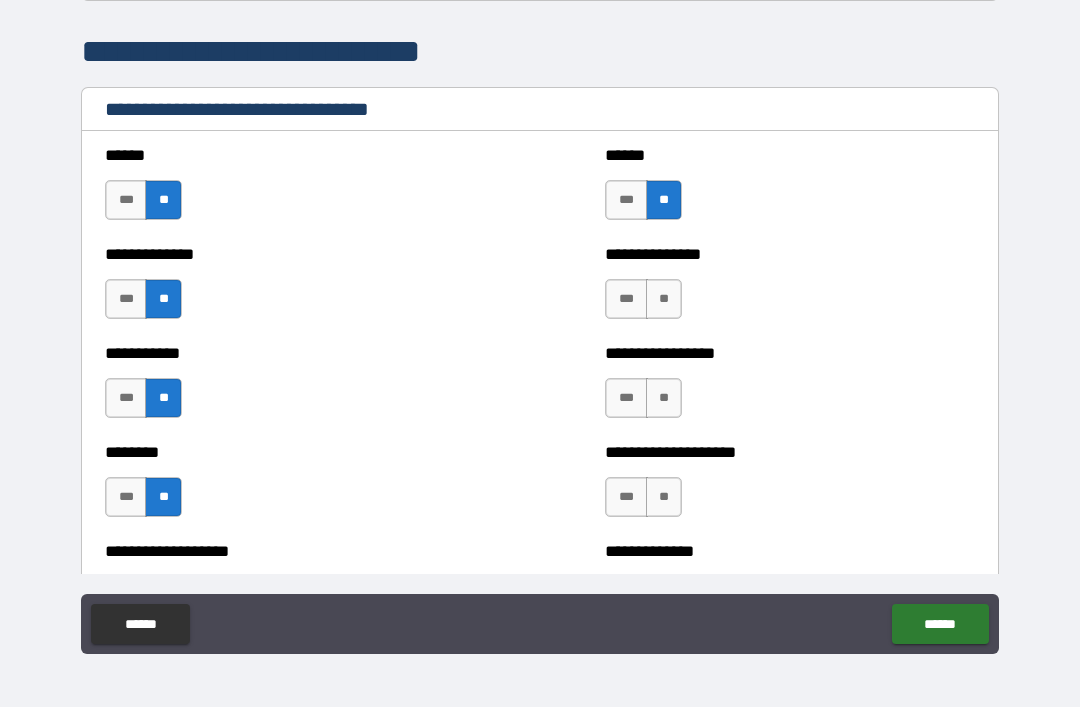 click on "**" at bounding box center [664, 299] 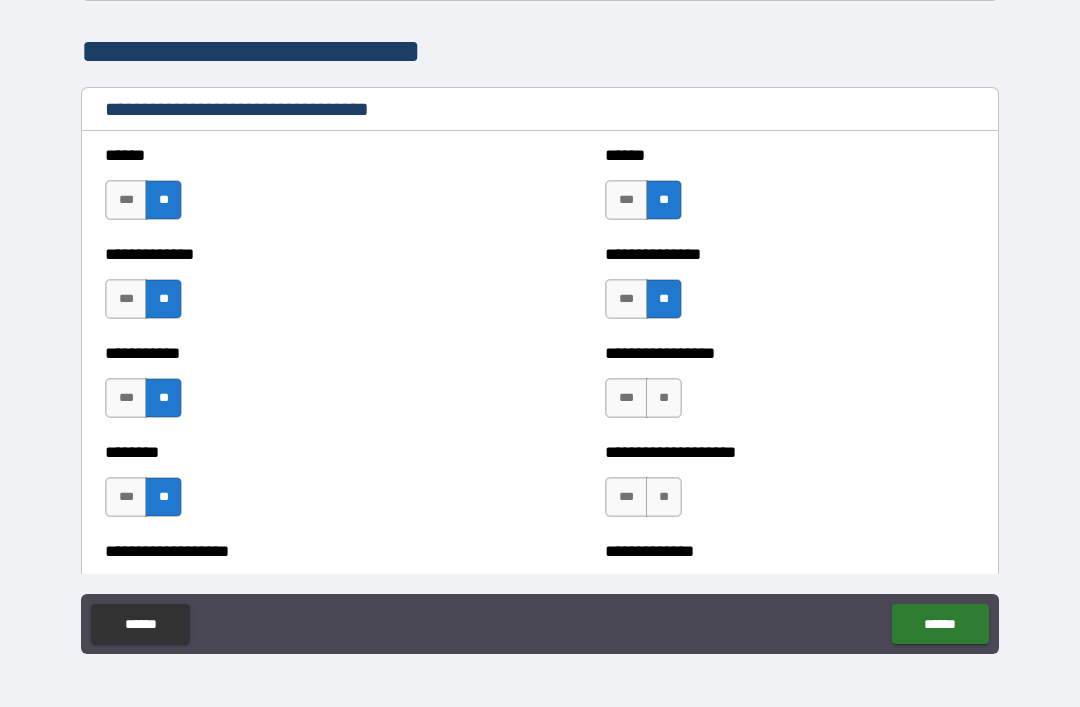 click on "**" at bounding box center (664, 398) 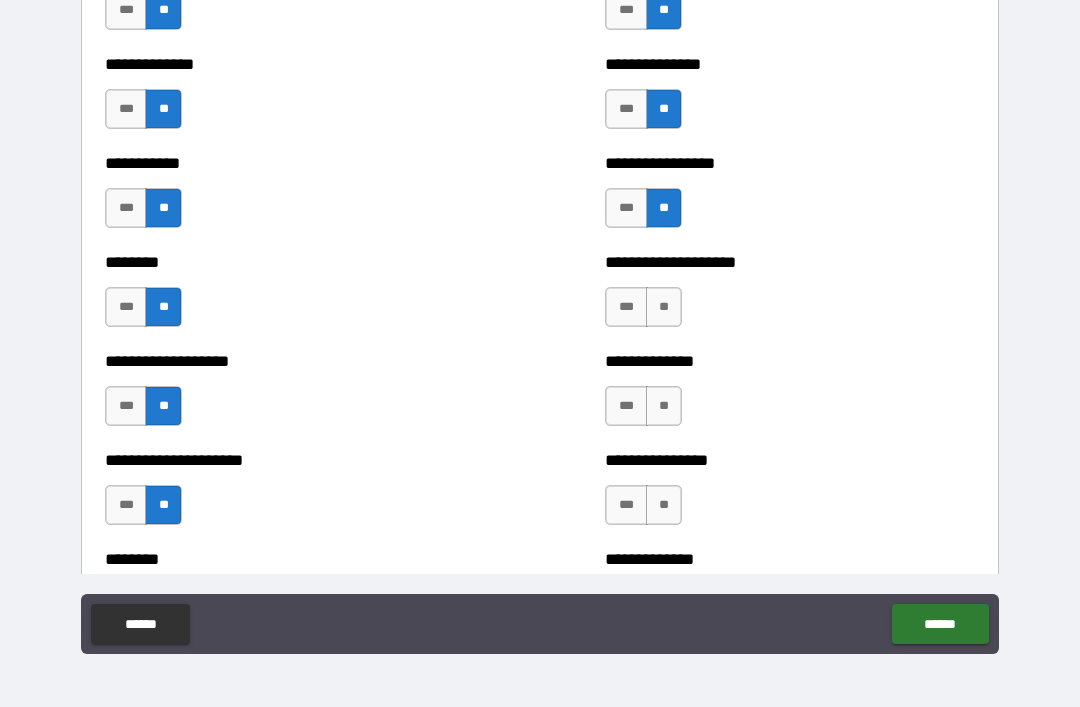 scroll, scrollTop: 4111, scrollLeft: 0, axis: vertical 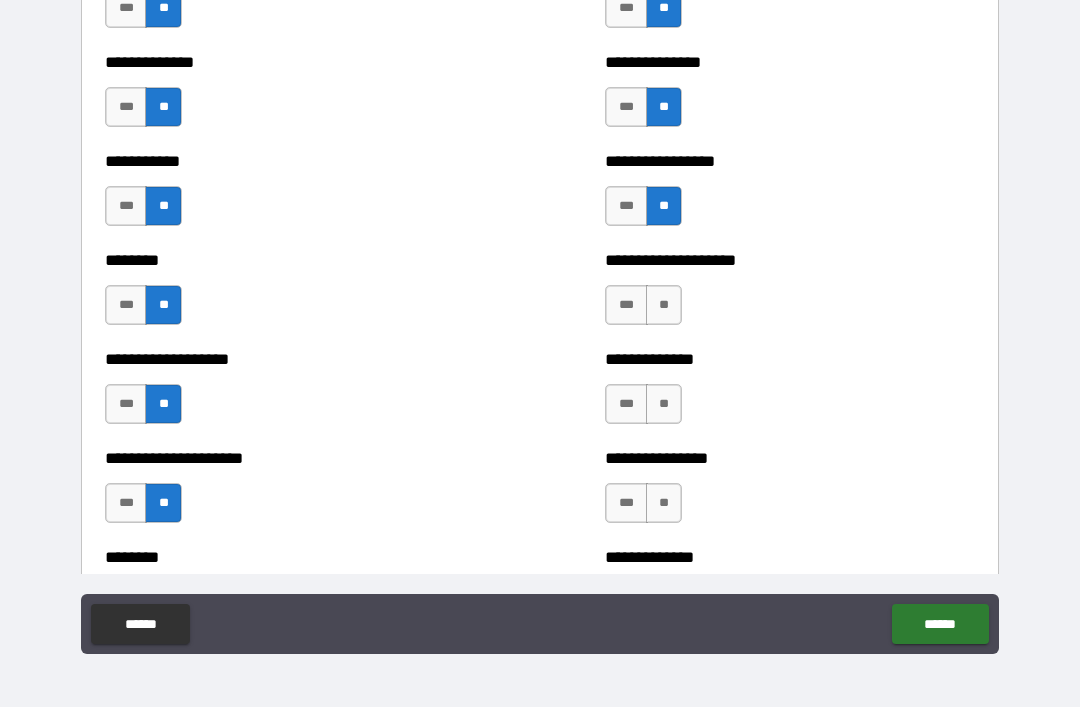 click on "**" at bounding box center (664, 305) 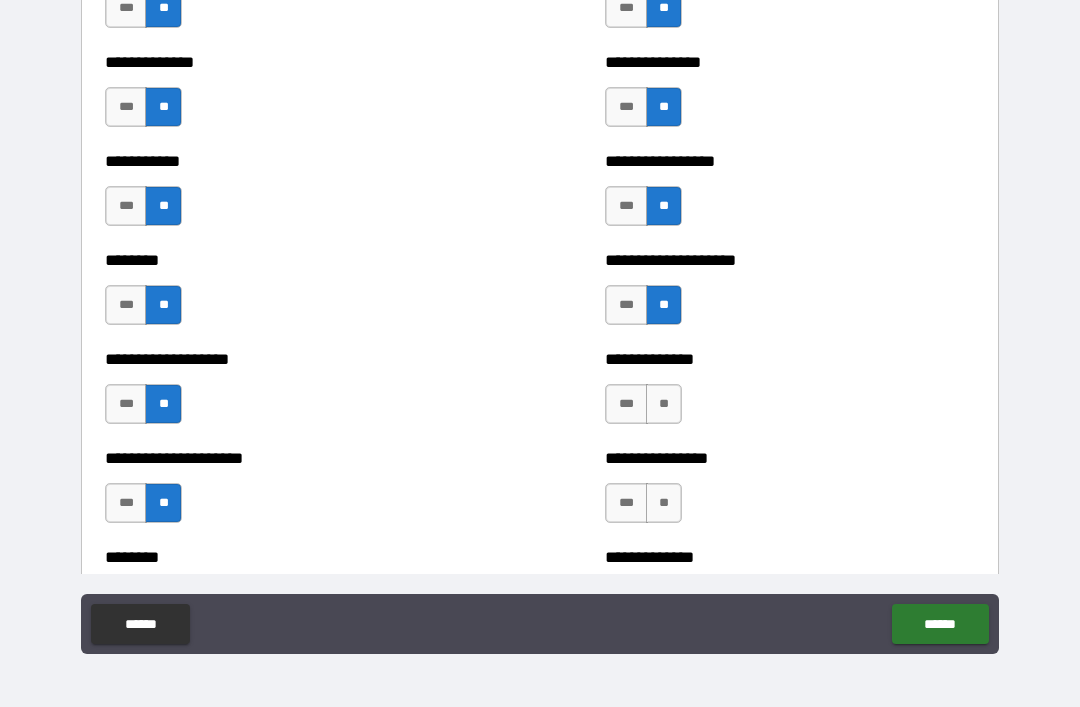 click on "**" at bounding box center [664, 404] 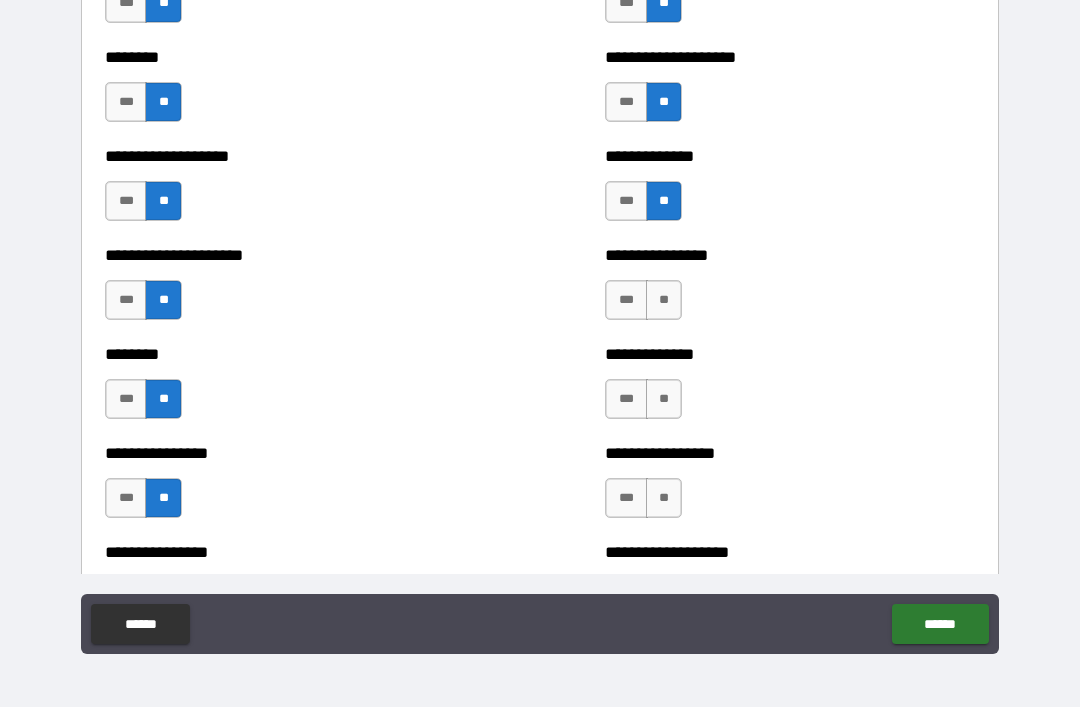 scroll, scrollTop: 4332, scrollLeft: 0, axis: vertical 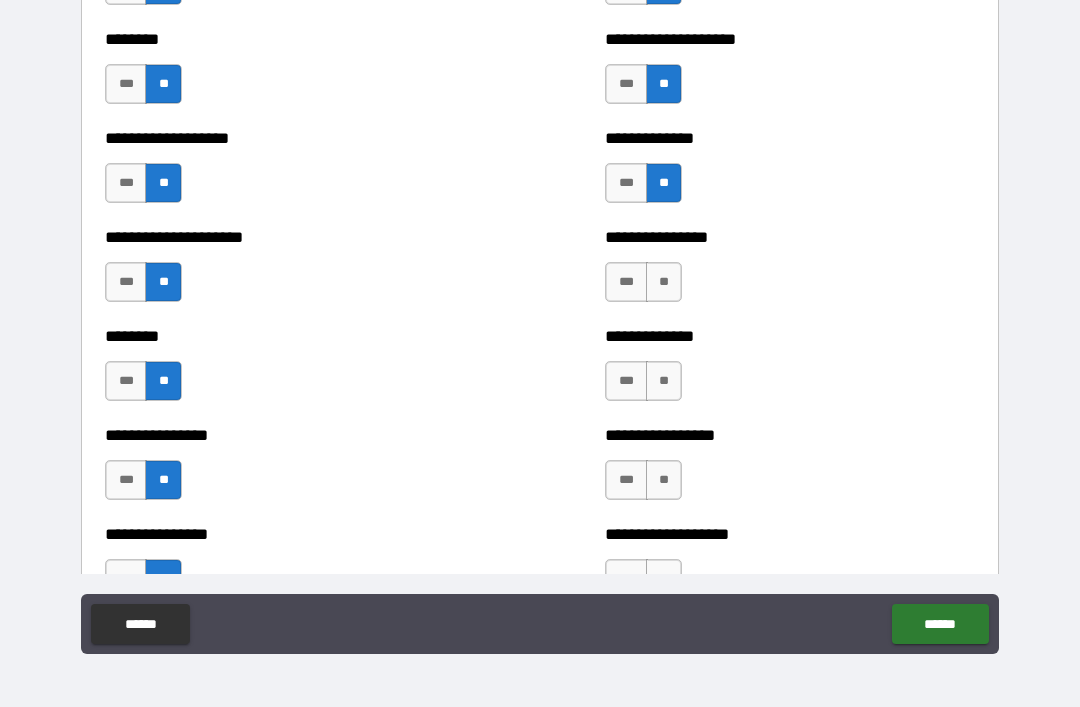 click on "**" at bounding box center (664, 282) 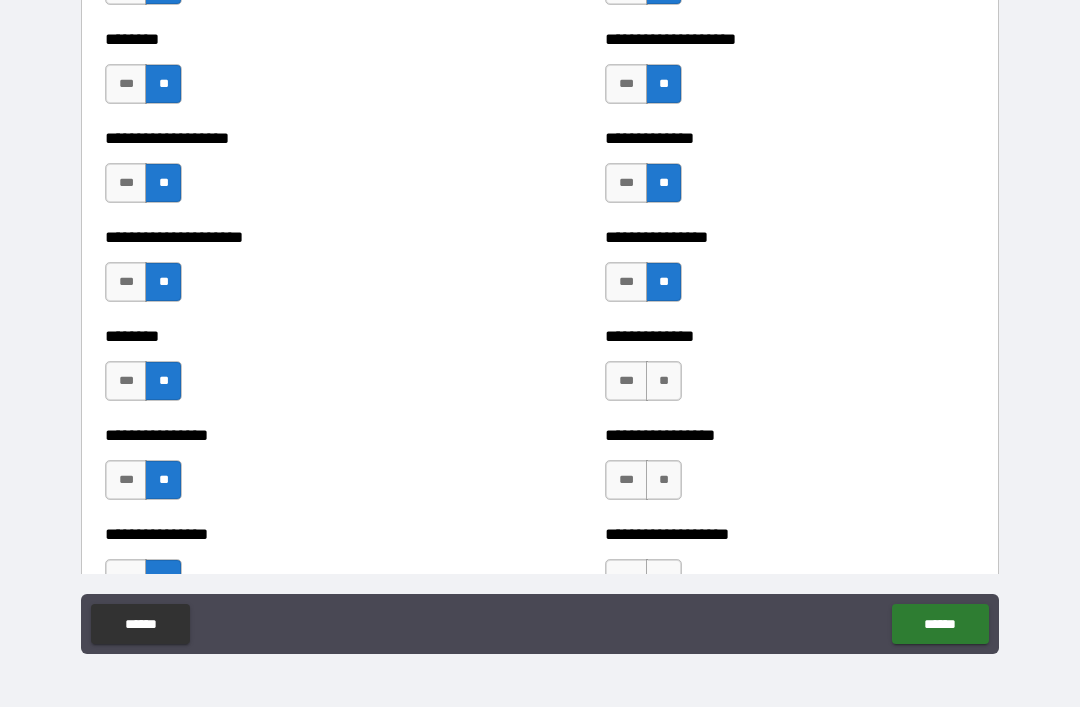 click on "**" at bounding box center [664, 381] 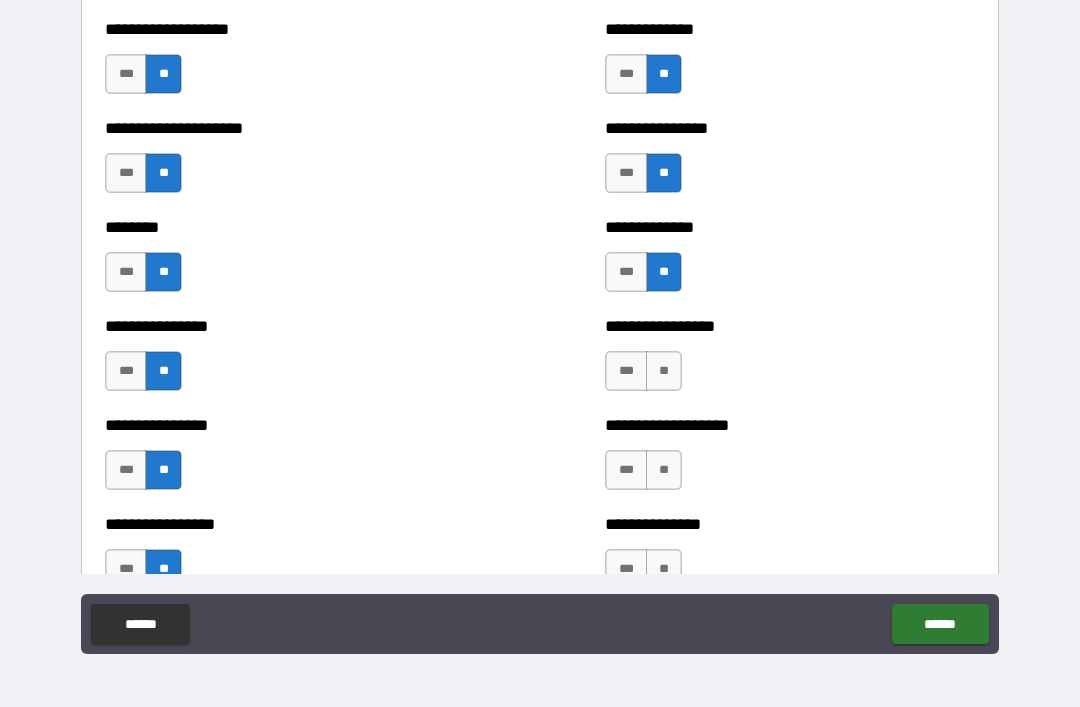 scroll, scrollTop: 4452, scrollLeft: 0, axis: vertical 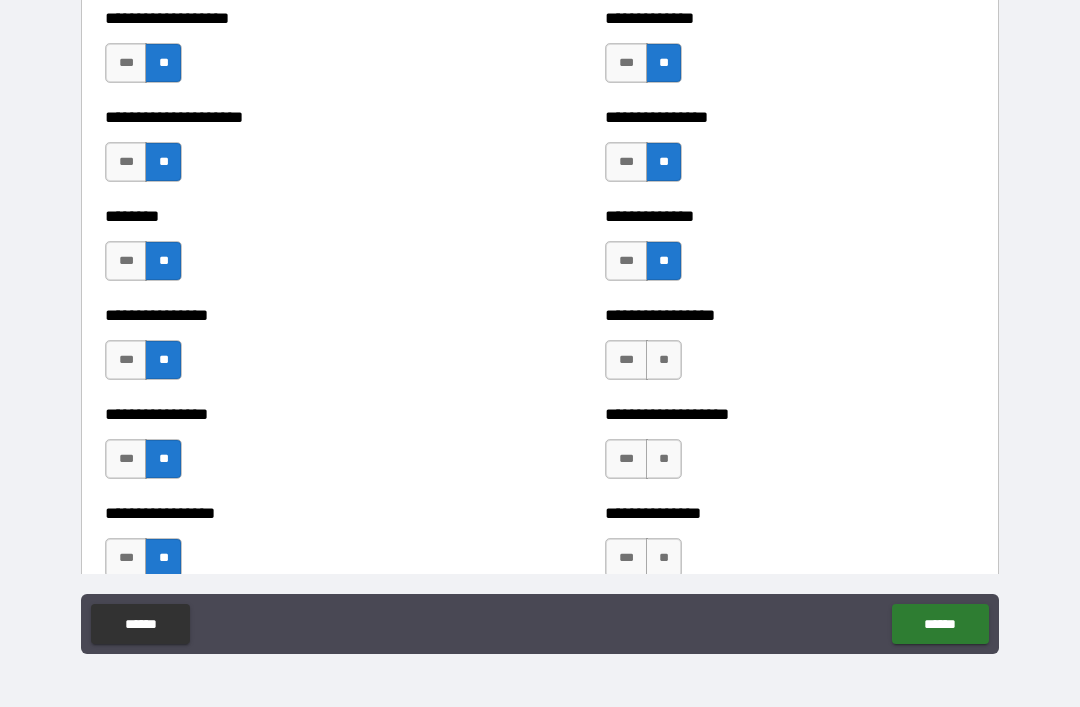 click on "***" at bounding box center [626, 360] 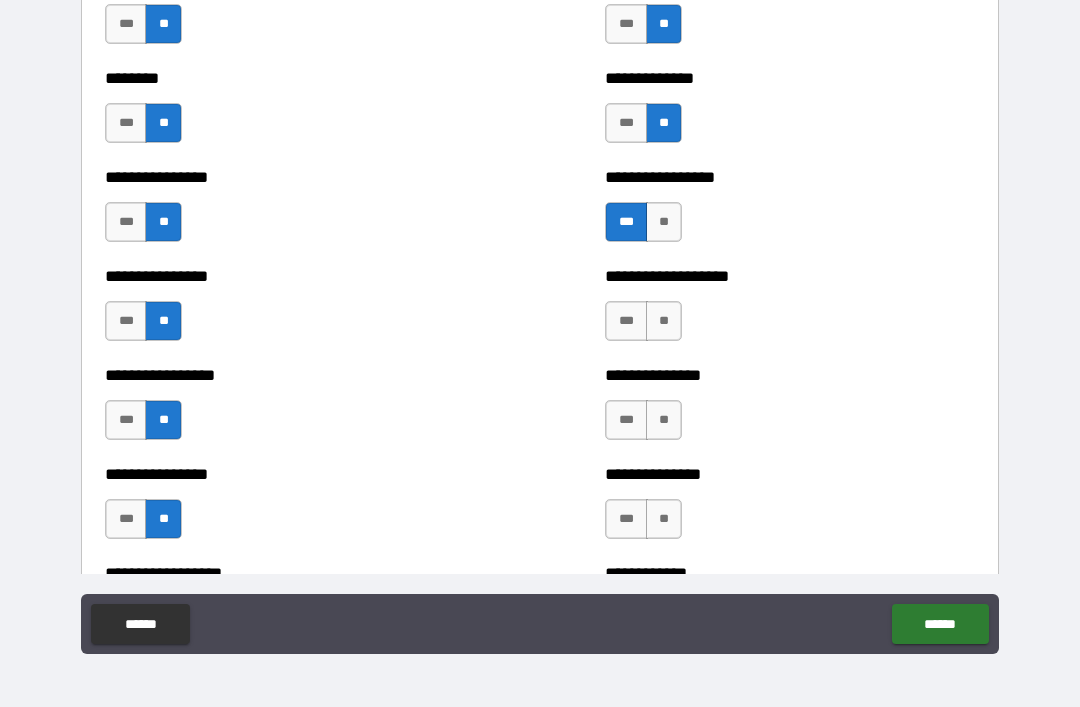 scroll, scrollTop: 4584, scrollLeft: 0, axis: vertical 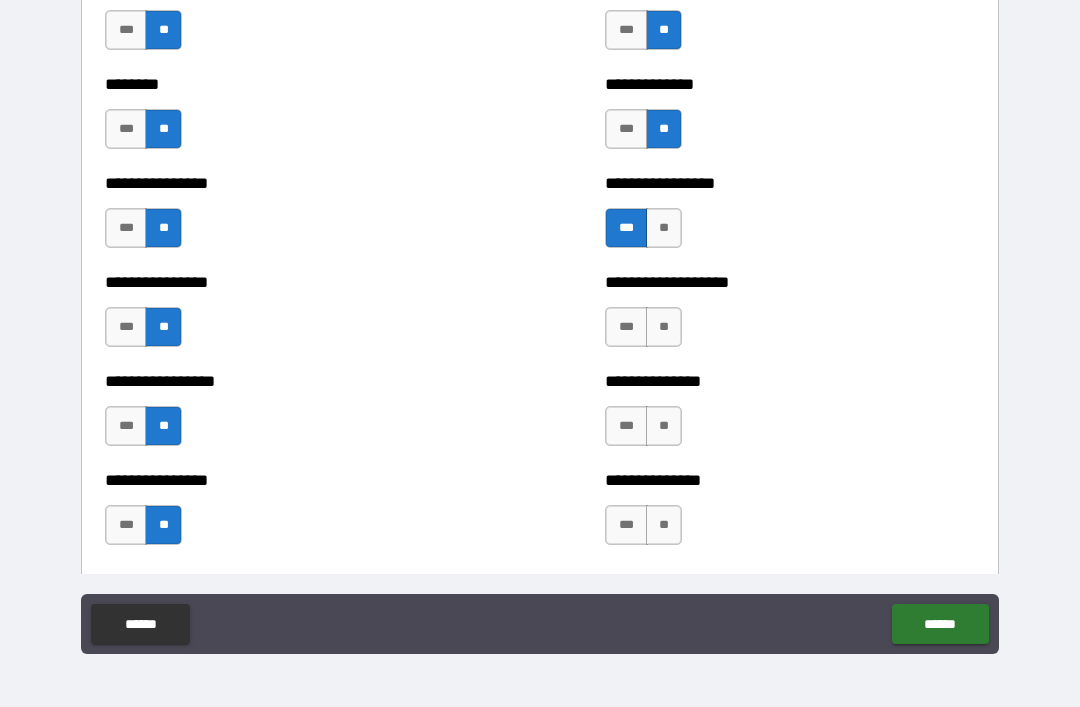 click on "**" at bounding box center [664, 327] 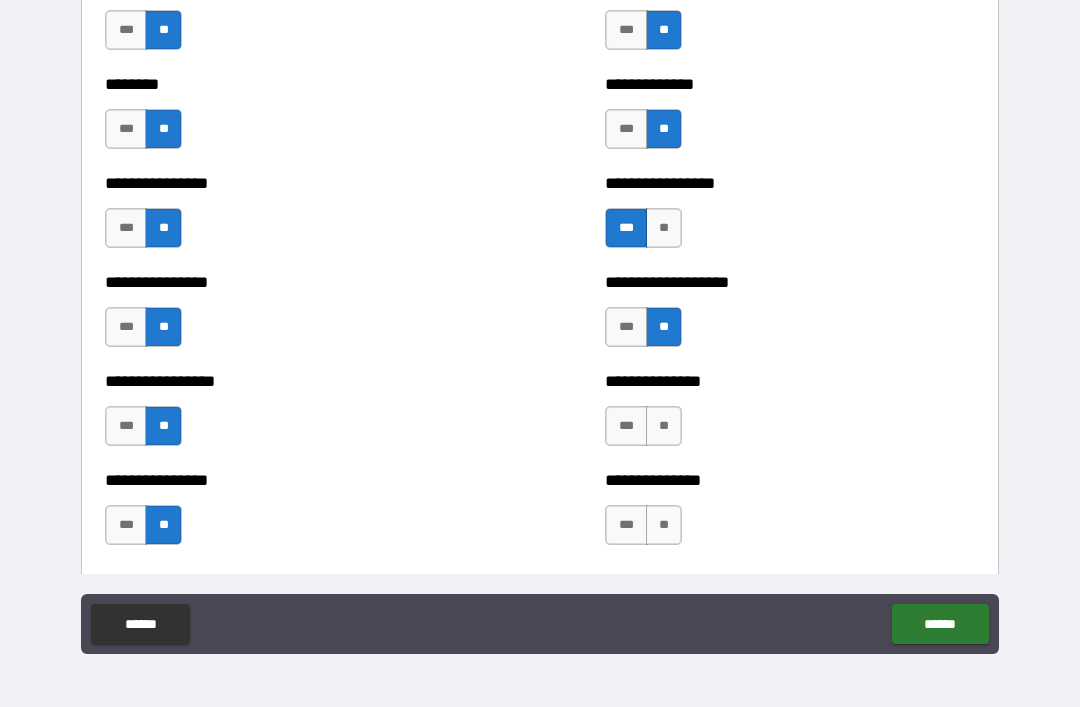 click on "**" at bounding box center (664, 426) 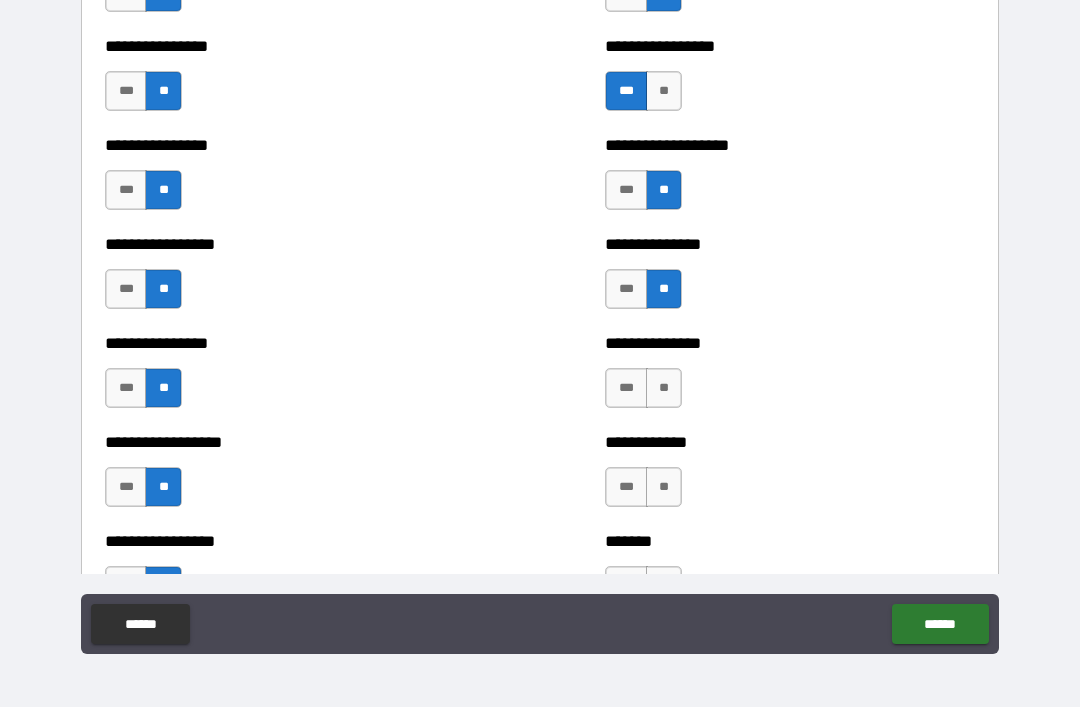 scroll, scrollTop: 4748, scrollLeft: 0, axis: vertical 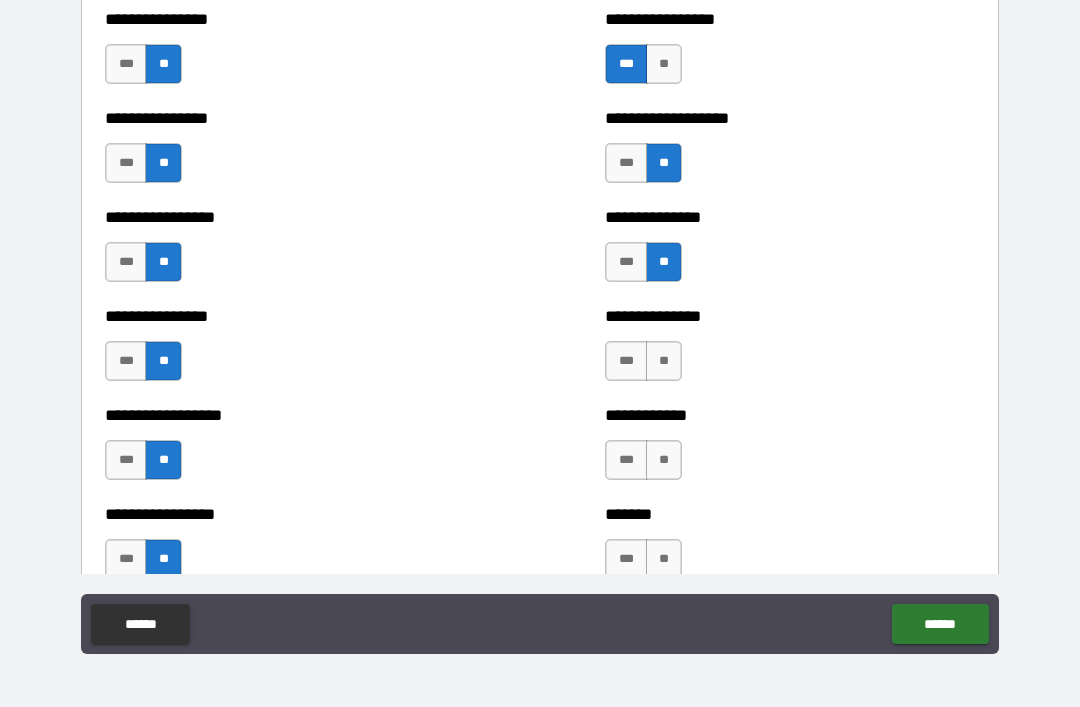 click on "**" at bounding box center (664, 361) 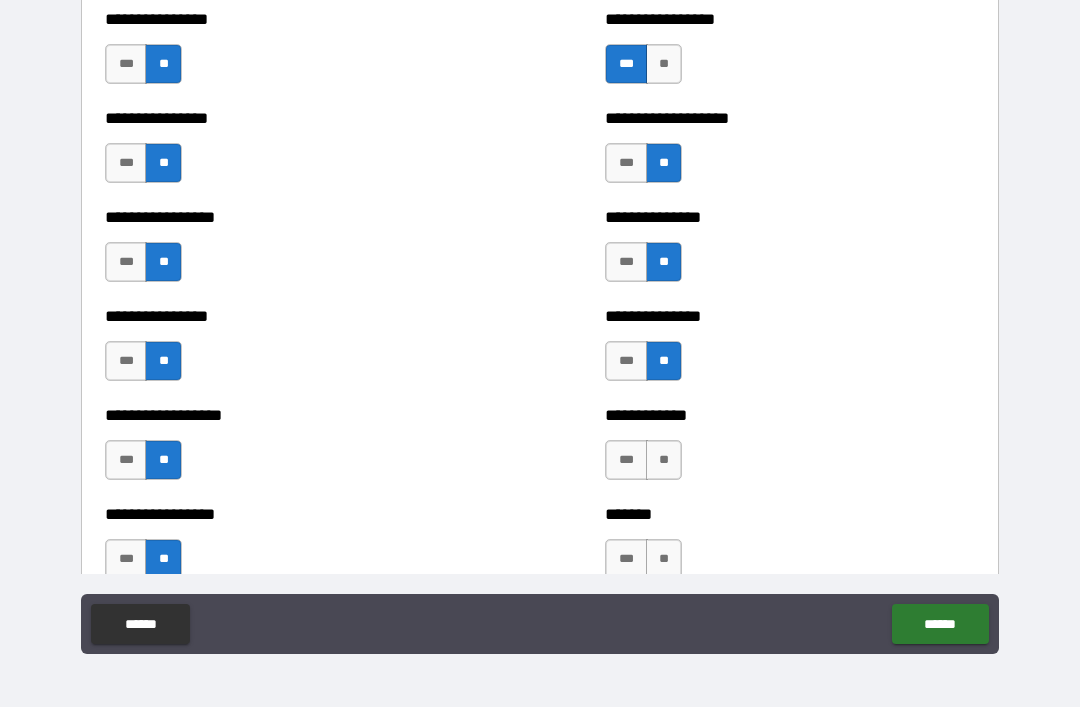 click on "**" at bounding box center (664, 460) 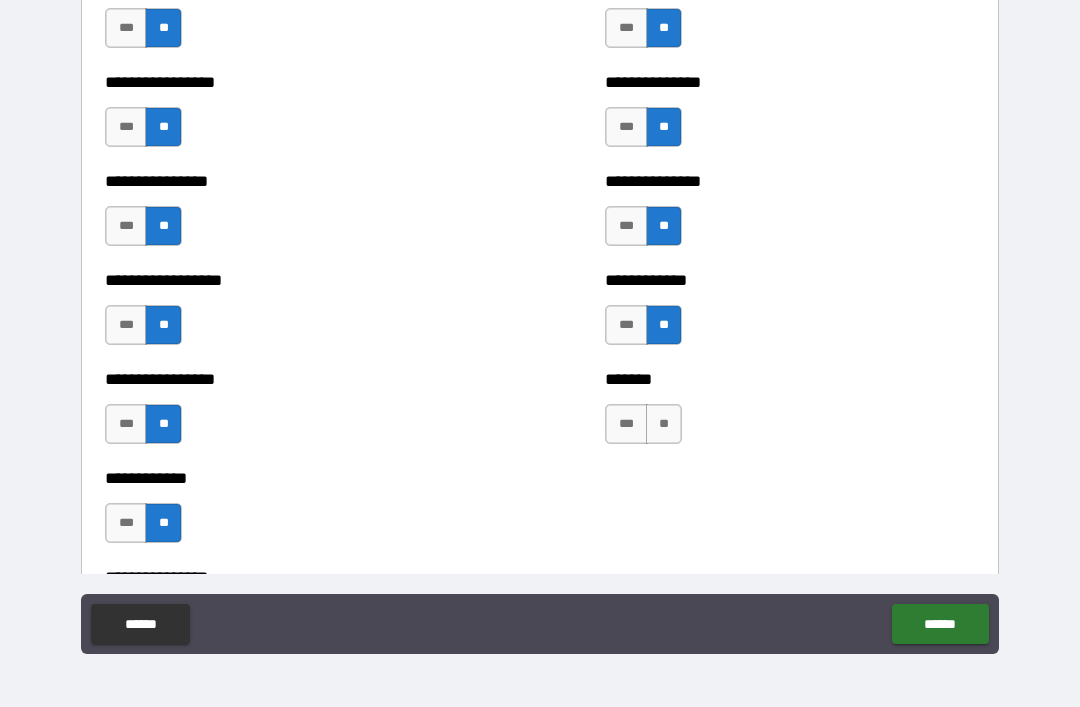 scroll, scrollTop: 4931, scrollLeft: 0, axis: vertical 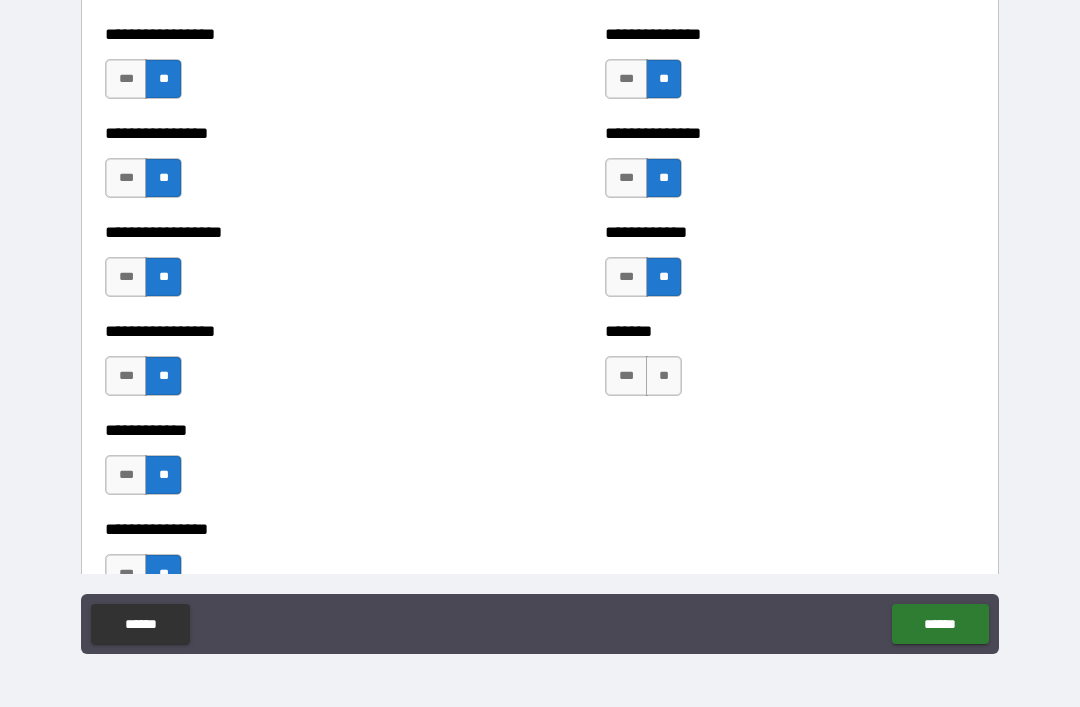 click on "**" at bounding box center [664, 376] 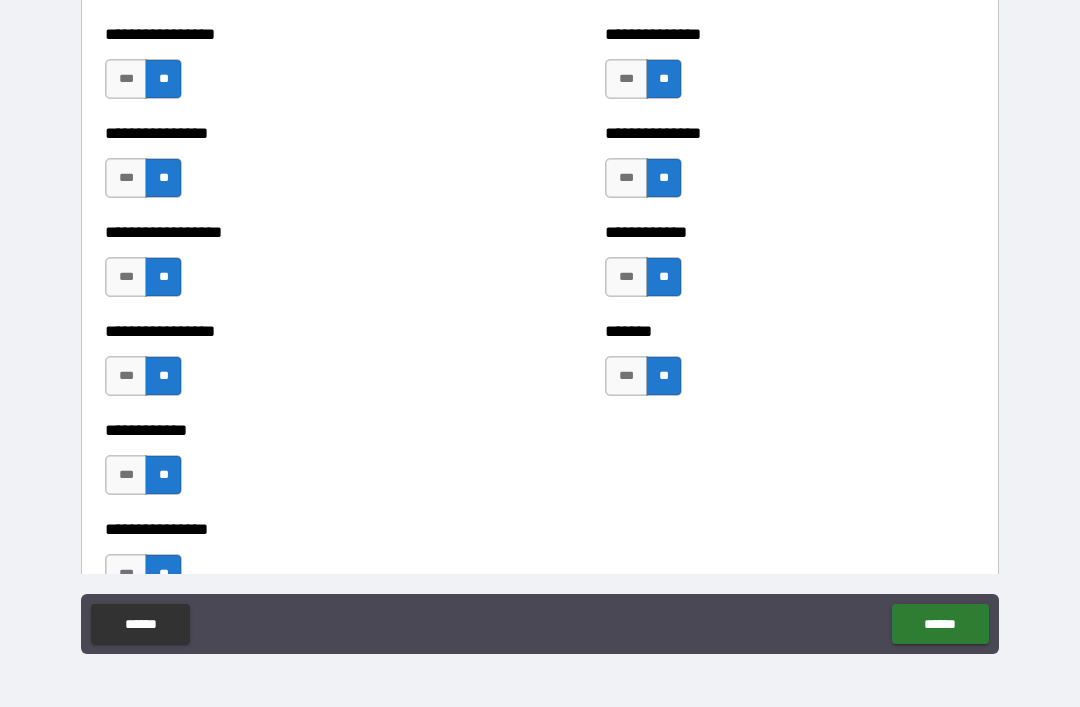 click on "******" at bounding box center (940, 624) 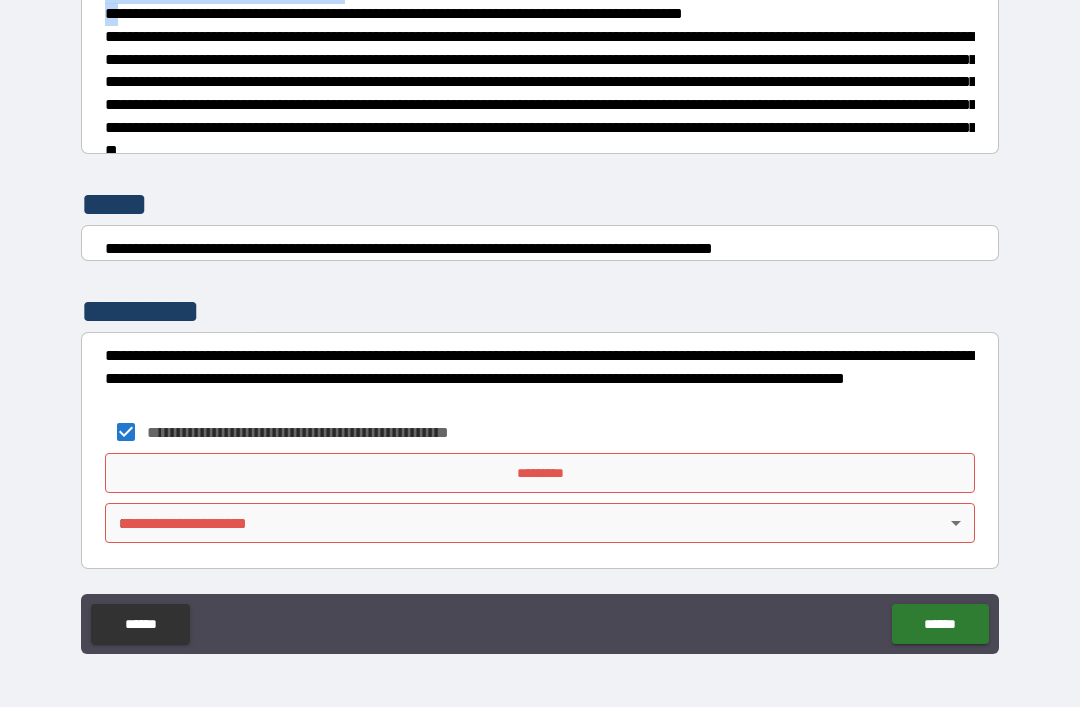 scroll, scrollTop: 7448, scrollLeft: 0, axis: vertical 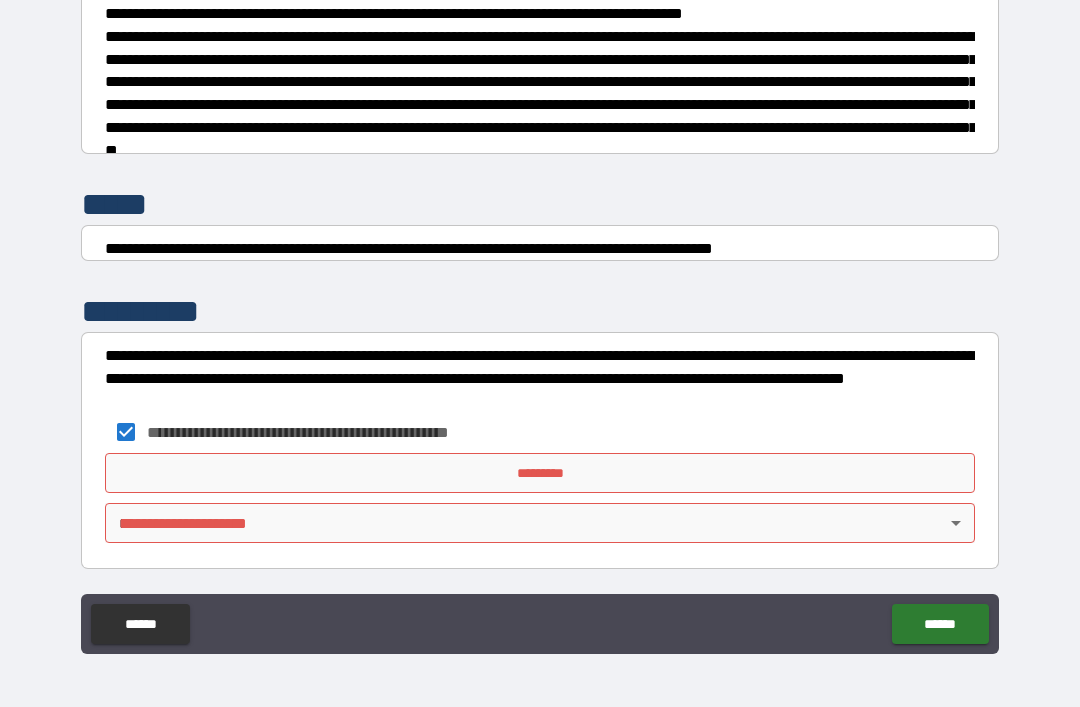click on "*********" at bounding box center [540, 473] 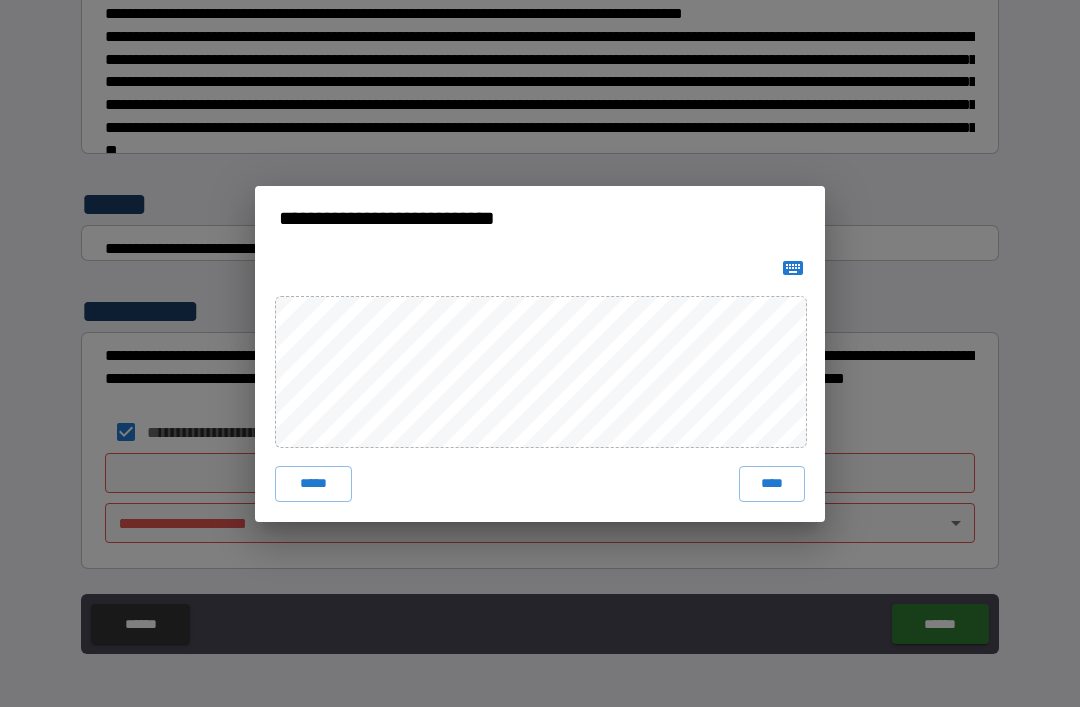 click on "****" at bounding box center (772, 484) 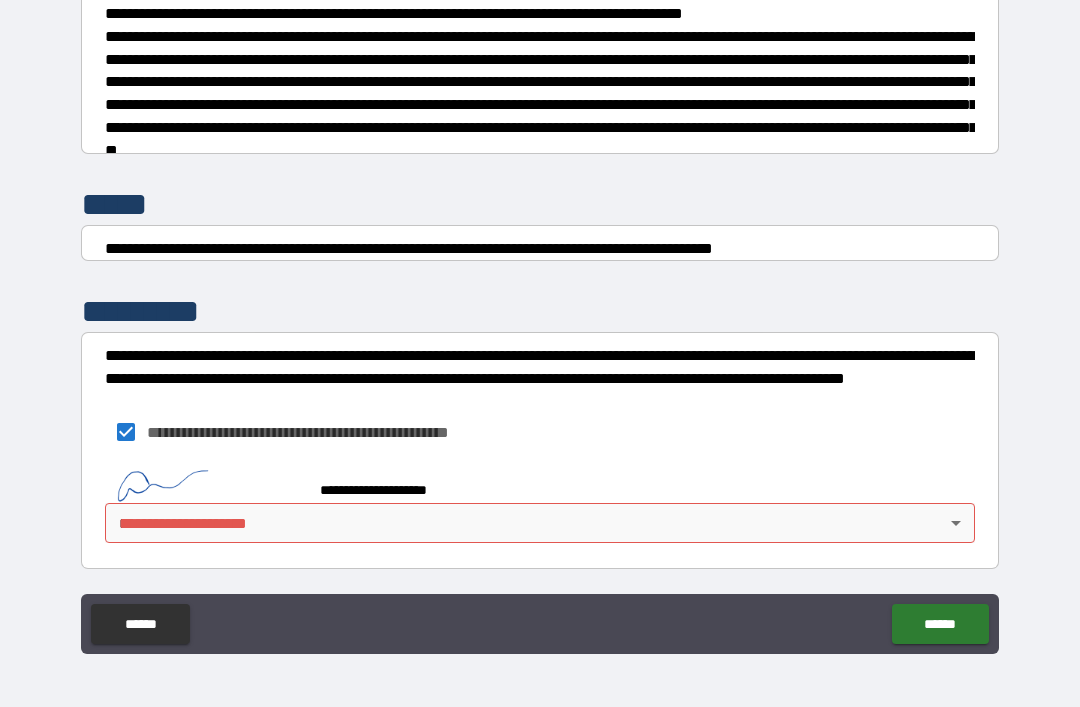 scroll, scrollTop: 7438, scrollLeft: 0, axis: vertical 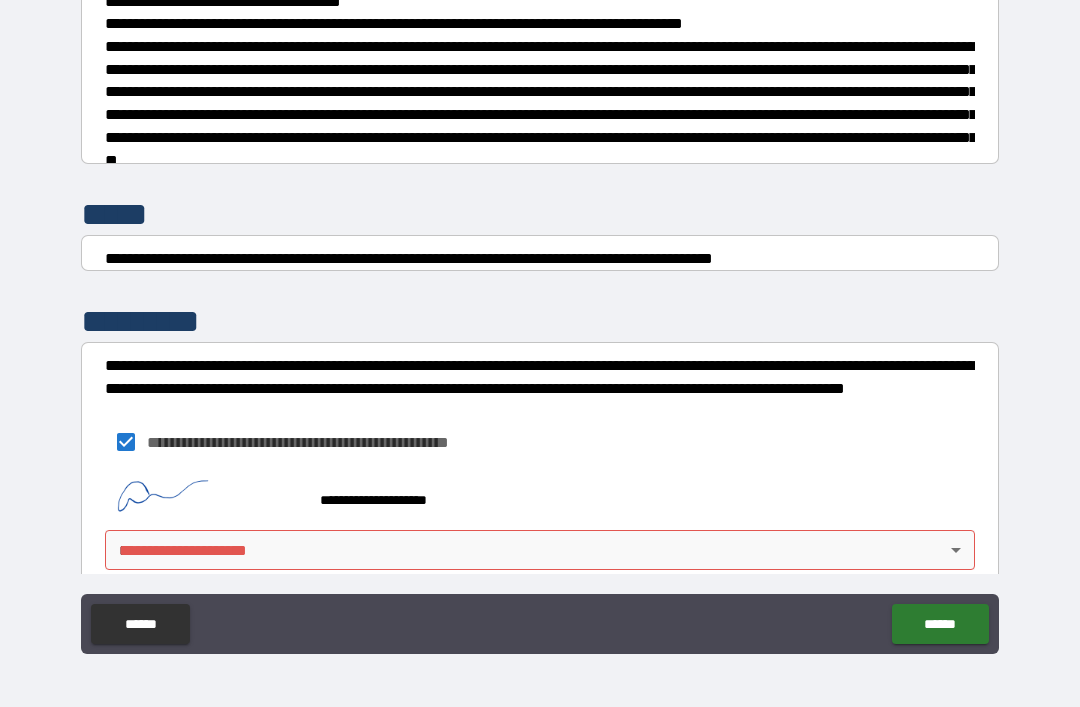 click on "**********" at bounding box center [540, 321] 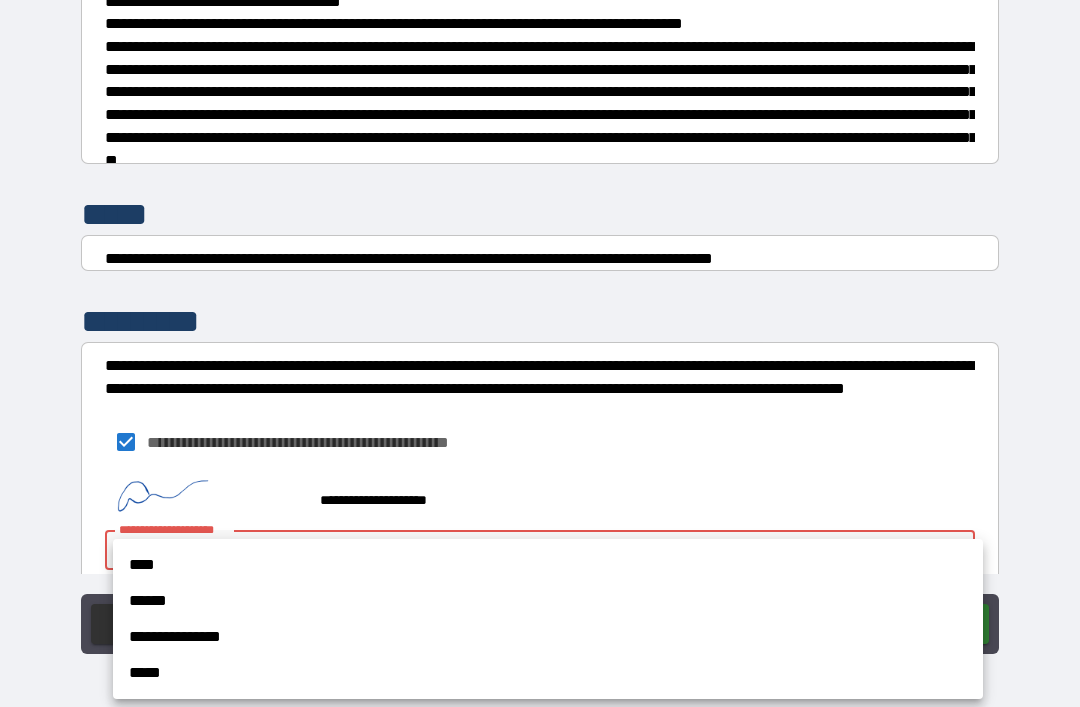 click on "**********" at bounding box center [548, 637] 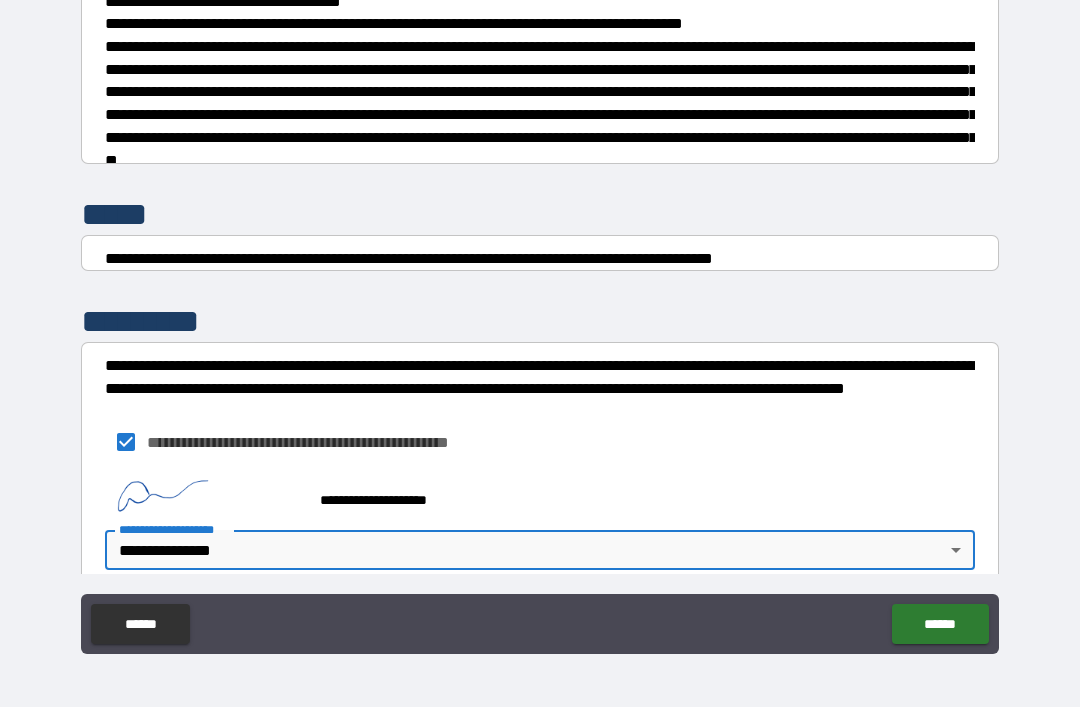 type on "**********" 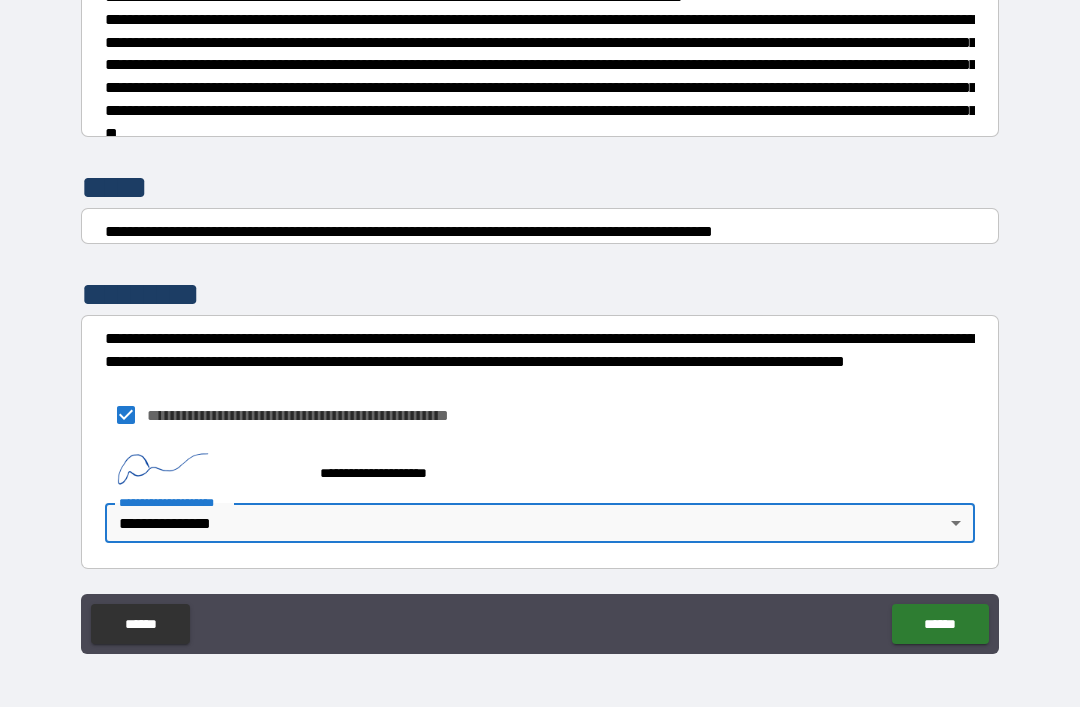 scroll, scrollTop: 7465, scrollLeft: 0, axis: vertical 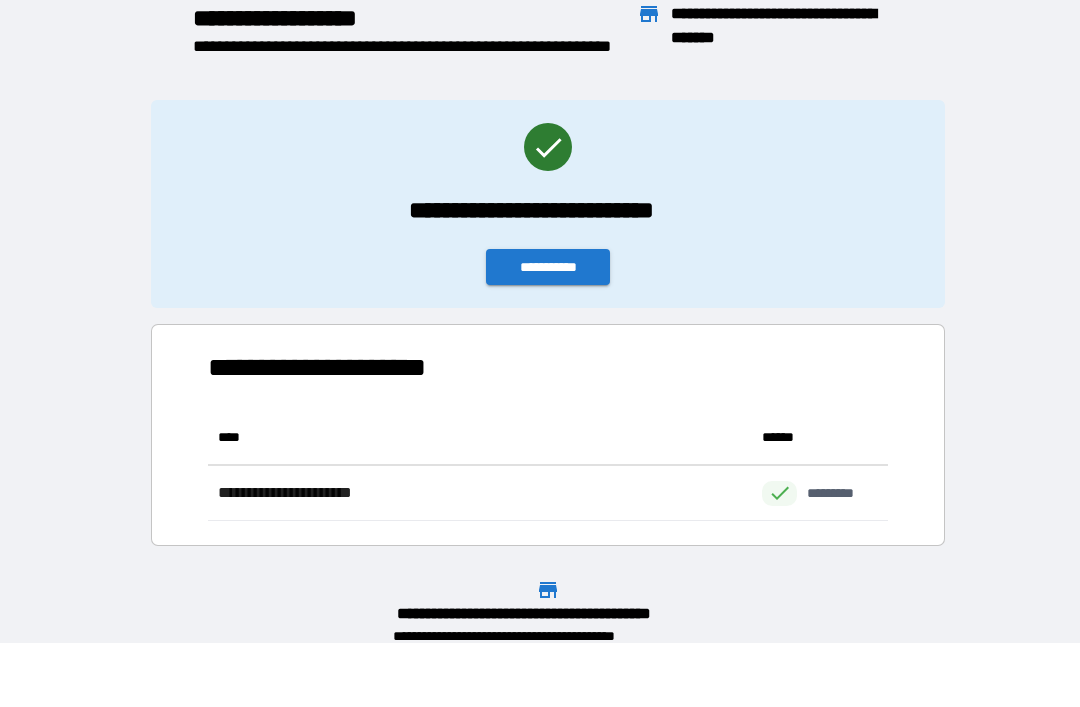 click on "**********" at bounding box center (548, 267) 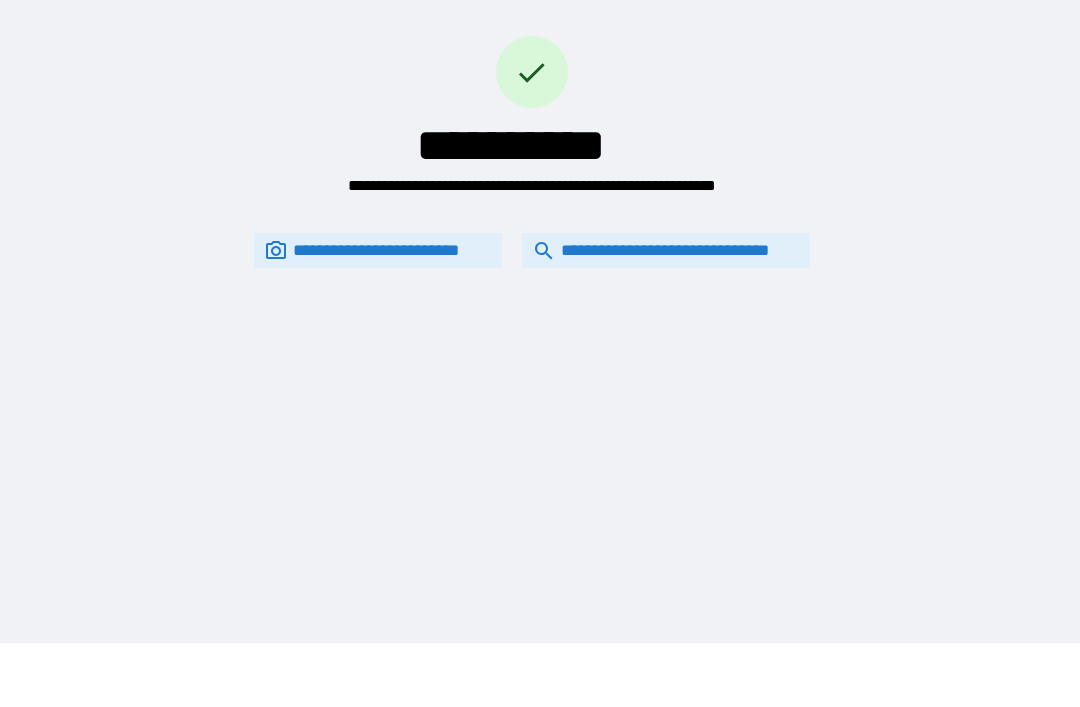 click on "**********" at bounding box center [666, 250] 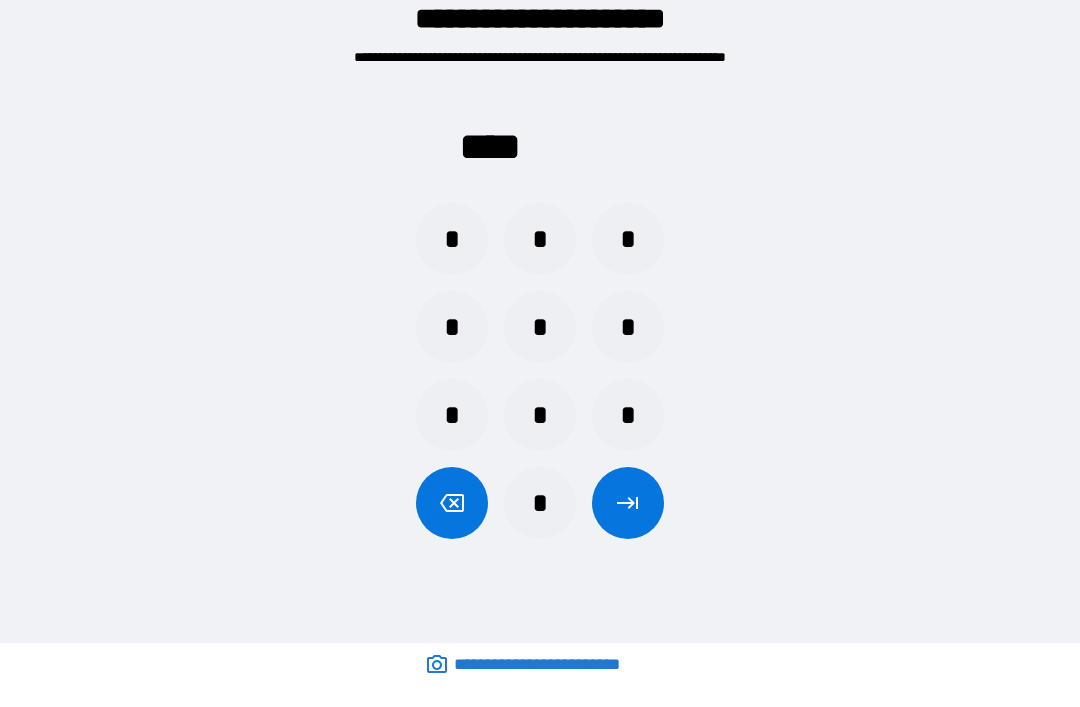 click on "*" at bounding box center [540, 239] 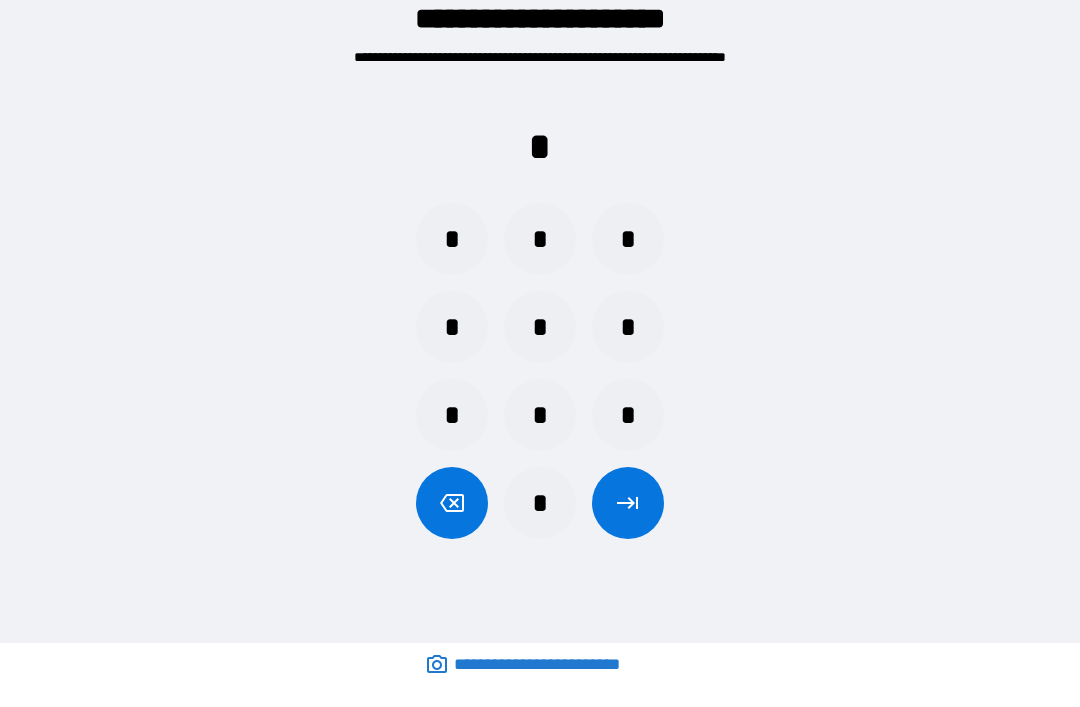 click on "*" at bounding box center [628, 415] 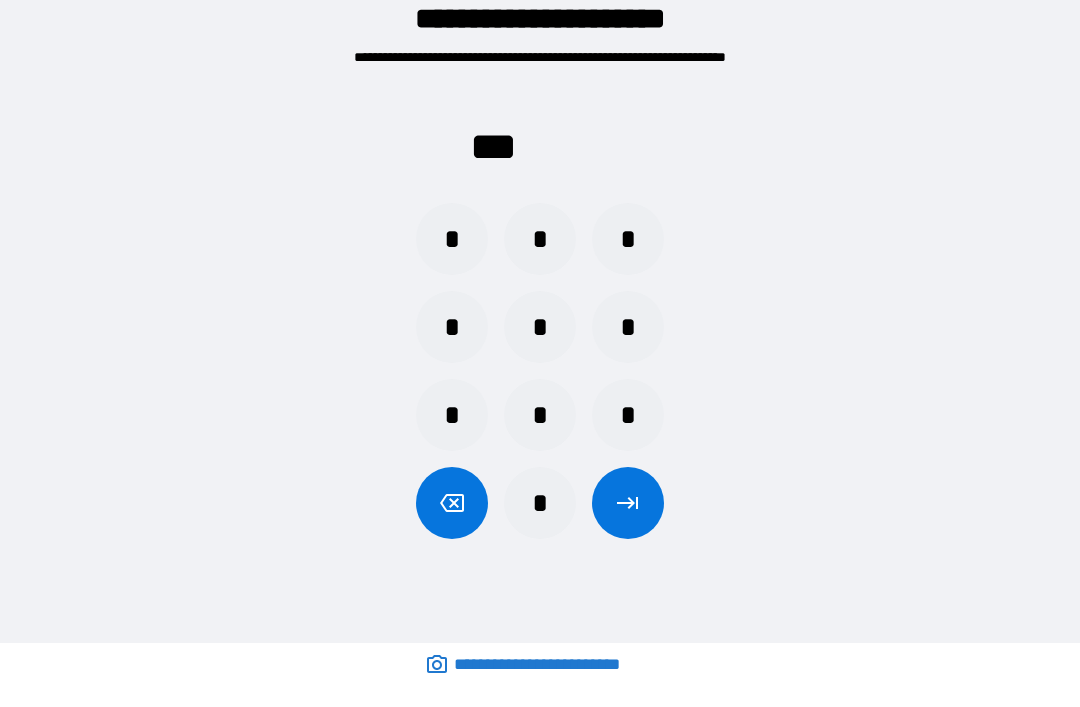 click on "*" at bounding box center [452, 239] 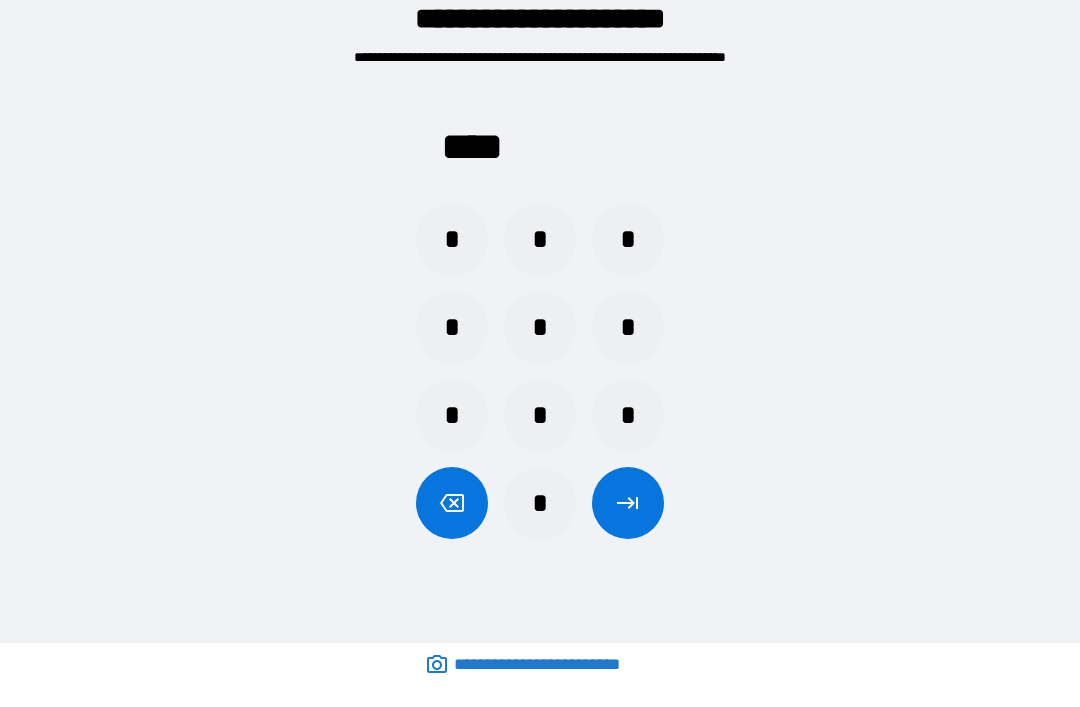 click at bounding box center [628, 503] 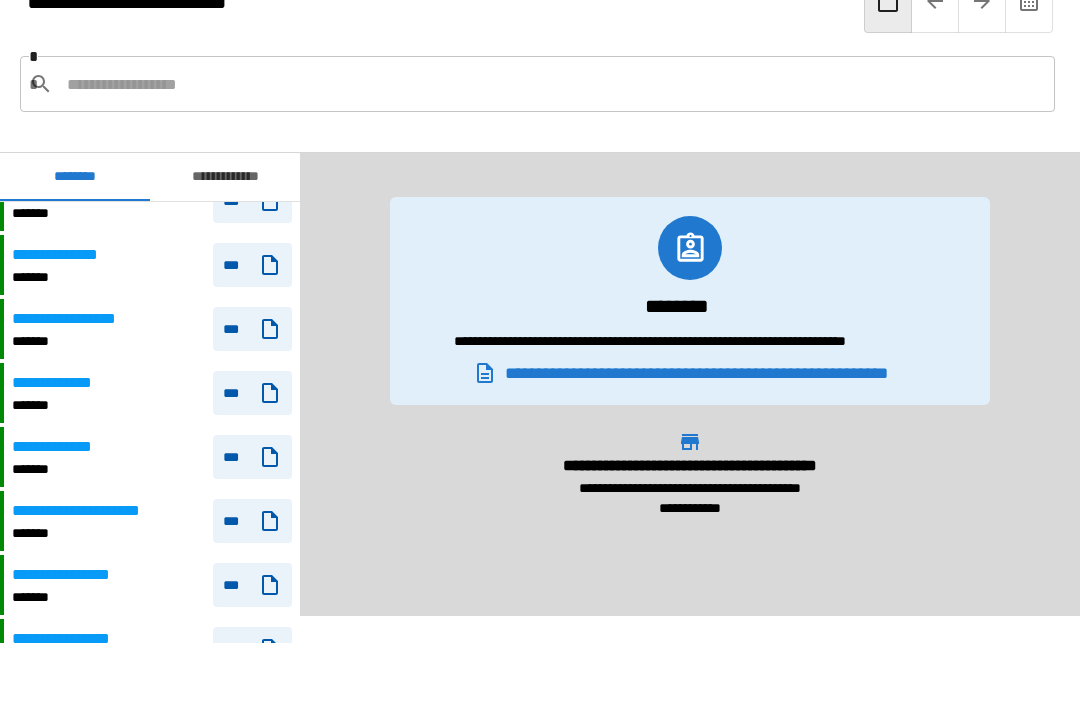 scroll, scrollTop: 2959, scrollLeft: 0, axis: vertical 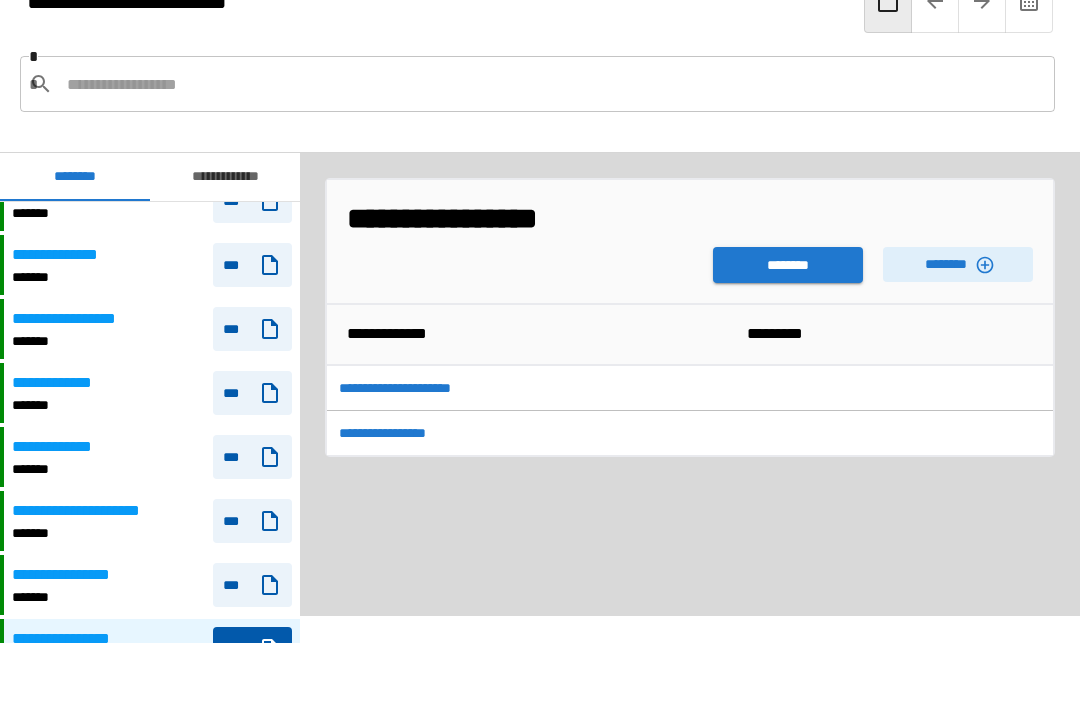 click on "********" at bounding box center (788, 265) 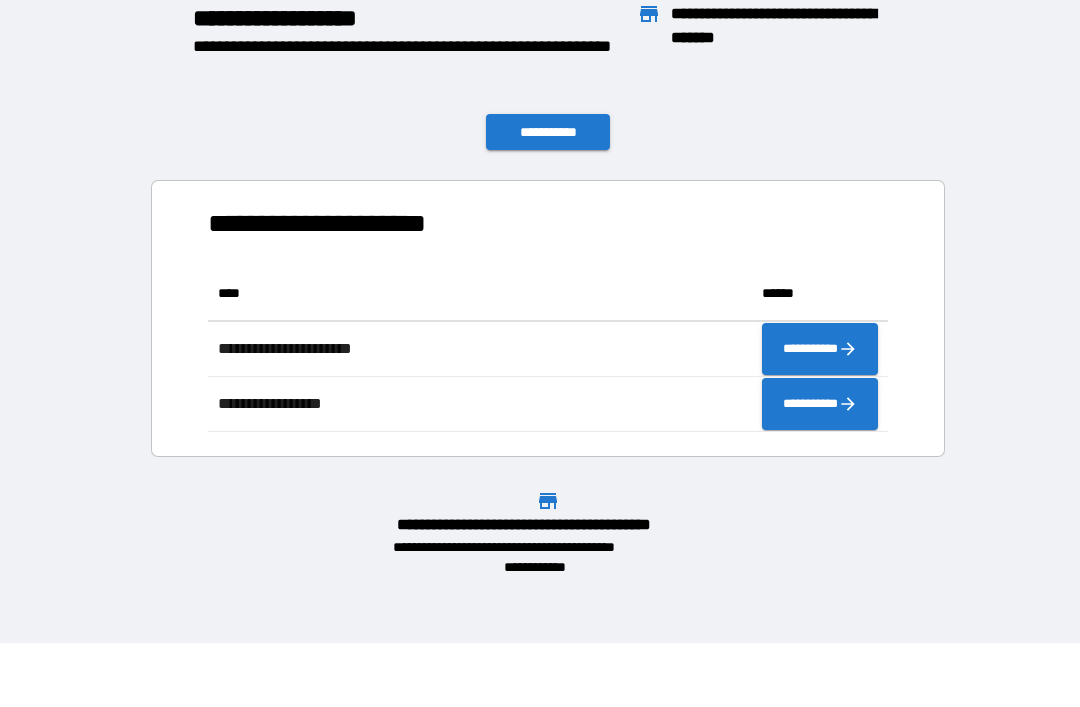 scroll, scrollTop: 166, scrollLeft: 680, axis: both 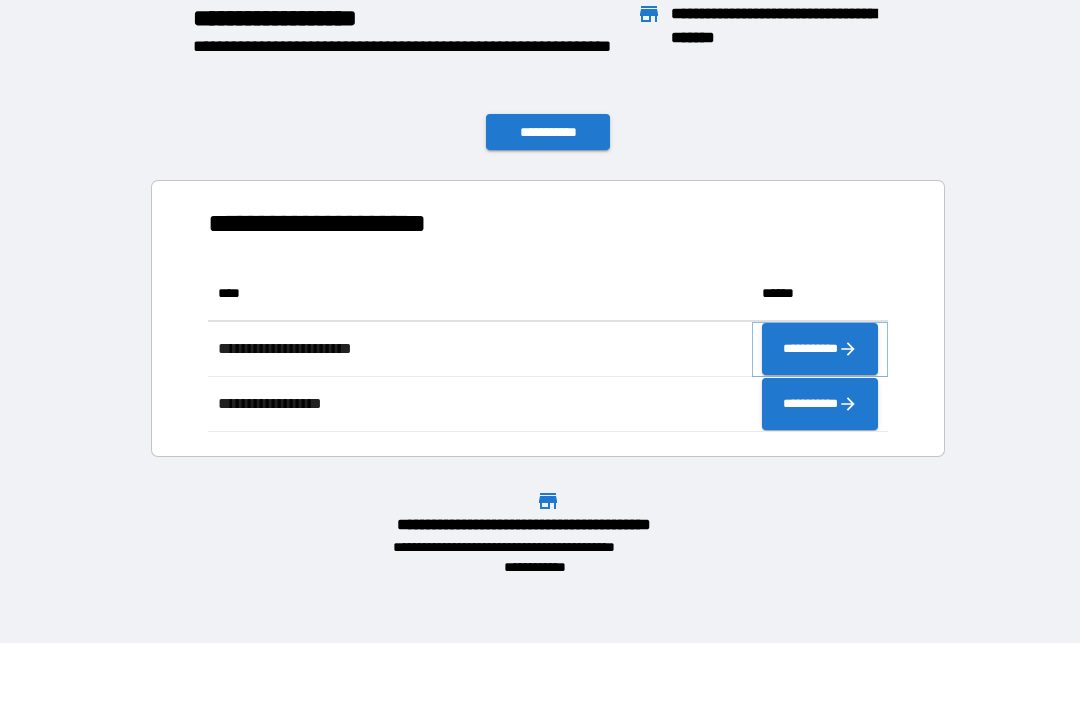 click on "**********" at bounding box center [820, 349] 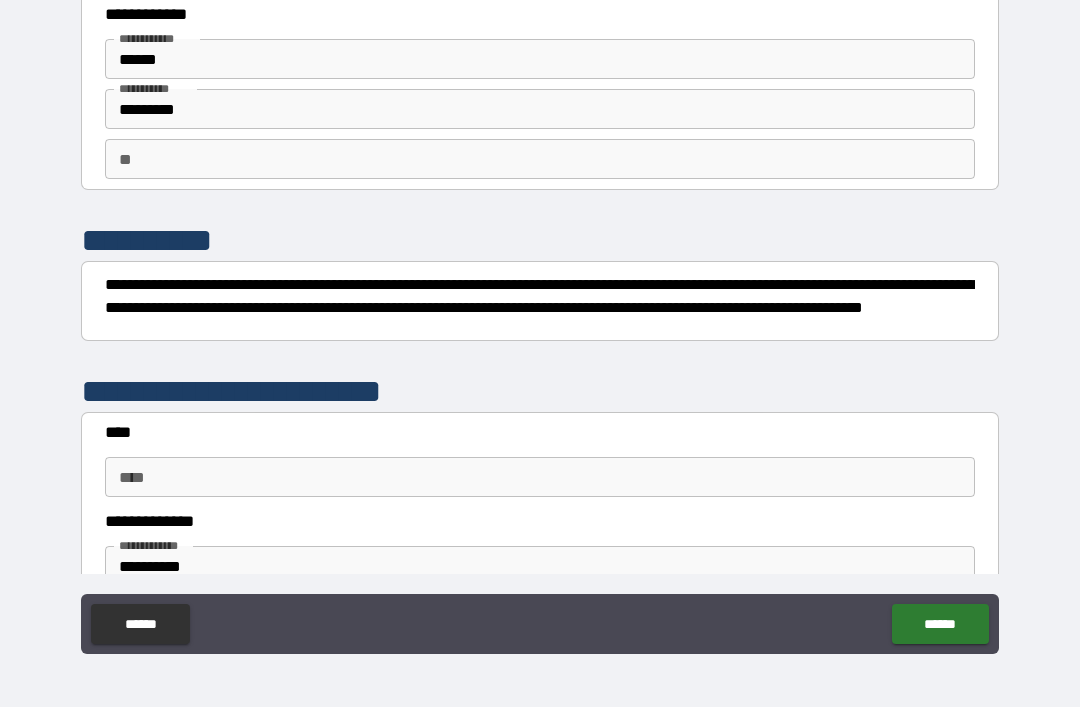 scroll, scrollTop: 56, scrollLeft: 0, axis: vertical 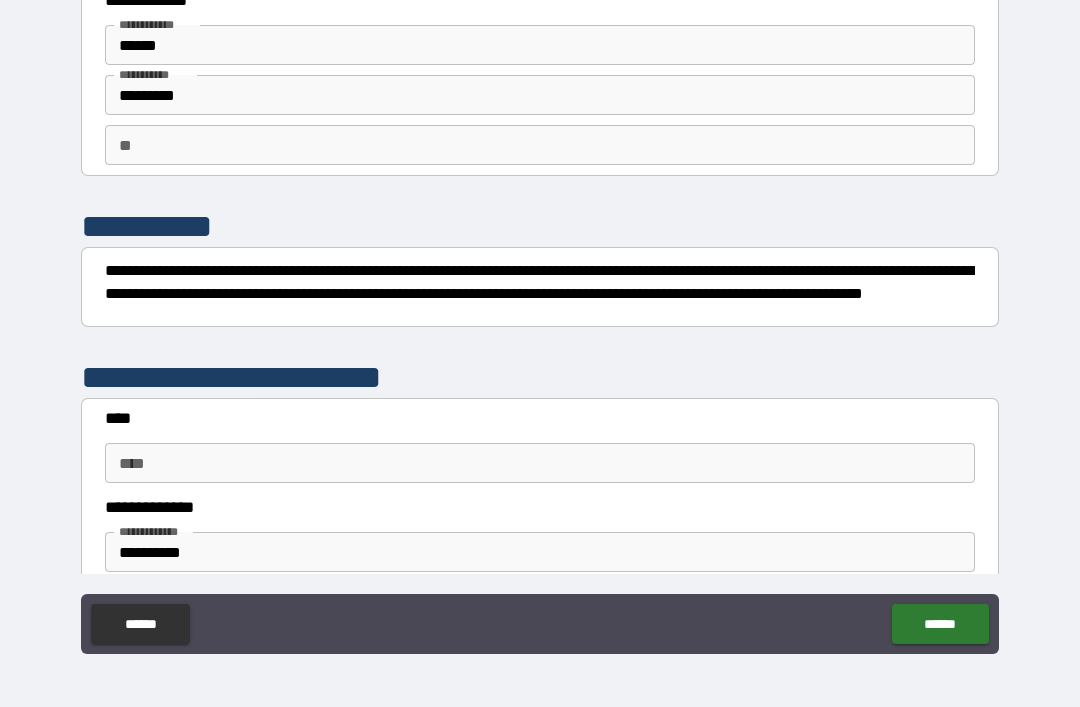 click on "****" at bounding box center (540, 463) 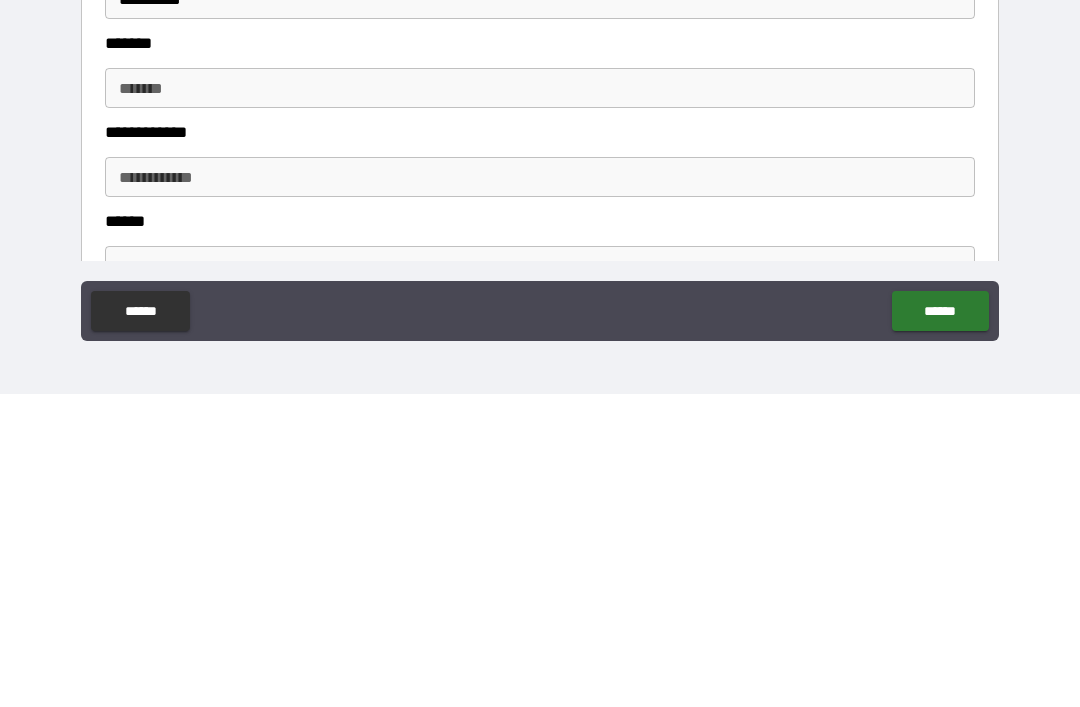 scroll, scrollTop: 304, scrollLeft: 0, axis: vertical 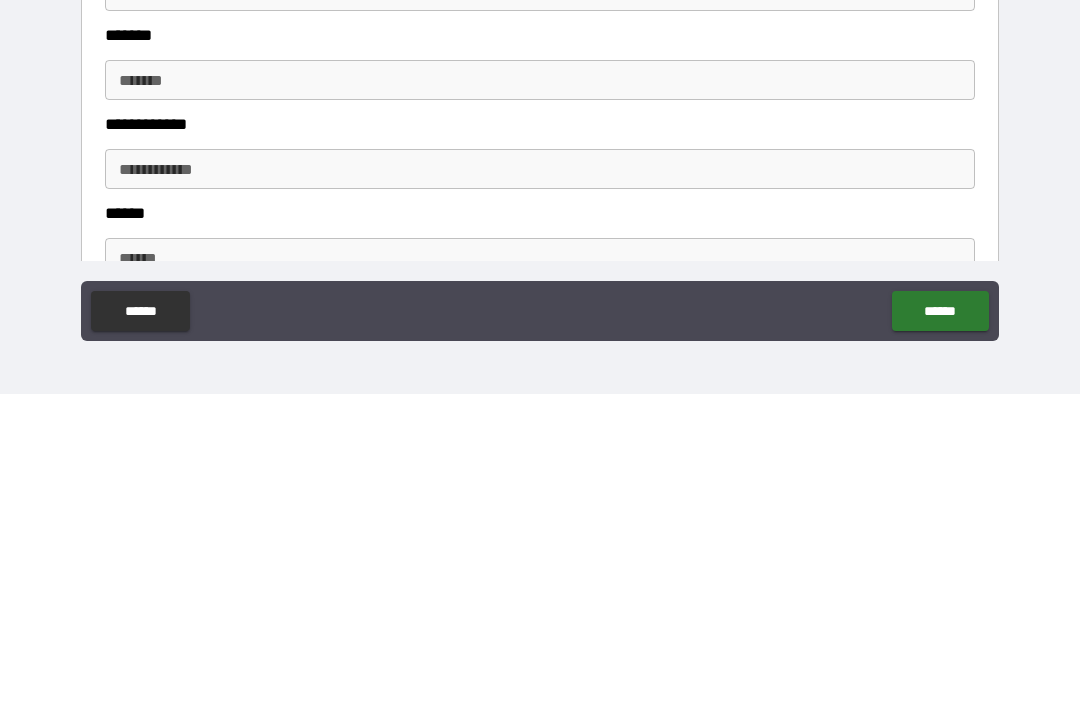 type on "**********" 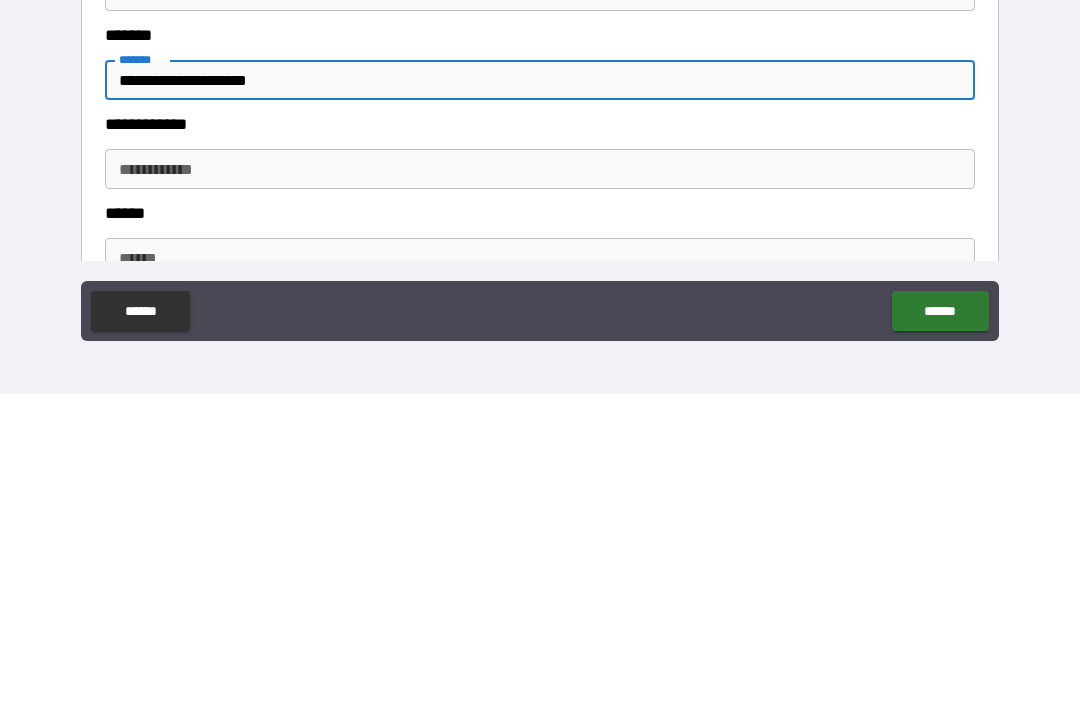 type on "**********" 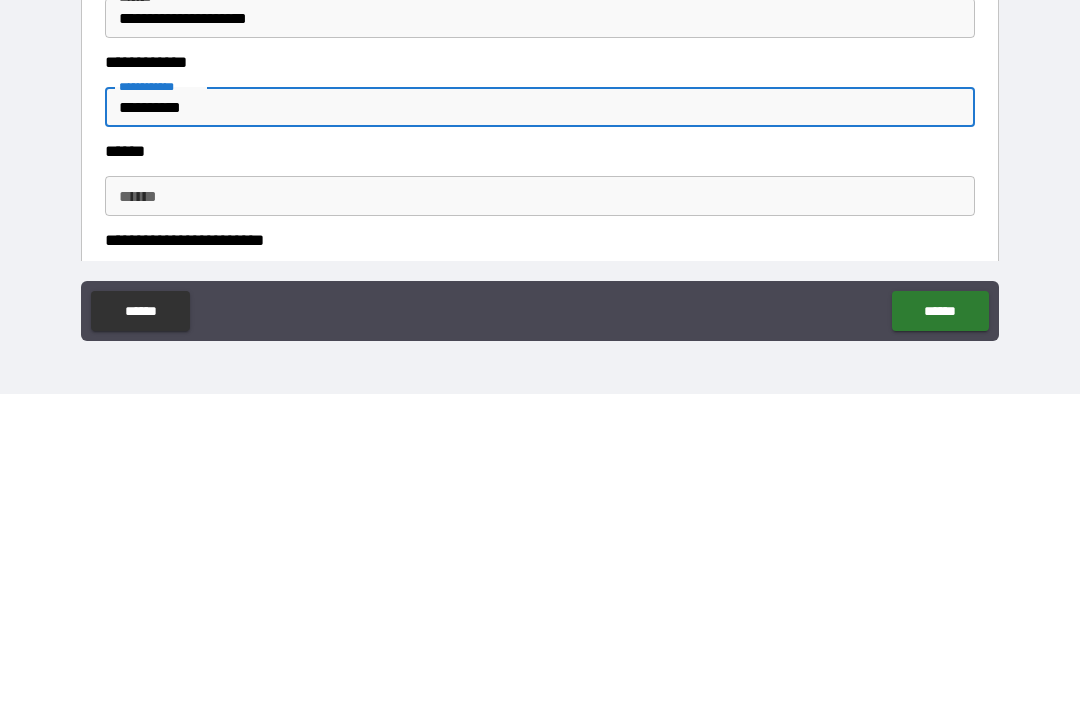 scroll, scrollTop: 396, scrollLeft: 0, axis: vertical 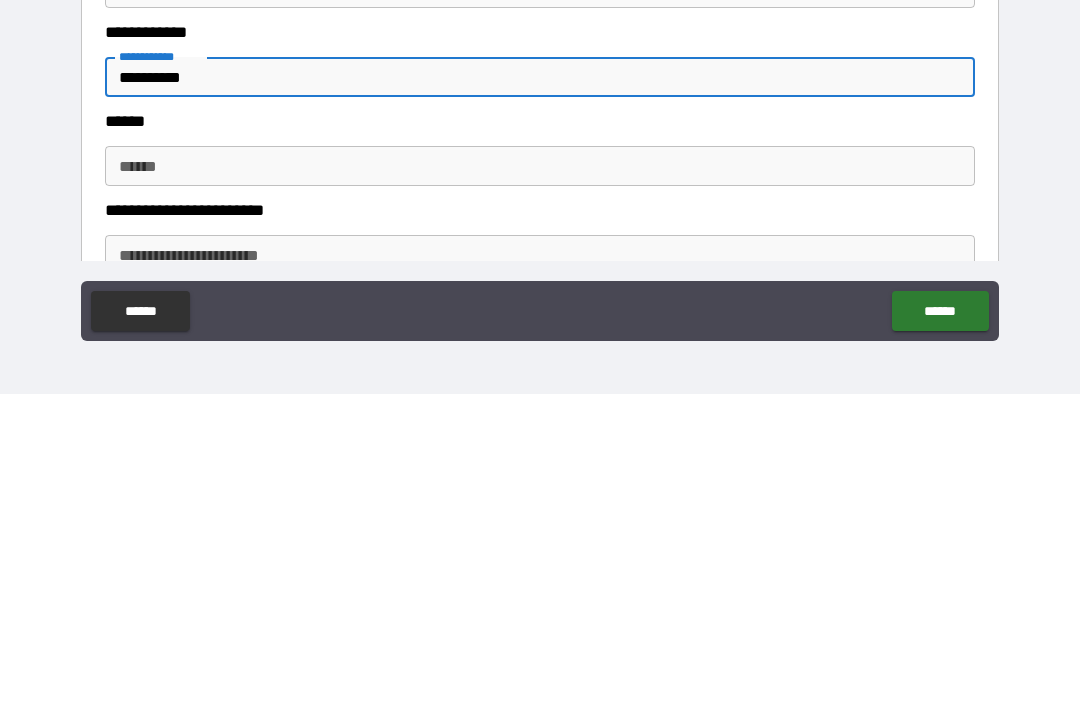 type on "**********" 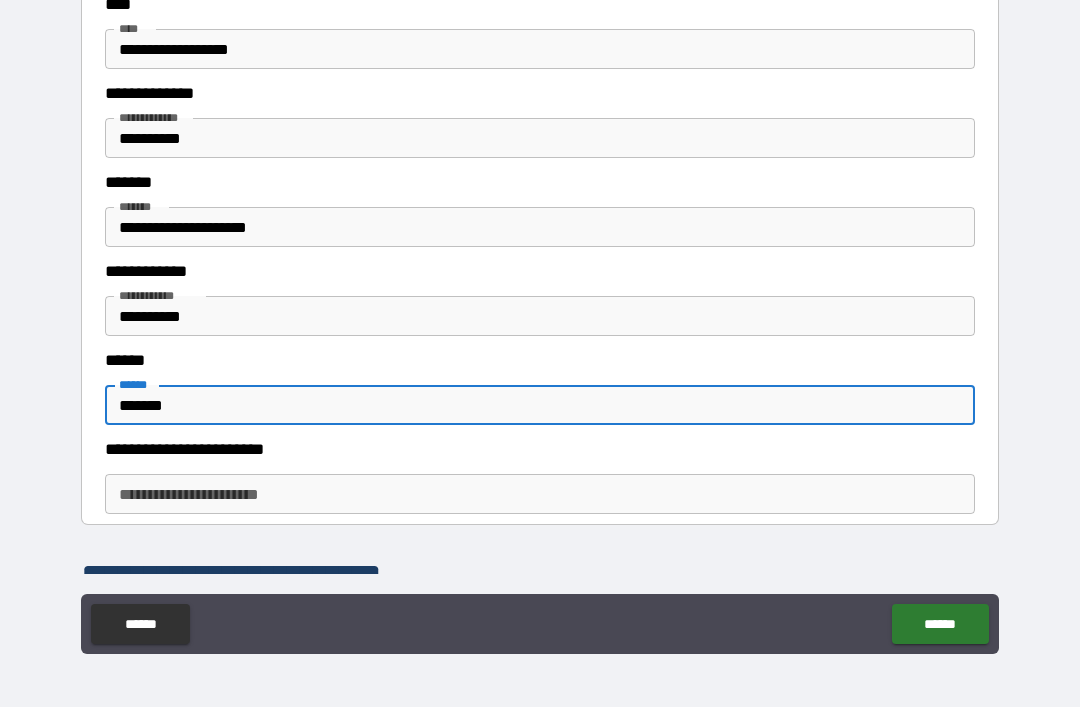 scroll, scrollTop: 503, scrollLeft: 0, axis: vertical 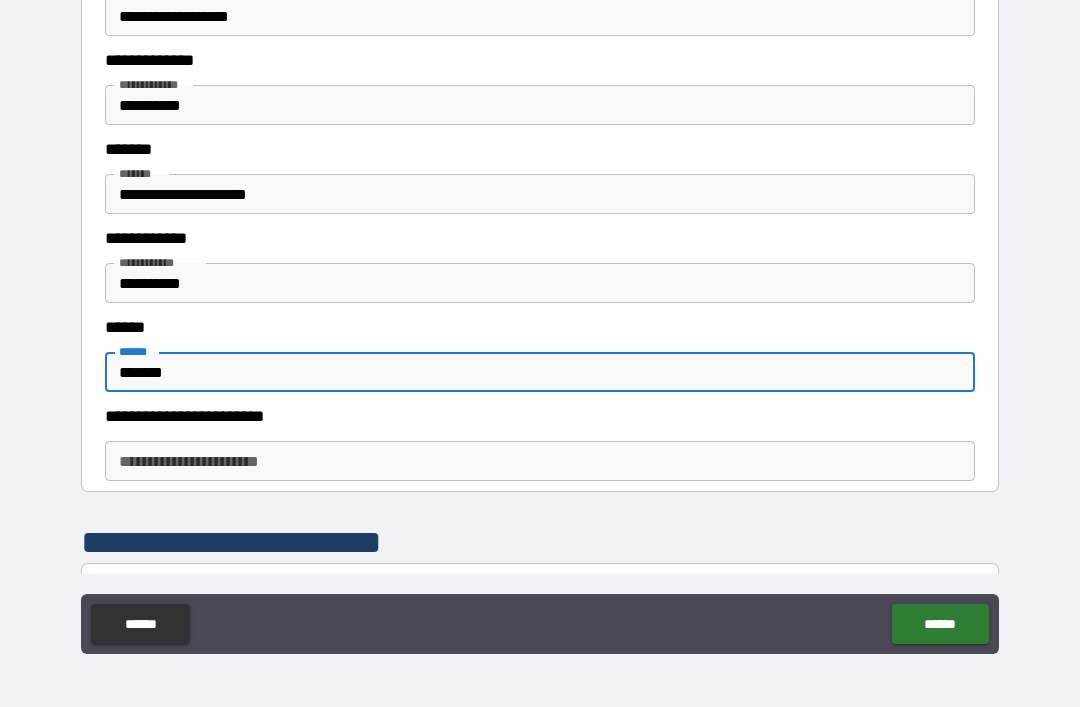 click on "*******" at bounding box center [540, 372] 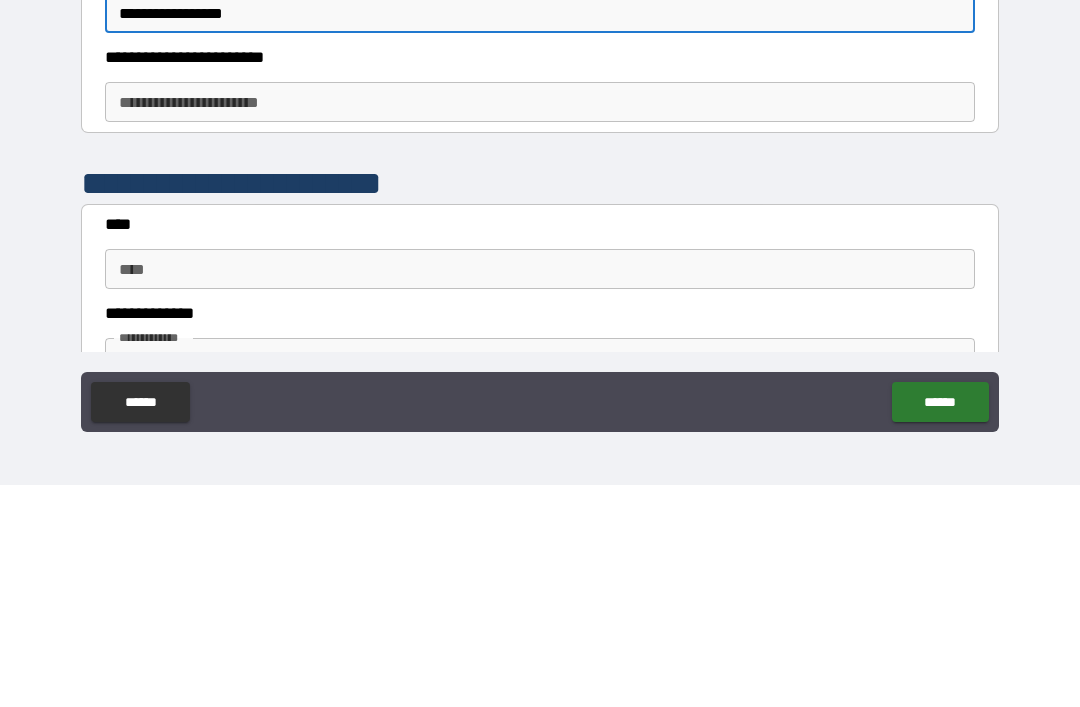 scroll, scrollTop: 655, scrollLeft: 0, axis: vertical 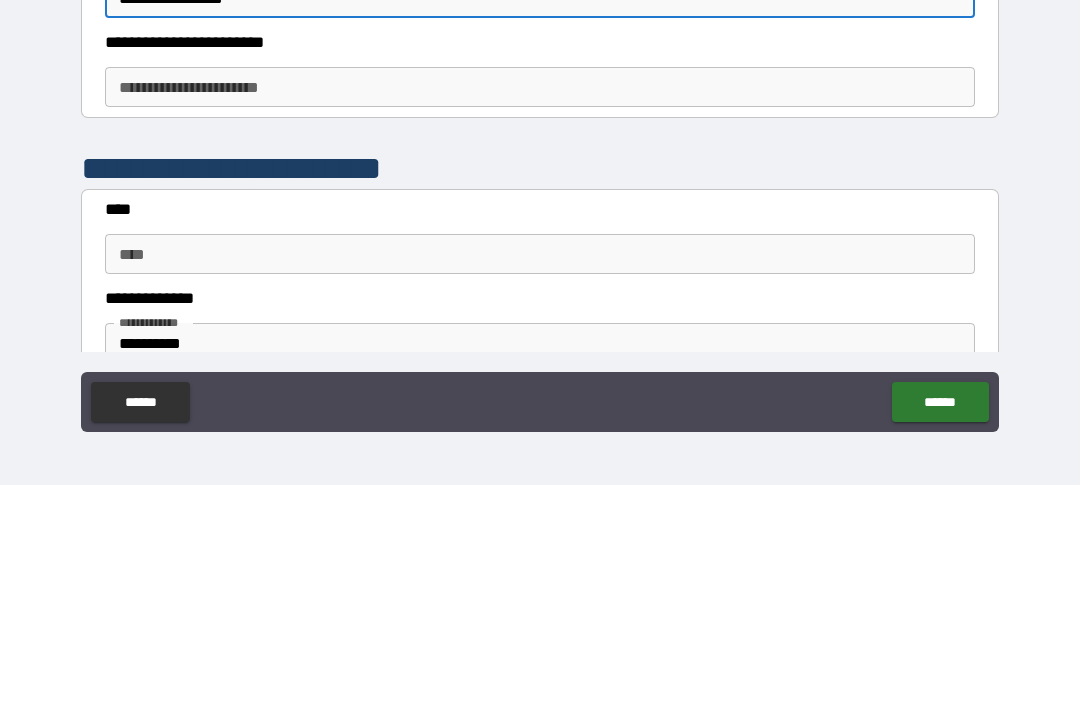 type on "**********" 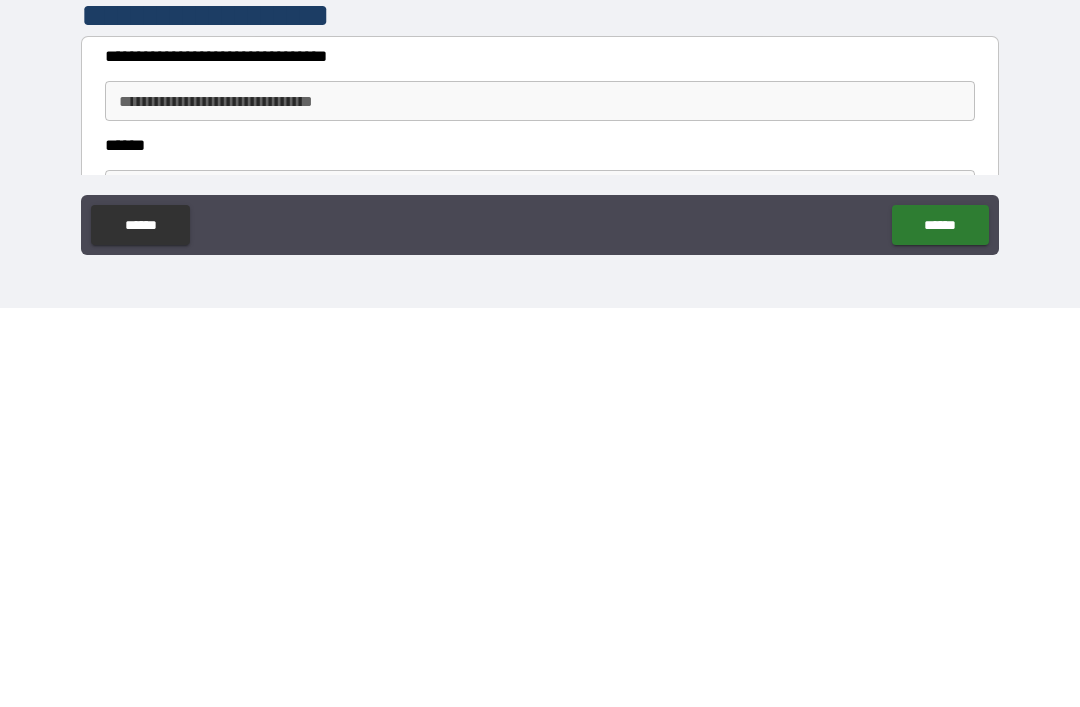 scroll, scrollTop: 1246, scrollLeft: 0, axis: vertical 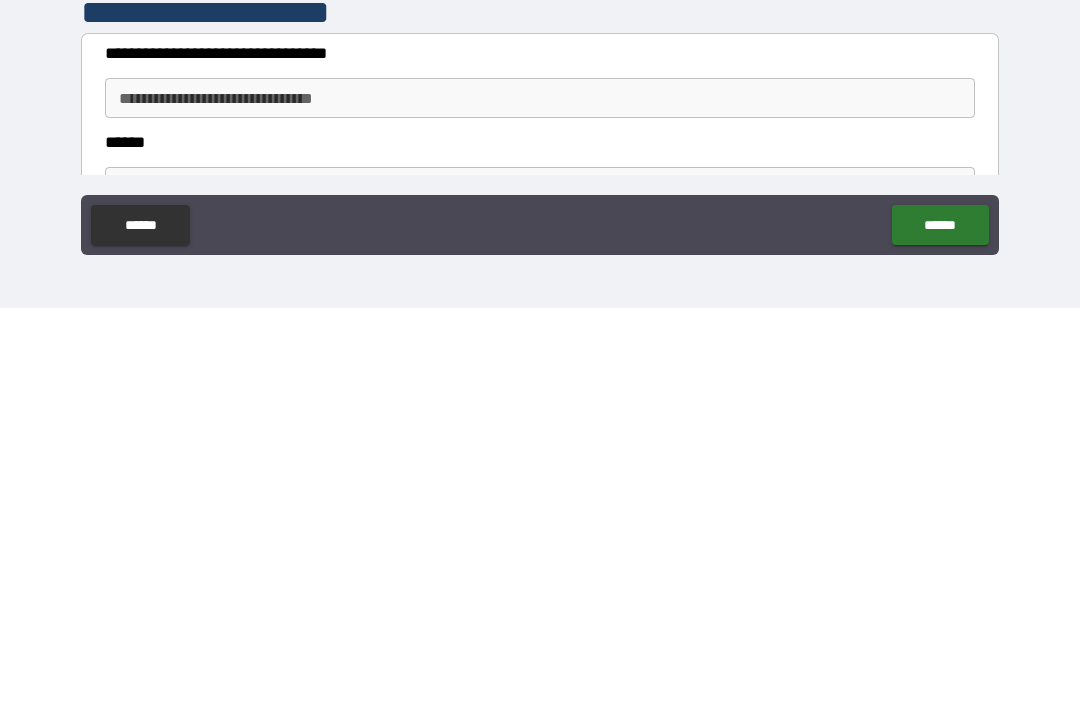 type on "******" 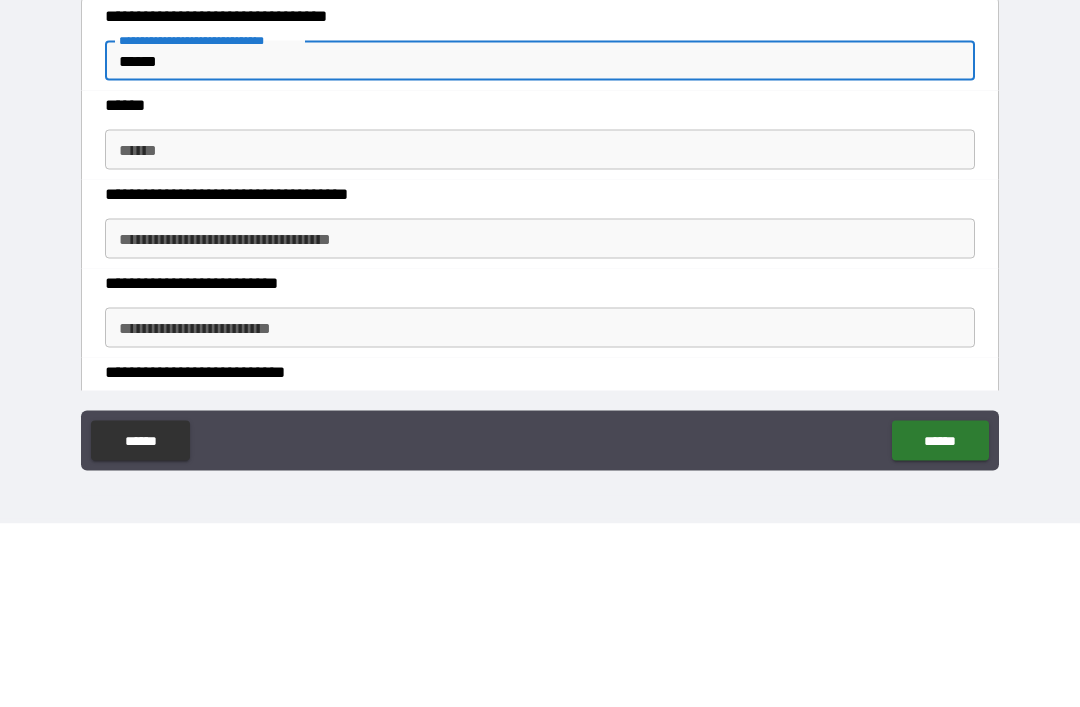 scroll, scrollTop: 1493, scrollLeft: 0, axis: vertical 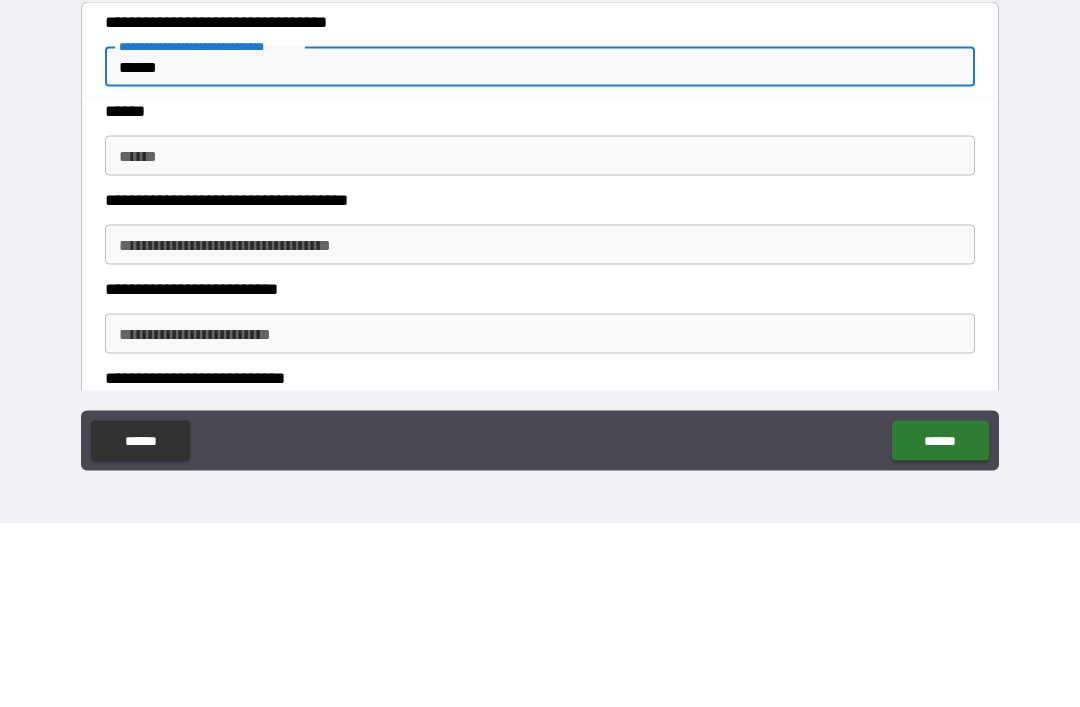 type on "******" 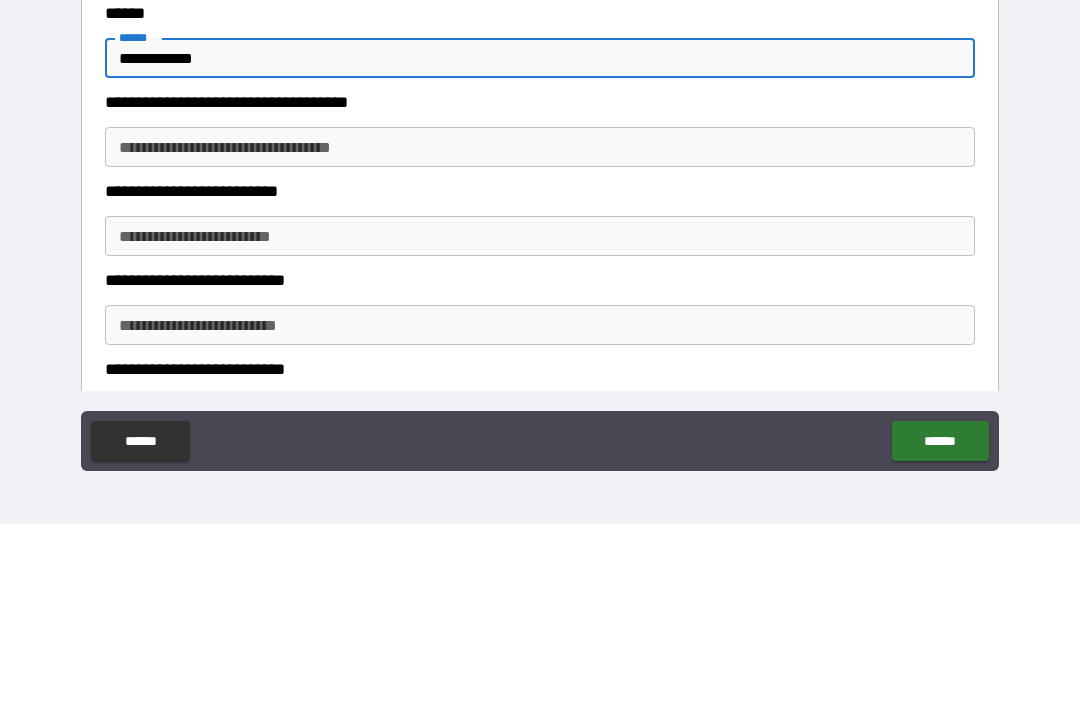 scroll, scrollTop: 1620, scrollLeft: 0, axis: vertical 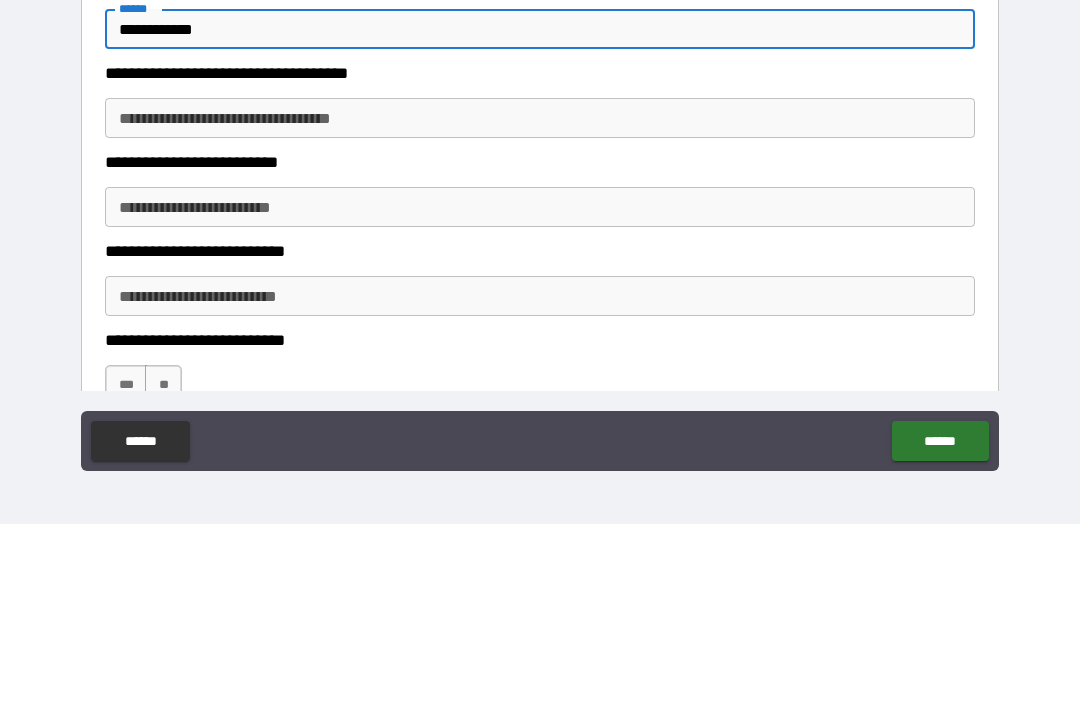 type on "**********" 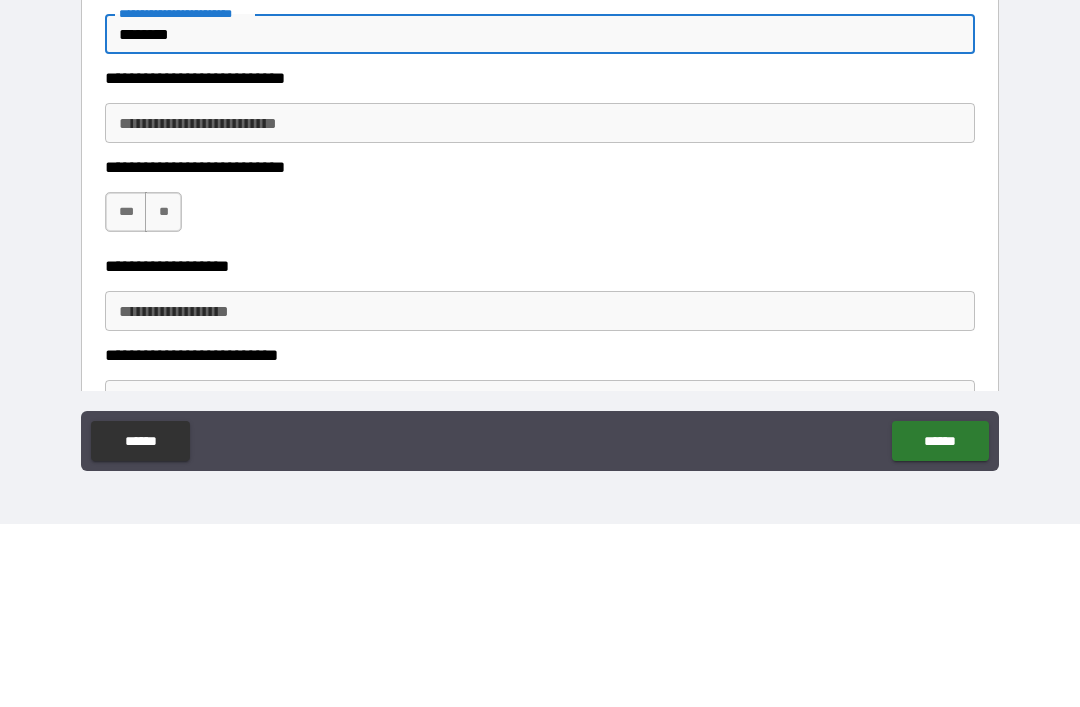 scroll, scrollTop: 1794, scrollLeft: 0, axis: vertical 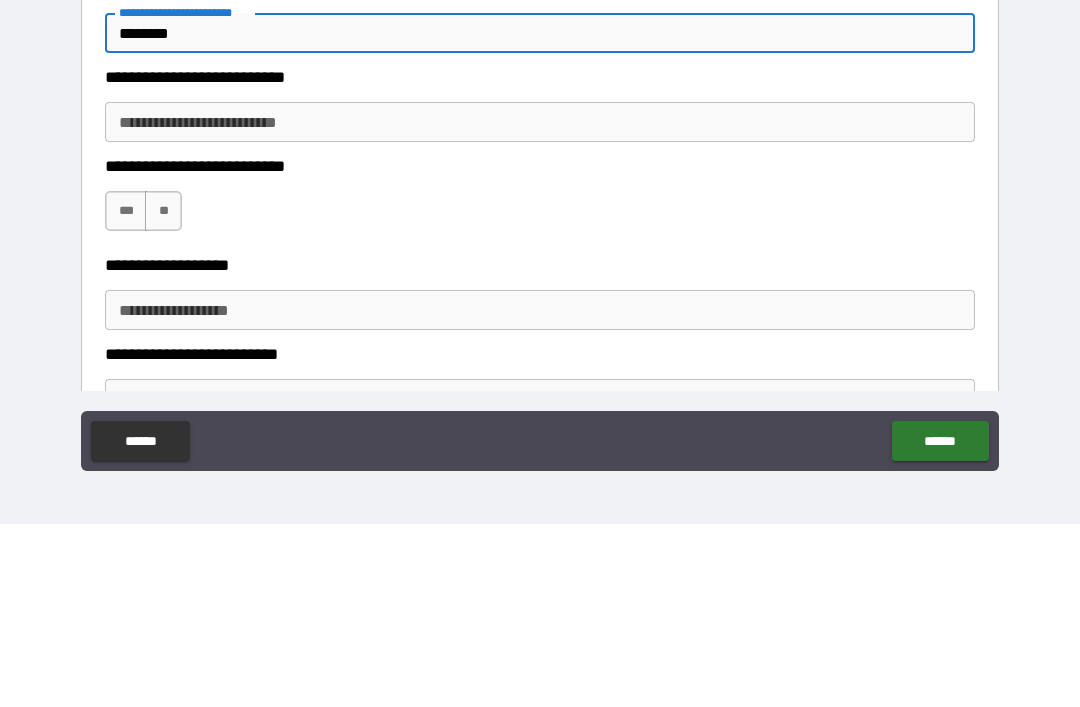 type on "********" 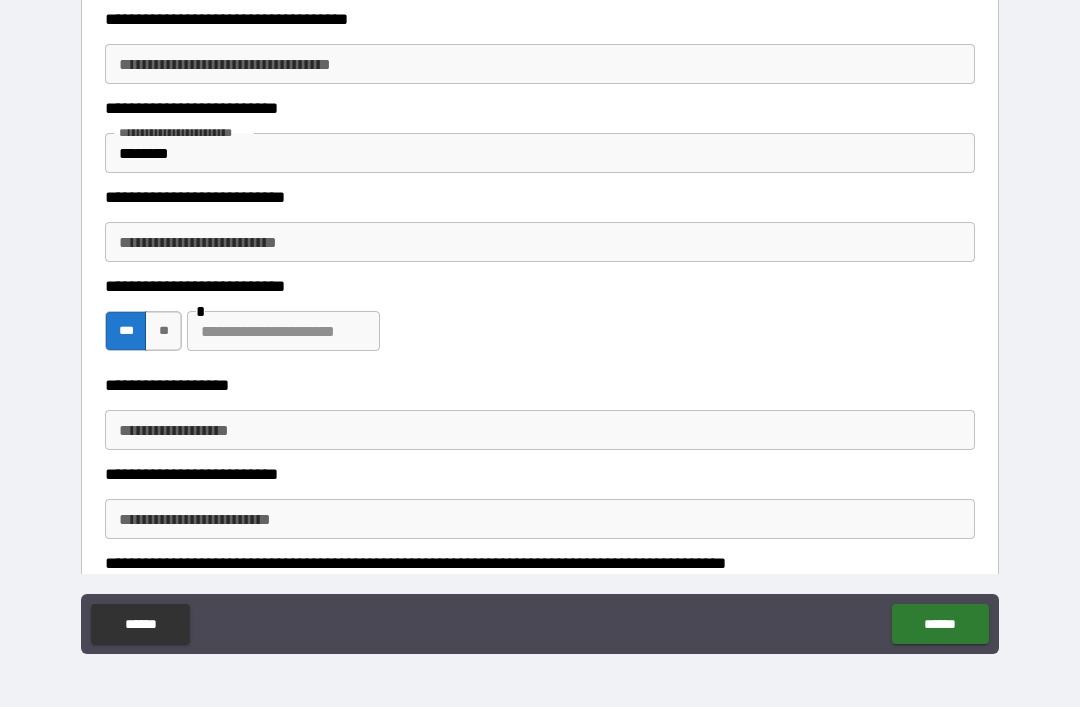 scroll, scrollTop: 1882, scrollLeft: 0, axis: vertical 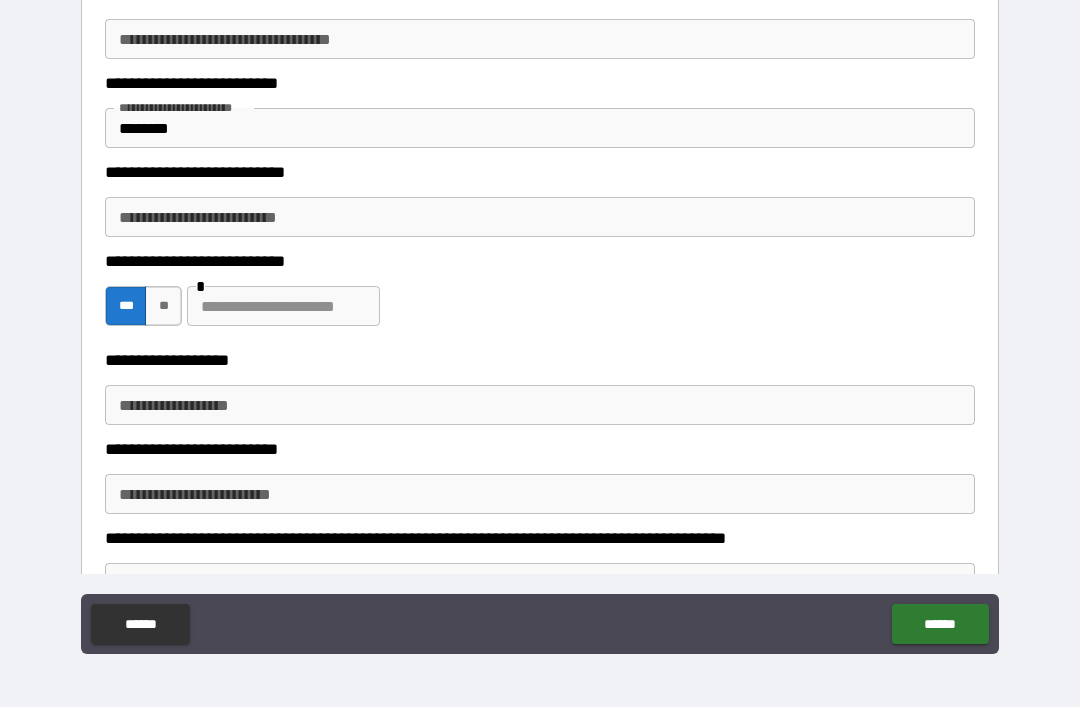 click on "**********" at bounding box center [540, 405] 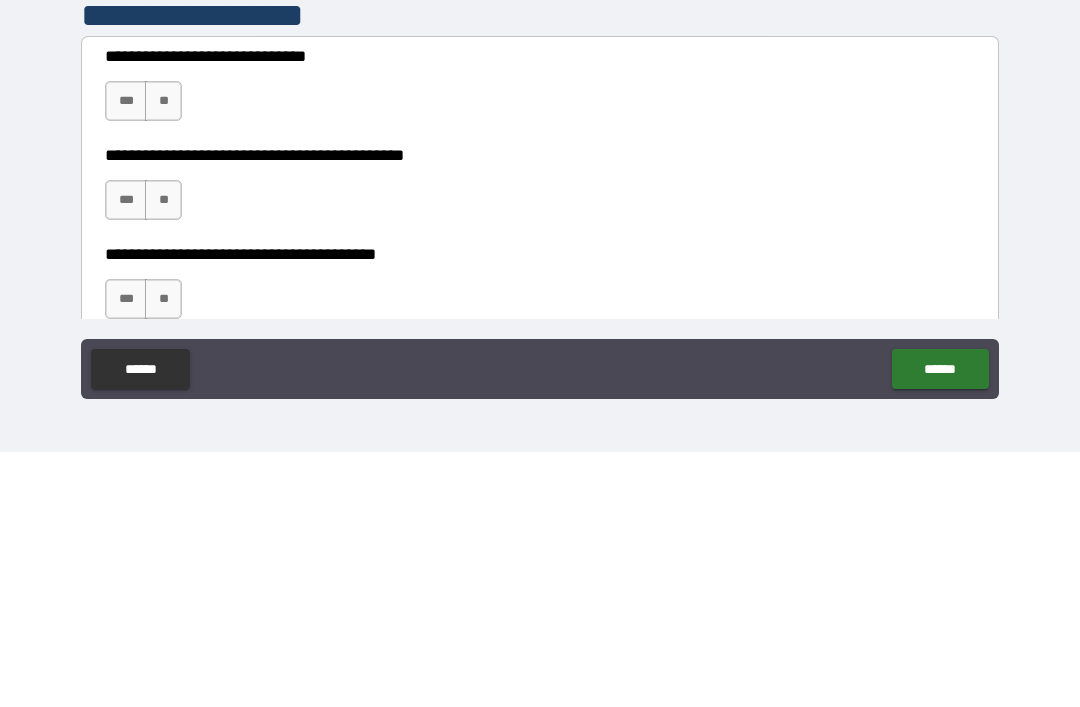 scroll, scrollTop: 2557, scrollLeft: 0, axis: vertical 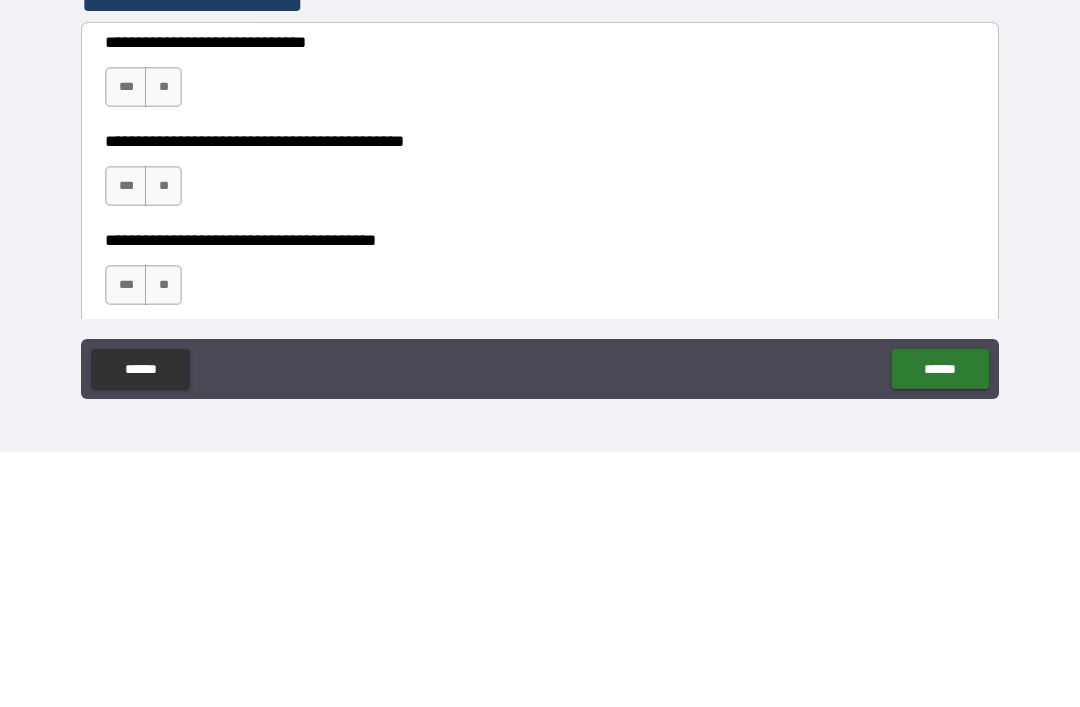 type on "**********" 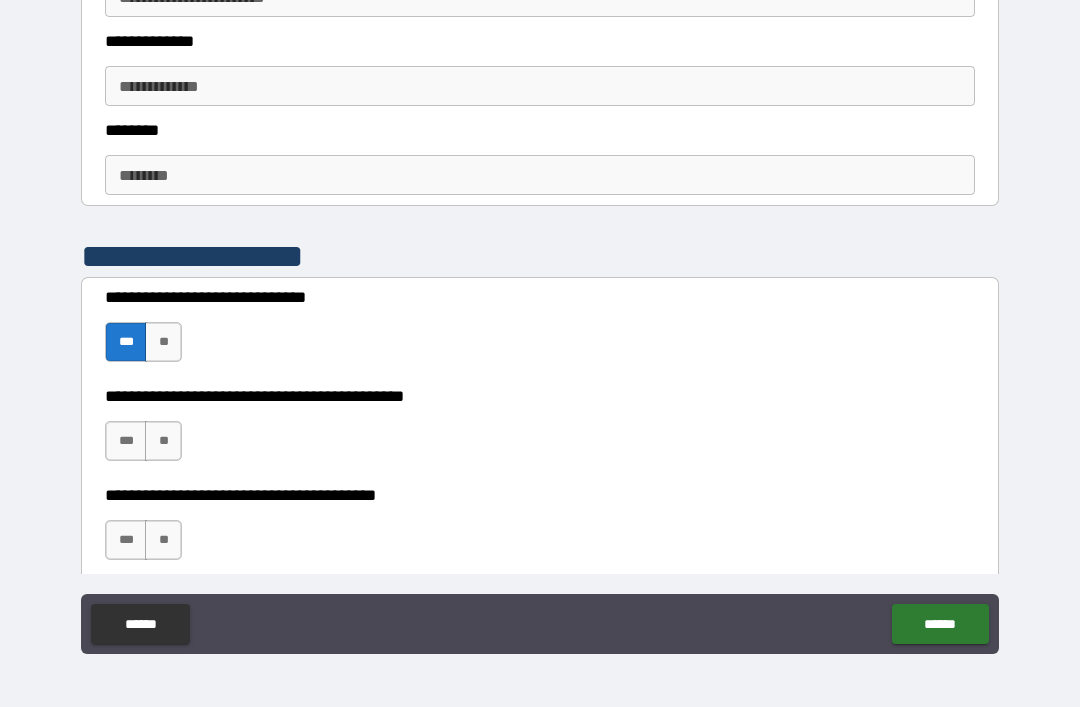 click on "***" at bounding box center [126, 441] 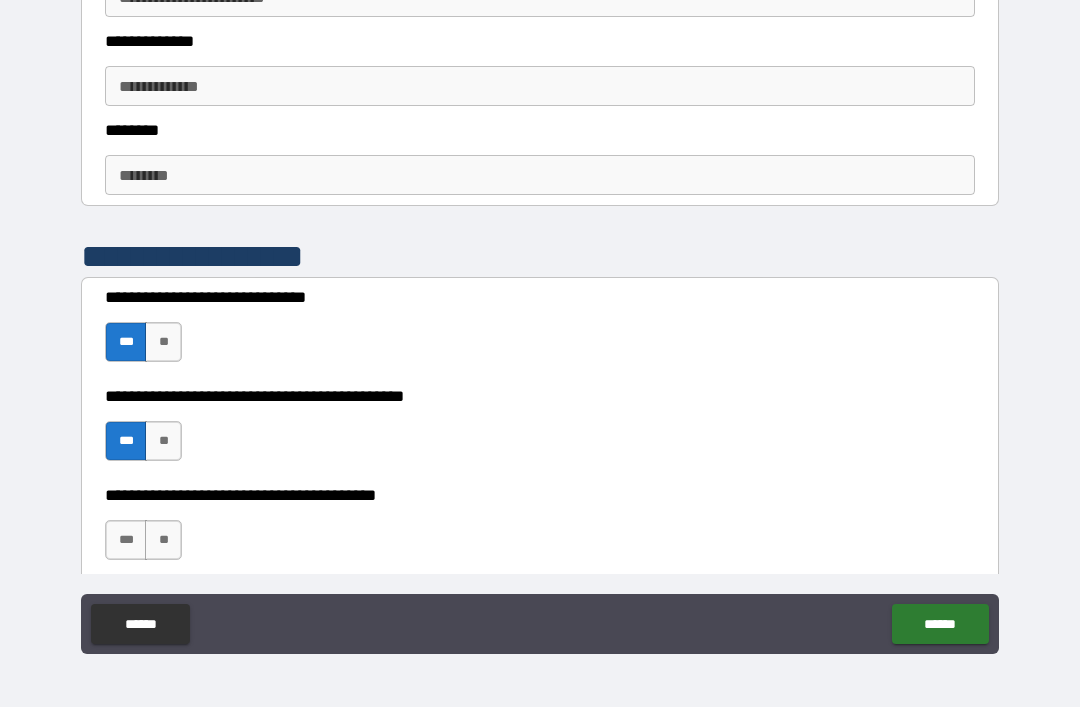 click on "***" at bounding box center (126, 540) 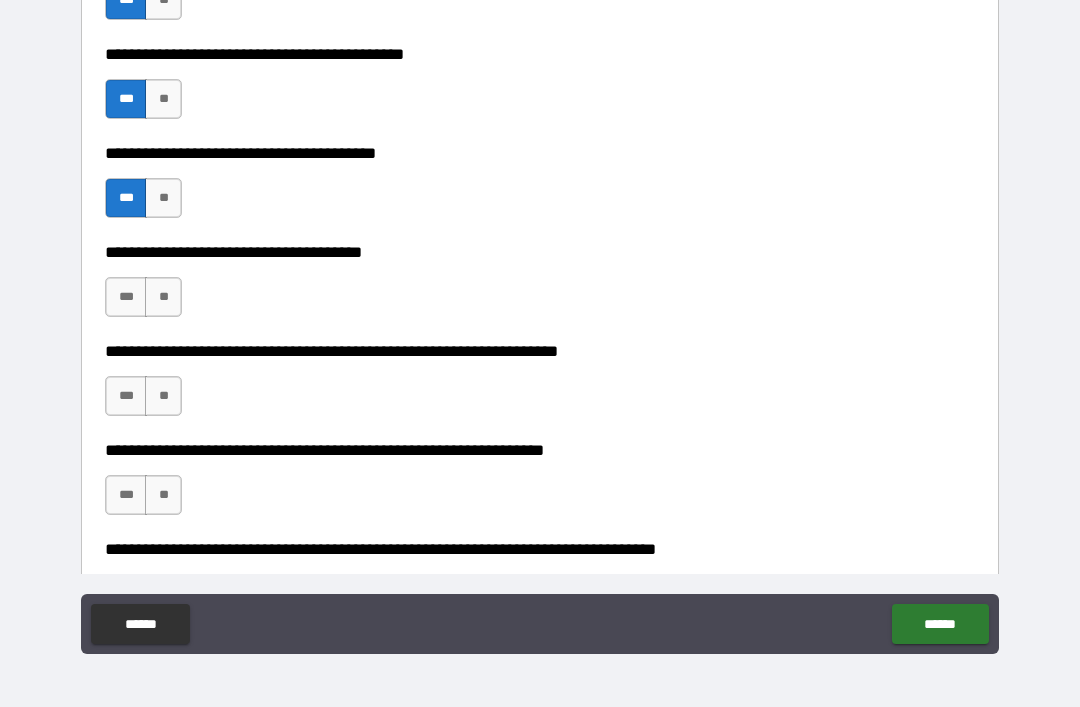 scroll, scrollTop: 2911, scrollLeft: 0, axis: vertical 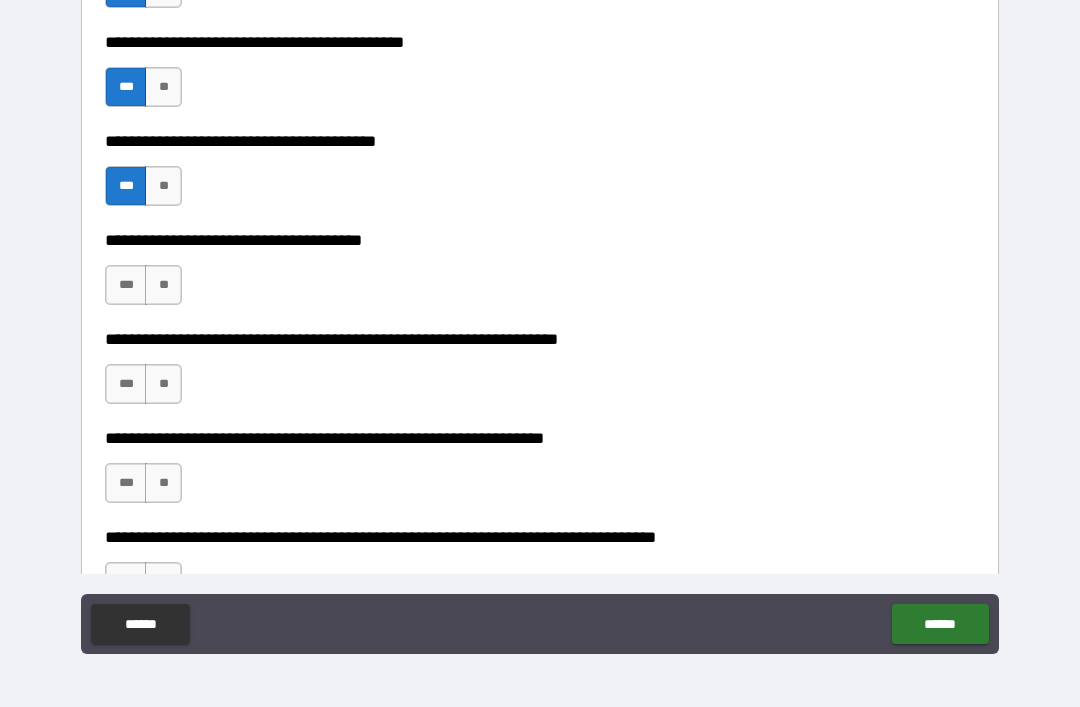 click on "**" at bounding box center [163, 285] 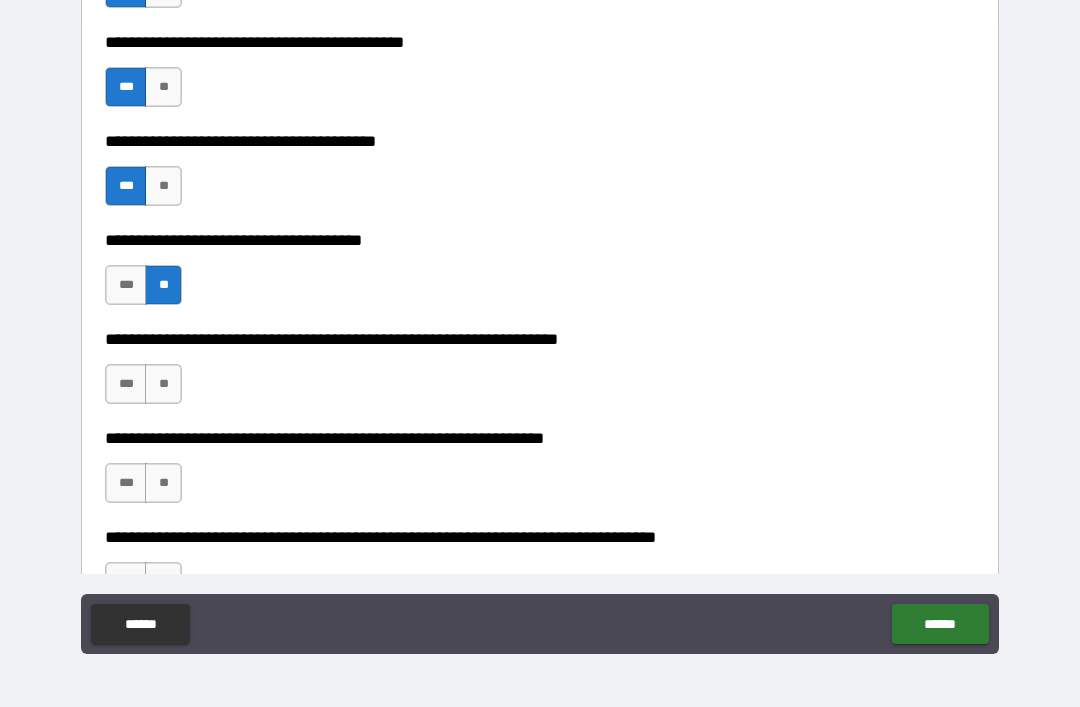 click on "**" at bounding box center [163, 384] 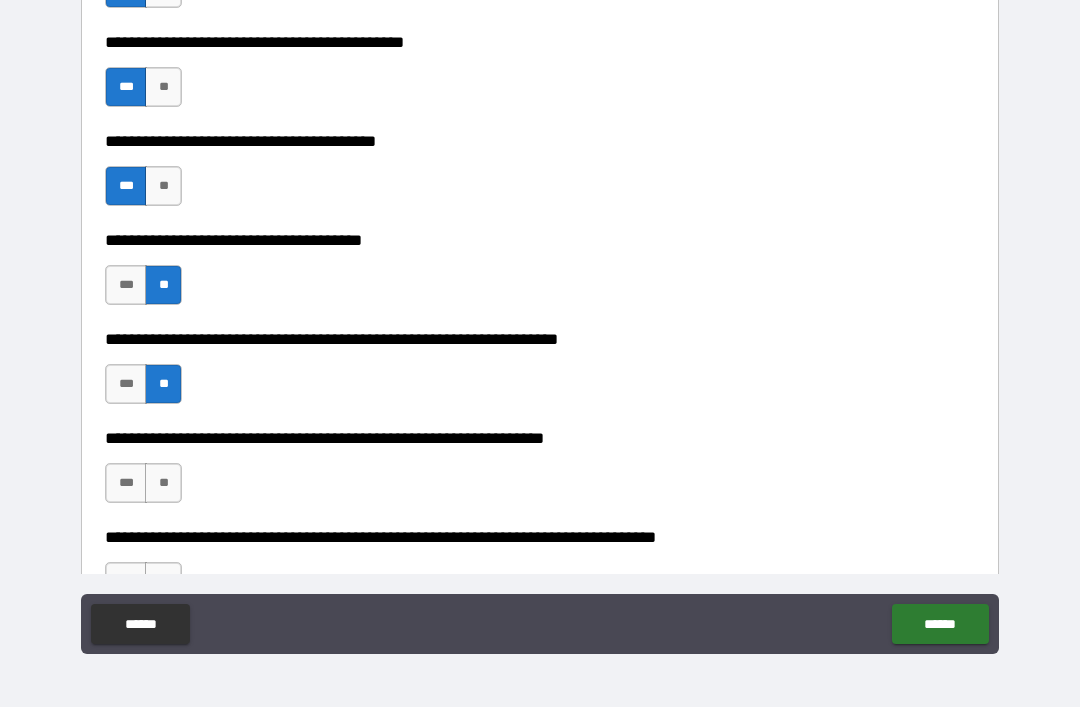 click on "**" at bounding box center (163, 483) 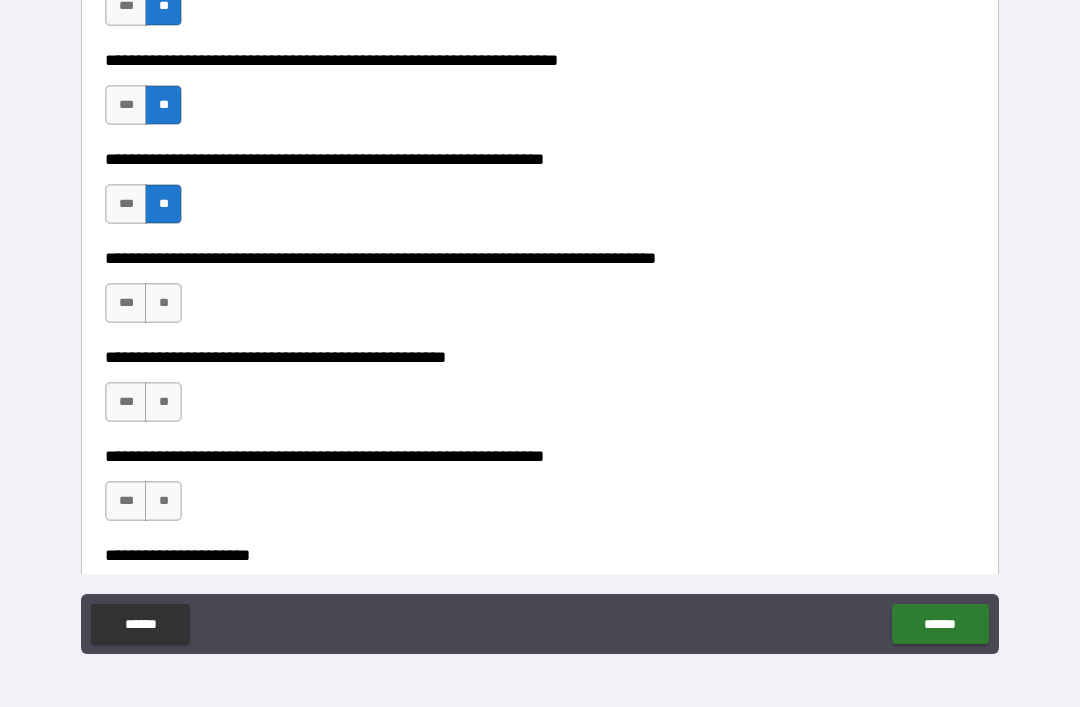 scroll, scrollTop: 3186, scrollLeft: 0, axis: vertical 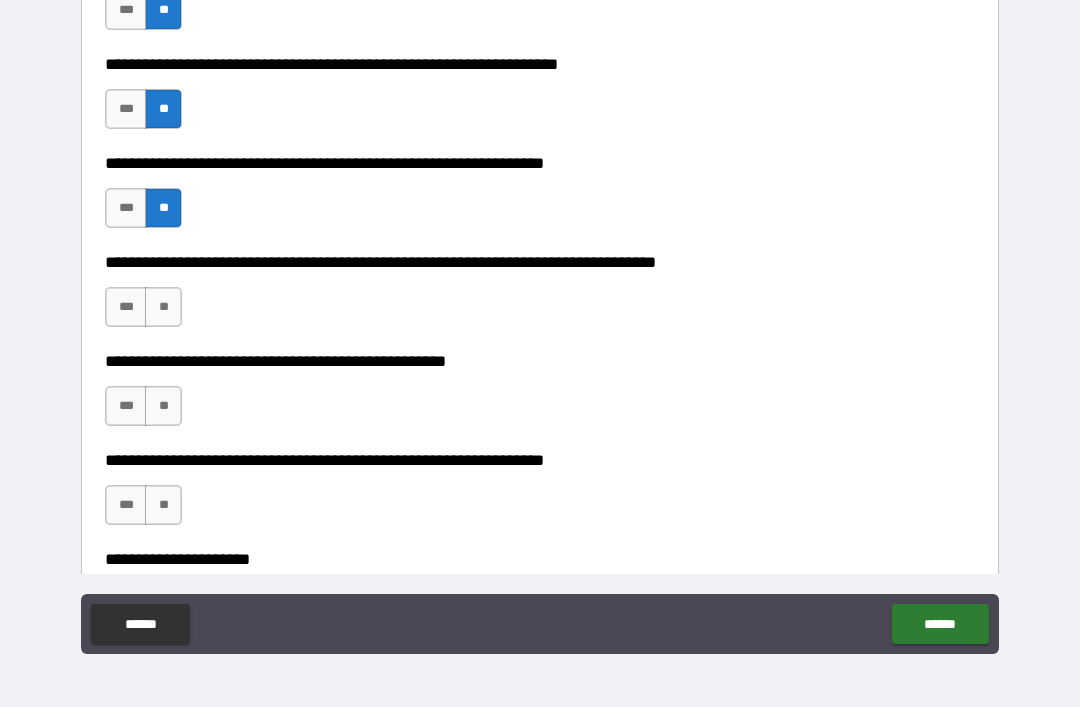 click on "**" at bounding box center (163, 307) 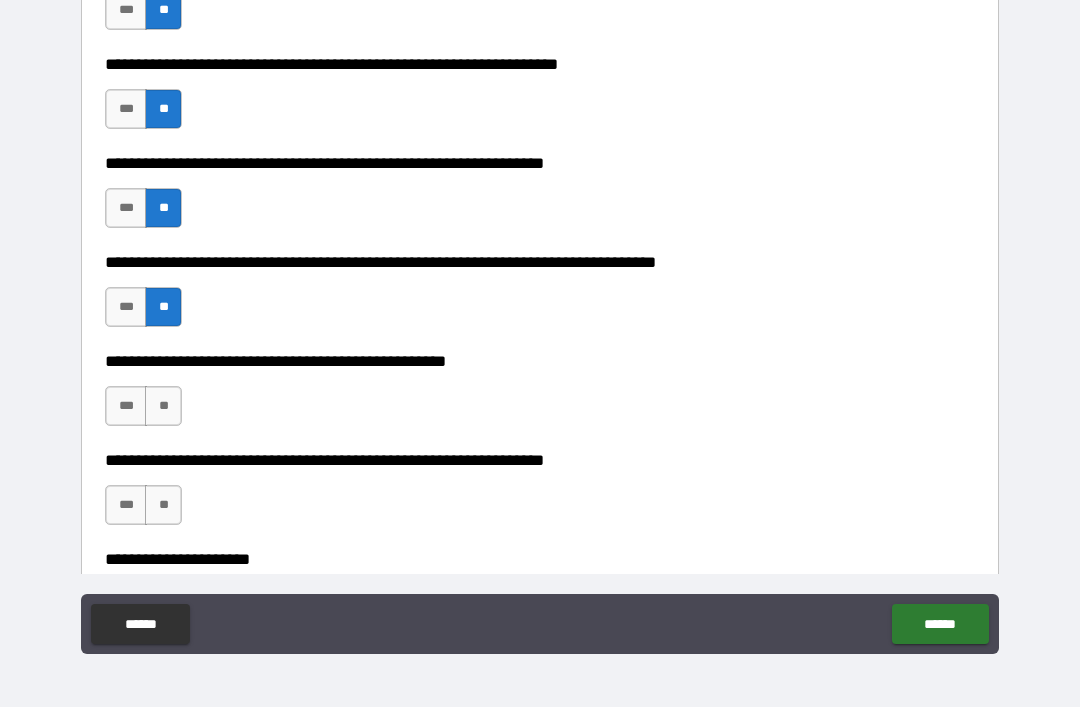 click on "**" at bounding box center [163, 406] 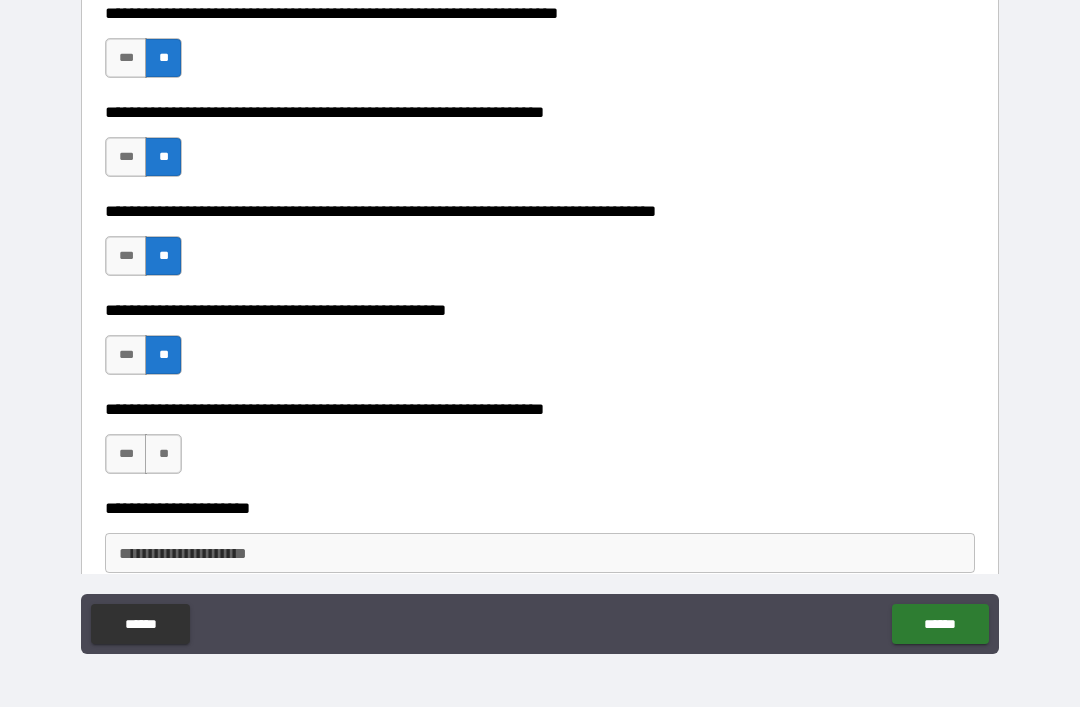 click on "**" at bounding box center [163, 454] 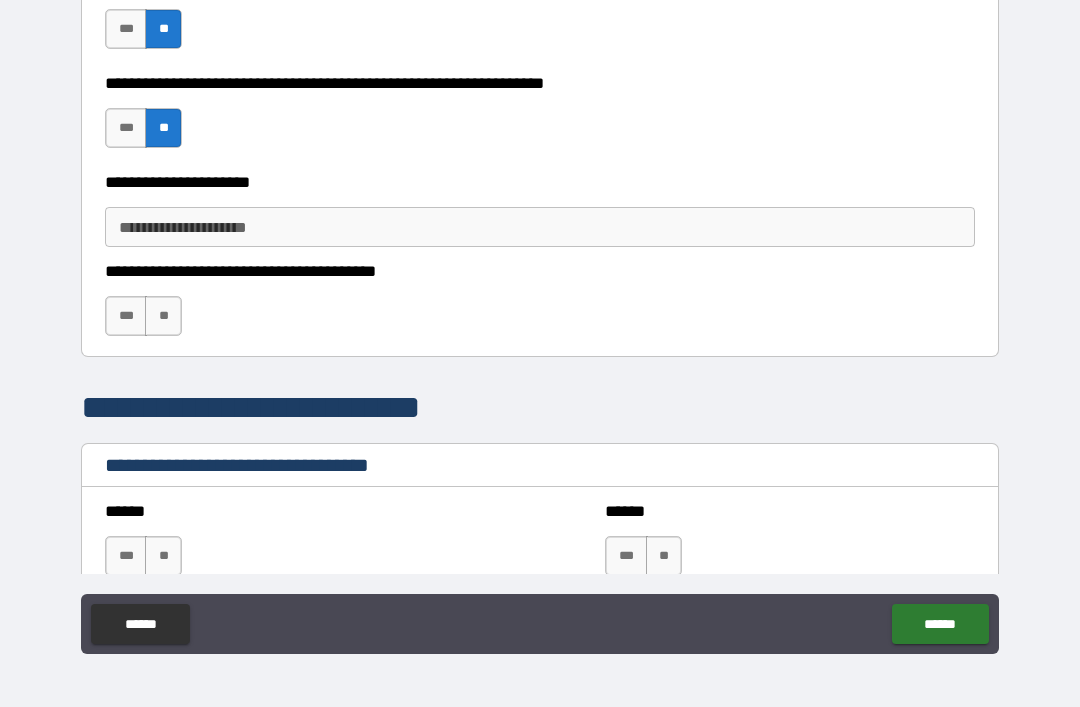 click on "**" at bounding box center (163, 316) 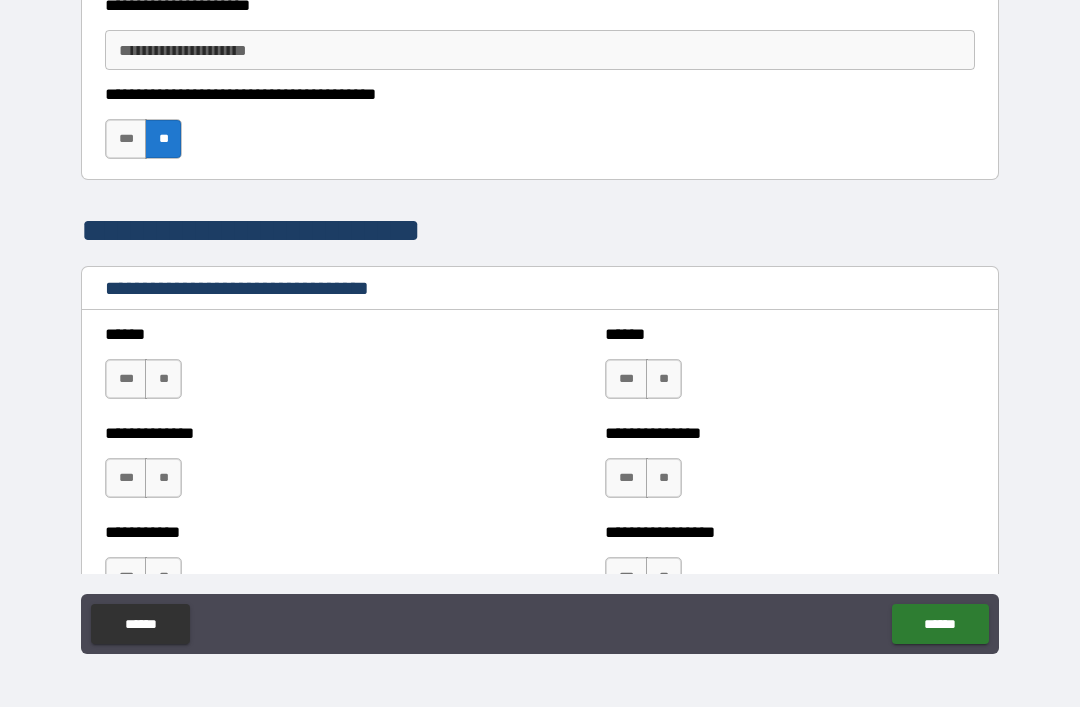 scroll, scrollTop: 3743, scrollLeft: 0, axis: vertical 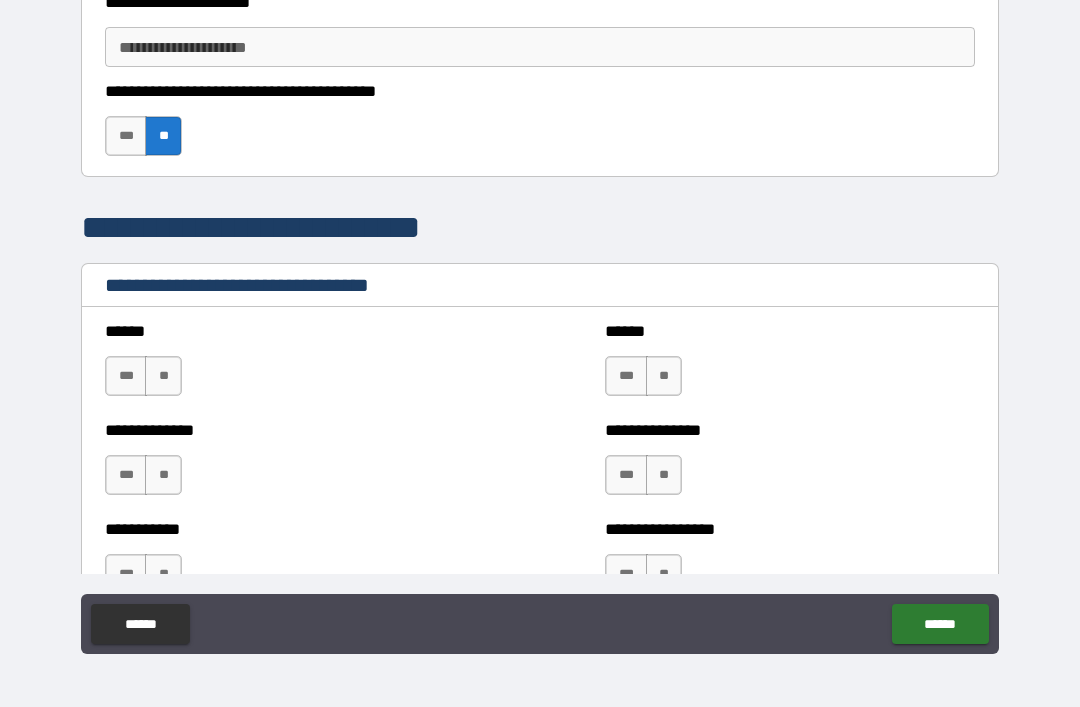 click on "**" at bounding box center [664, 376] 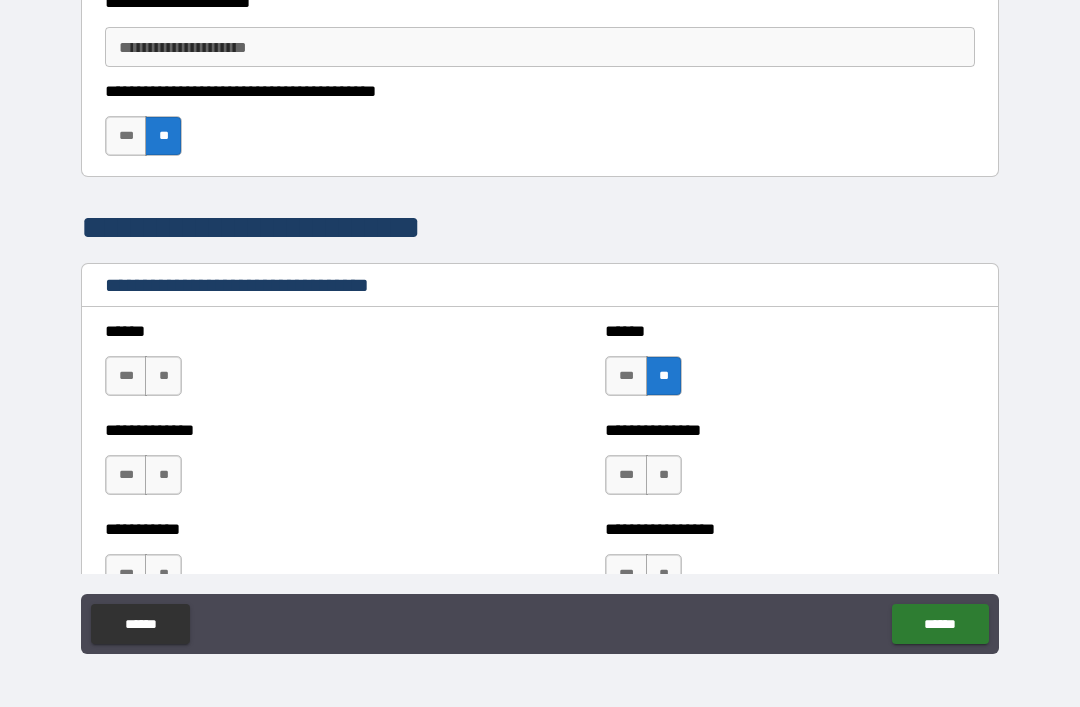 click on "**" at bounding box center [163, 376] 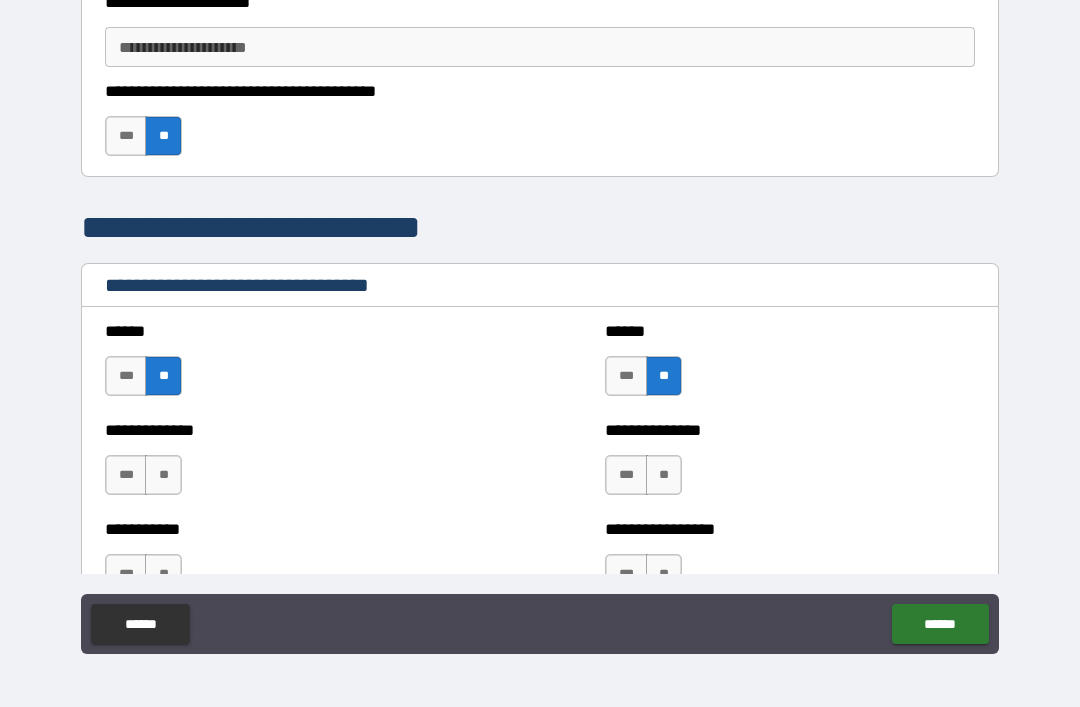 click on "**" at bounding box center (163, 475) 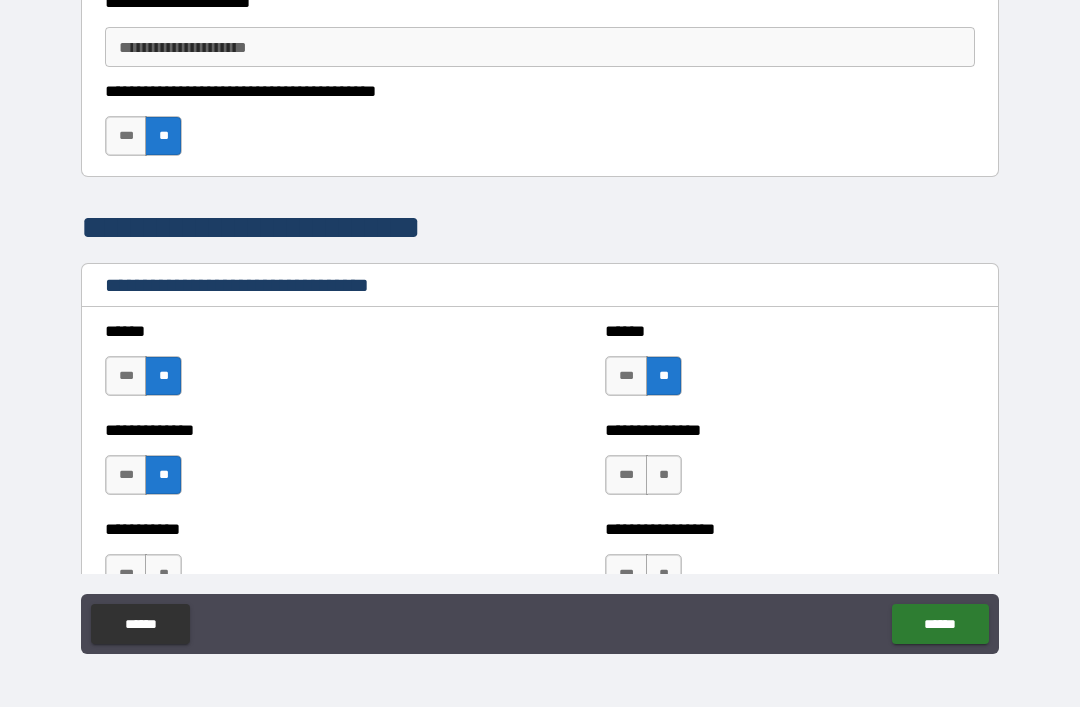click on "**" at bounding box center (664, 475) 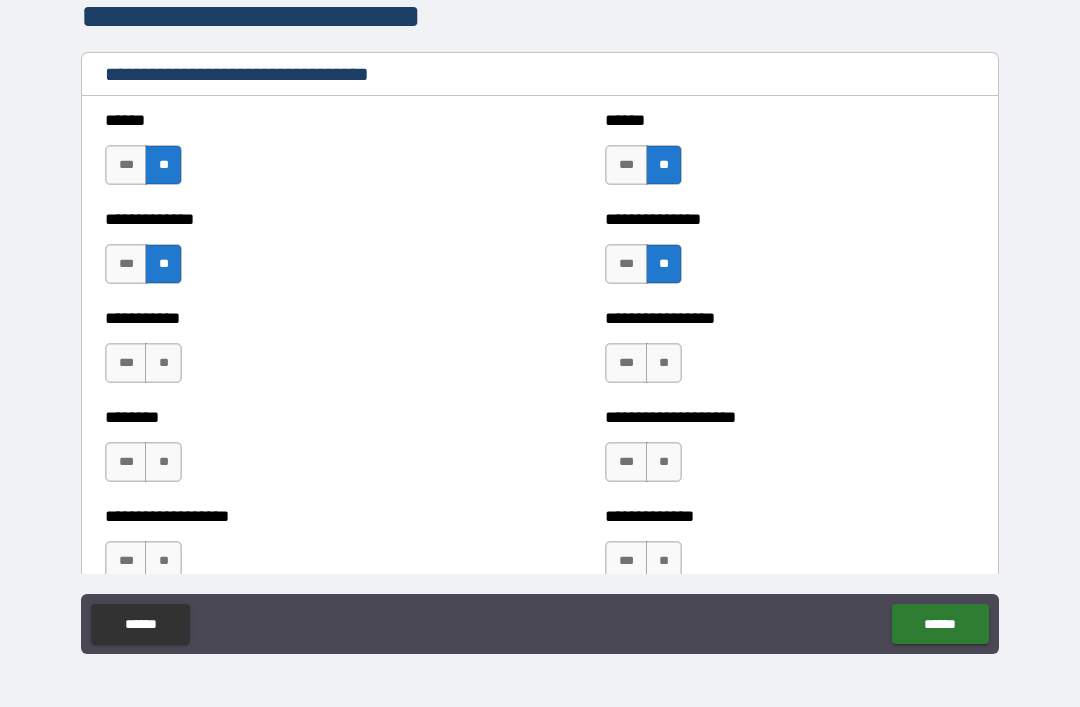 scroll, scrollTop: 3974, scrollLeft: 0, axis: vertical 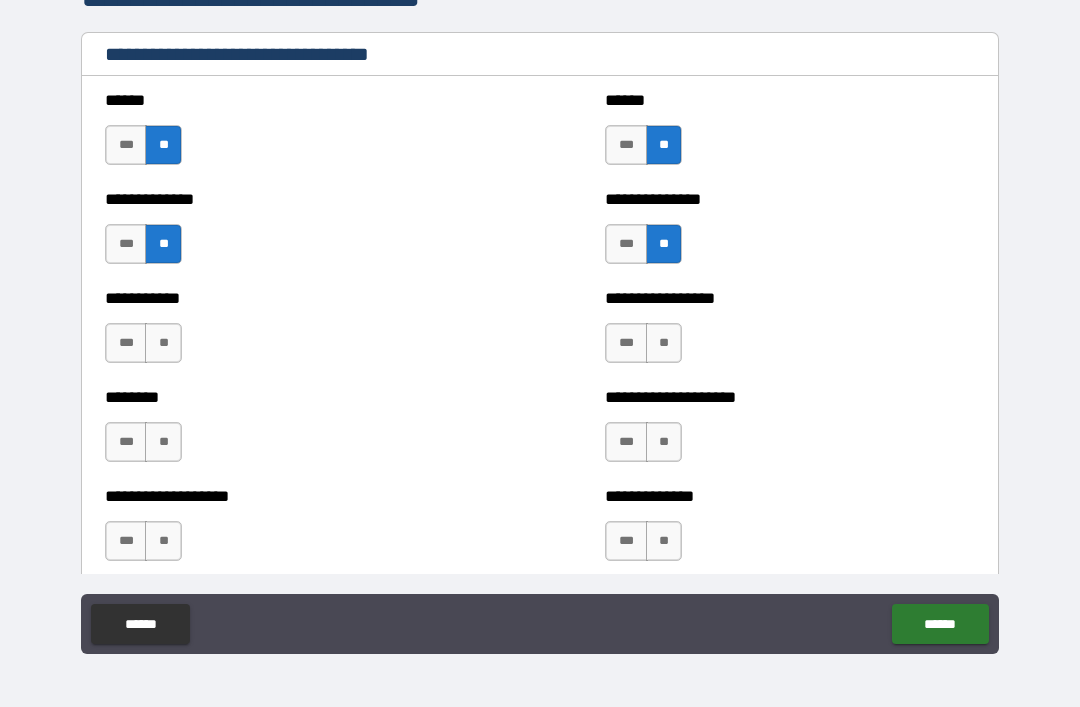 click on "**" at bounding box center (163, 343) 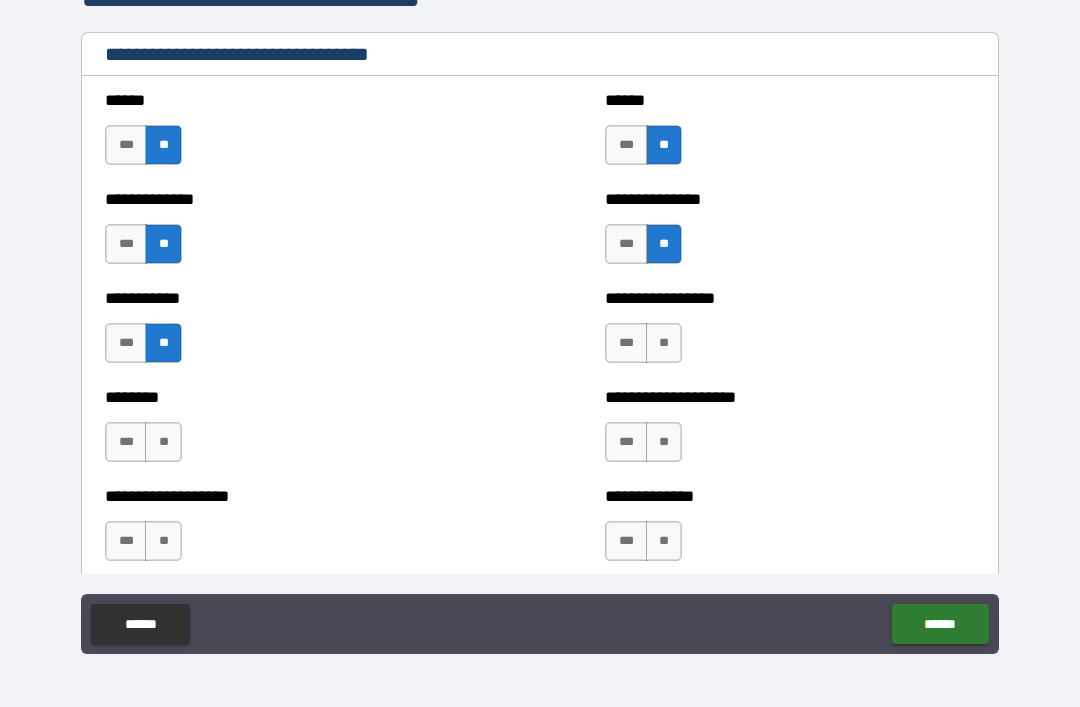 click on "**" at bounding box center (664, 343) 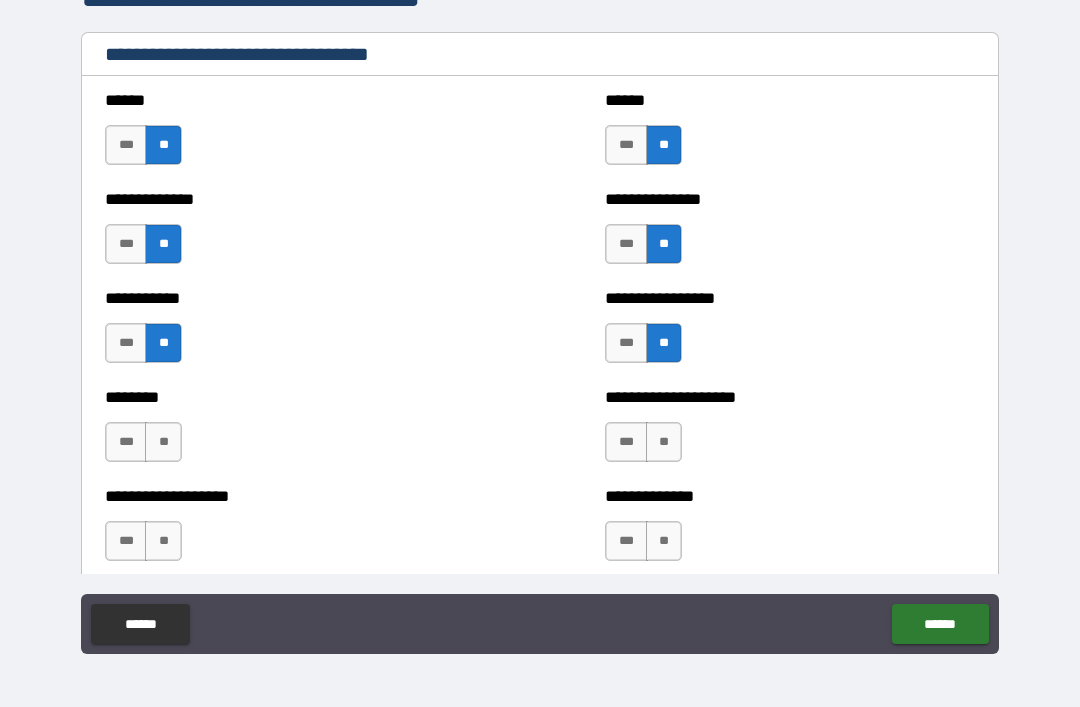 click on "**" at bounding box center (163, 442) 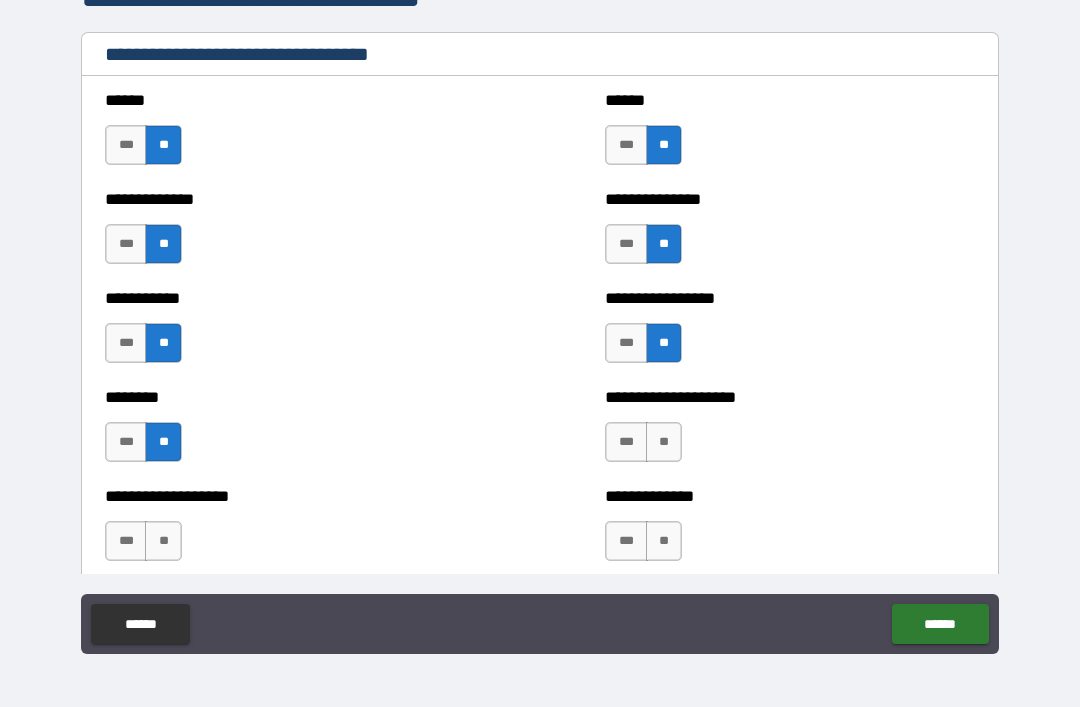click on "**" at bounding box center [664, 442] 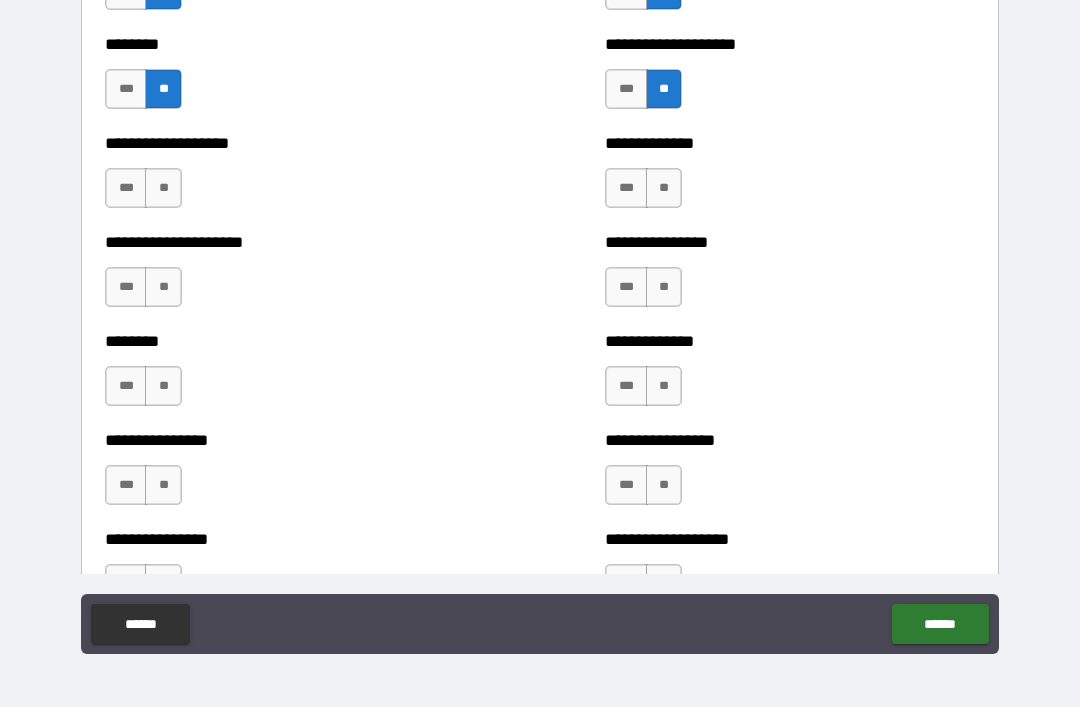 scroll, scrollTop: 4330, scrollLeft: 0, axis: vertical 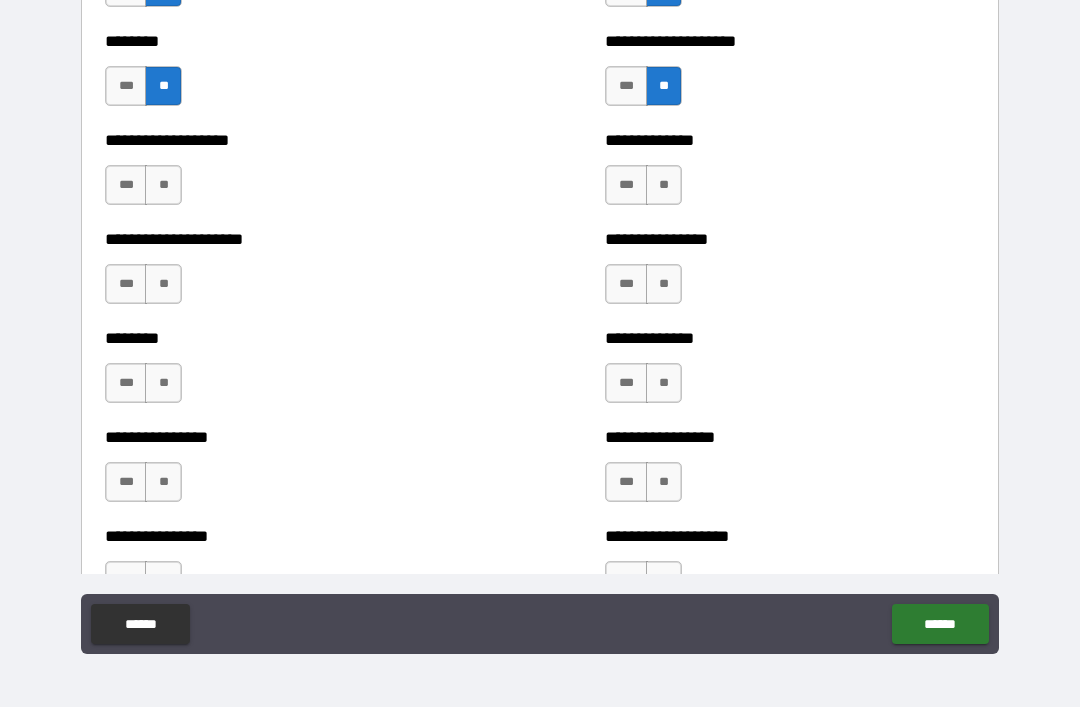 click on "**" at bounding box center [163, 284] 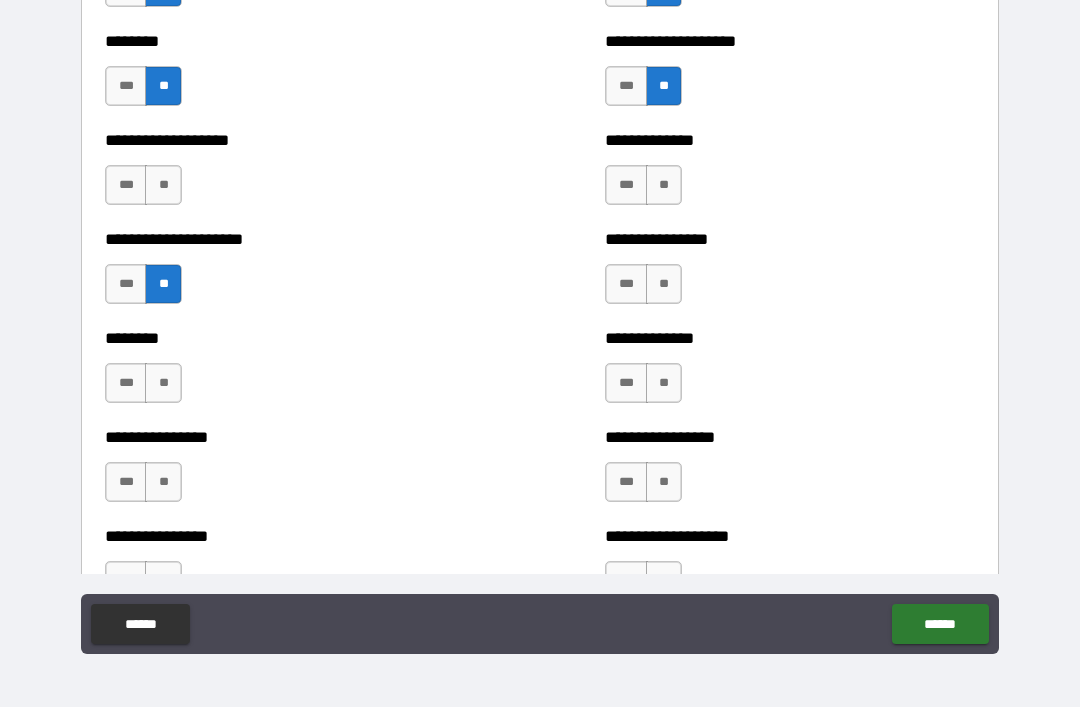 click on "**" at bounding box center (163, 185) 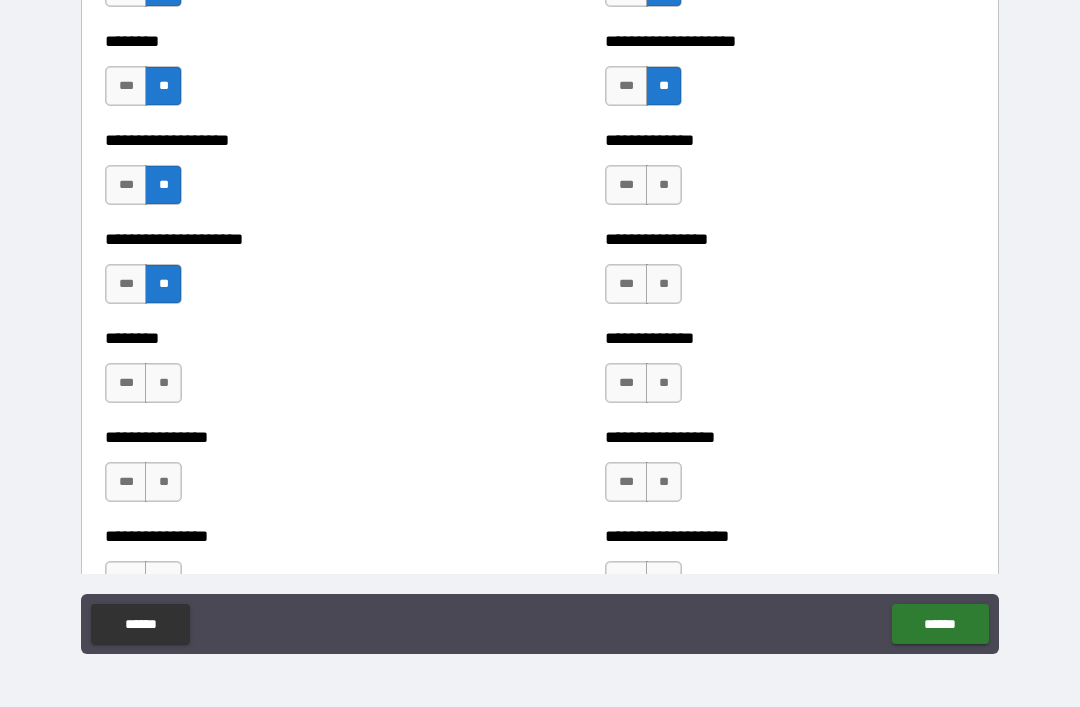 click on "**" at bounding box center (664, 185) 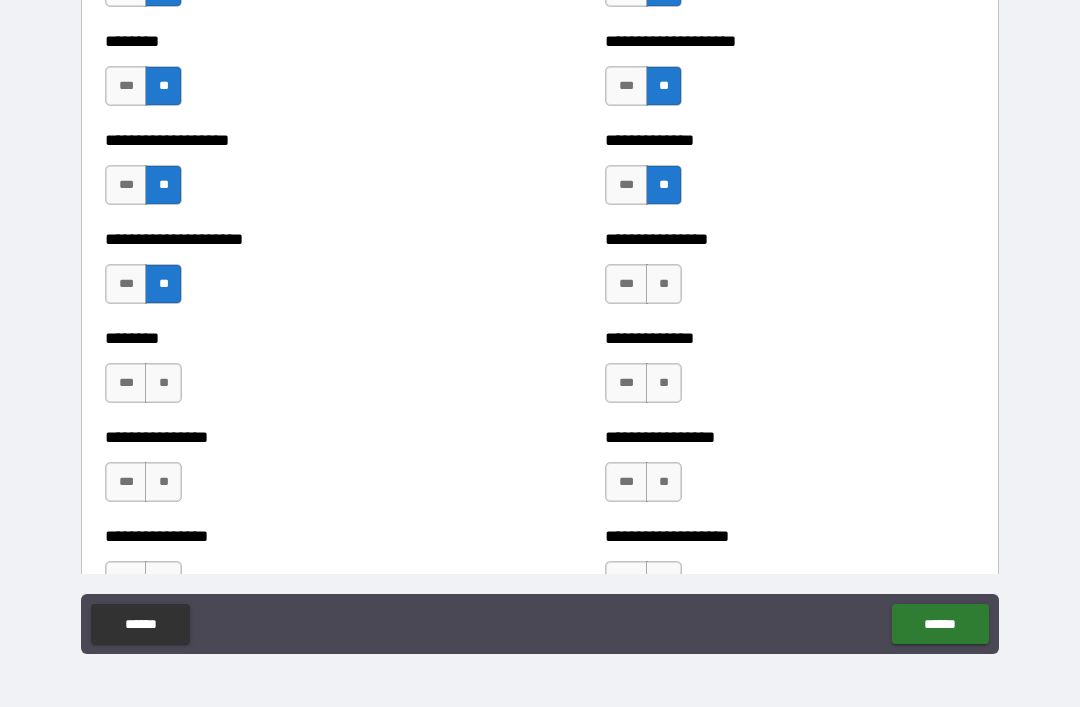 click on "**" at bounding box center [664, 284] 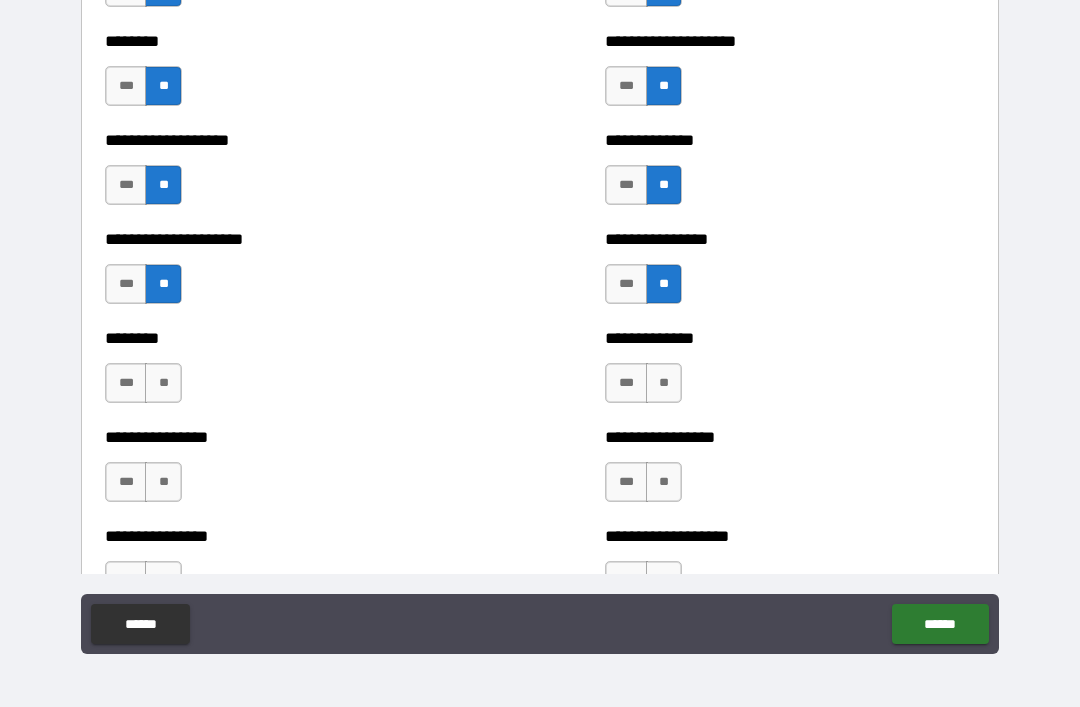 click on "**" at bounding box center (664, 383) 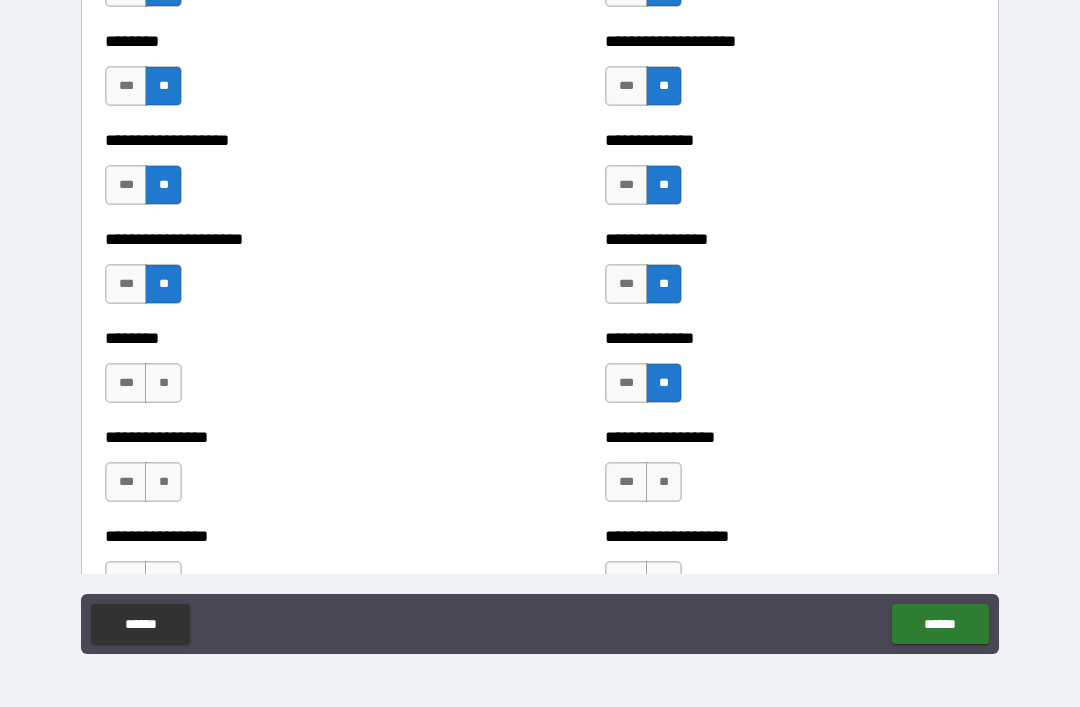 click on "**" at bounding box center (664, 482) 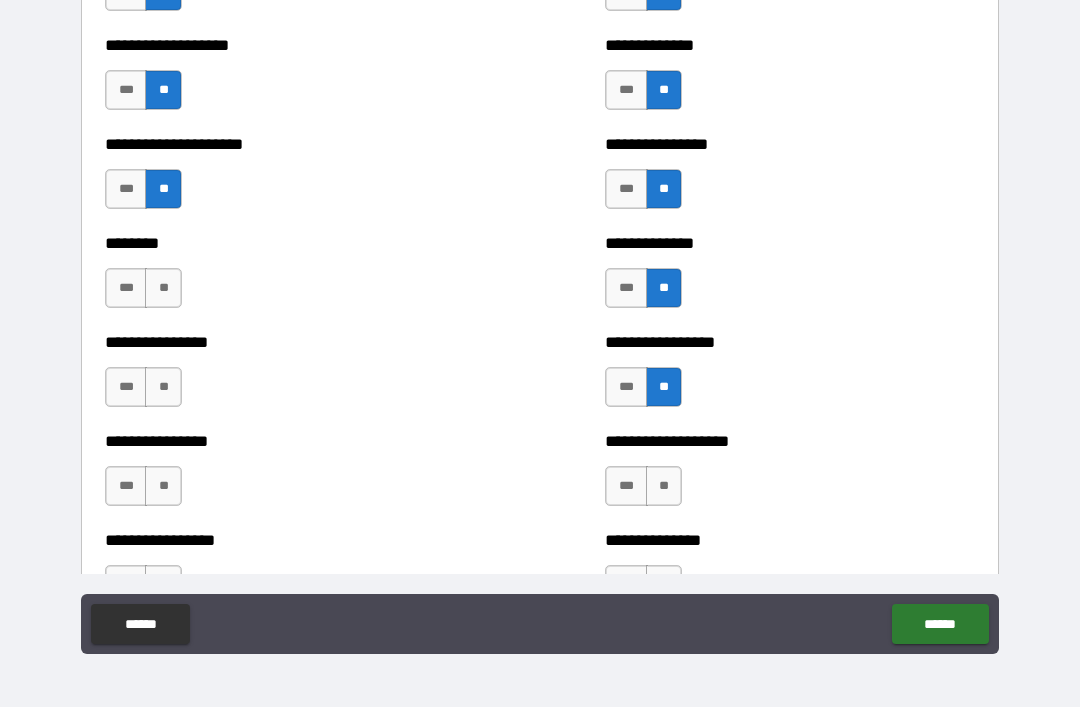 scroll, scrollTop: 4450, scrollLeft: 0, axis: vertical 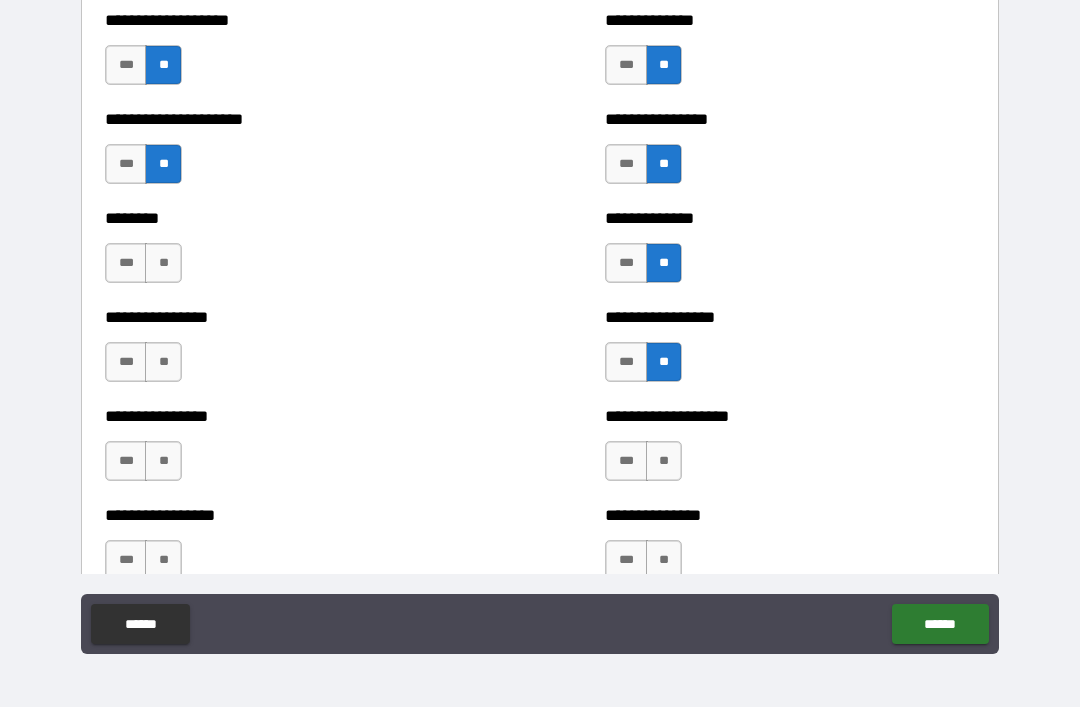 click on "**" at bounding box center [664, 461] 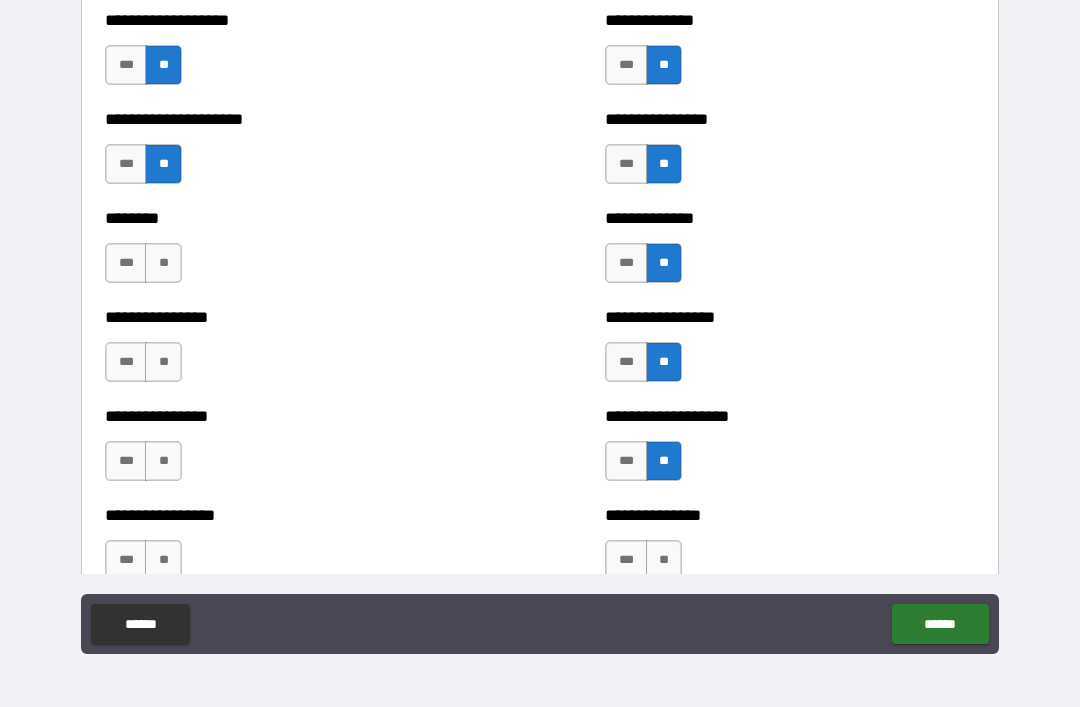 click on "**" at bounding box center [664, 560] 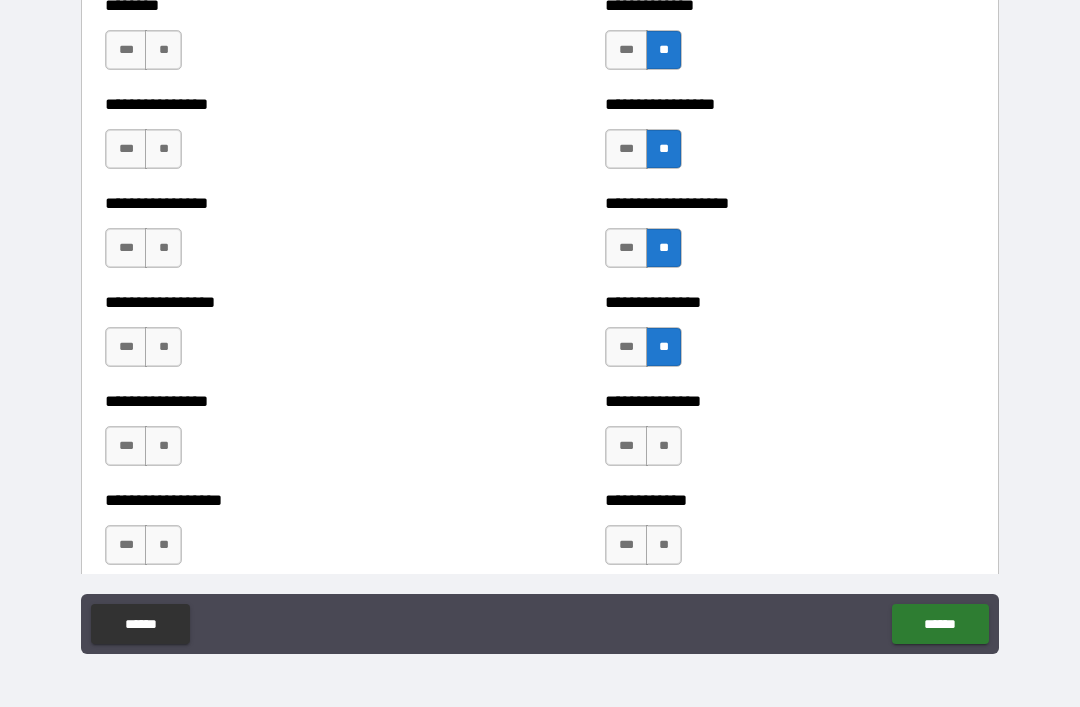 scroll, scrollTop: 4665, scrollLeft: 0, axis: vertical 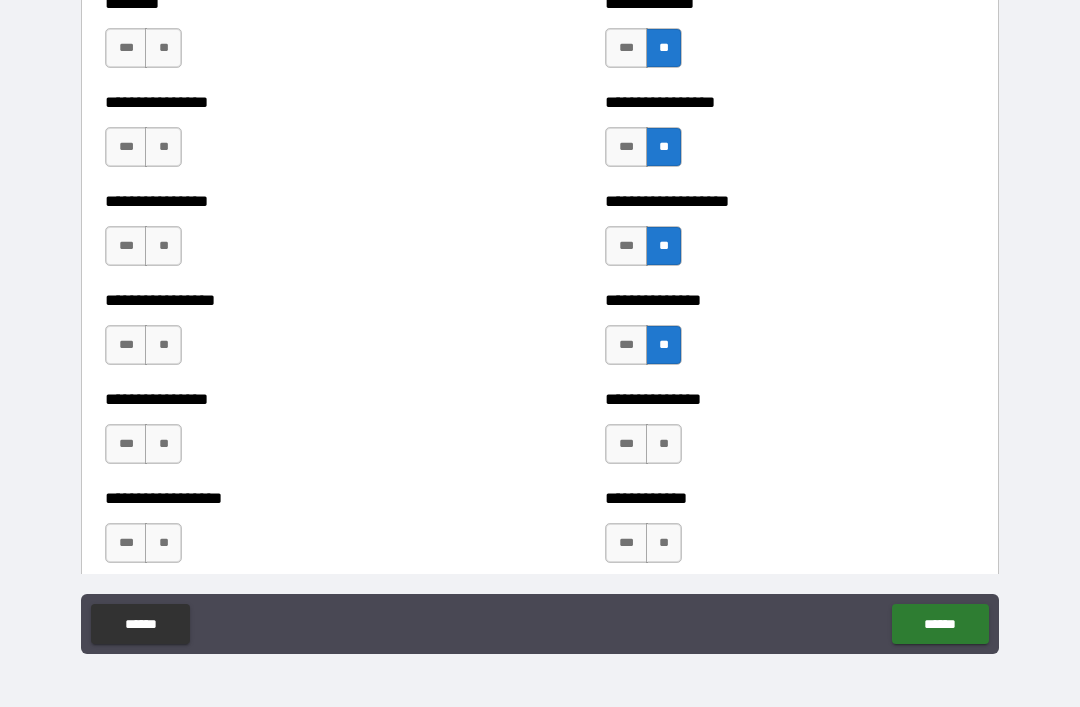 click on "**" at bounding box center [163, 48] 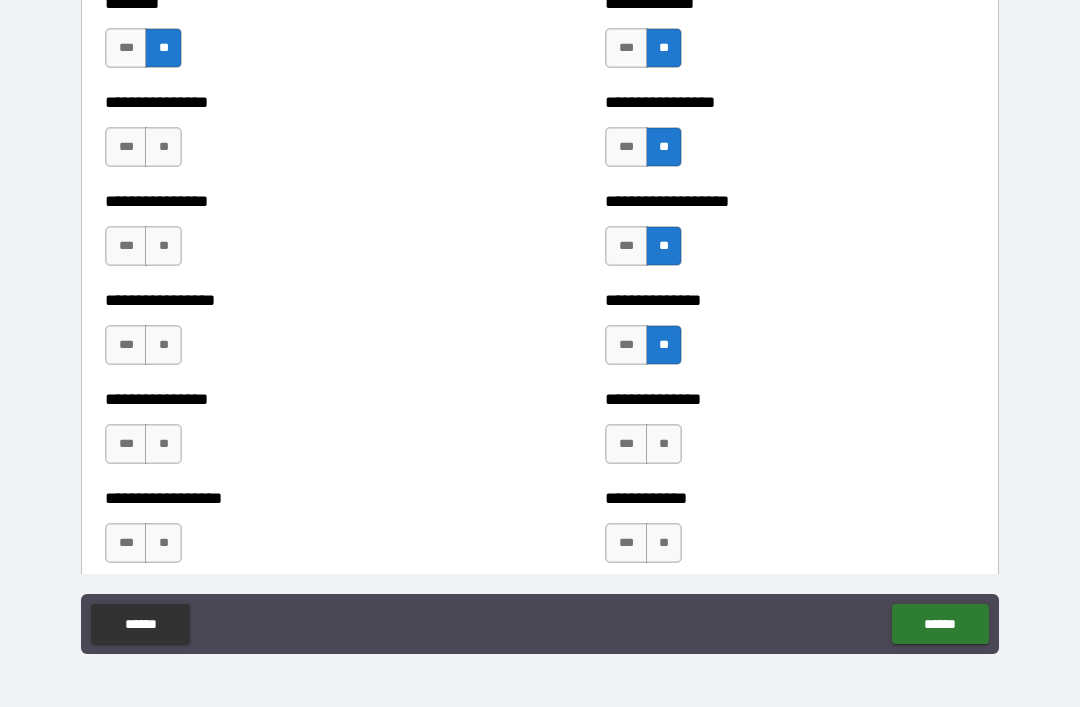 click on "**" at bounding box center [163, 147] 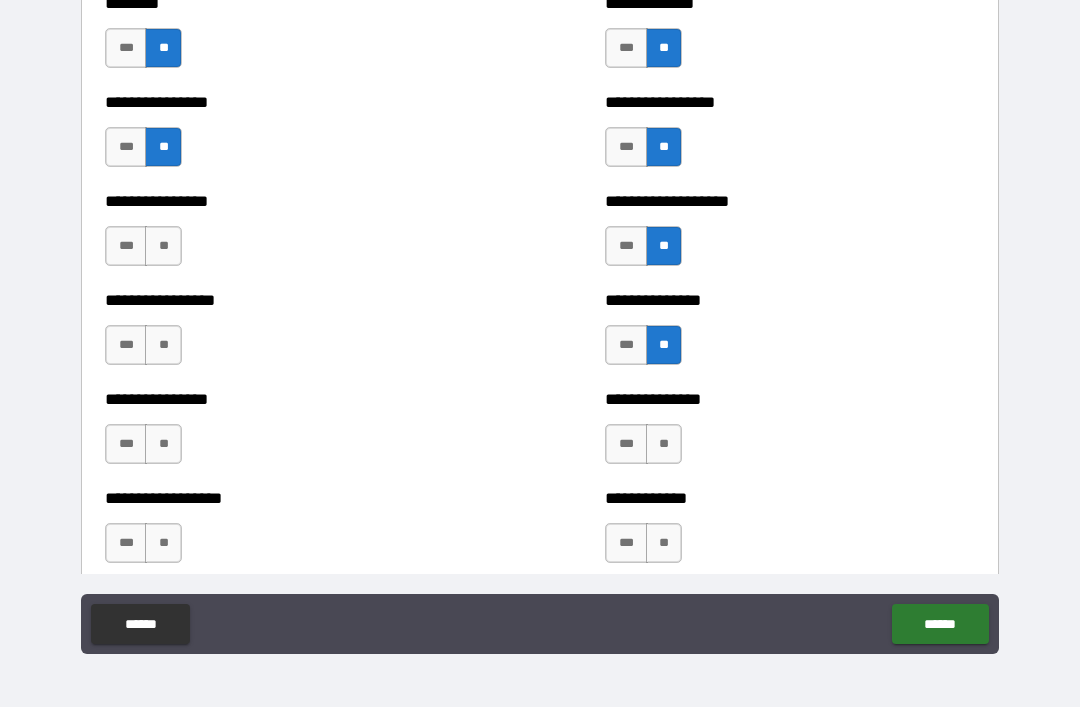 click on "**" at bounding box center (163, 246) 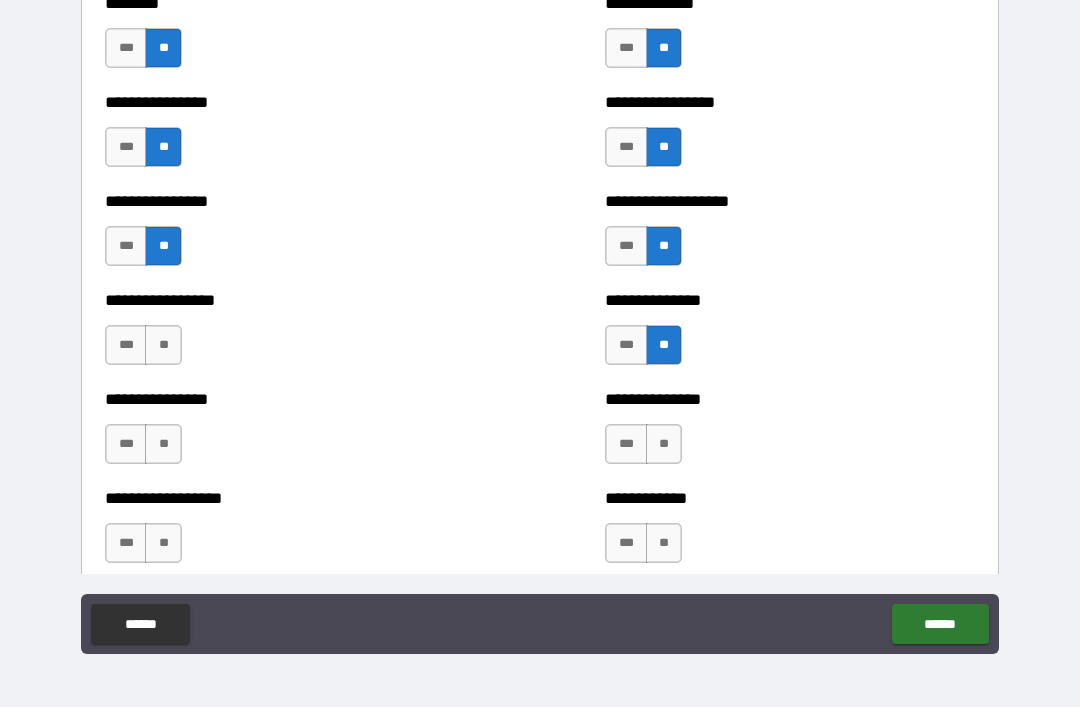 click on "**" at bounding box center (163, 345) 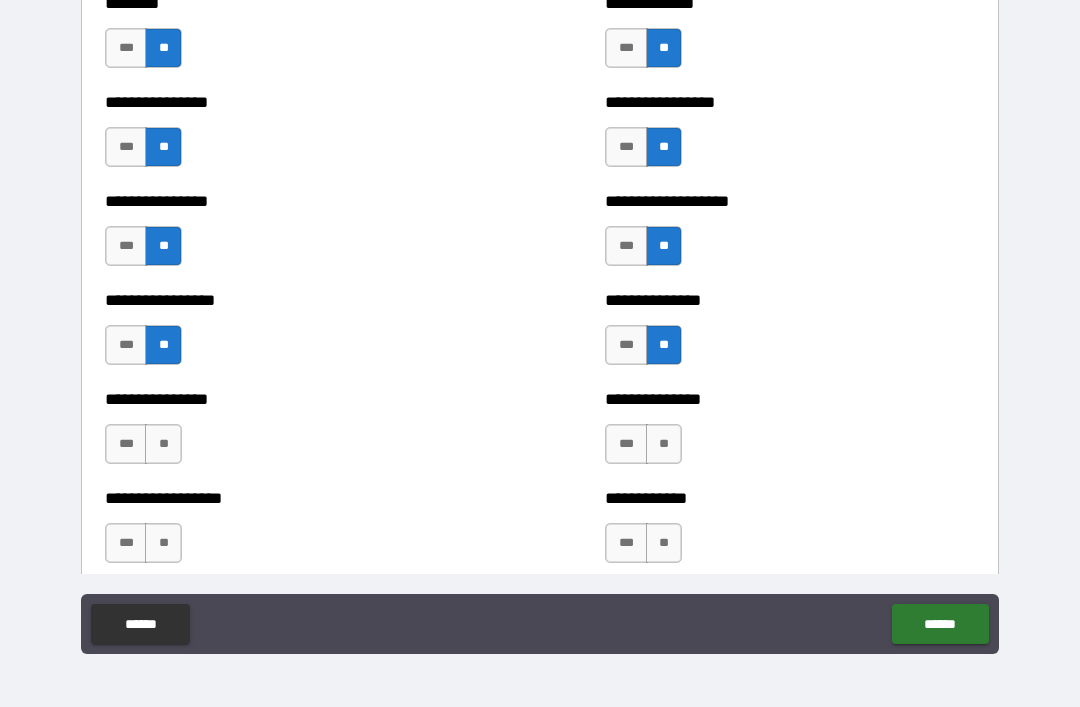 click on "**" at bounding box center (163, 444) 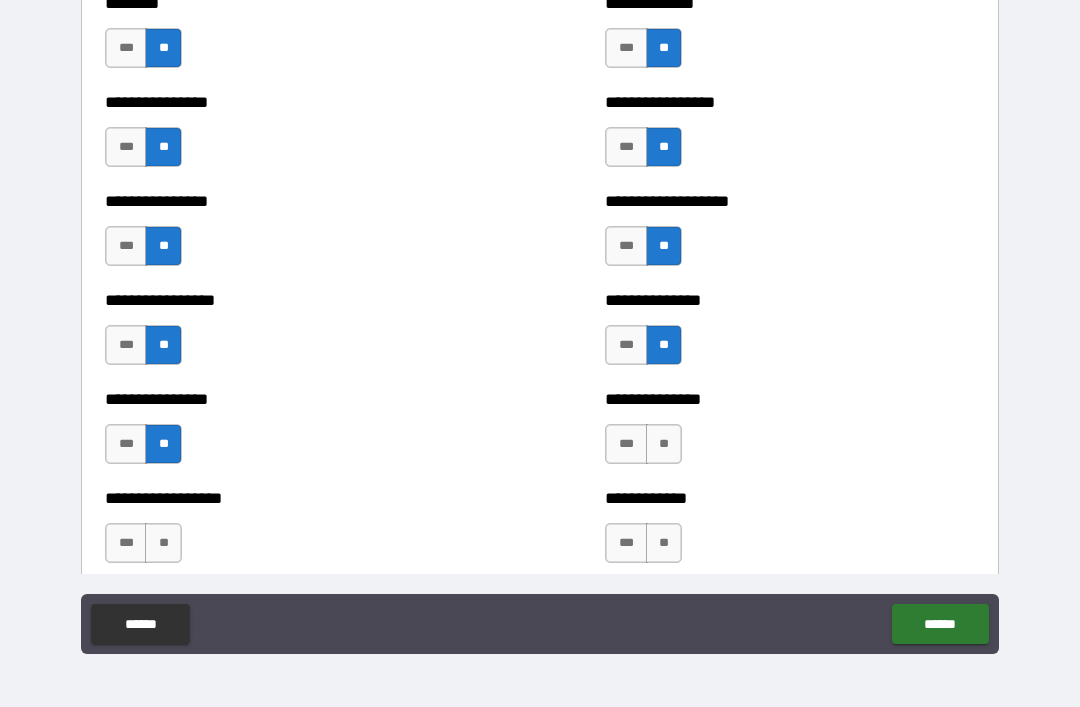 click on "**" at bounding box center (163, 543) 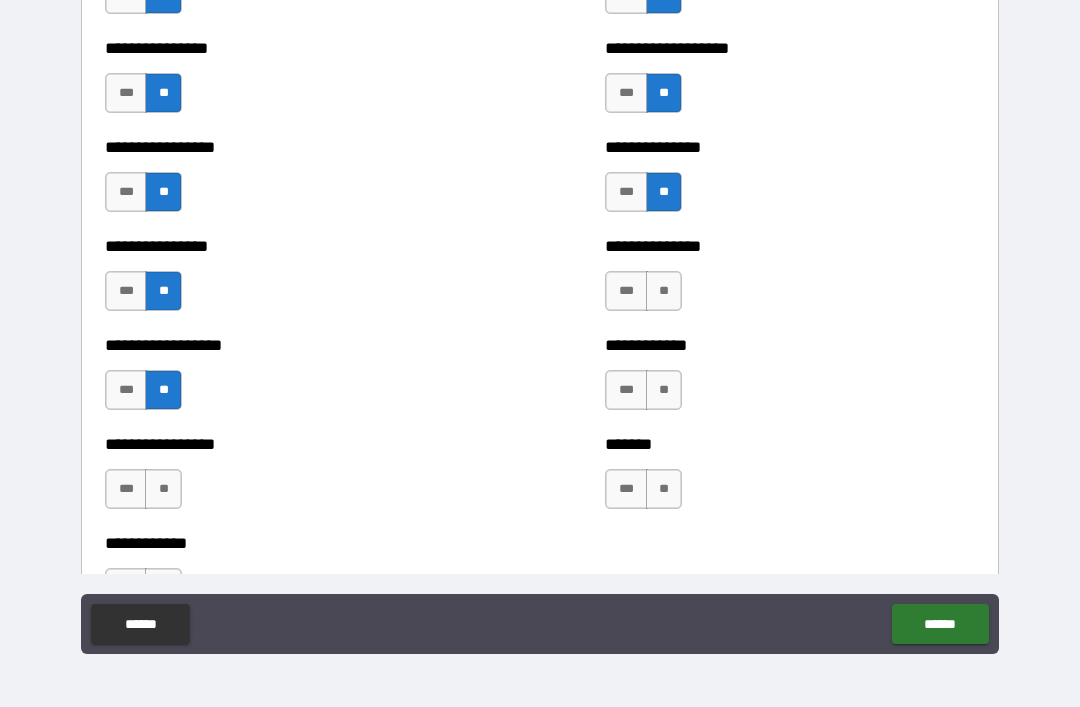 scroll, scrollTop: 4825, scrollLeft: 0, axis: vertical 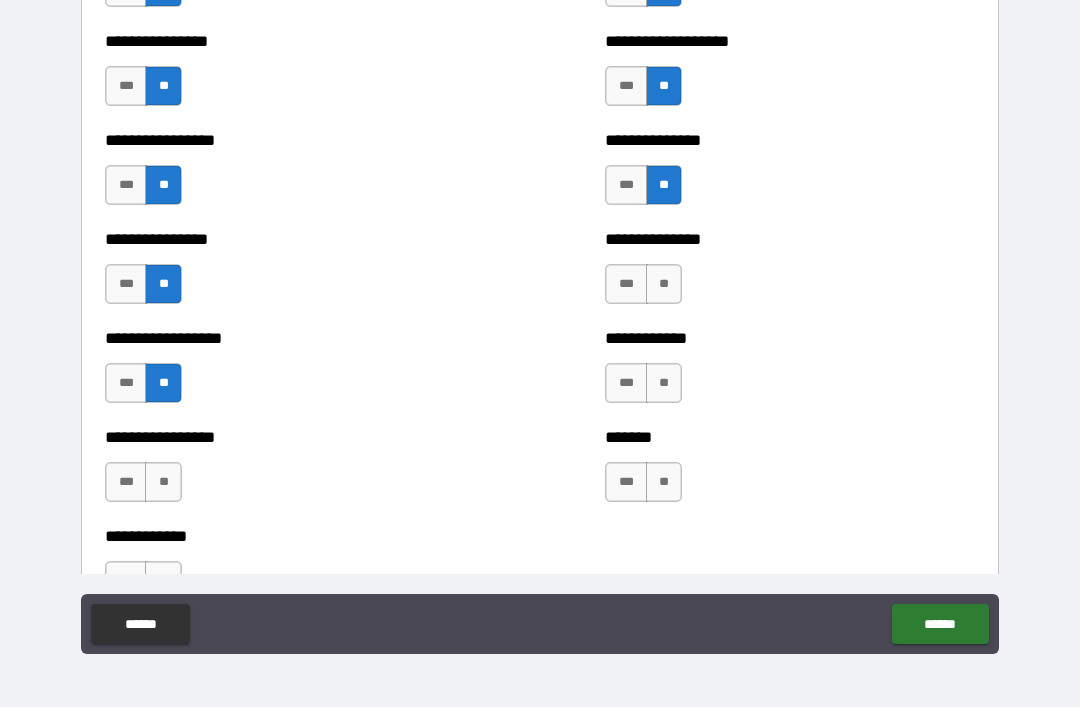 click on "**" at bounding box center (664, 284) 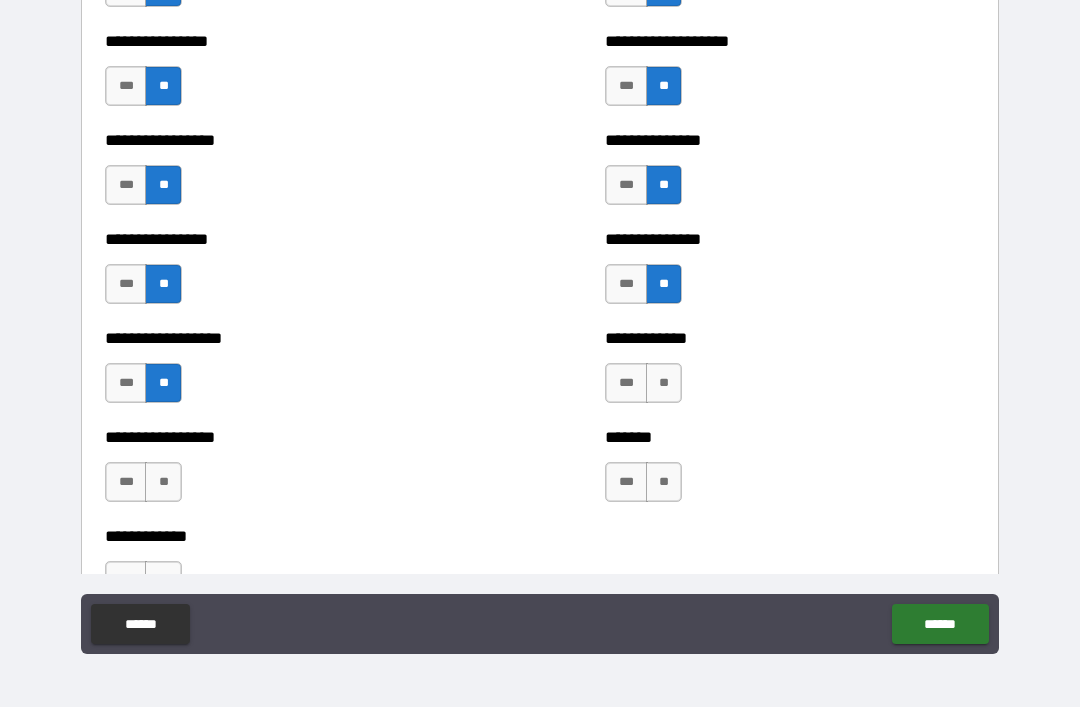 click on "**" at bounding box center (664, 383) 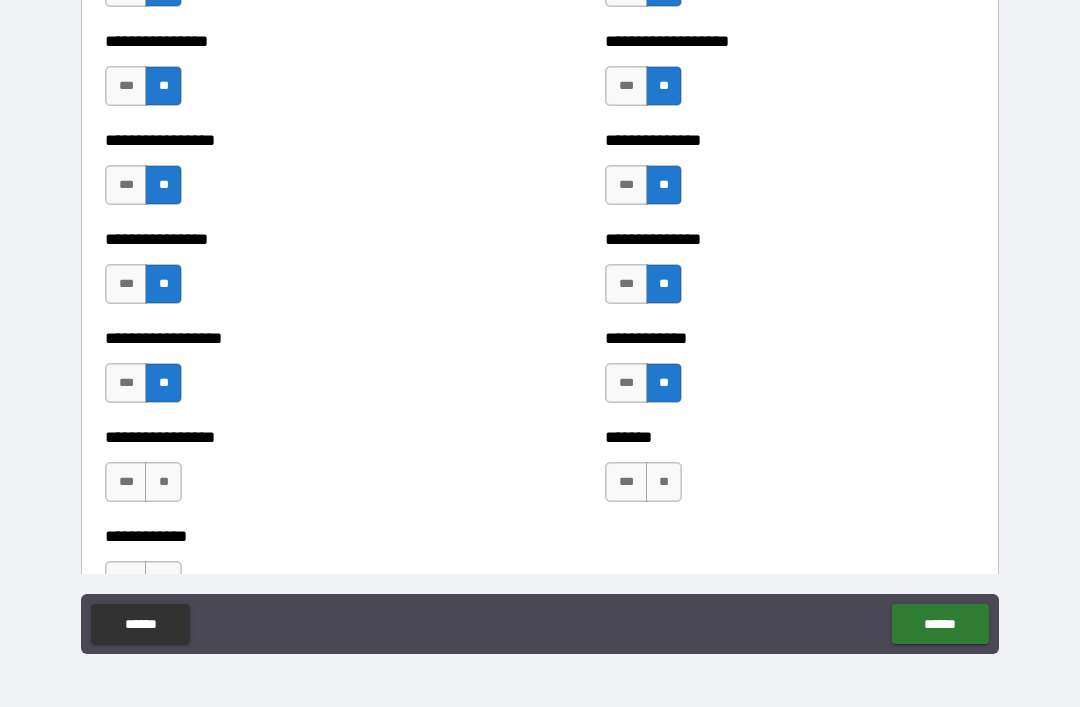 click on "**" at bounding box center [664, 482] 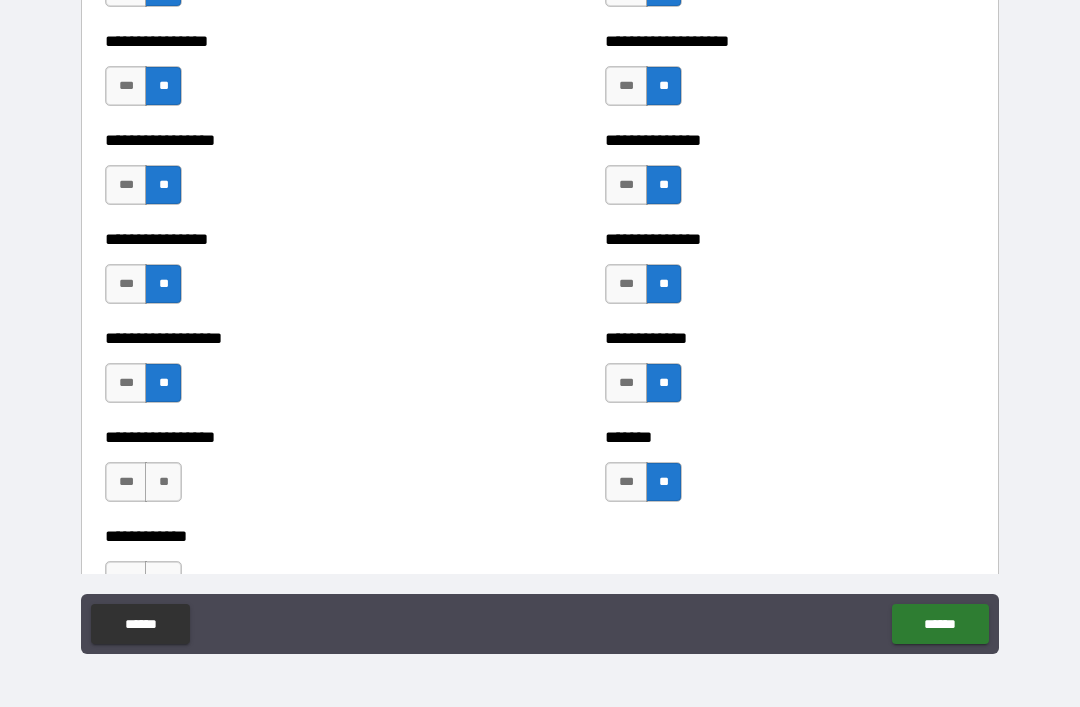 scroll, scrollTop: 4907, scrollLeft: 0, axis: vertical 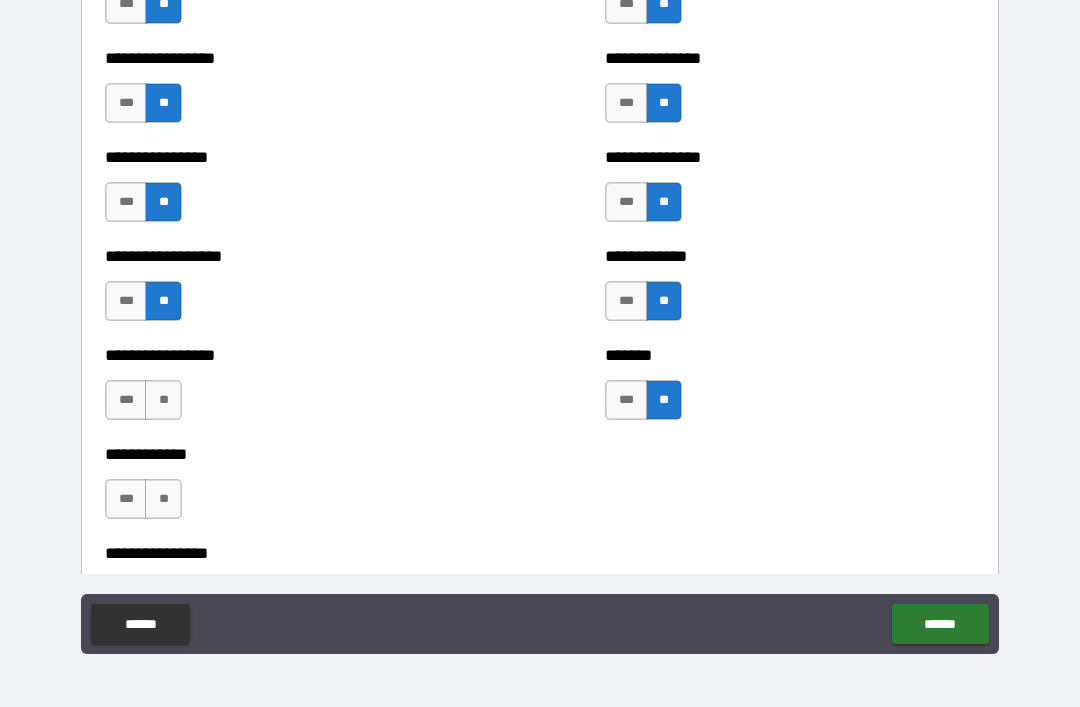 click on "**" at bounding box center [163, 400] 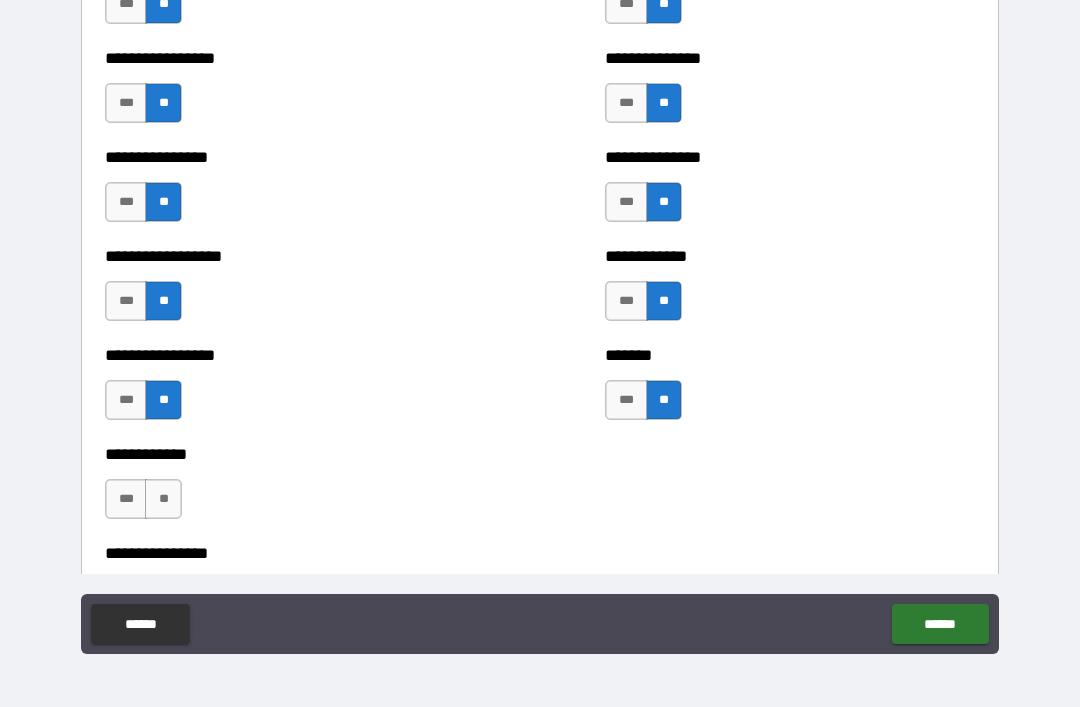 click on "**" at bounding box center [163, 499] 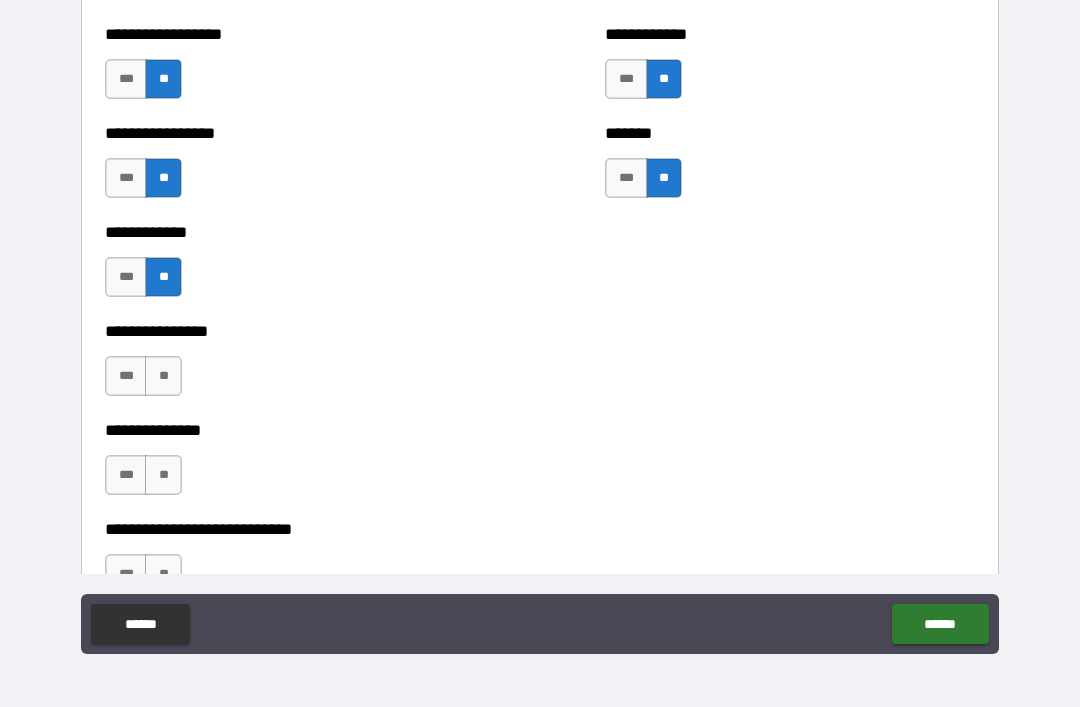 scroll, scrollTop: 5134, scrollLeft: 0, axis: vertical 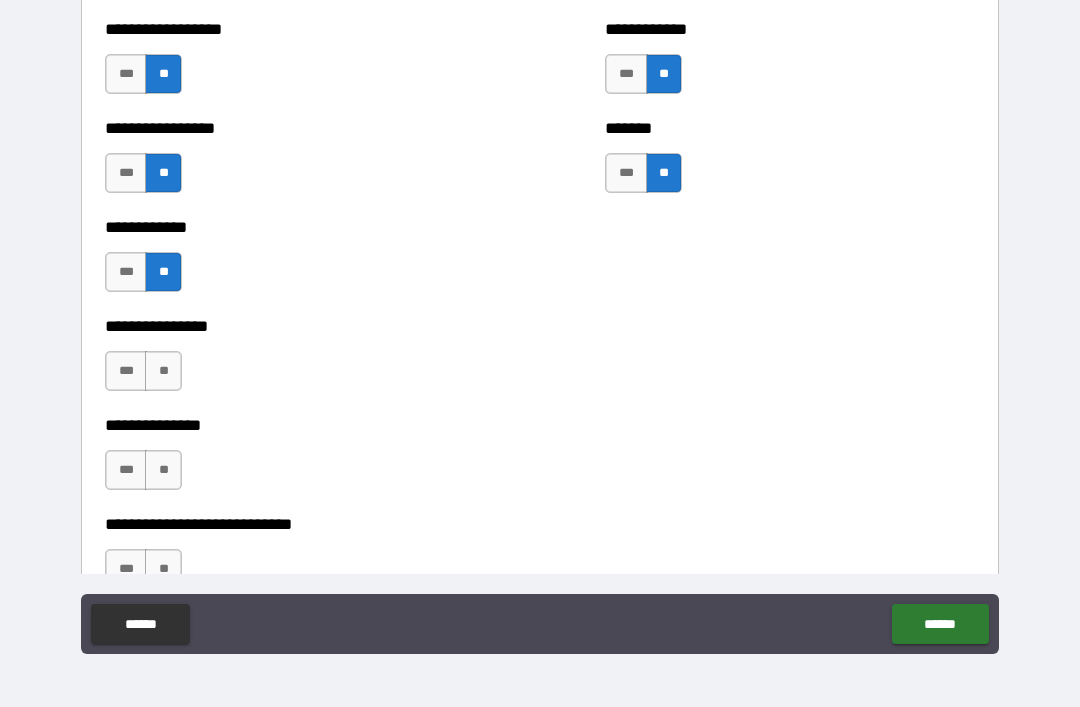 click on "**" at bounding box center [163, 371] 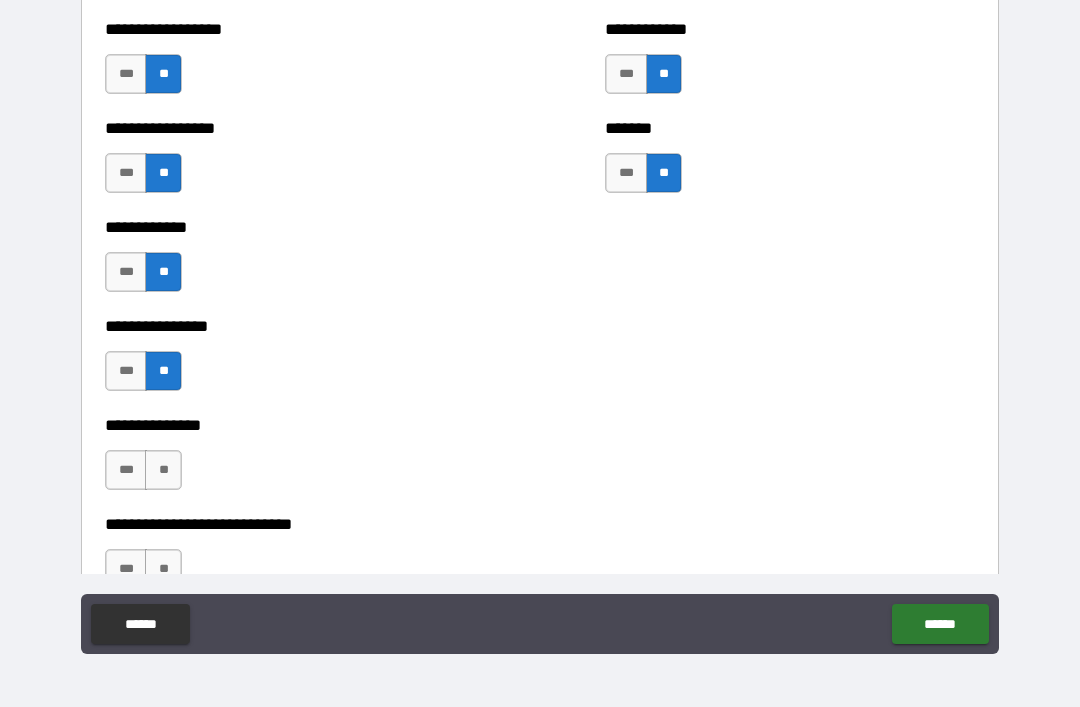 click on "**" at bounding box center [163, 470] 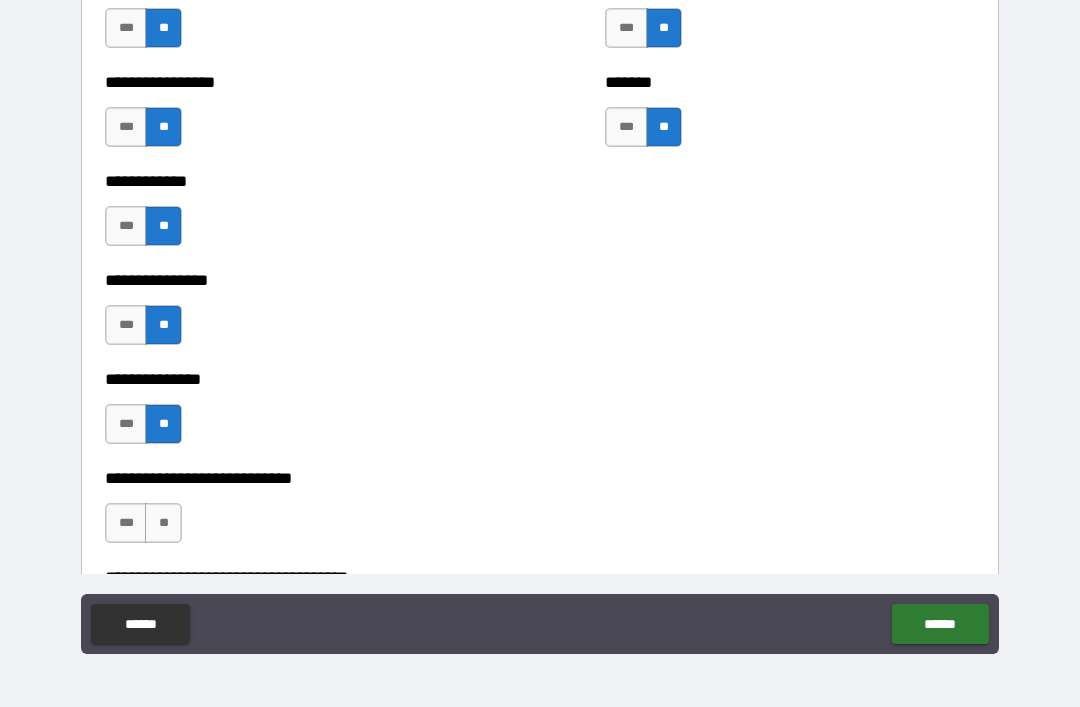 scroll, scrollTop: 5234, scrollLeft: 0, axis: vertical 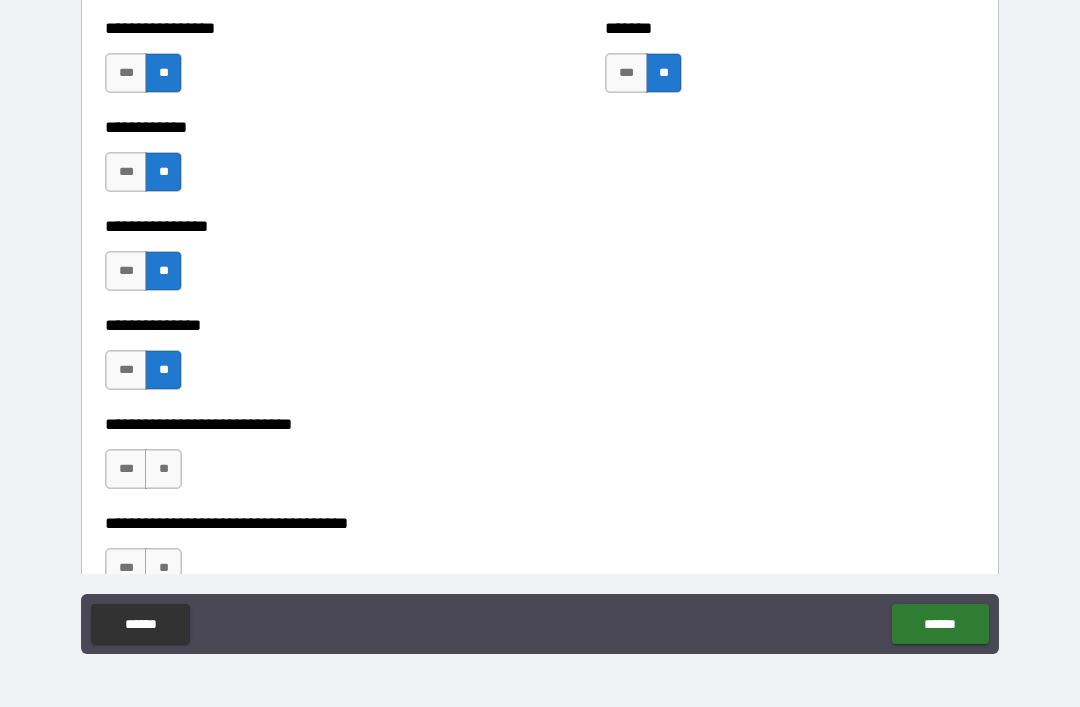 click on "**" at bounding box center [163, 469] 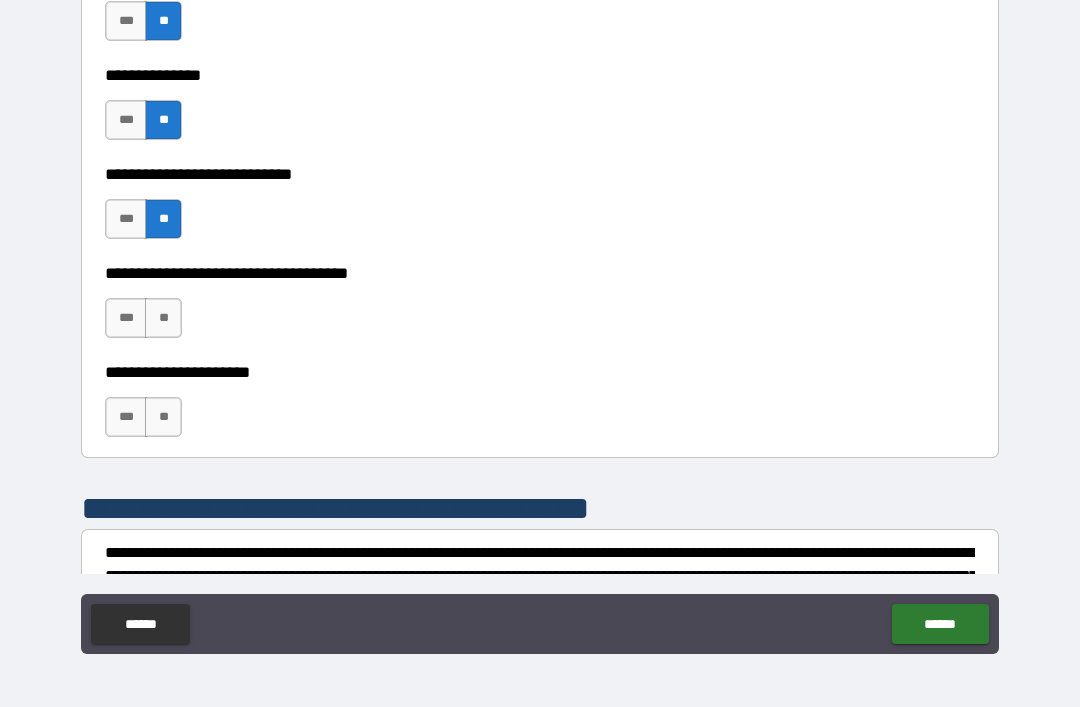 scroll, scrollTop: 5501, scrollLeft: 0, axis: vertical 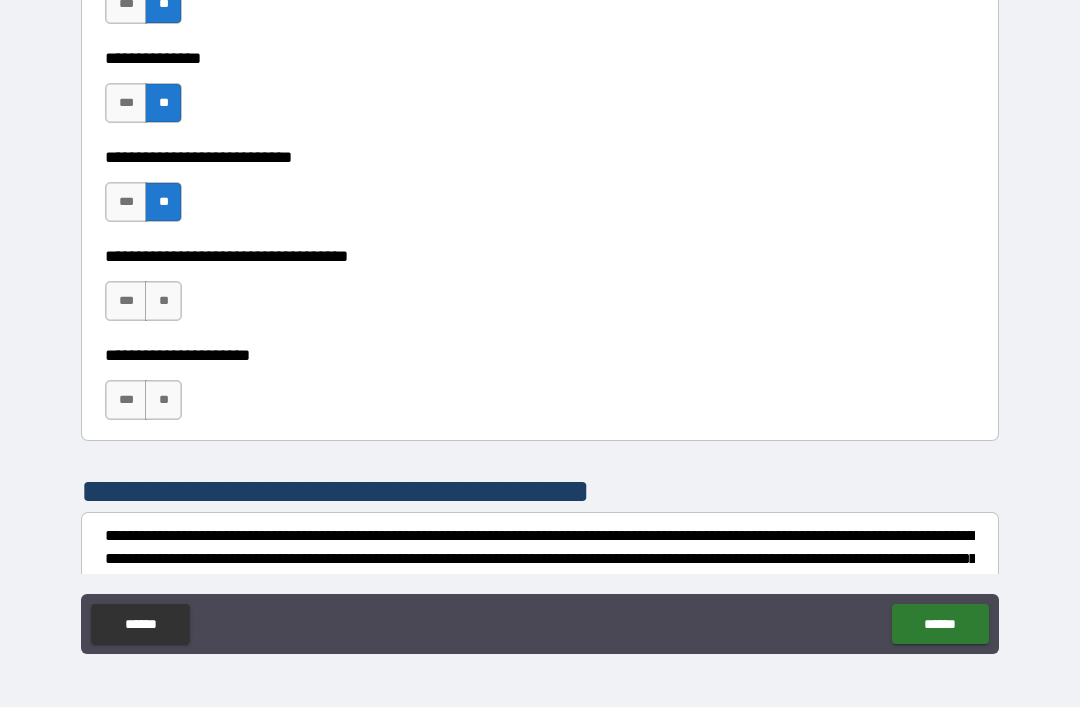 click on "**" at bounding box center (163, 301) 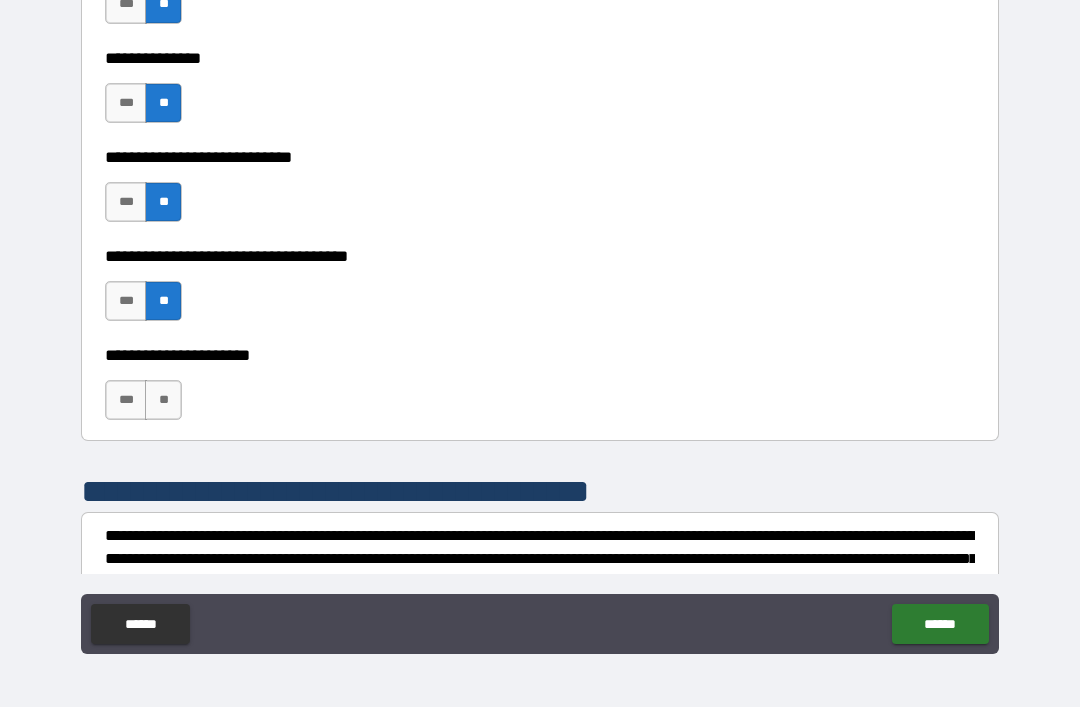 click on "**" at bounding box center [163, 400] 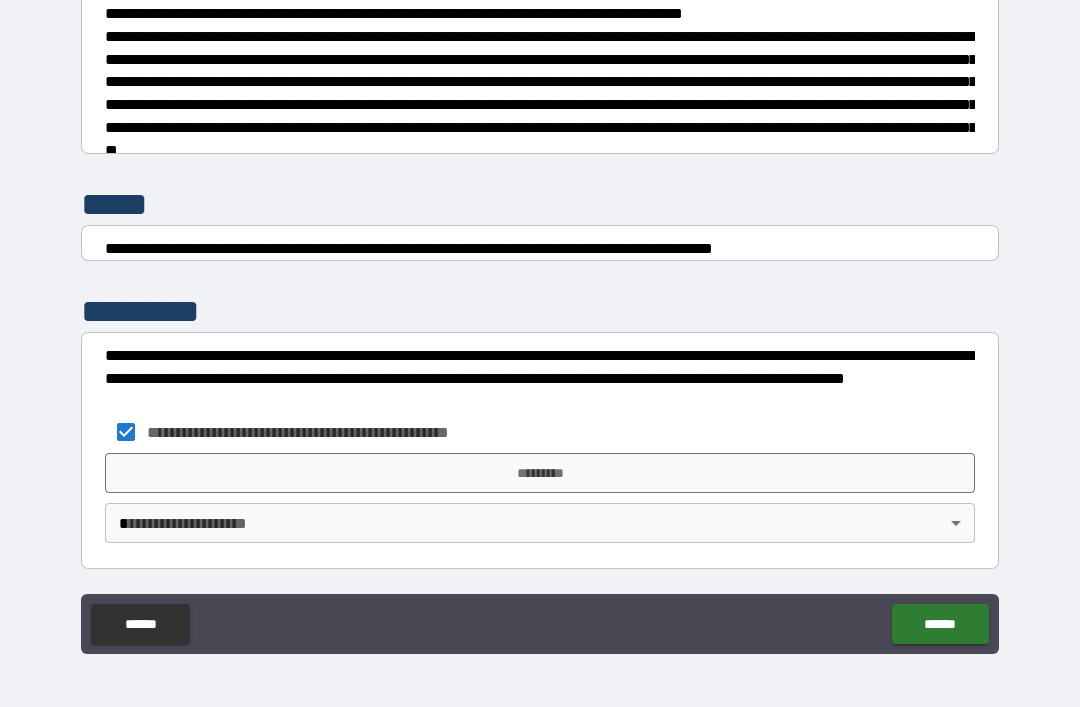 scroll, scrollTop: 7448, scrollLeft: 0, axis: vertical 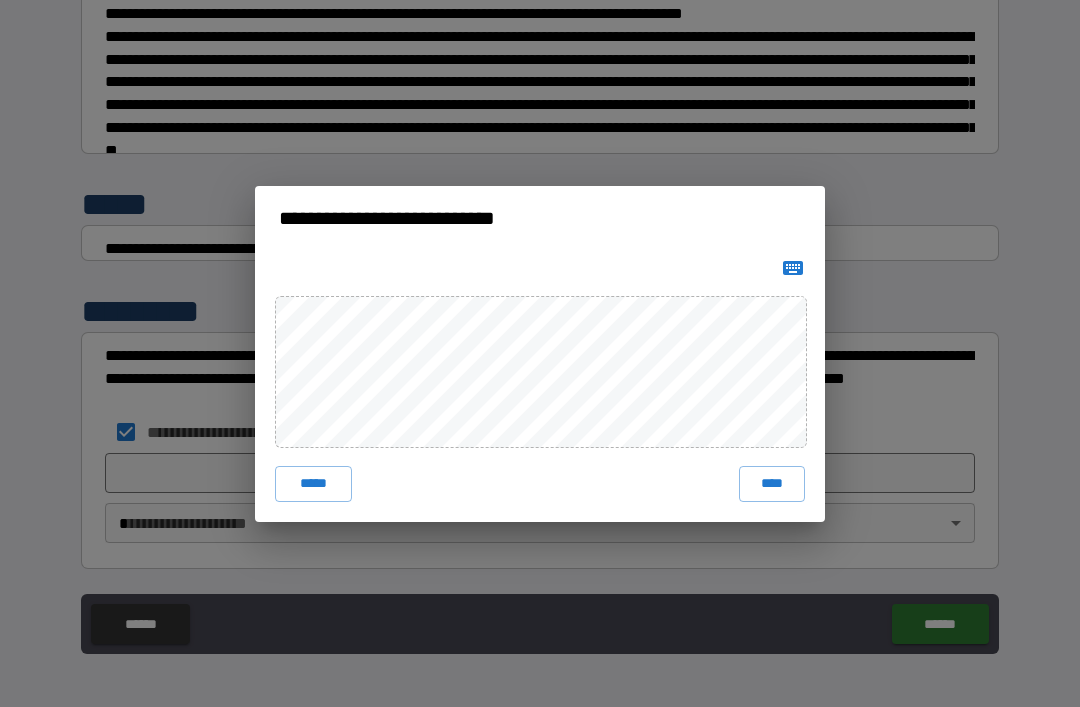 click on "*****" at bounding box center [313, 484] 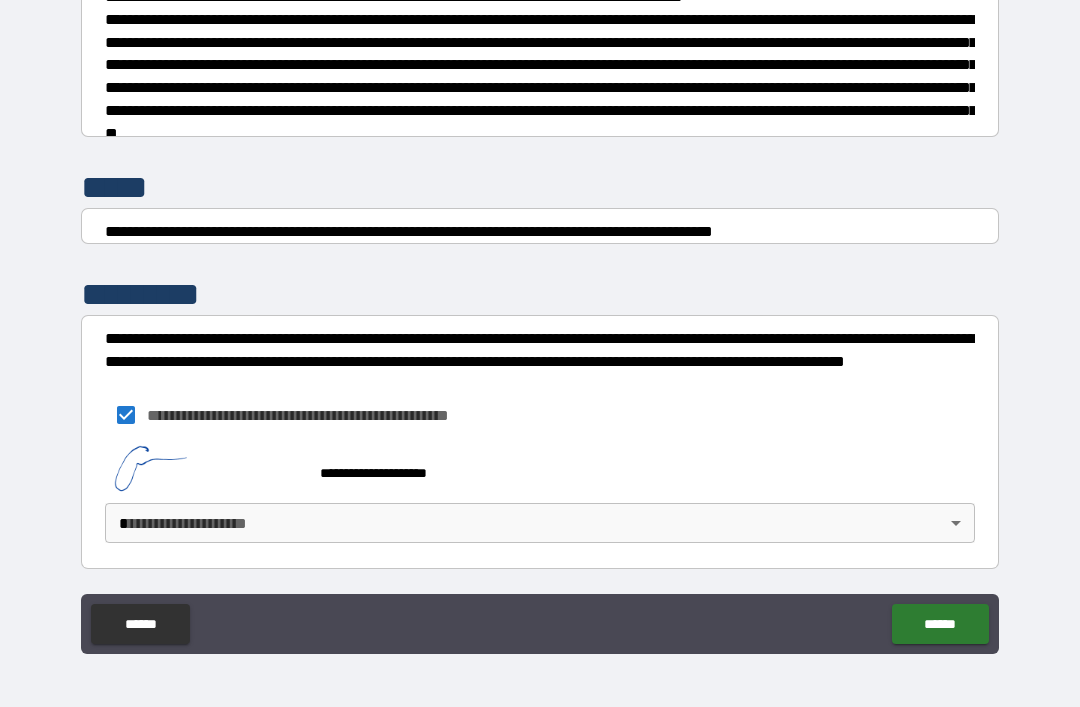 scroll, scrollTop: 7465, scrollLeft: 0, axis: vertical 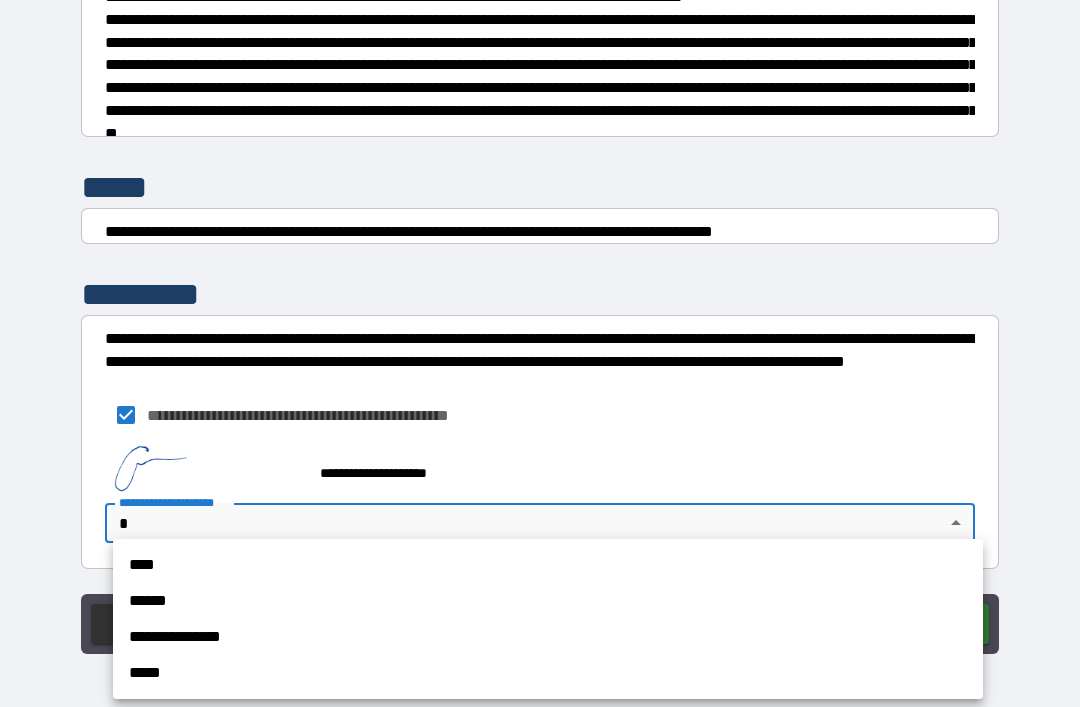click on "**********" at bounding box center (548, 637) 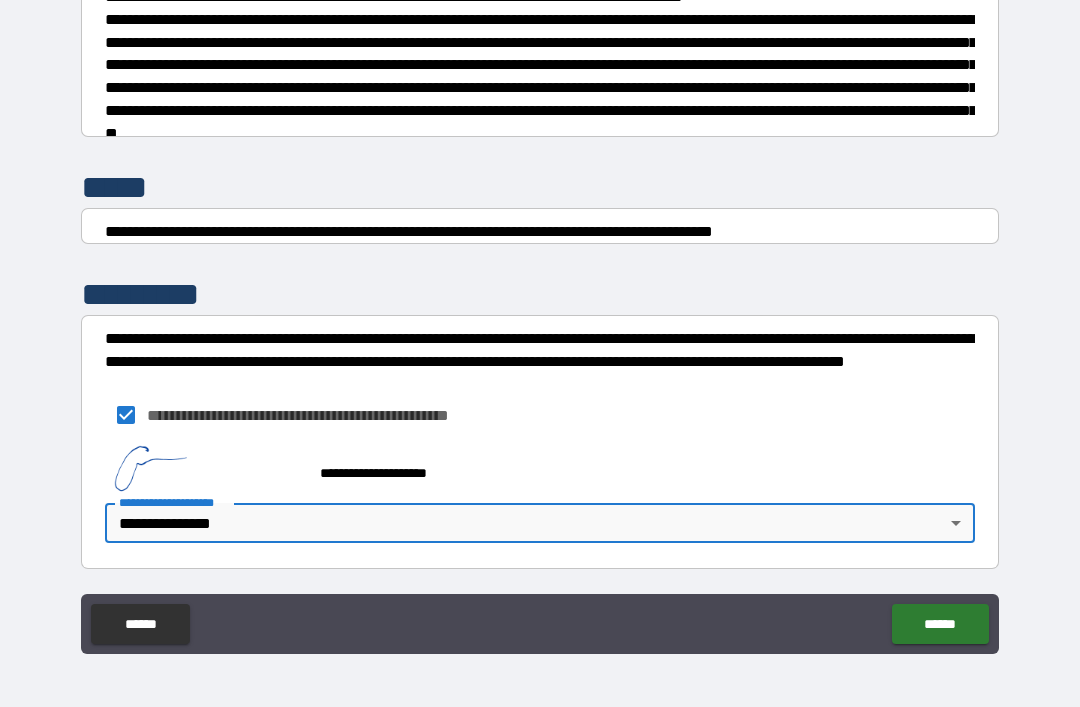 scroll, scrollTop: 7466, scrollLeft: 0, axis: vertical 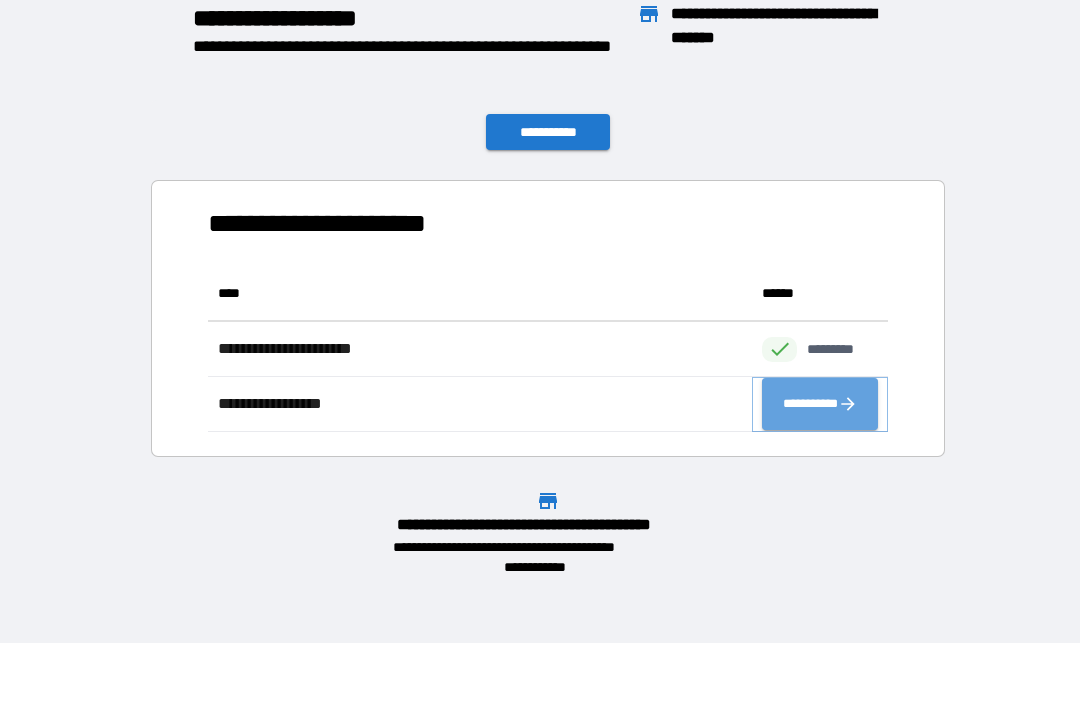 click on "**********" at bounding box center [820, 404] 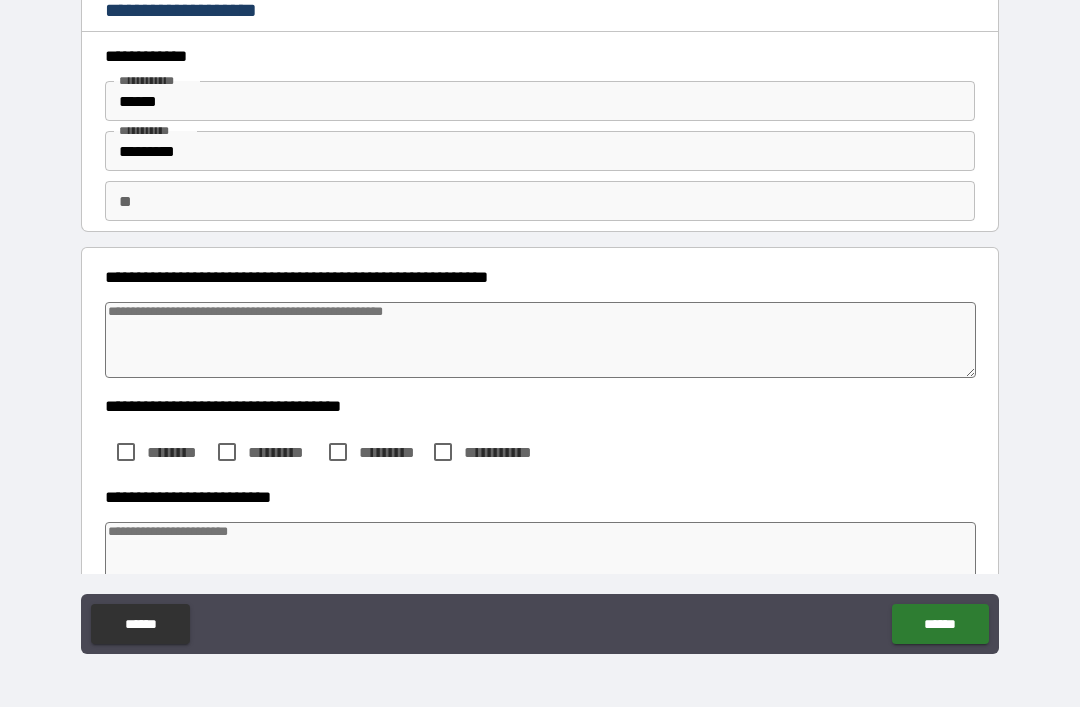type on "*" 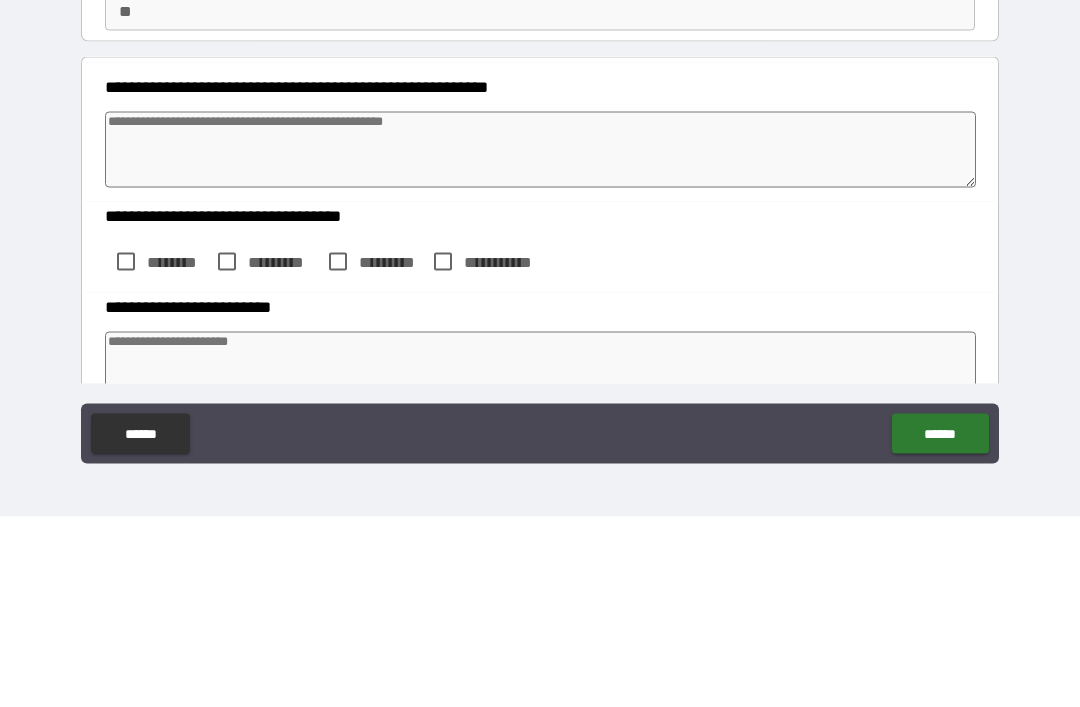 type on "*" 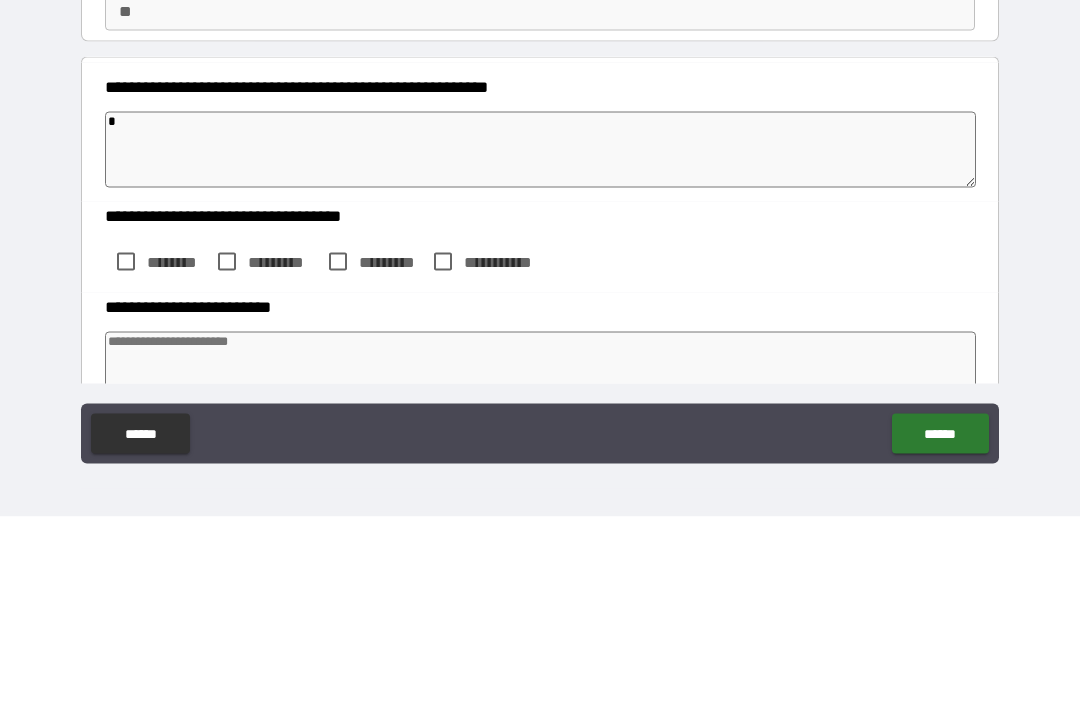 type on "**" 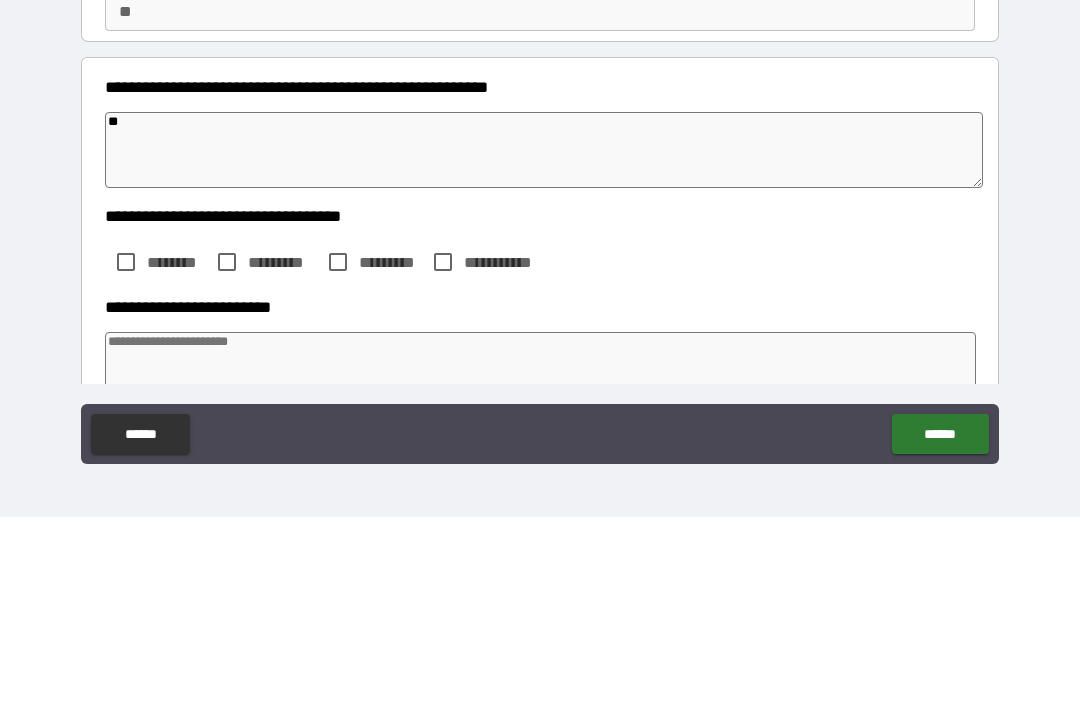 type on "*" 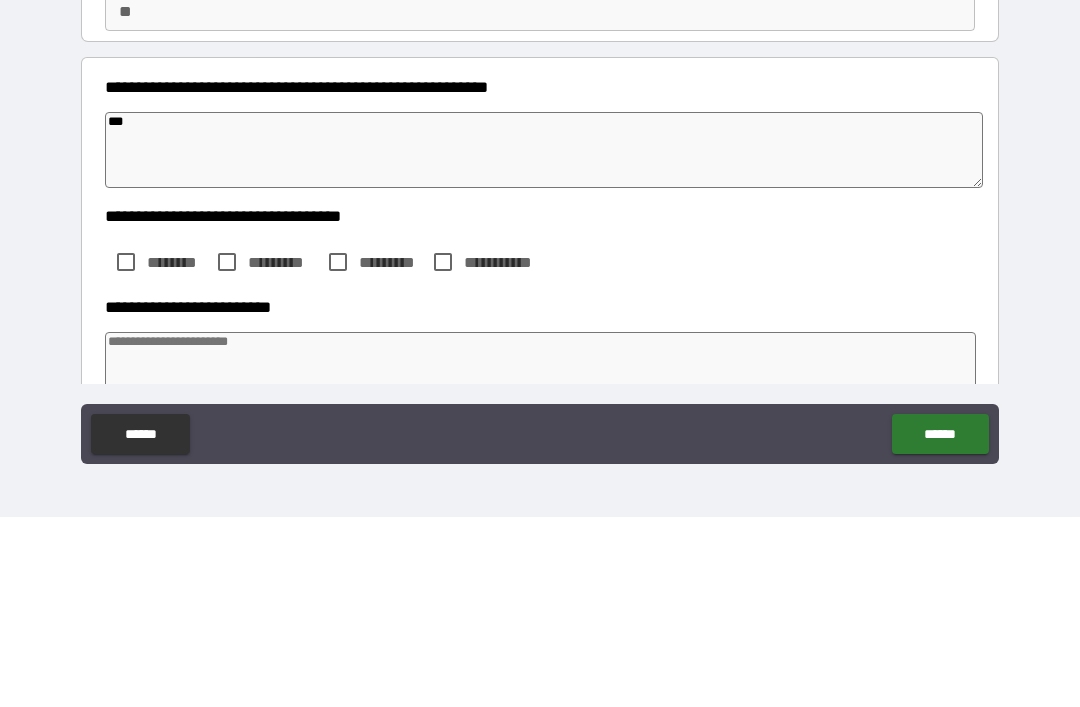 type on "****" 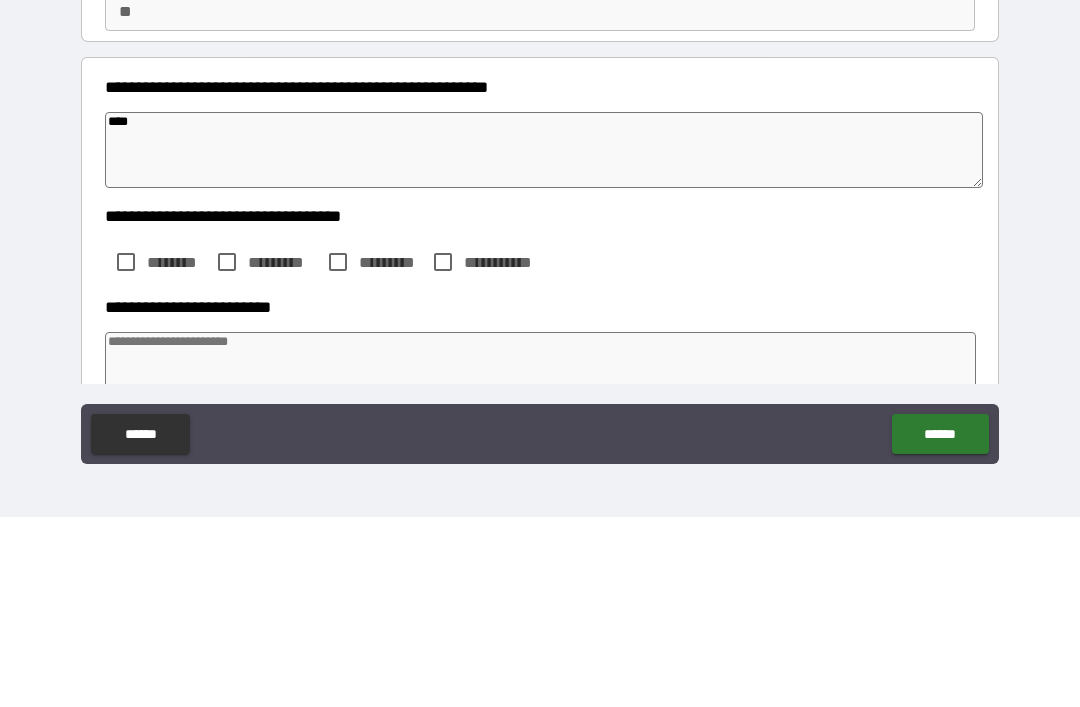 type on "*" 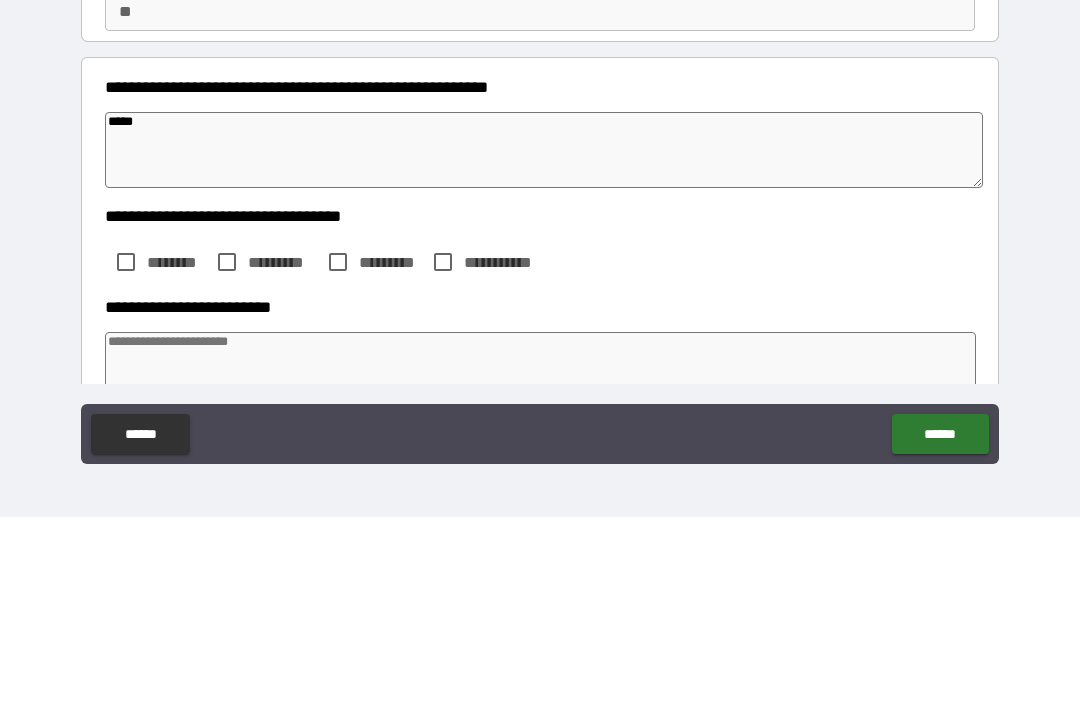 type on "*" 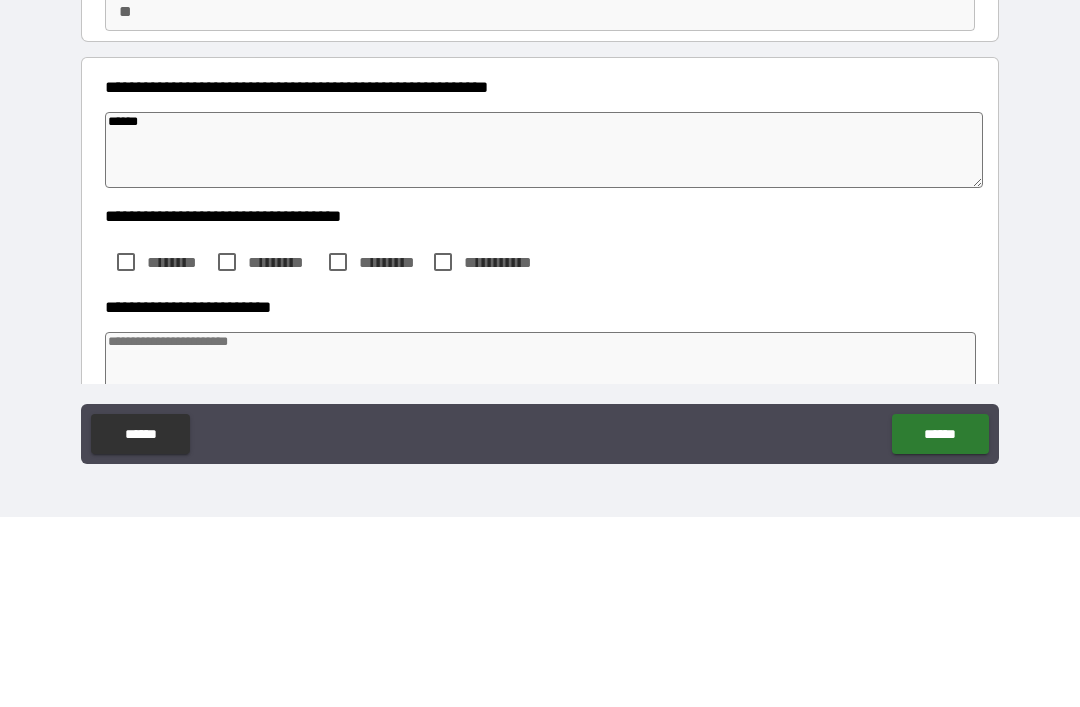 type on "*" 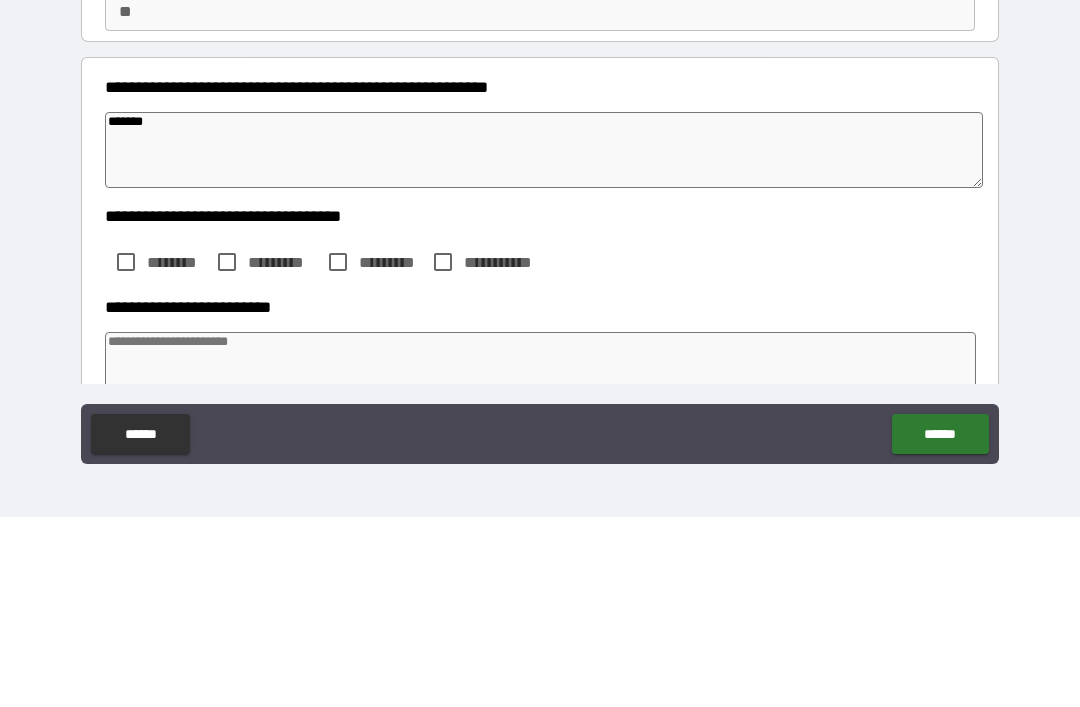 type on "*" 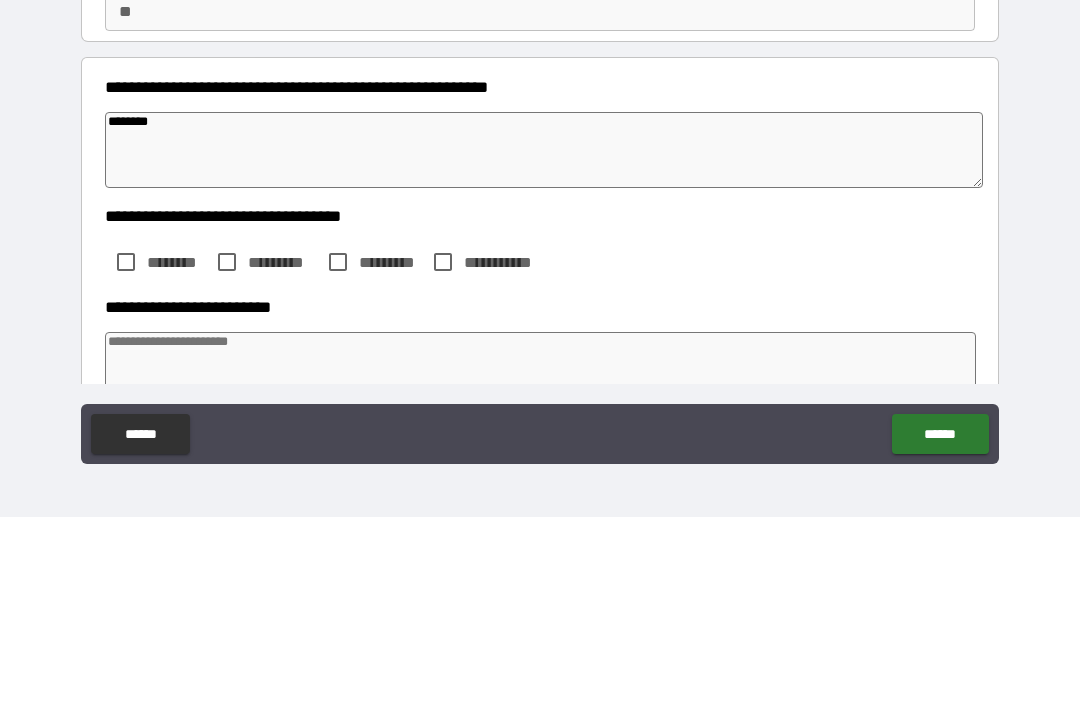 type on "*" 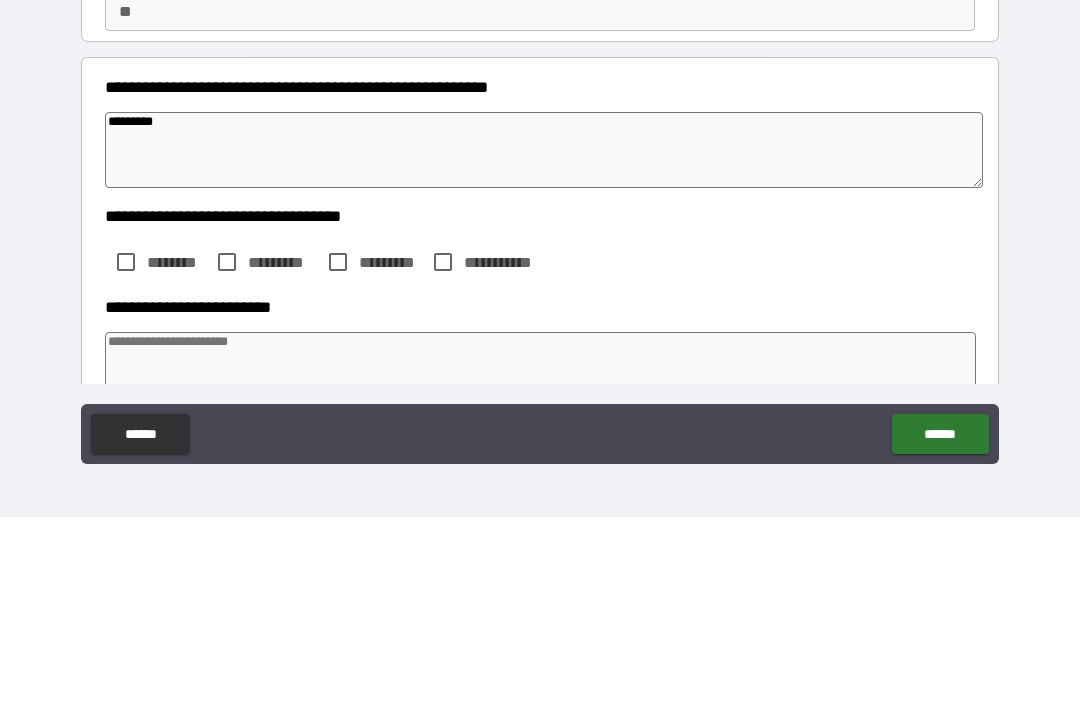 type on "*" 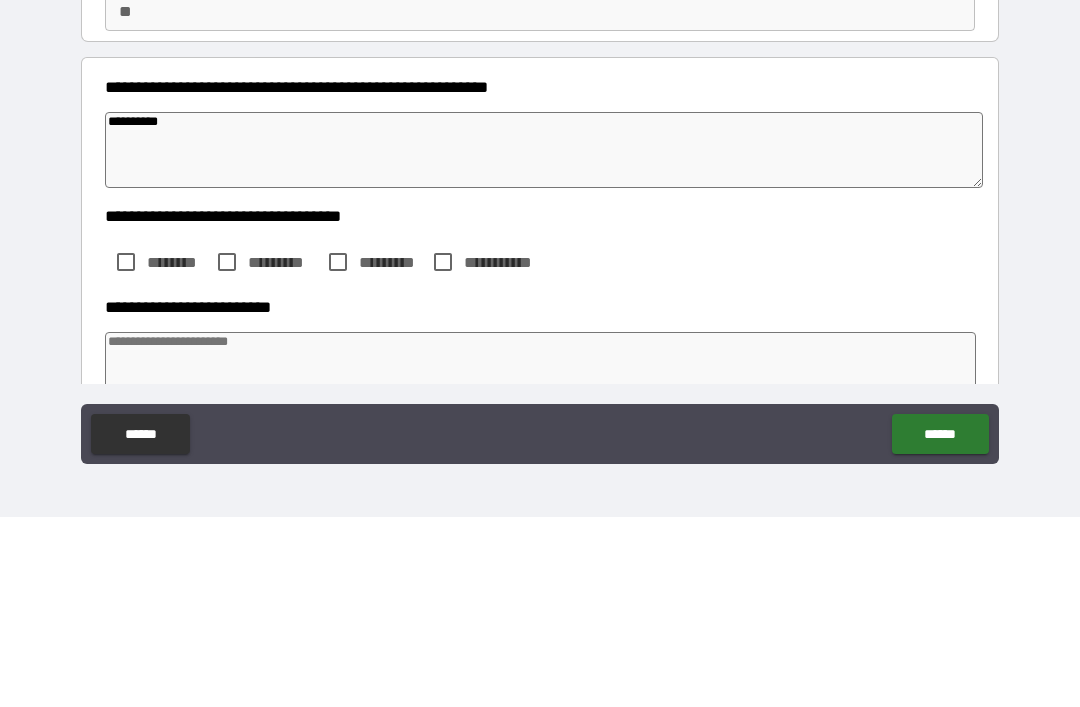 type on "*" 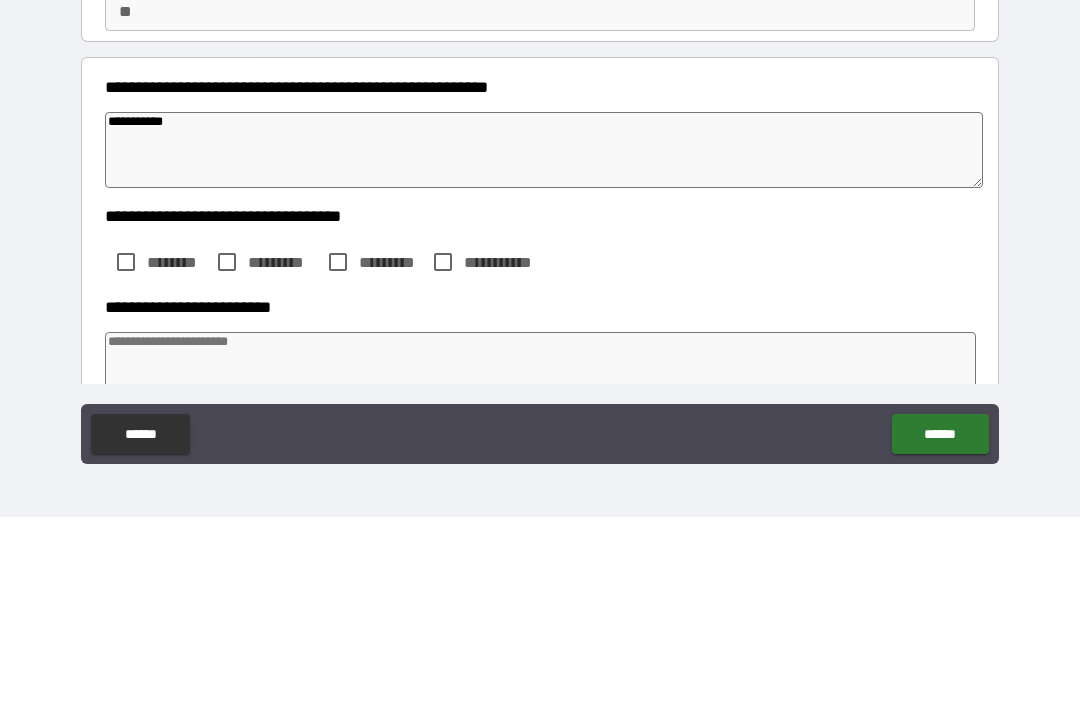 type on "*" 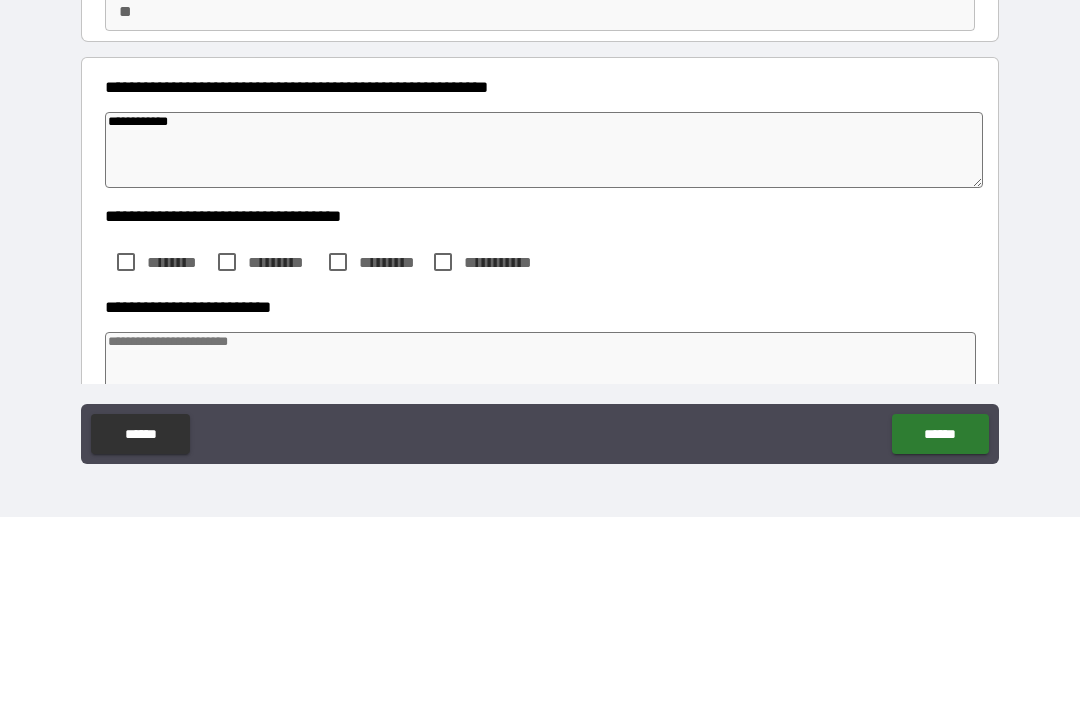 type on "*" 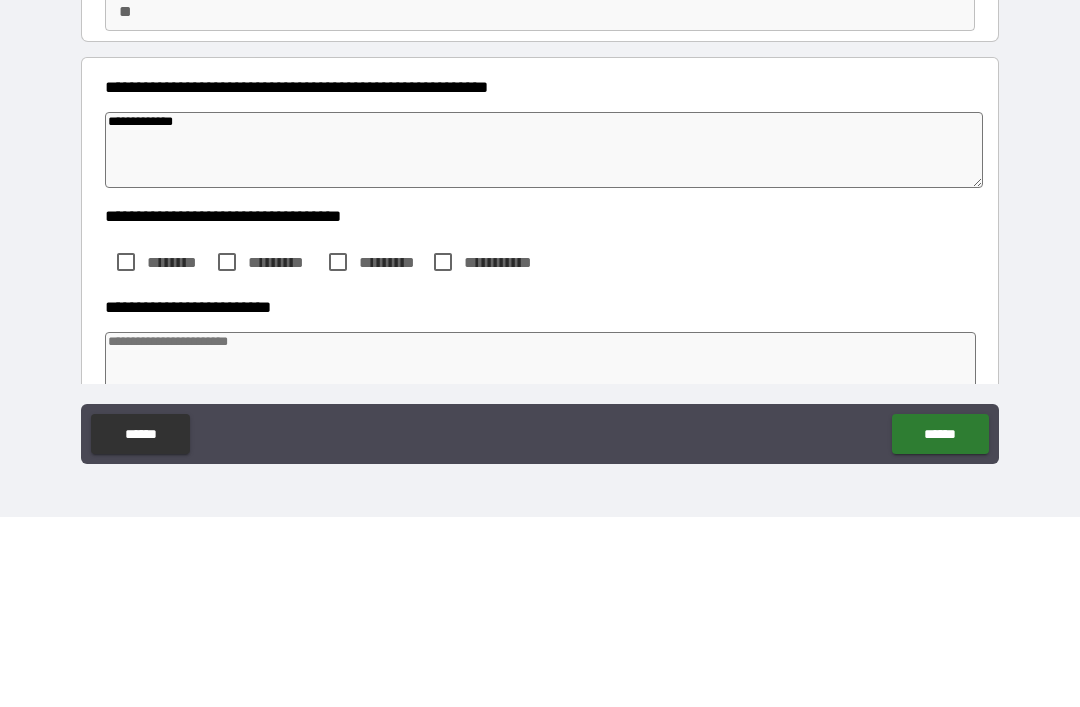 type on "*" 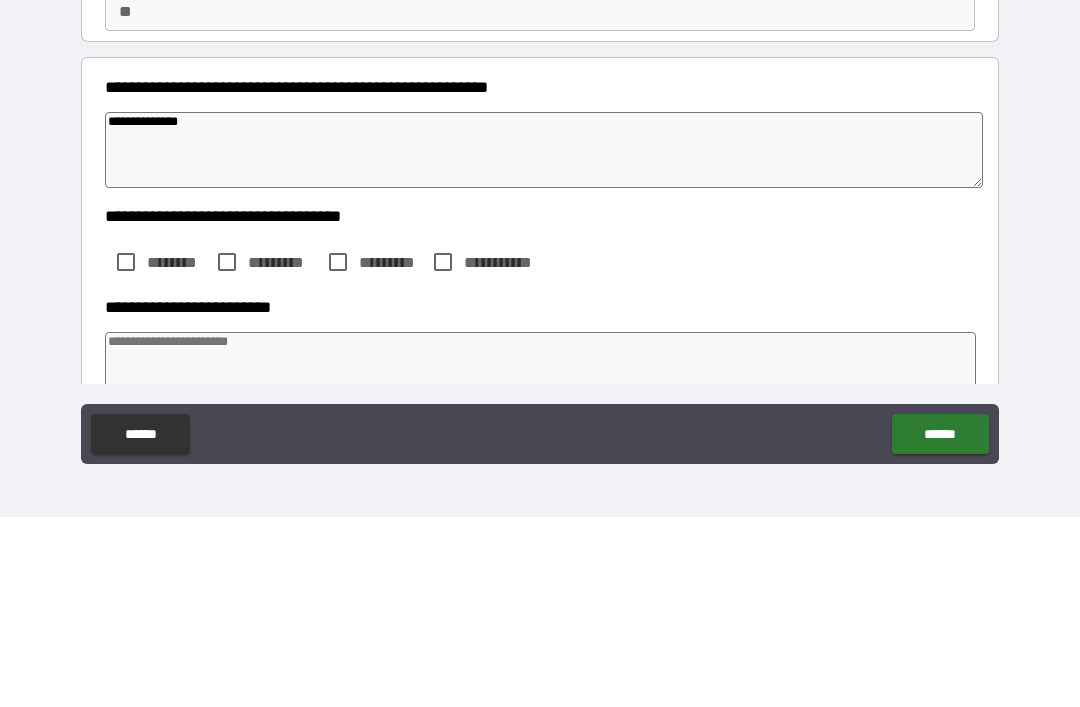 type on "*" 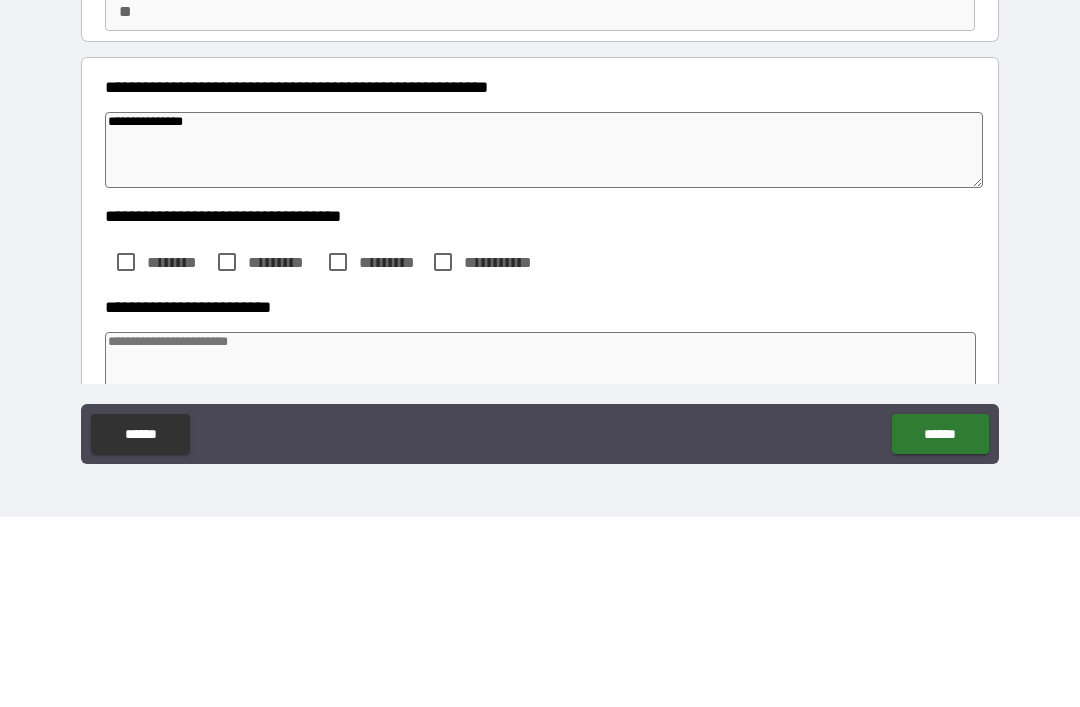 type on "*" 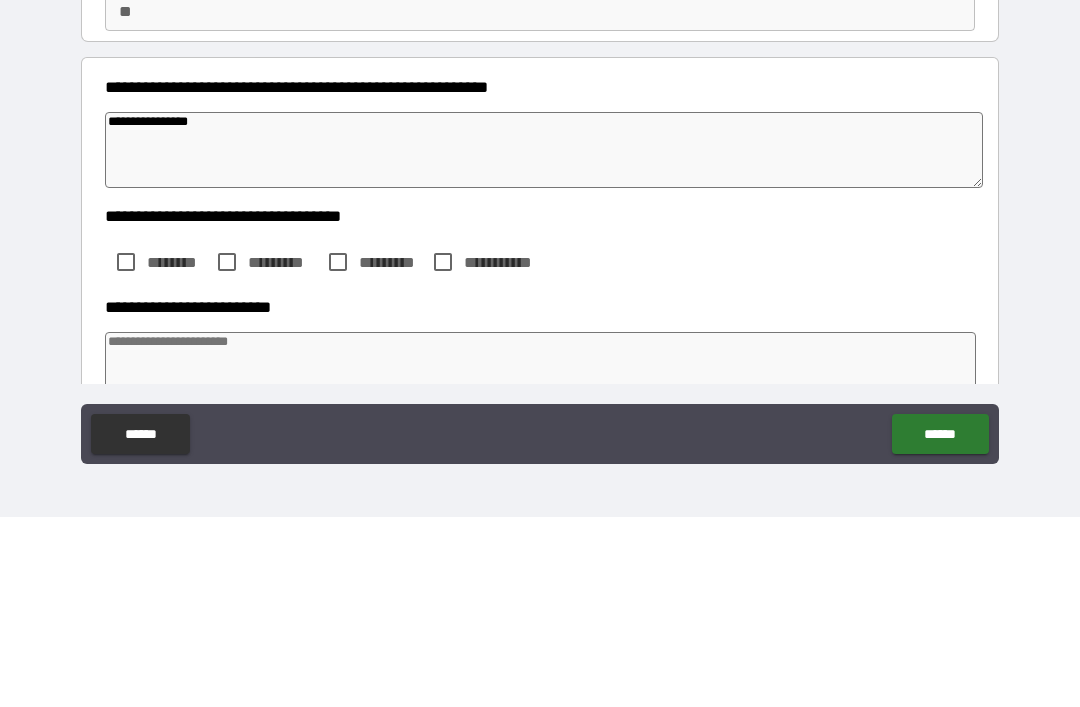type on "*" 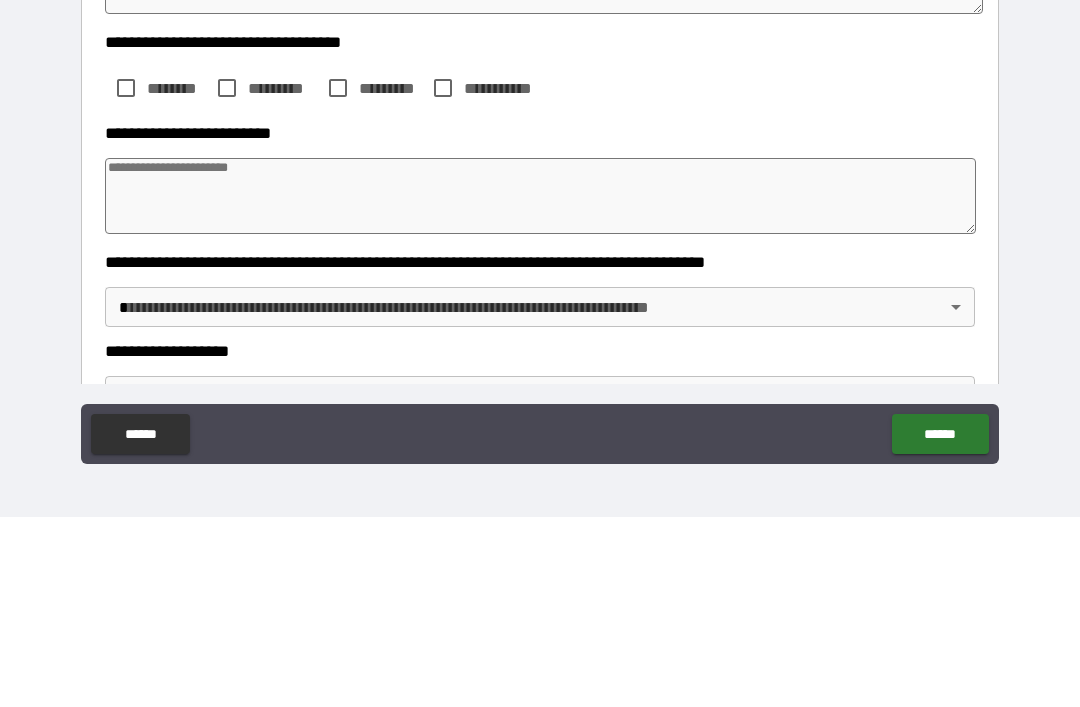 scroll, scrollTop: 176, scrollLeft: 0, axis: vertical 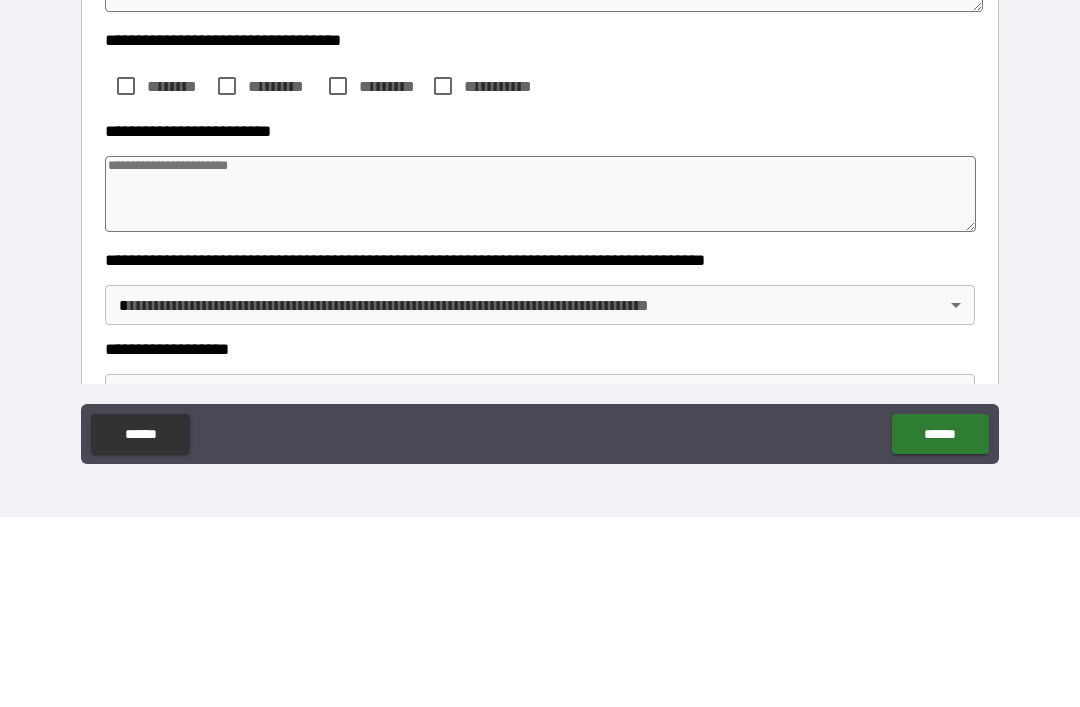 type on "**********" 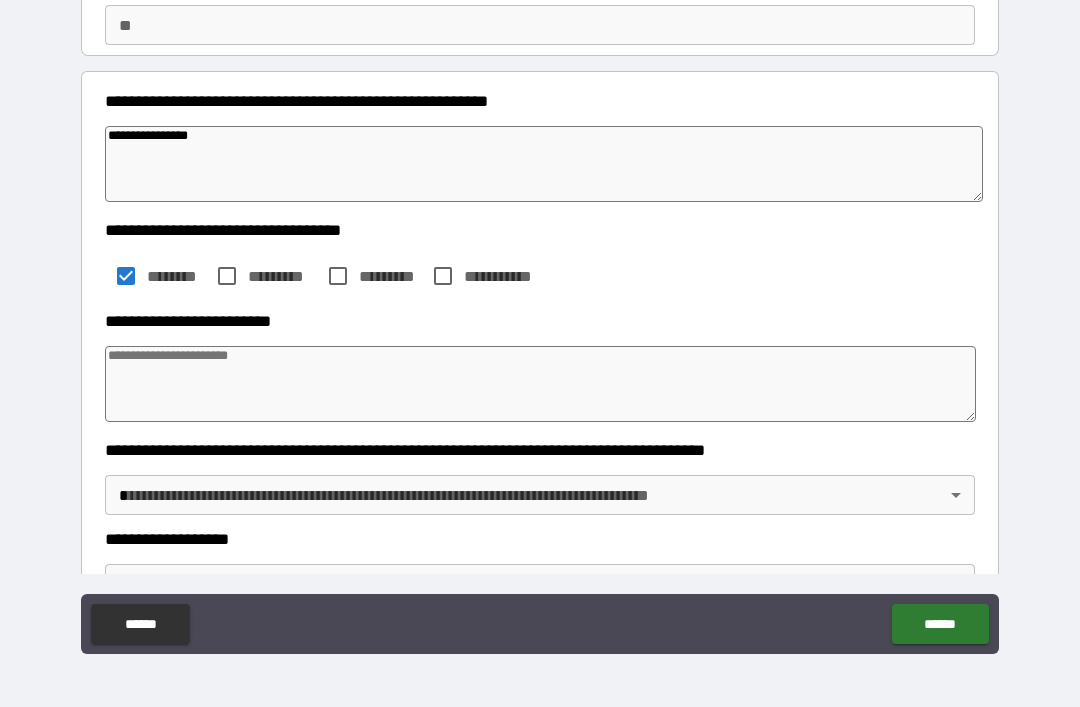 type on "*" 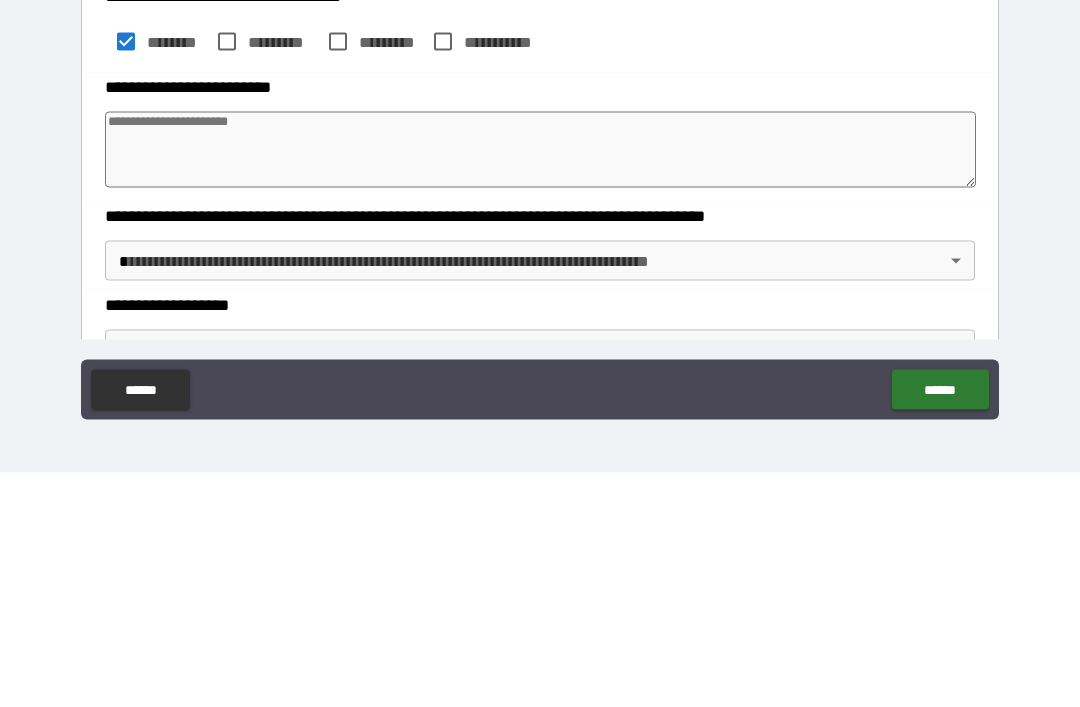 type on "*" 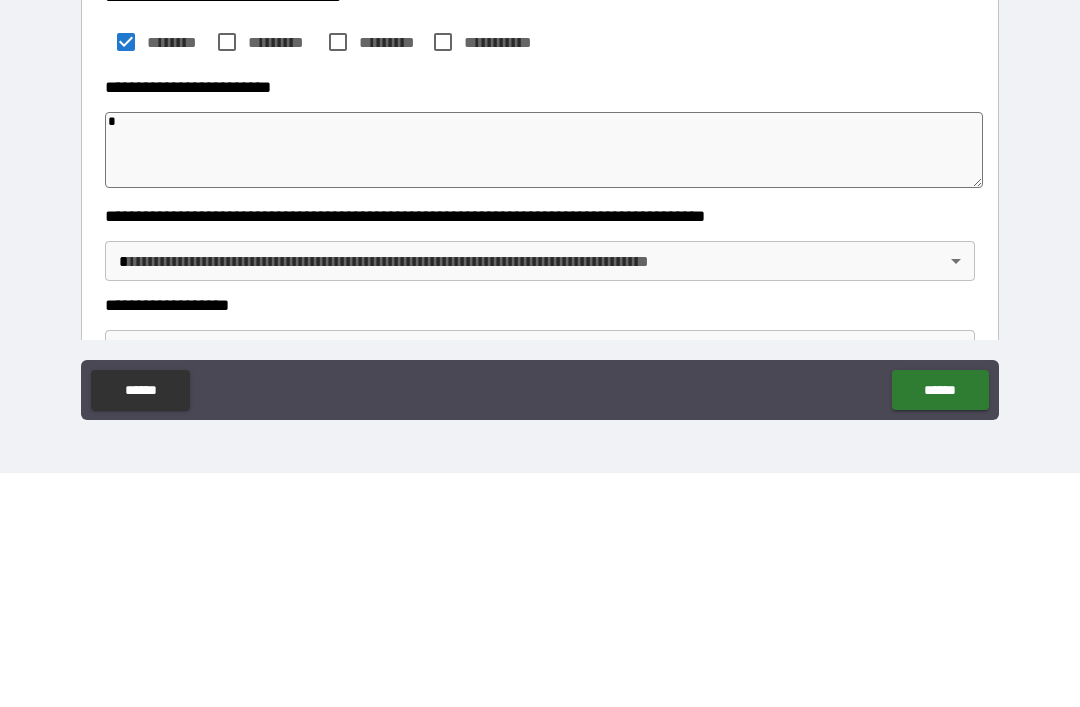 type on "*" 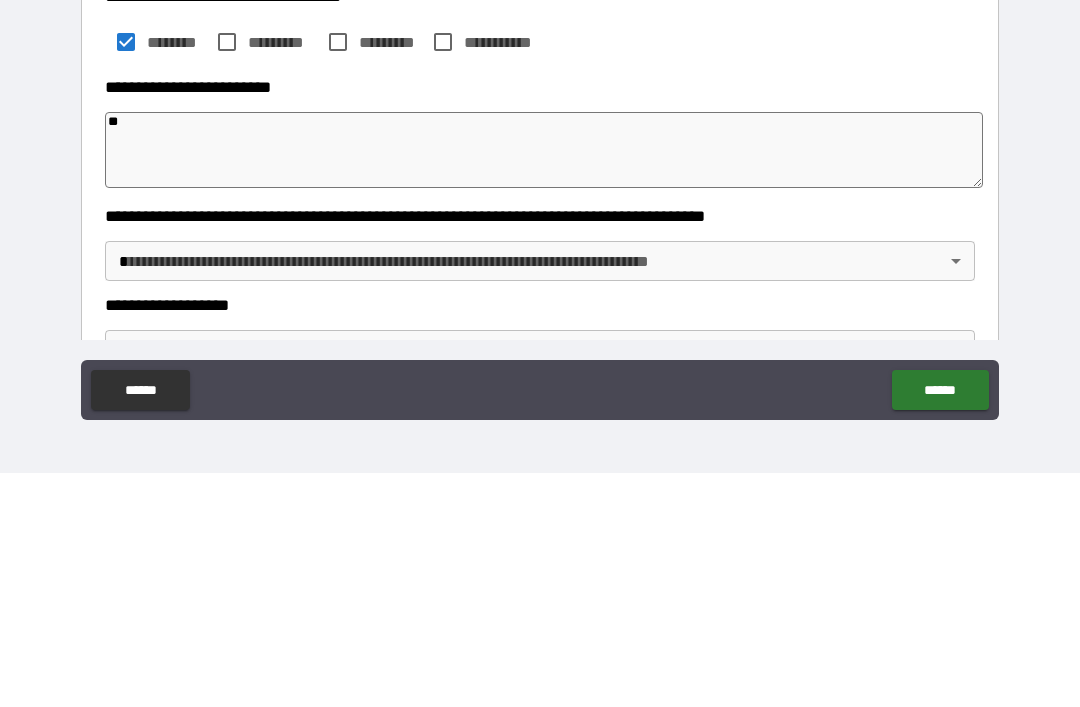 type on "*" 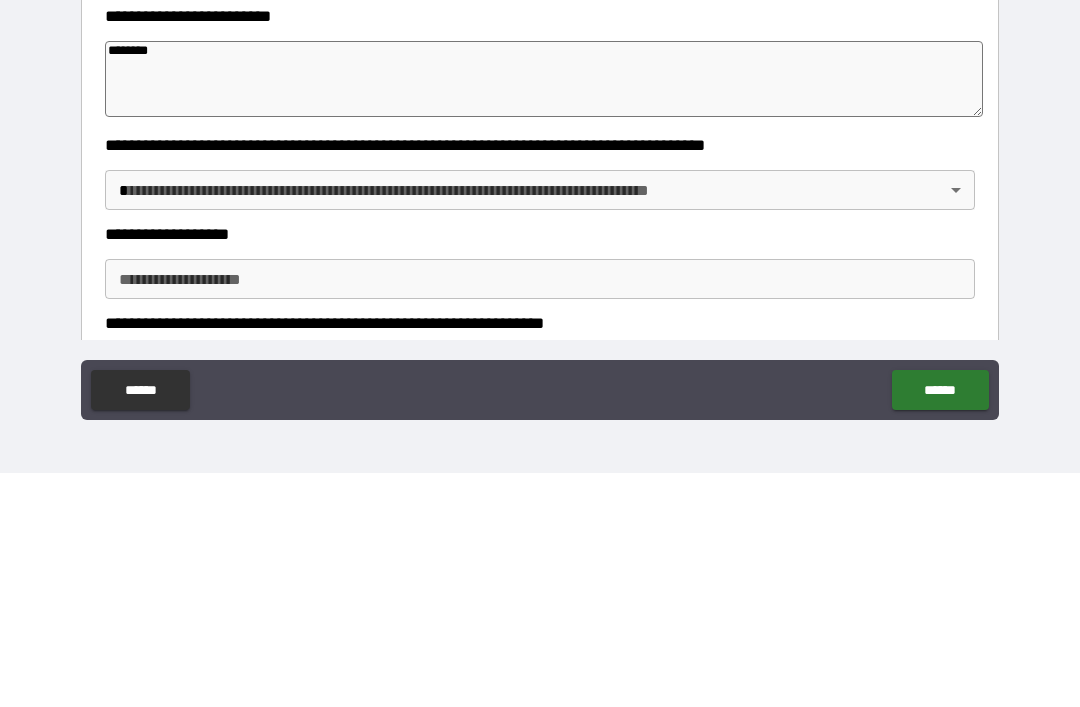 scroll, scrollTop: 245, scrollLeft: 0, axis: vertical 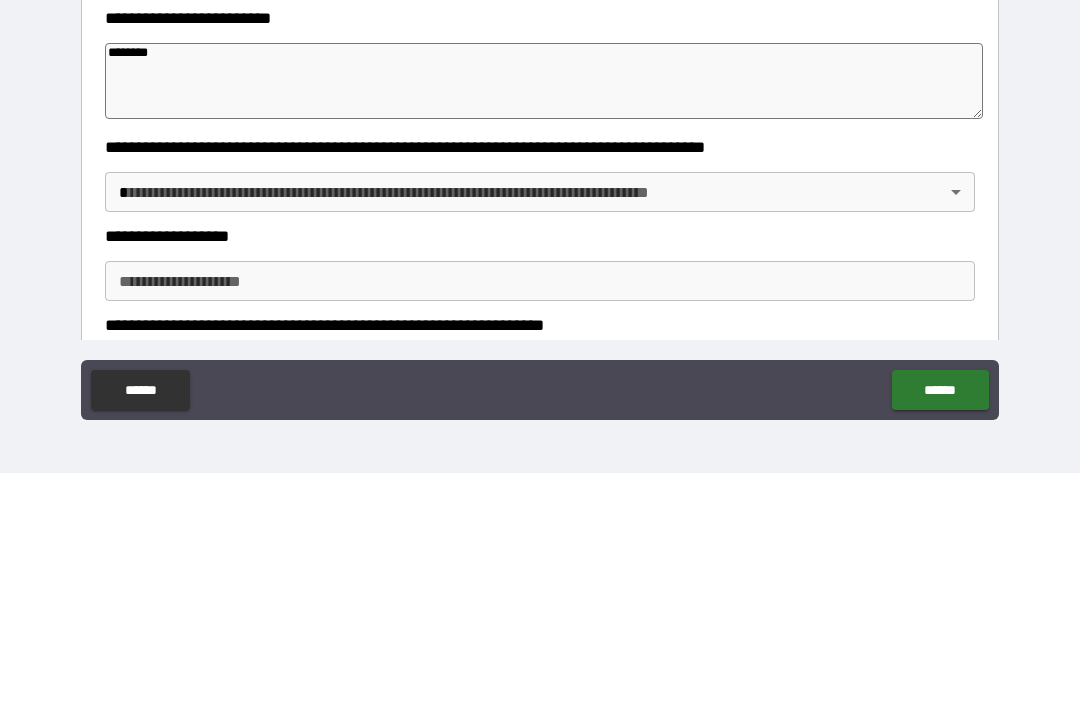 click on "**********" at bounding box center [540, 321] 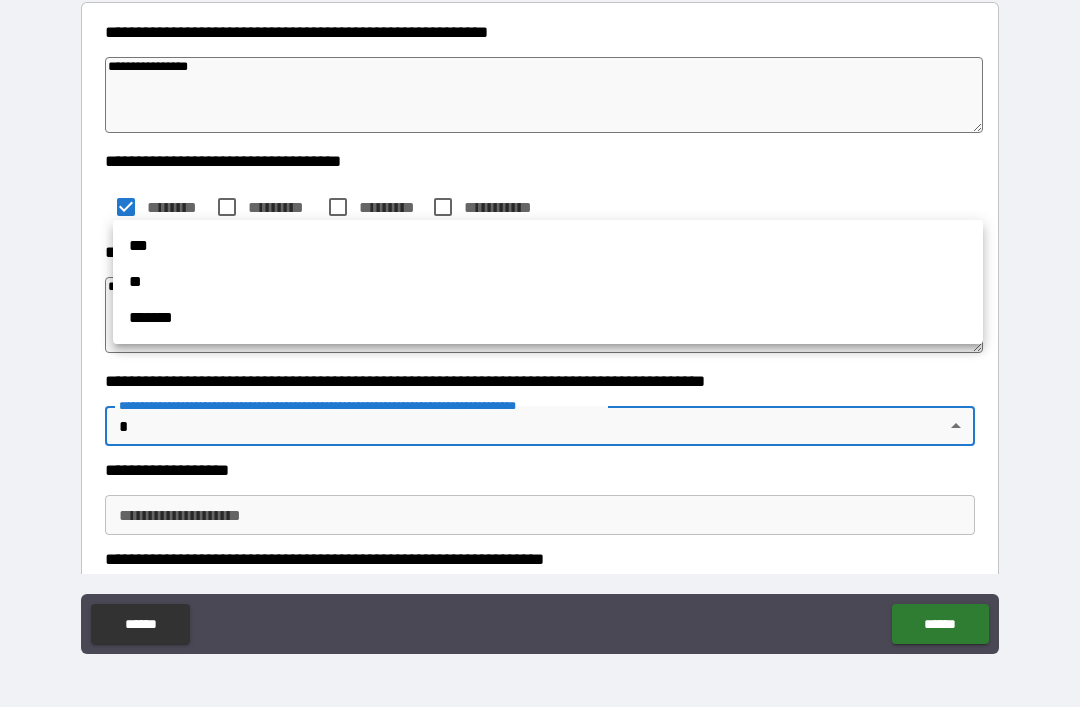 click at bounding box center (540, 353) 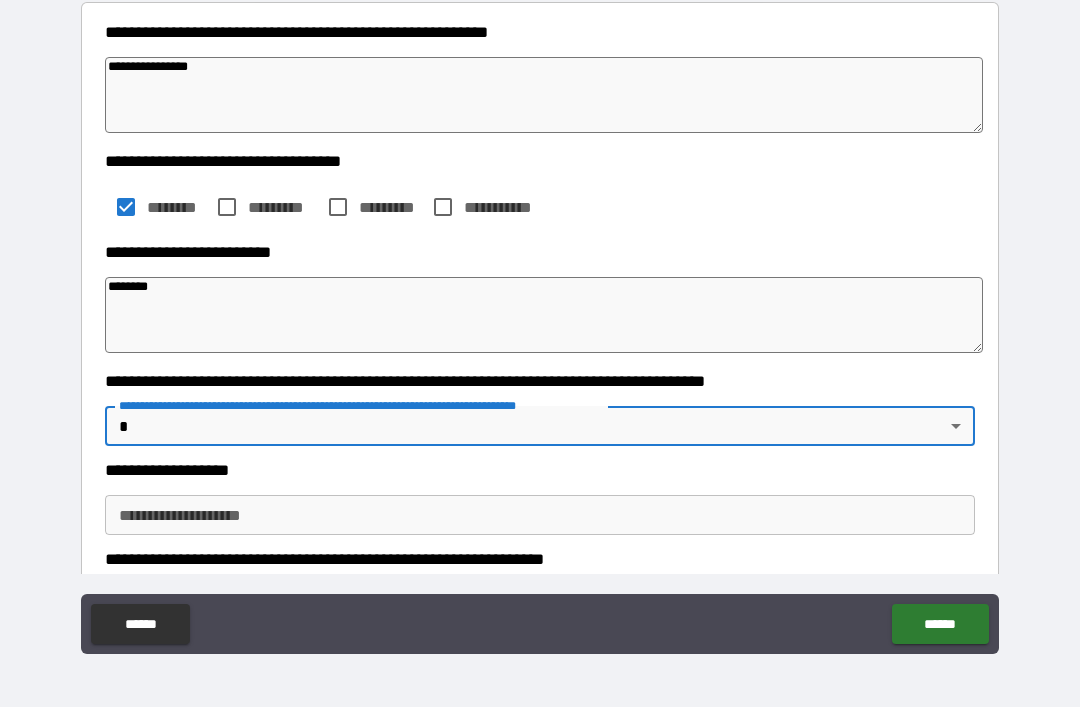 click on "**********" at bounding box center (540, 321) 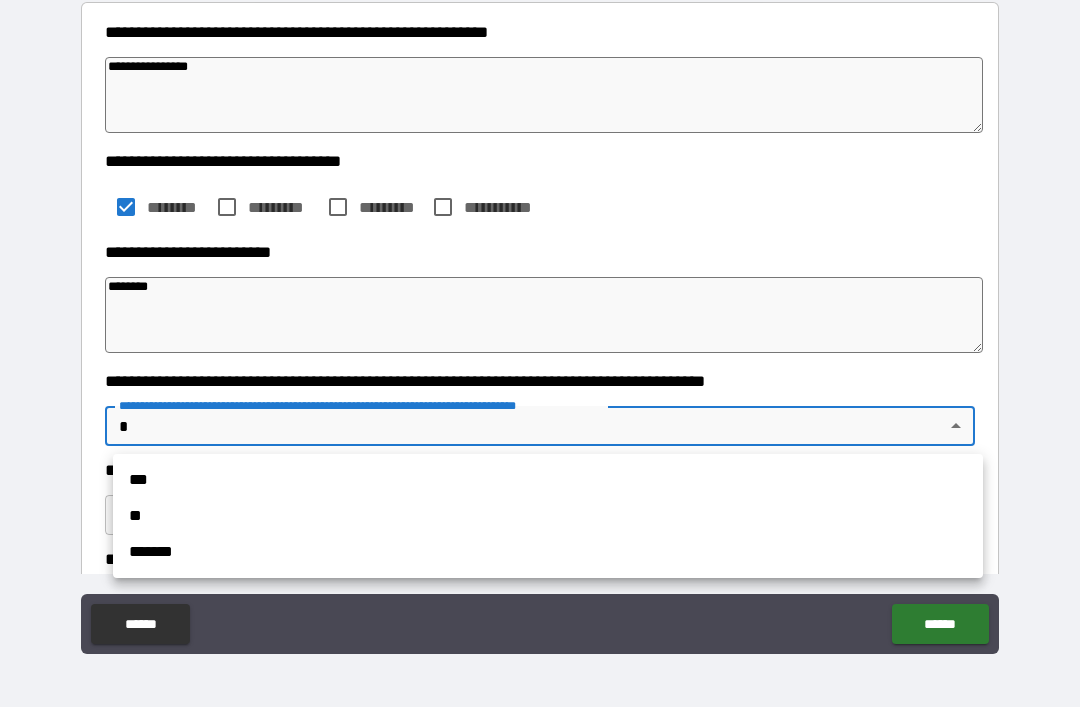 click at bounding box center (540, 353) 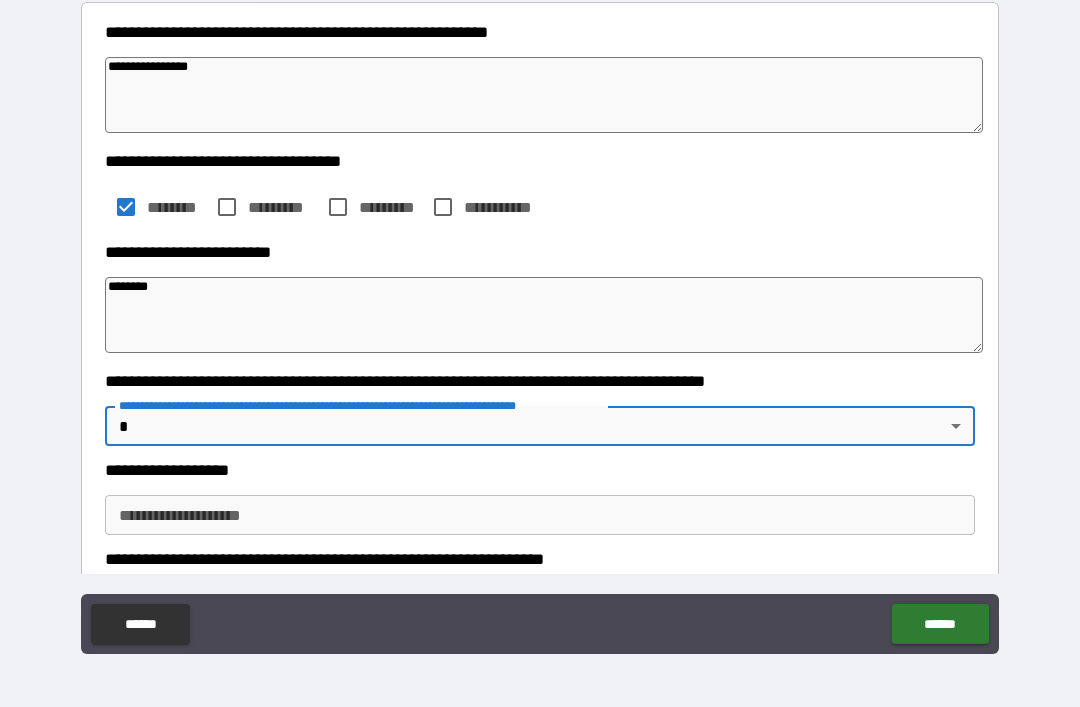 scroll, scrollTop: 282, scrollLeft: 0, axis: vertical 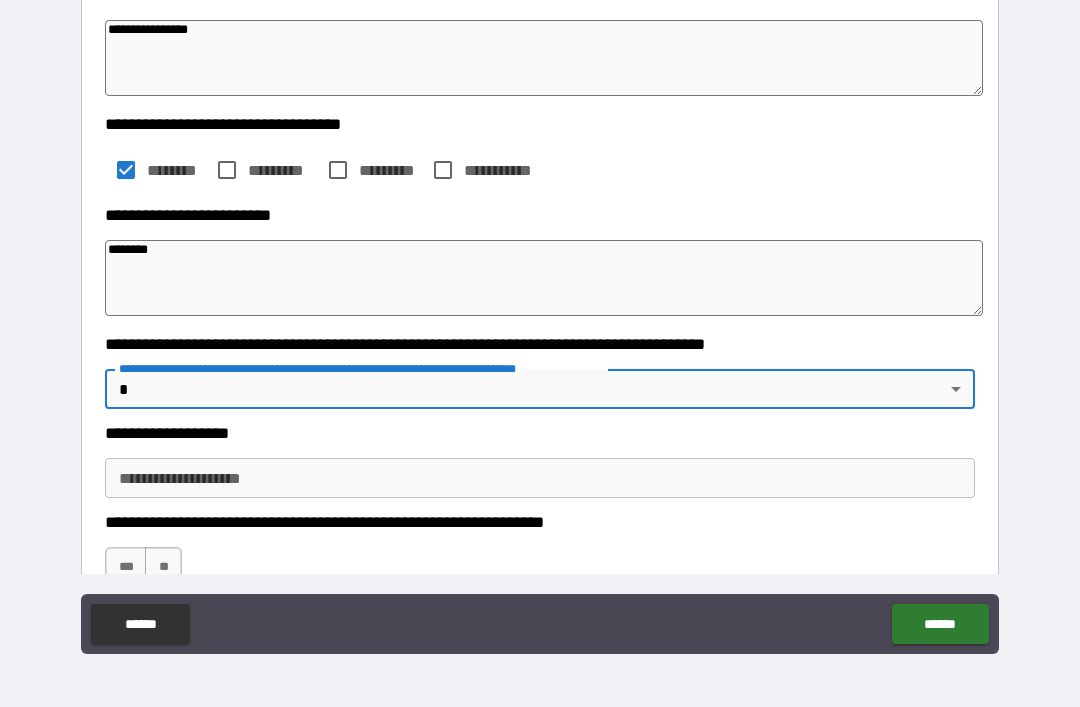 click on "**********" at bounding box center [540, 478] 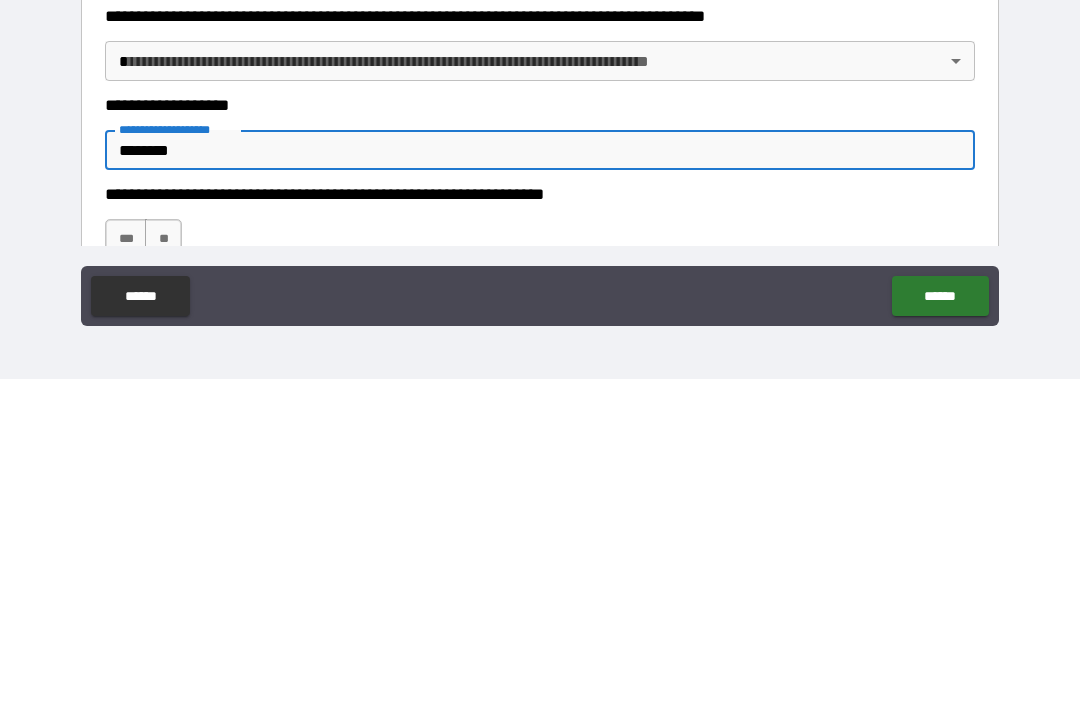 scroll, scrollTop: 309, scrollLeft: 0, axis: vertical 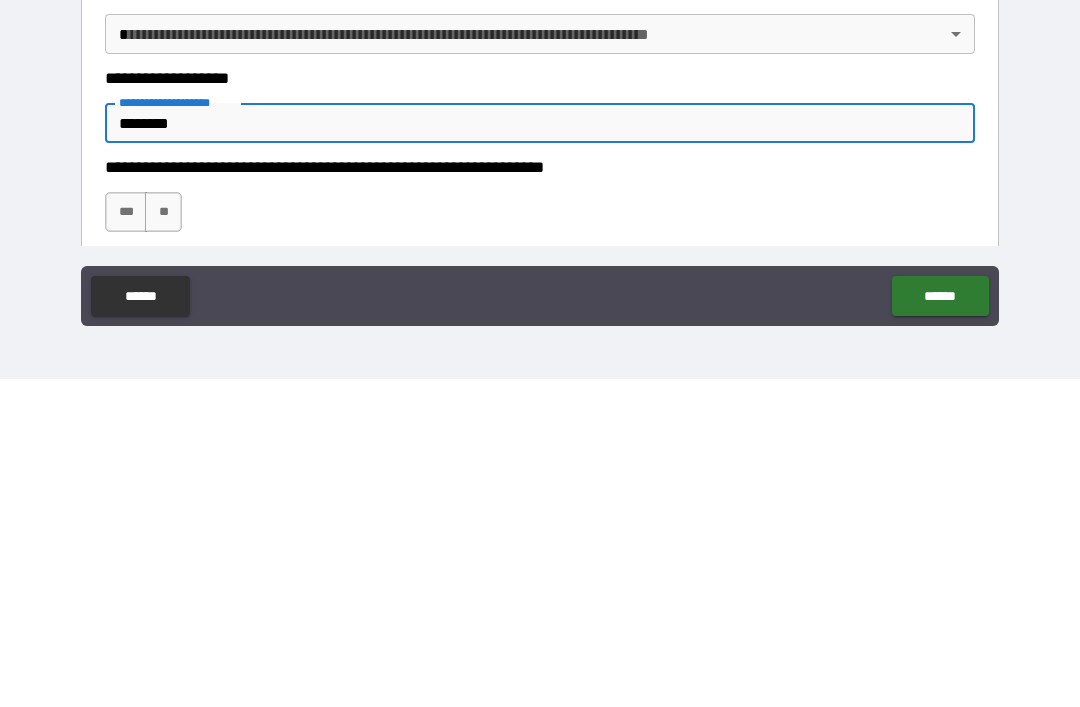 click on "***" at bounding box center [126, 540] 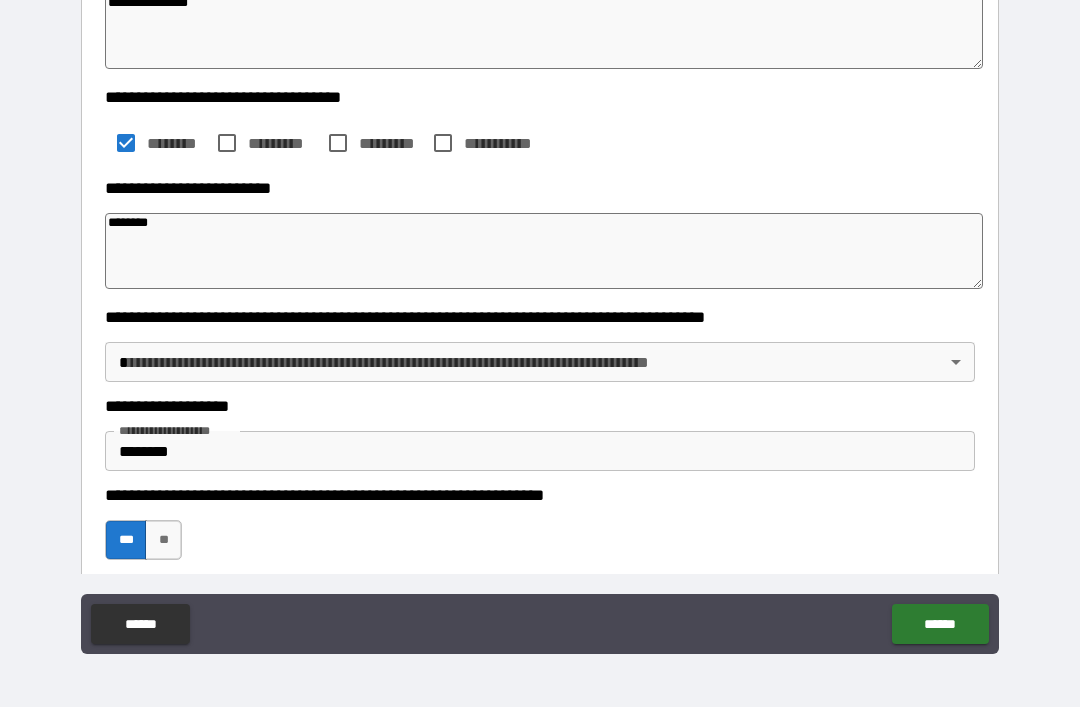click on "**********" at bounding box center (540, 321) 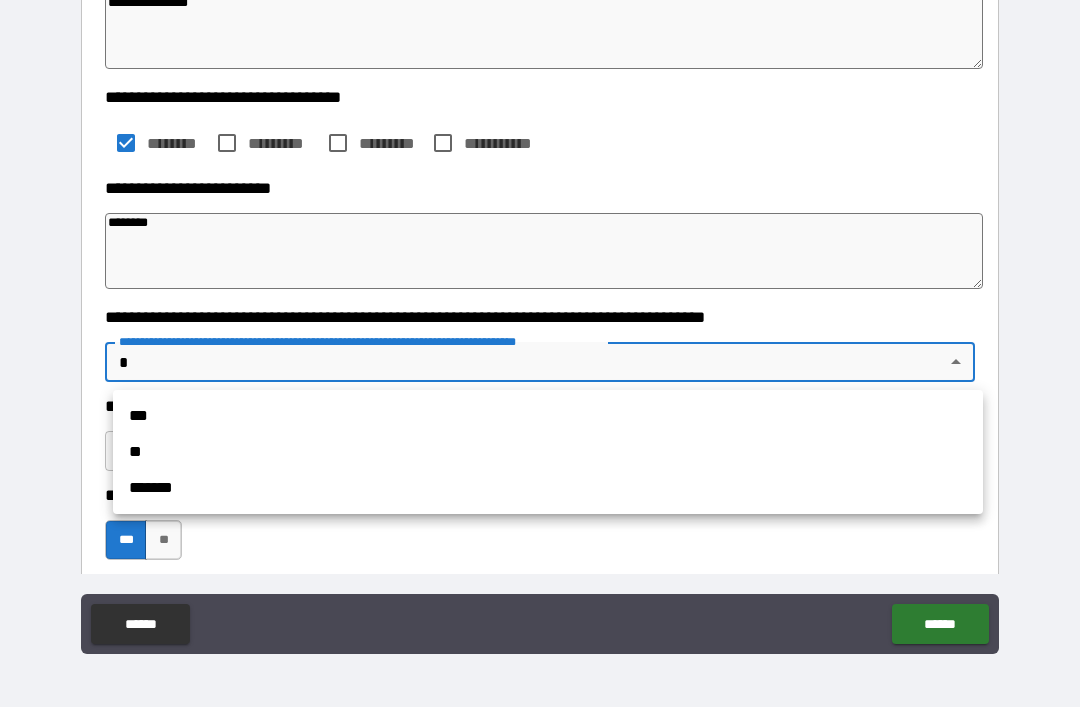 click on "**" at bounding box center (548, 452) 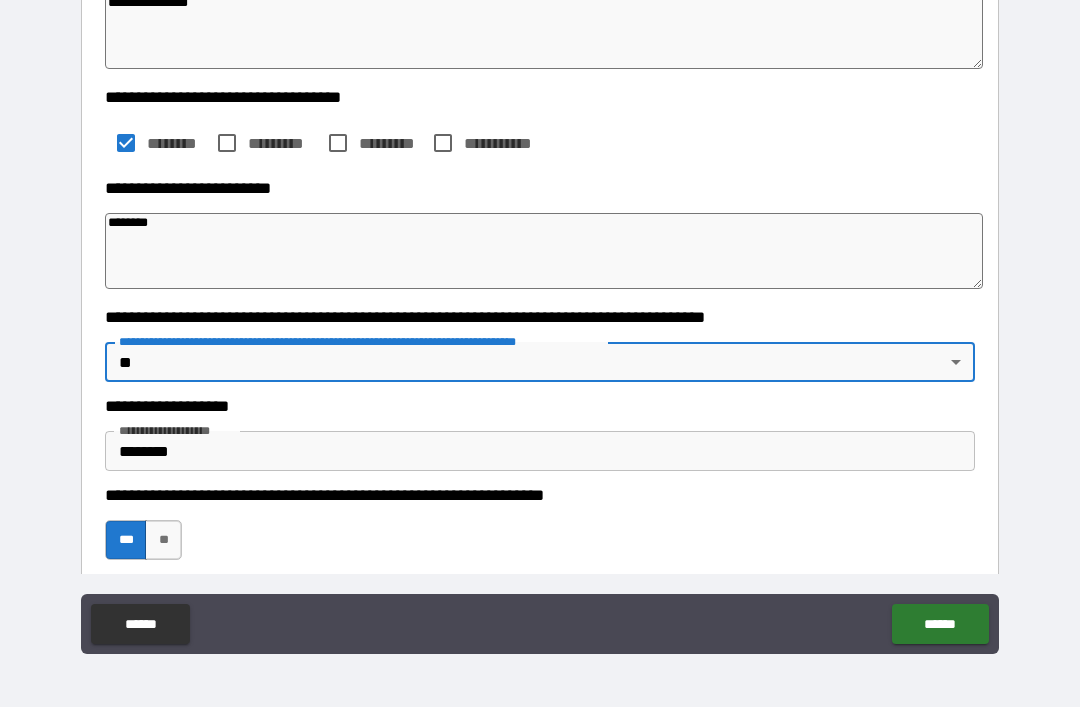 click on "******" at bounding box center (940, 624) 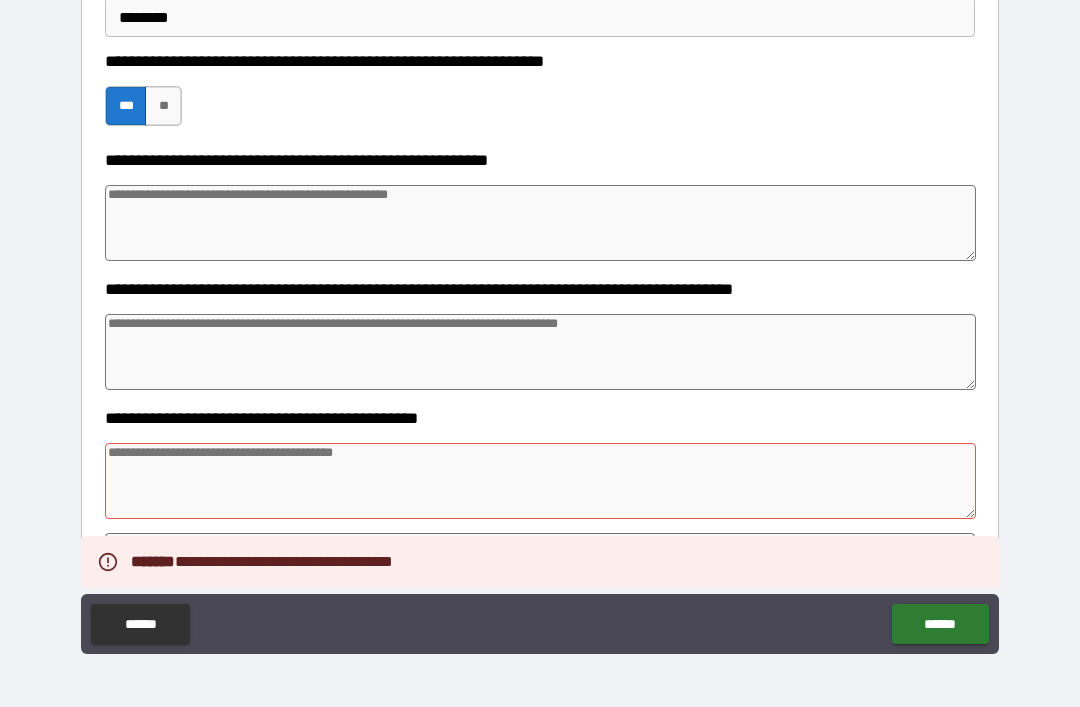 scroll, scrollTop: 745, scrollLeft: 0, axis: vertical 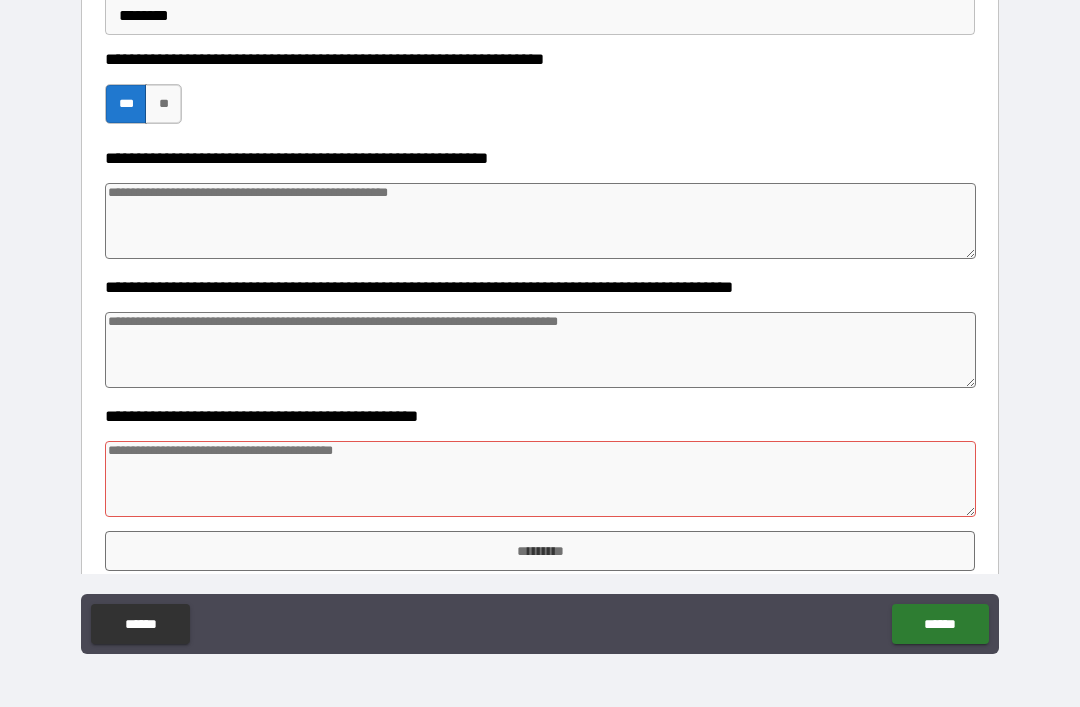 click at bounding box center (540, 479) 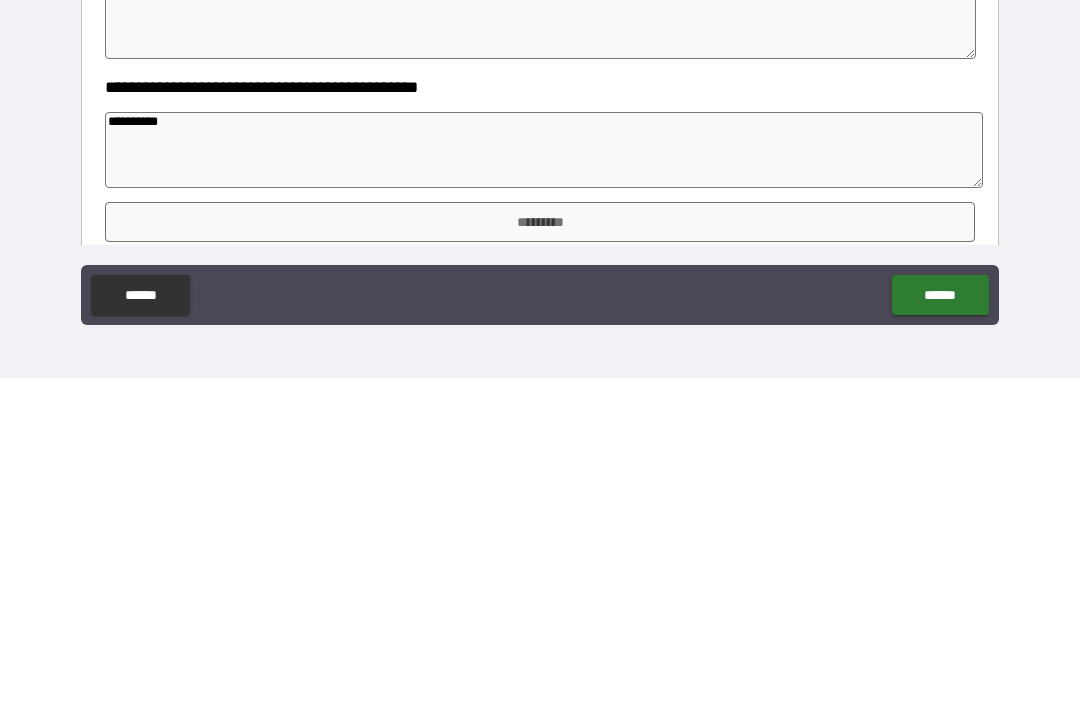 click on "**********" at bounding box center (540, 324) 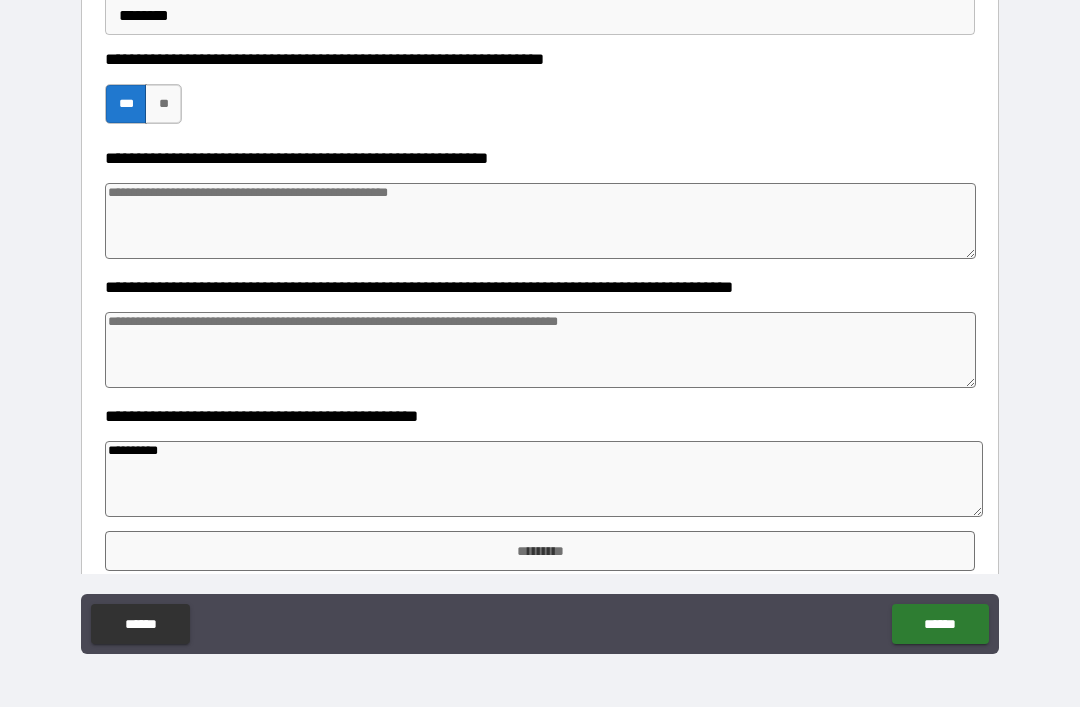 click on "*********" at bounding box center [540, 551] 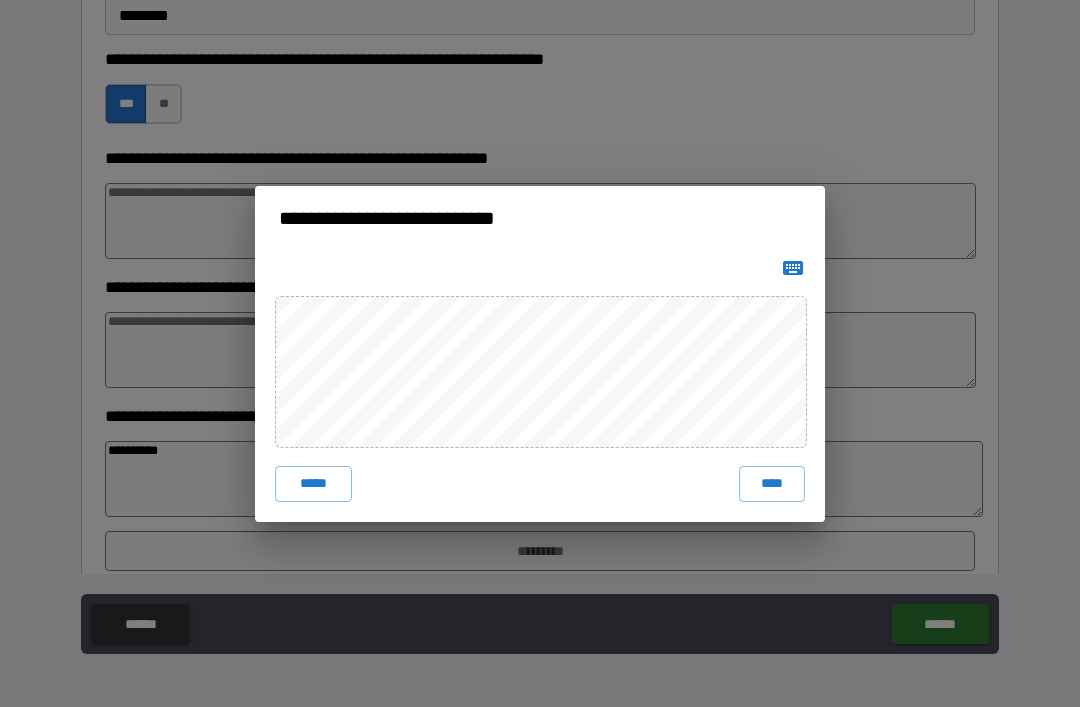 click on "****" at bounding box center (772, 484) 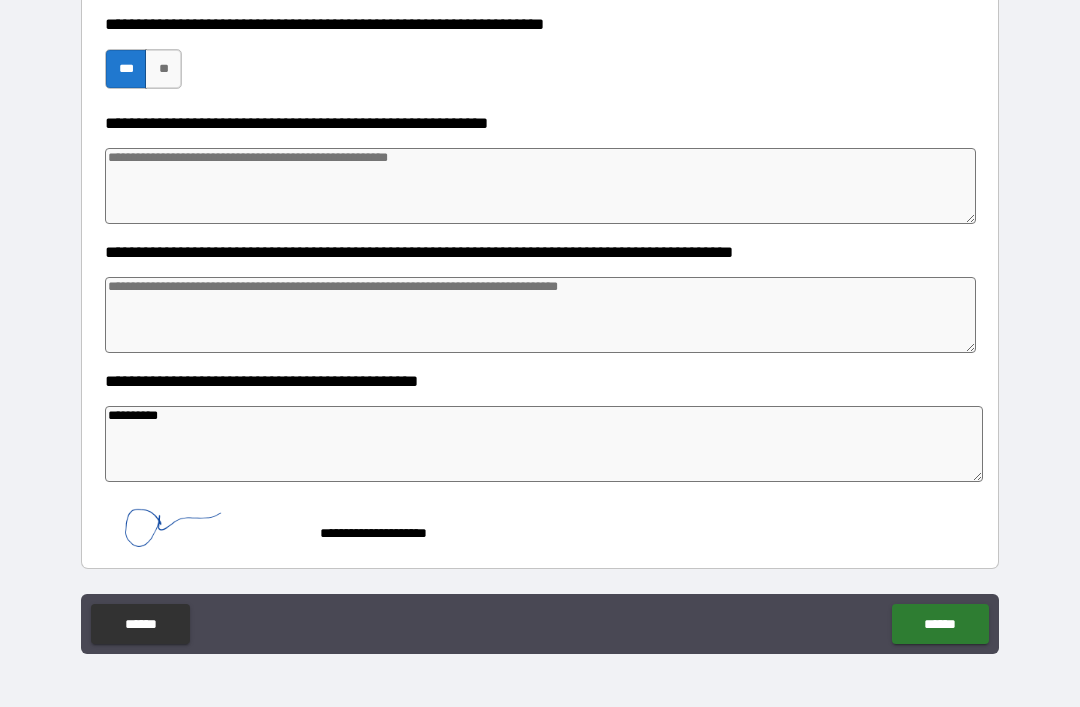 scroll, scrollTop: 780, scrollLeft: 0, axis: vertical 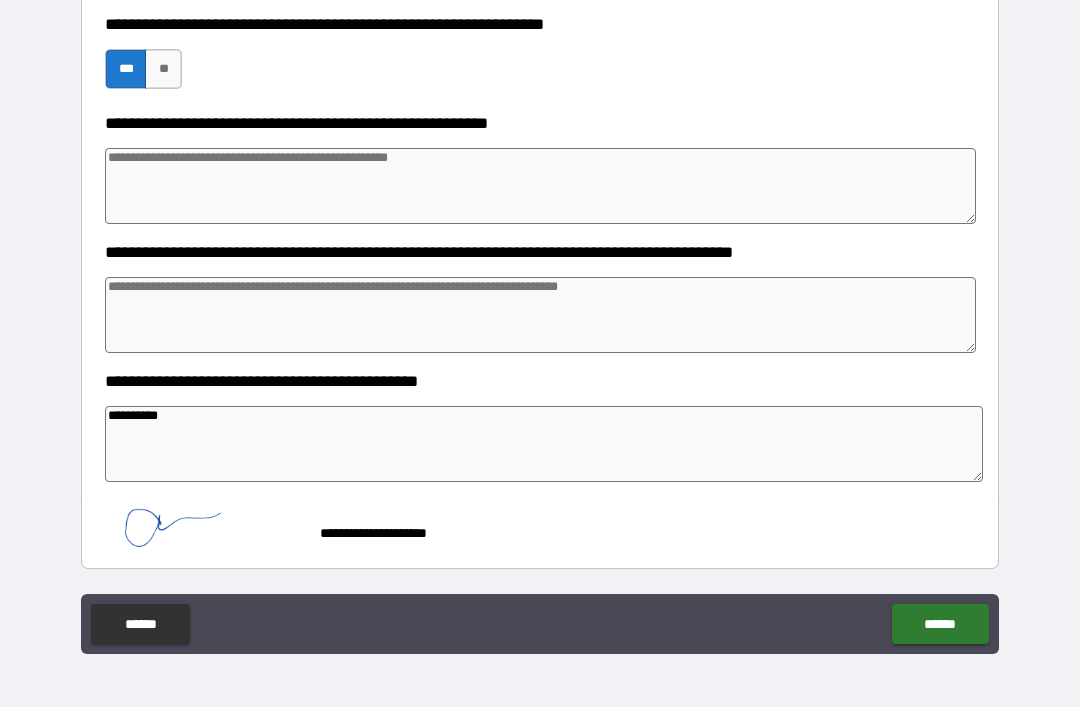 click on "******" at bounding box center (940, 624) 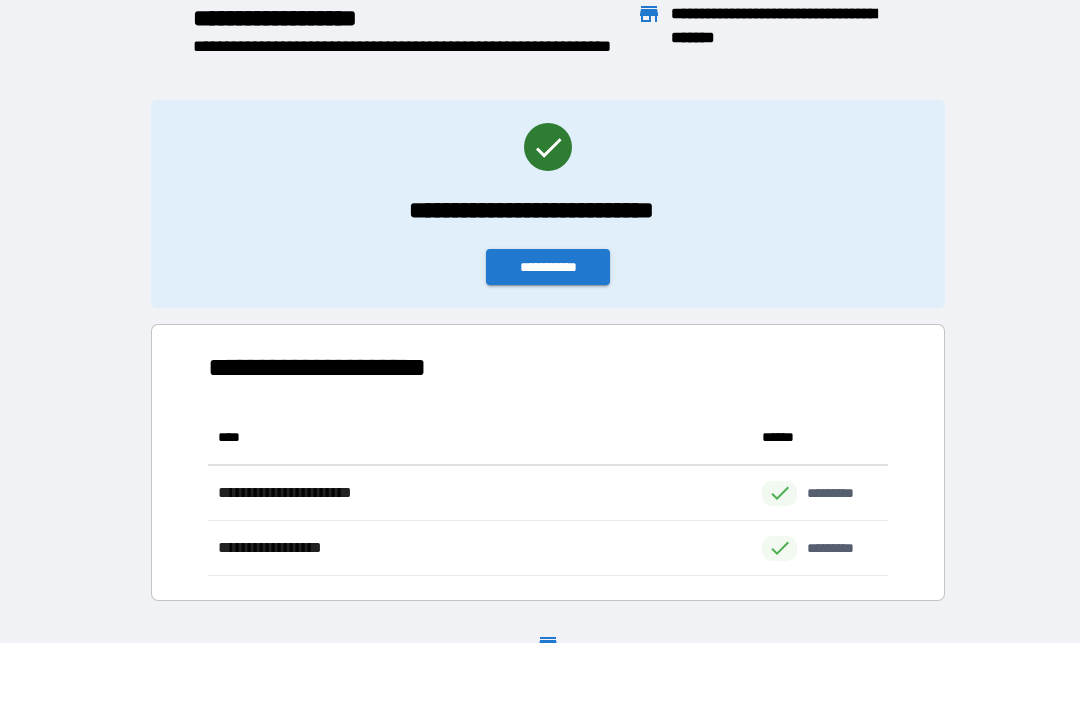 scroll, scrollTop: 1, scrollLeft: 1, axis: both 